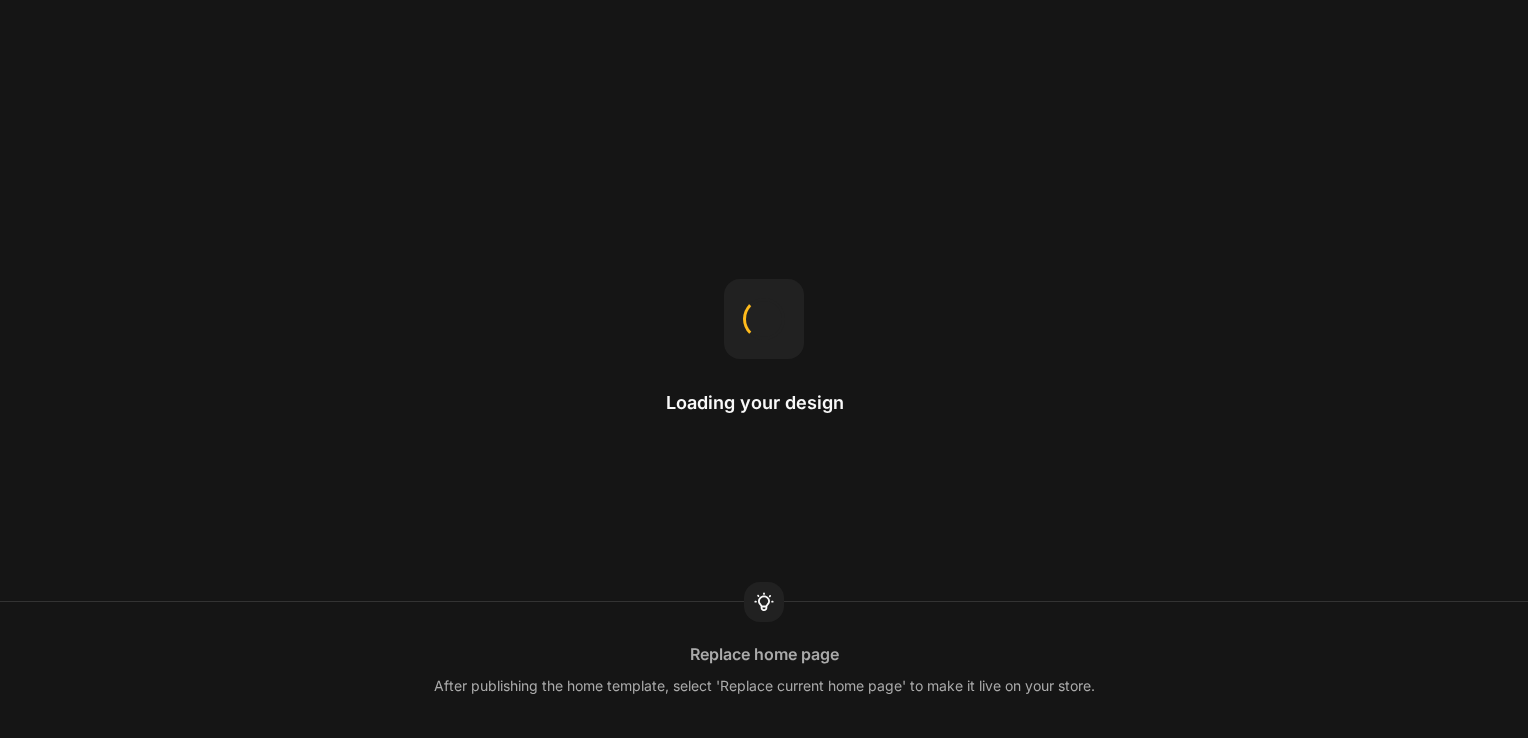 scroll, scrollTop: 0, scrollLeft: 0, axis: both 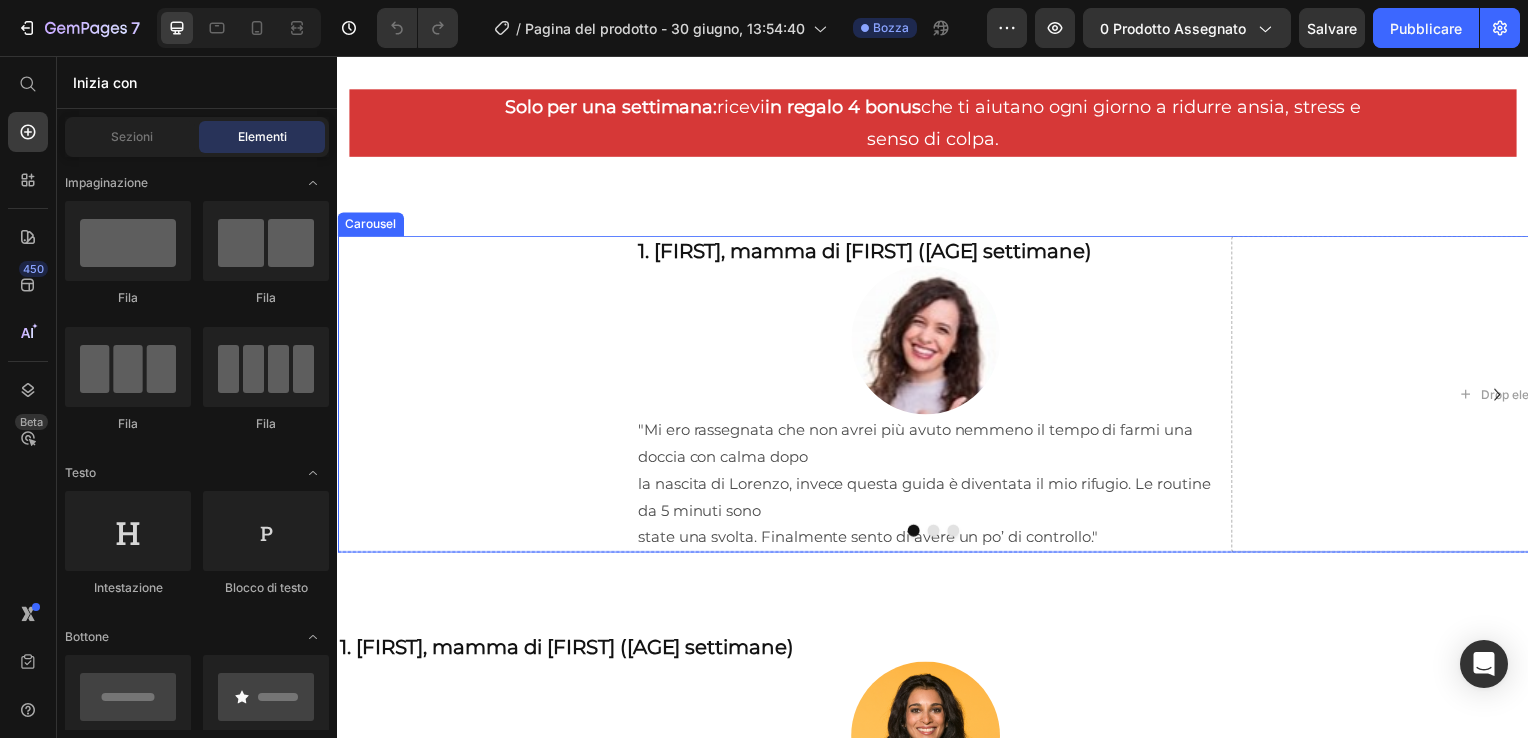 click 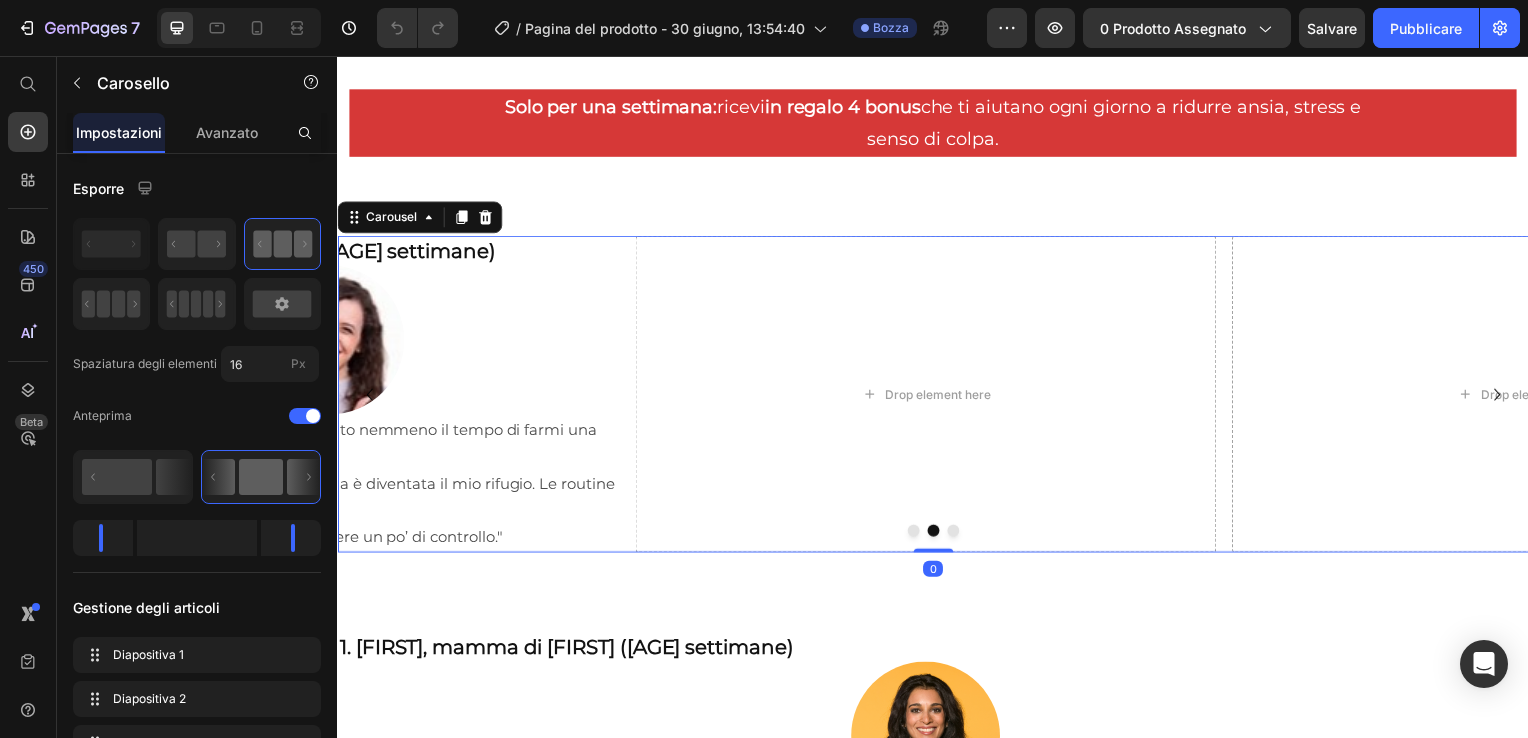 click 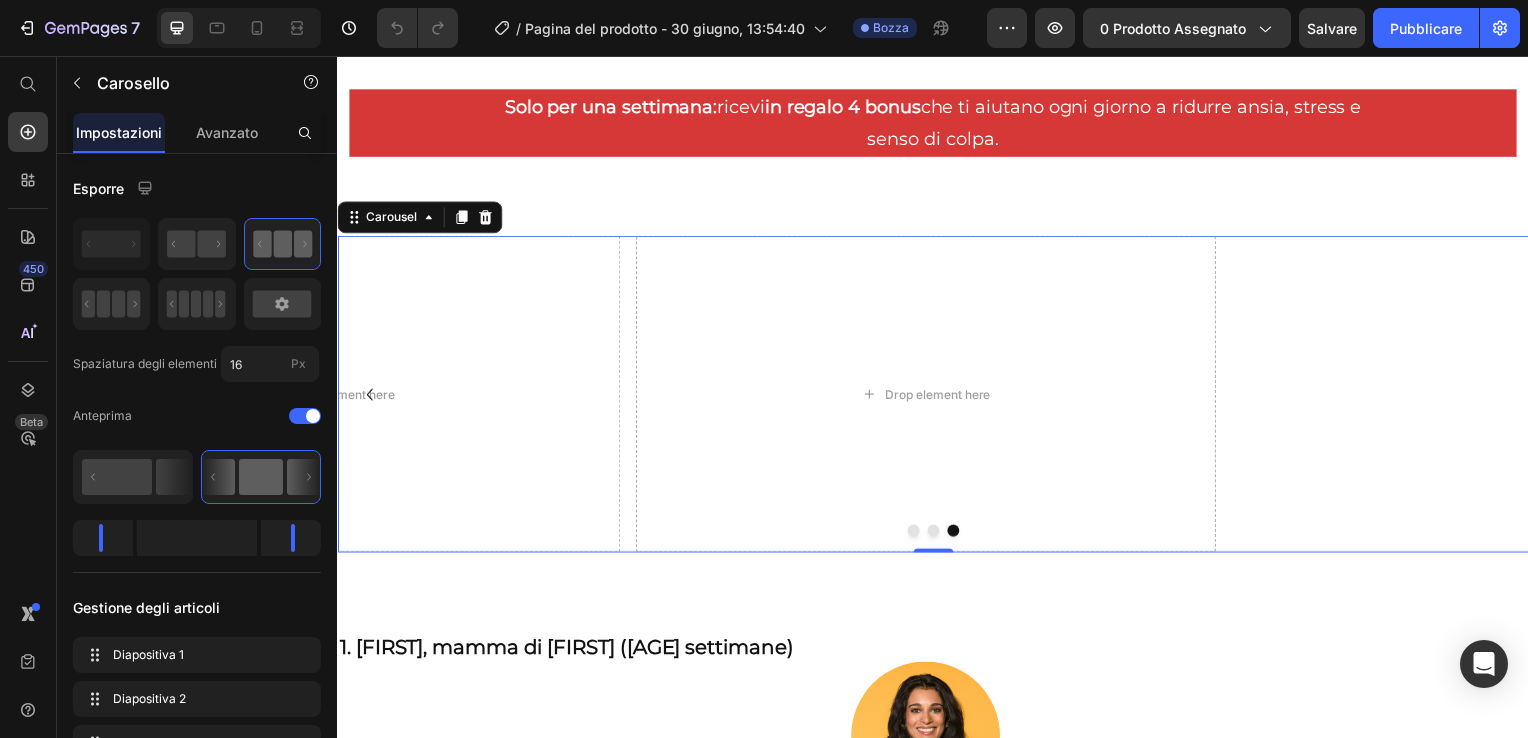 click 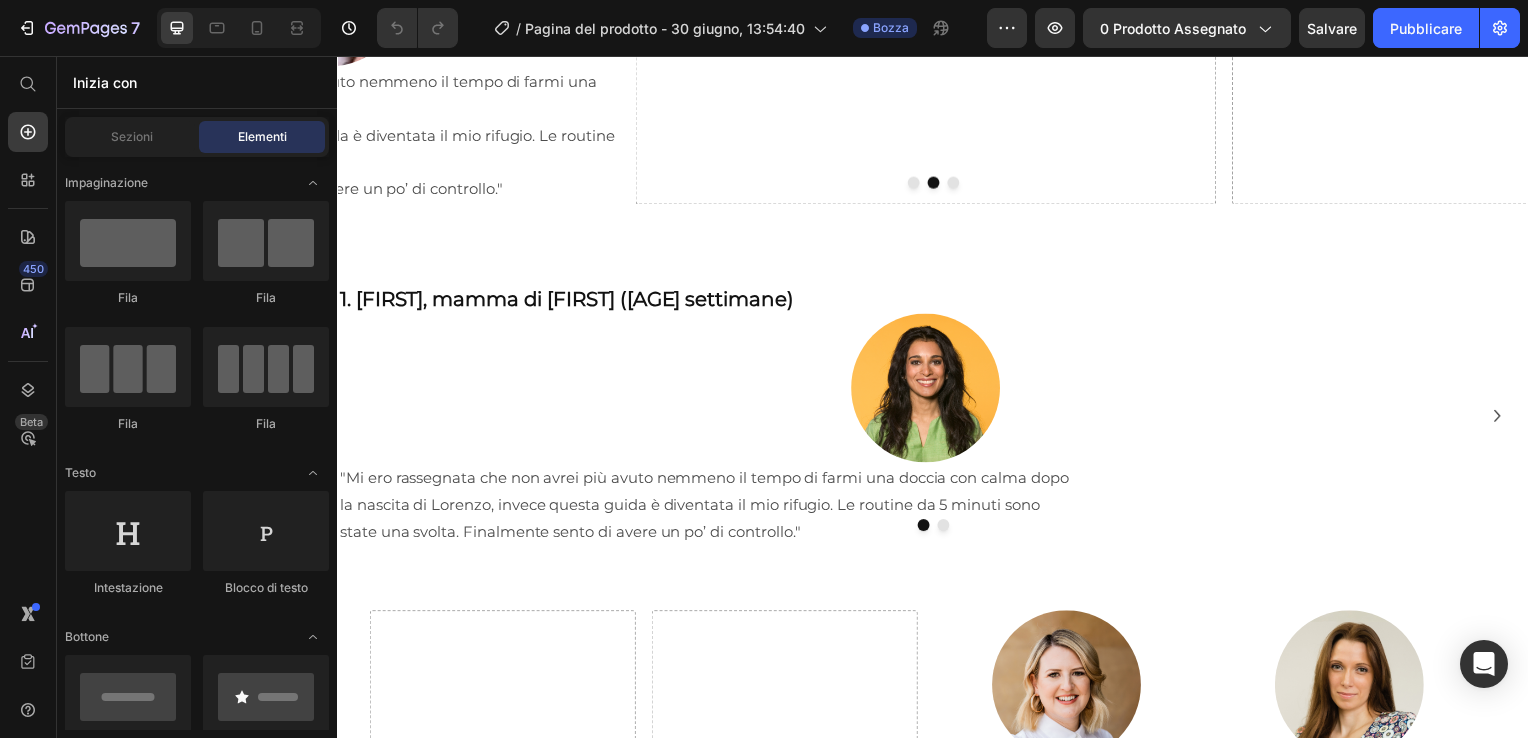 scroll, scrollTop: 1816, scrollLeft: 0, axis: vertical 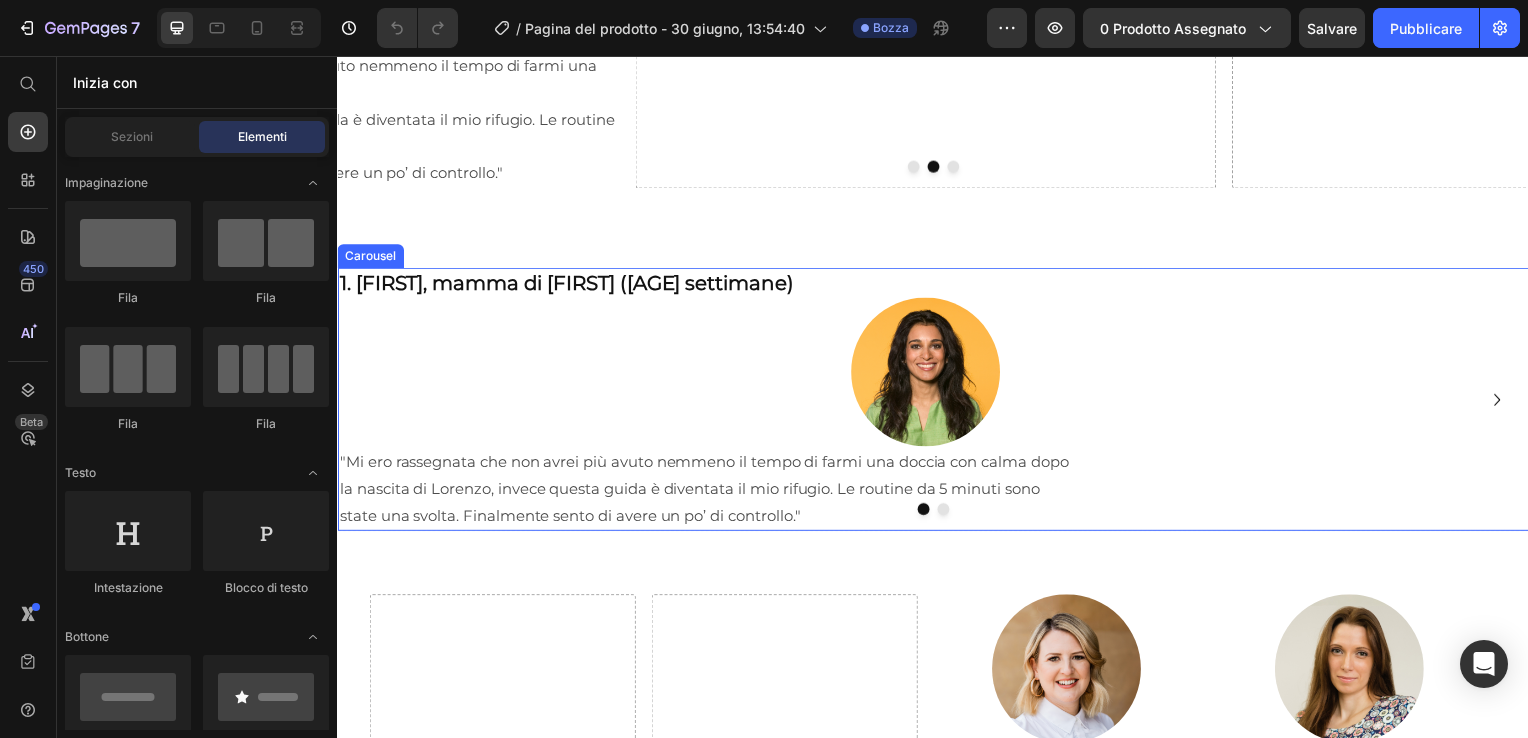 click 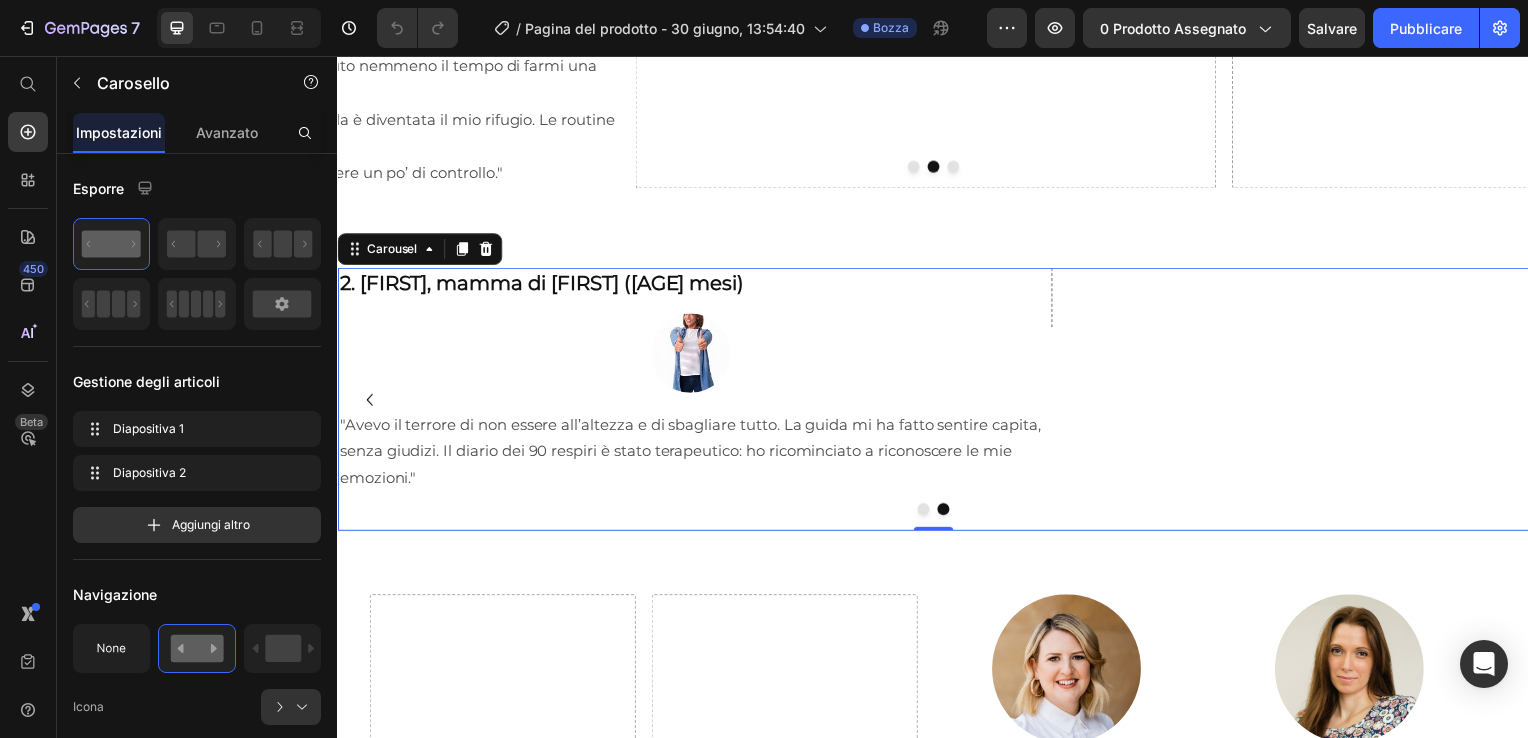 click 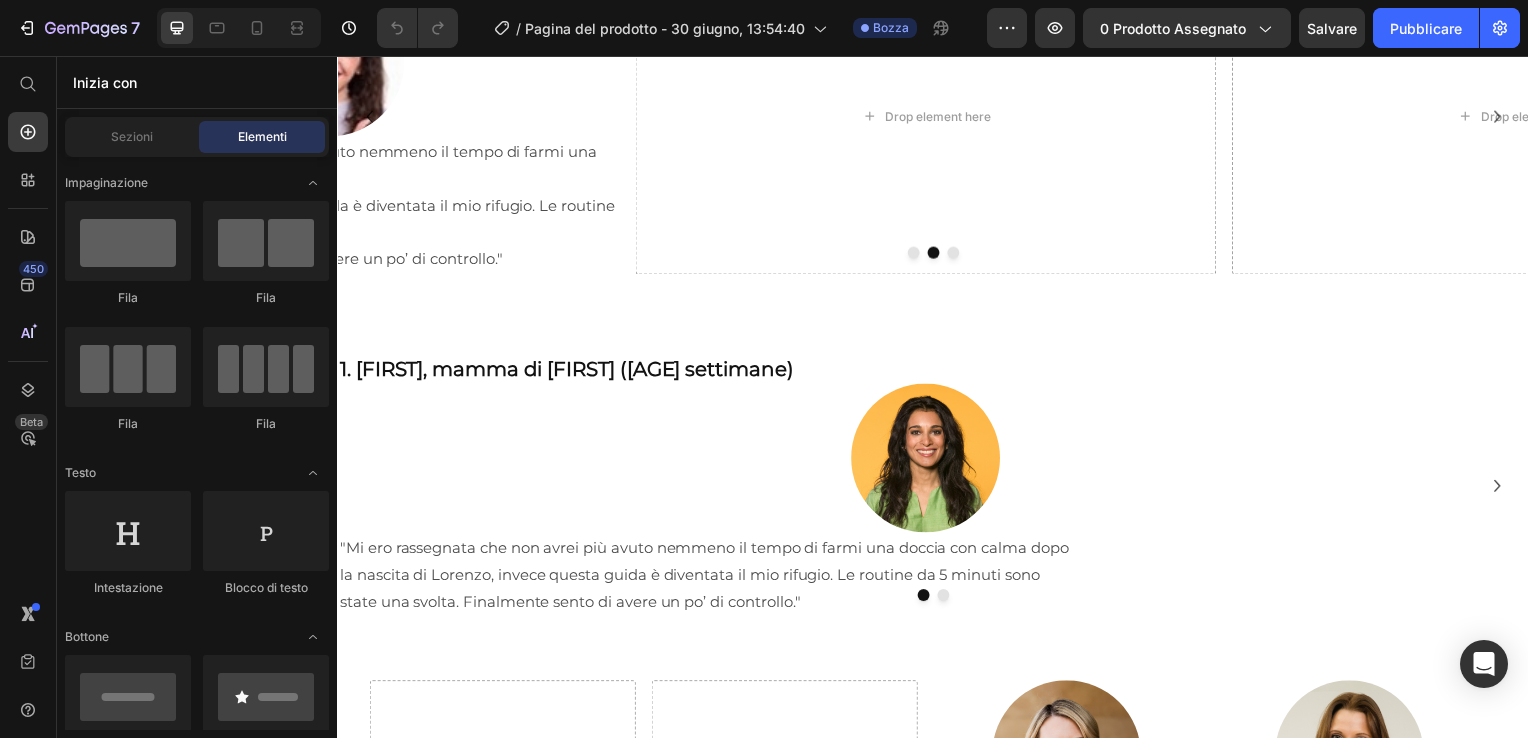 scroll, scrollTop: 1699, scrollLeft: 0, axis: vertical 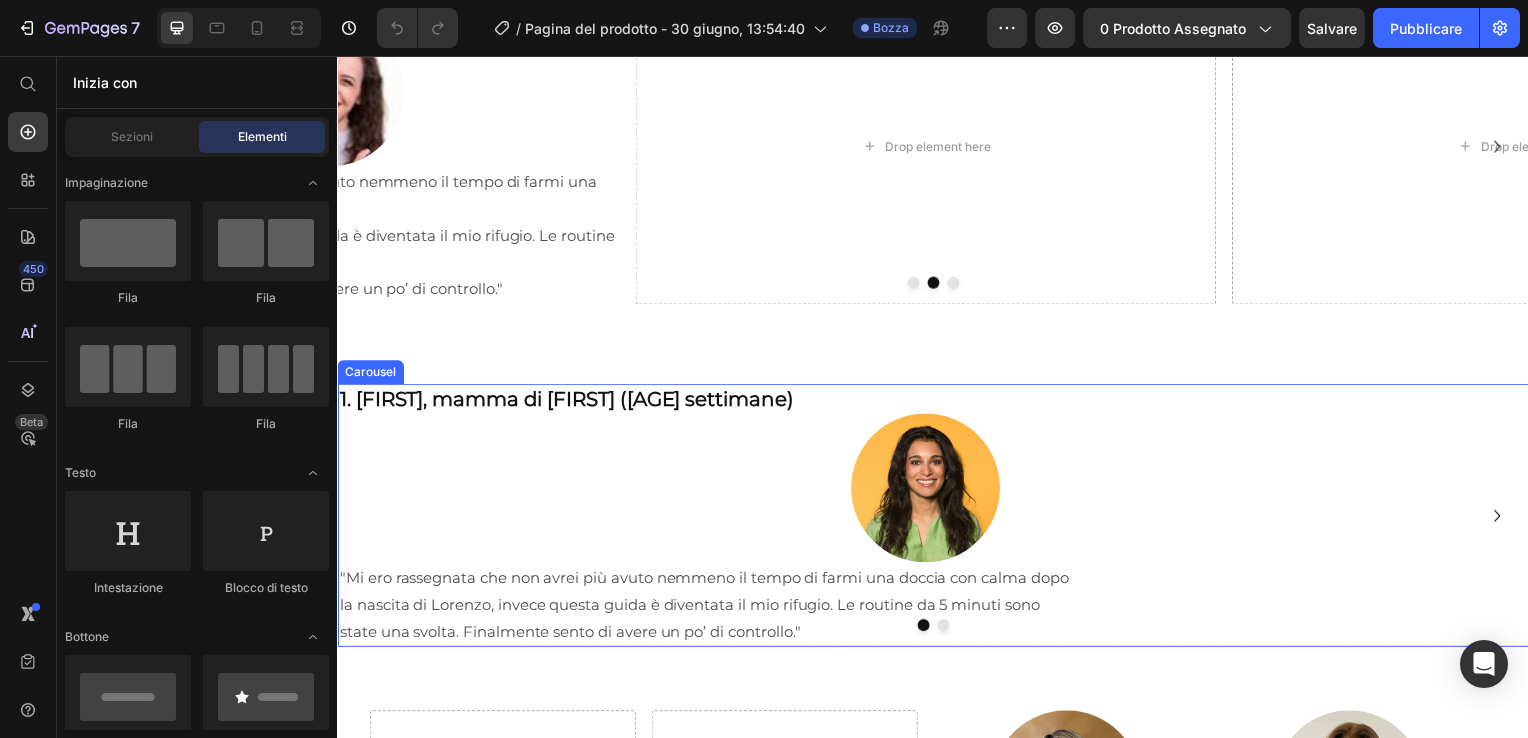 click 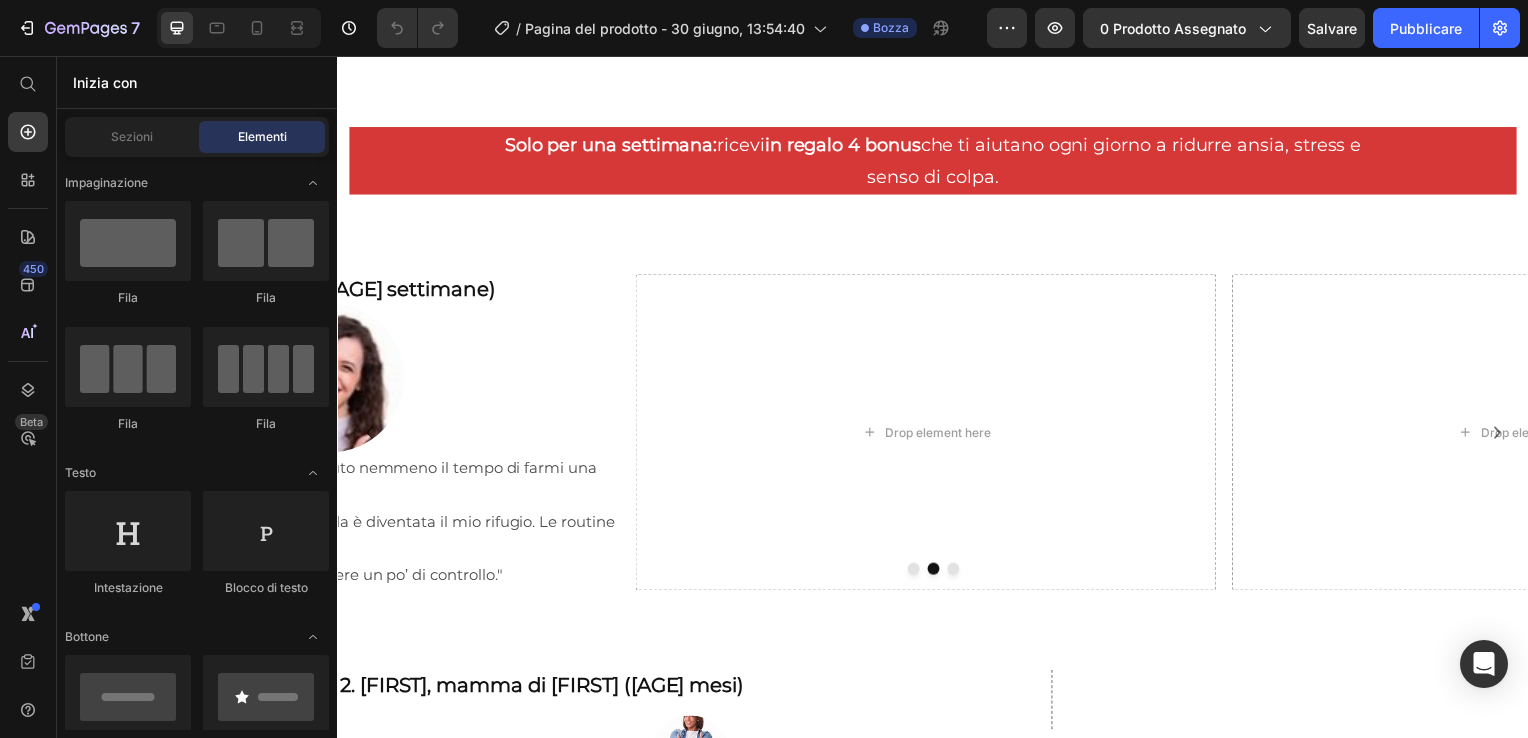 scroll, scrollTop: 1395, scrollLeft: 0, axis: vertical 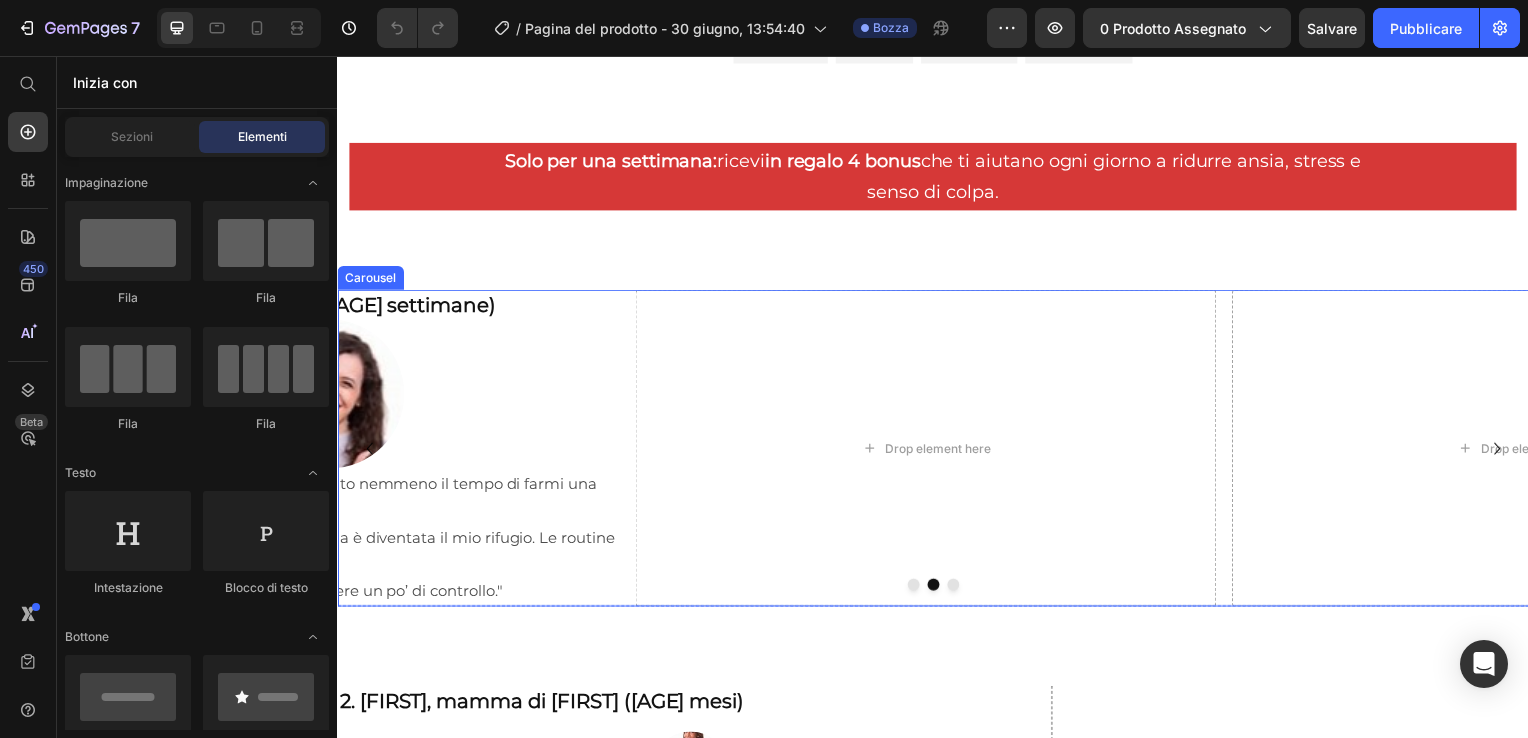 click 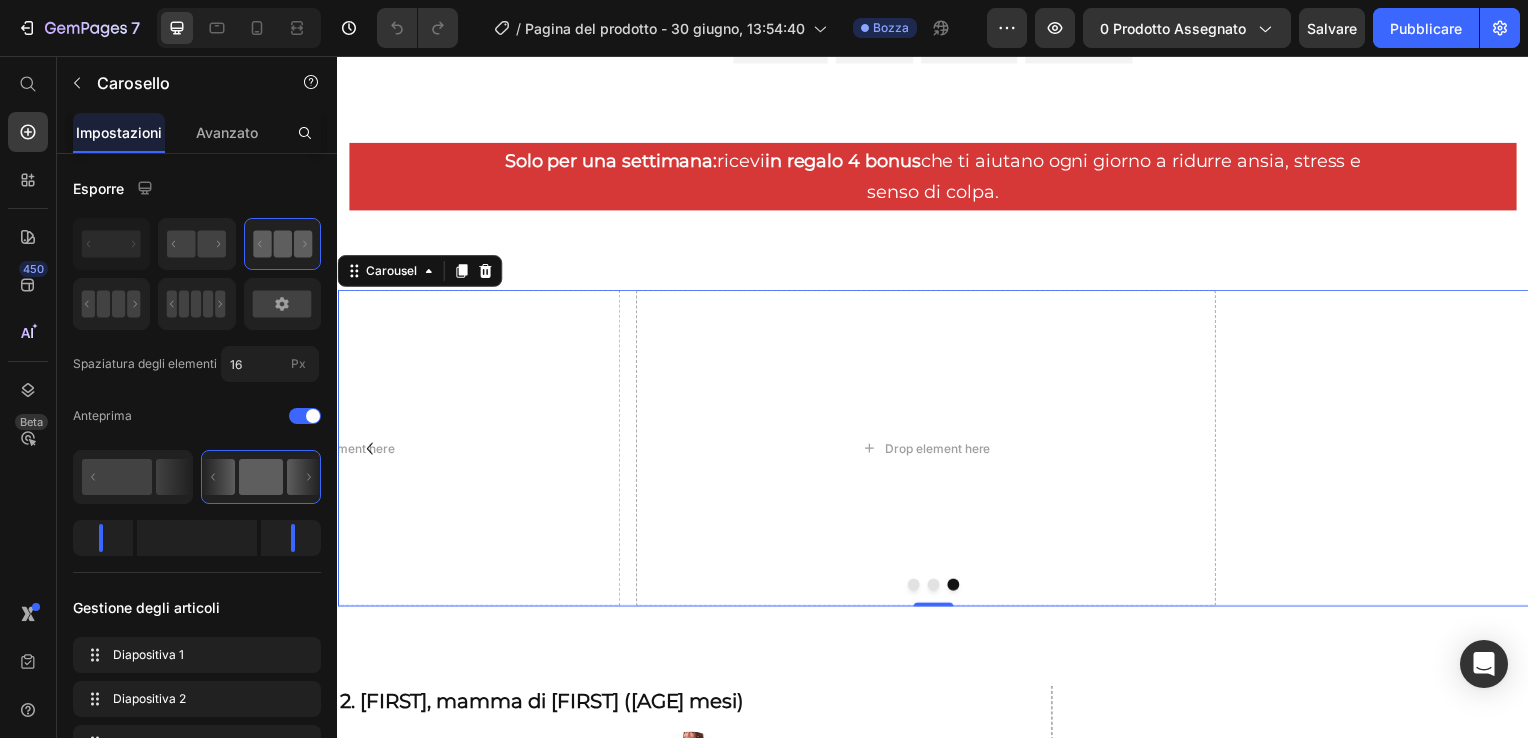 click 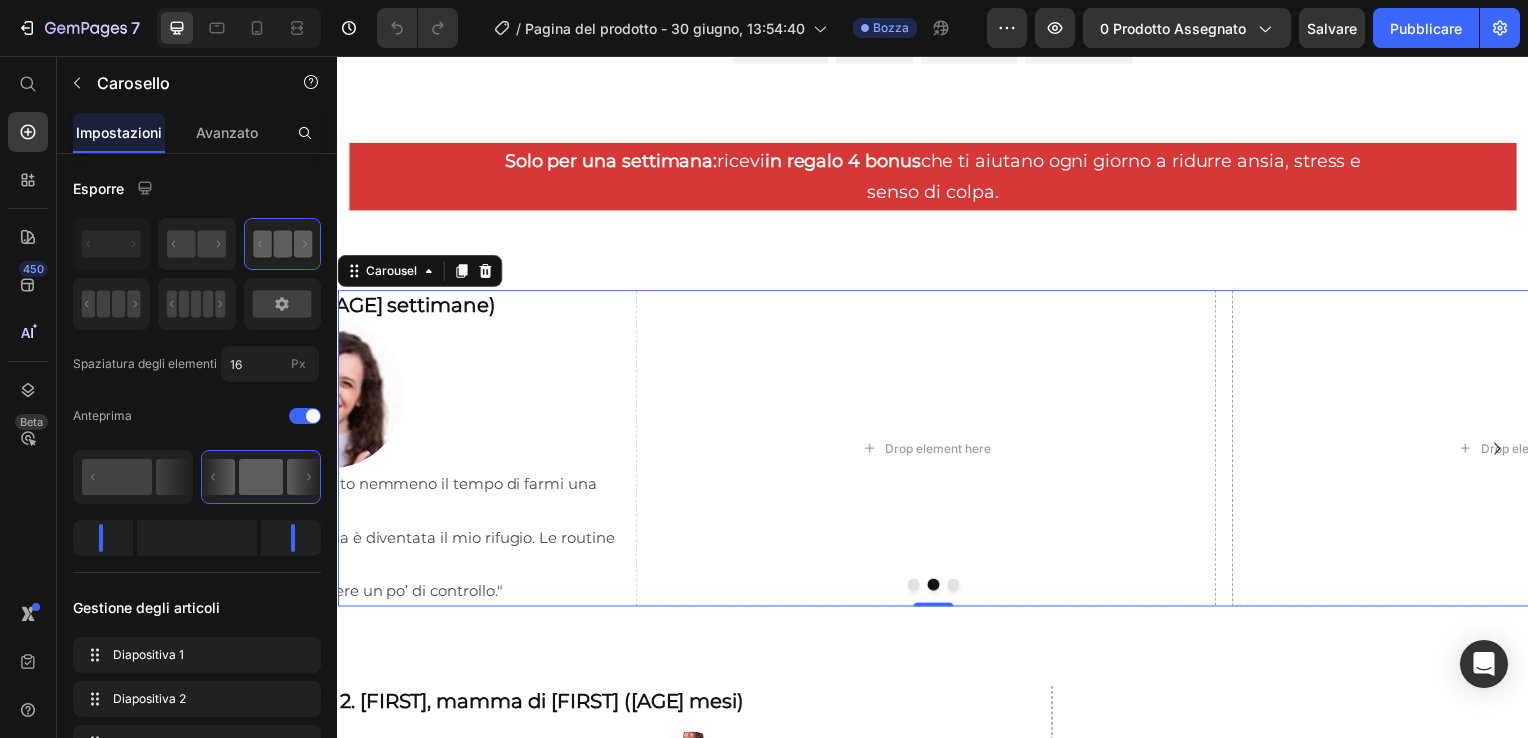 click 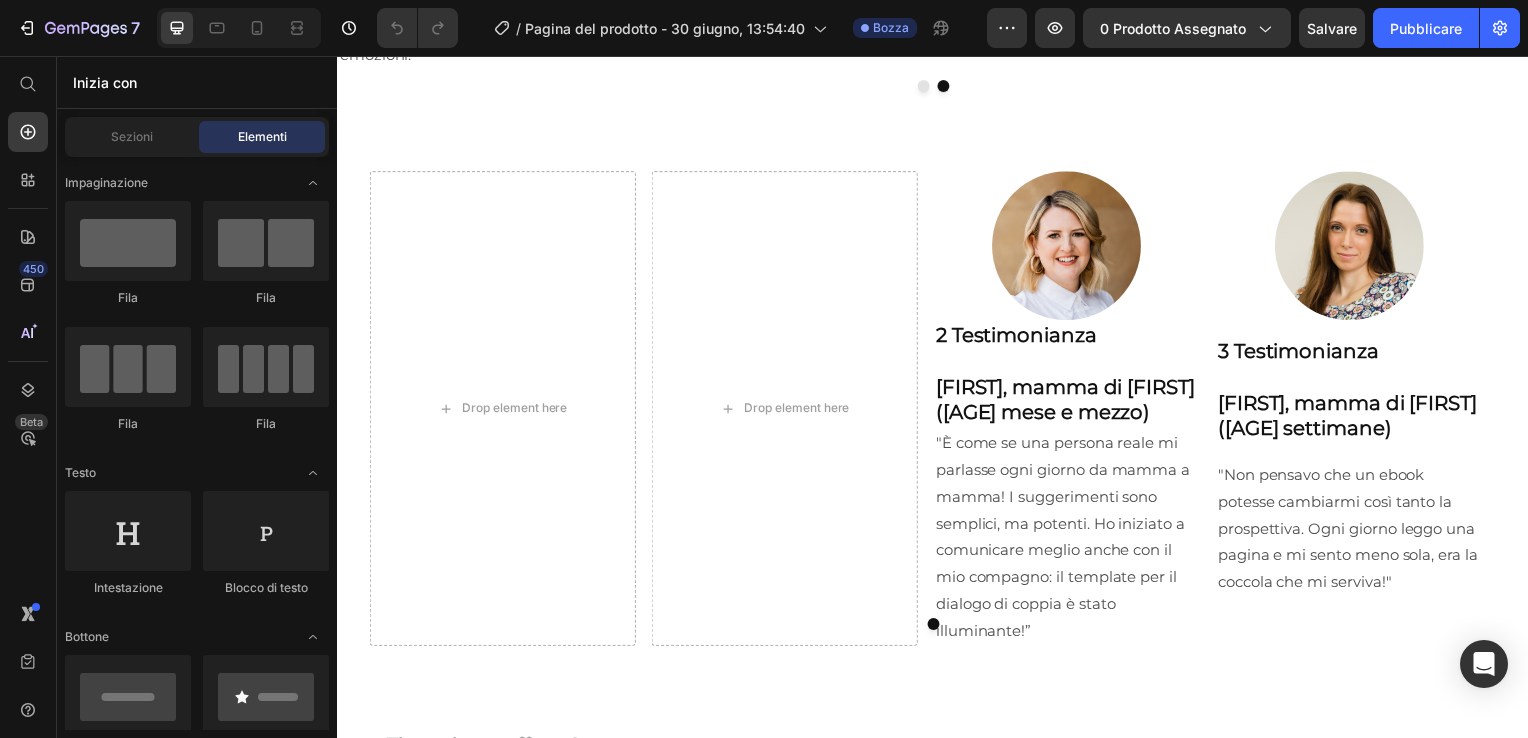 scroll, scrollTop: 2225, scrollLeft: 0, axis: vertical 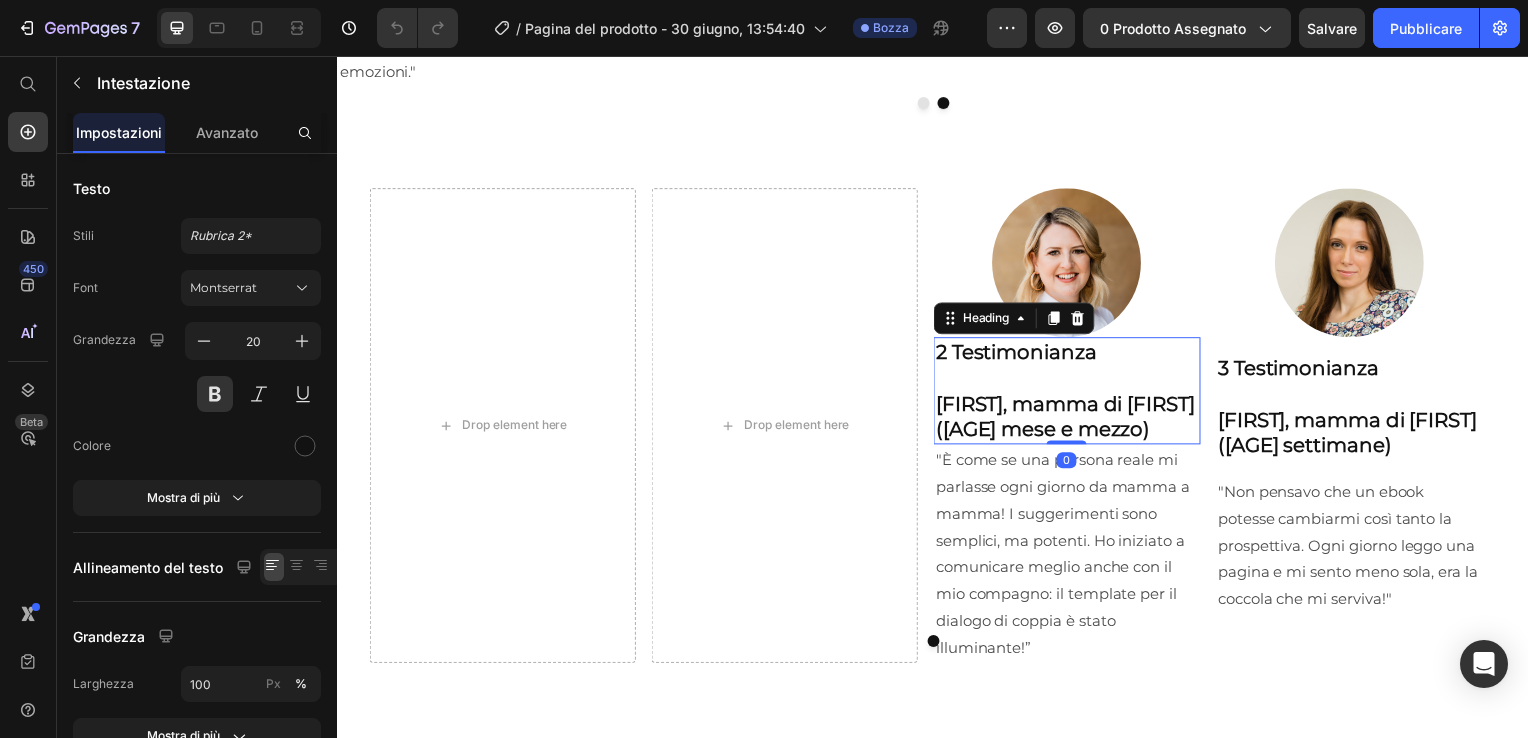 click on "2 Testimonianza Chiara, mamma di Tommaso (1 mese e mezzo)" at bounding box center (1071, 394) 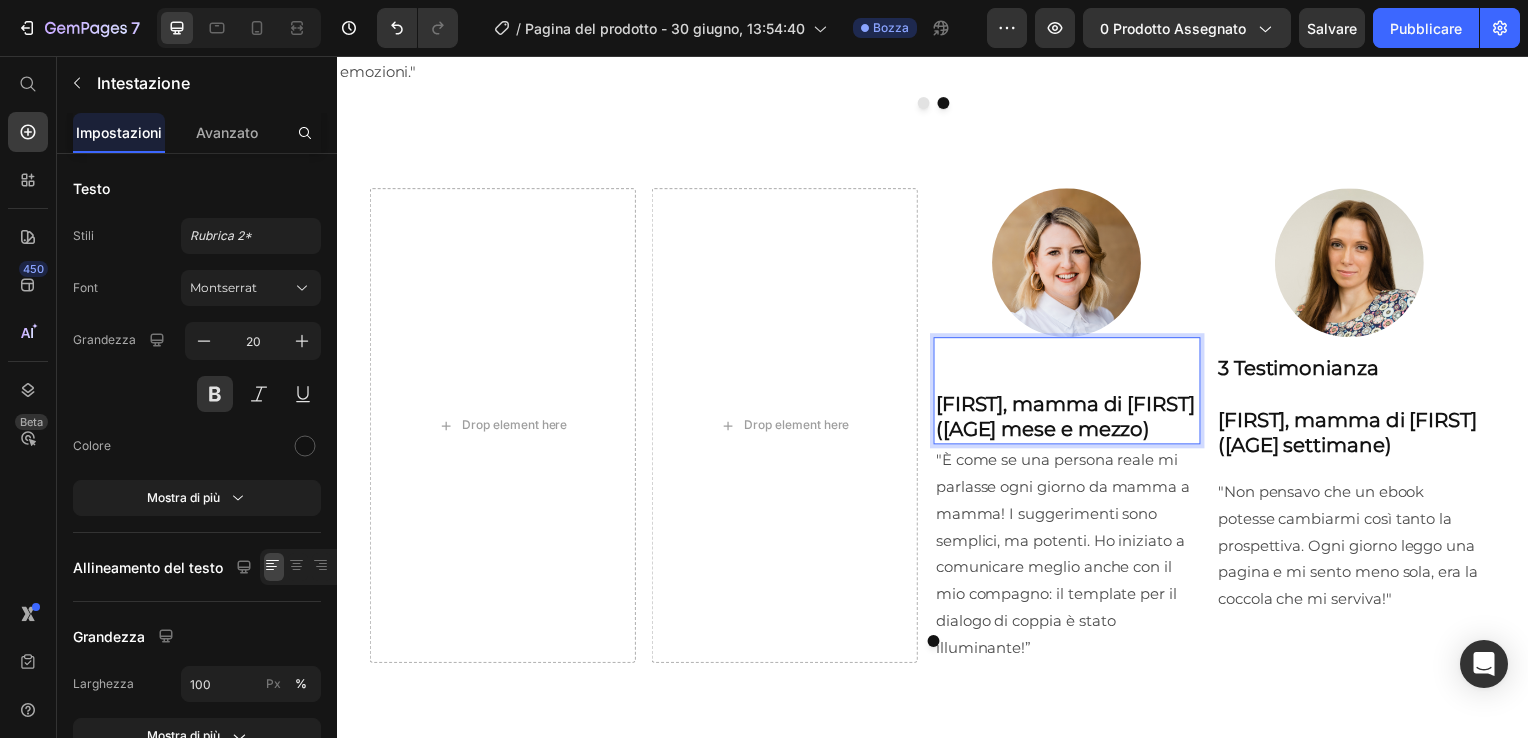 click on "⁠⁠⁠⁠⁠⁠⁠ Chiara, mamma di Tommaso (1 mese e mezzo)" at bounding box center [1071, 394] 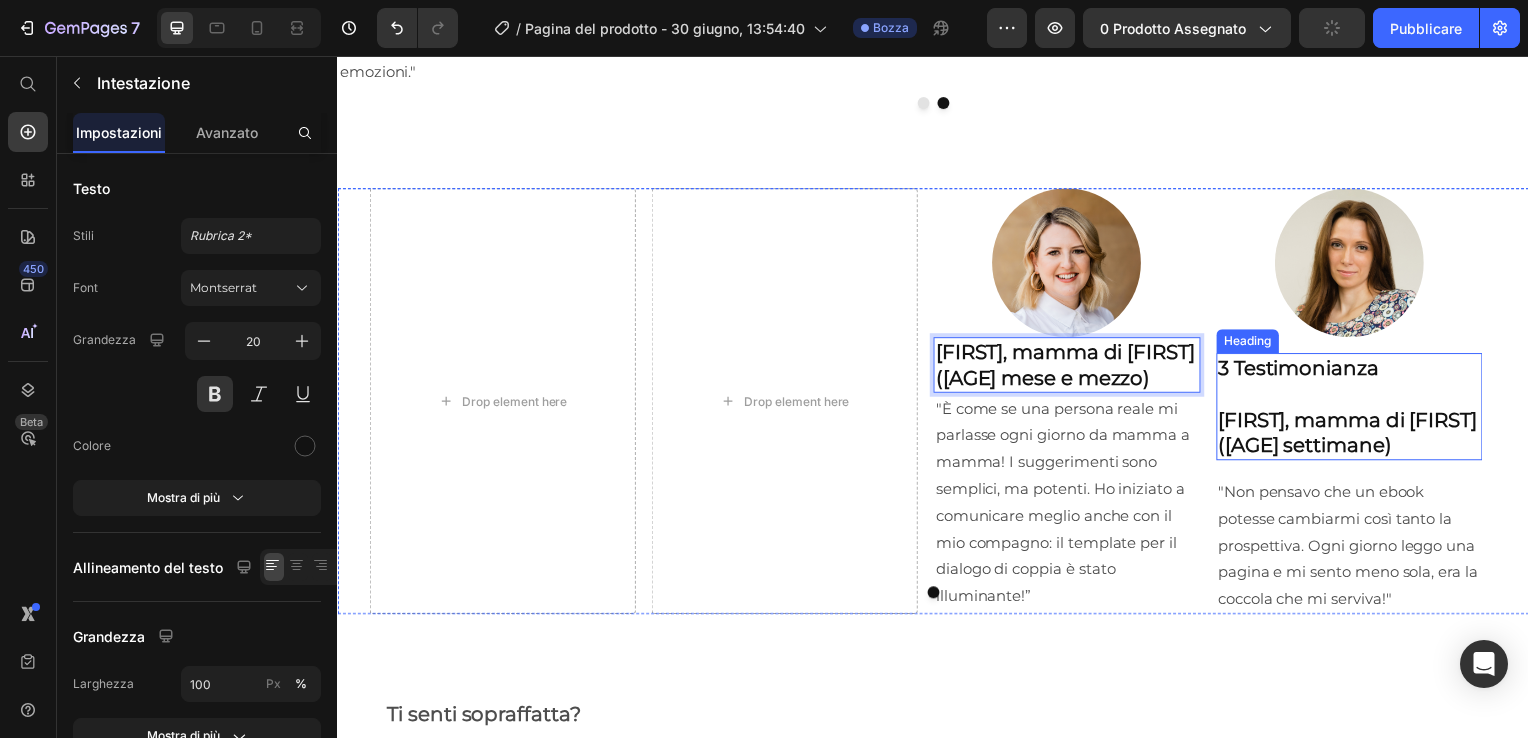 click on "3 Testimonianza Martina, mamma di Emma (6 settimane)" at bounding box center (1356, 410) 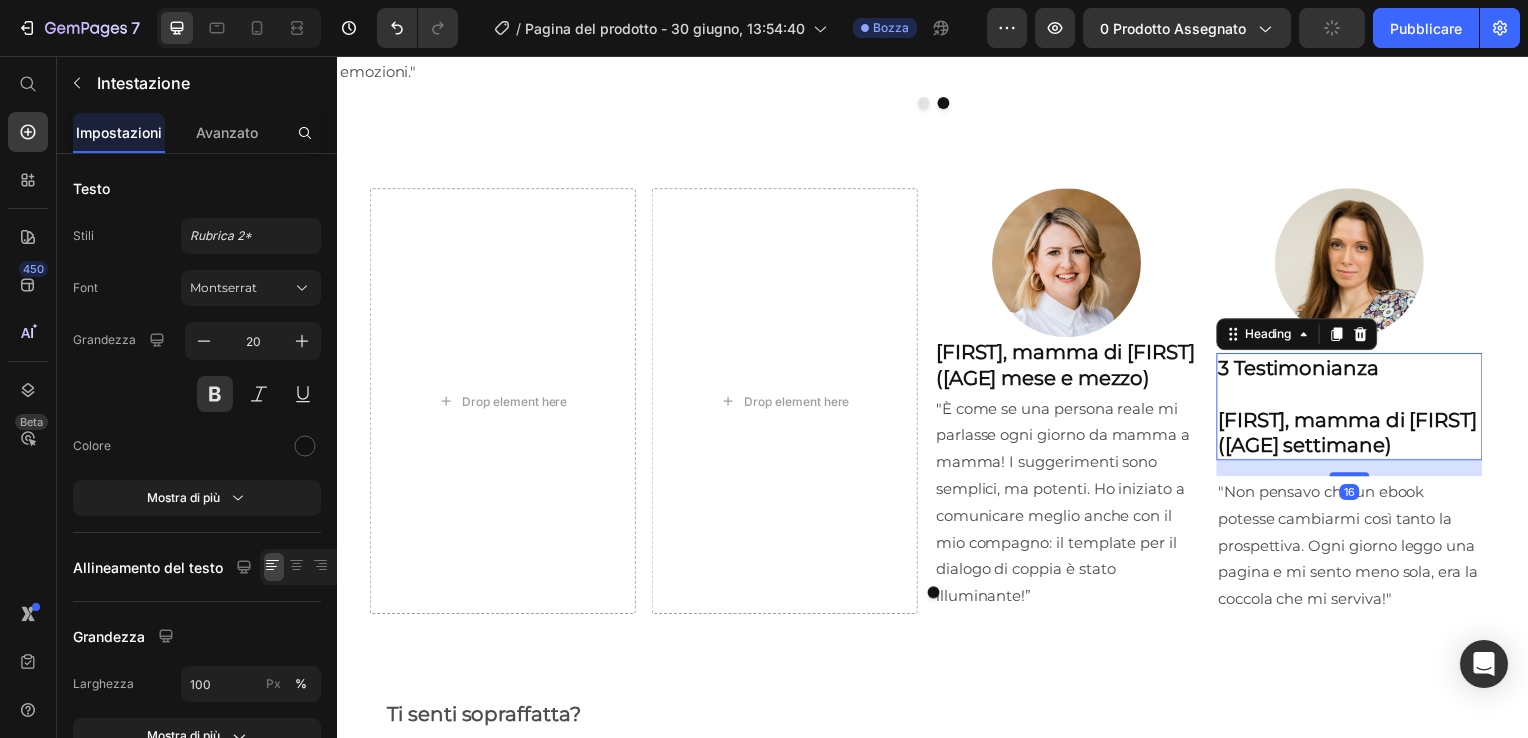 click on "3 Testimonianza Martina, mamma di Emma (6 settimane)" at bounding box center [1356, 410] 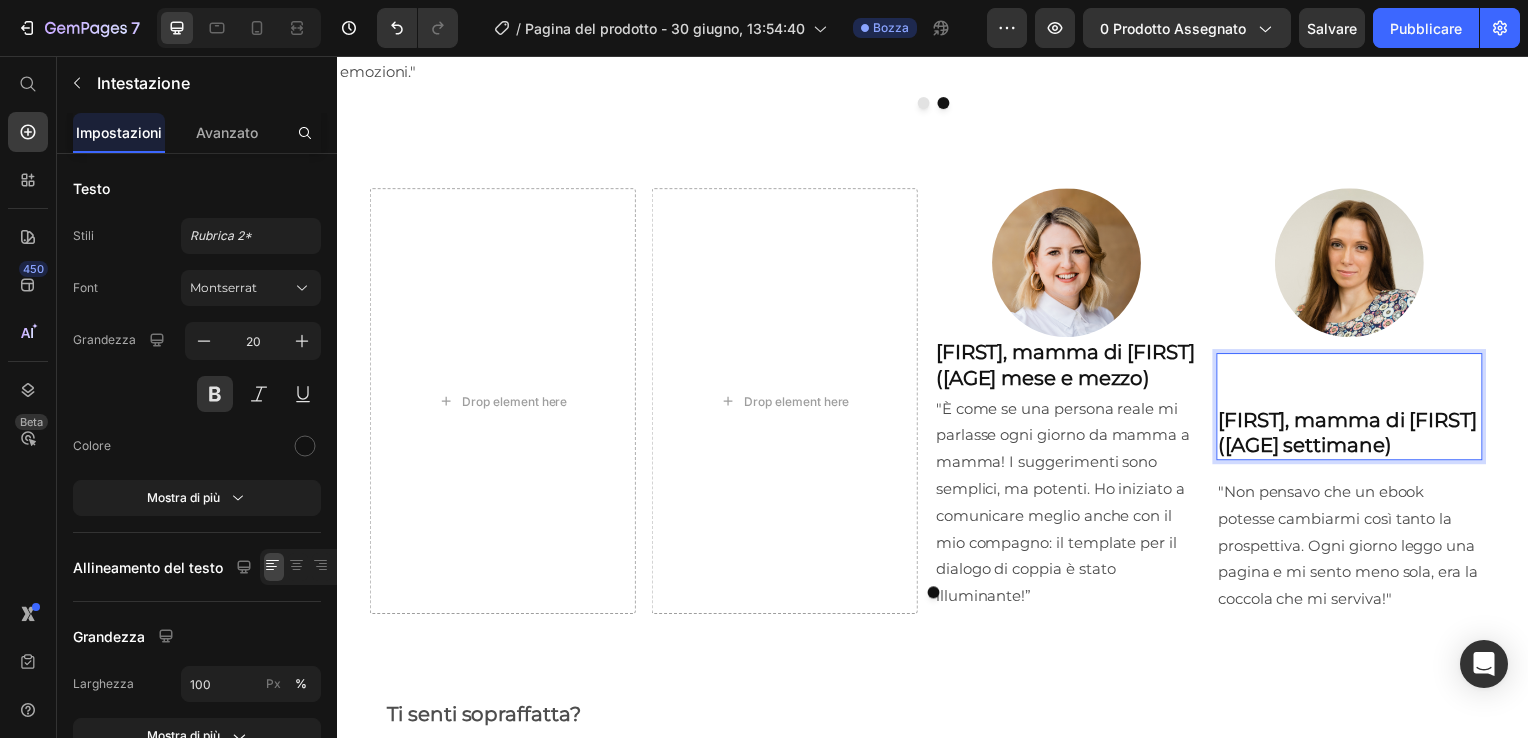 click on "⁠⁠⁠⁠⁠⁠⁠ Martina, mamma di Emma (6 settimane)" at bounding box center [1356, 410] 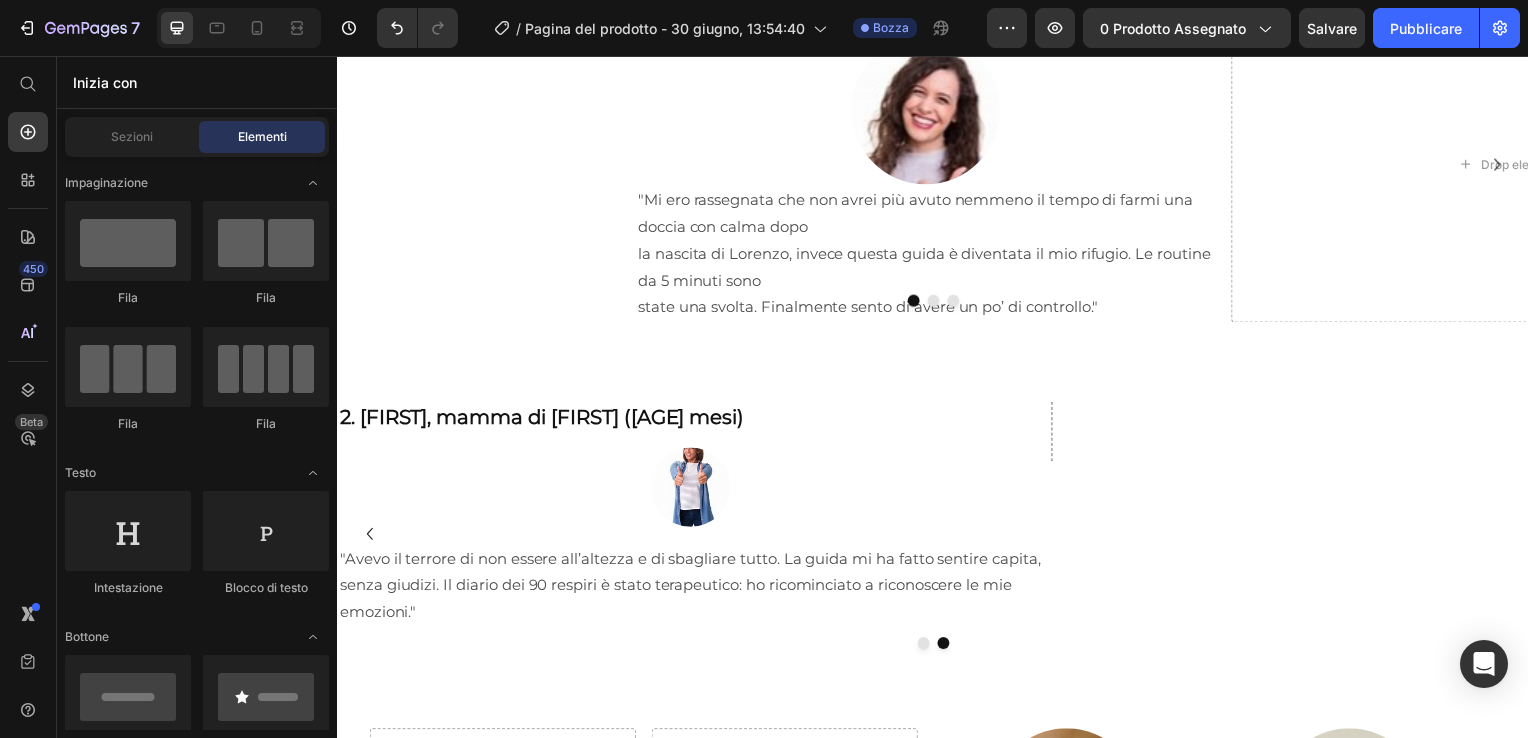 scroll, scrollTop: 1697, scrollLeft: 0, axis: vertical 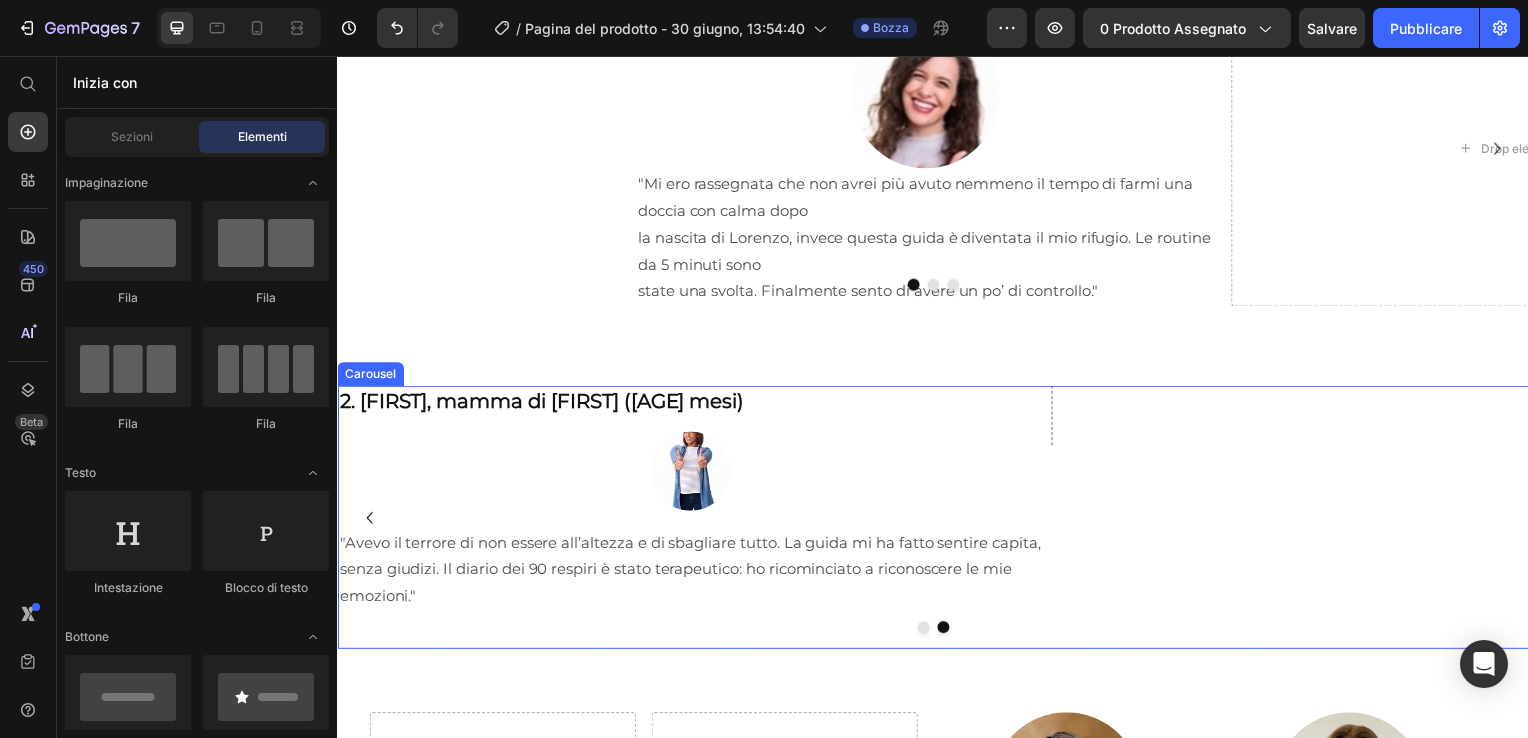 click 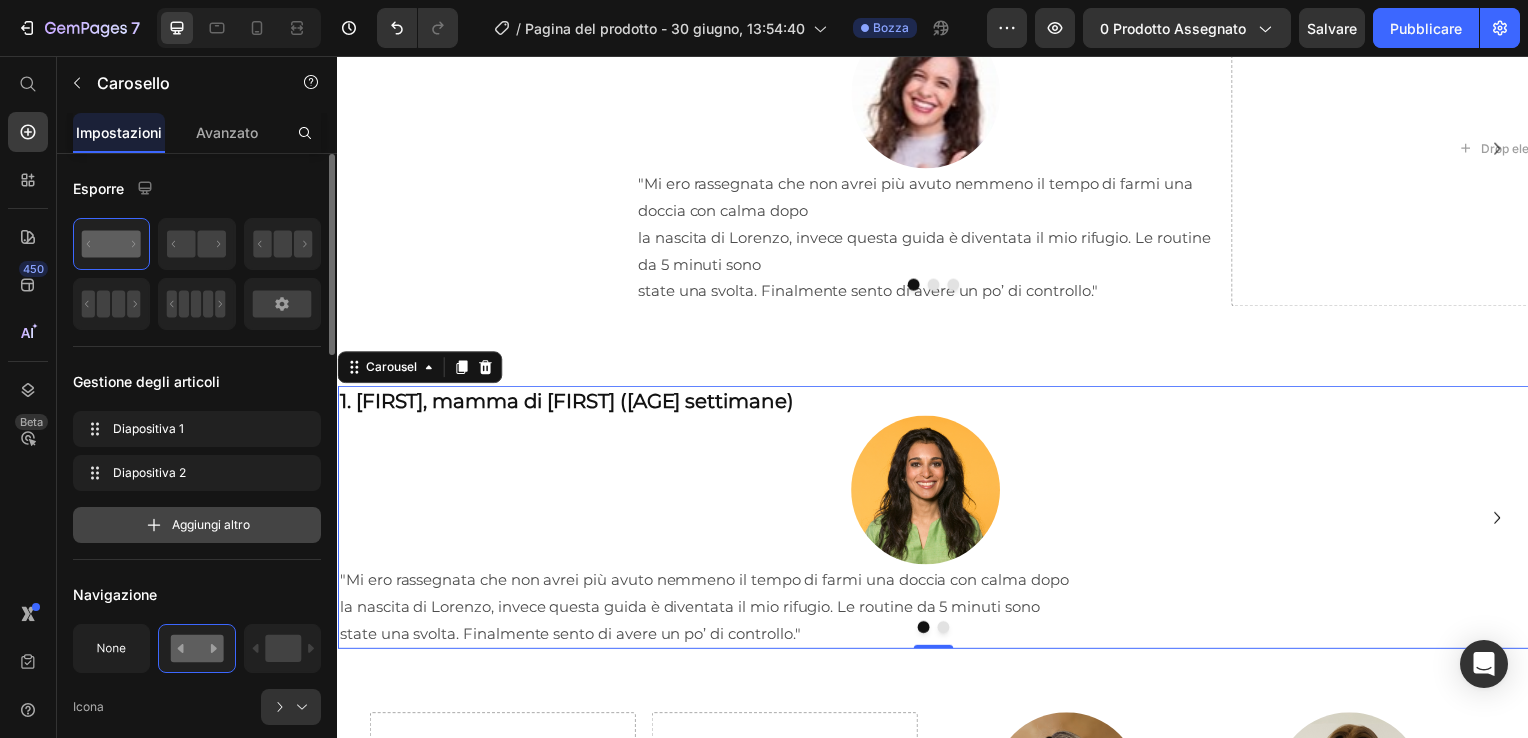 click on "Aggiungi altro" at bounding box center (197, 525) 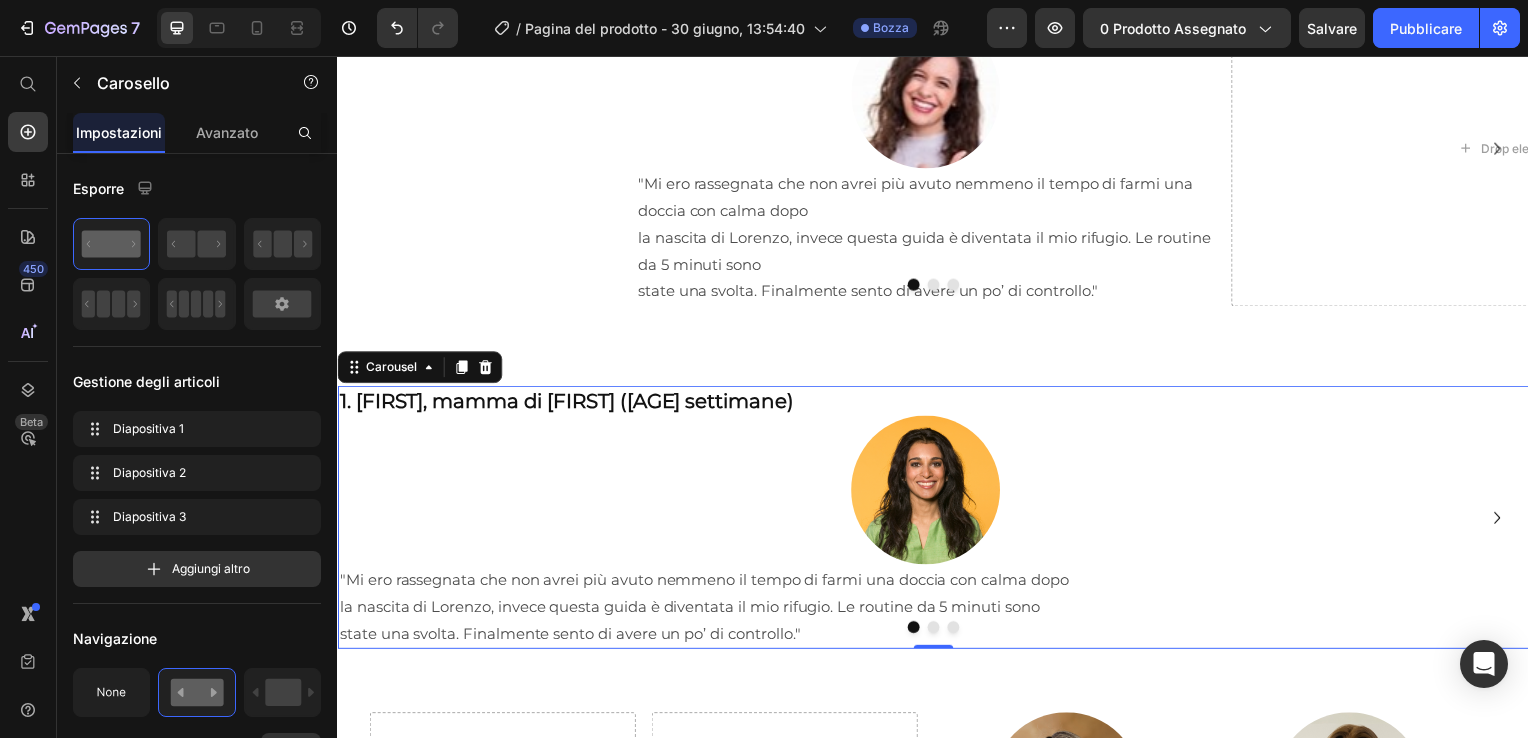 click 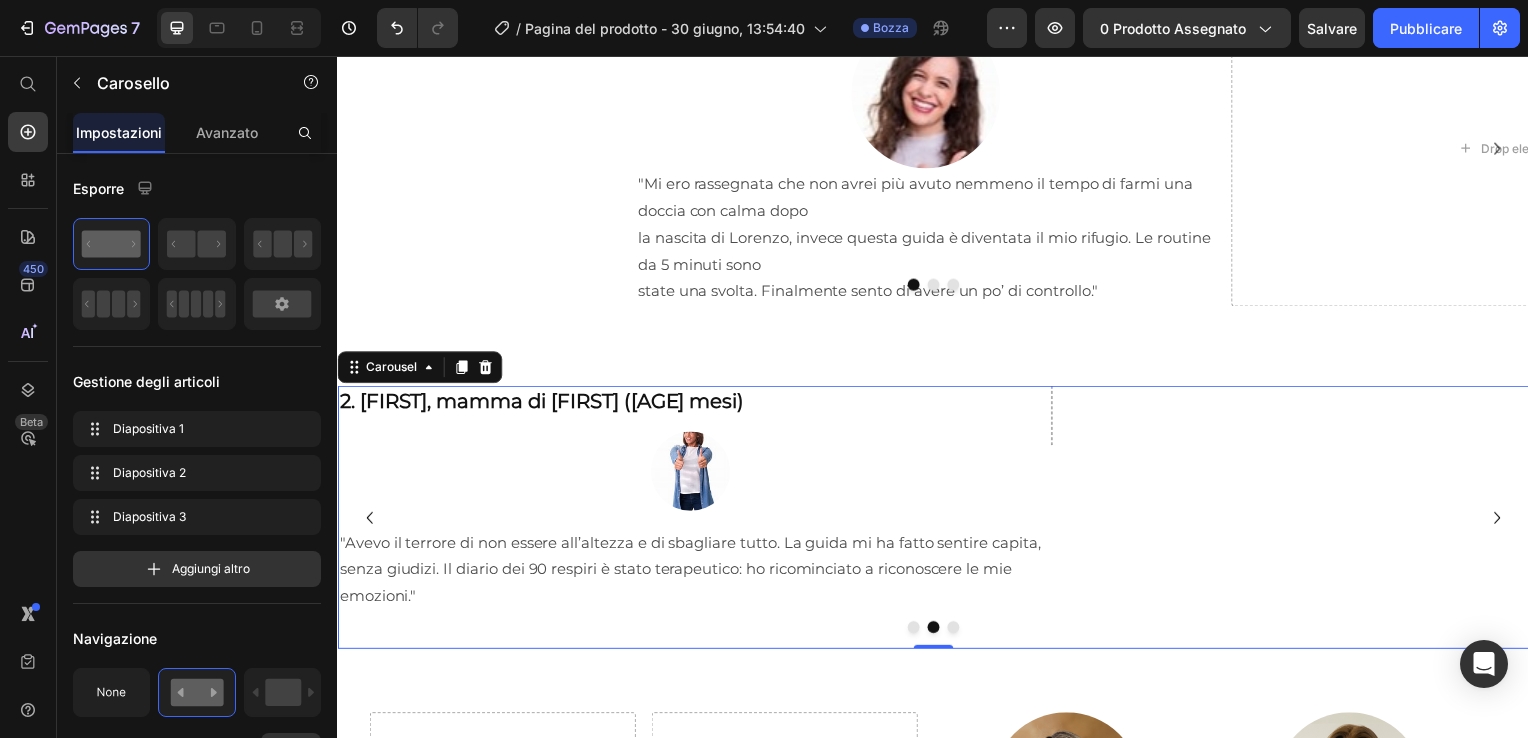 click 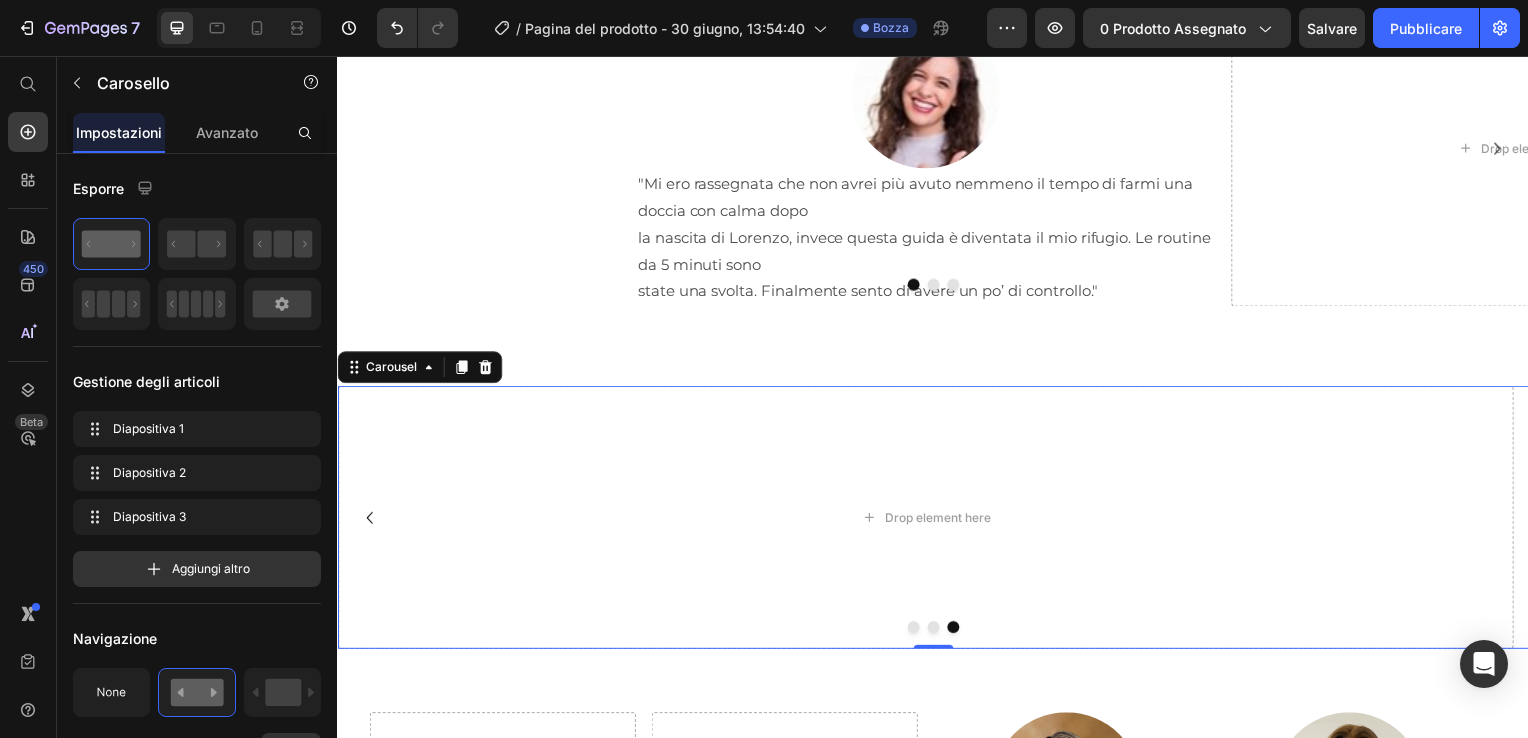 click 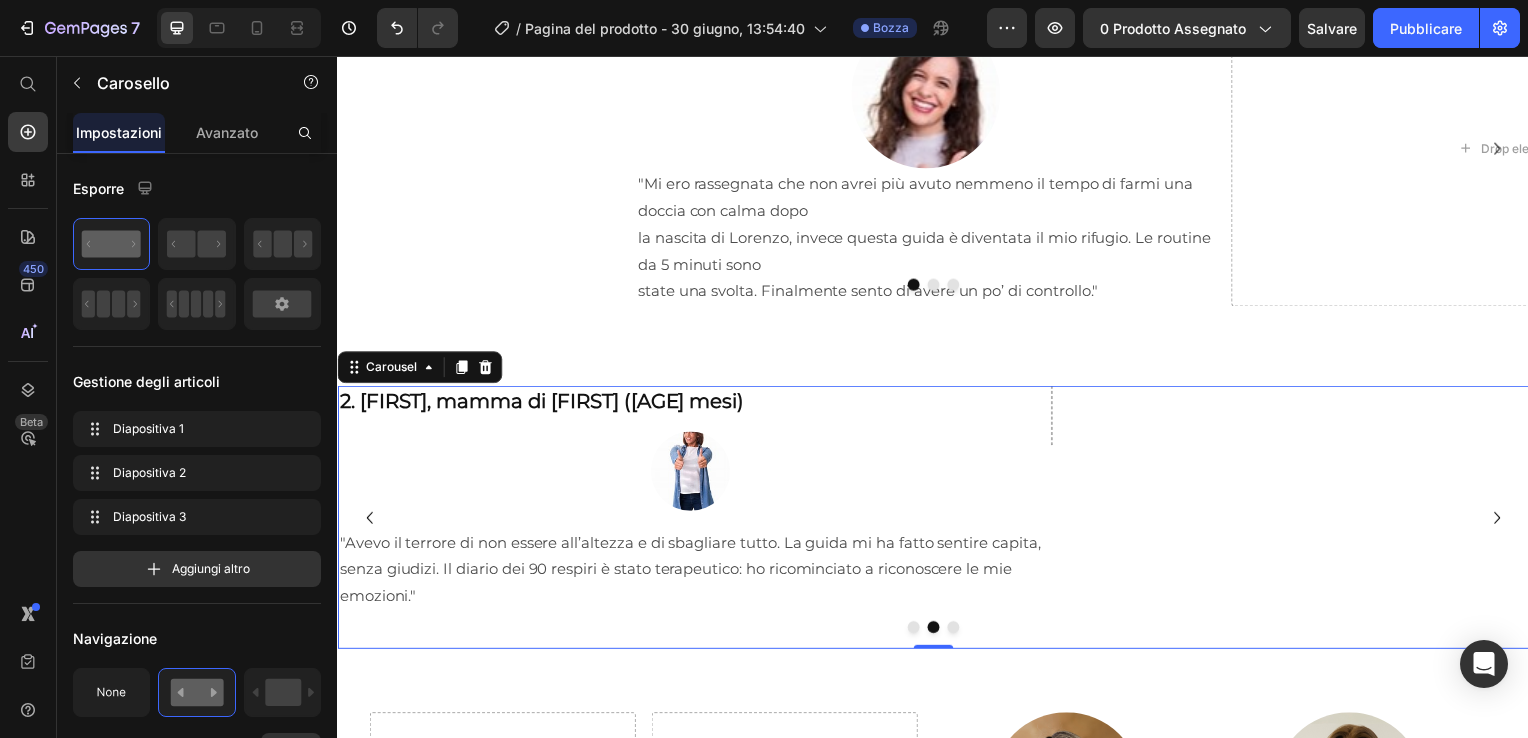 click 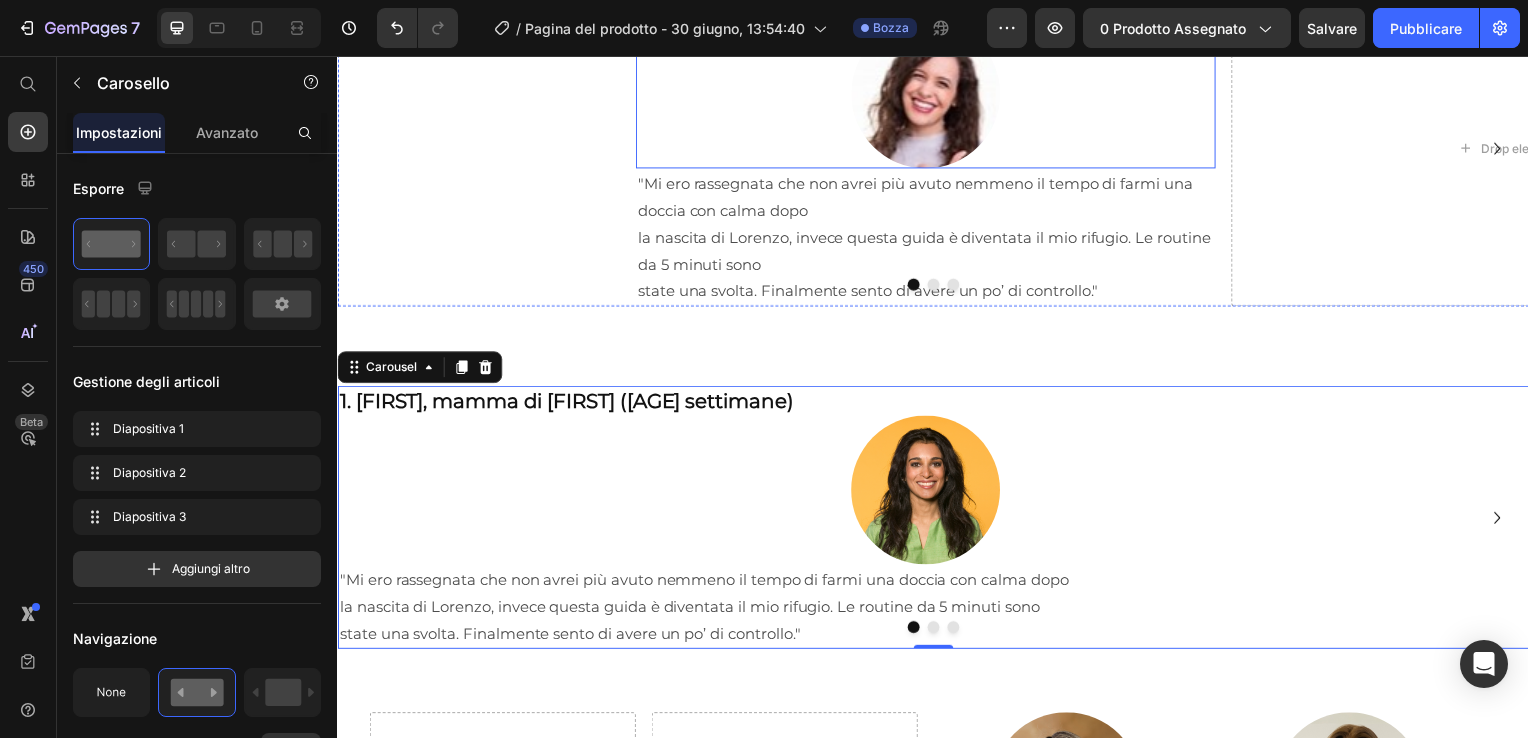 click at bounding box center (929, 95) 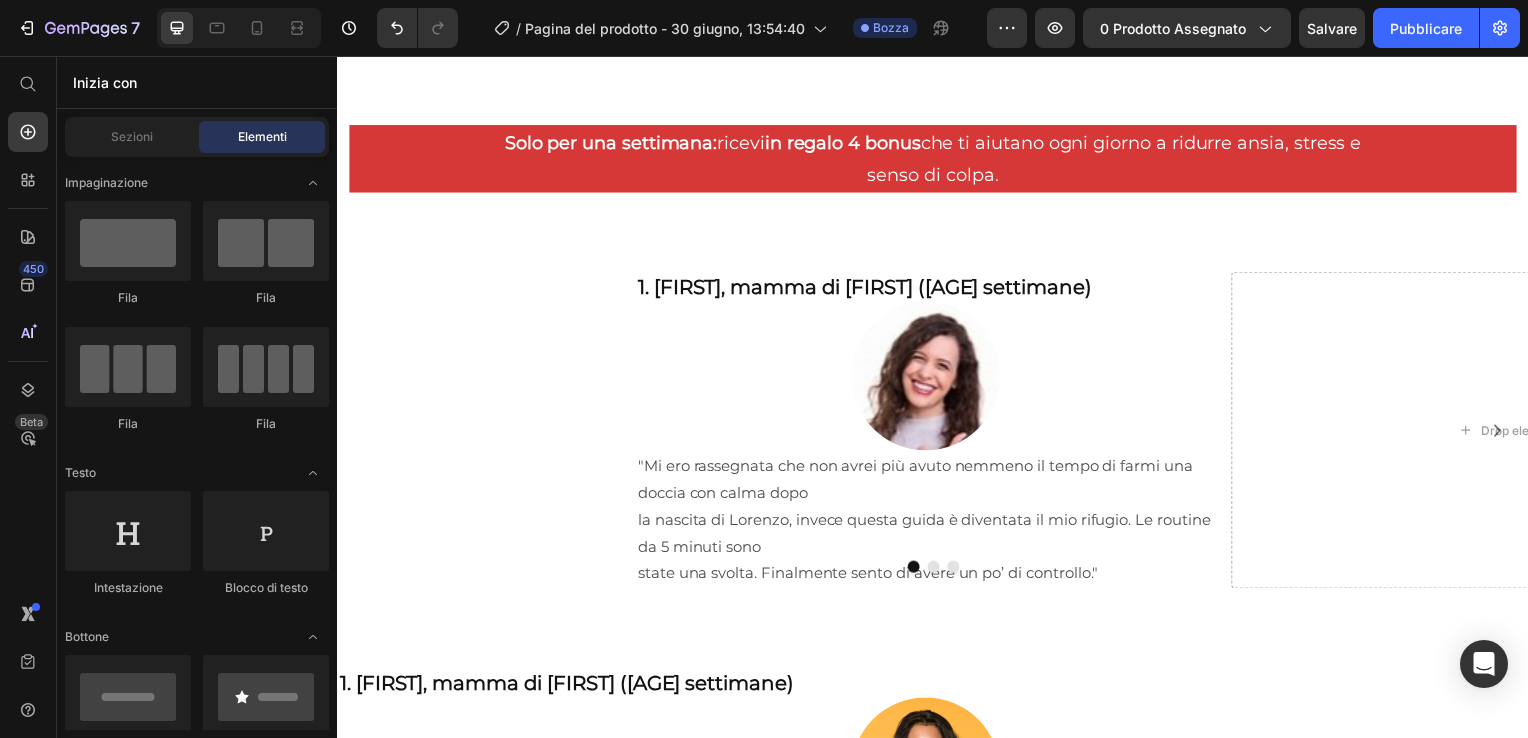 scroll, scrollTop: 1396, scrollLeft: 0, axis: vertical 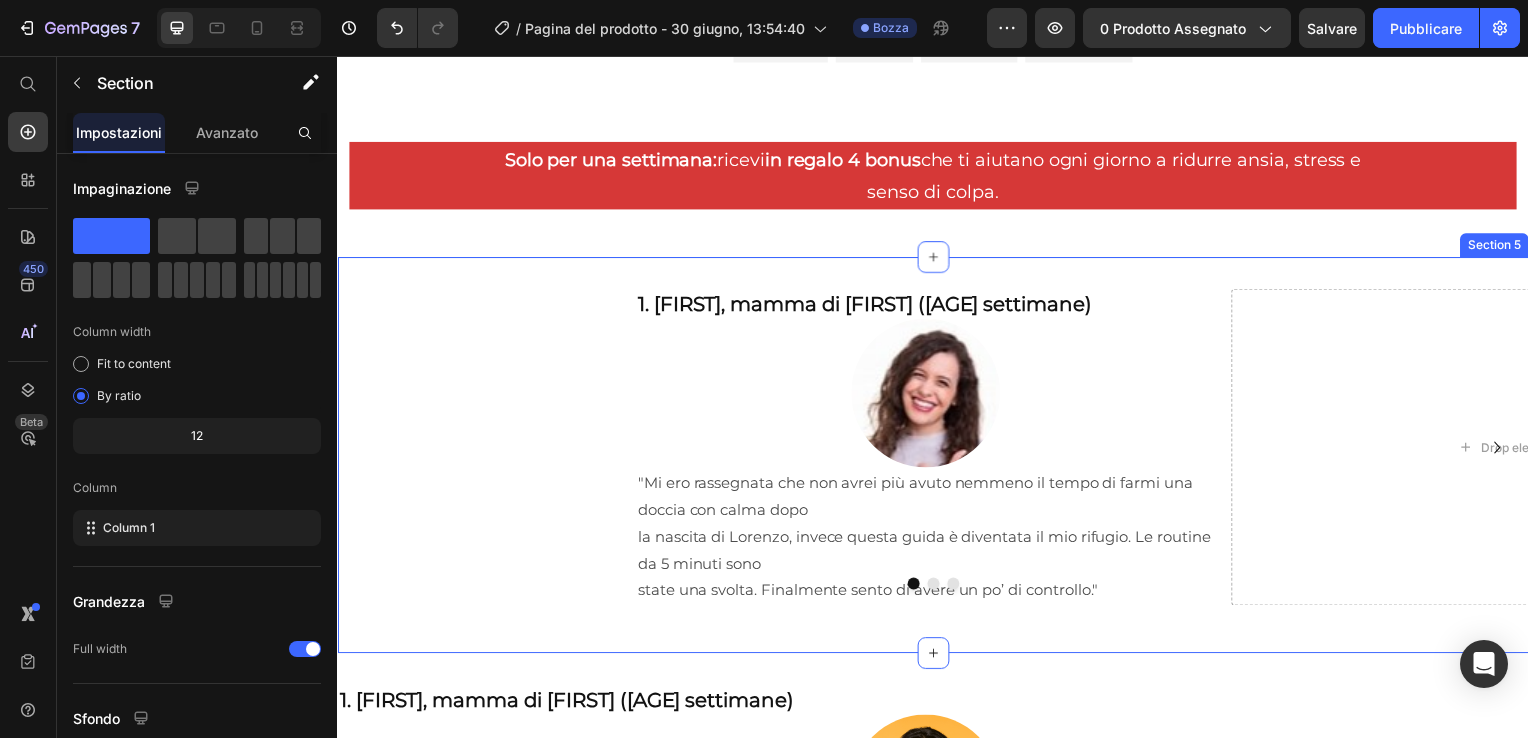 click on "1. Giulia, mamma di Lorenzo (3 settimane) Heading Image "Mi ero rassegnata che non avrei più avuto nemmeno il tempo di farmi una doccia con calma dopo la nascita di Lorenzo, invece questa guida è diventata il mio rifugio. Le routine da 5 minuti sono state una svolta. Finalmente sento di avere un po’ di controllo." Text Block
Drop element here
Drop element here
Carousel Row Section 5" at bounding box center (937, 458) 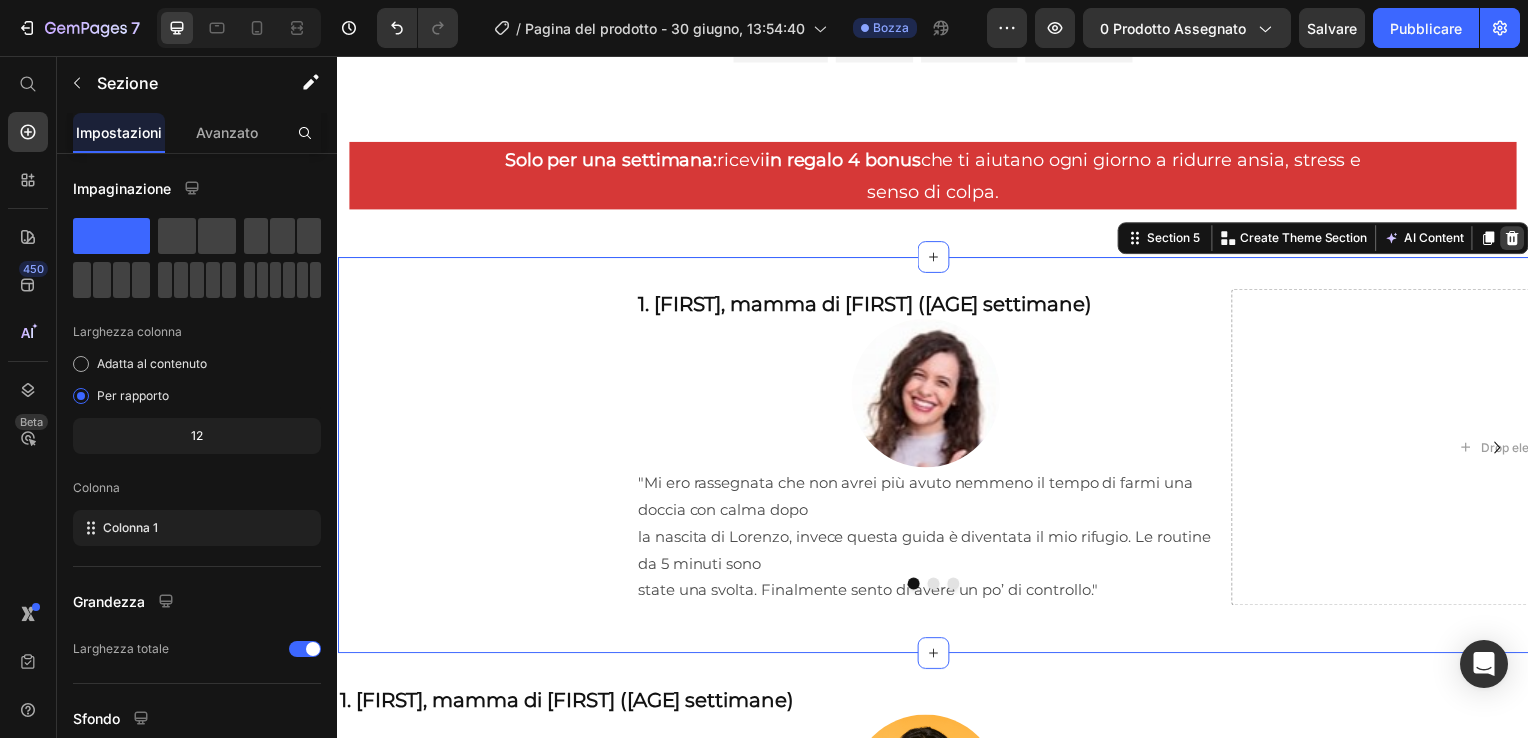 click 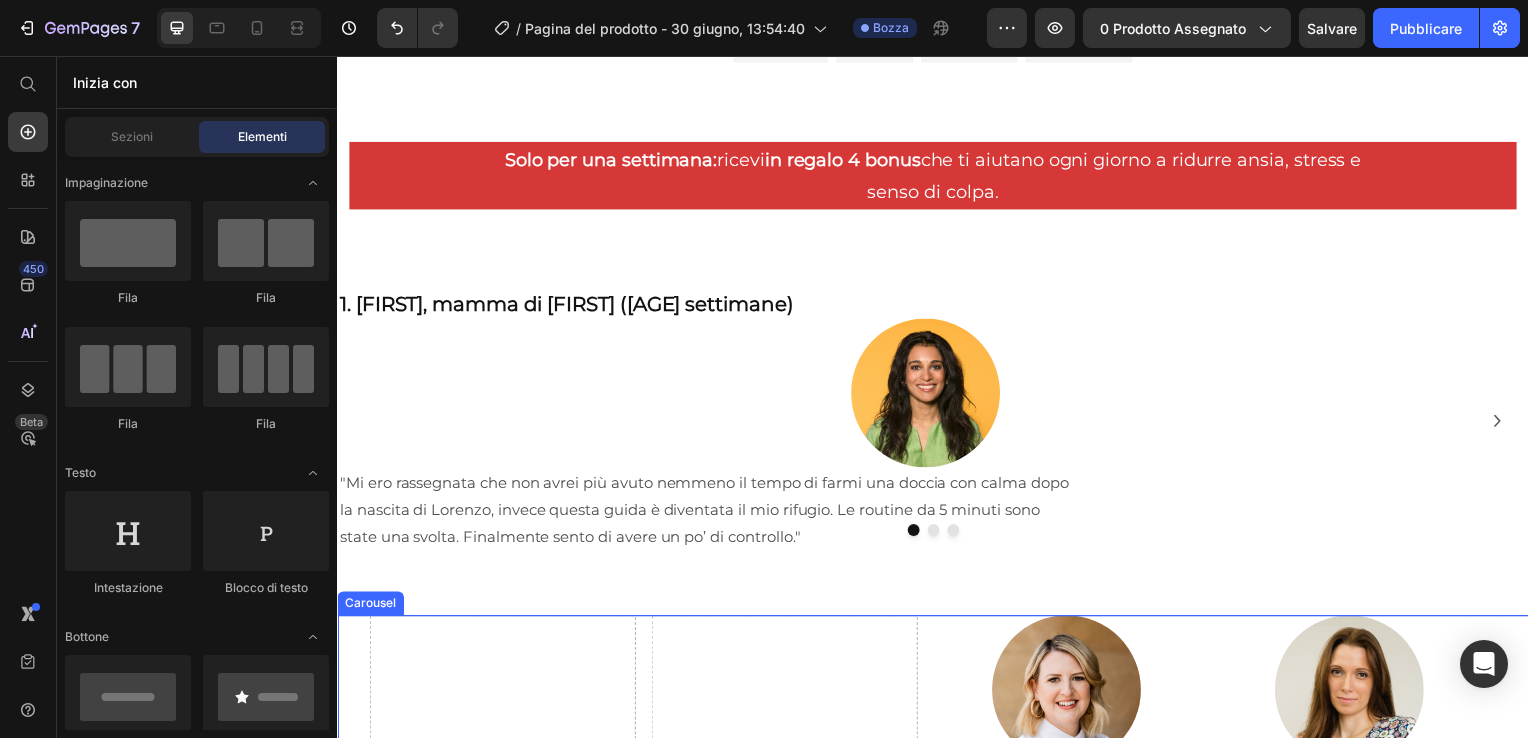 click on "Drop element here" at bounding box center [787, 833] 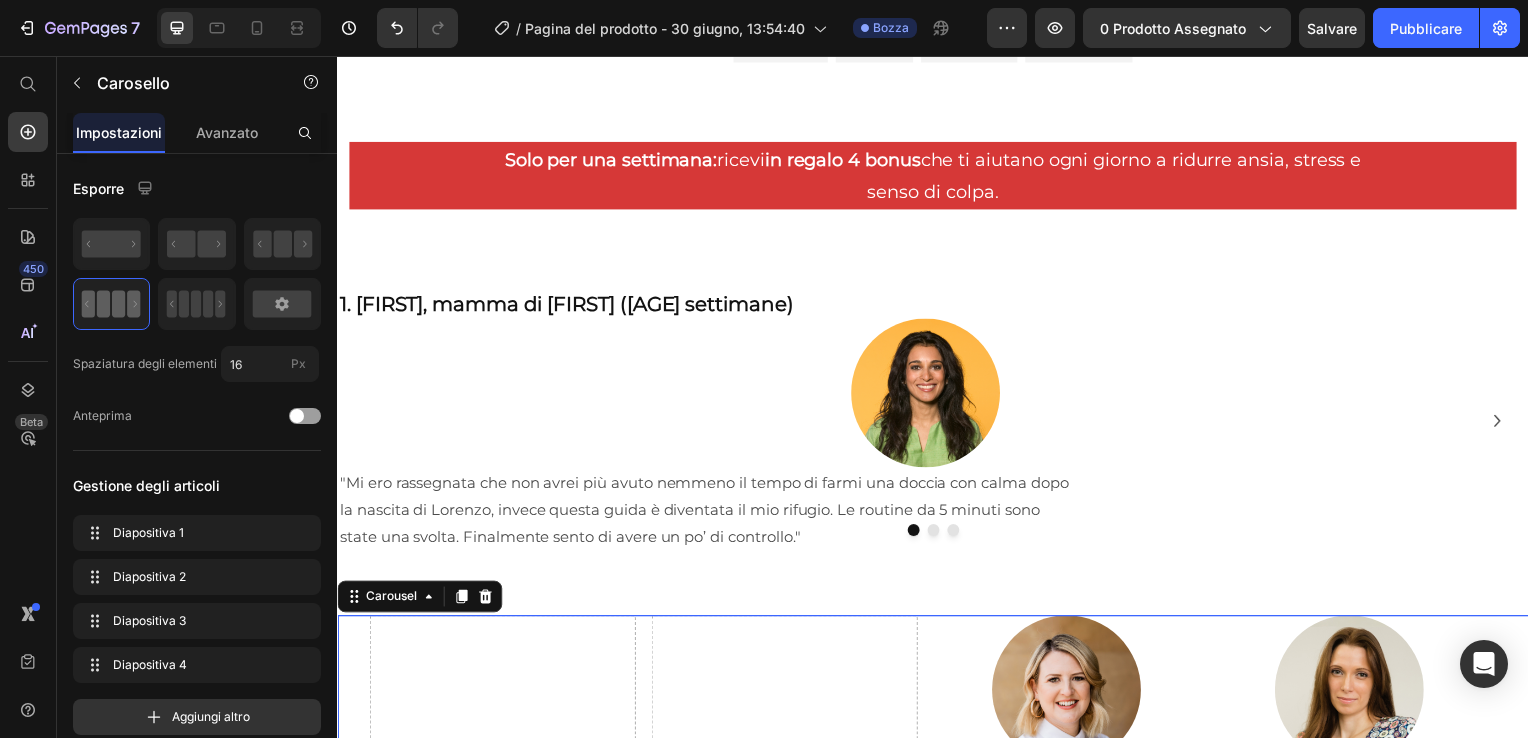 click on "Drop element here" at bounding box center (787, 833) 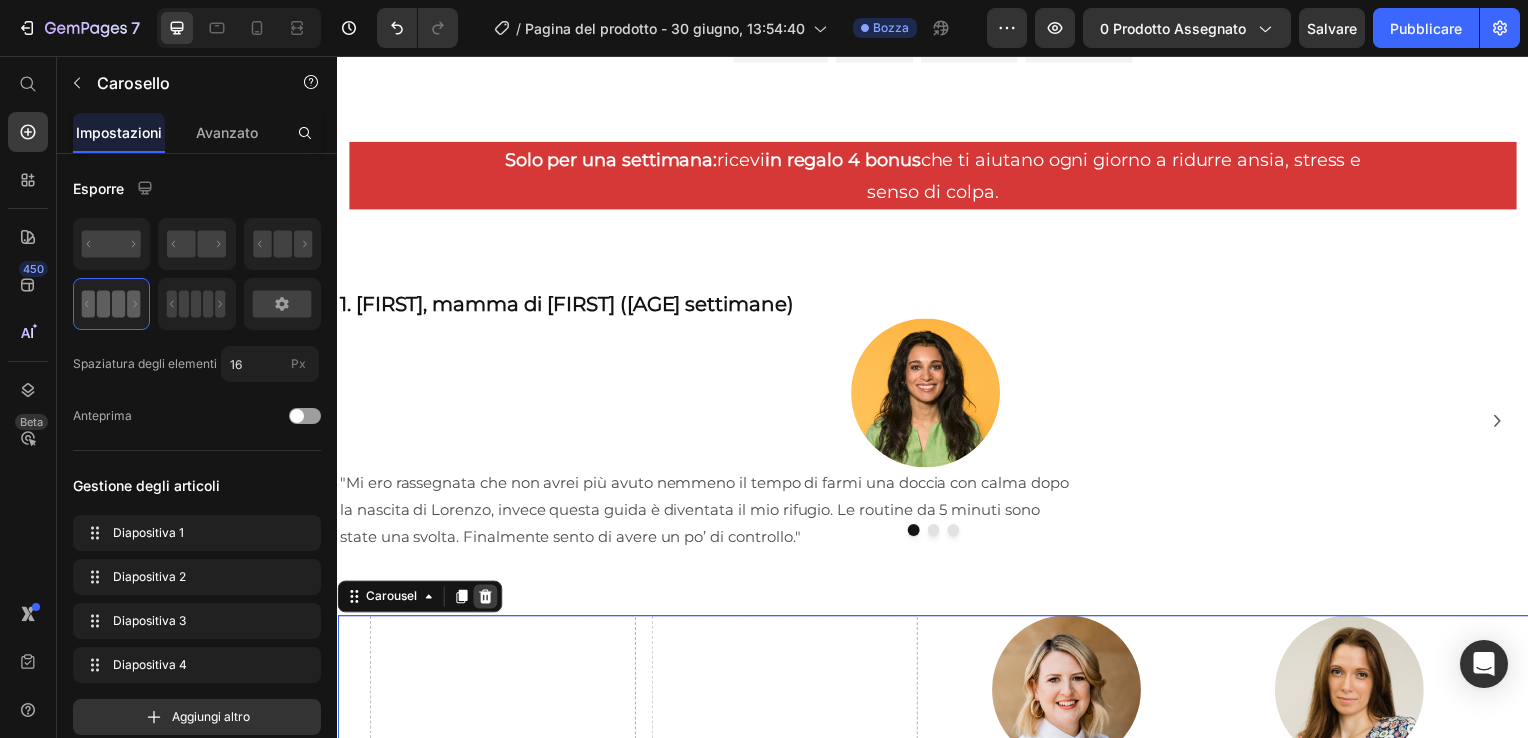 click 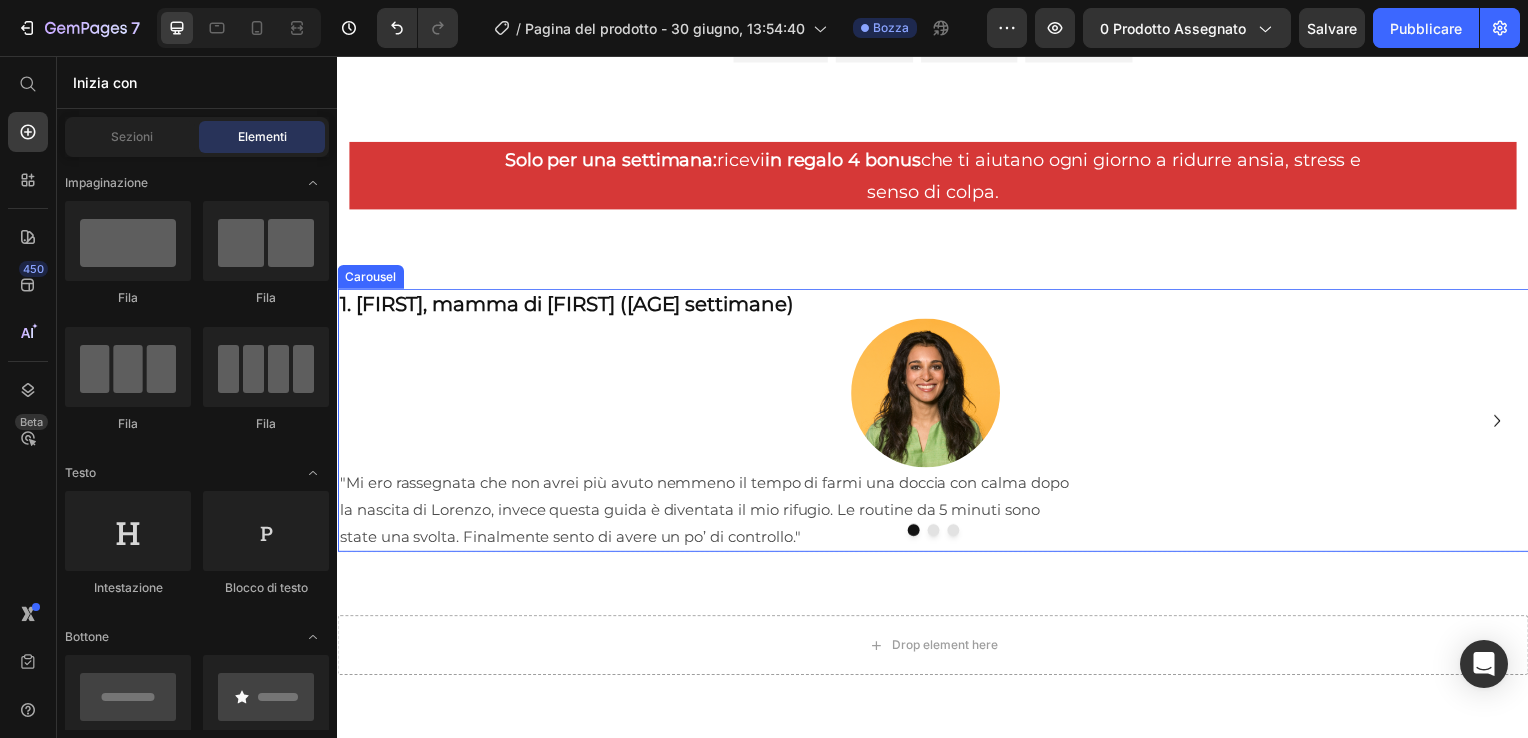 click 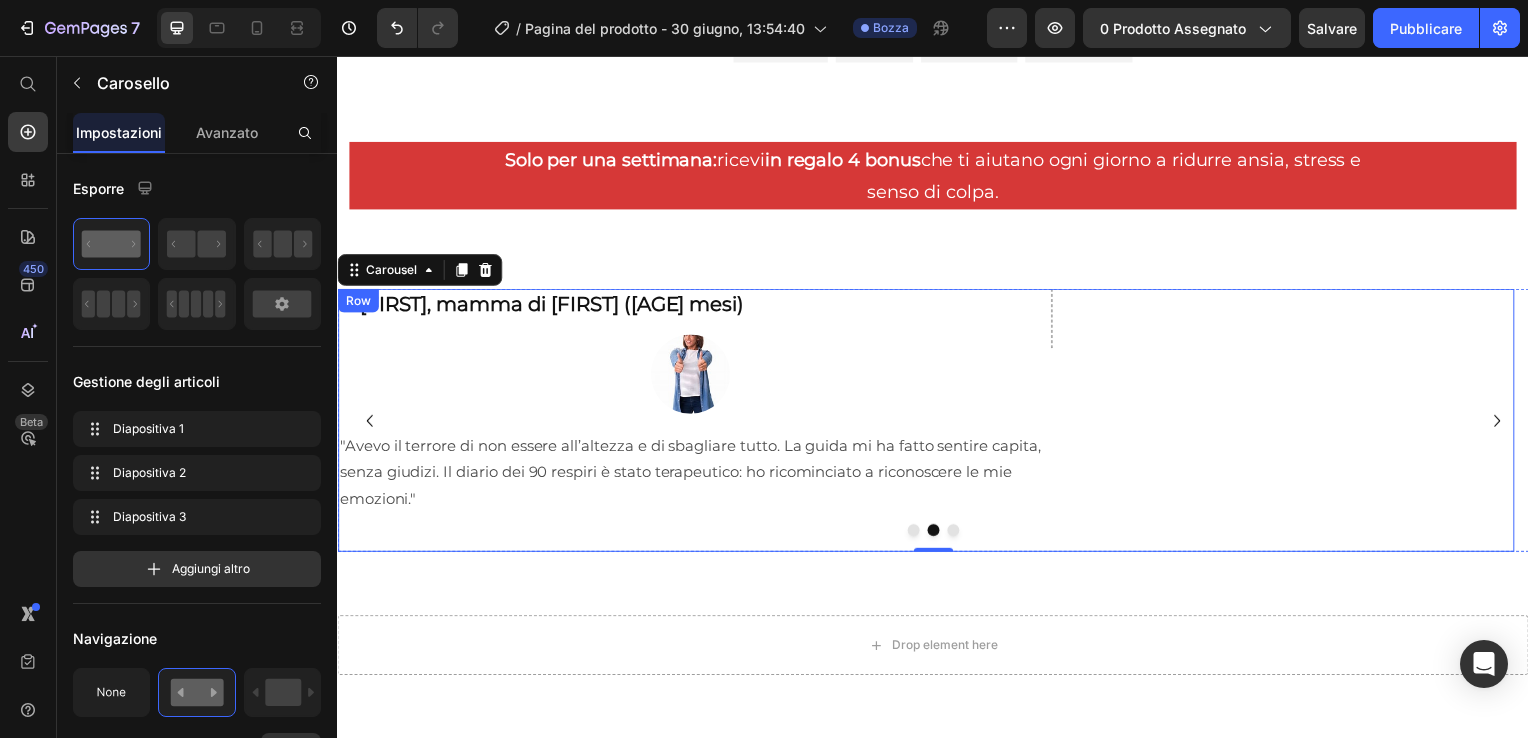 click at bounding box center (1080, 423) 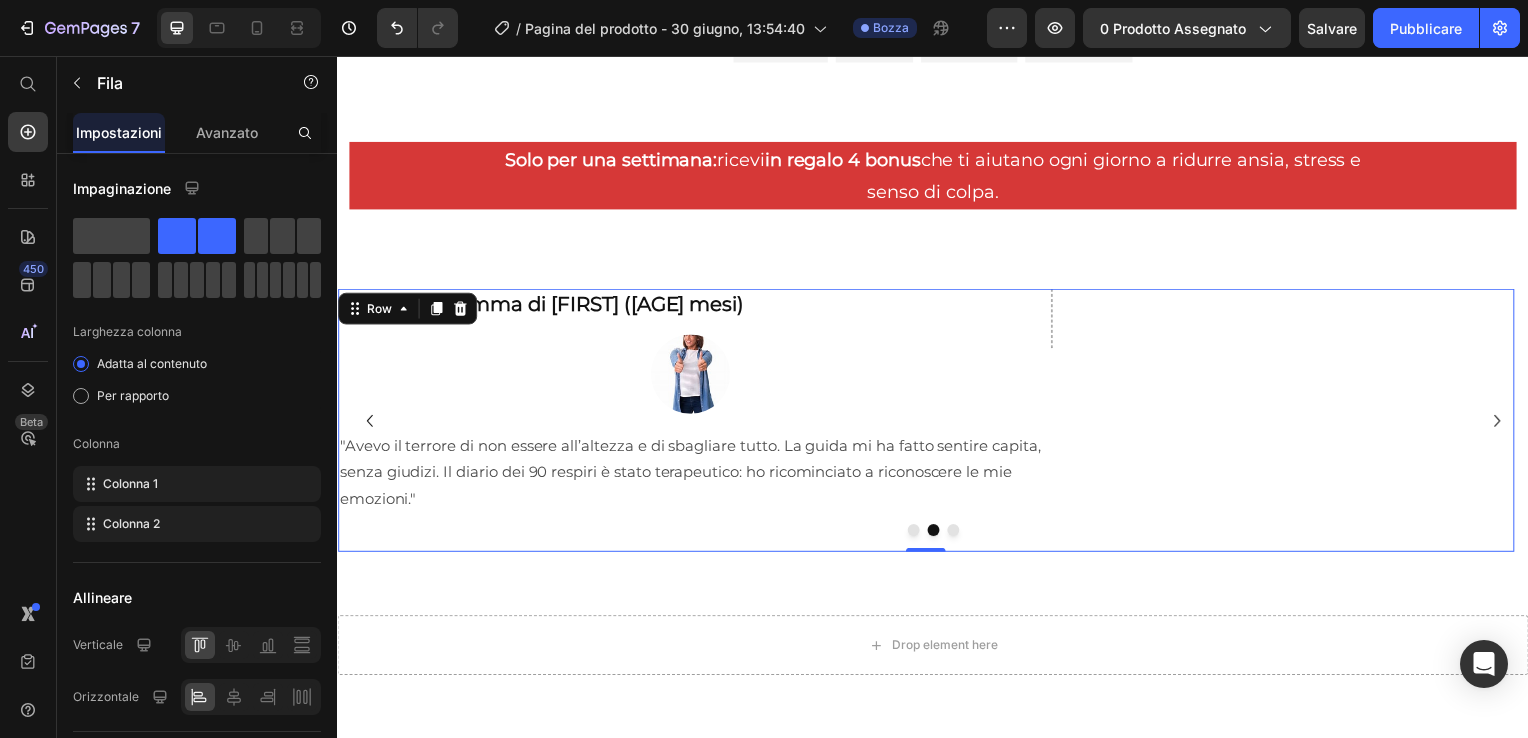 click at bounding box center [1056, 321] 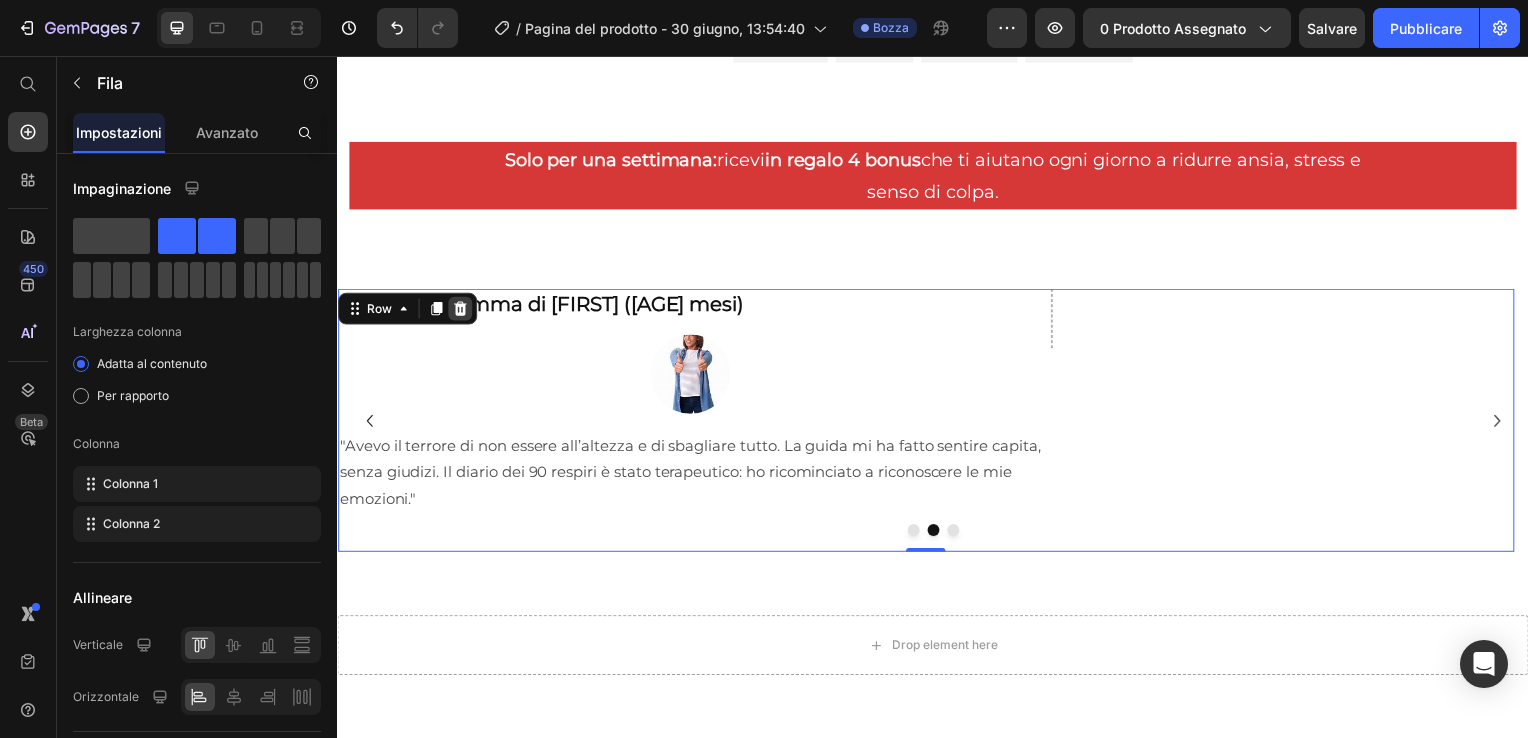 click 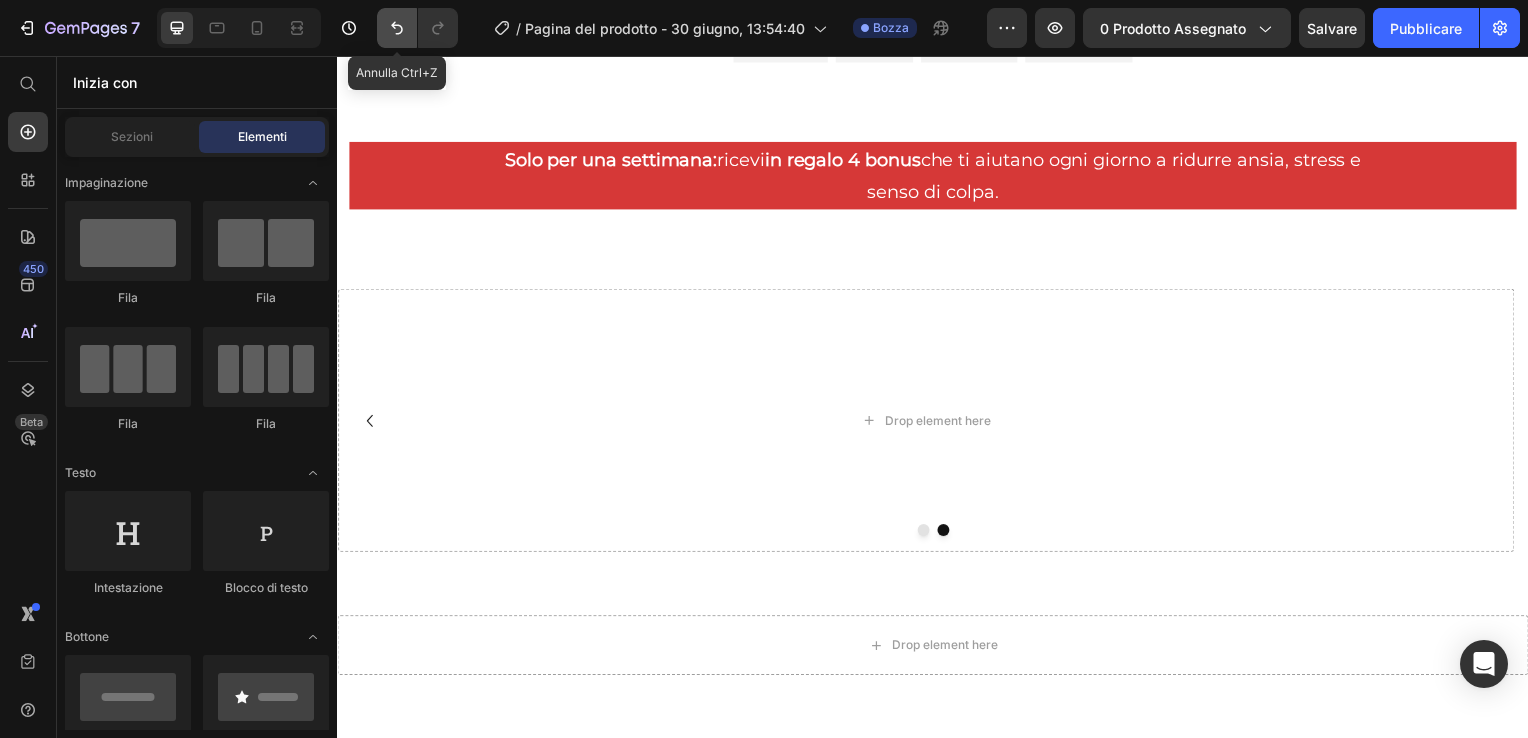 click 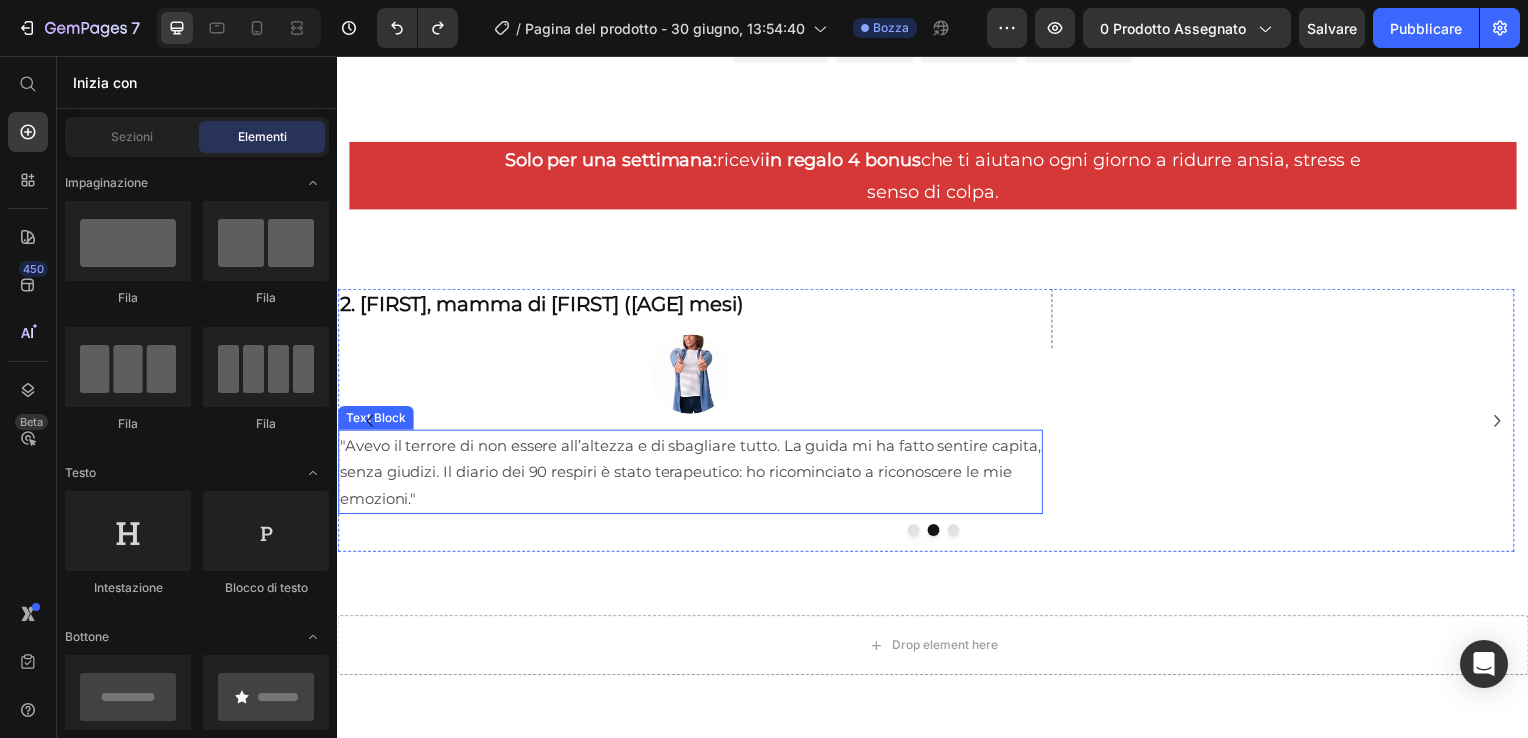 click on ""Avevo il terrore di non essere all’altezza e di sbagliare tutto. La guida mi ha fatto sentire capita, senza giudizi. Il diario dei 90 respiri è stato terapeutico: ho ricominciato a riconoscere le mie emozioni."" at bounding box center (692, 475) 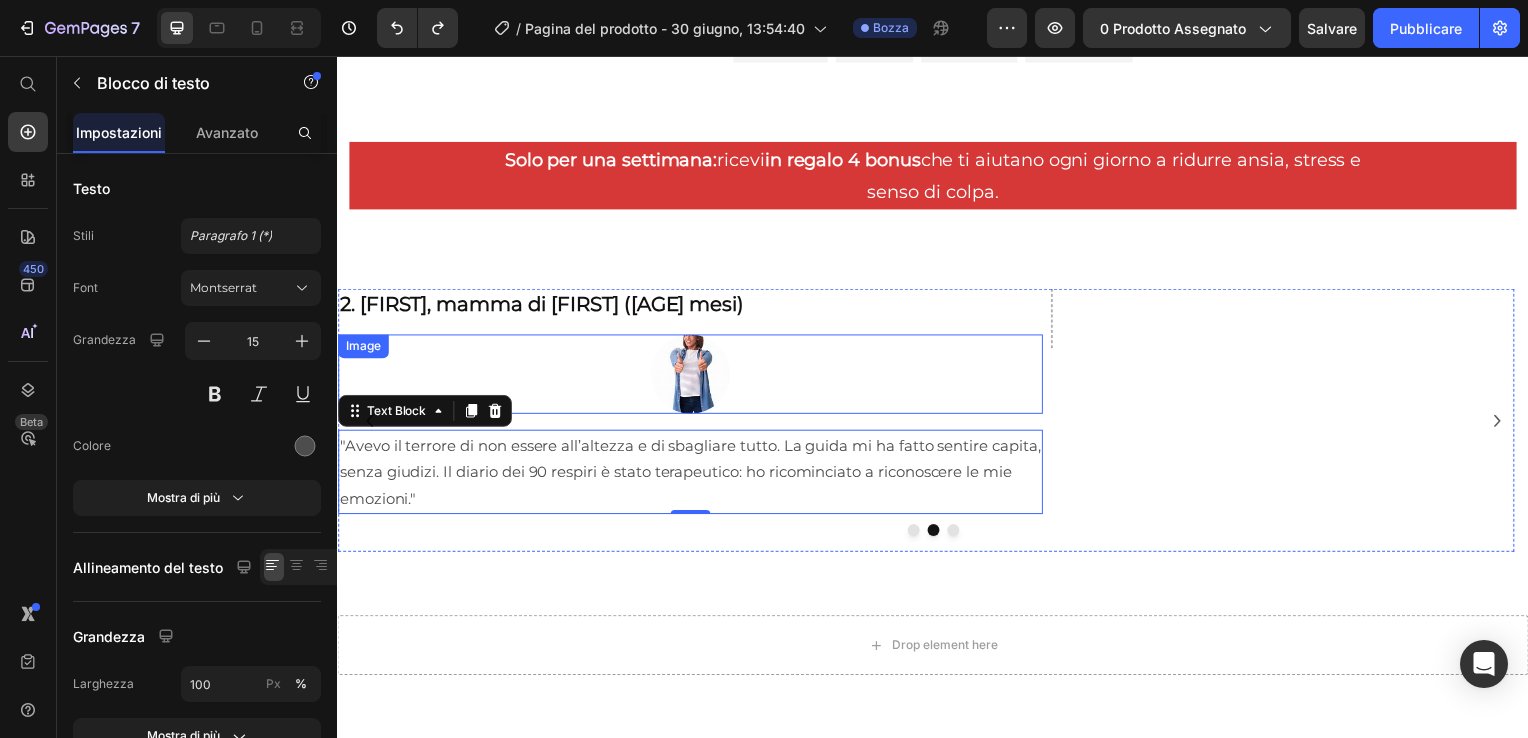 click at bounding box center (692, 377) 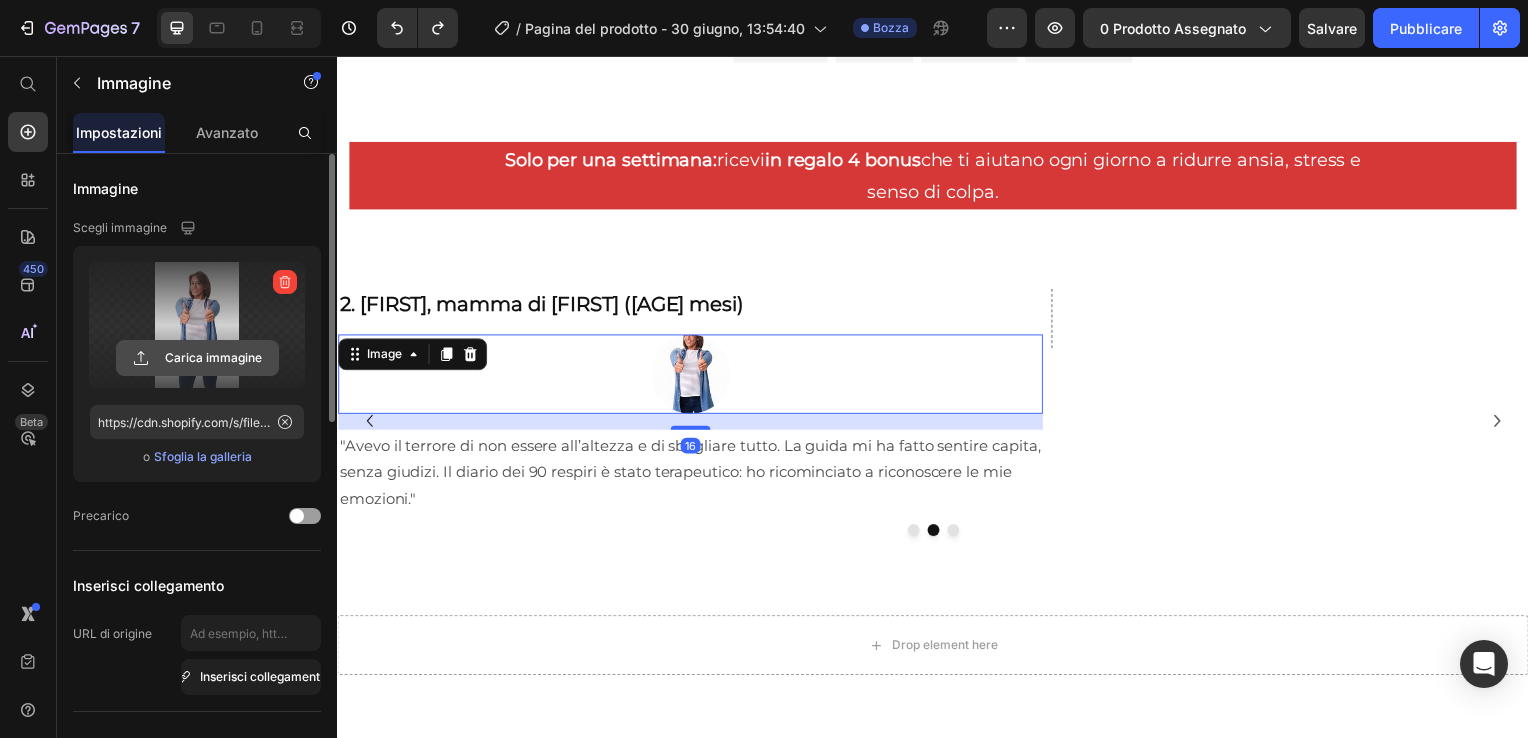 click 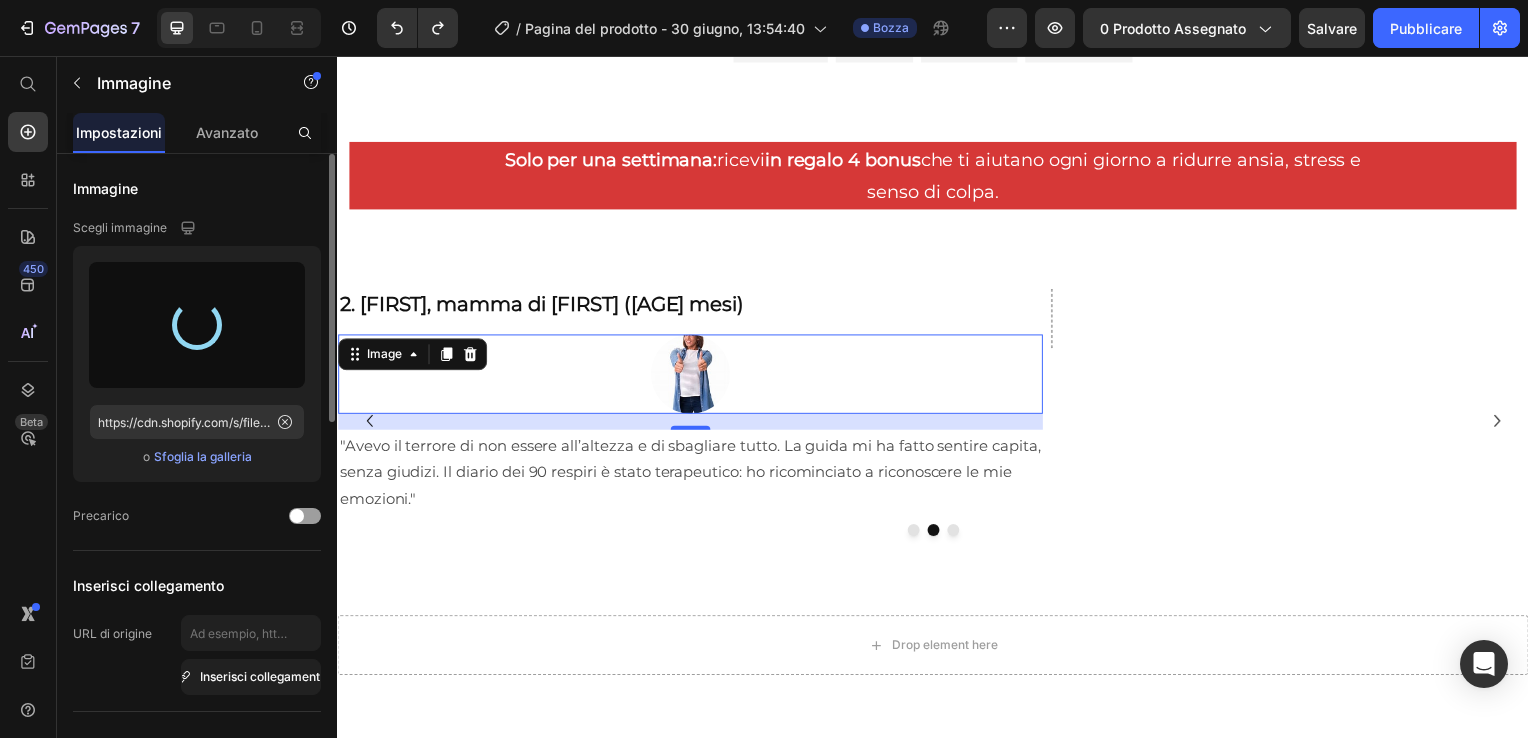 type on "https://cdn.shopify.com/s/files/1/0913/1878/0283/files/gempages_566417854031725477-28c523bb-b9a4-433b-97ed-fd085d4750a2.png" 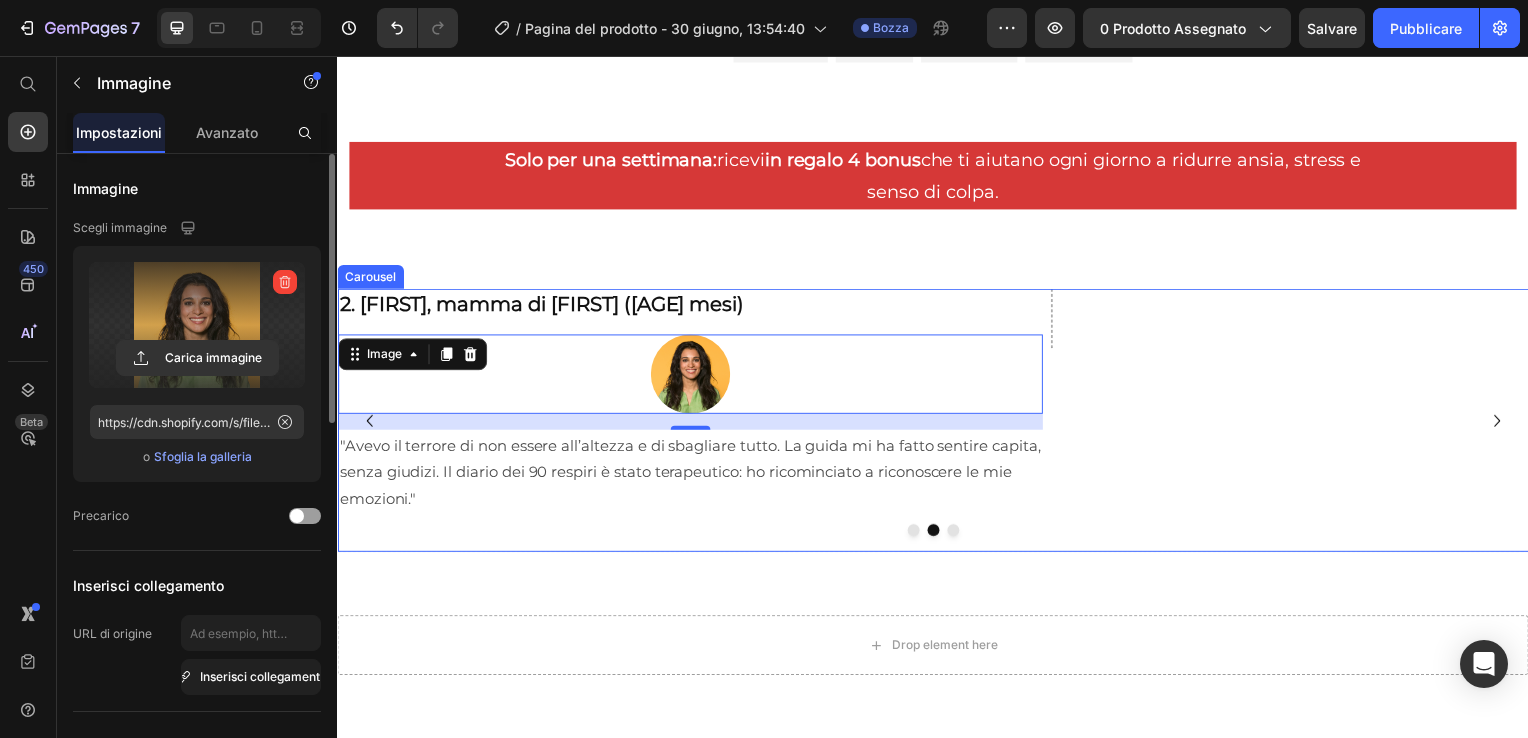 click 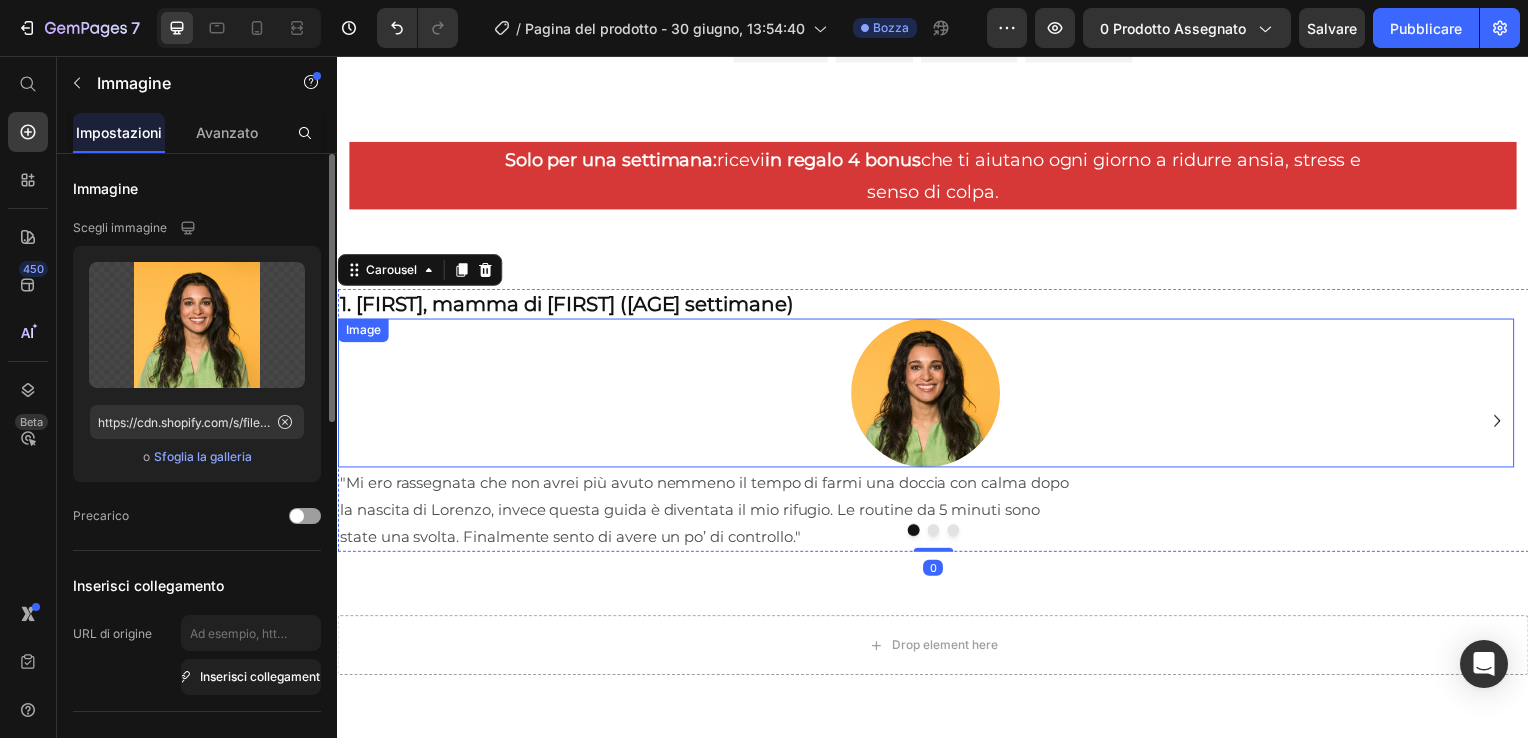 click at bounding box center (929, 396) 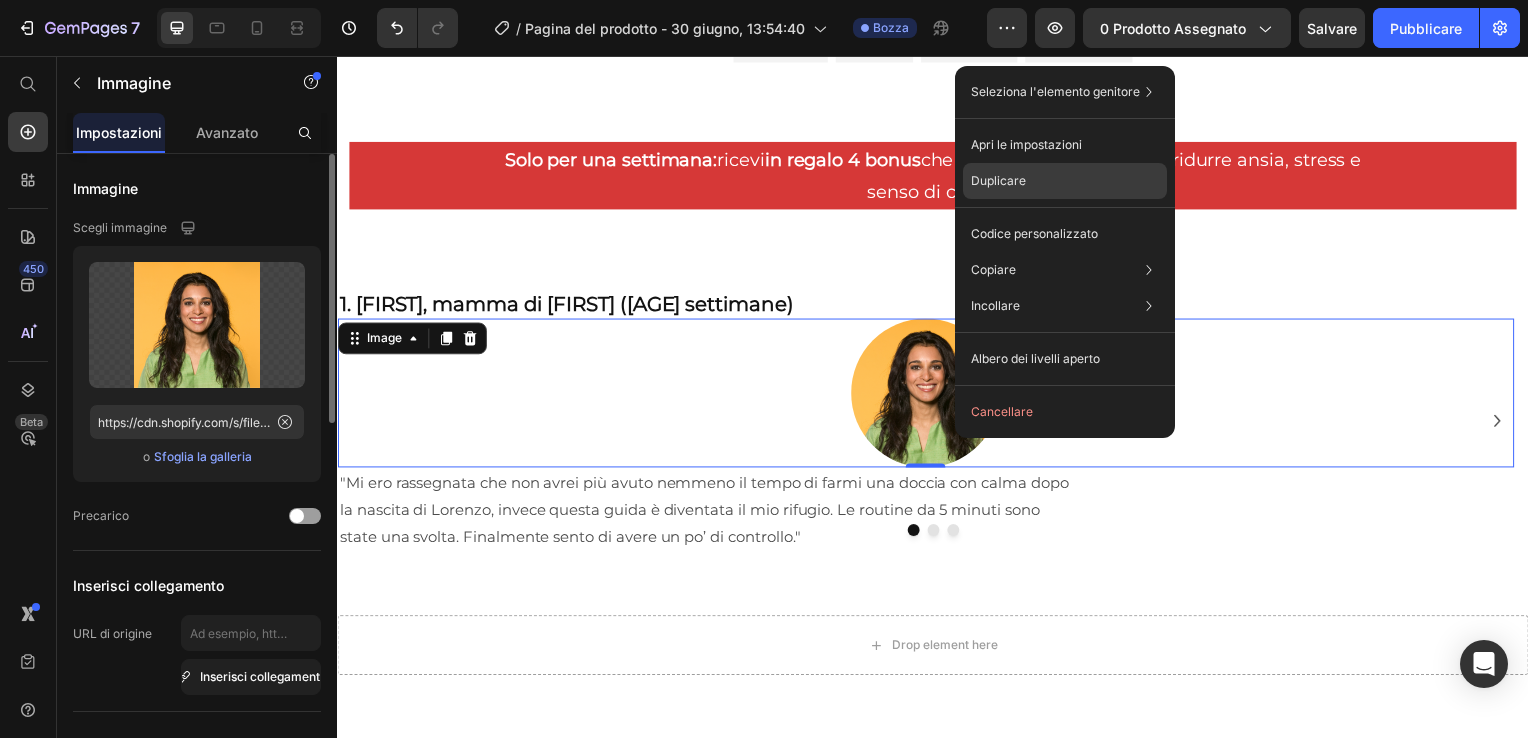 click on "Duplicare" 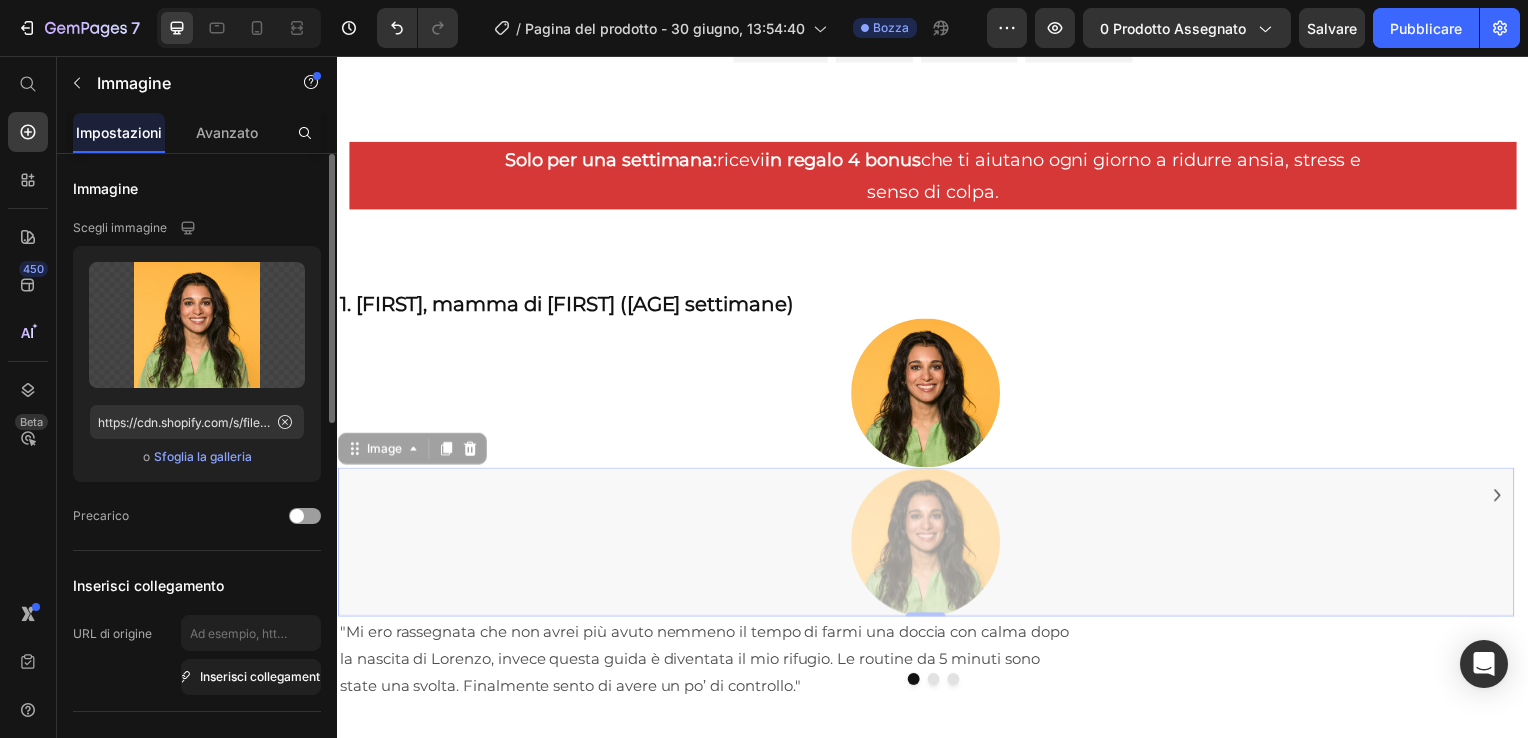 drag, startPoint x: 1308, startPoint y: 541, endPoint x: 1535, endPoint y: 525, distance: 227.56317 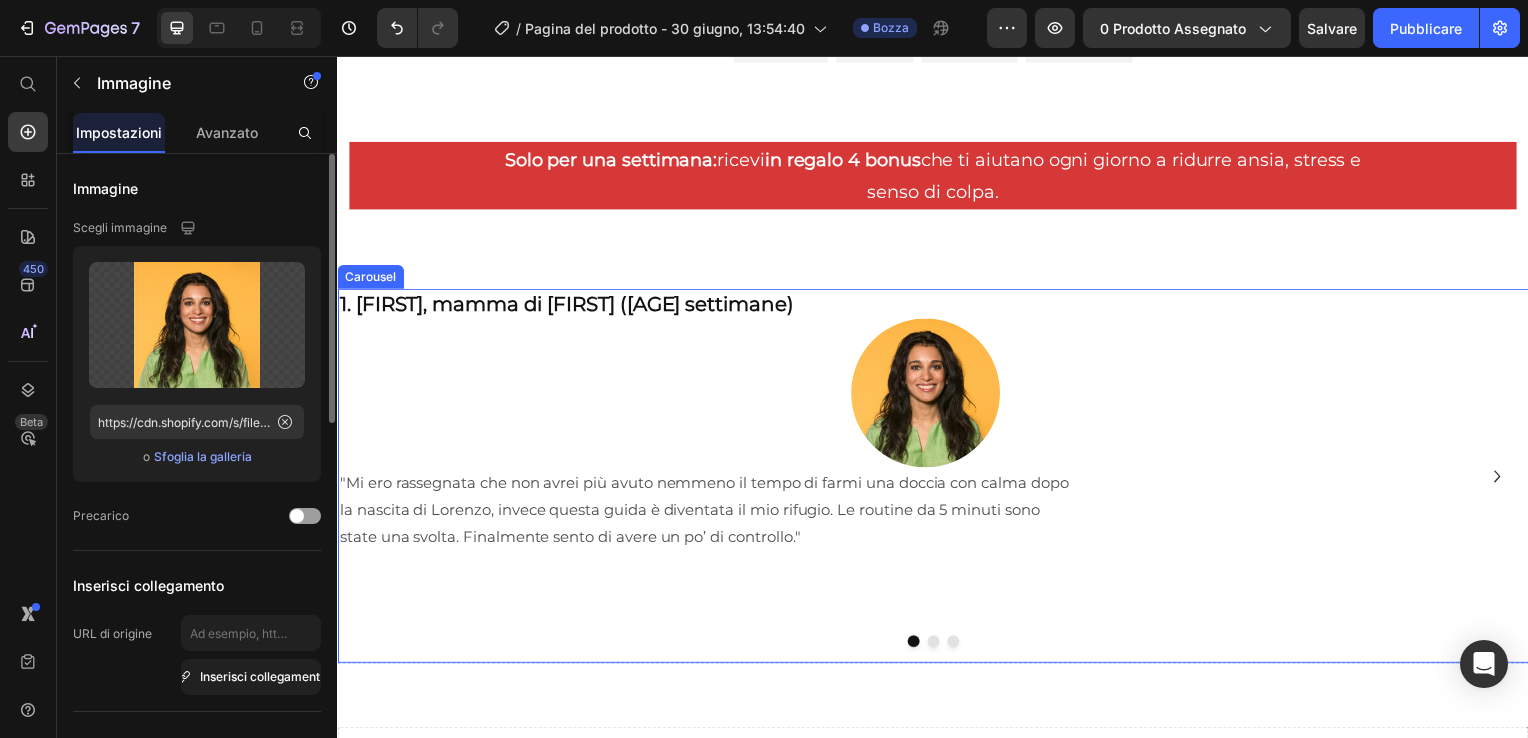 click 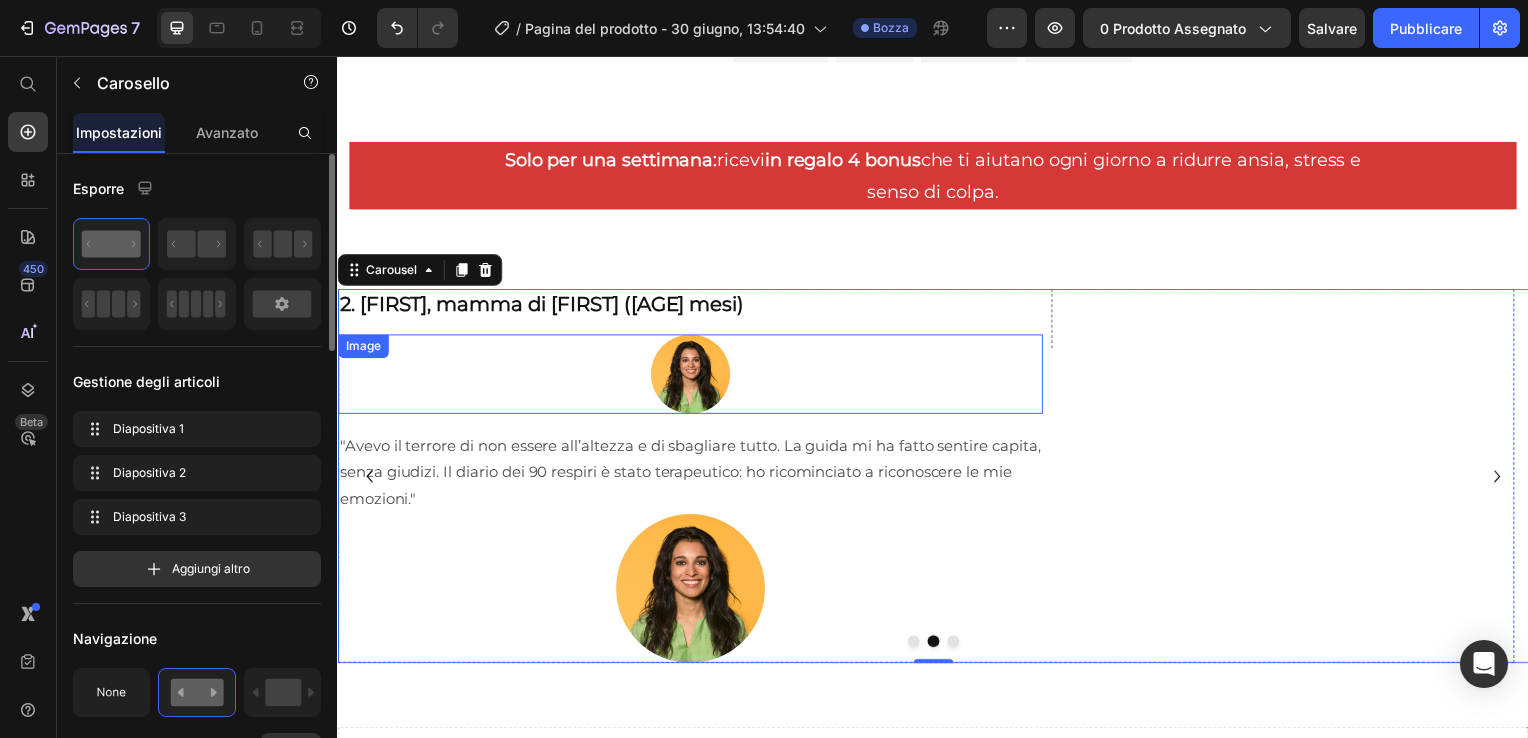 click at bounding box center [692, 377] 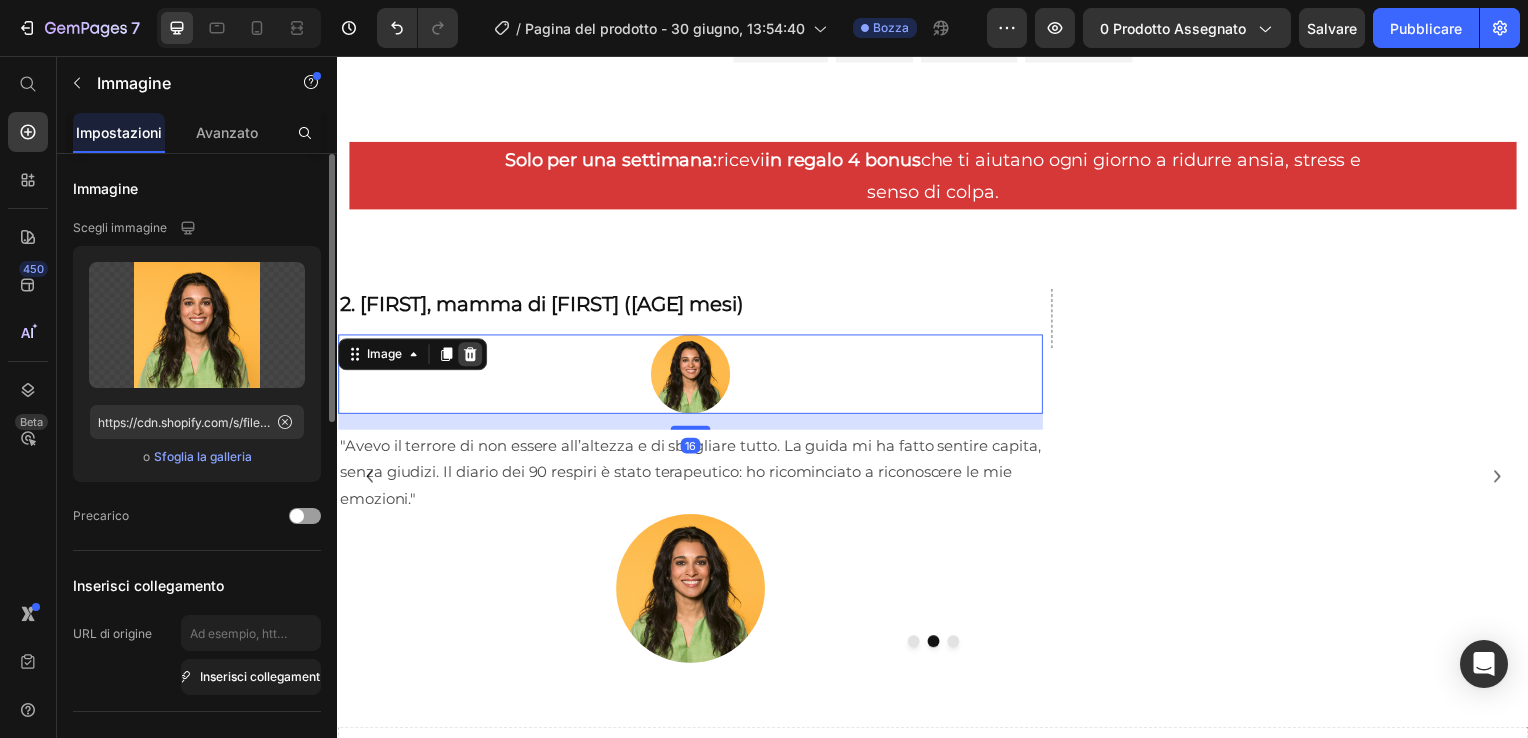 click 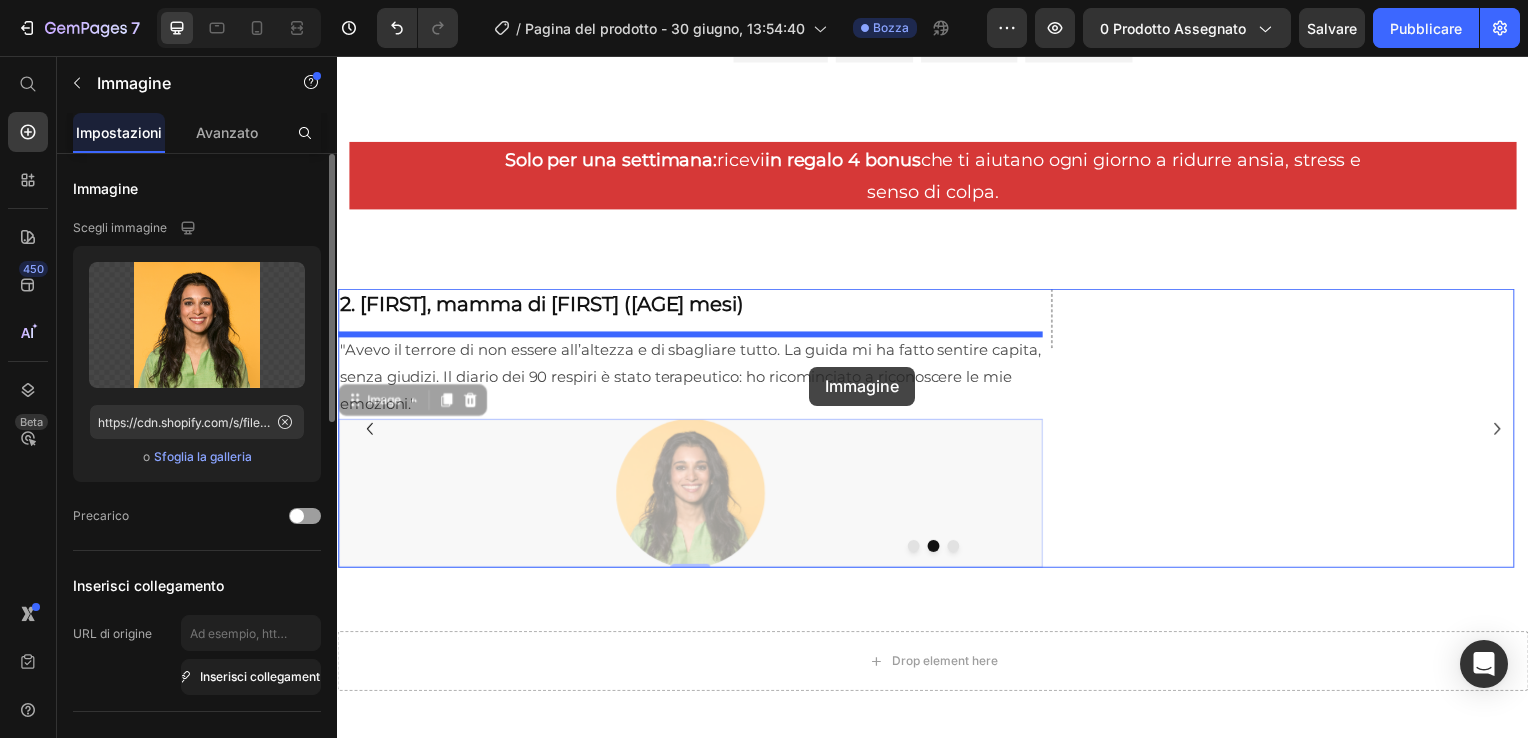 drag, startPoint x: 819, startPoint y: 482, endPoint x: 812, endPoint y: 368, distance: 114.21471 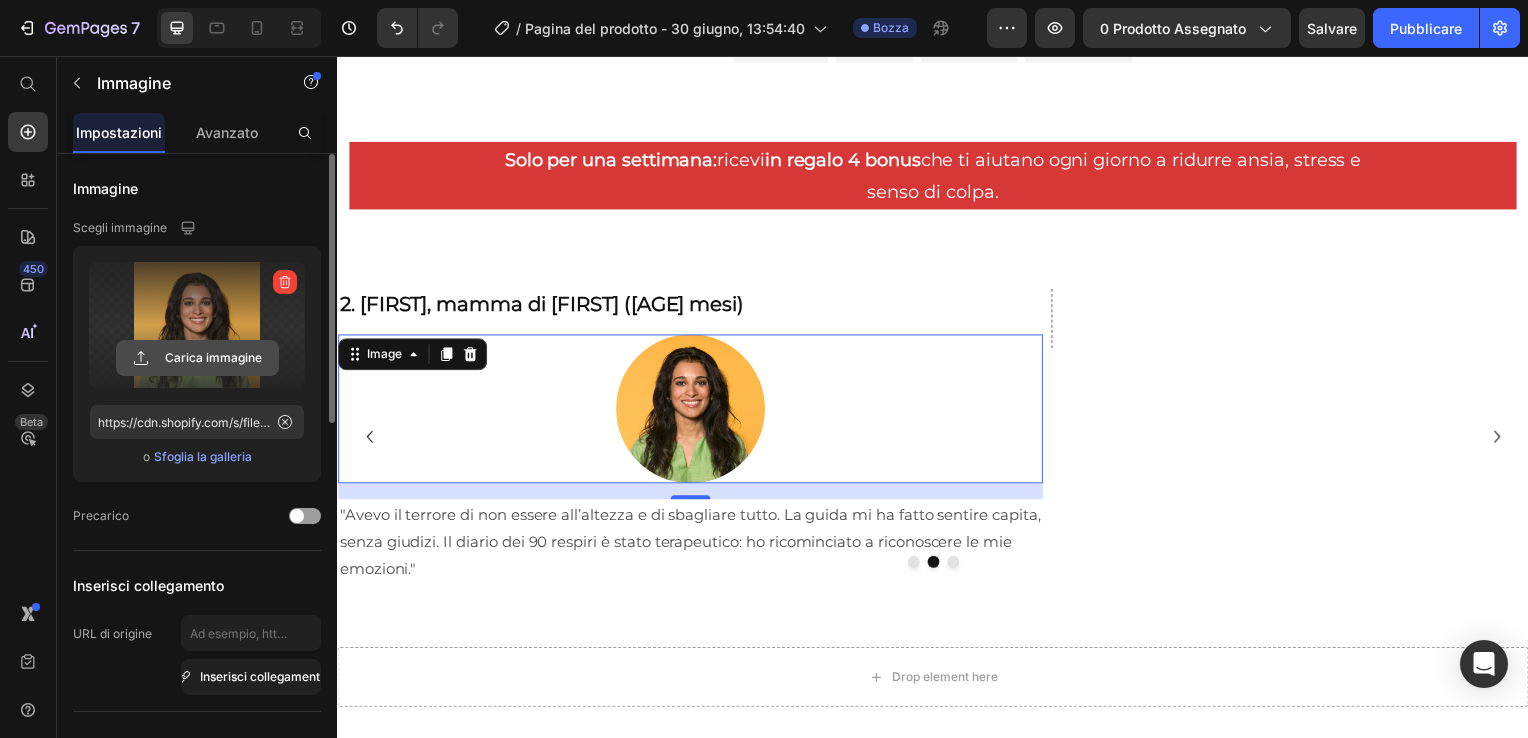 click 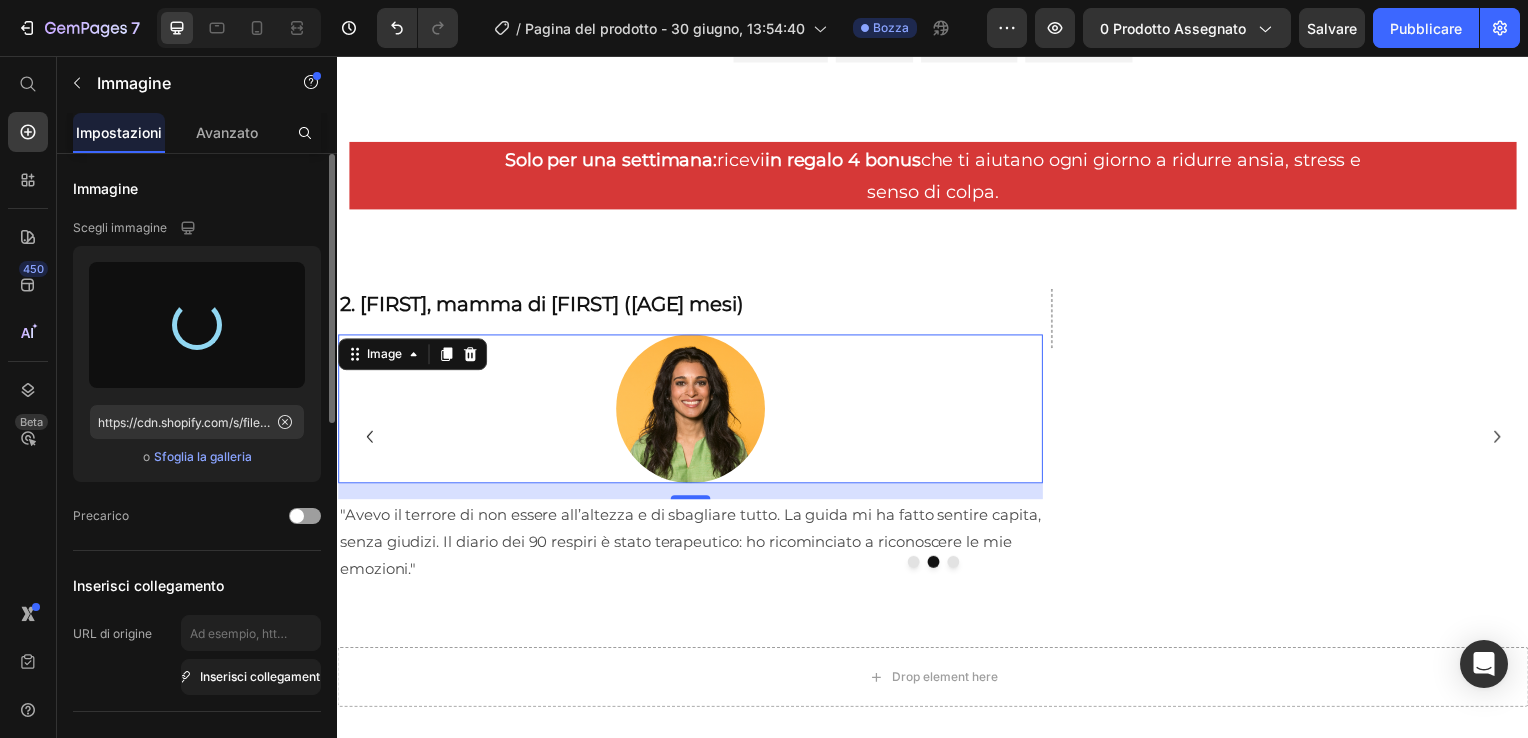 type on "https://cdn.shopify.com/s/files/1/0913/1878/0283/files/gempages_566417854031725477-9dbd6066-5cf4-4bda-accb-0614b817592d.png" 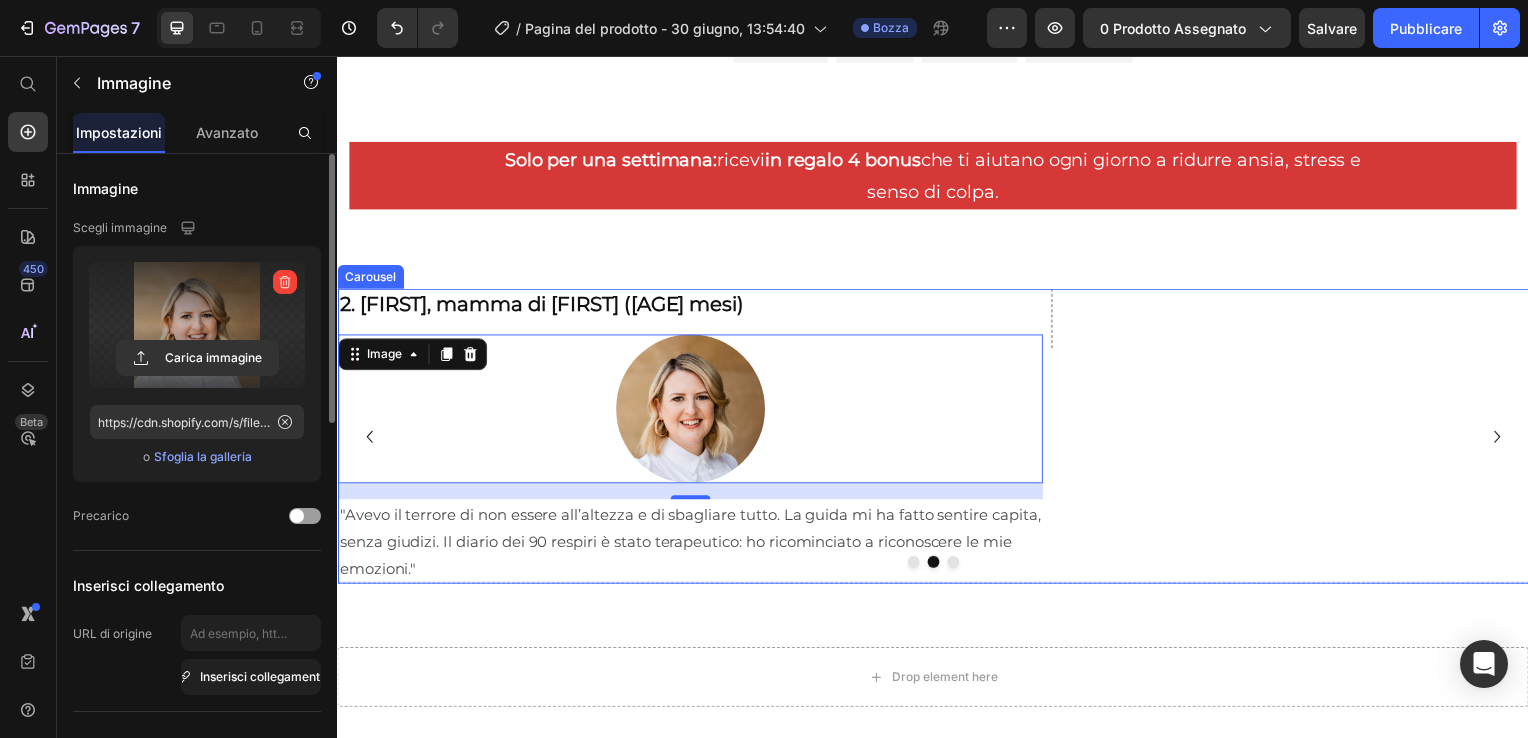 click 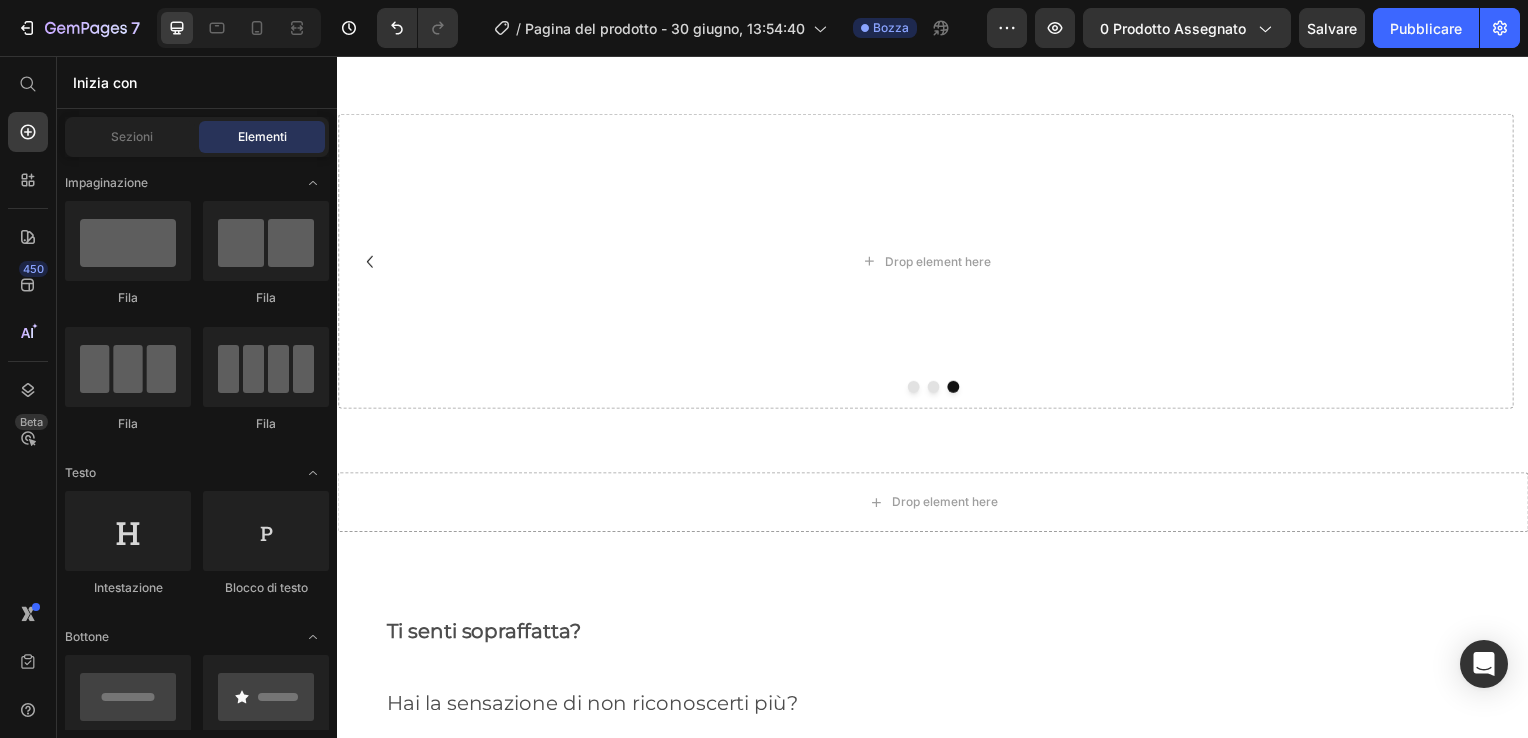 scroll, scrollTop: 1542, scrollLeft: 0, axis: vertical 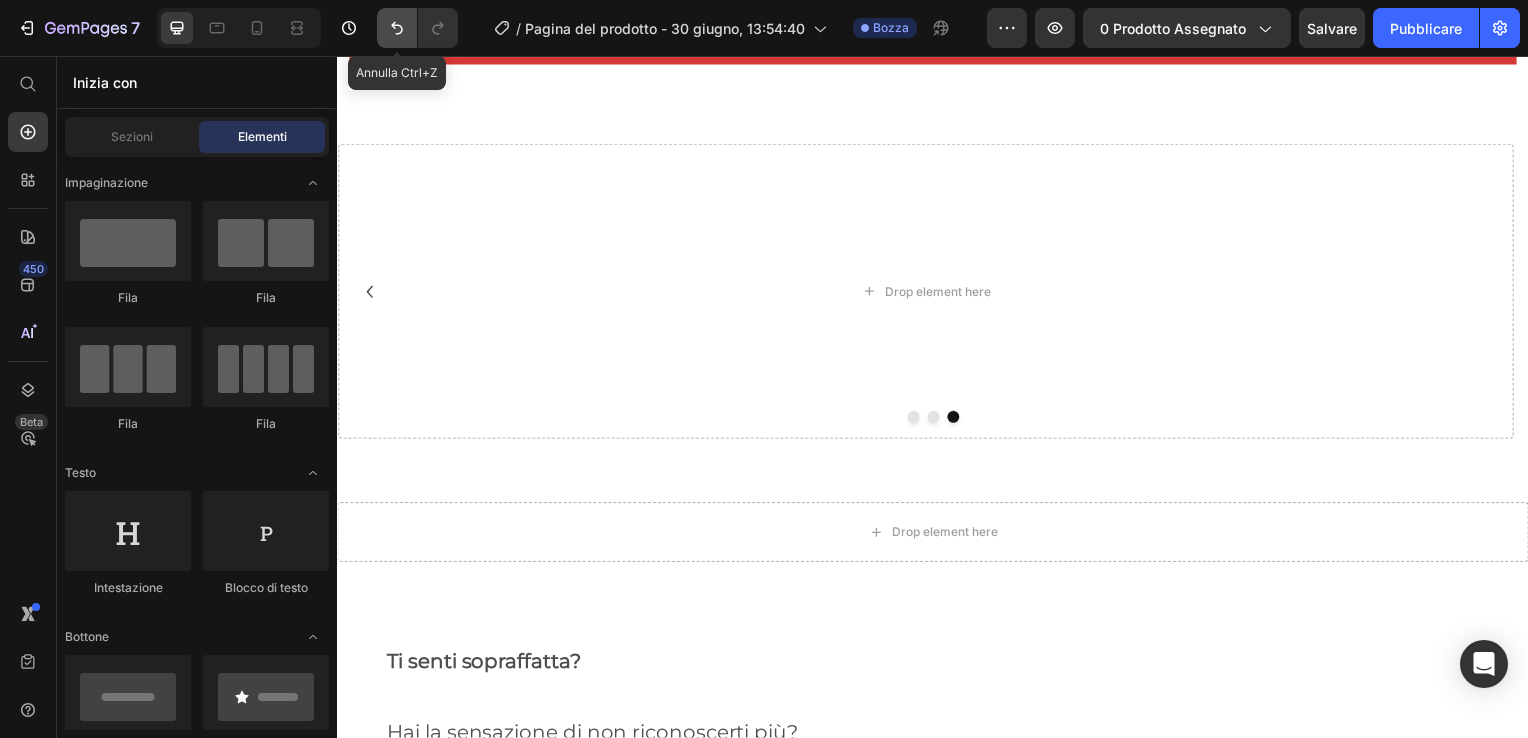 click 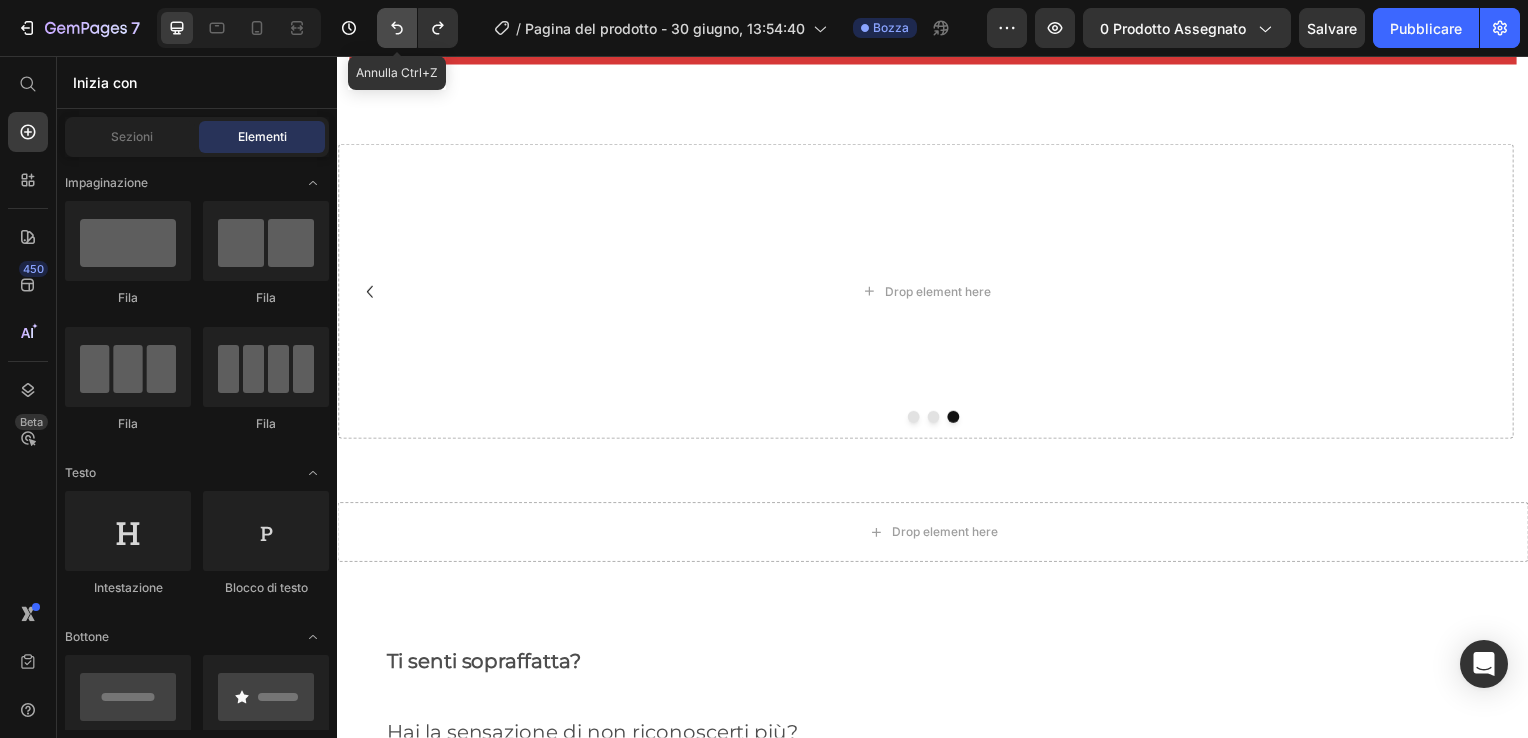 click 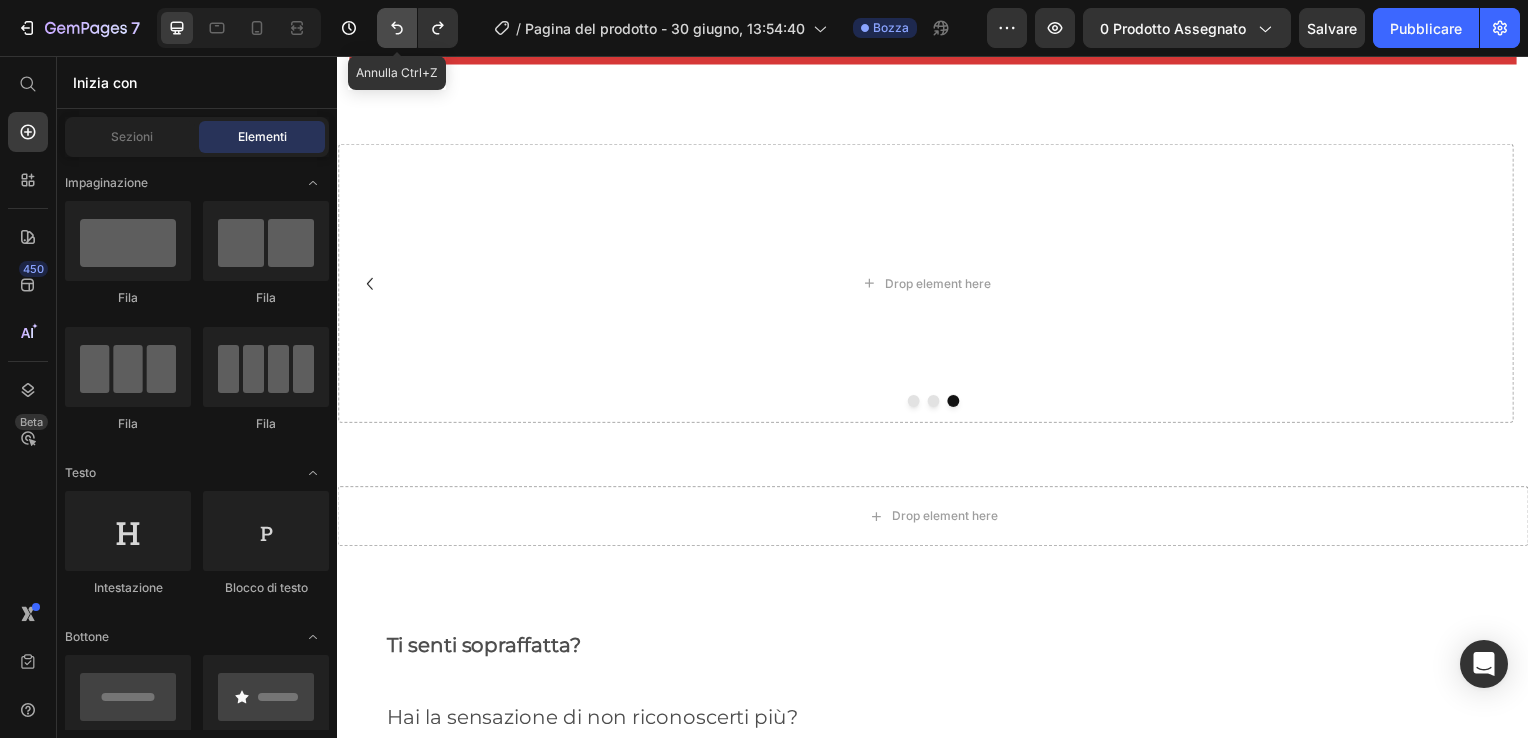 click 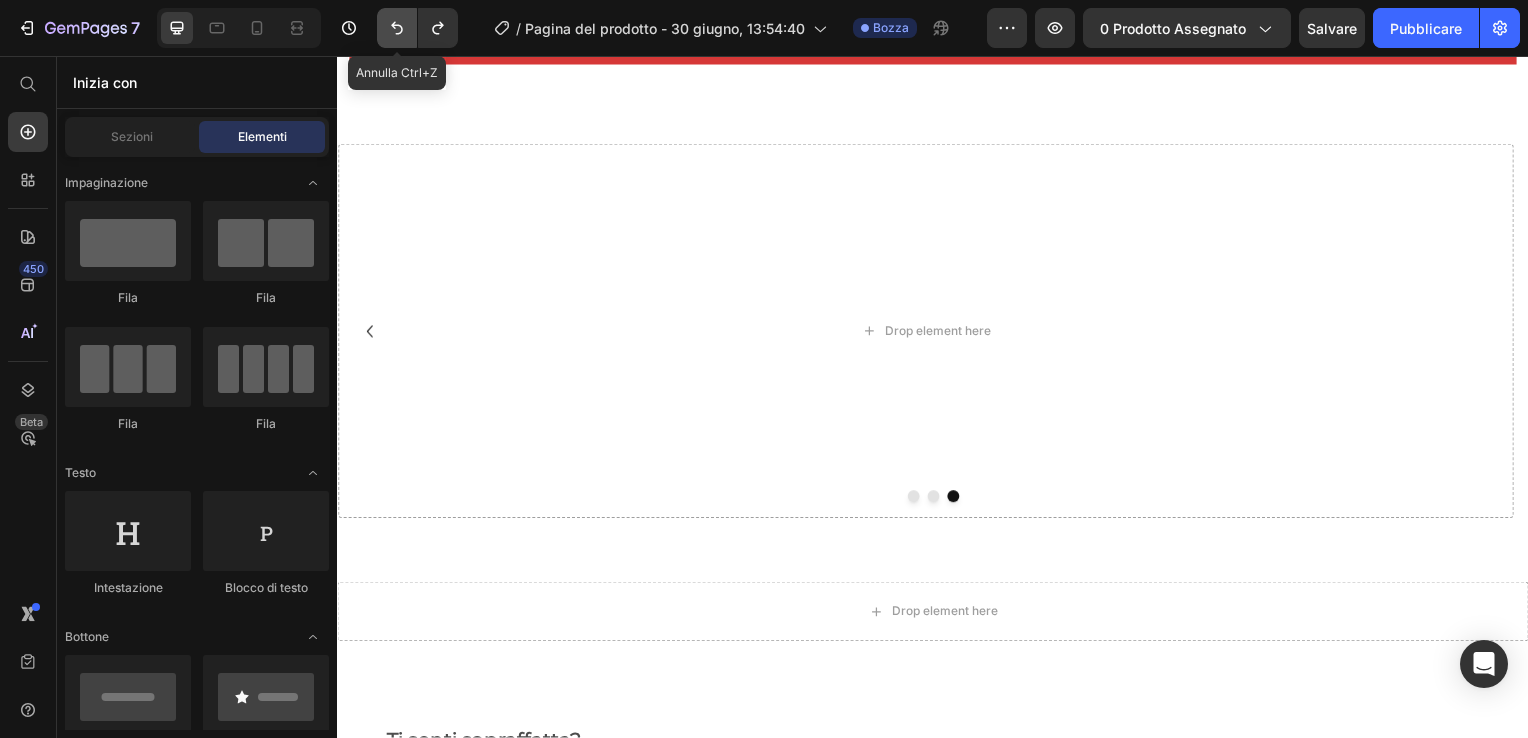 click 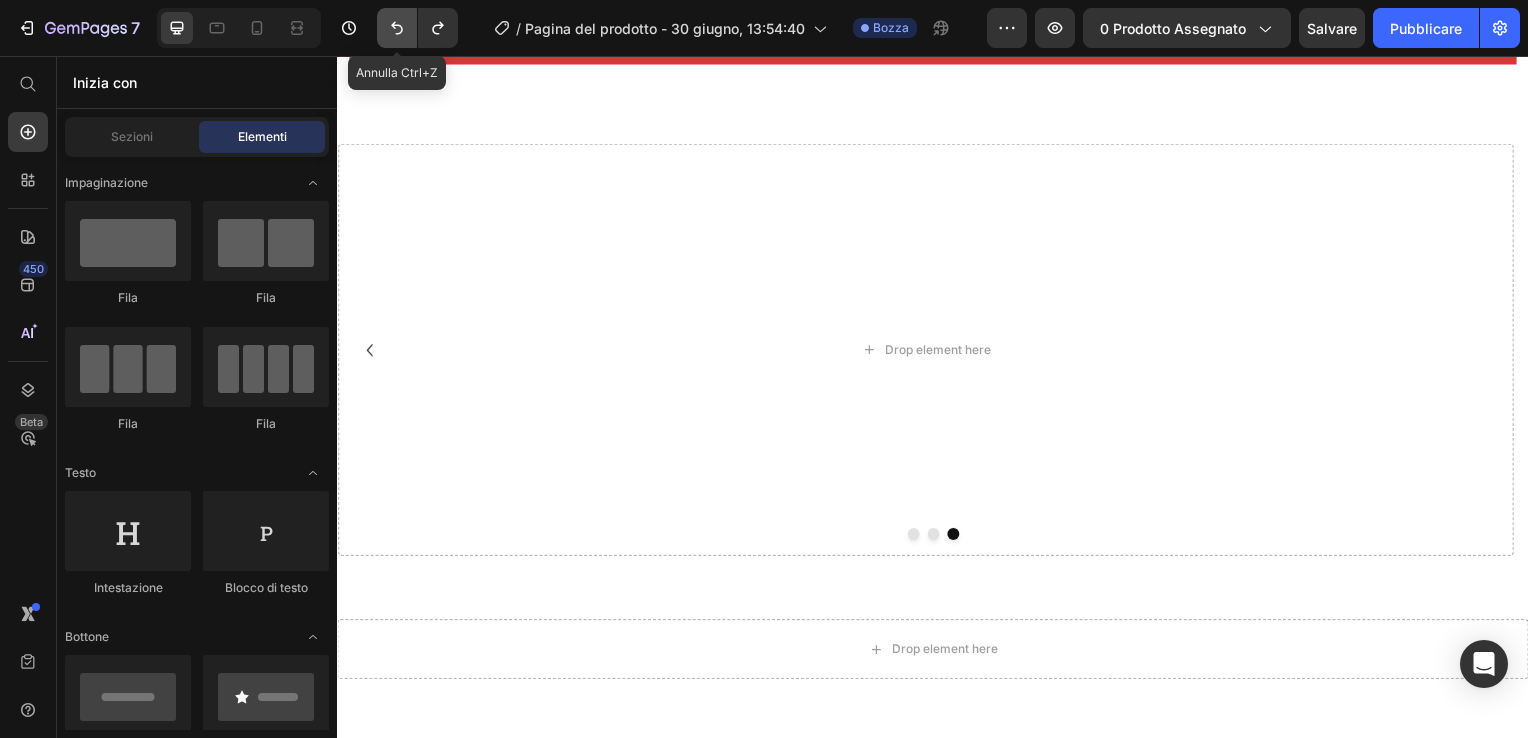 click 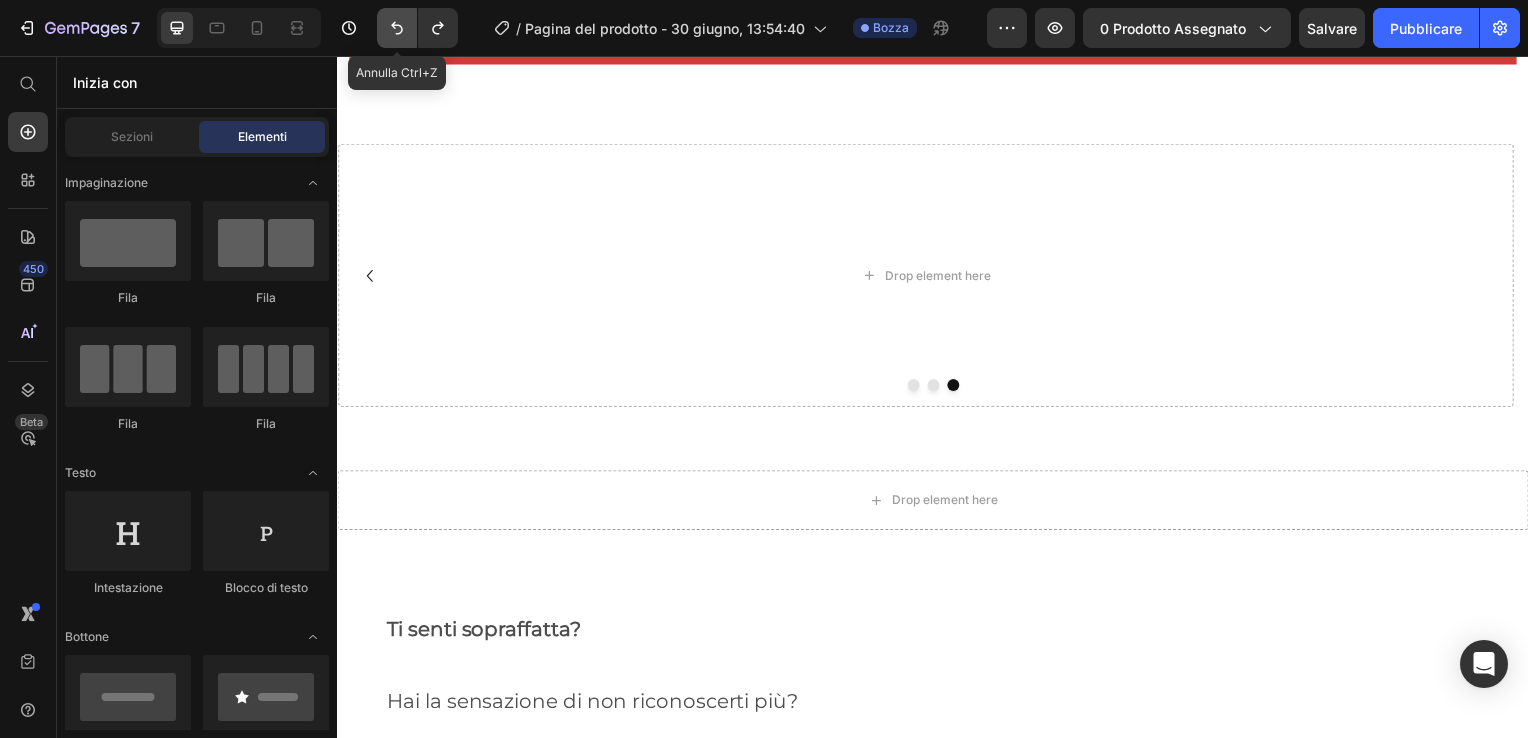 click 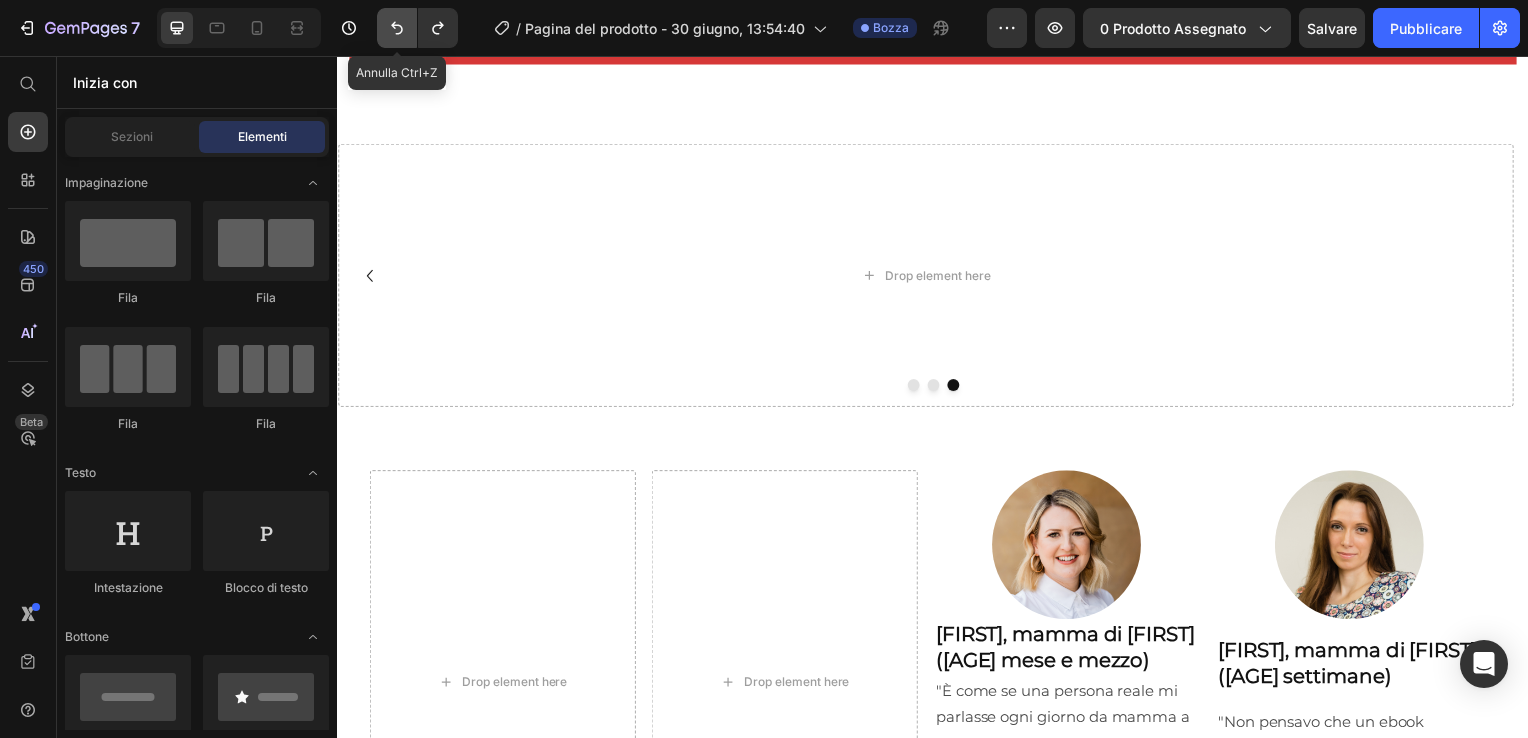 click 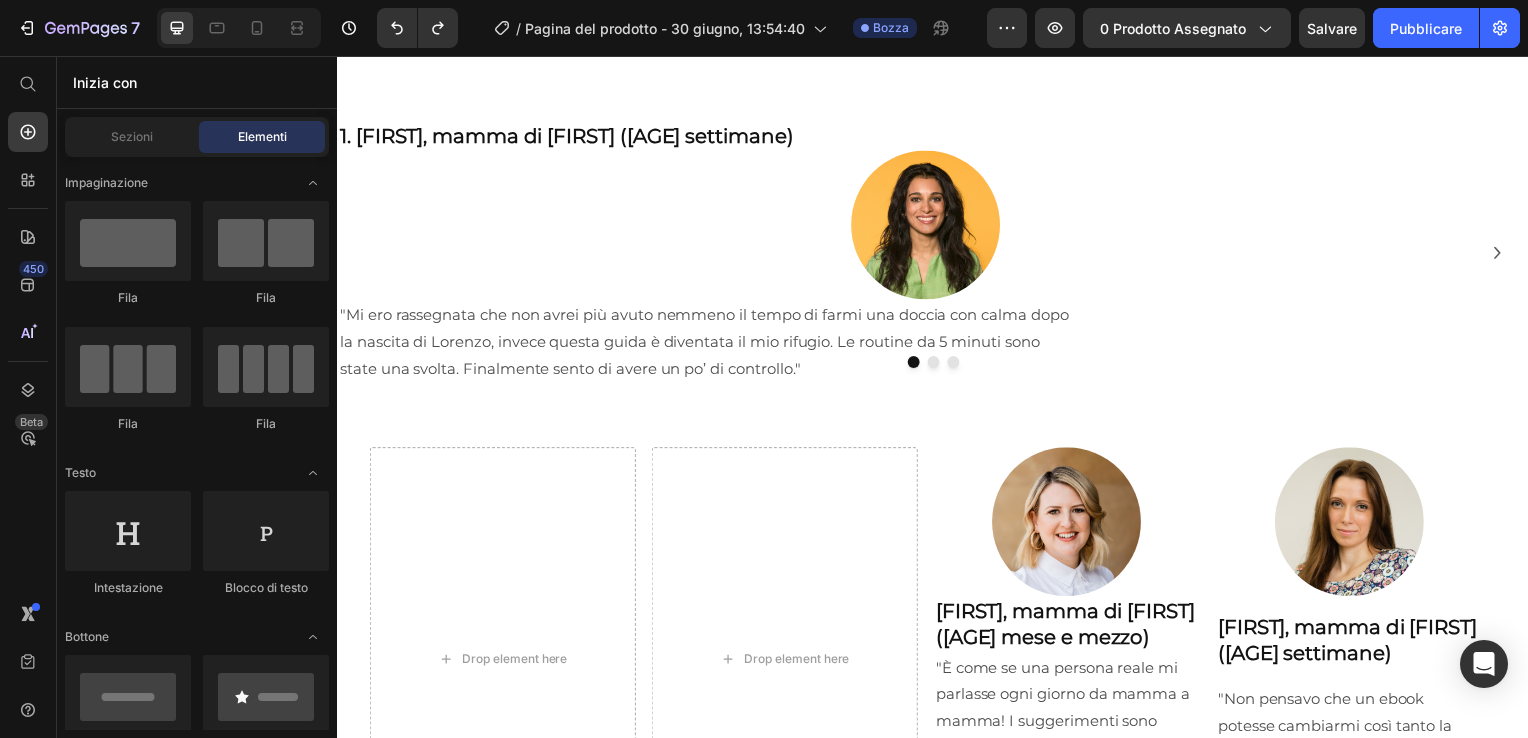 scroll, scrollTop: 1980, scrollLeft: 0, axis: vertical 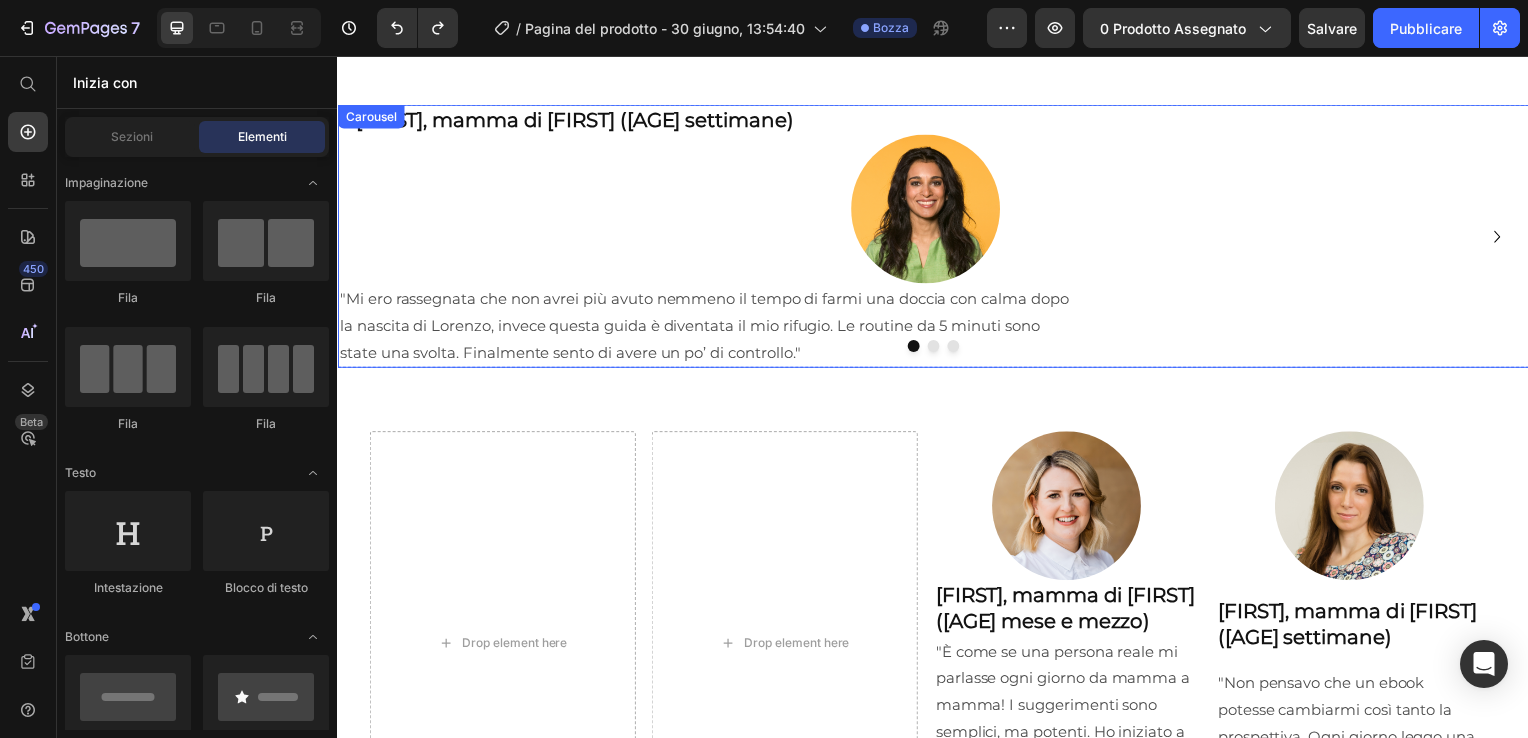 click 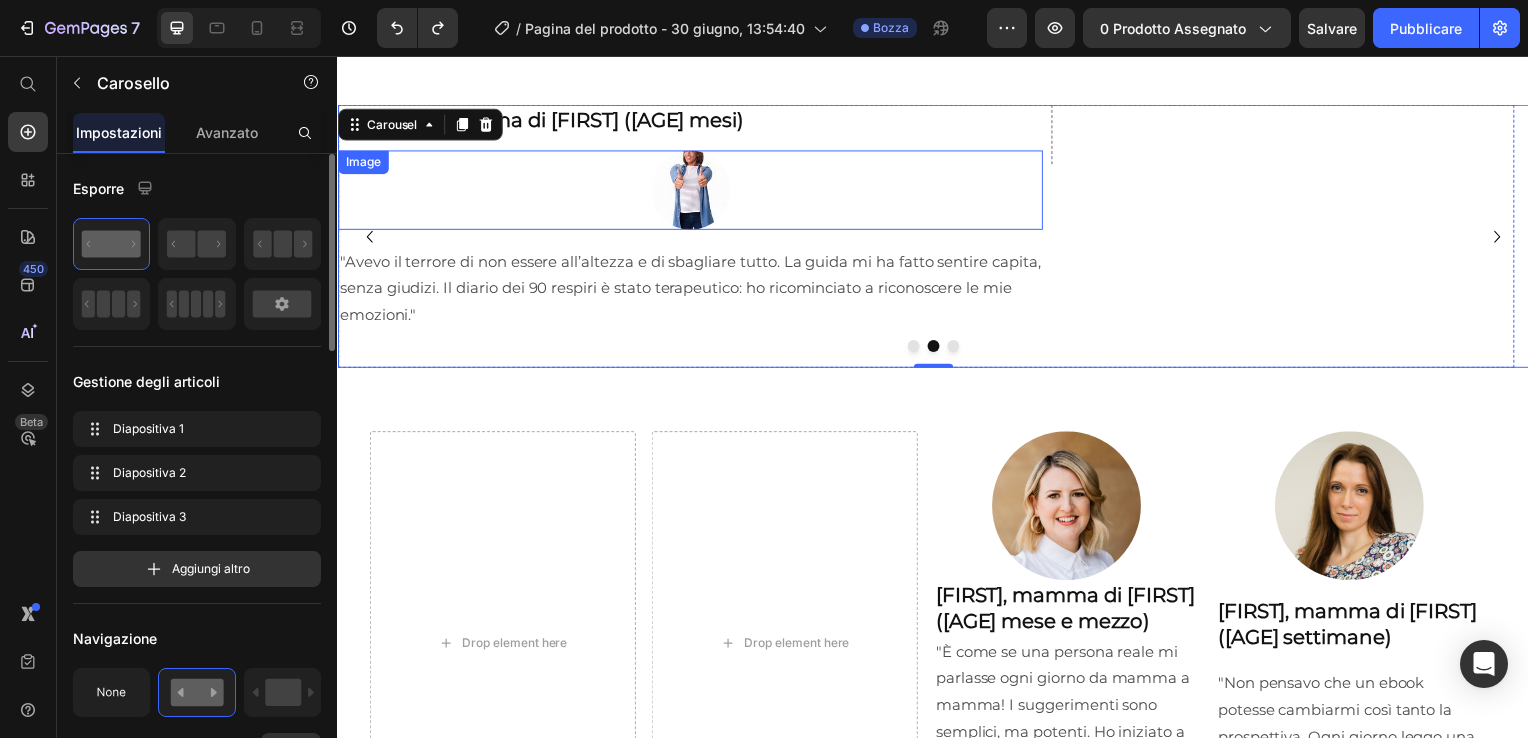 click at bounding box center [692, 192] 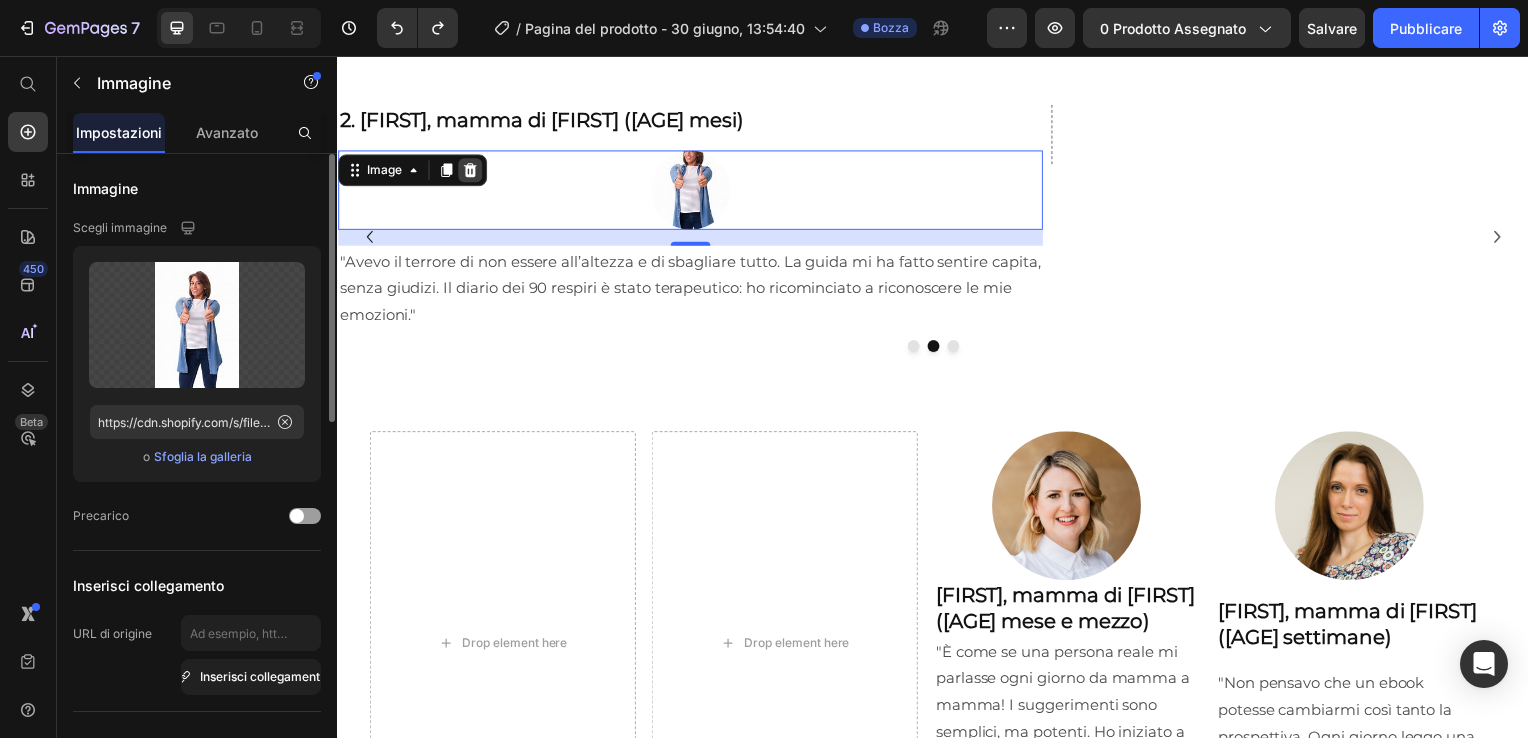 click 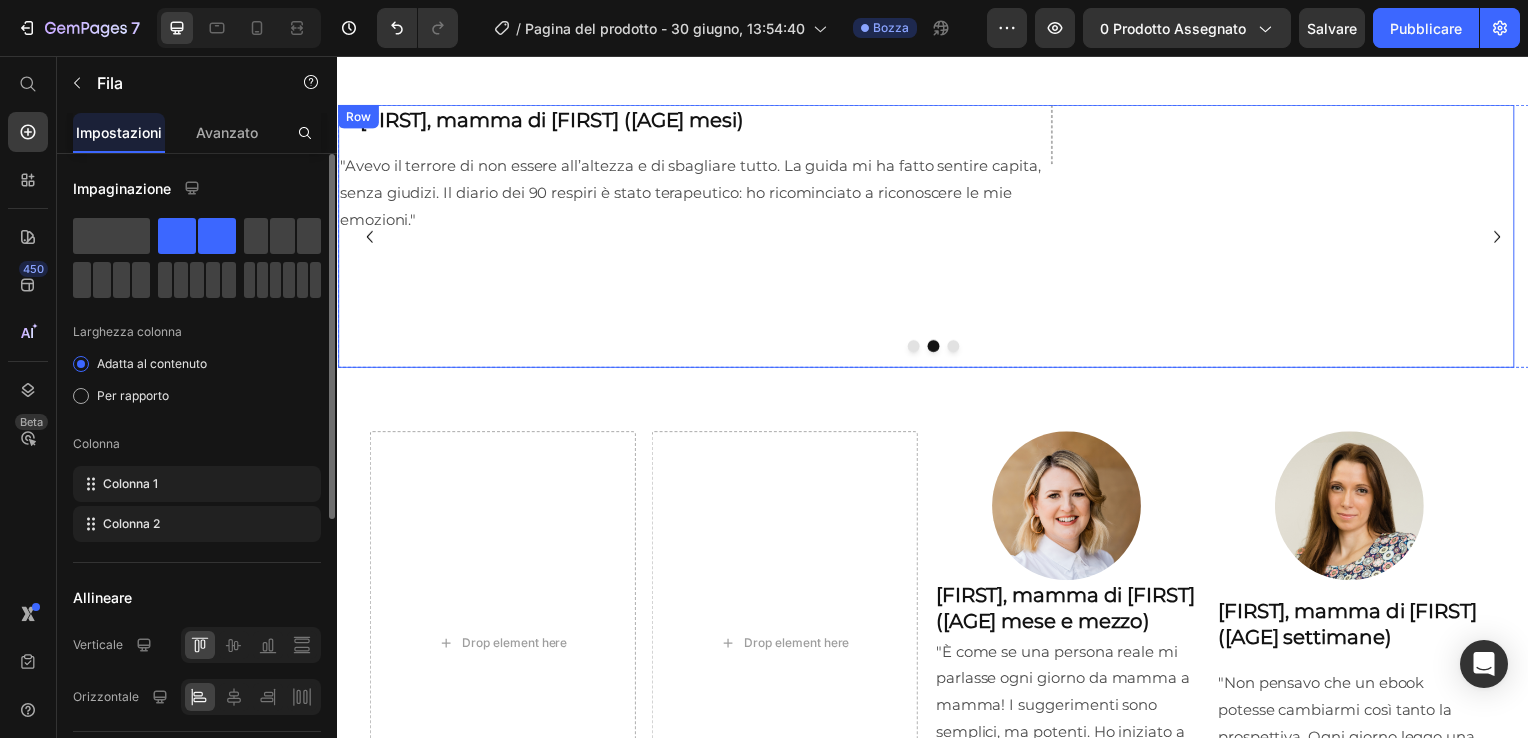 click on "2. Elisa, mamma di Sofia (2 mesi) Heading "Avevo il terrore di non essere all’altezza e di sbagliare tutto. La guida mi ha fatto sentire capita, senza giudizi. Il diario dei 90 respiri è stato terapeutico: ho ricominciato a riconoscere le mie emozioni." Text Block" at bounding box center (692, 238) 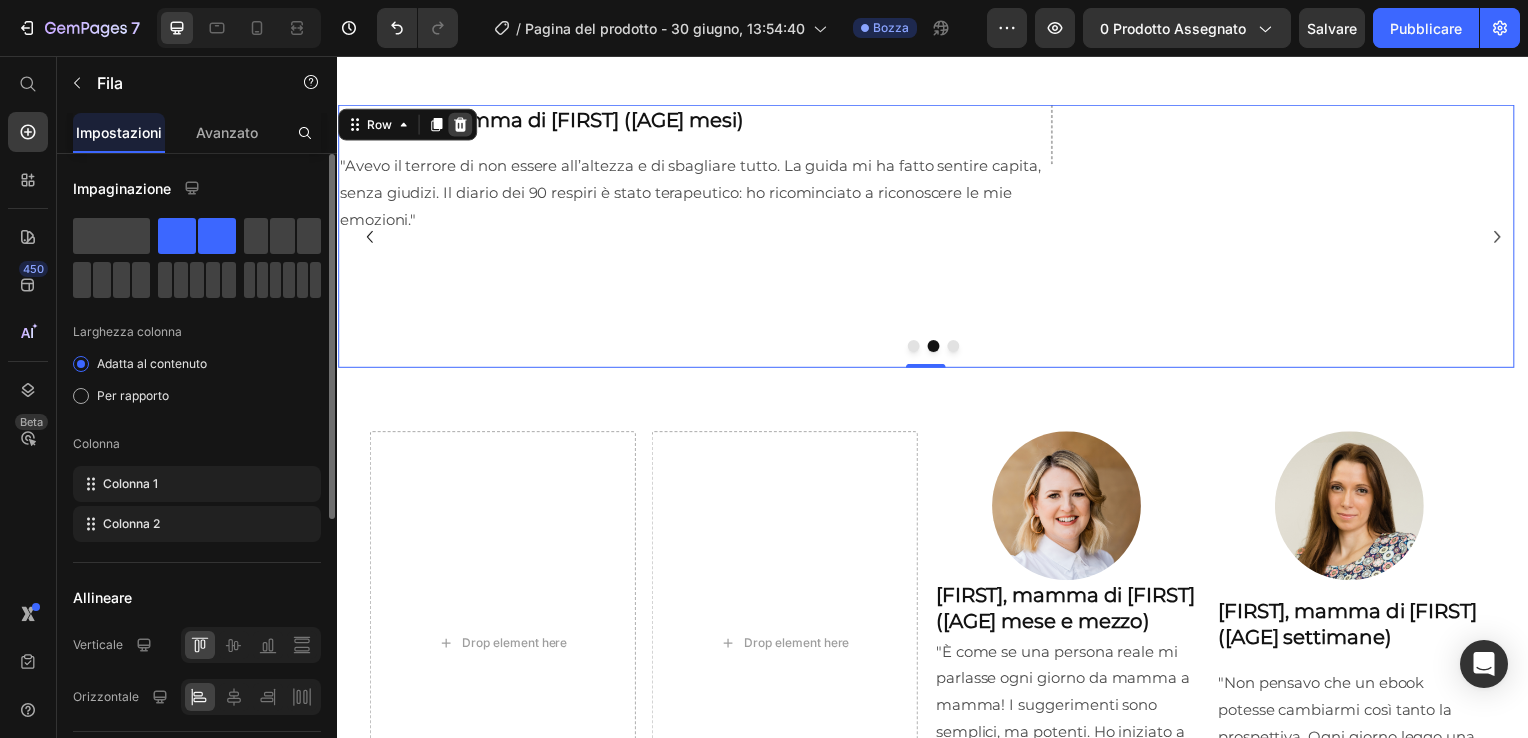 click 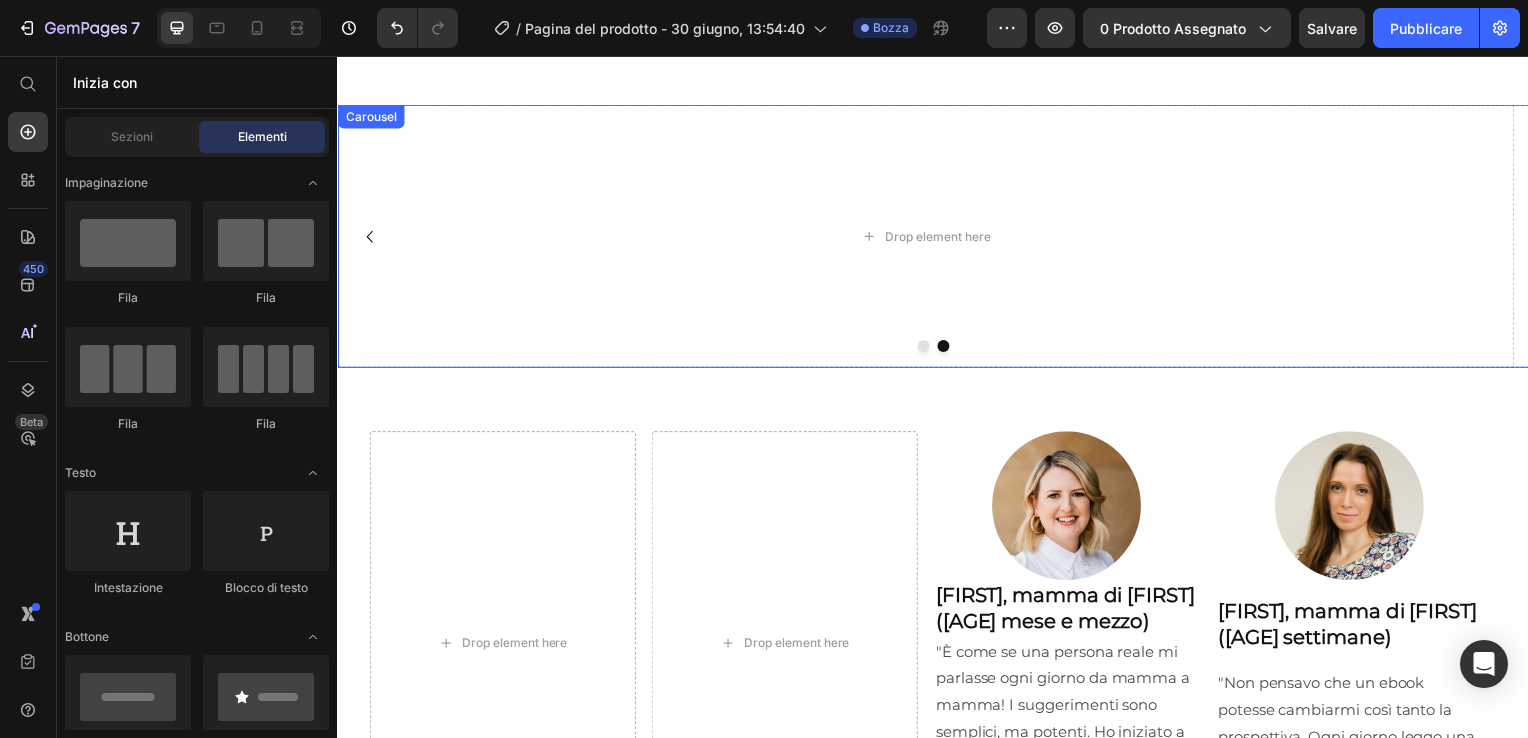 click 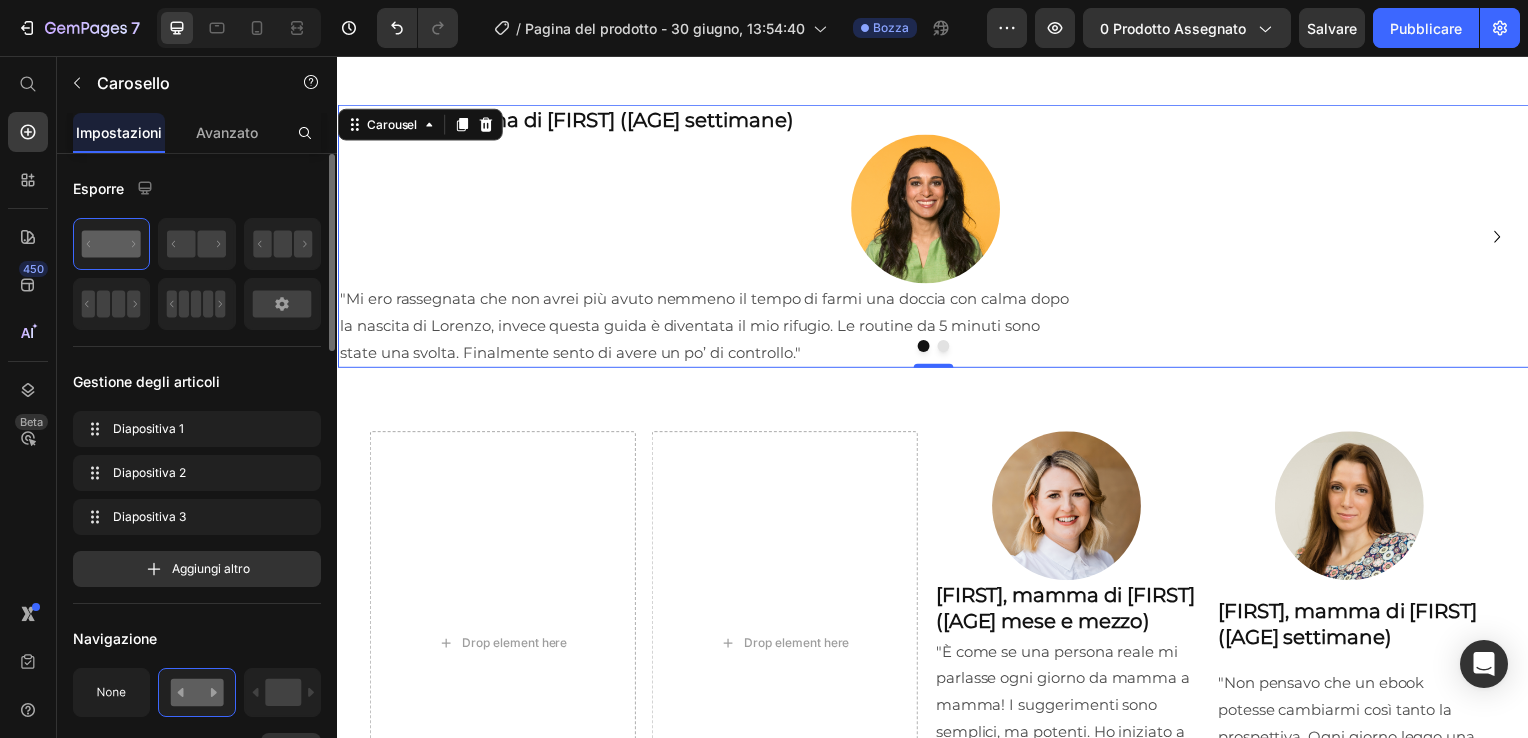 click 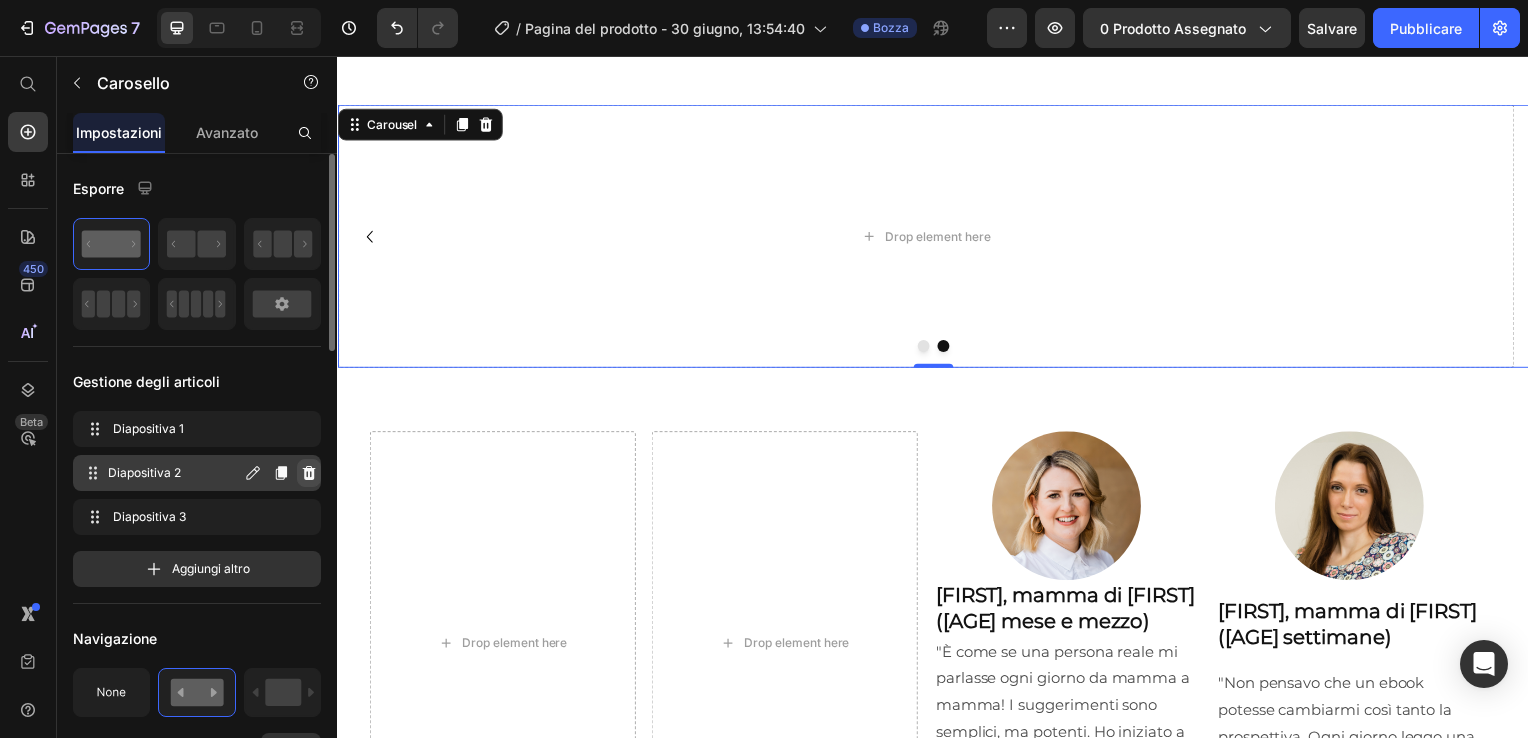 click 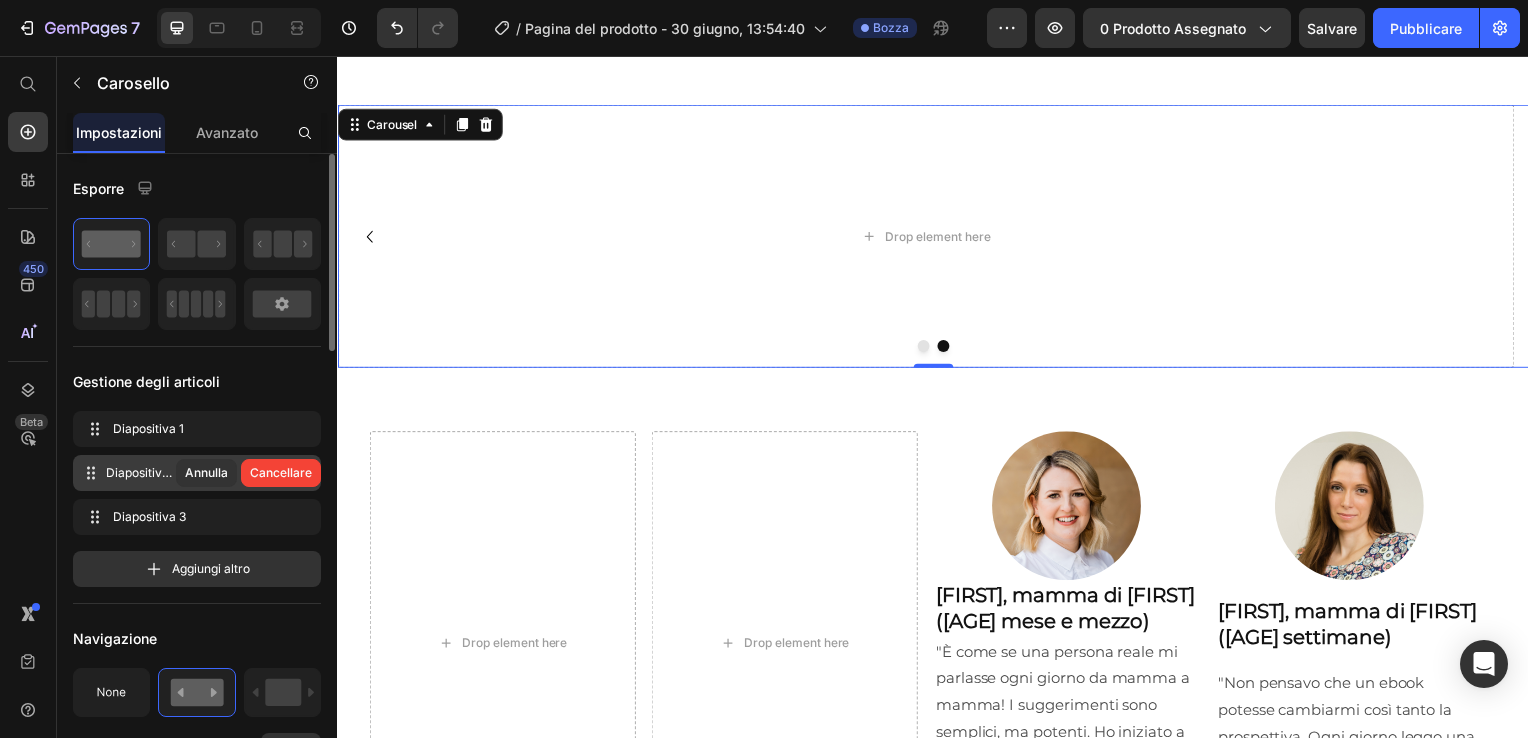 click on "Cancellare" 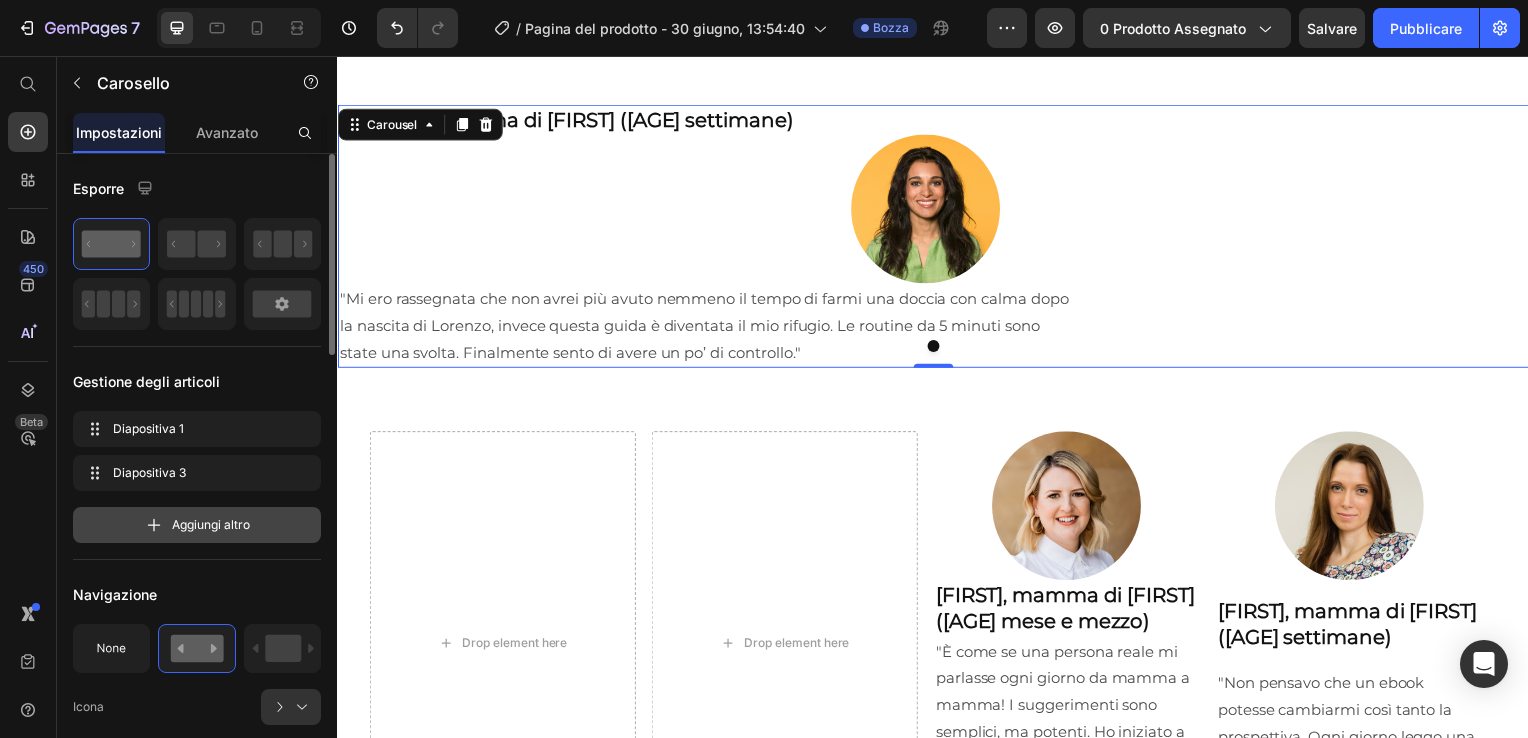 click on "Aggiungi altro" at bounding box center [197, 525] 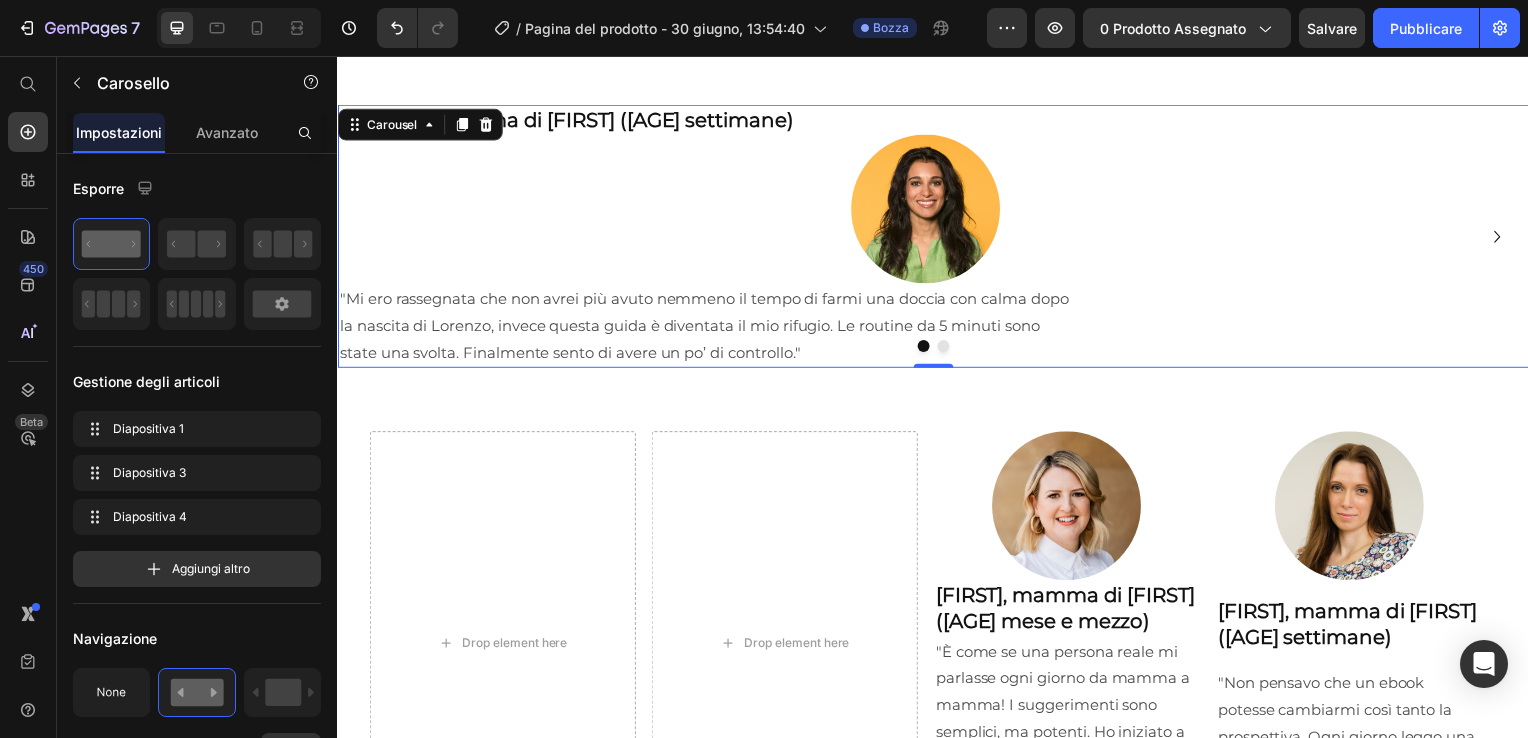 click 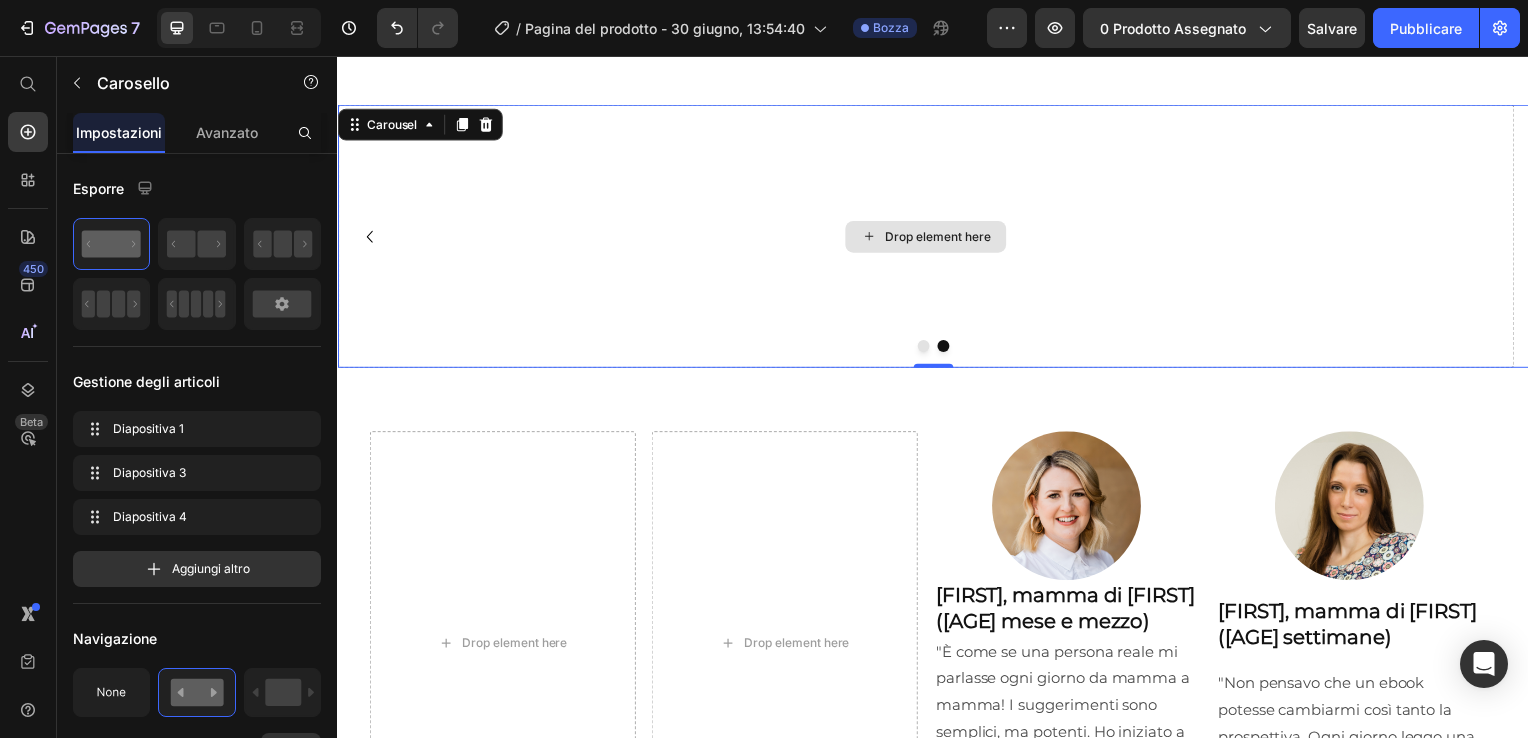 click on "Drop element here" at bounding box center [929, 238] 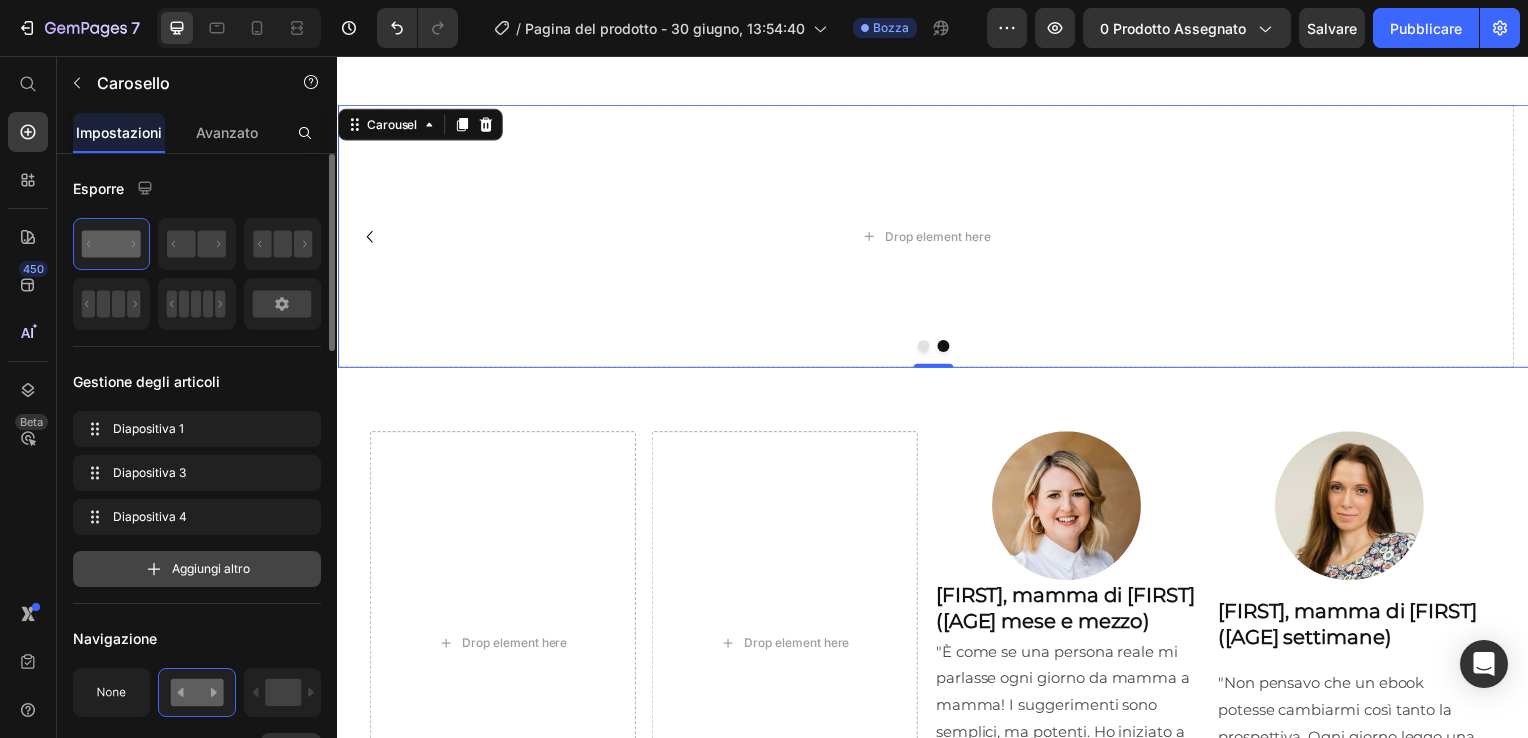 click on "Aggiungi altro" at bounding box center (211, 569) 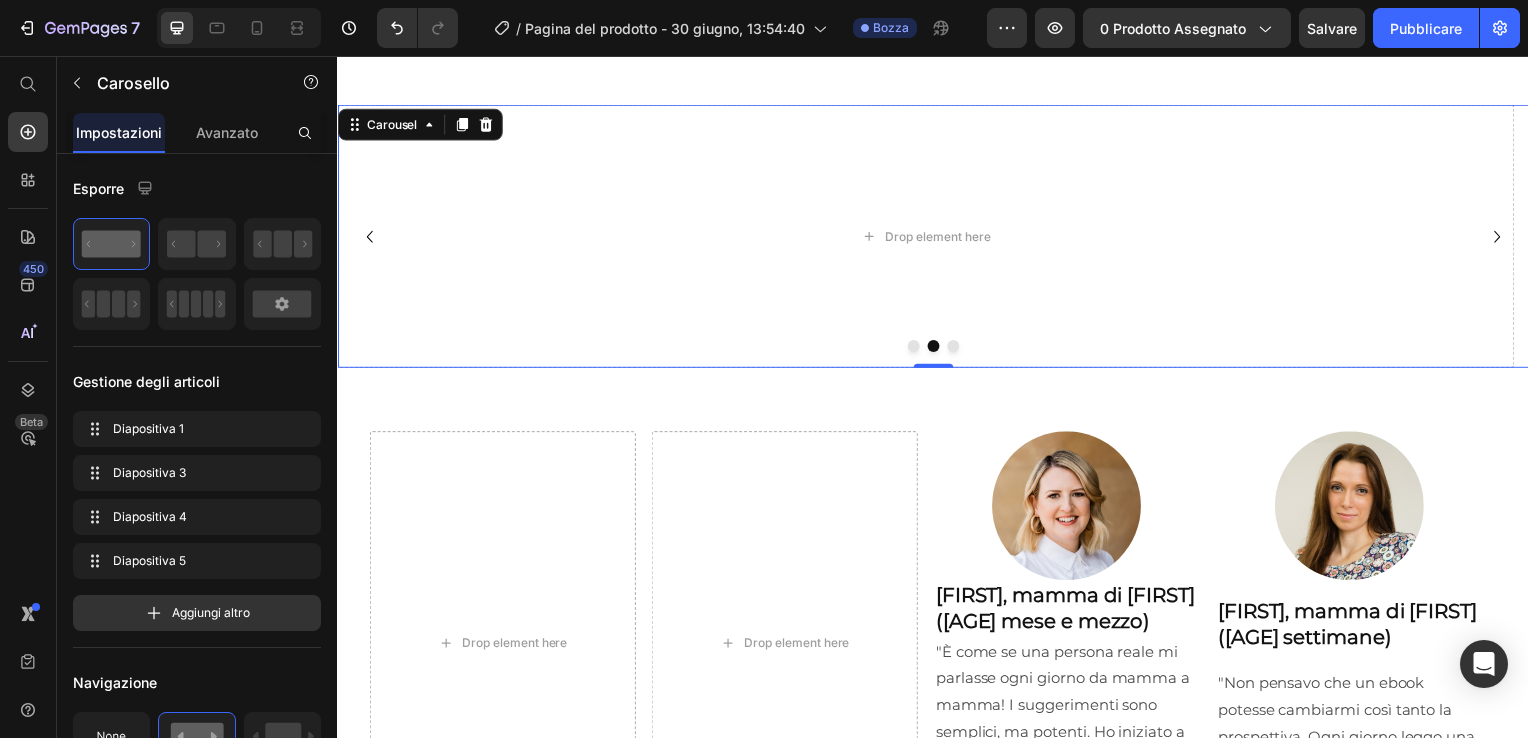 click 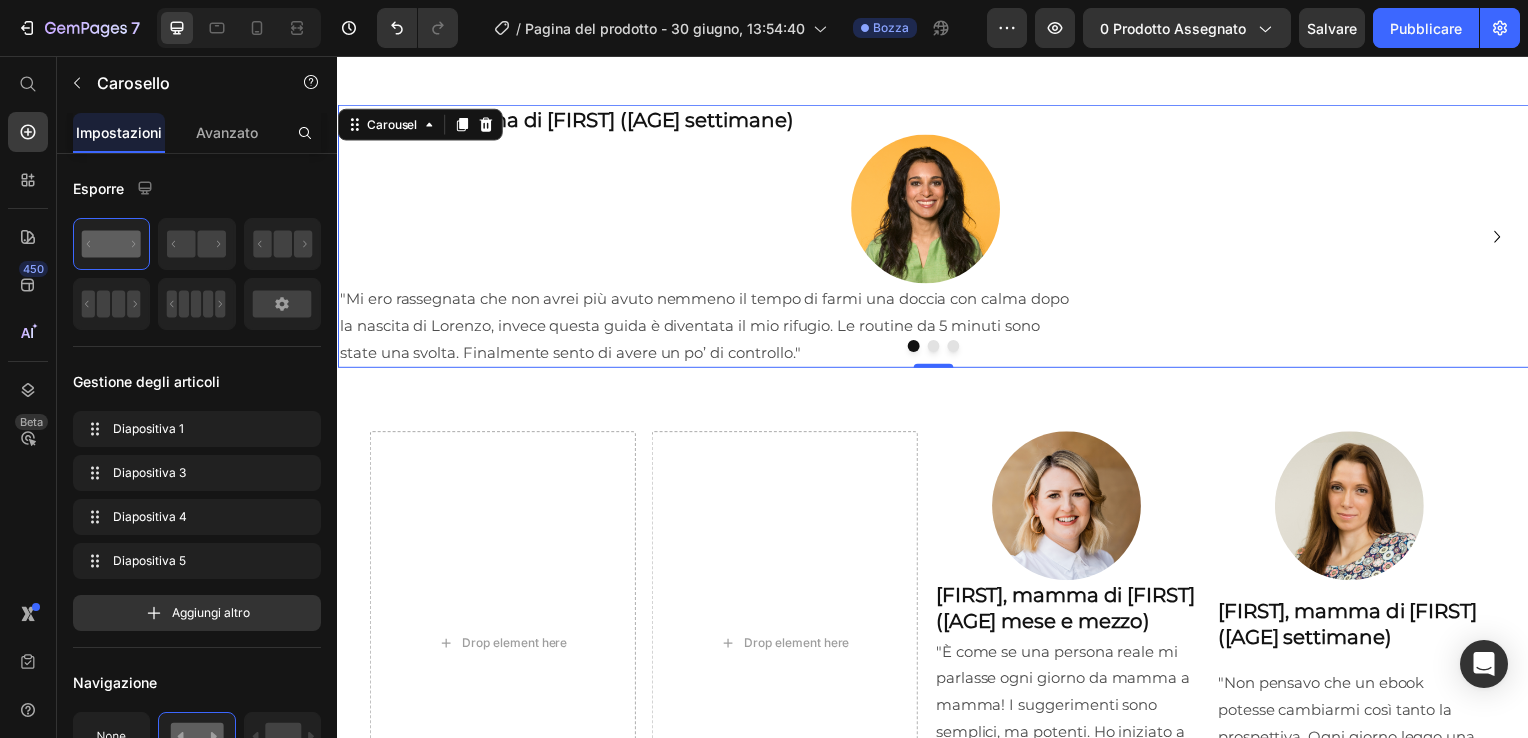 click 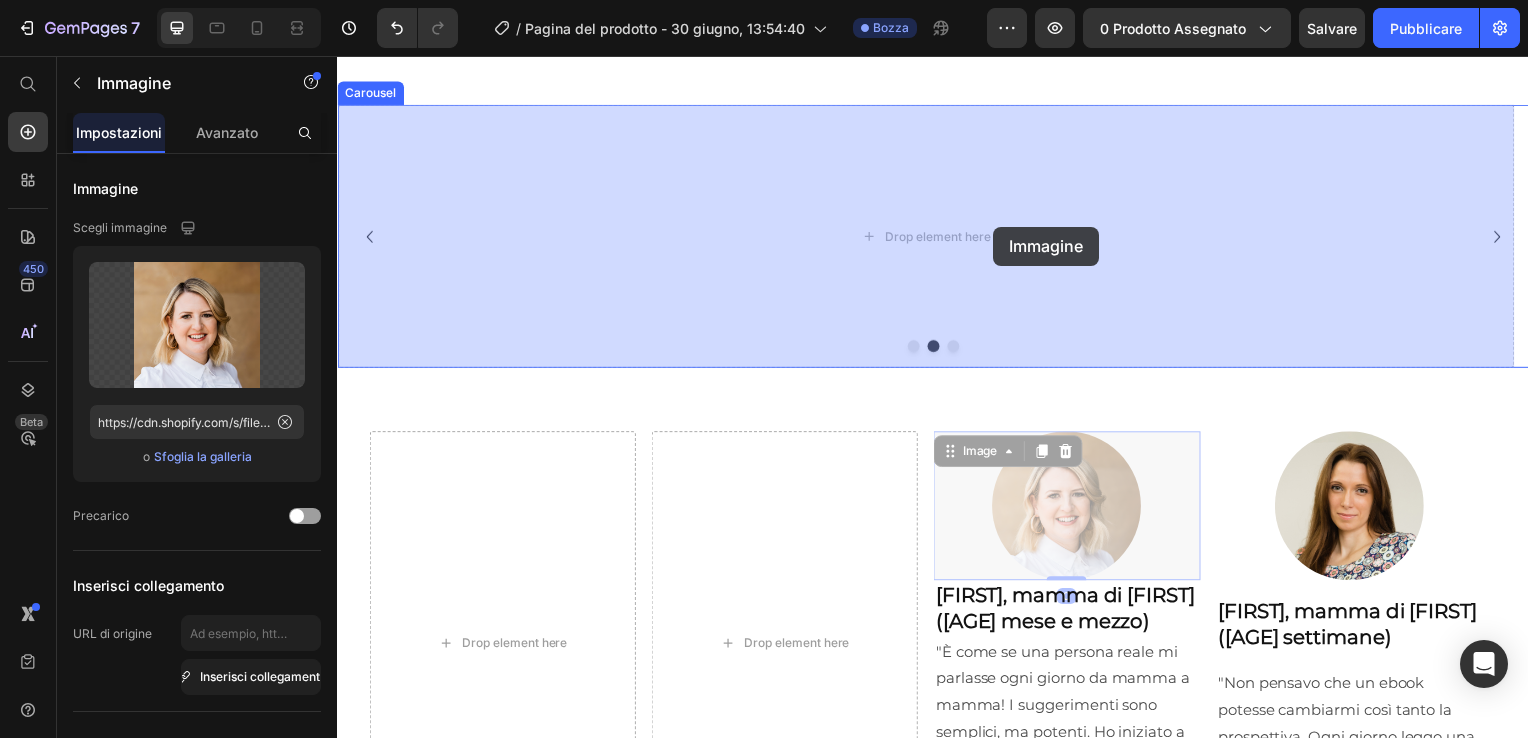 drag, startPoint x: 1085, startPoint y: 510, endPoint x: 996, endPoint y: 225, distance: 298.57327 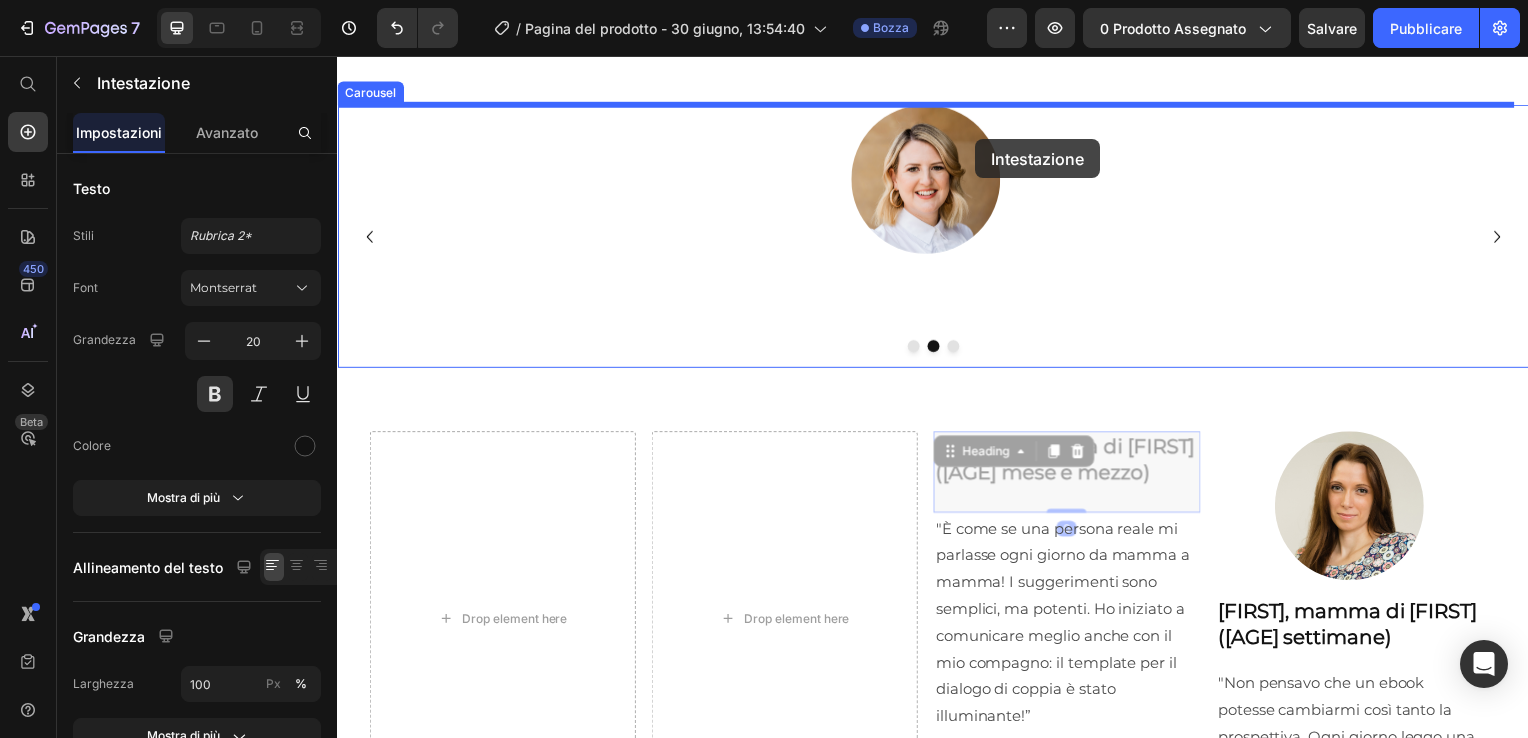 drag, startPoint x: 1026, startPoint y: 466, endPoint x: 978, endPoint y: 139, distance: 330.50415 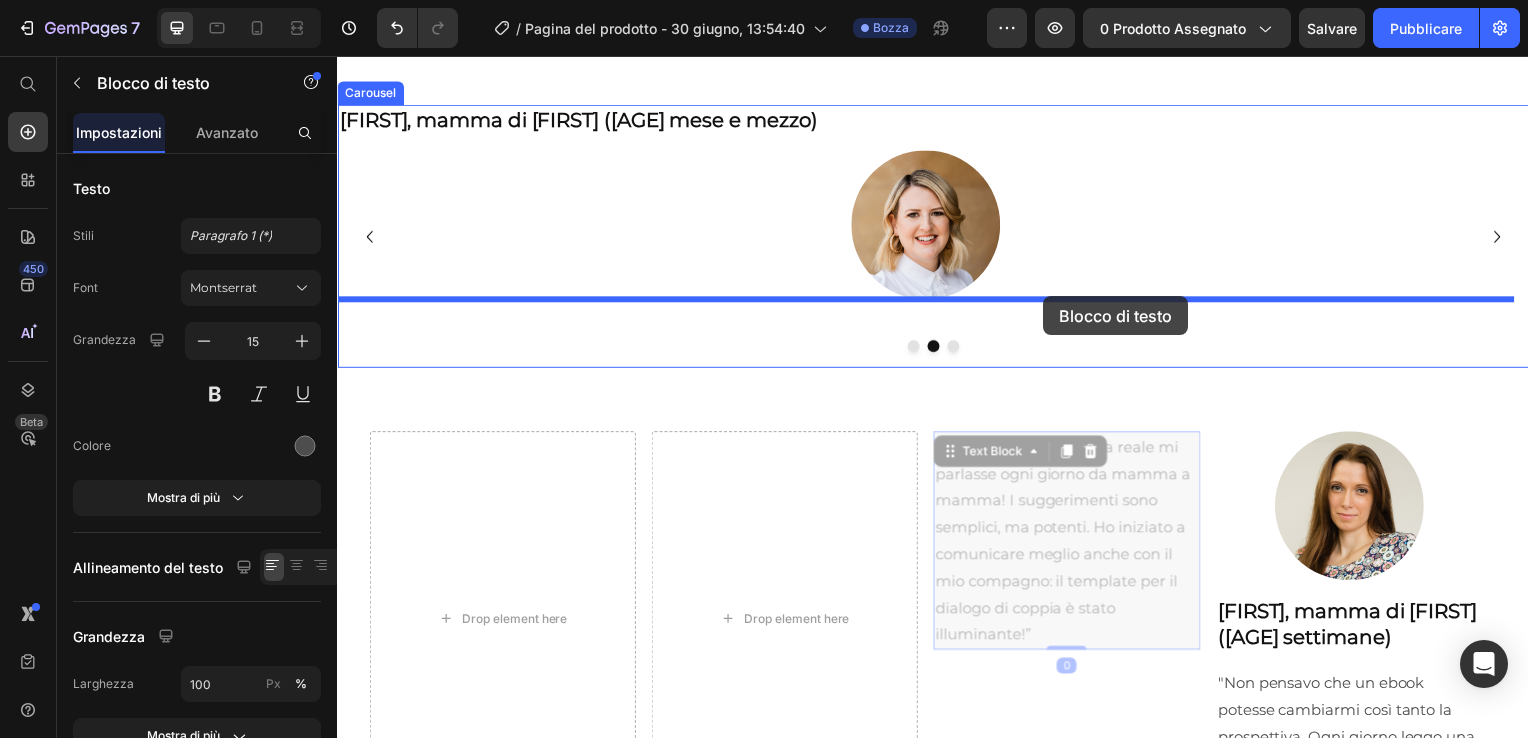 drag, startPoint x: 1013, startPoint y: 472, endPoint x: 1048, endPoint y: 298, distance: 177.48521 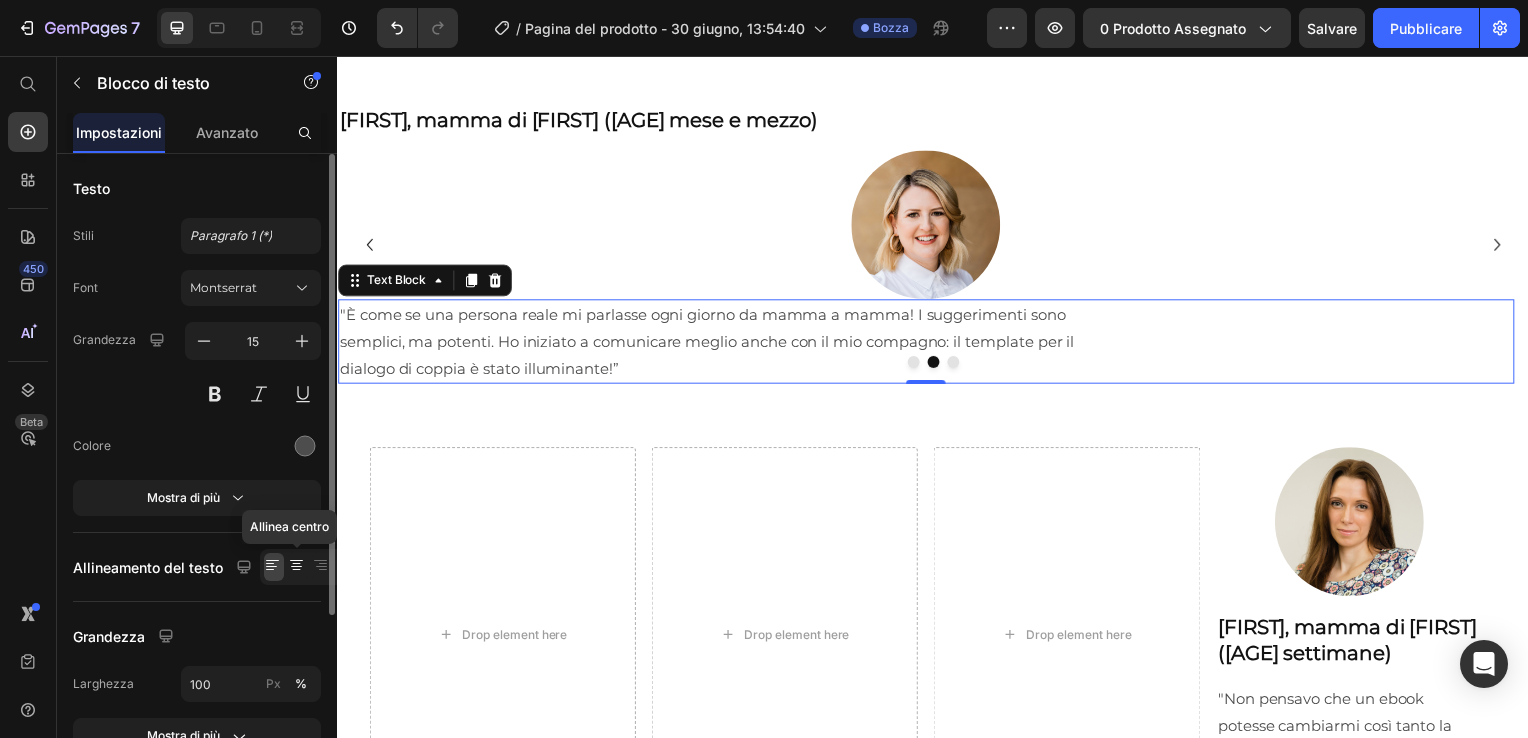 click 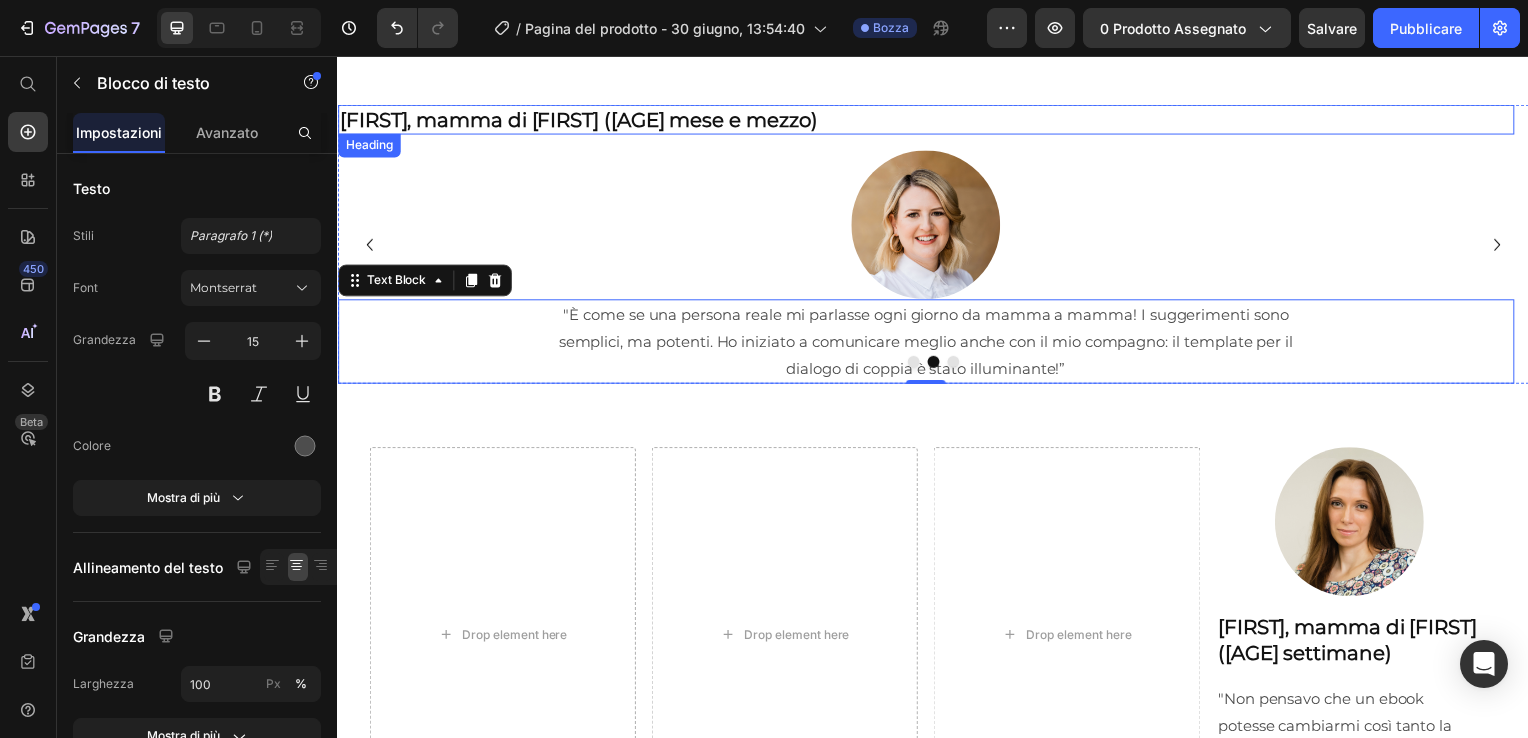click on "[FIRST], mamma di [NAME] ([AGE] mese e mezzo)" at bounding box center [929, 121] 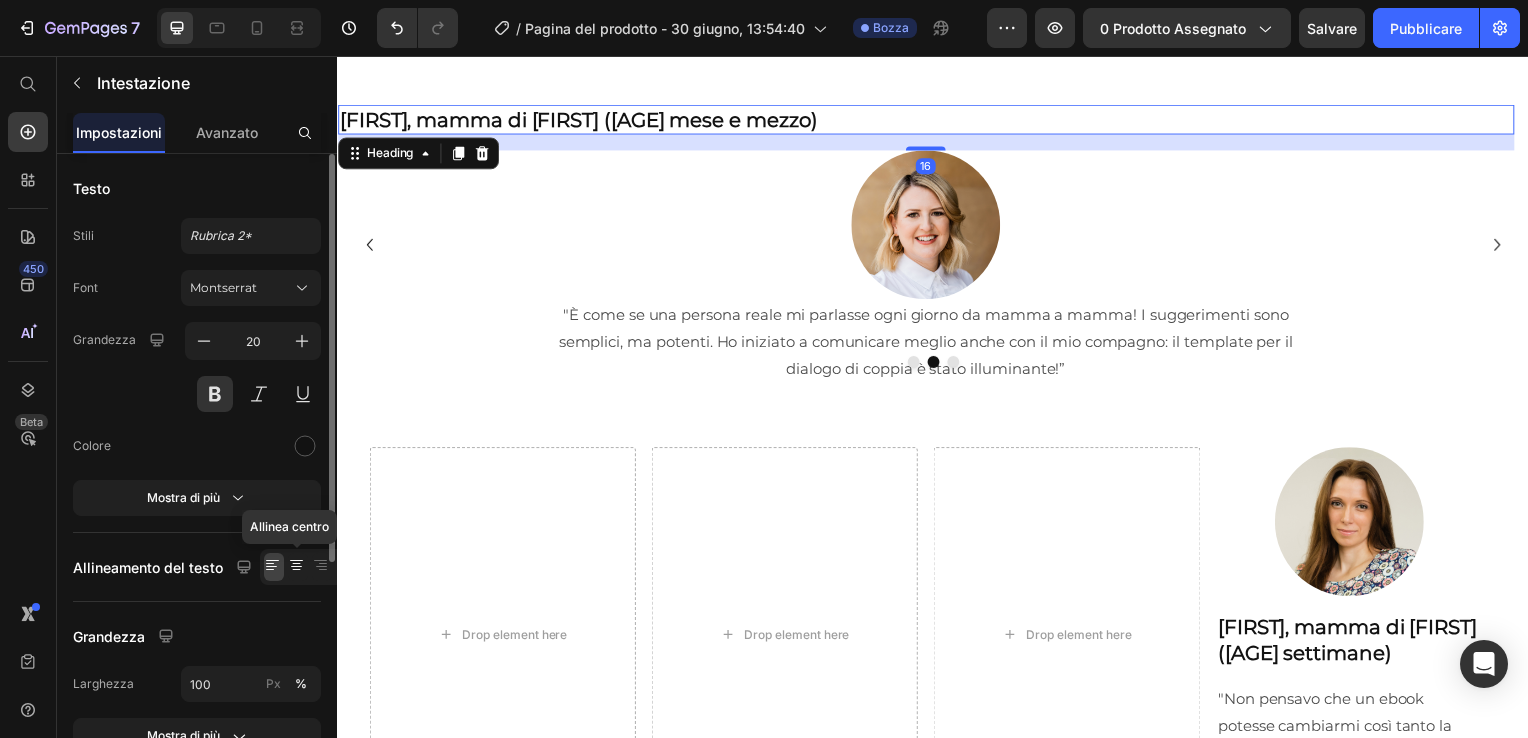 click 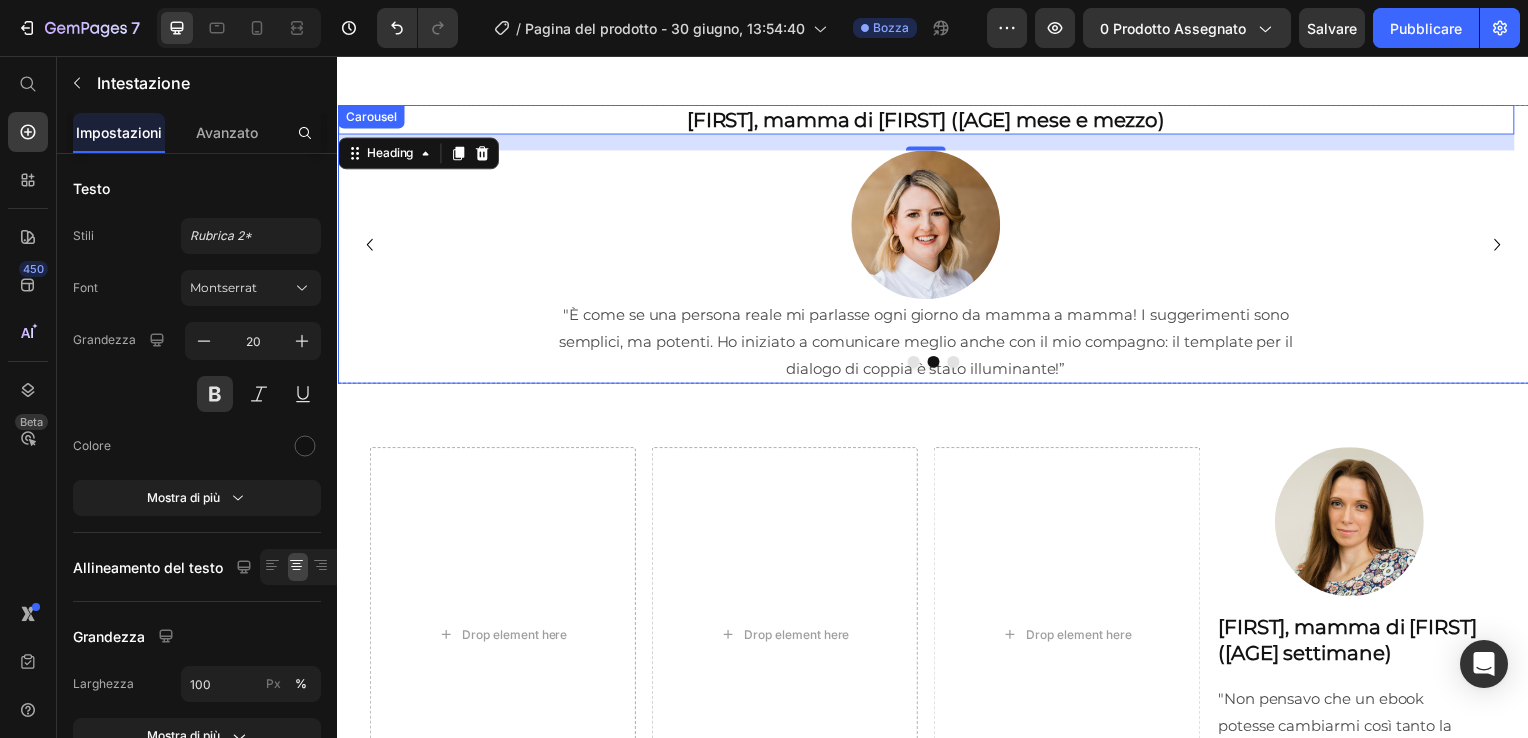 click 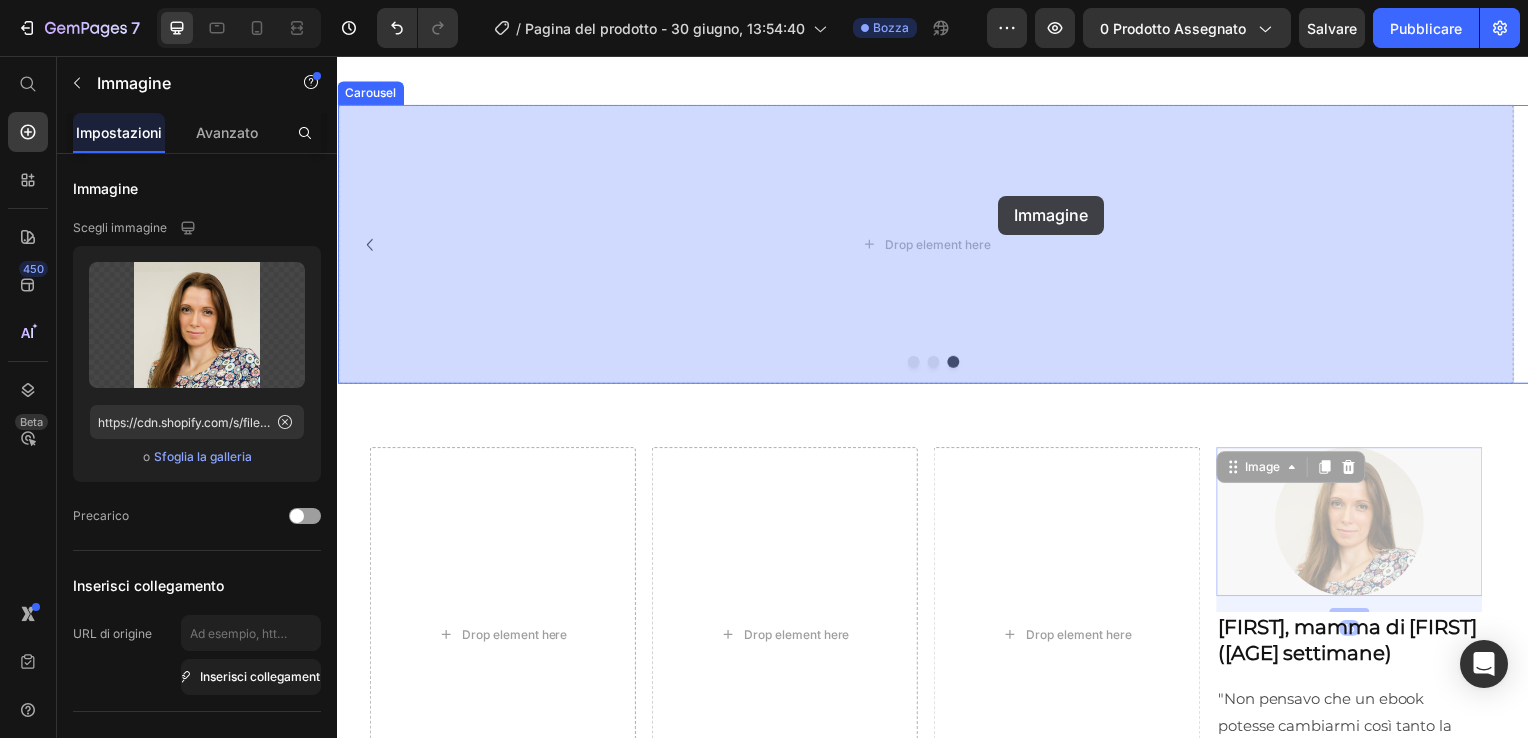 drag, startPoint x: 1388, startPoint y: 486, endPoint x: 996, endPoint y: 197, distance: 487.01642 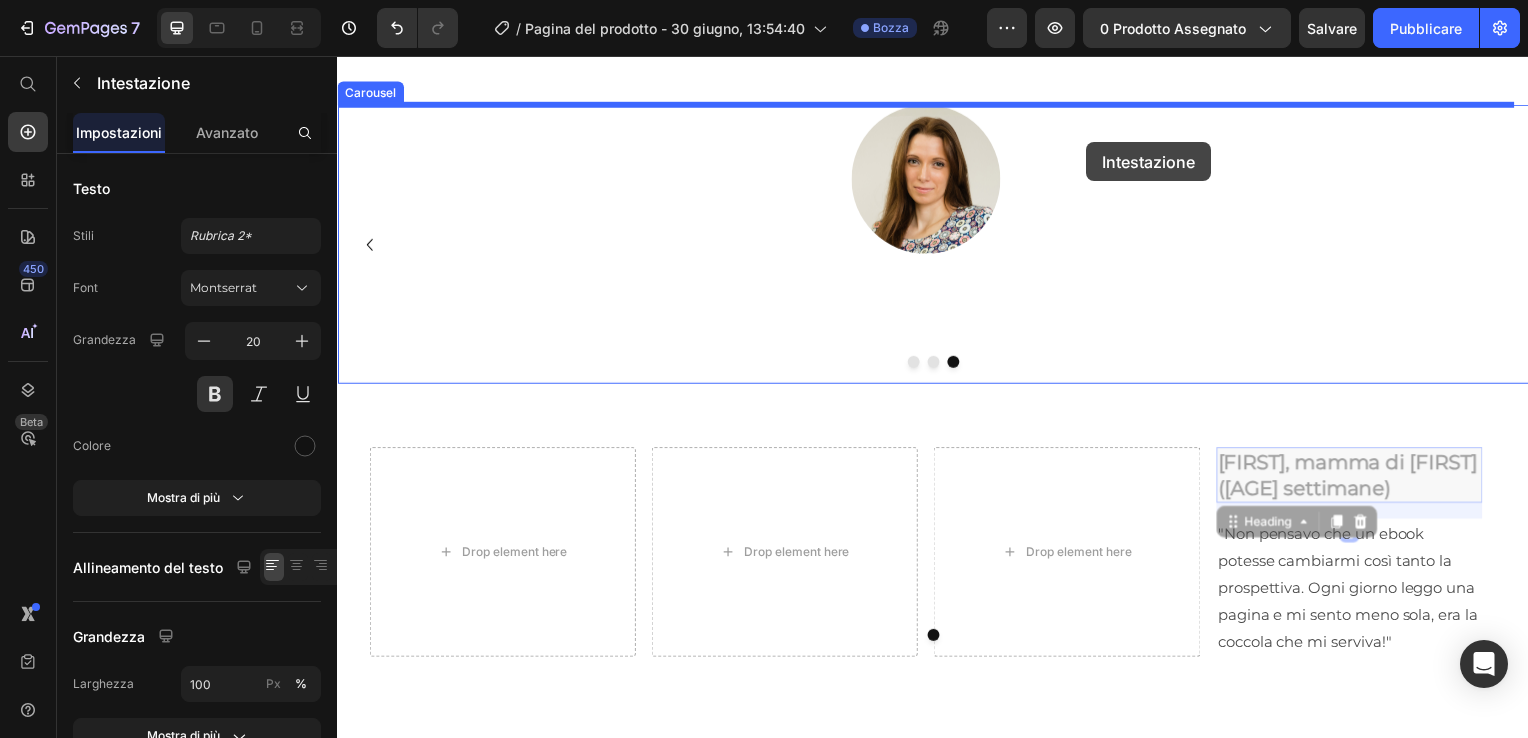 drag, startPoint x: 1311, startPoint y: 500, endPoint x: 1092, endPoint y: 141, distance: 420.52585 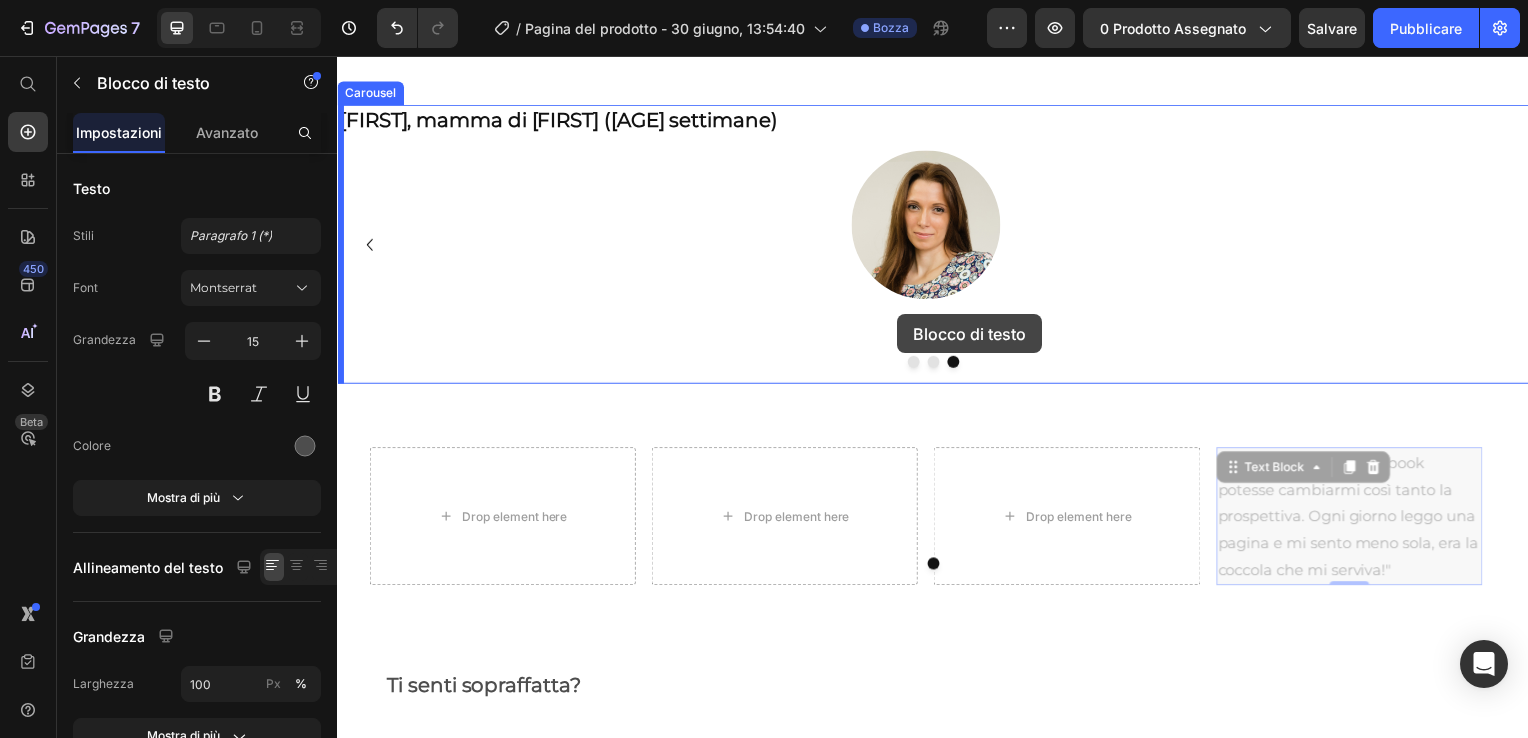 drag, startPoint x: 1304, startPoint y: 536, endPoint x: 899, endPoint y: 315, distance: 461.37402 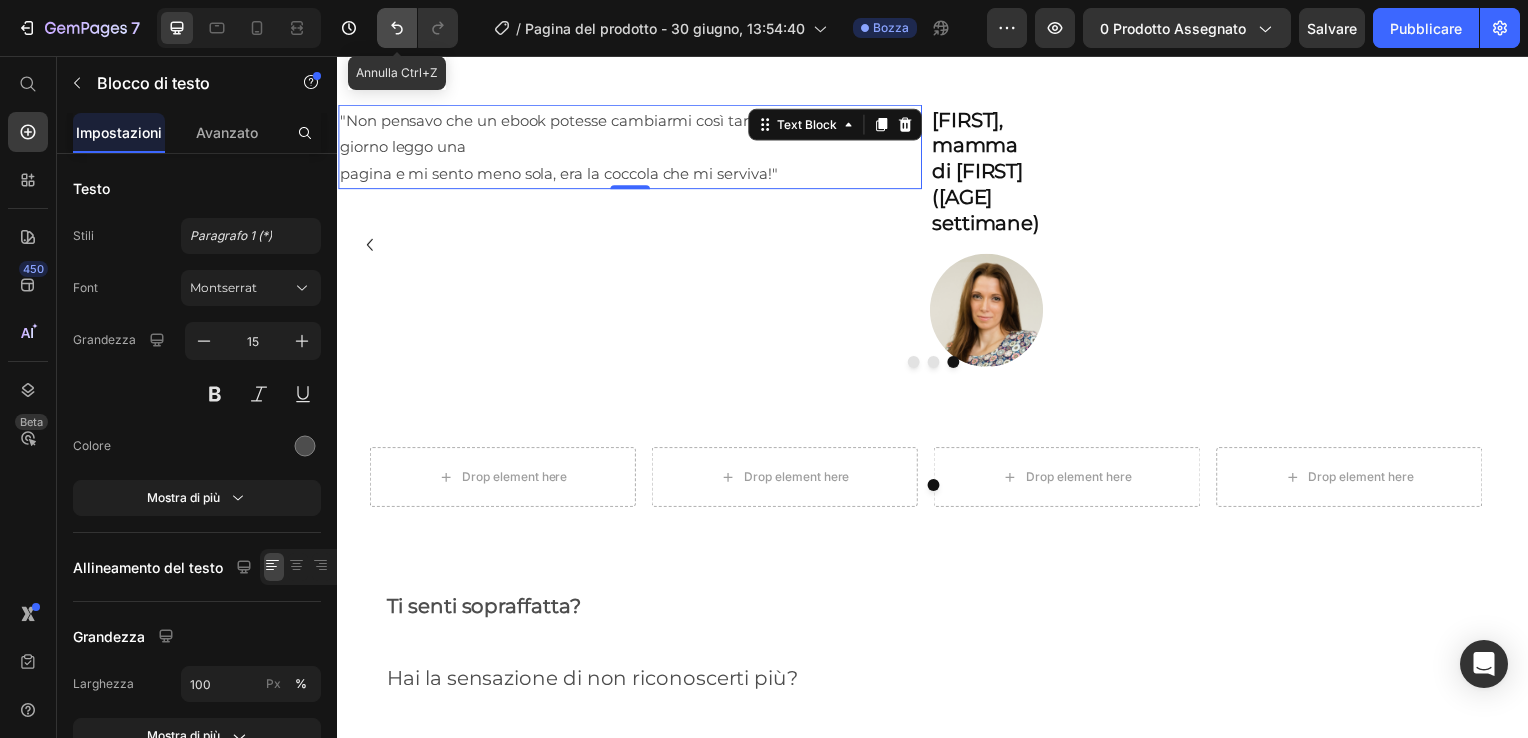 click 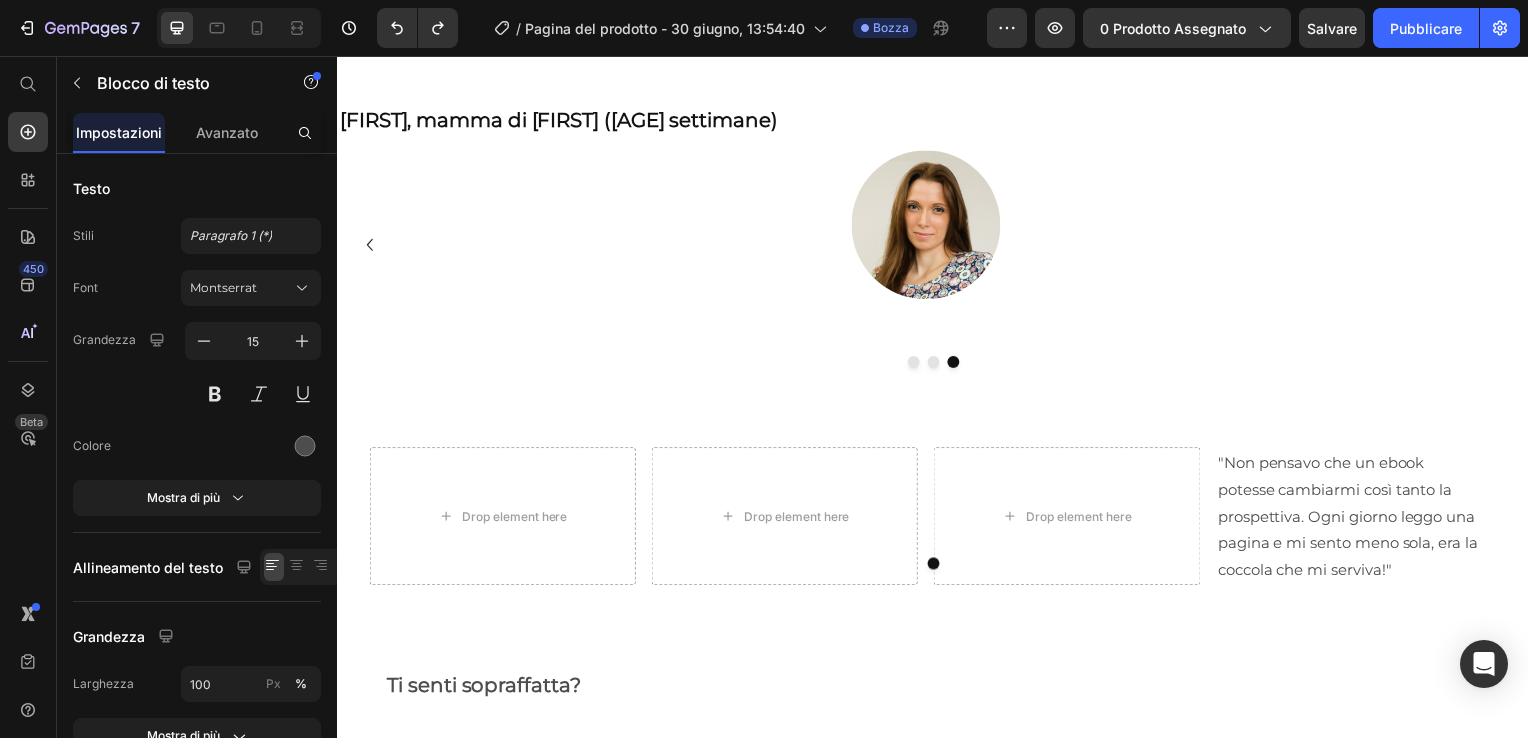 click on ""Non pensavo che un ebook potesse cambiarmi così tanto la prospettiva. Ogni giorno leggo una pagina e mi sento meno sola, era la coccola che mi serviva!"" at bounding box center [1356, 520] 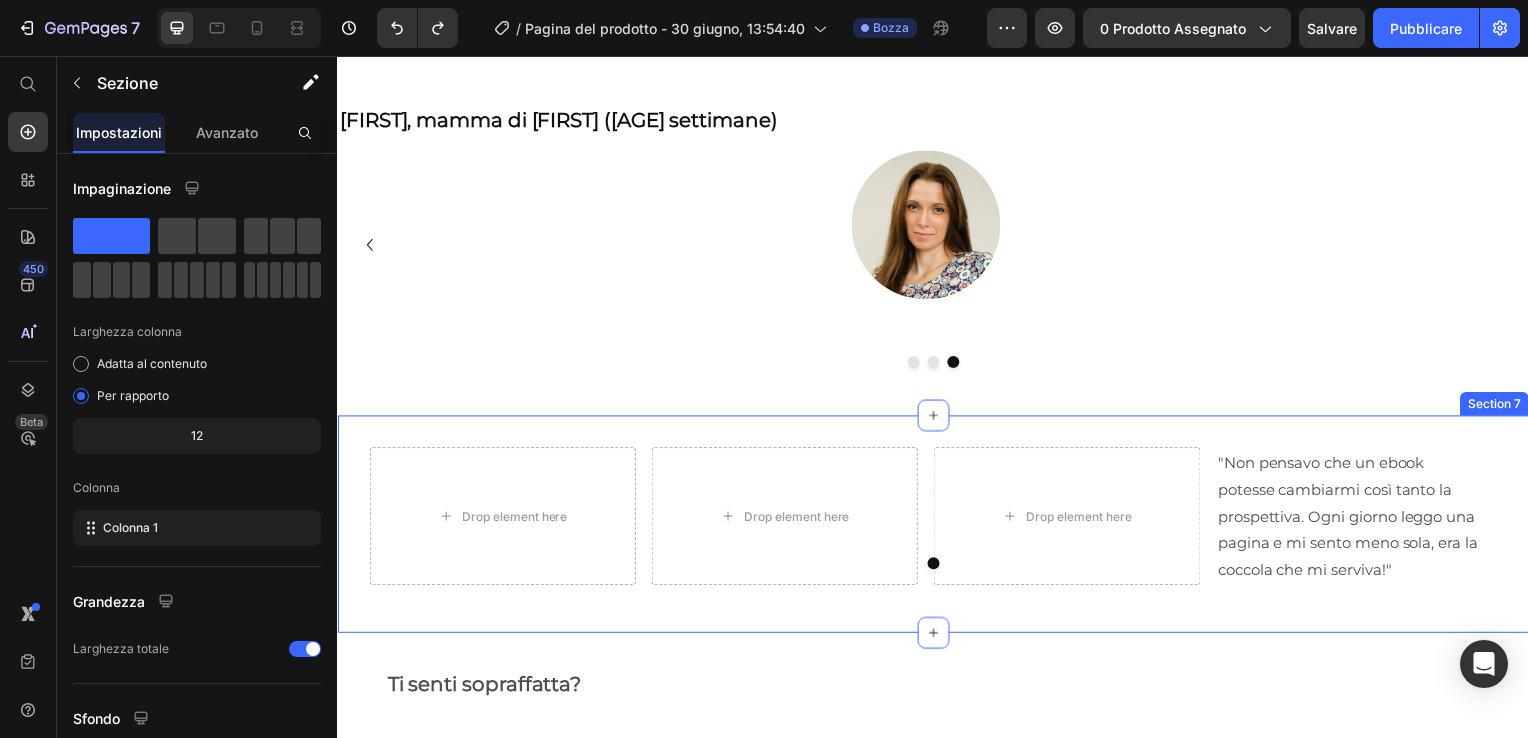 click on "Drop element here
Drop element here
Drop element here "Non pensavo che un ebook potesse cambiarmi così tanto la prospettiva. Ogni giorno leggo una pagina e mi sento meno sola, era la coccola che mi serviva!" Text Block
Carousel Row Section 7" at bounding box center [937, 528] 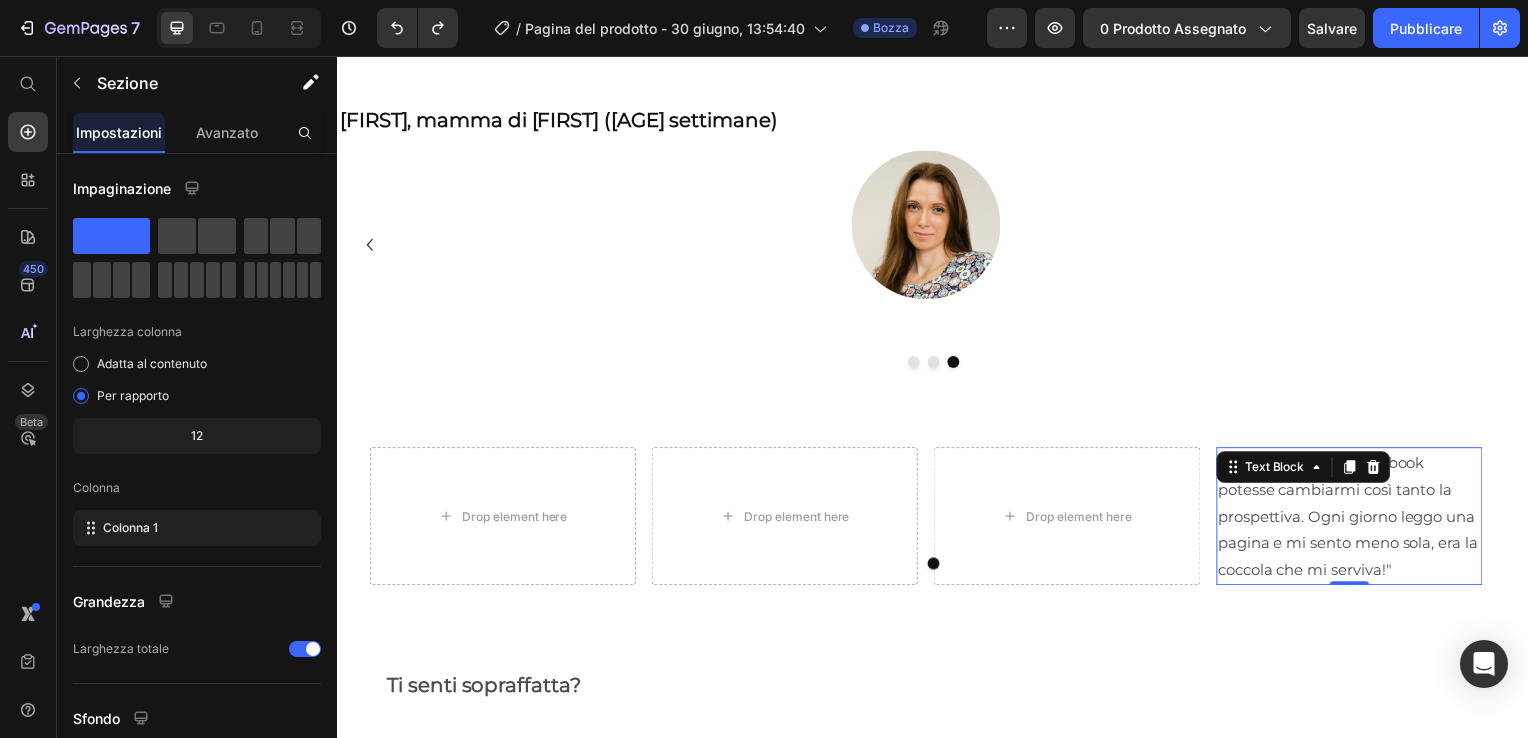 click on ""Non pensavo che un ebook potesse cambiarmi così tanto la prospettiva. Ogni giorno leggo una pagina e mi sento meno sola, era la coccola che mi serviva!"" at bounding box center (1356, 520) 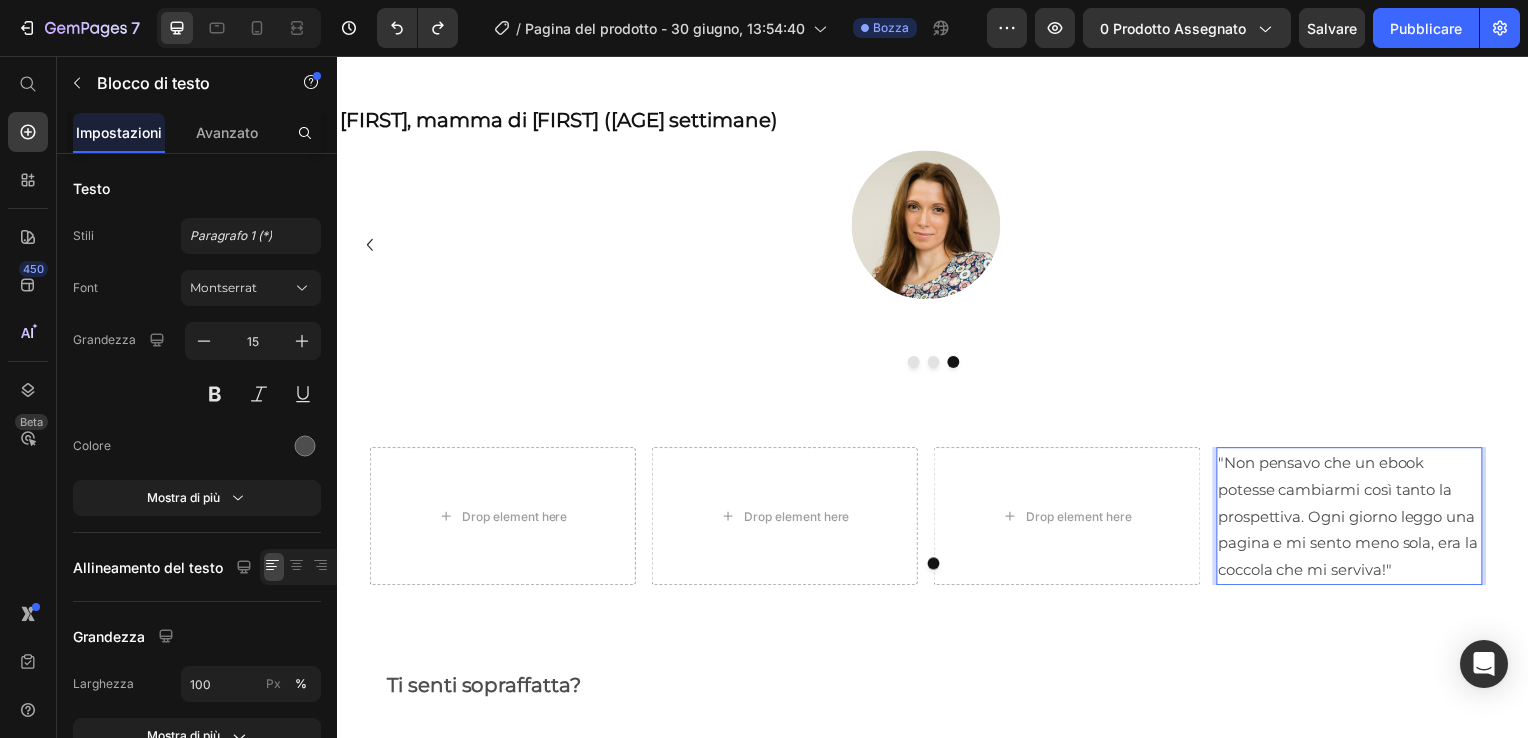 drag, startPoint x: 1295, startPoint y: 524, endPoint x: 1417, endPoint y: 585, distance: 136.40015 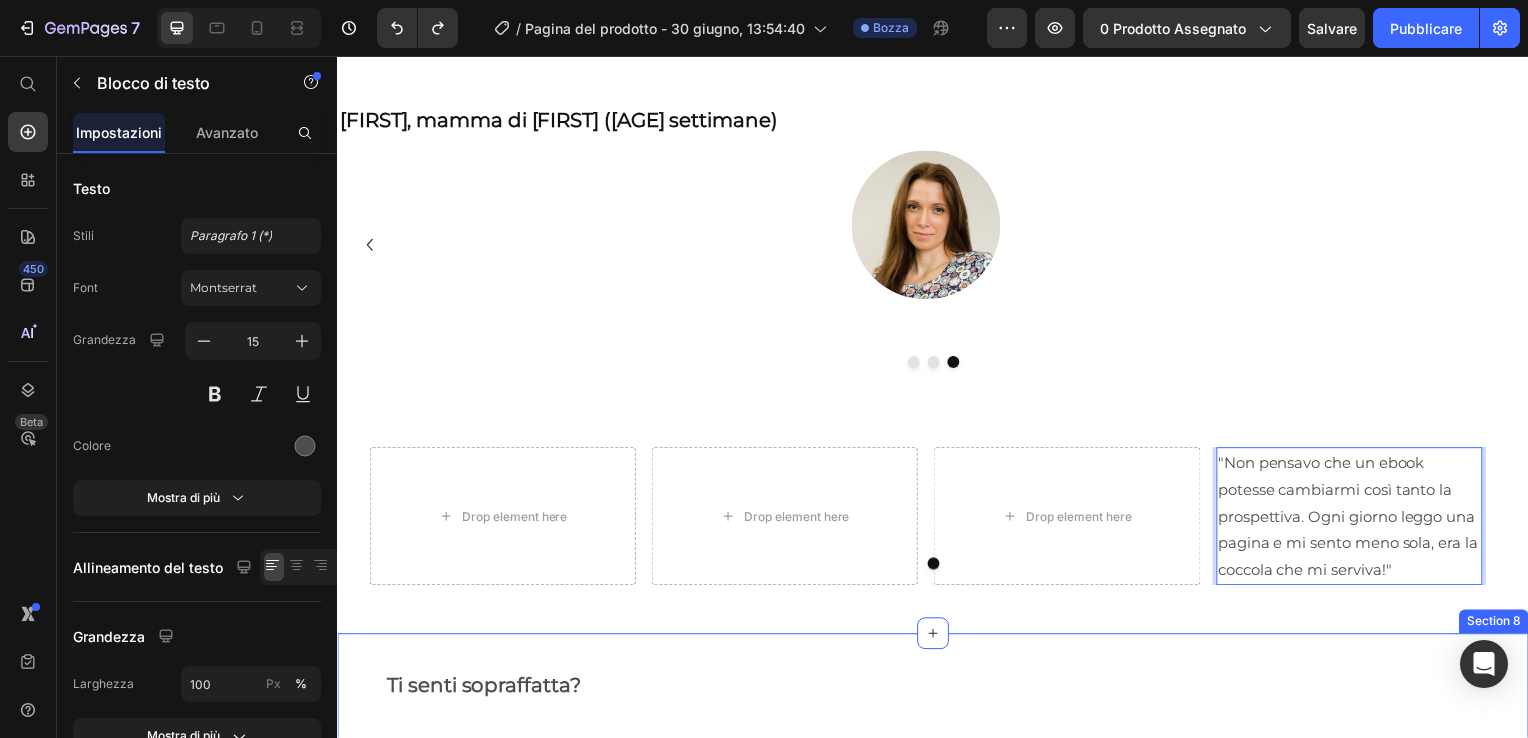 click on "Ti senti sopraffatta?" at bounding box center [937, 690] 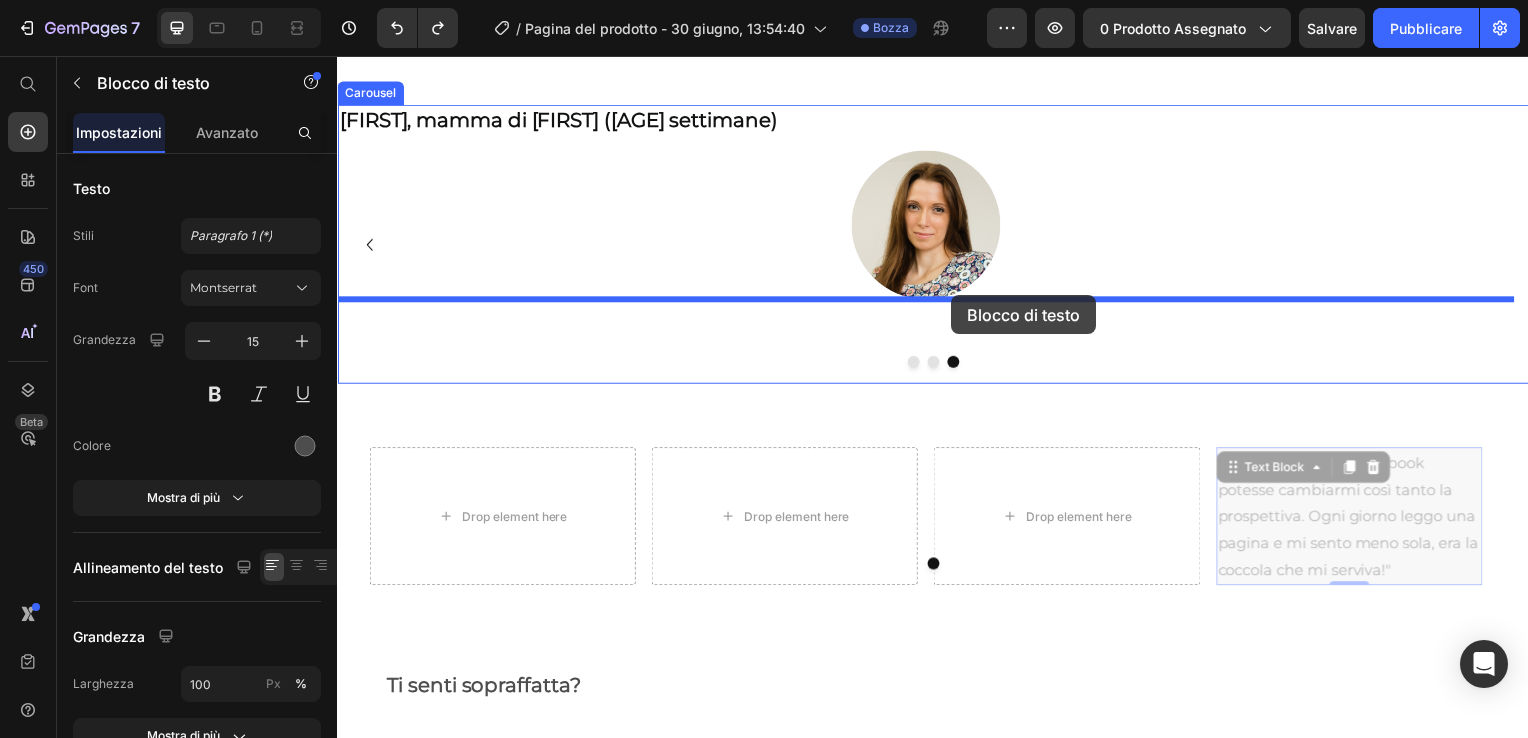 drag, startPoint x: 1357, startPoint y: 538, endPoint x: 956, endPoint y: 297, distance: 467.84827 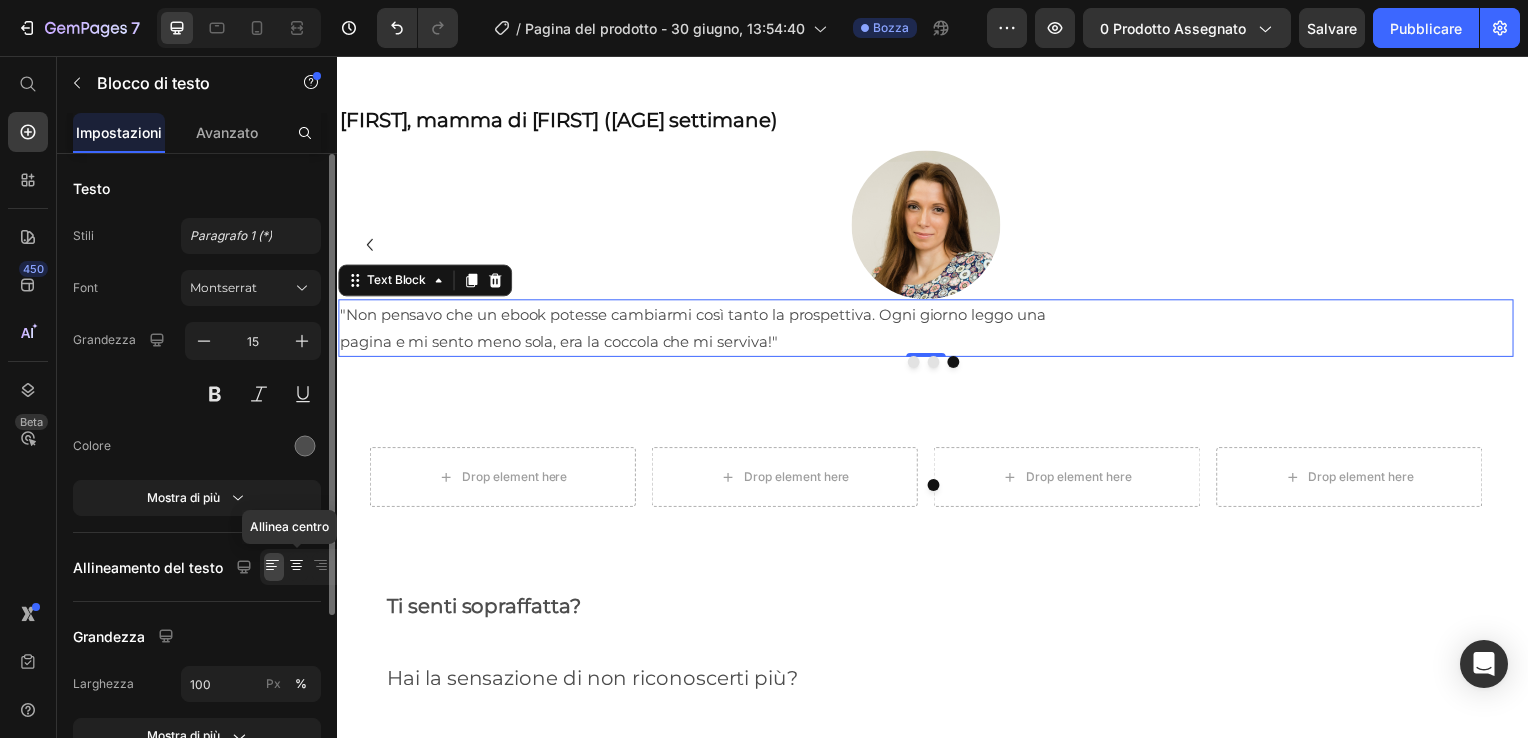 click 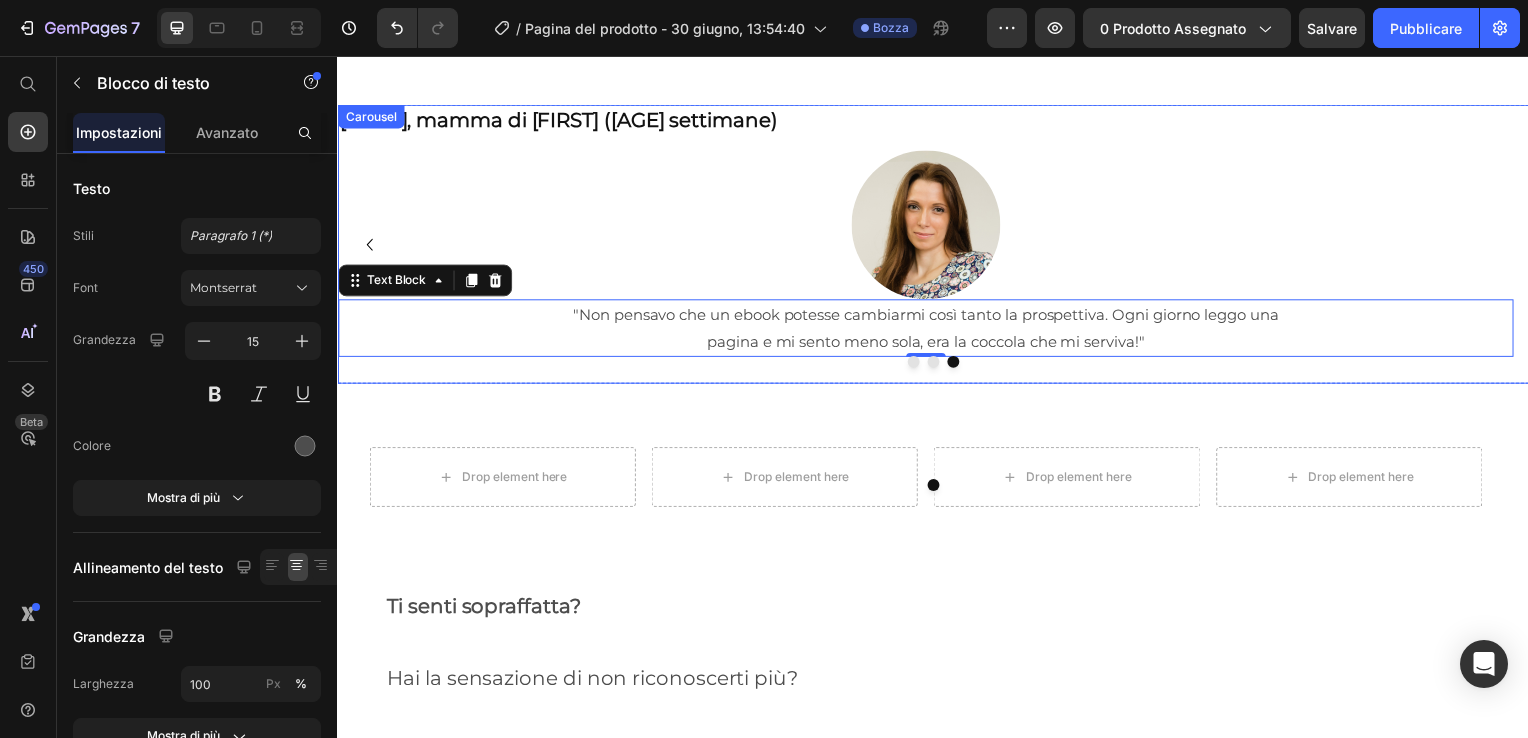 click on "Martina, mamma di Emma (6 settimane) Heading Image "Non pensavo che un ebook potesse cambiarmi così tanto la prospettiva. Ogni giorno leggo una pagina e mi sento meno sola, era la coccola che mi serviva!" Text Block   0" at bounding box center [929, 246] 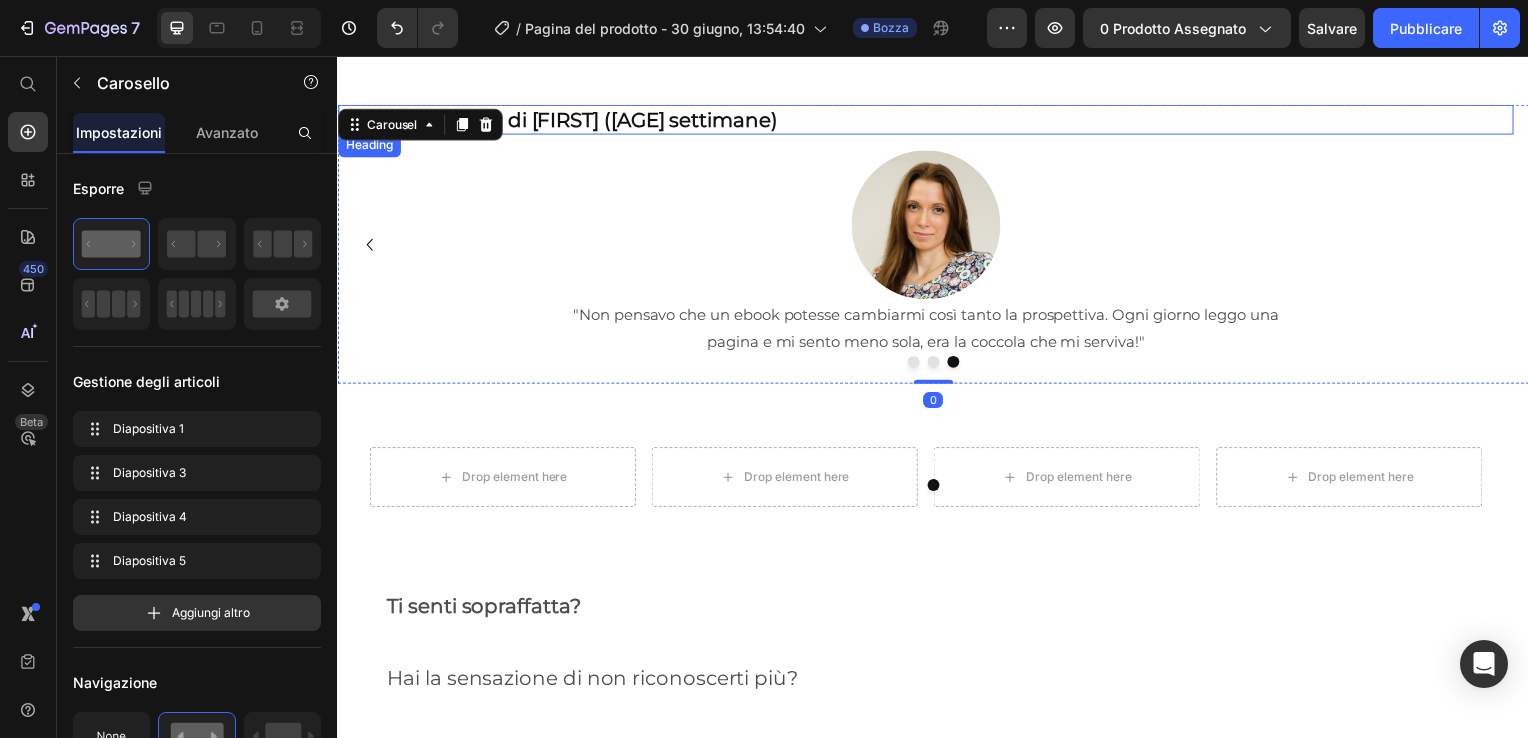 click on "Martina, mamma di Emma (6 settimane)" at bounding box center [929, 121] 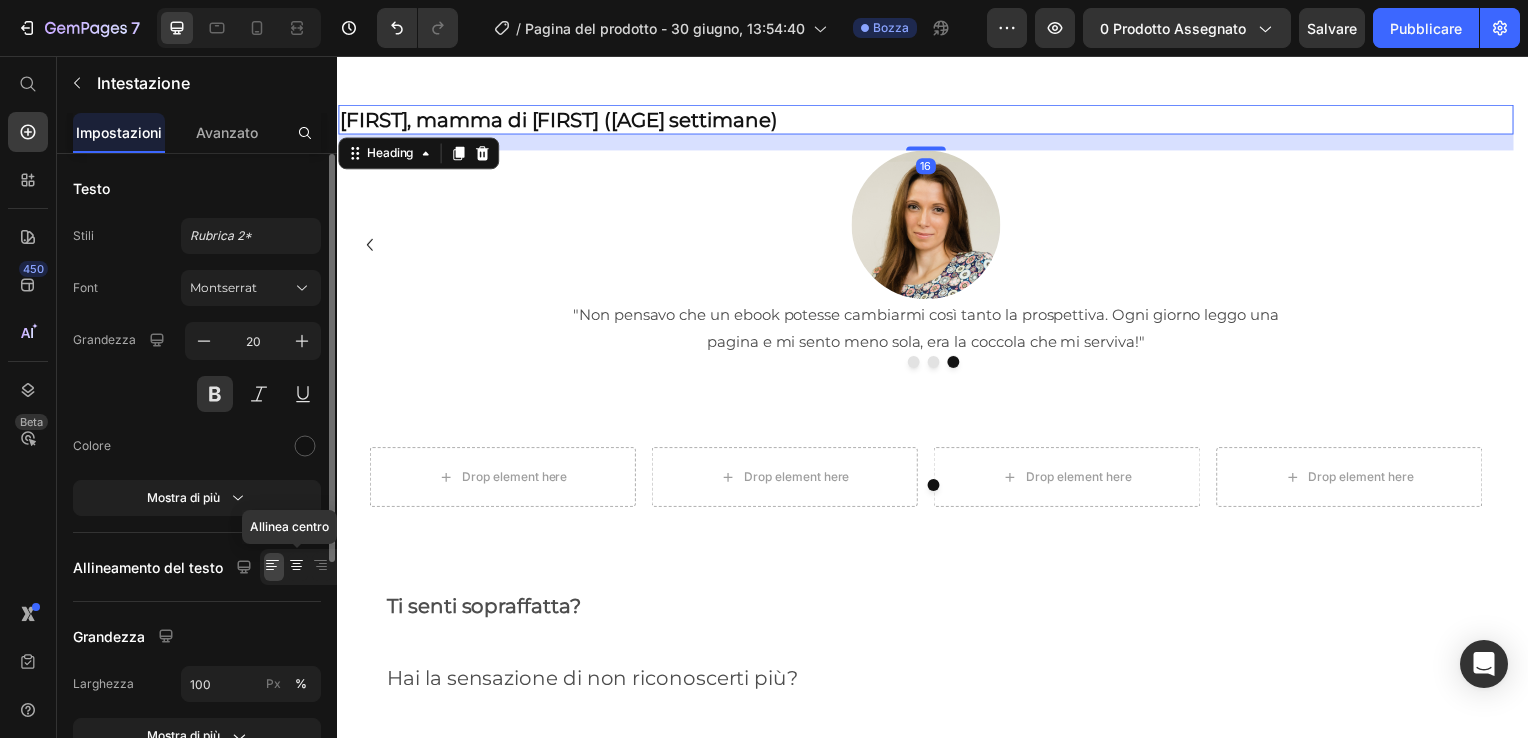 click 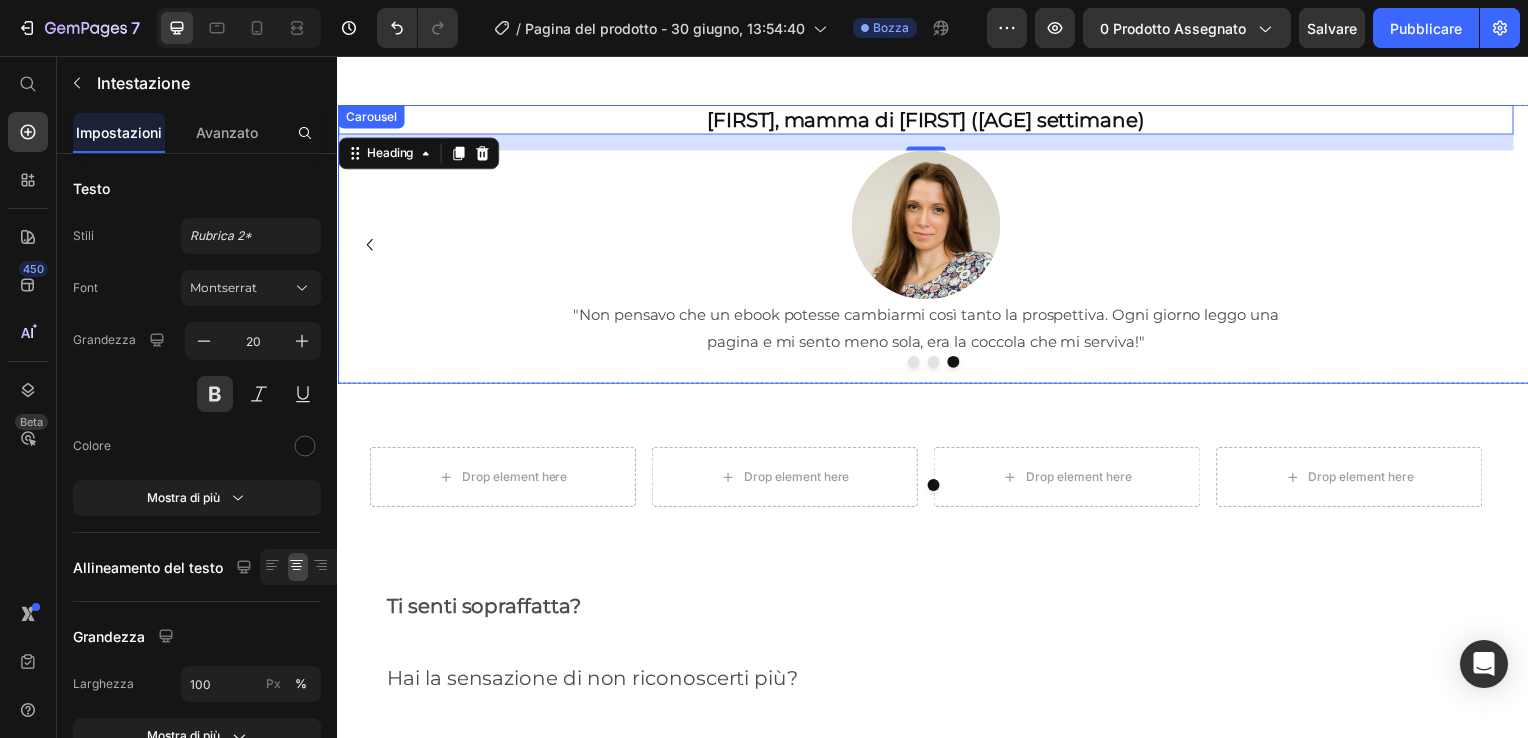 click 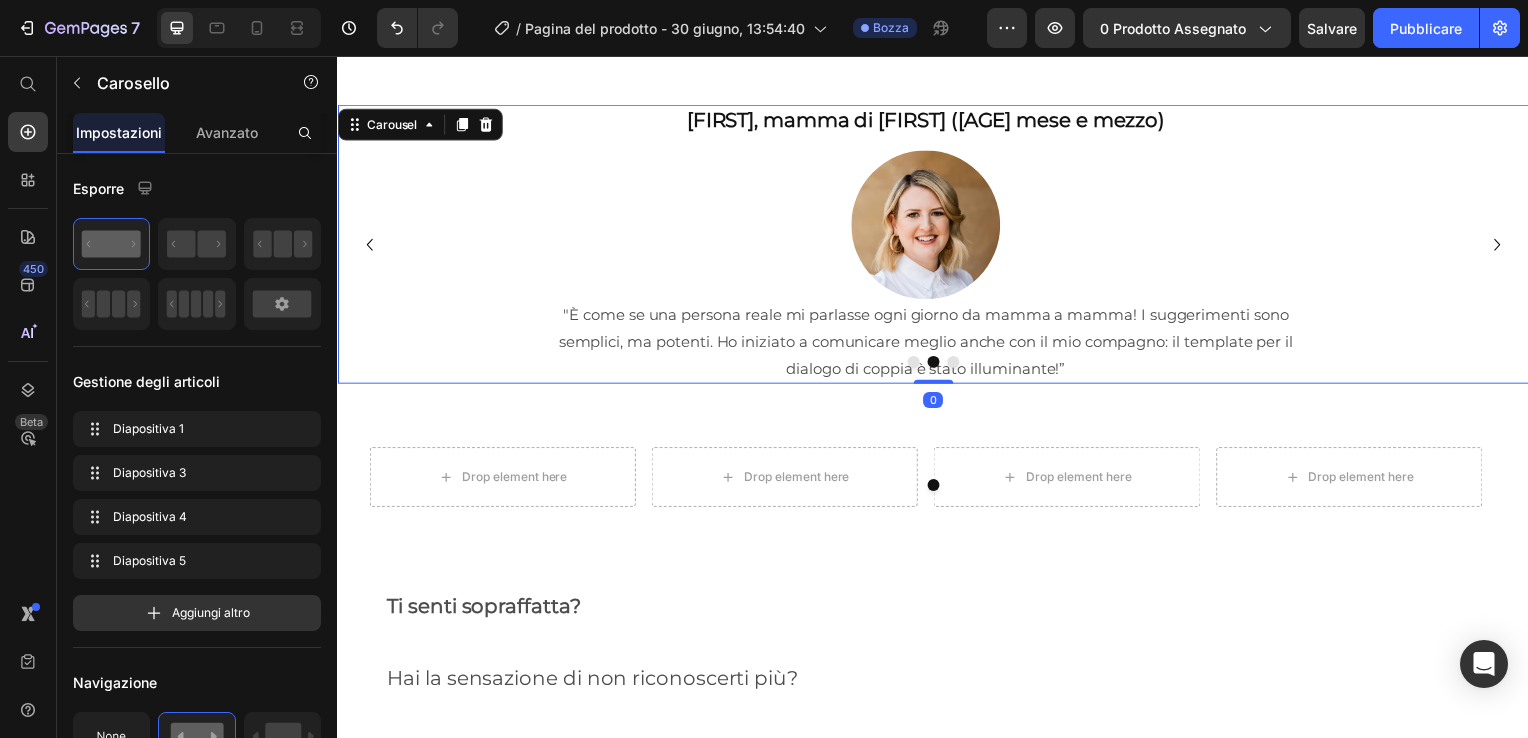 click 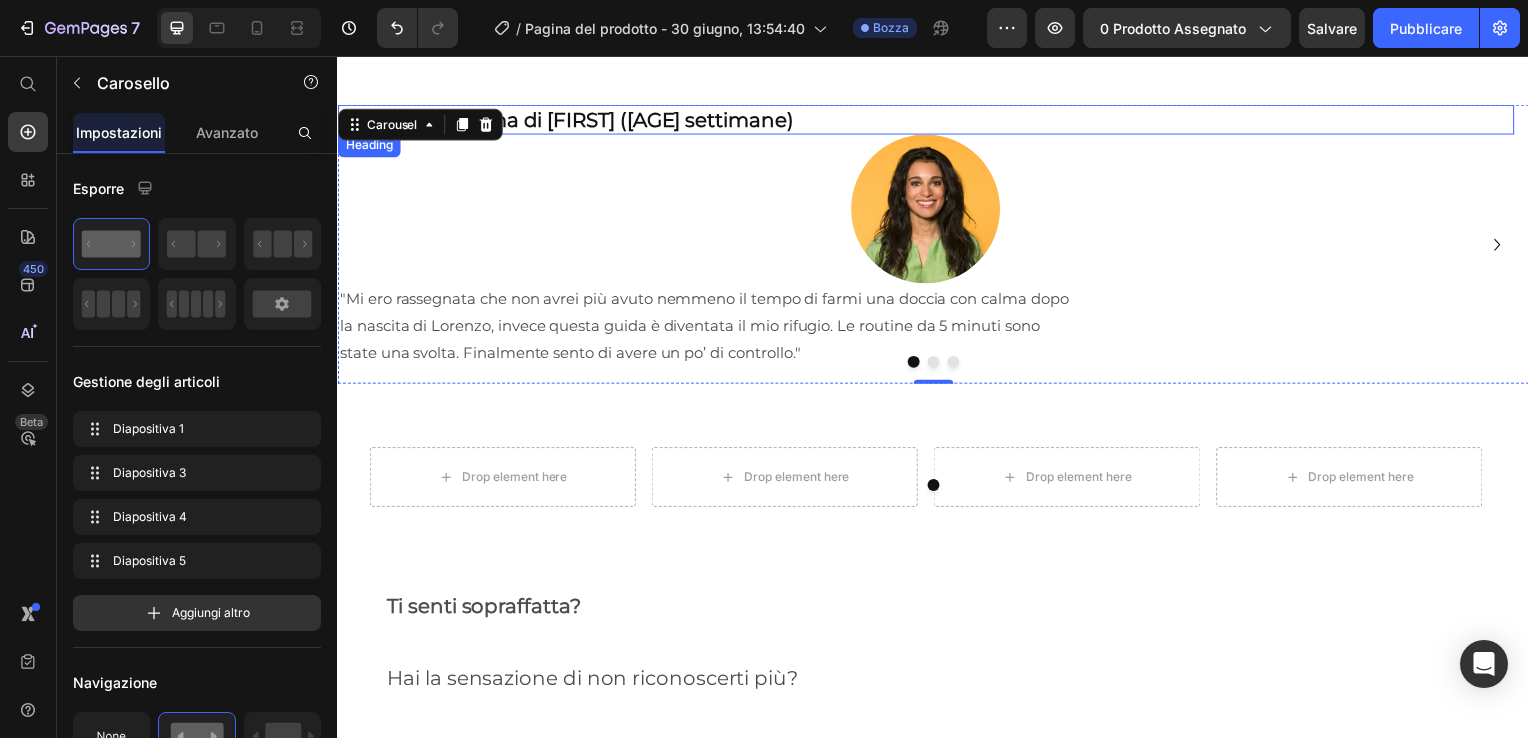 click on "1. [FIRST], mamma di [NAME] ([AGE] settimane)" at bounding box center [929, 121] 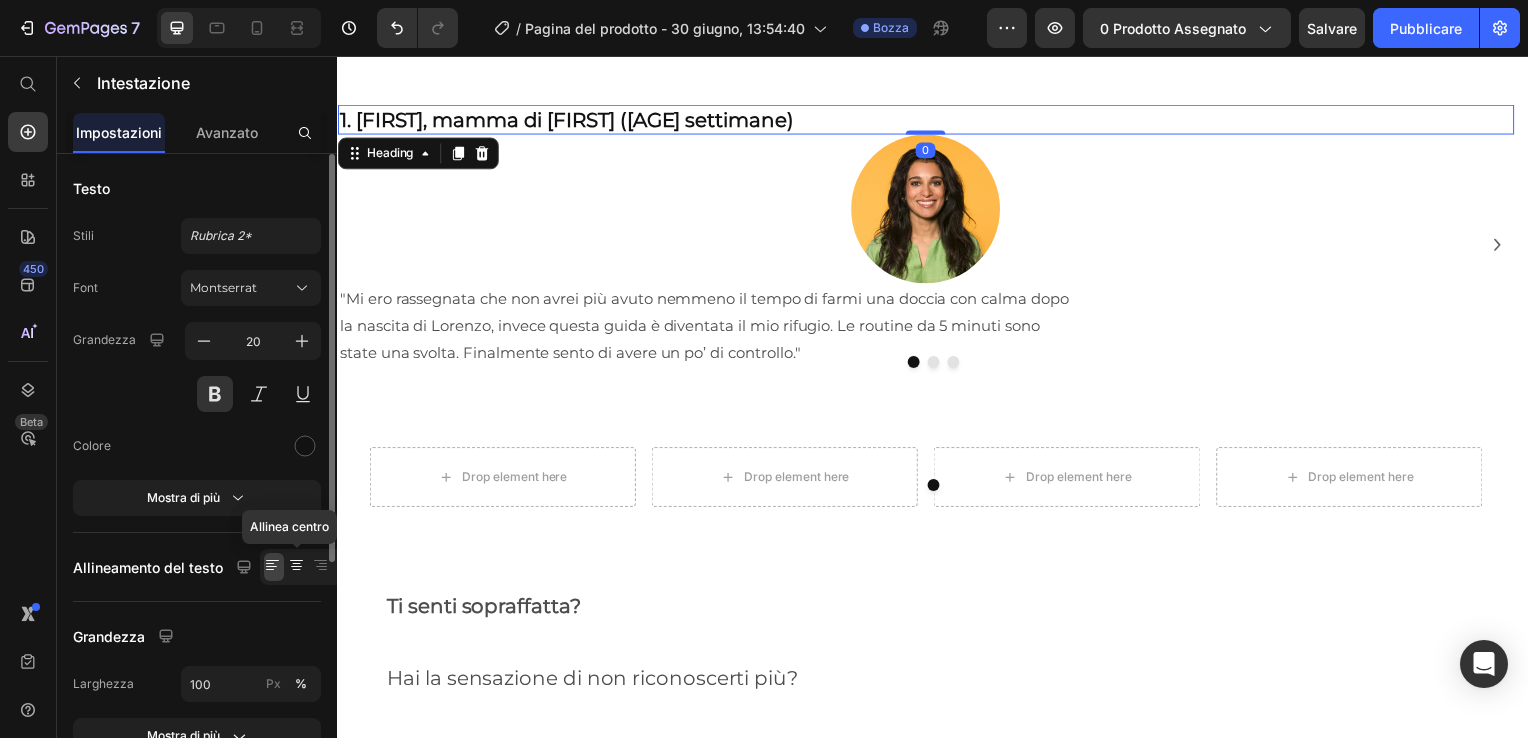 click 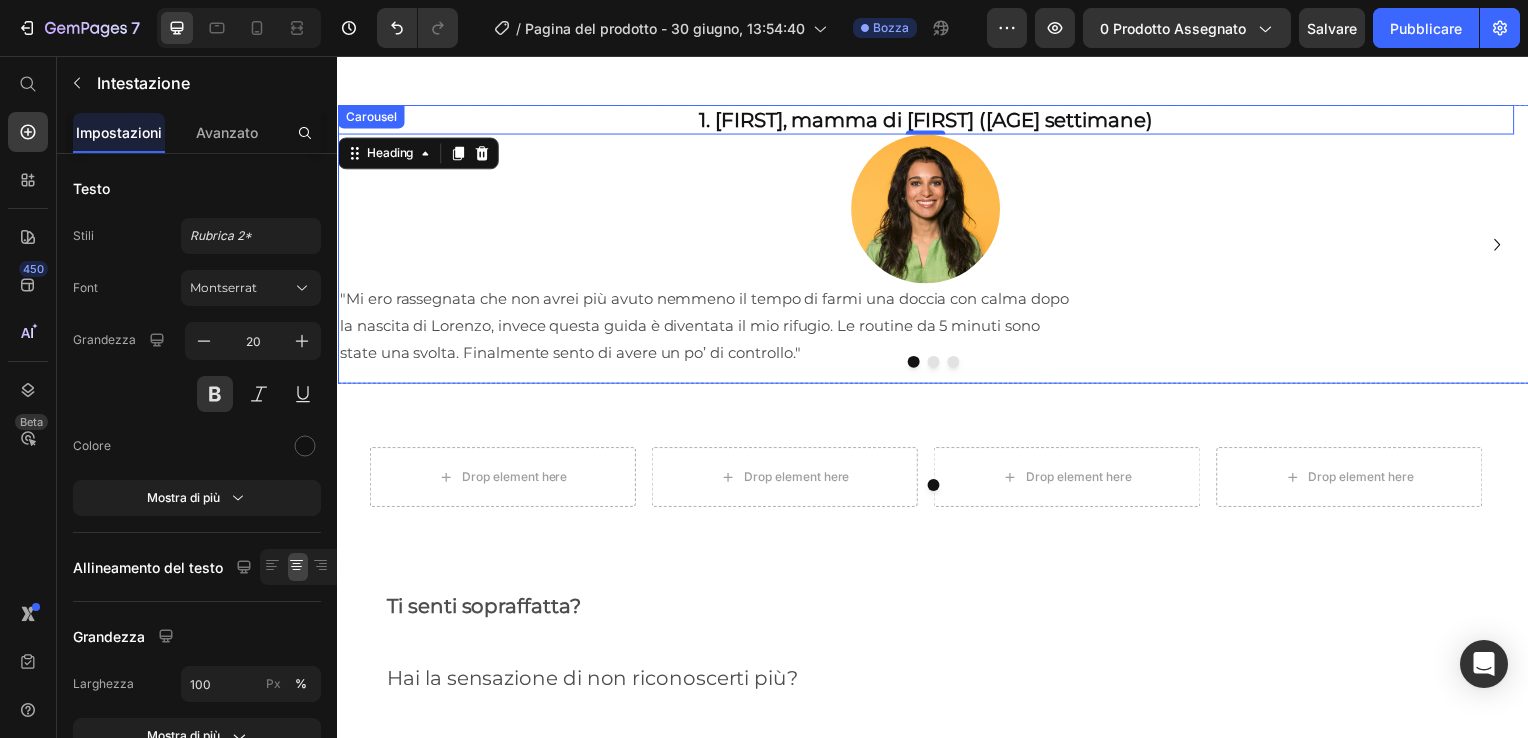 click on "1. Giulia, mamma di Lorenzo (3 settimane) Heading   0 Image "Mi ero rassegnata che non avrei più avuto nemmeno il tempo di farmi una doccia con calma dopo la nascita di Lorenzo, invece questa guida è diventata il mio rifugio. Le routine da 5 minuti sono state una svolta. Finalmente sento di avere un po’ di controllo." Text Block" at bounding box center (929, 246) 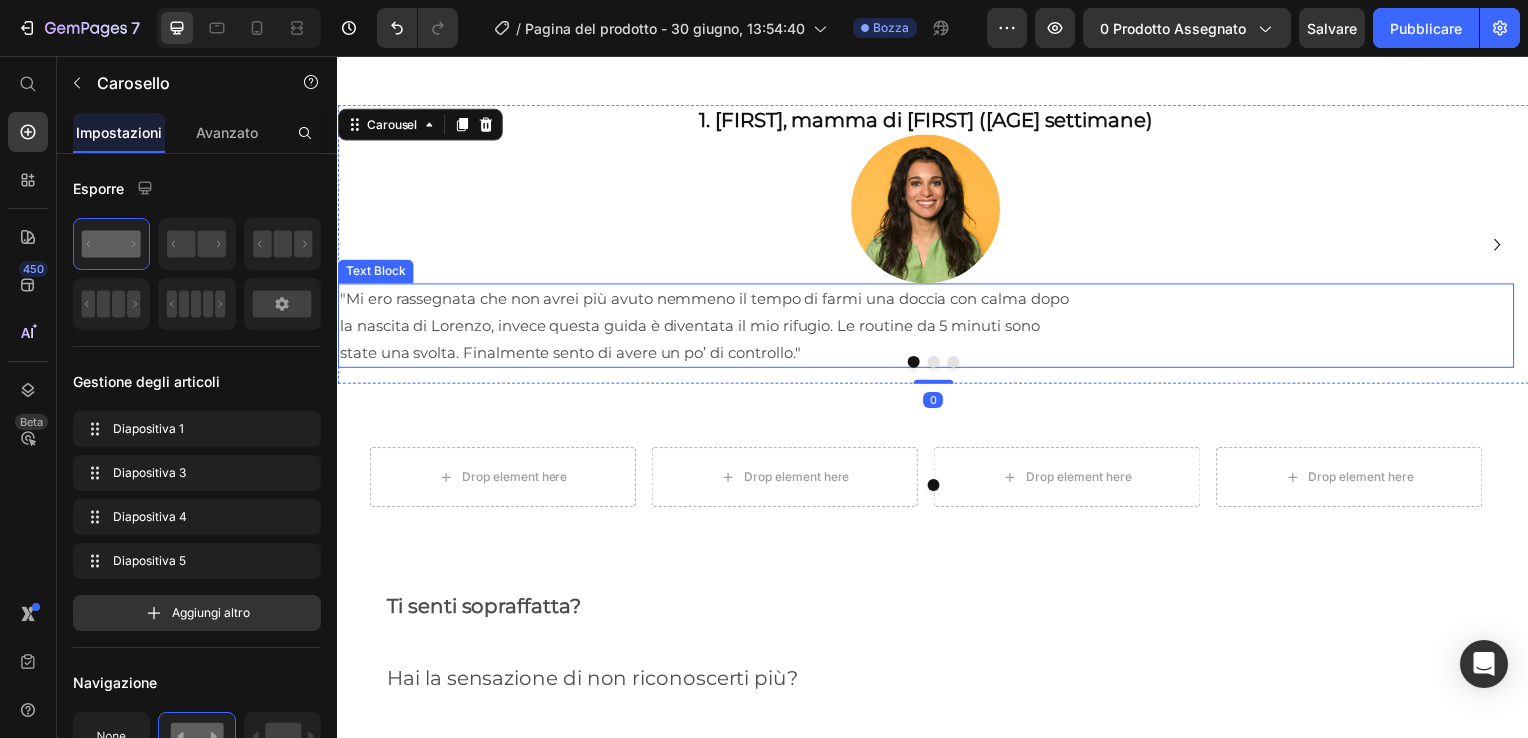 click on ""Mi ero rassegnata che non avrei più avuto nemmeno il tempo di farmi una doccia con calma dopo la nascita di Lorenzo, invece questa guida è diventata il mio rifugio. Le routine da 5 minuti sono state una svolta. Finalmente sento di avere un po’ di controllo."" at bounding box center (929, 328) 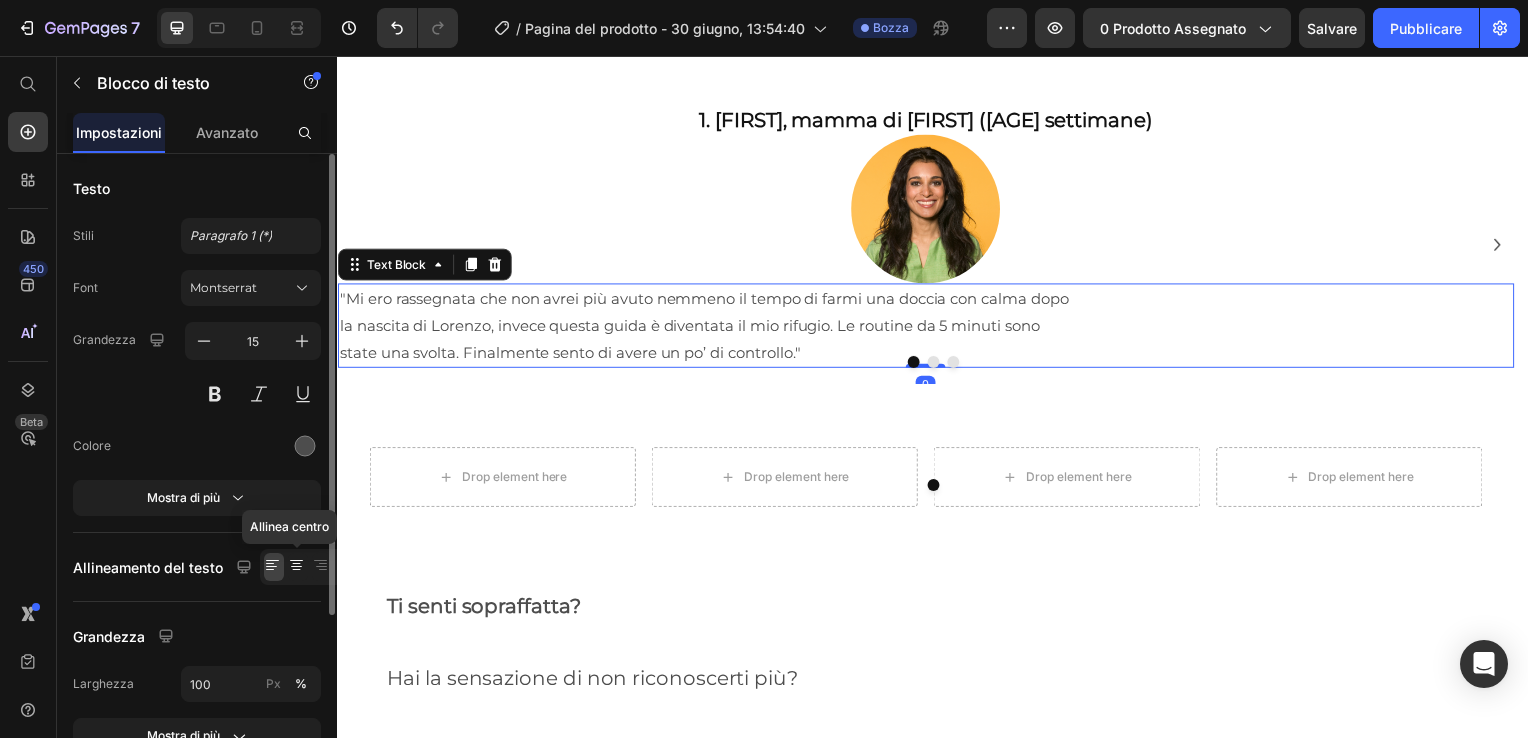 click 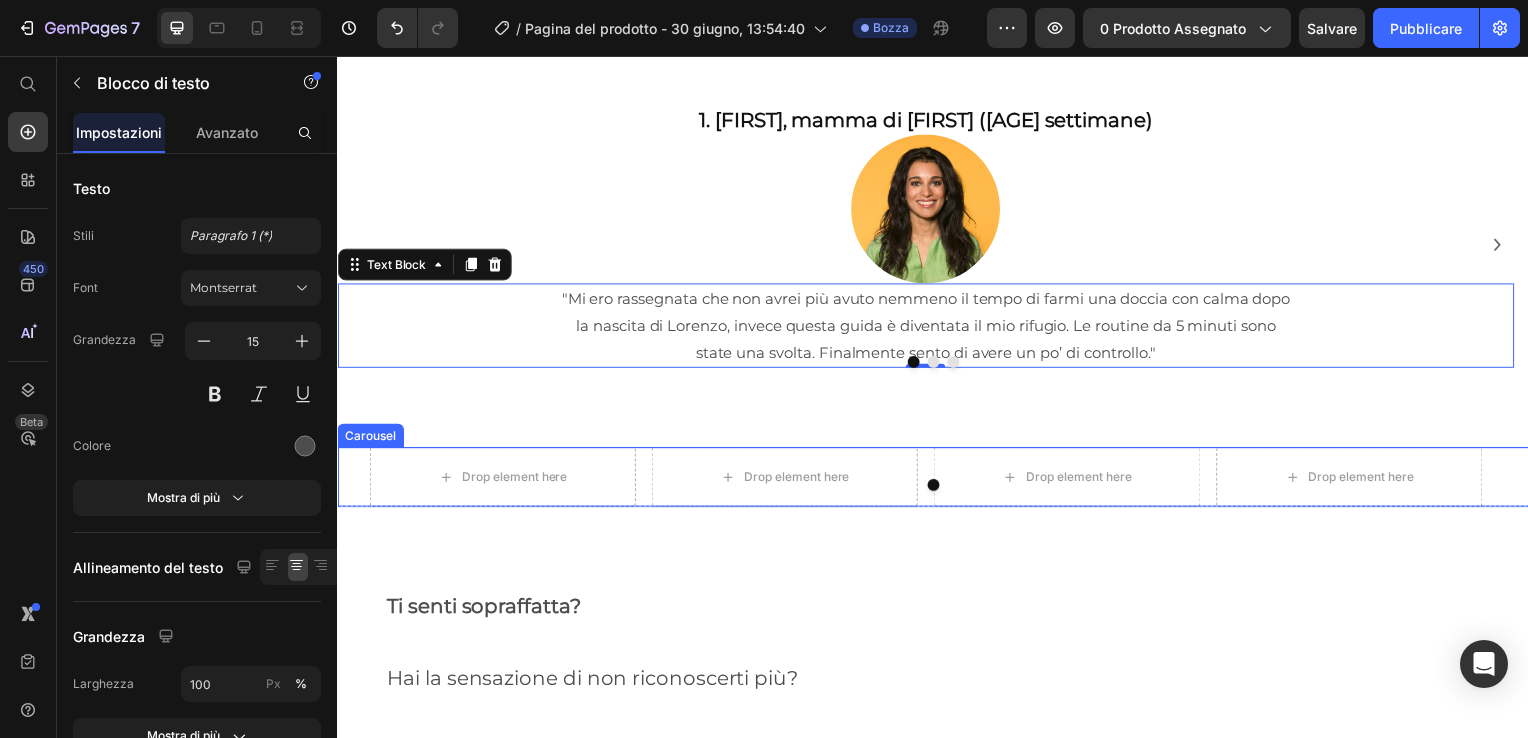 click on "Drop element here" at bounding box center [503, 481] 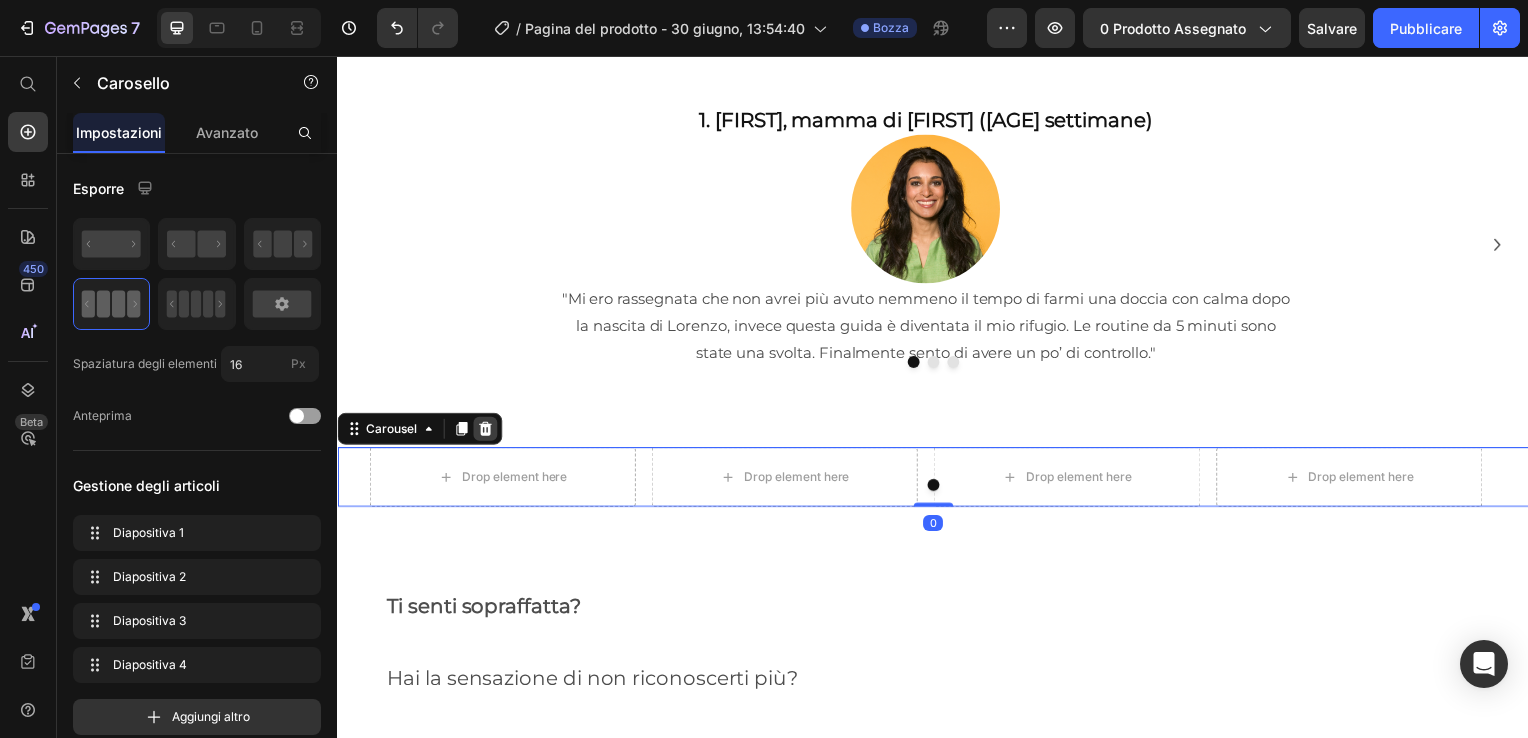 click 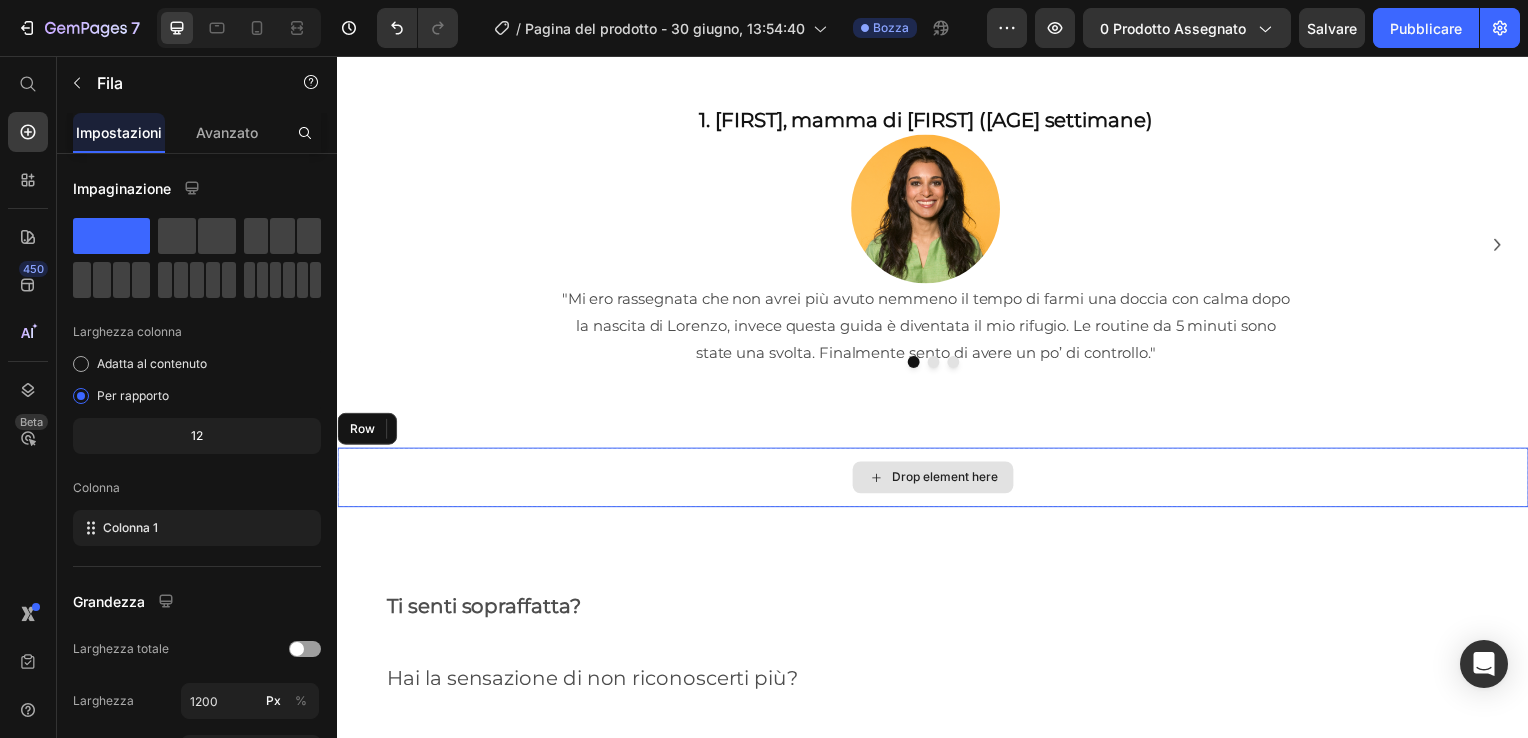 click on "Drop element here" at bounding box center (937, 481) 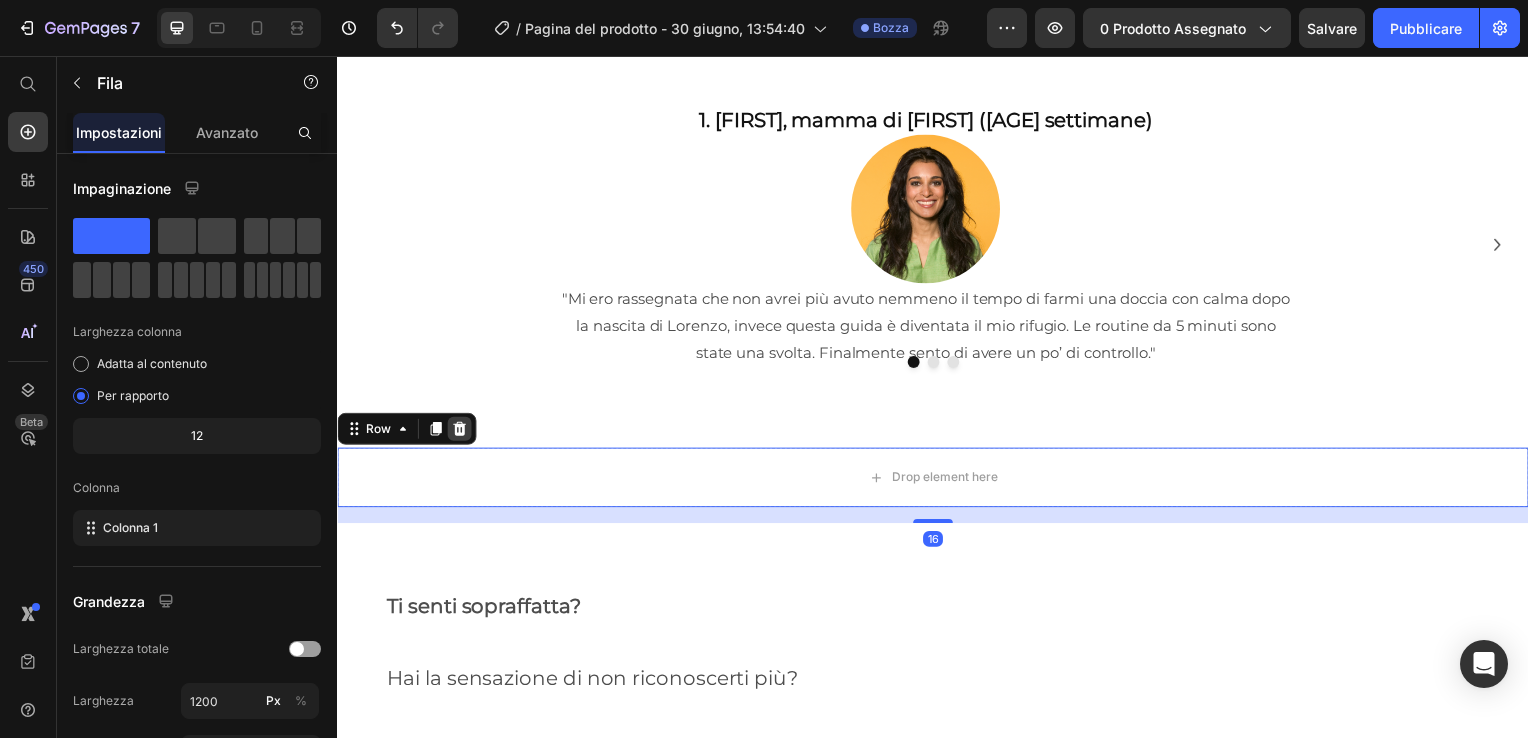 click 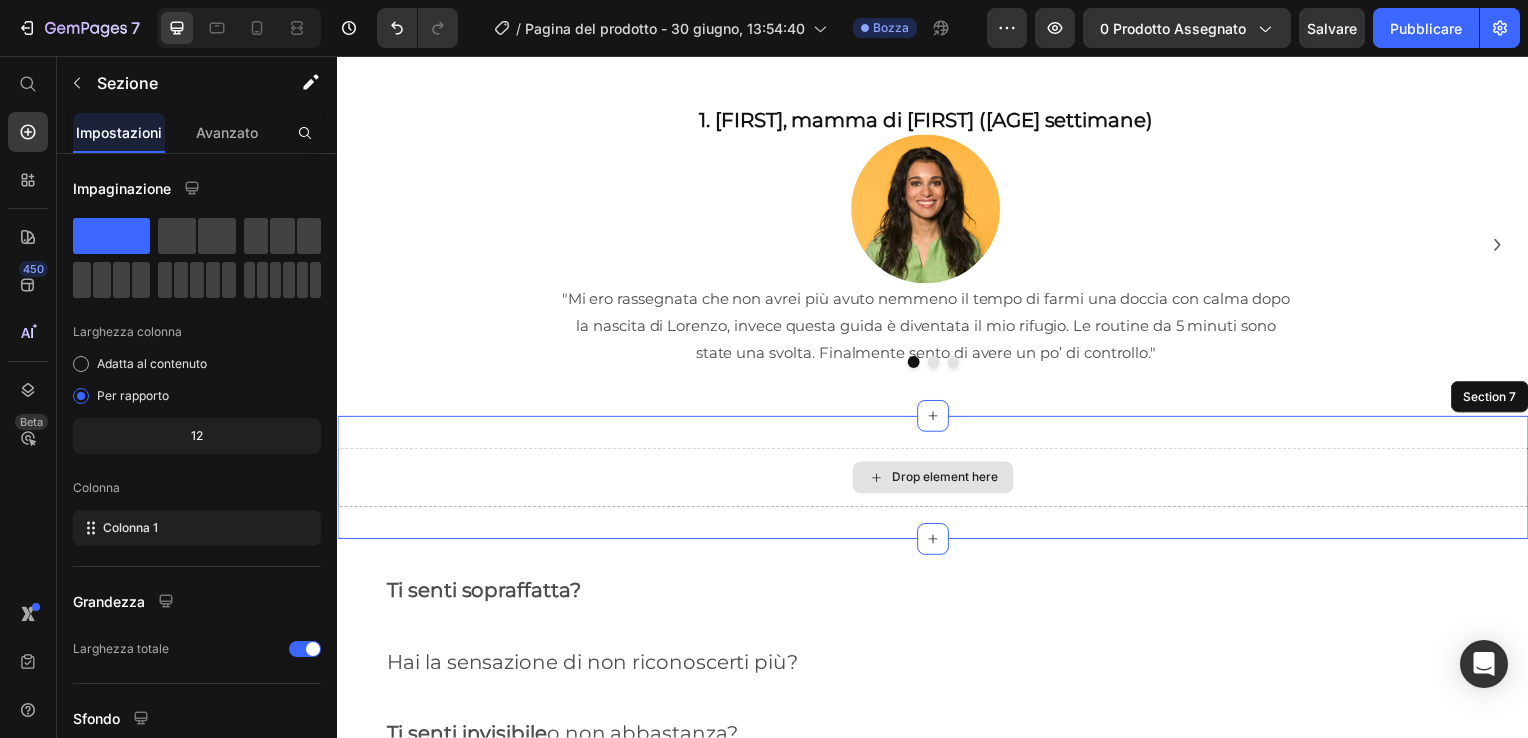 click on "Drop element here" at bounding box center [937, 481] 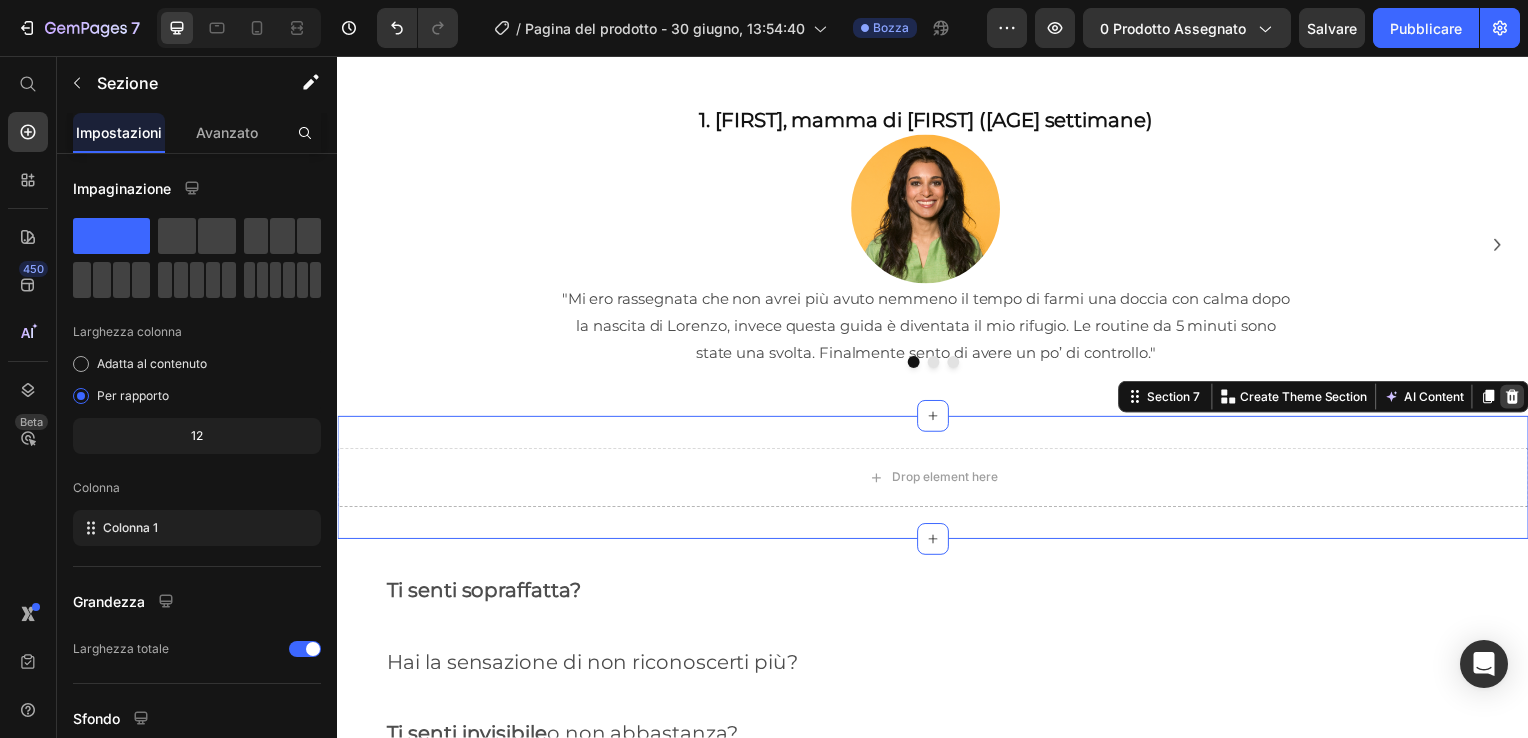 click 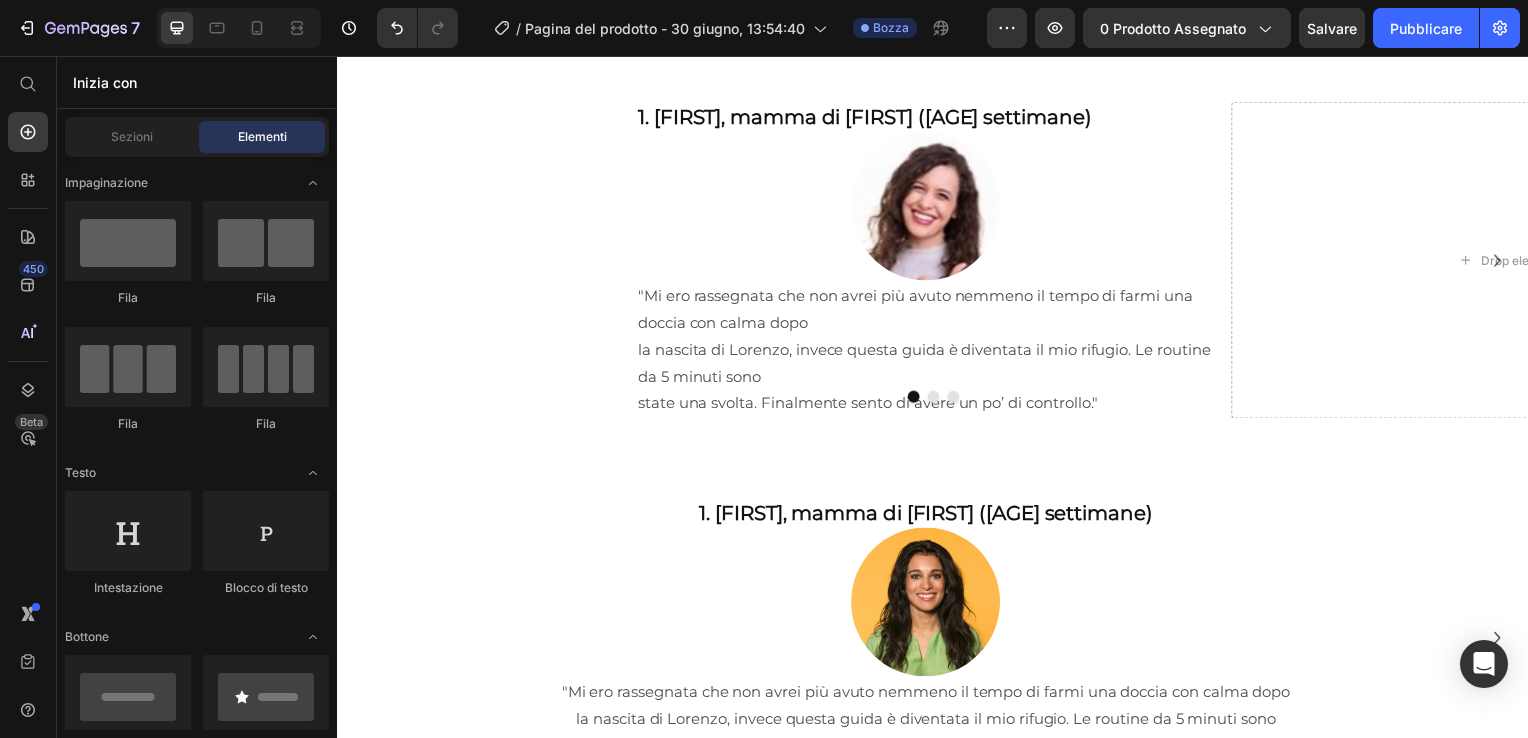 scroll, scrollTop: 1599, scrollLeft: 0, axis: vertical 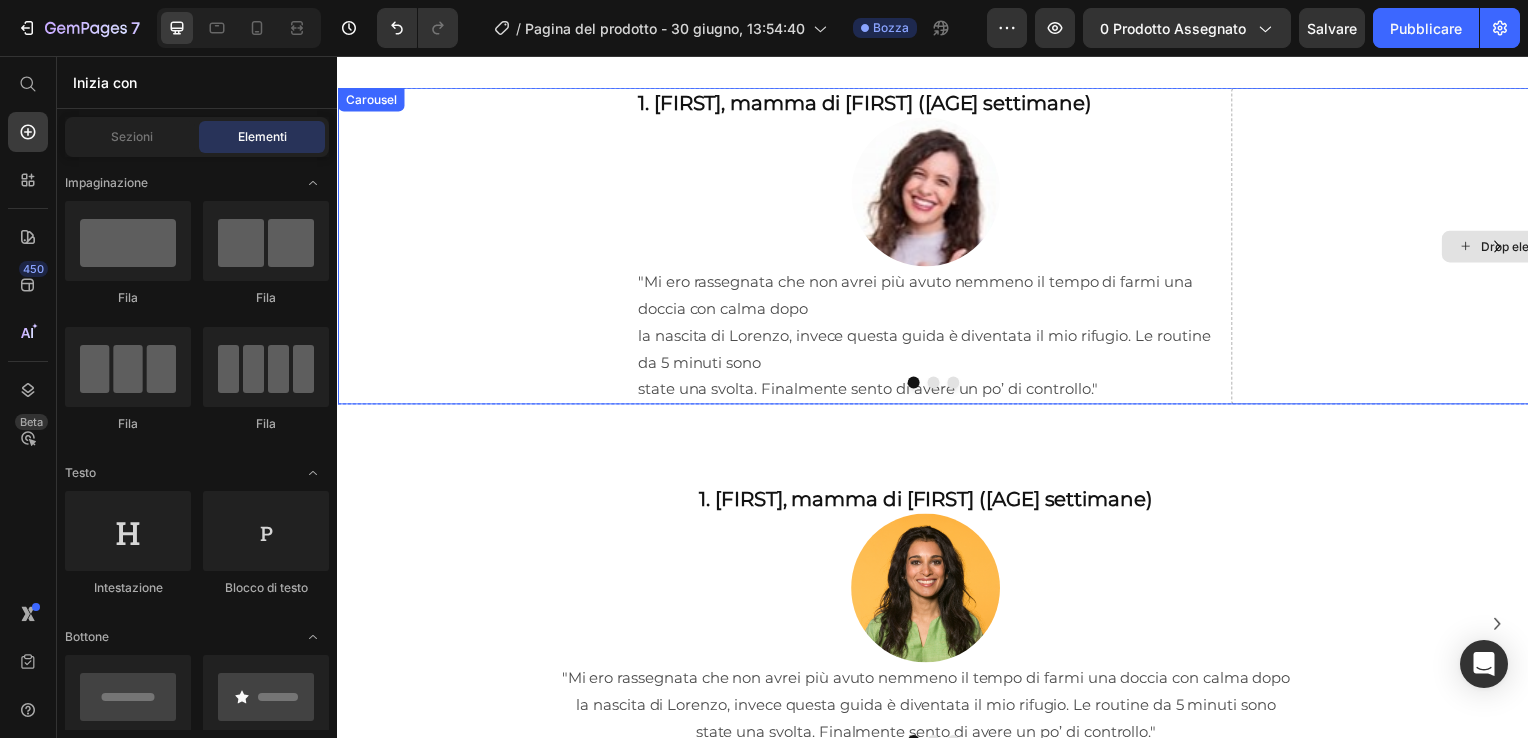 click on "Drop element here" at bounding box center [1530, 247] 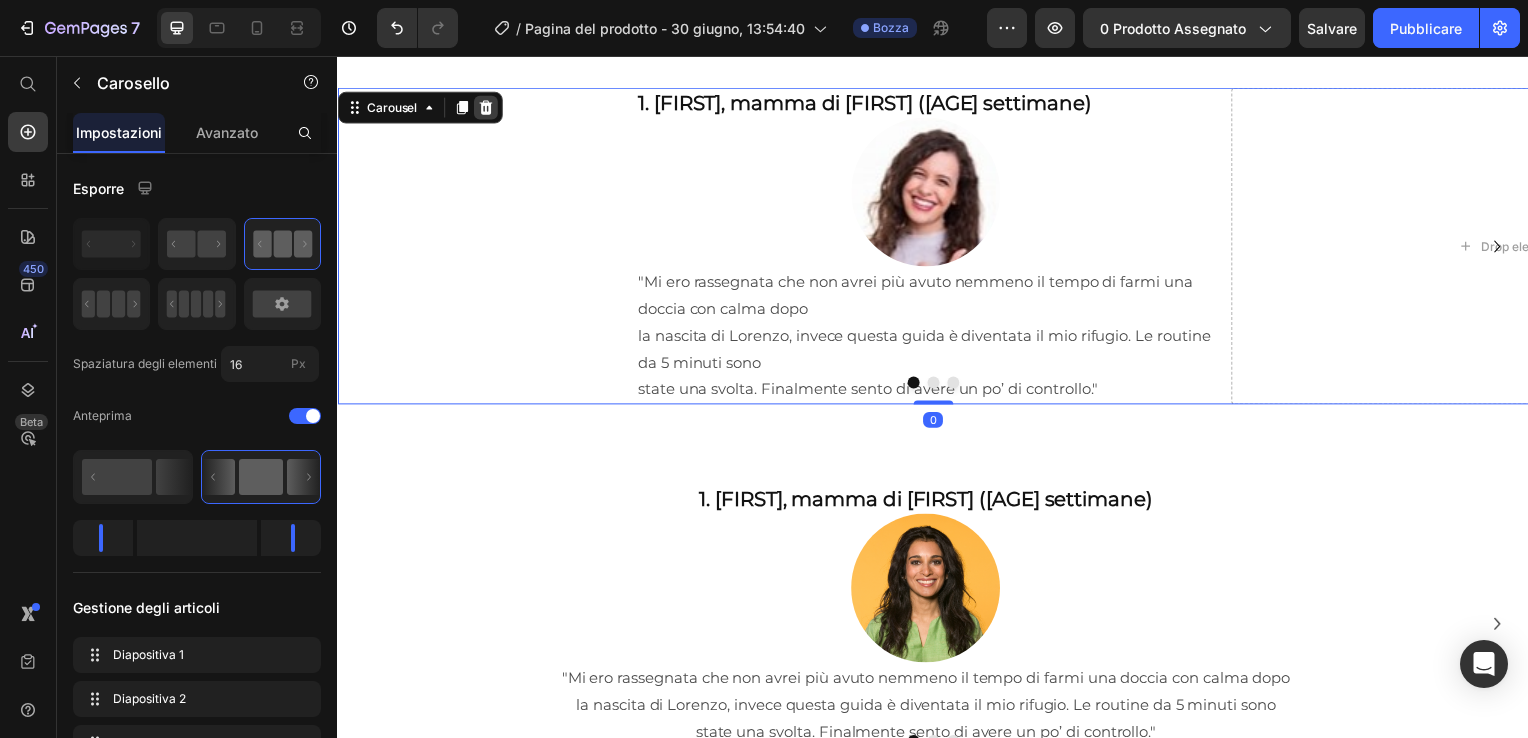 click 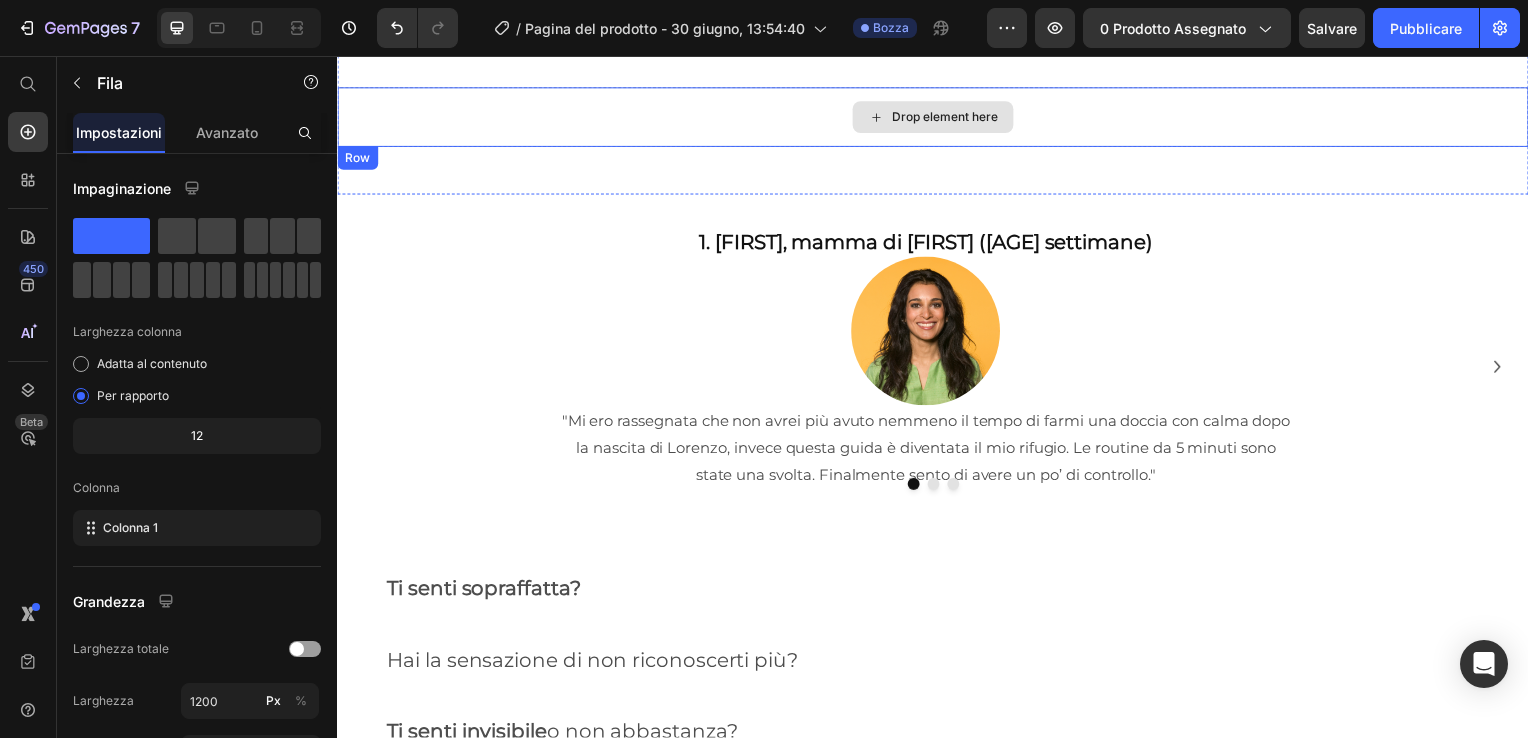 click on "Drop element here" at bounding box center (937, 118) 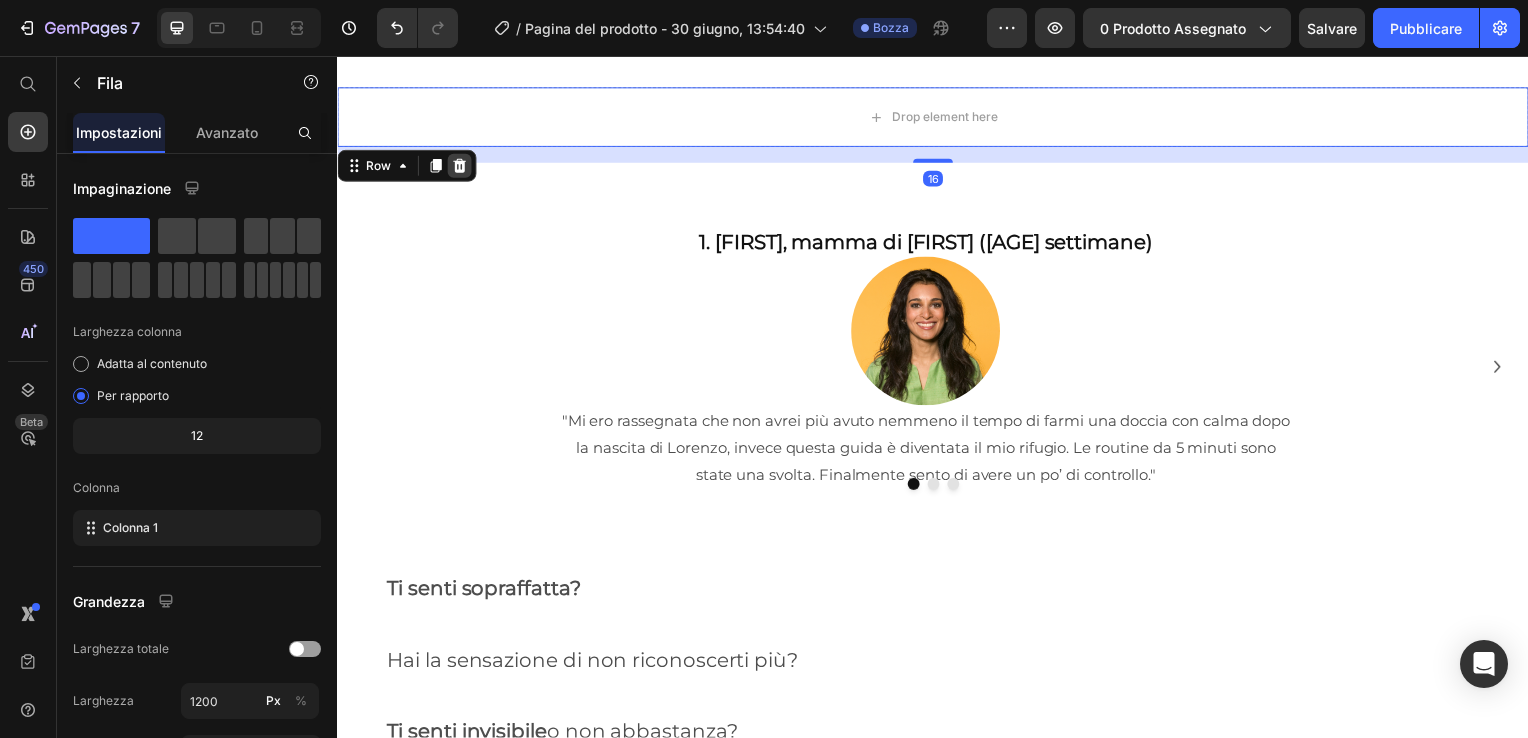 click 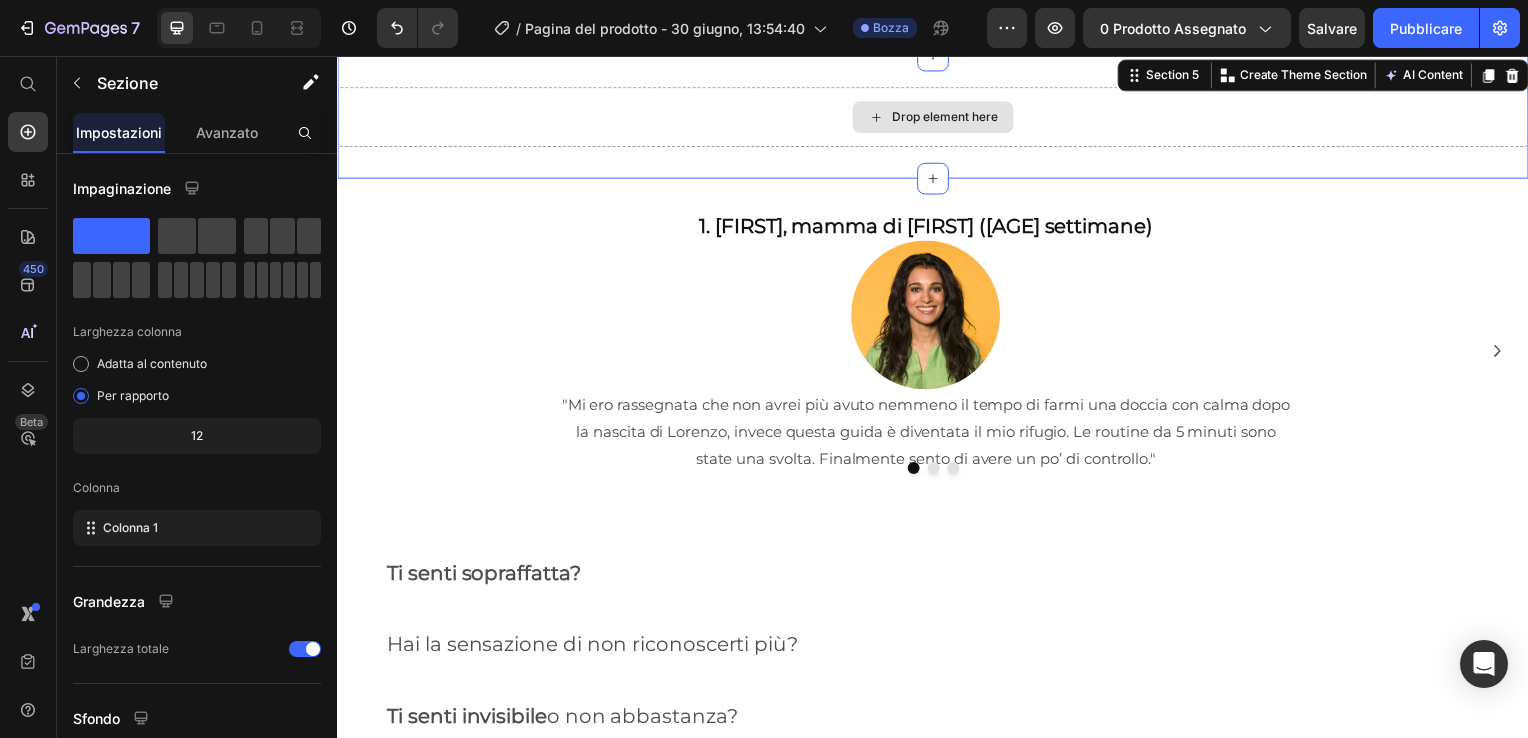 click on "Drop element here" at bounding box center (937, 118) 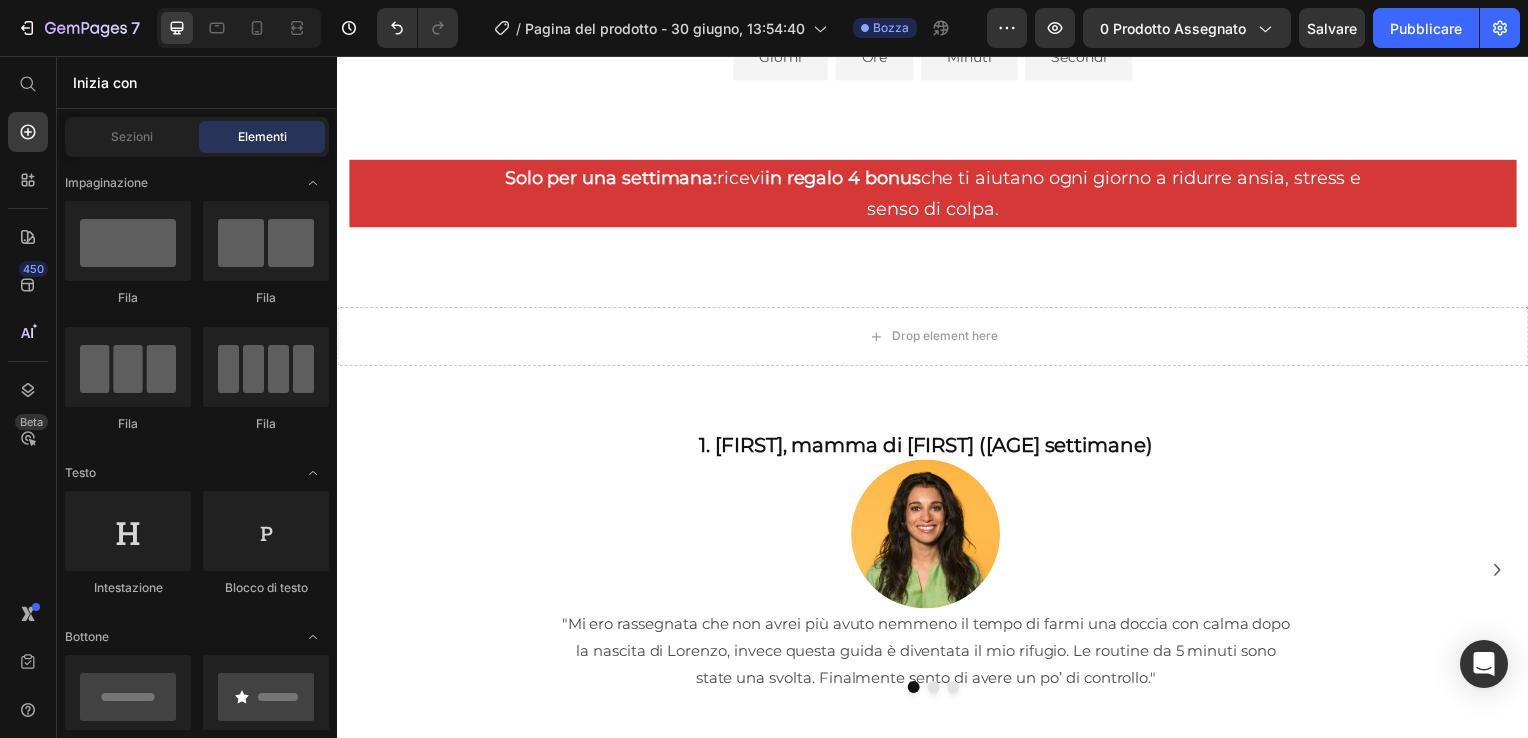 scroll, scrollTop: 1363, scrollLeft: 0, axis: vertical 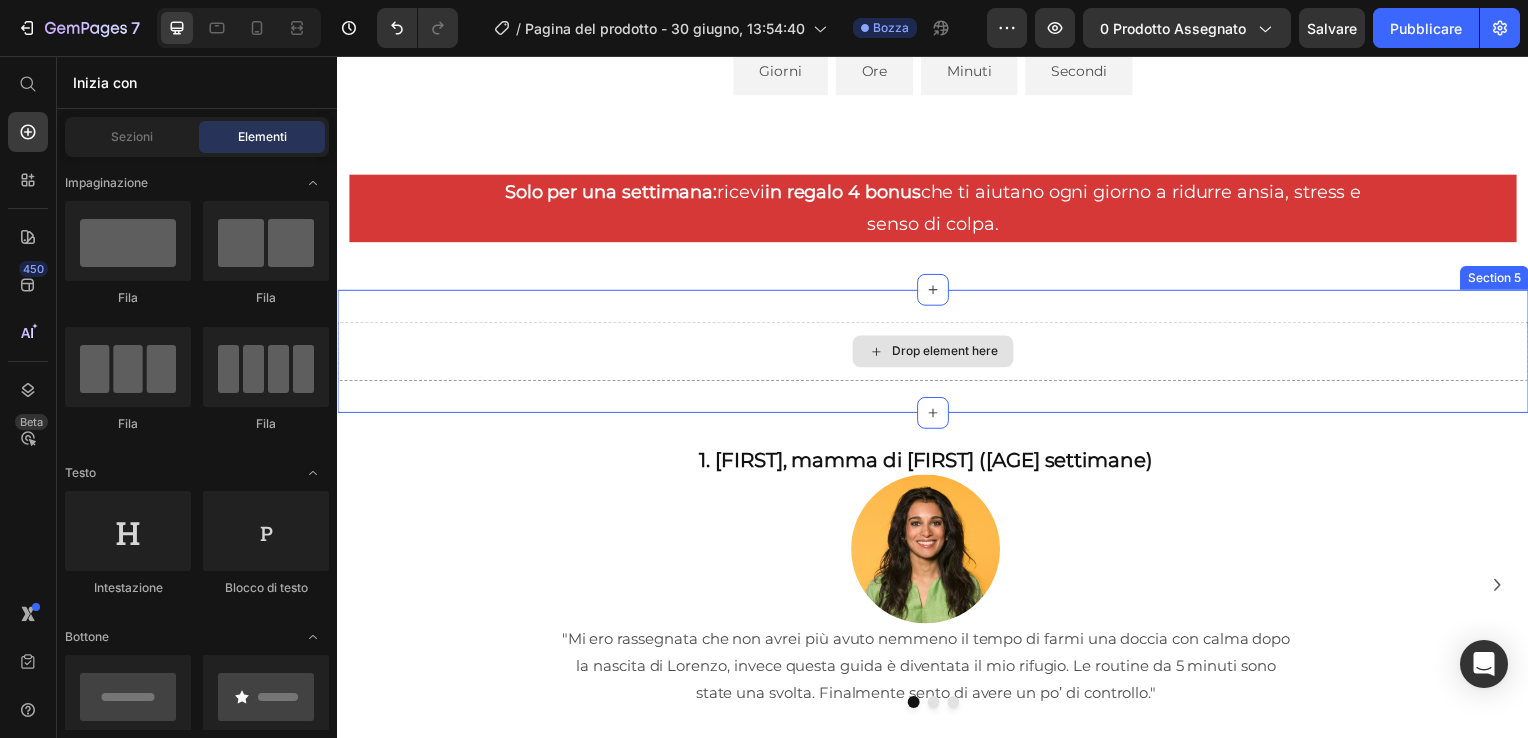 click on "Drop element here" at bounding box center [949, 354] 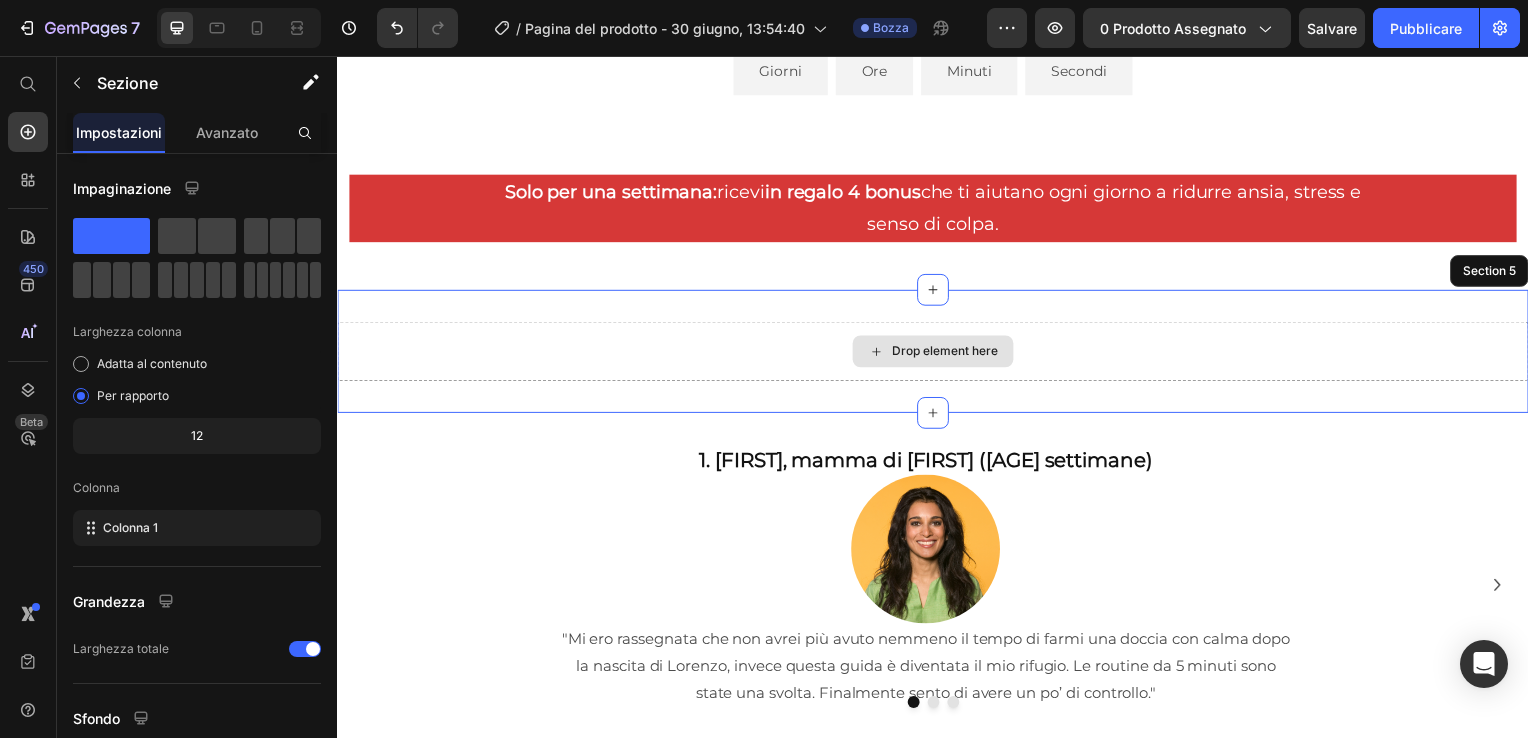click on "Drop element here" at bounding box center (937, 354) 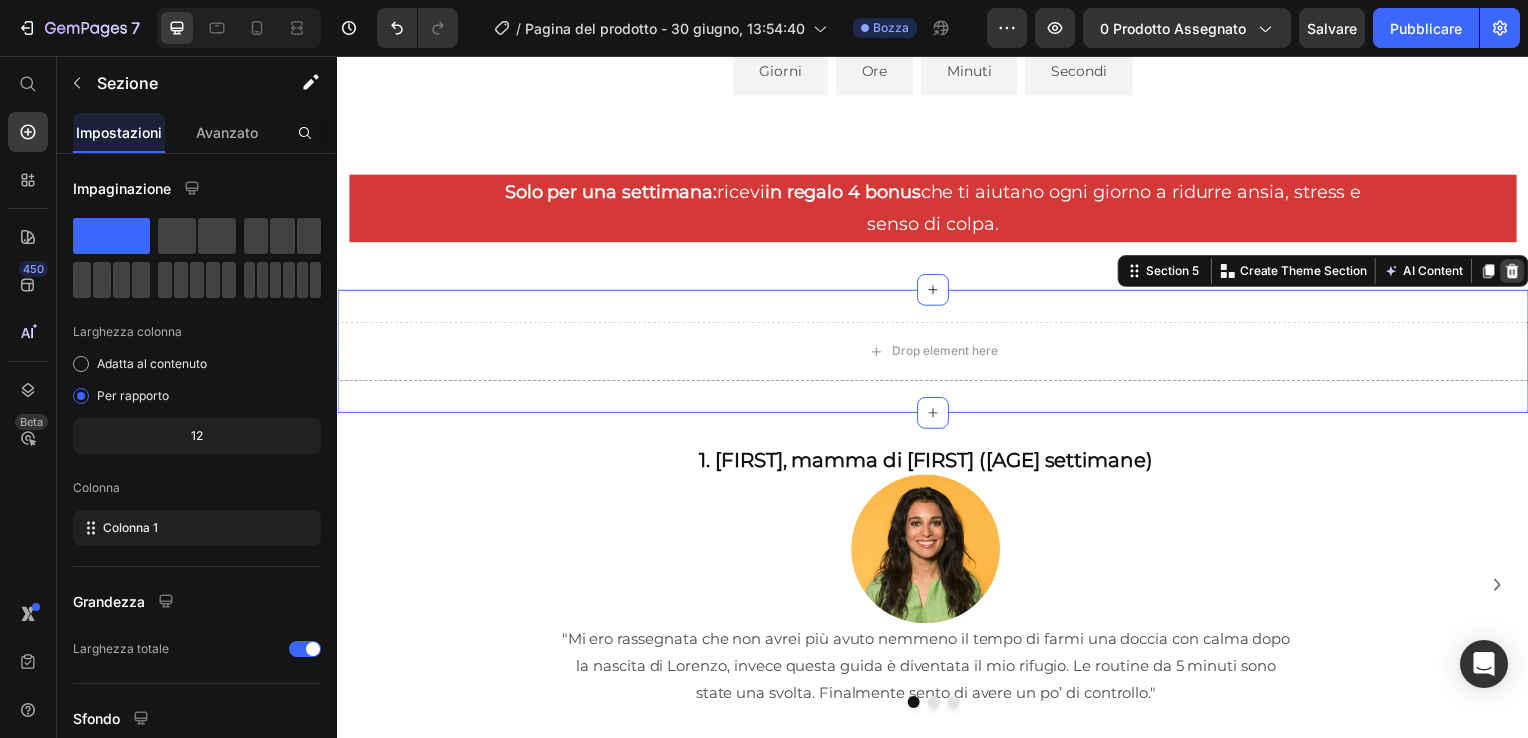 click 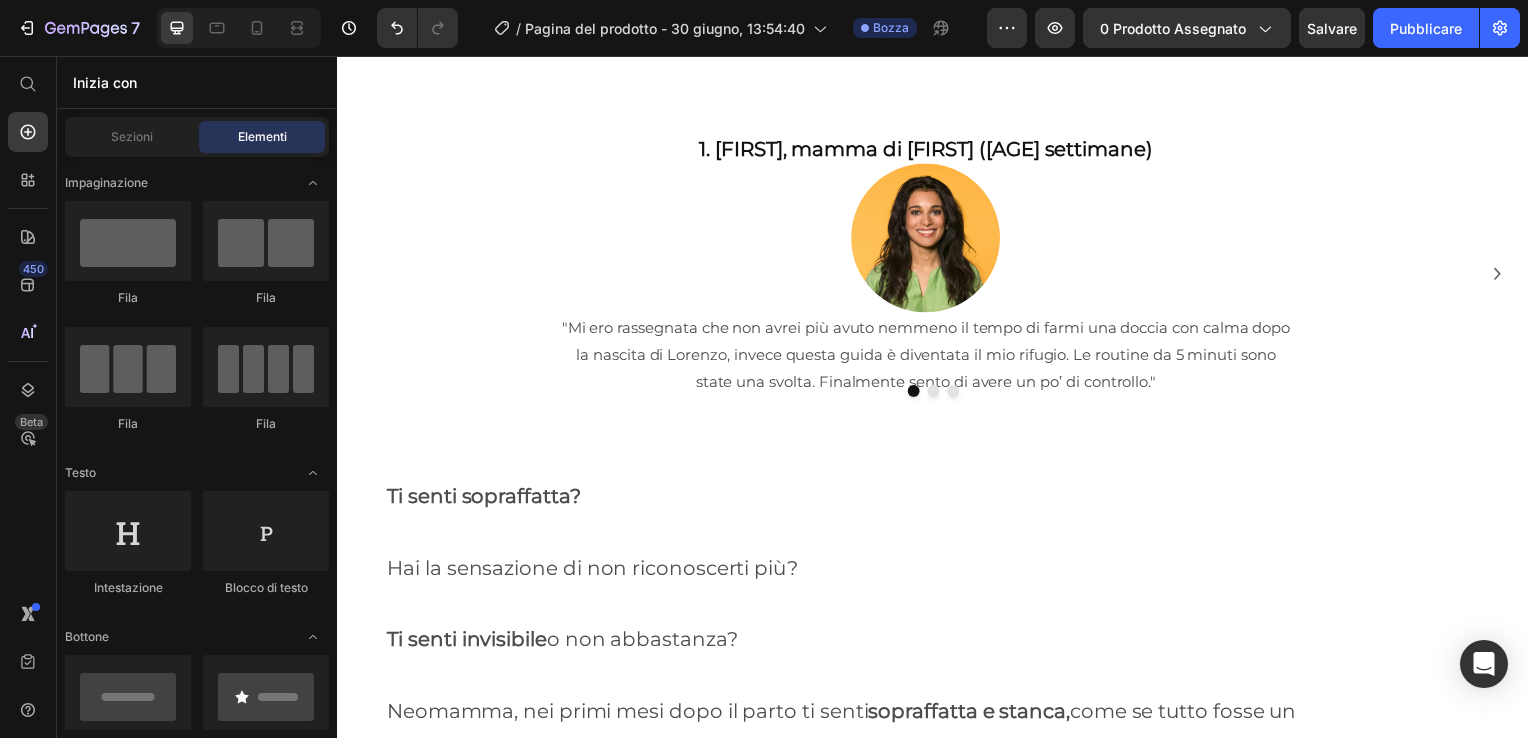 scroll, scrollTop: 1581, scrollLeft: 0, axis: vertical 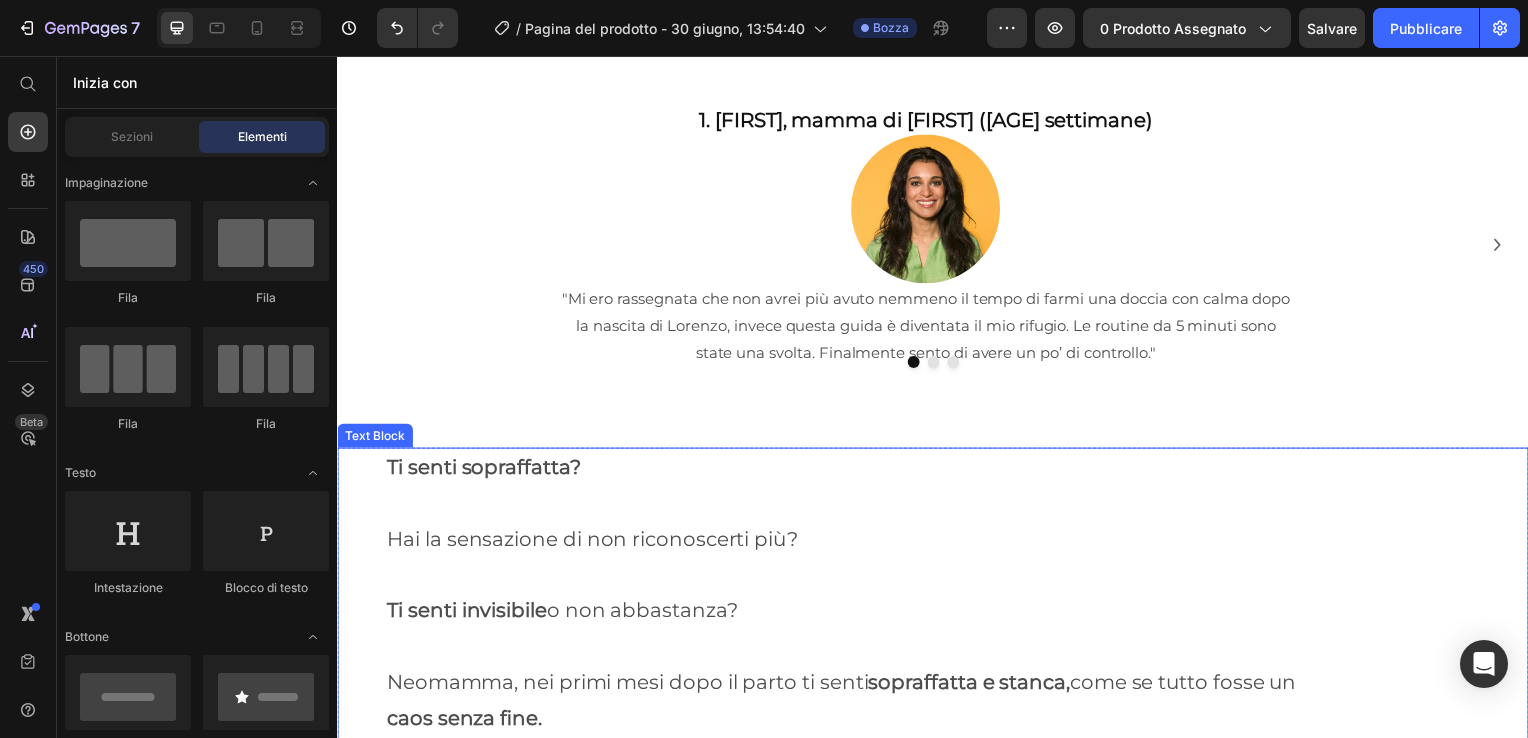 click on "Ti senti invisibile  o non abbastanza?" at bounding box center [937, 597] 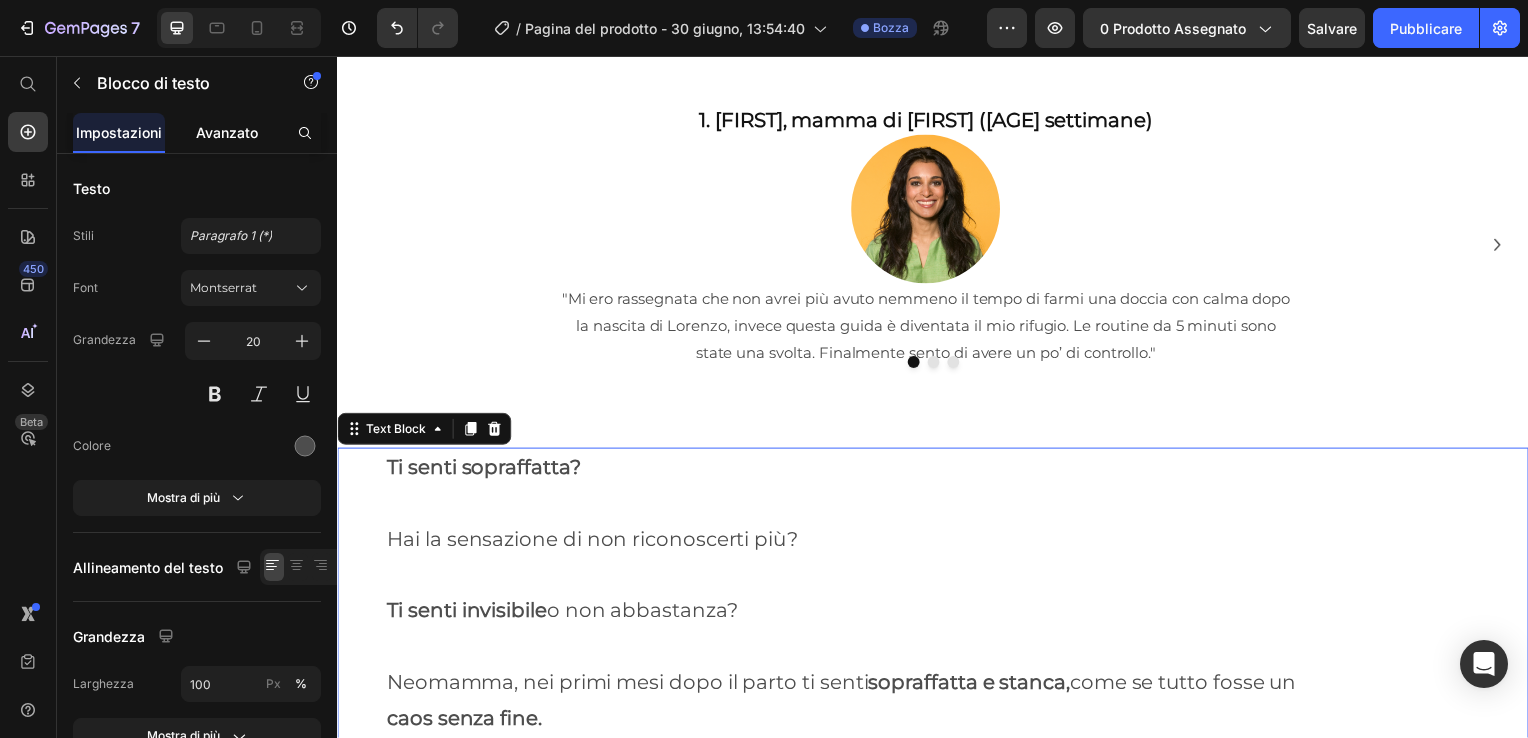 click on "Avanzato" at bounding box center [227, 132] 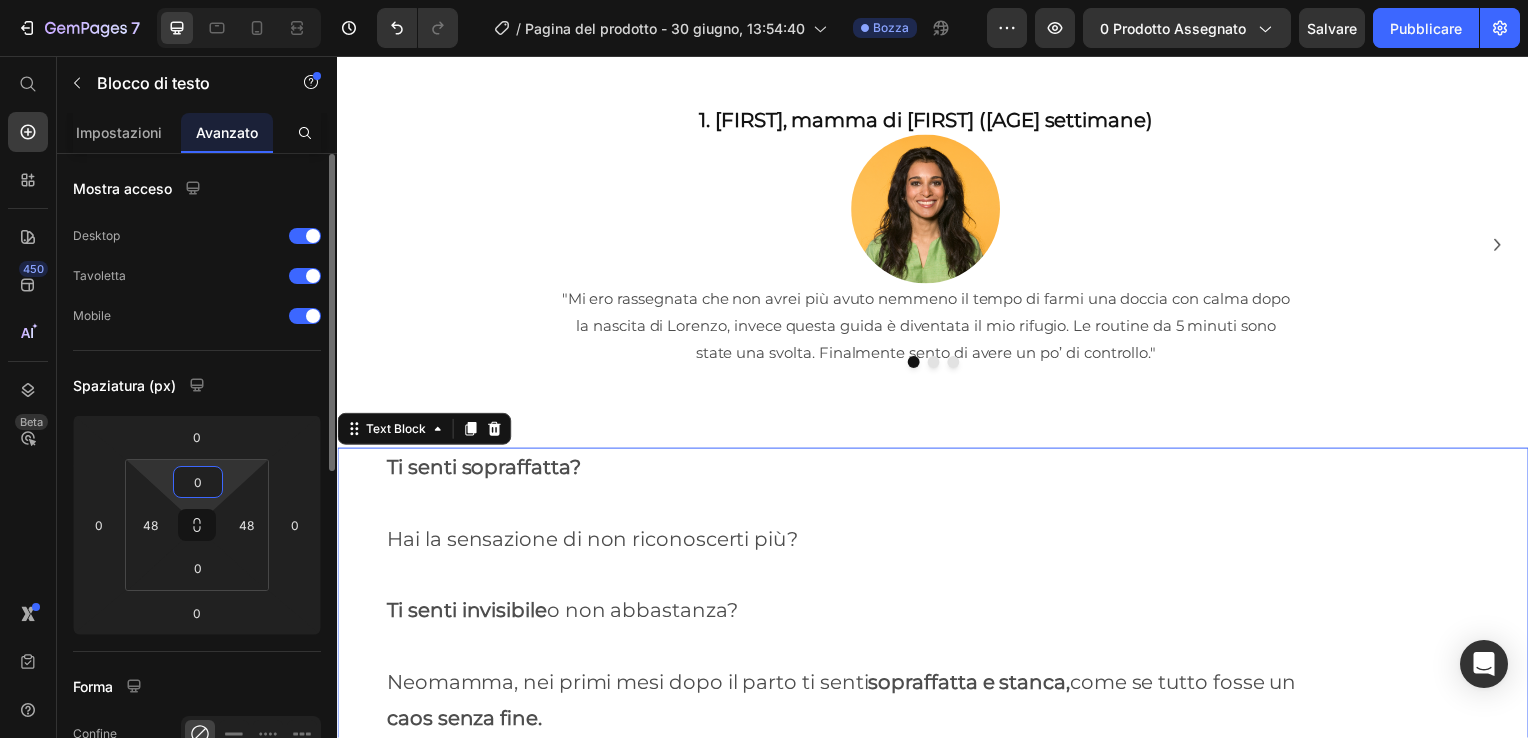 click on "0" at bounding box center [198, 482] 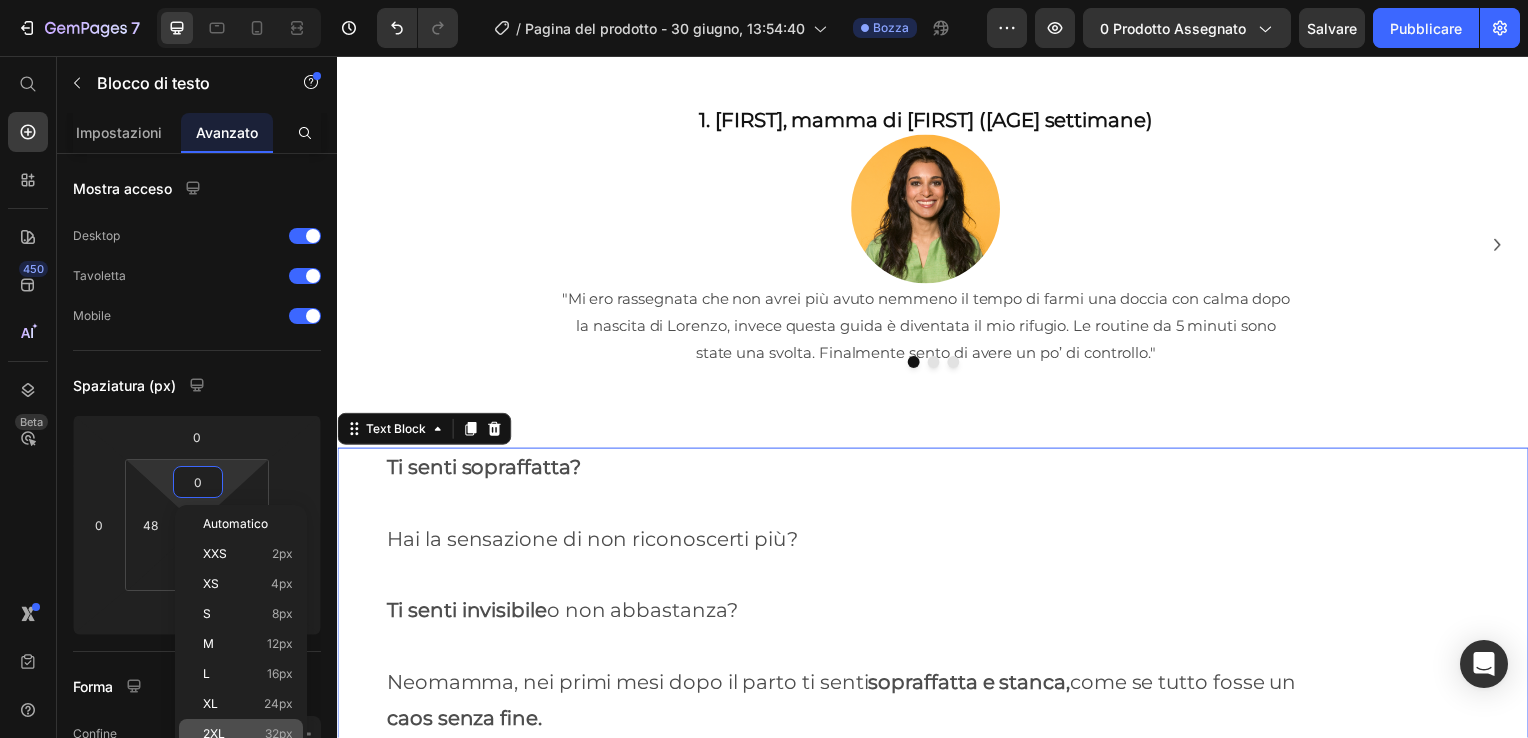 click on "2XL 32px" at bounding box center (248, 734) 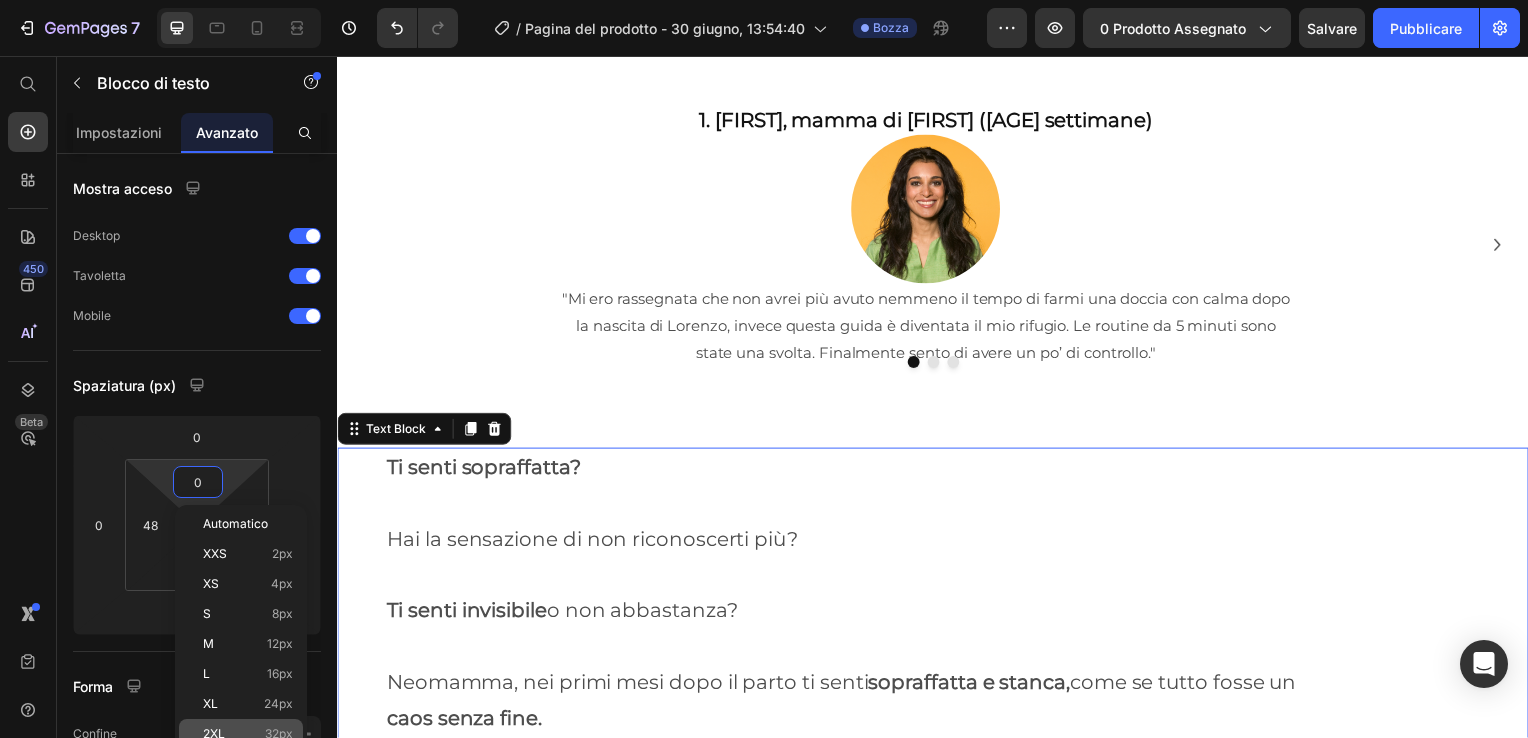 type on "32" 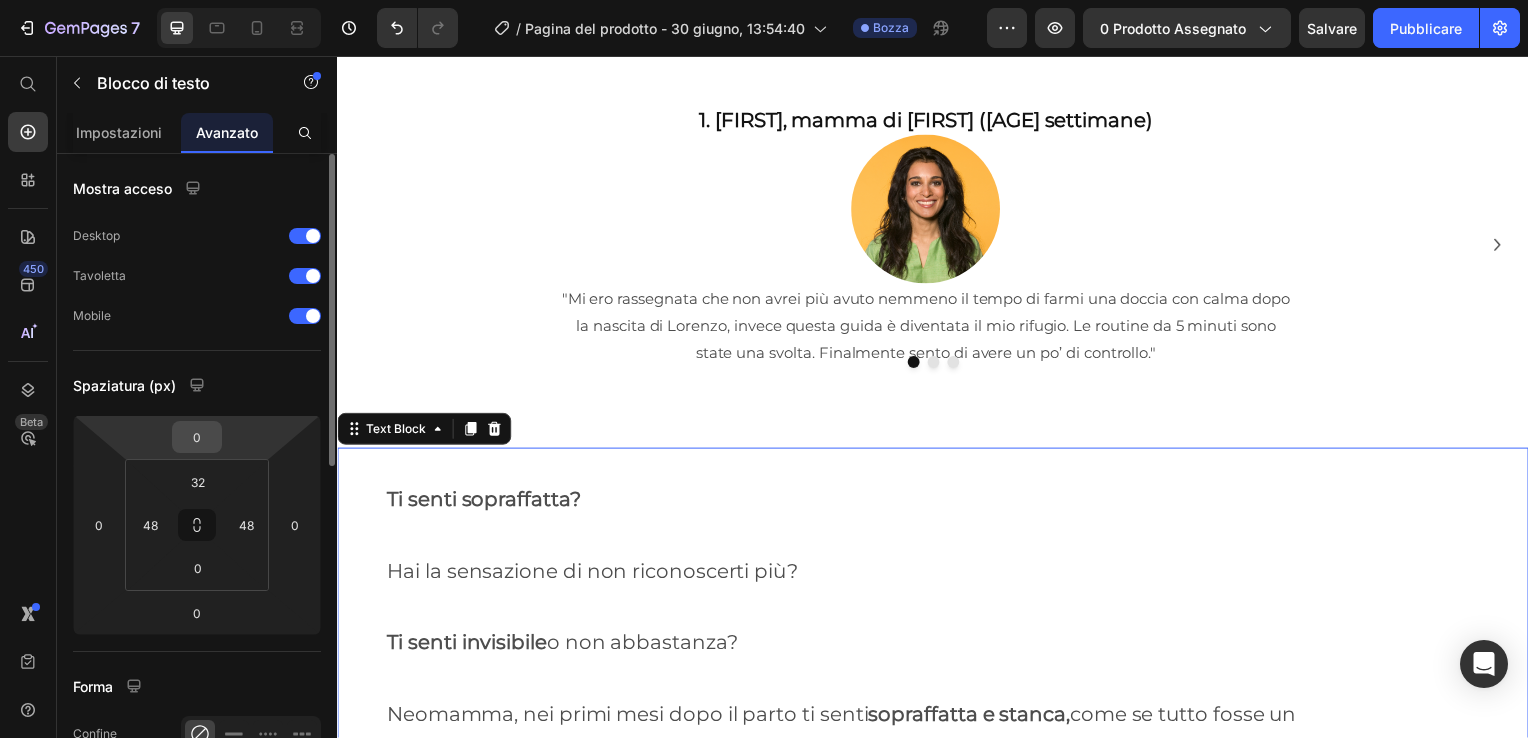 click on "0" at bounding box center [197, 437] 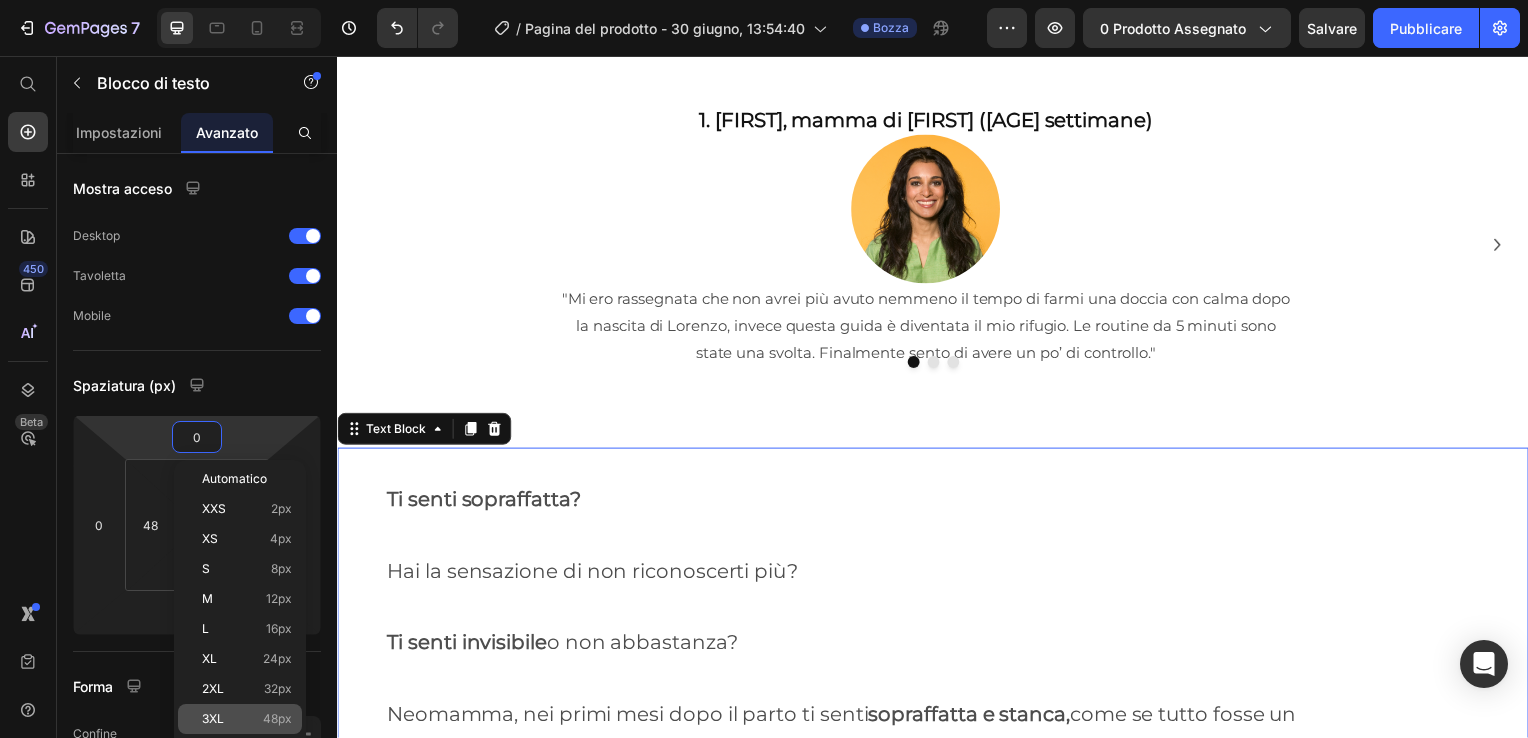 click on "48px" at bounding box center [277, 719] 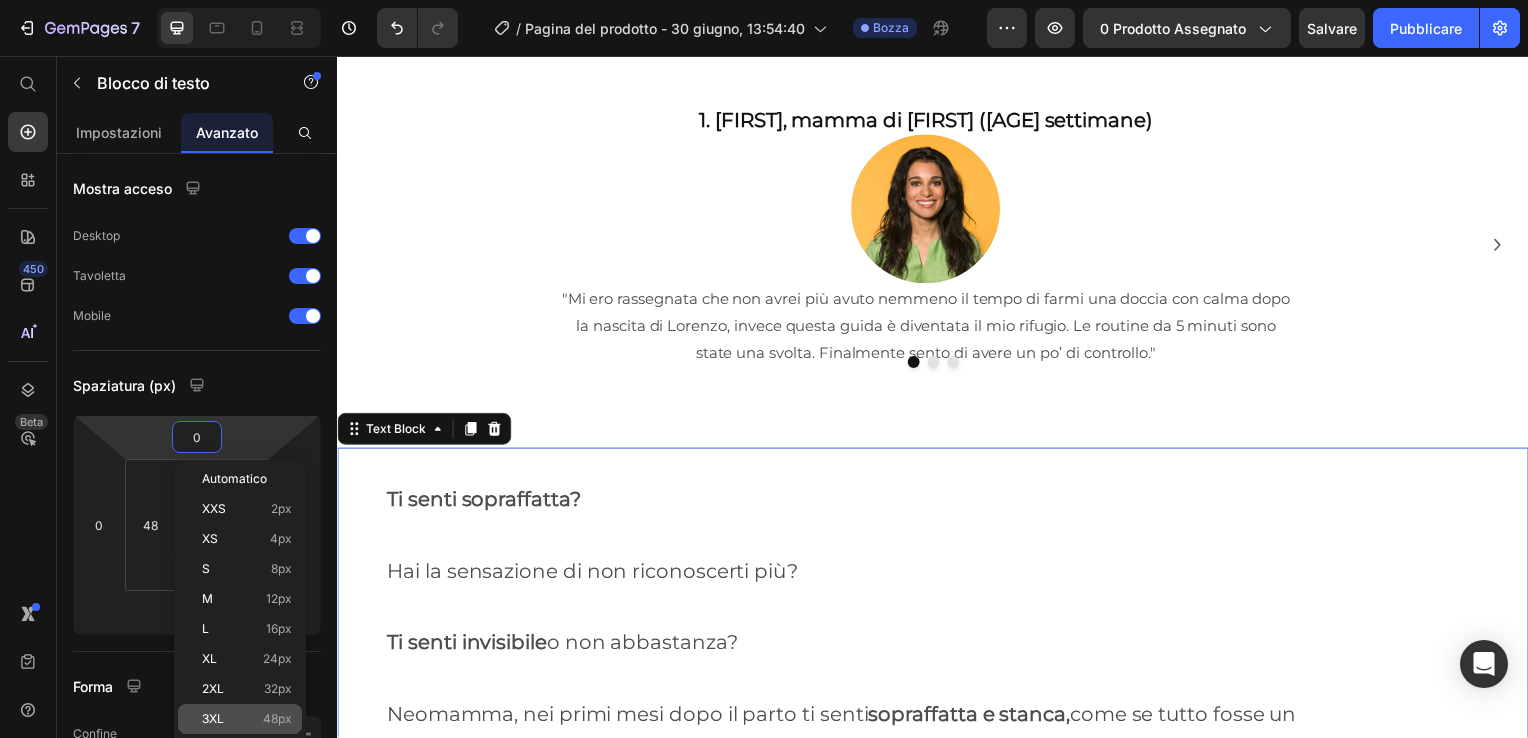 type on "48" 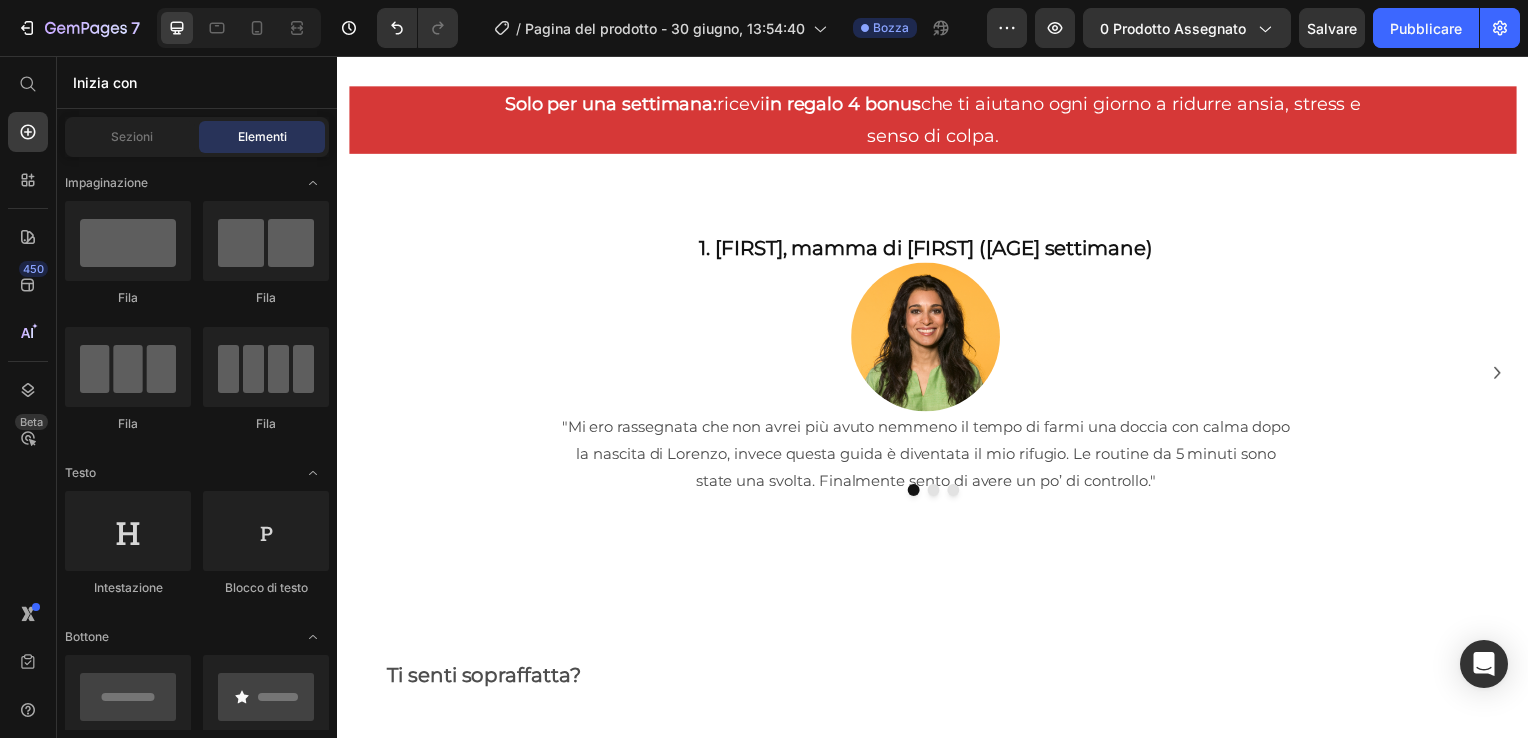 scroll, scrollTop: 1437, scrollLeft: 0, axis: vertical 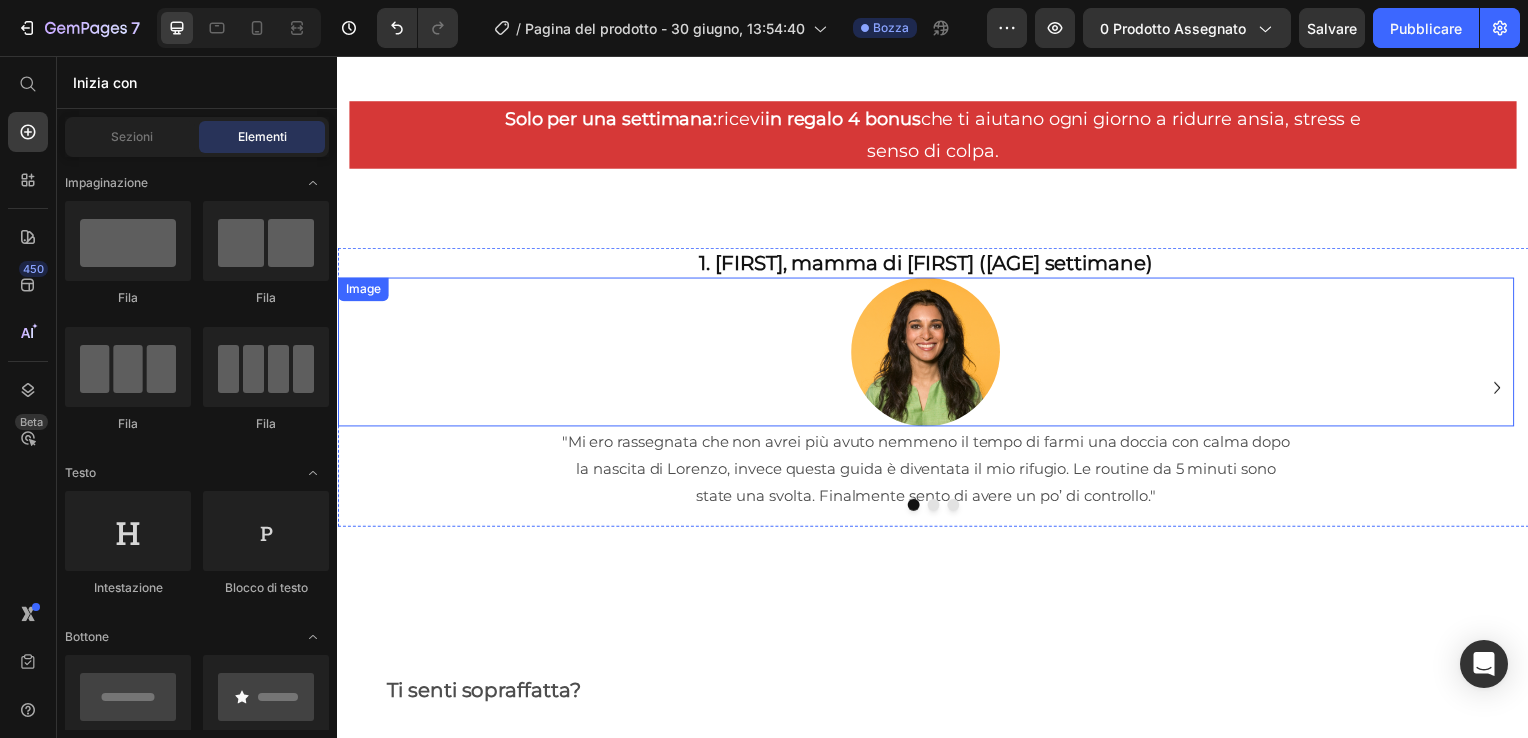 click at bounding box center (929, 355) 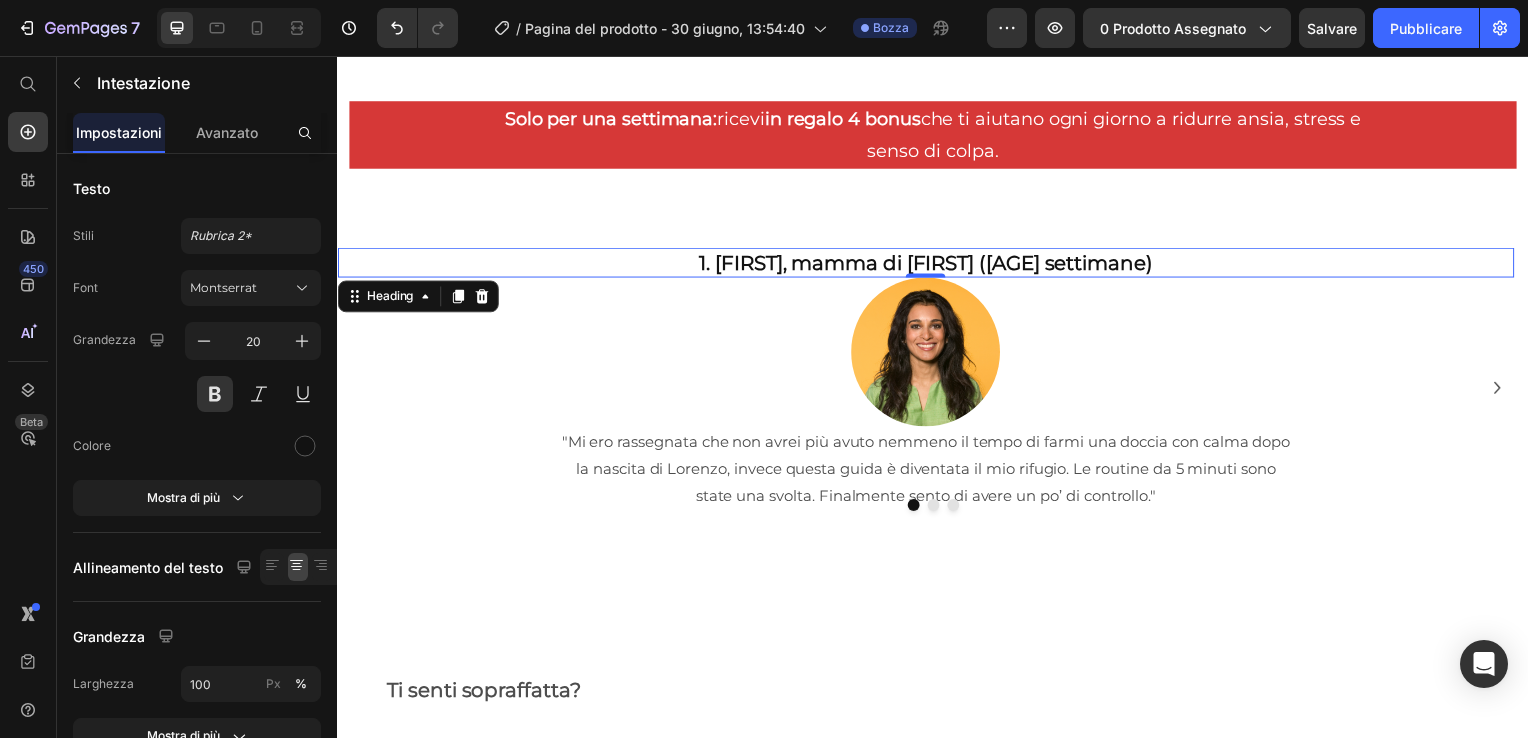 click on "1. [FIRST], mamma di [NAME] ([AGE] settimane)" at bounding box center [929, 265] 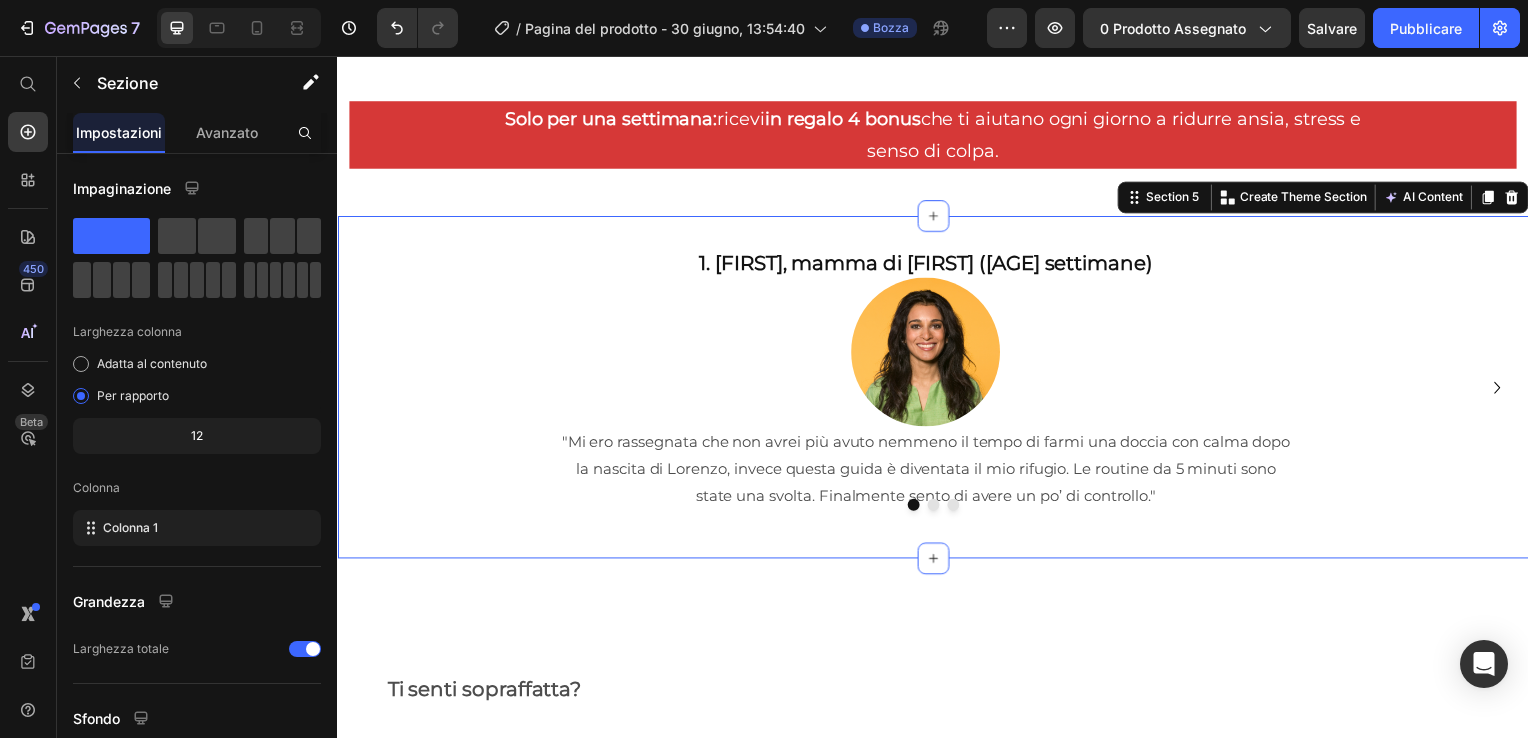 click on "1. Giulia, mamma di Lorenzo (3 settimane) Heading Image "Mi ero rassegnata che non avrei più avuto nemmeno il tempo di farmi una doccia con calma dopo la nascita di Lorenzo, invece questa guida è diventata il mio rifugio. Le routine da 5 minuti sono state una svolta. Finalmente sento di avere un po’ di controllo." Text Block Chiara, mamma di Tommaso (1 mese e mezzo) Heading Image "È come se una persona reale mi parlasse ogni giorno da mamma a mamma! I suggerimenti sono semplici, ma potenti. Ho iniziato a comunicare meglio anche con il mio compagno: il template per il dialogo di coppia è stato illuminante!” Text Block Martina, mamma di Emma (6 settimane) Heading Image "Non pensavo che un ebook potesse cambiarmi così tanto la prospettiva. Ogni giorno leggo una pagina e mi sento meno sola, era la coccola che mi serviva!" Text Block
Carousel Row Section 5   You can create reusable sections Create Theme Section" at bounding box center [937, 390] 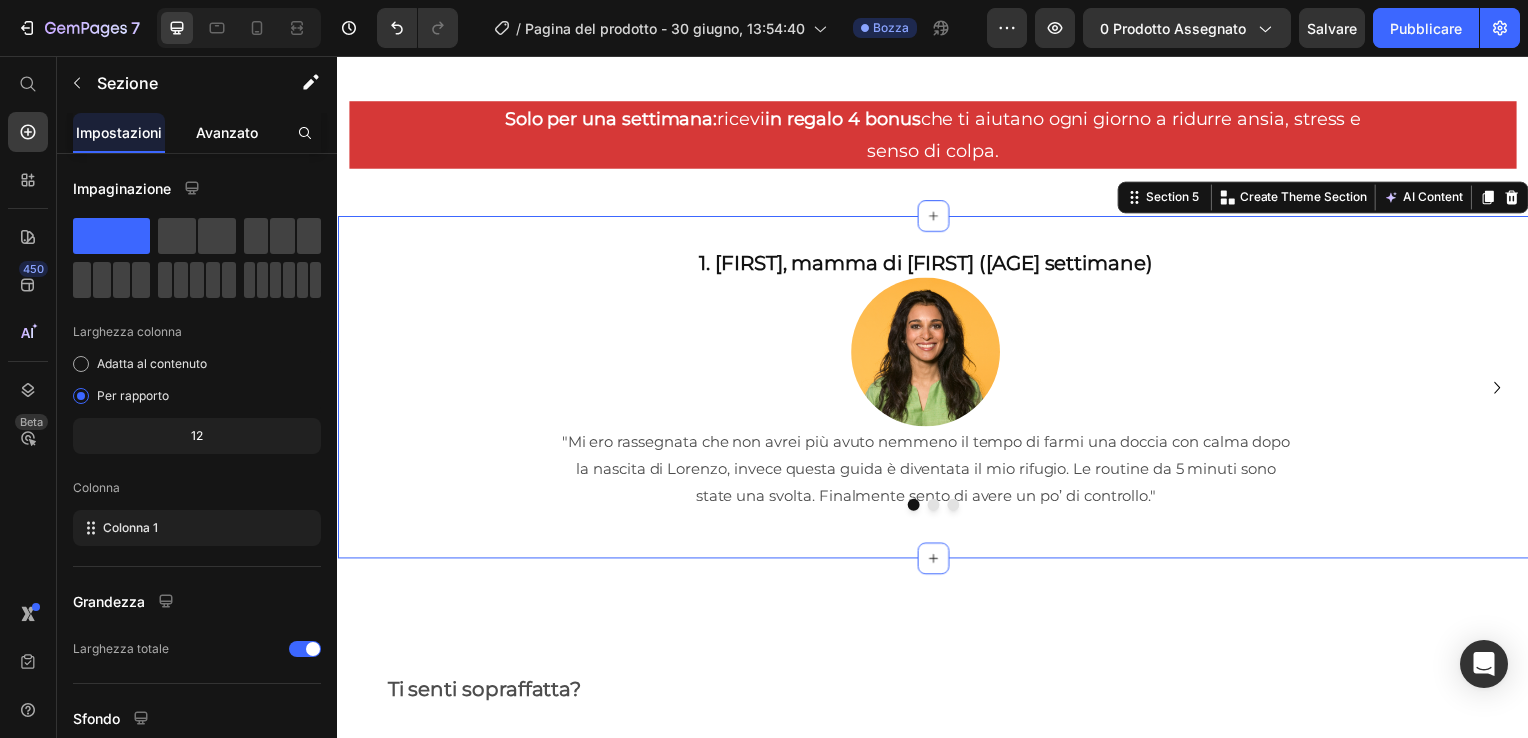 click on "Avanzato" at bounding box center [227, 132] 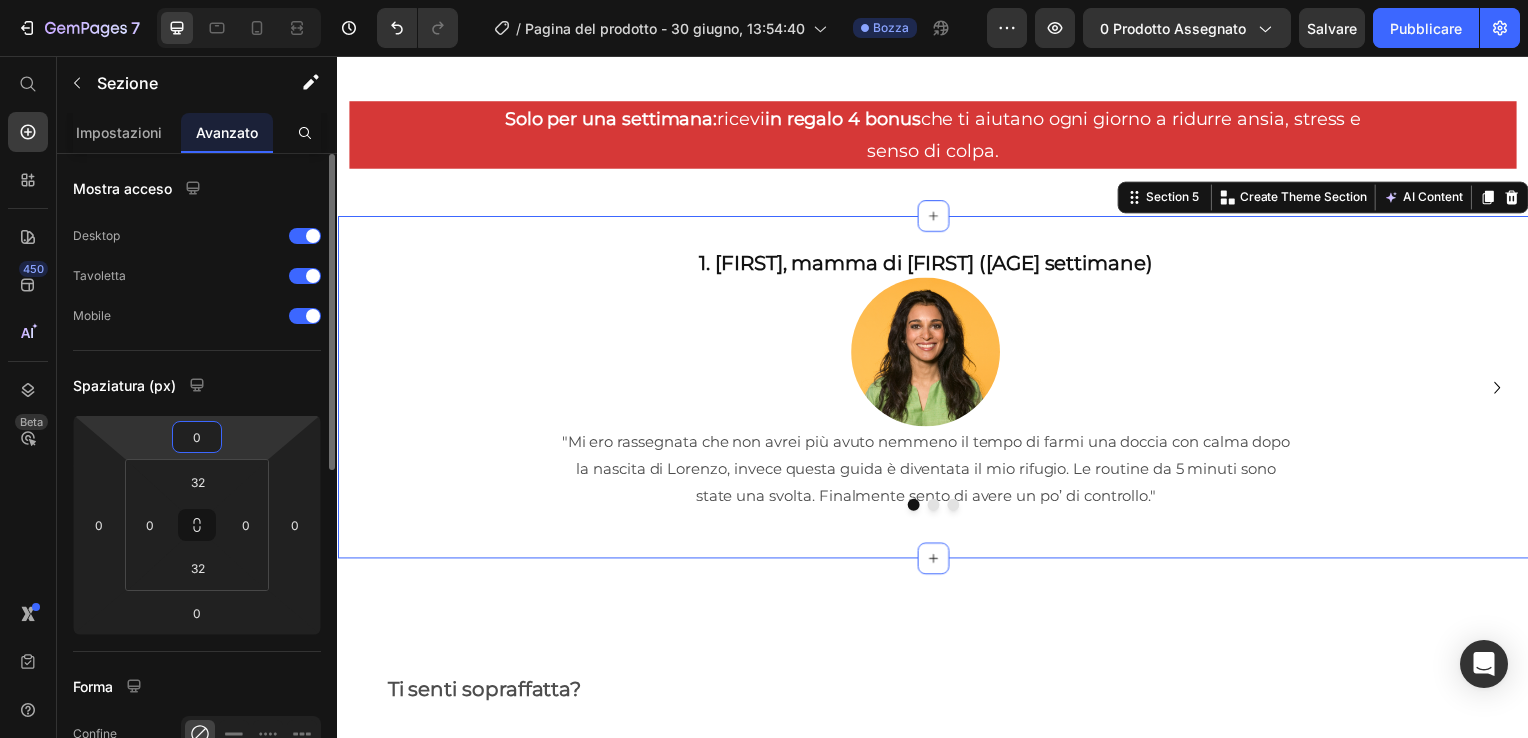 click on "0" at bounding box center (197, 437) 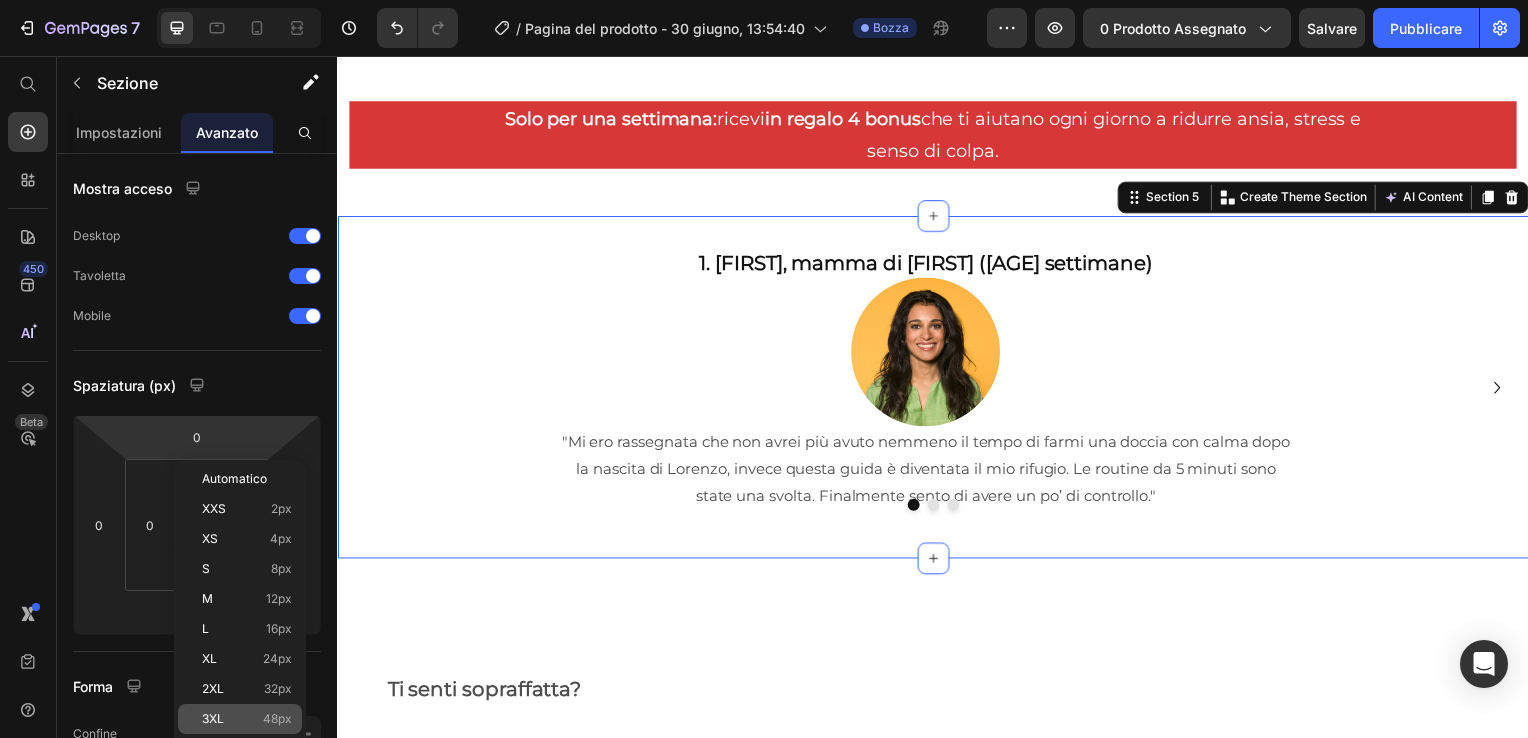 click on "3XL 48px" 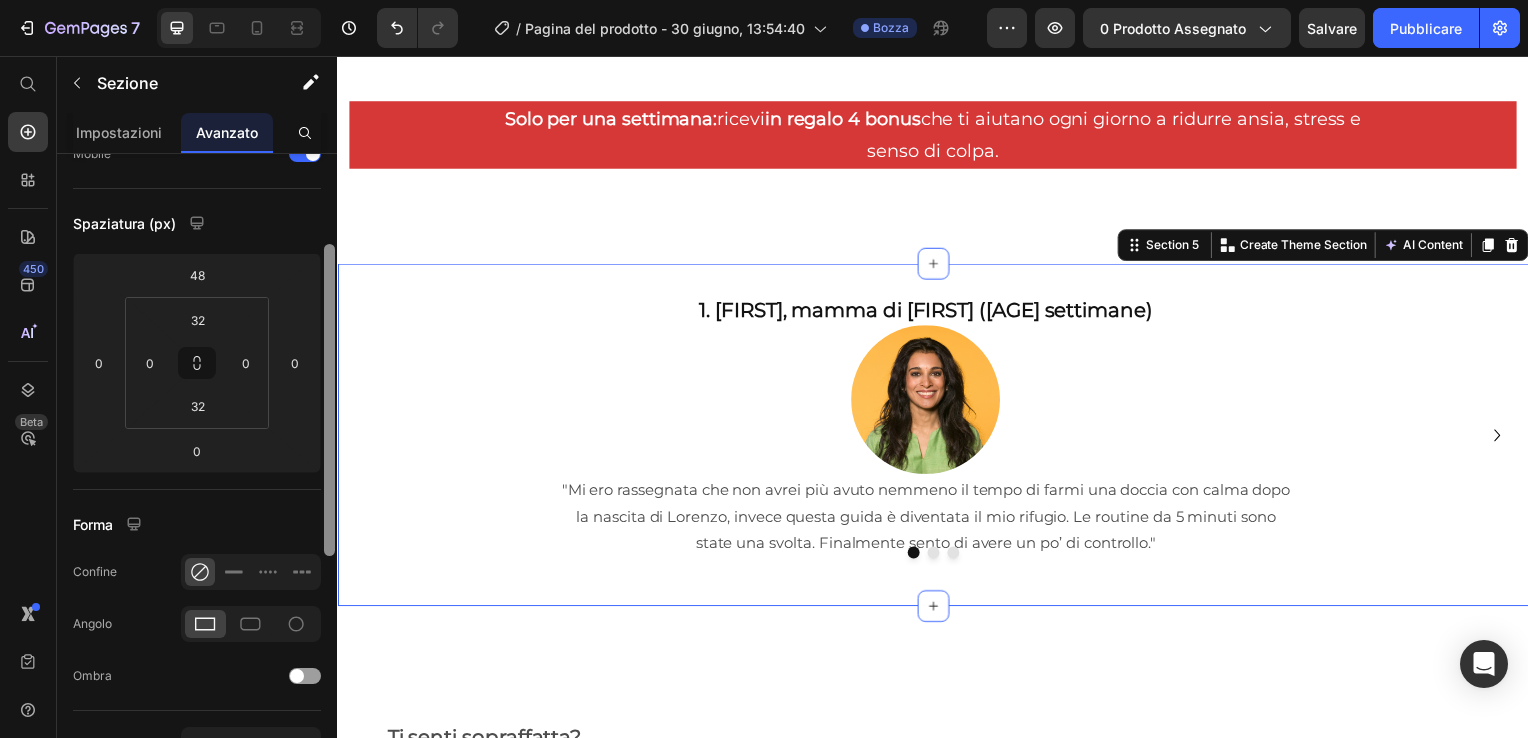 scroll, scrollTop: 170, scrollLeft: 0, axis: vertical 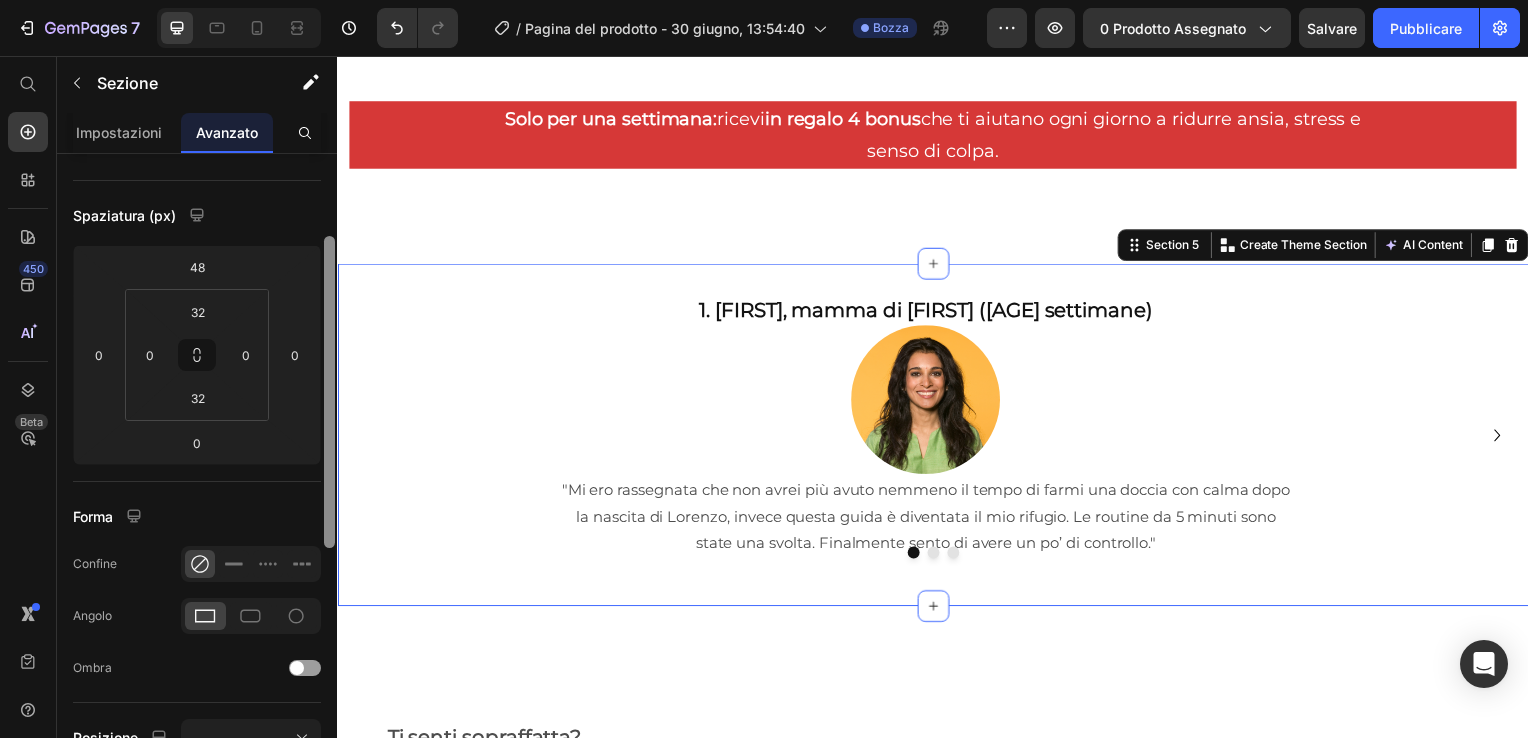 drag, startPoint x: 333, startPoint y: 456, endPoint x: 328, endPoint y: 539, distance: 83.15047 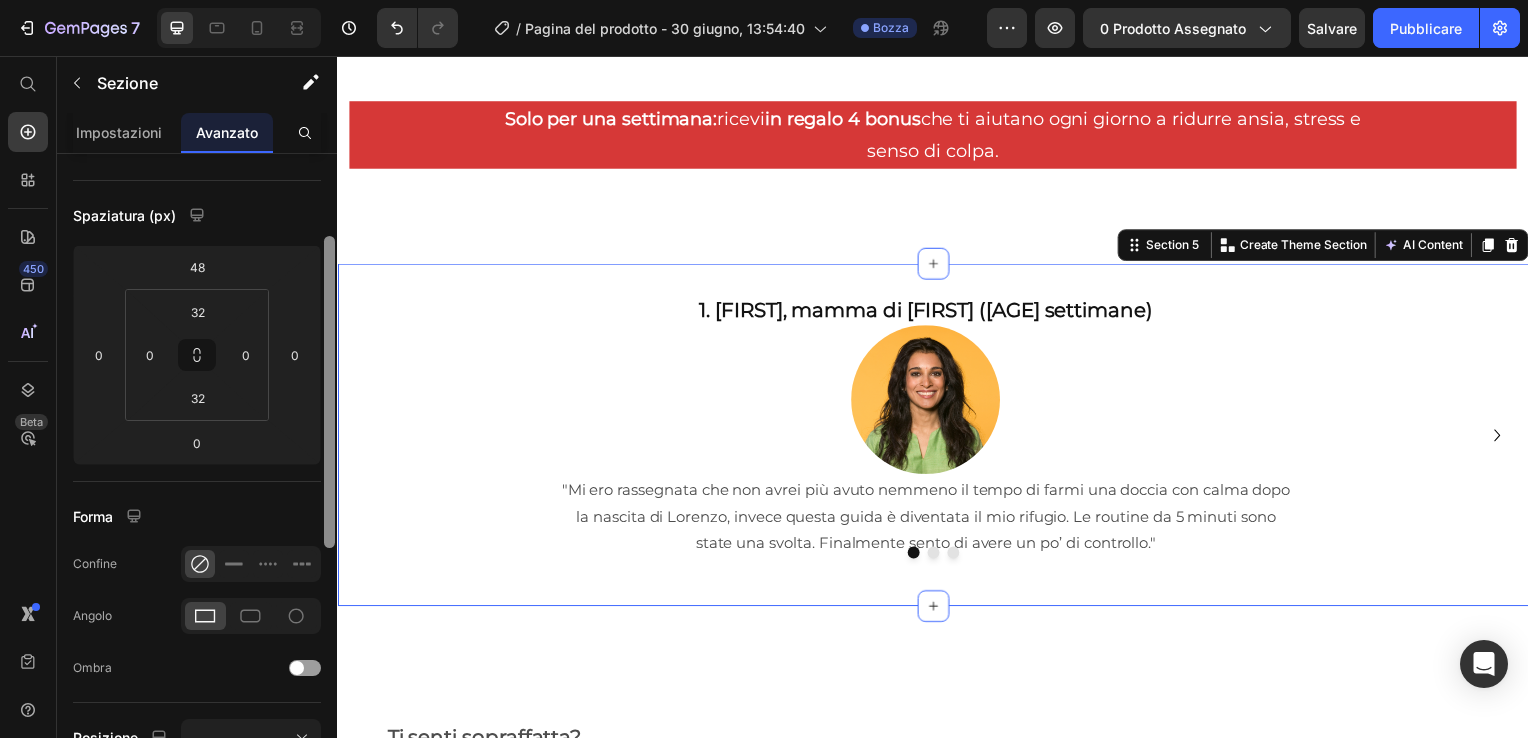 click at bounding box center [329, 392] 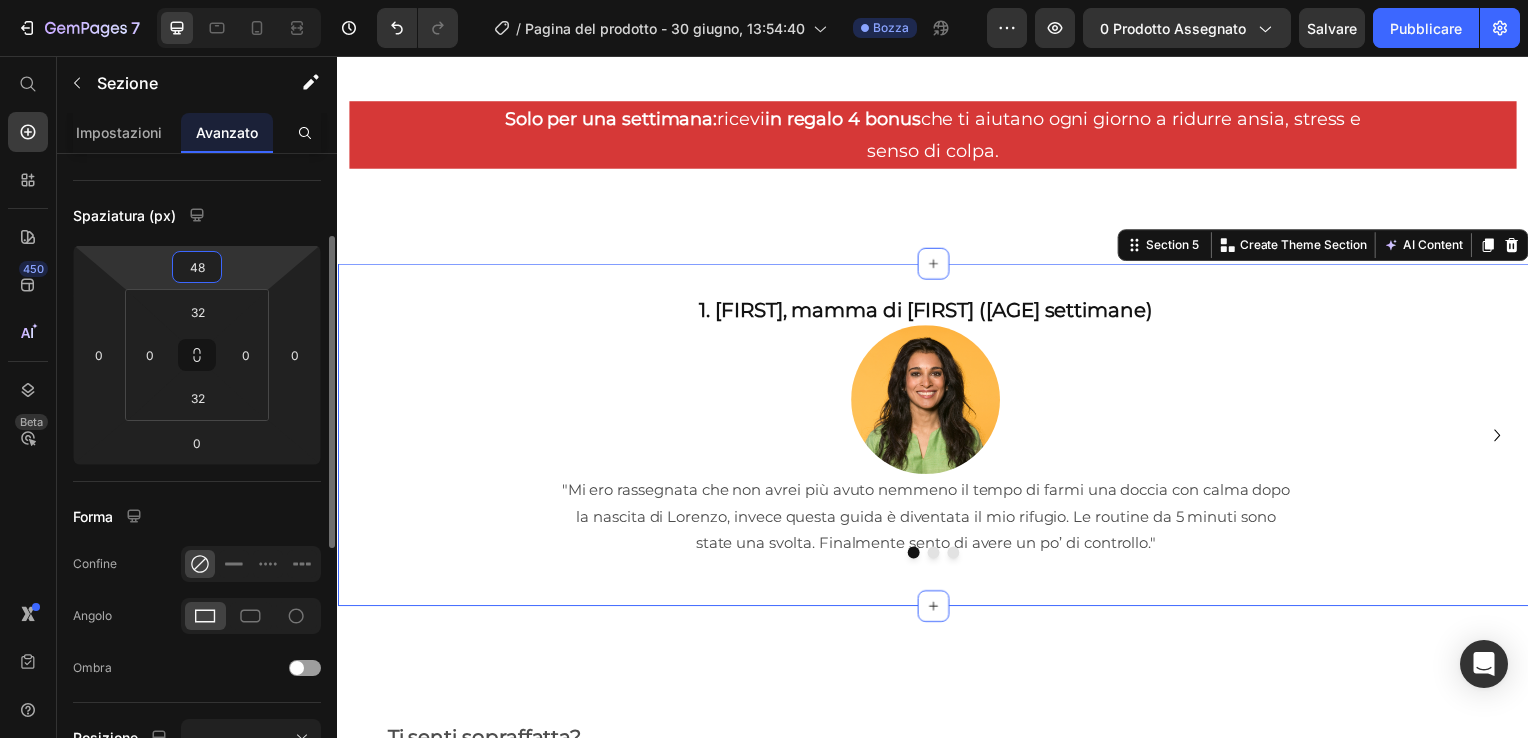 click on "48" at bounding box center [197, 267] 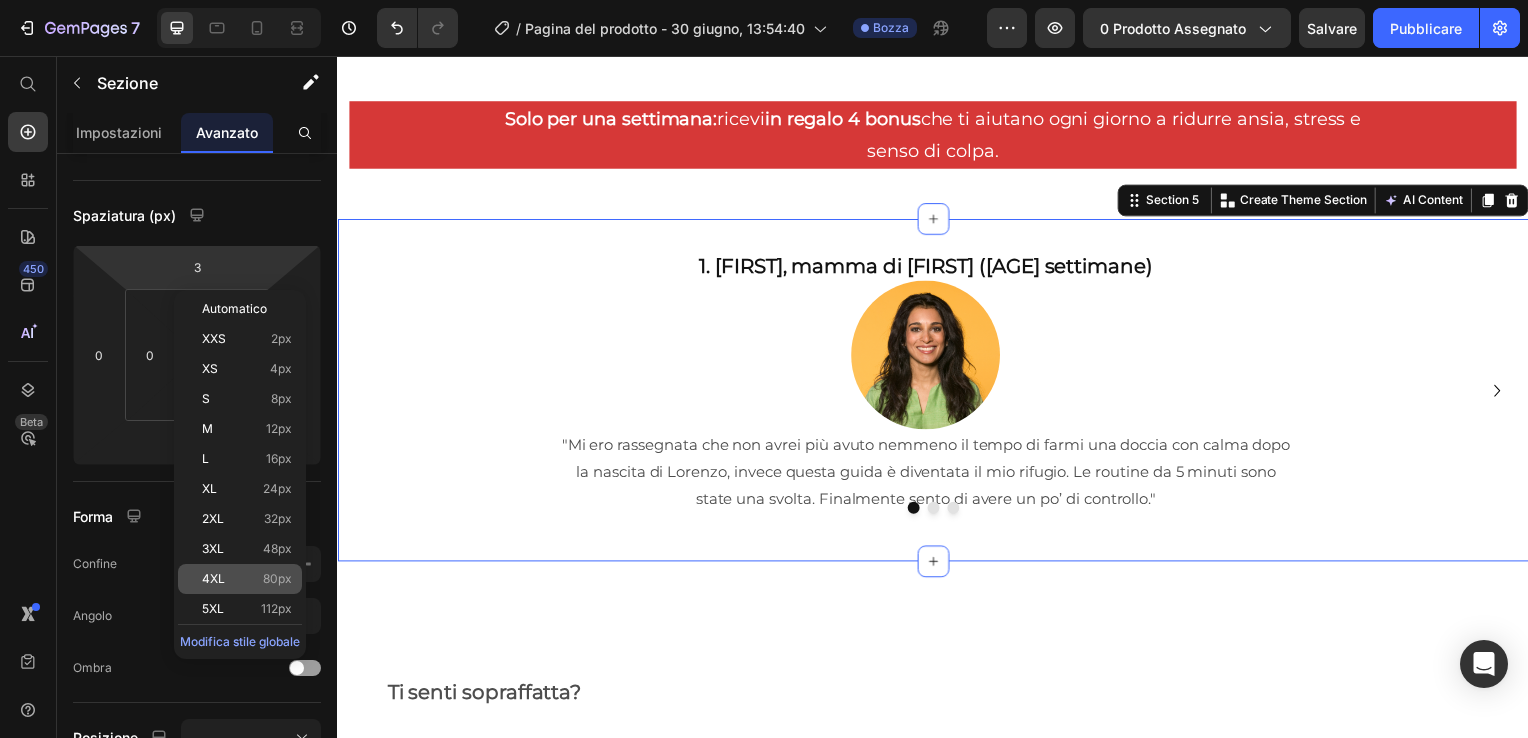 click on "4XL 80px" at bounding box center [247, 579] 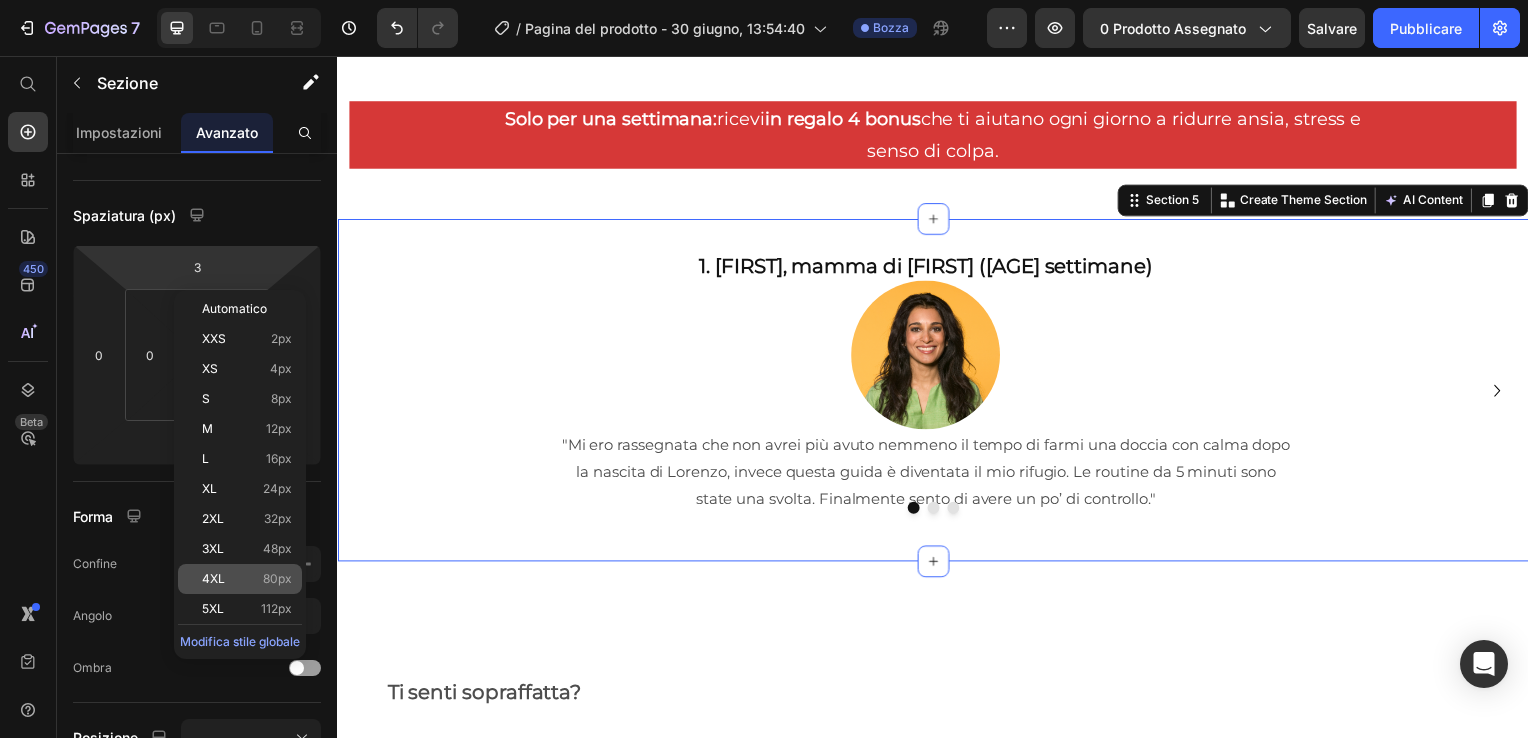type on "80" 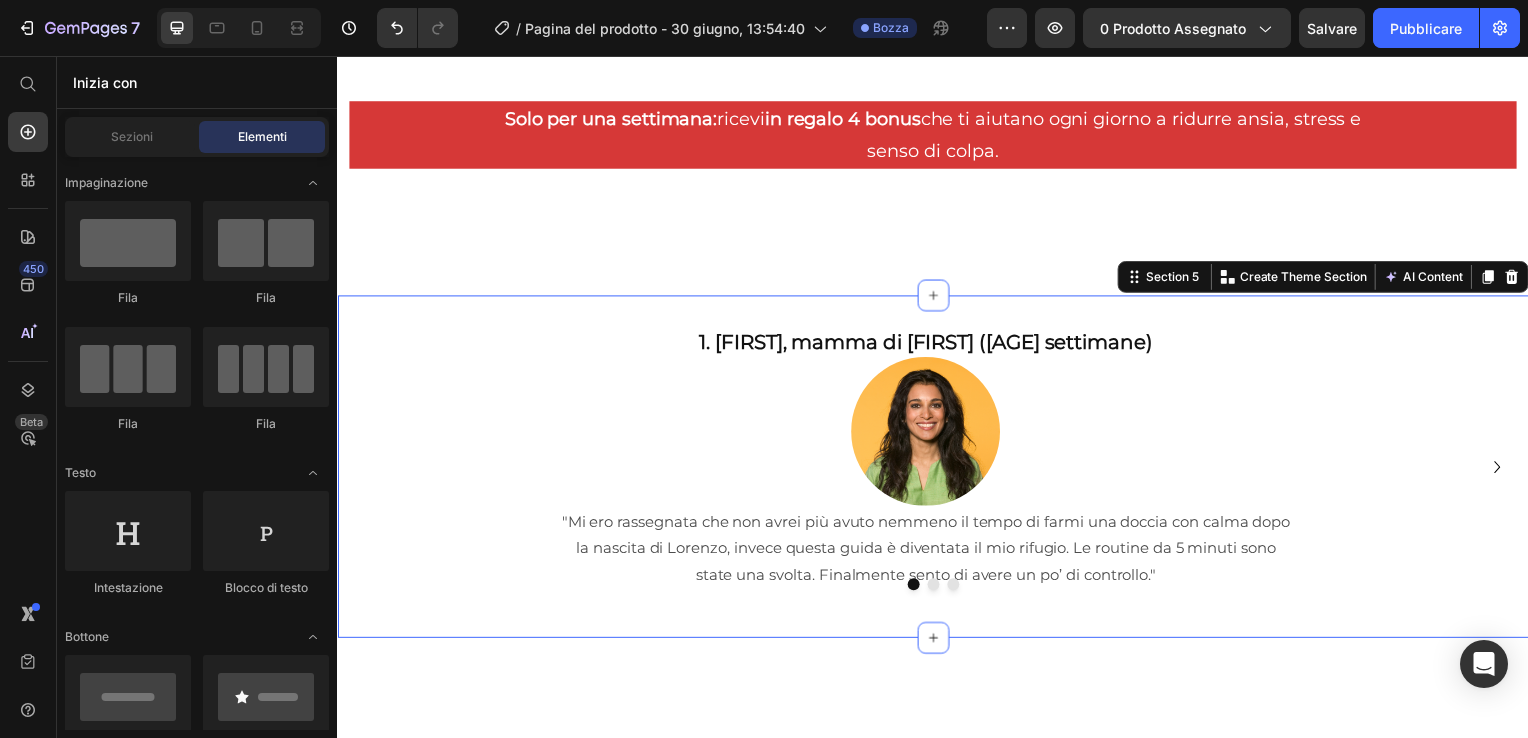 click on "Image Row Scarica ora la tua guida e ritrova te stessa Heading €27,00 Product Price €87,00 Product Price Row Scarica ora la tua guida Dynamic Checkout Product Row Section 2 00 Giorni 00 Ore 00 Minuti 00 Secondi Countdown Timer Row Section 3 Solo per una settimana:  ricevi  in regalo 4 bonus  che ti aiutano ogni giorno a ridurre ansia, stress e senso di colpa. Text Block Row Section 4
1. Giulia, mamma di Lorenzo (3 settimane) Heading Image "Mi ero rassegnata che non avrei più avuto nemmeno il tempo di farmi una doccia con calma dopo la nascita di Lorenzo, invece questa guida è diventata il mio rifugio. Le routine da 5 minuti sono state una svolta. Finalmente sento di avere un po’ di controllo." Text Block Chiara, mamma di Tommaso (1 mese e mezzo) Heading Image "È come se una persona reale mi parlasse ogni giorno da mamma a mamma! I suggerimenti sono semplici, ma potenti. Ho iniziato a comunicare meglio anche con il mio compagno: il template per il Image" at bounding box center (937, 4277) 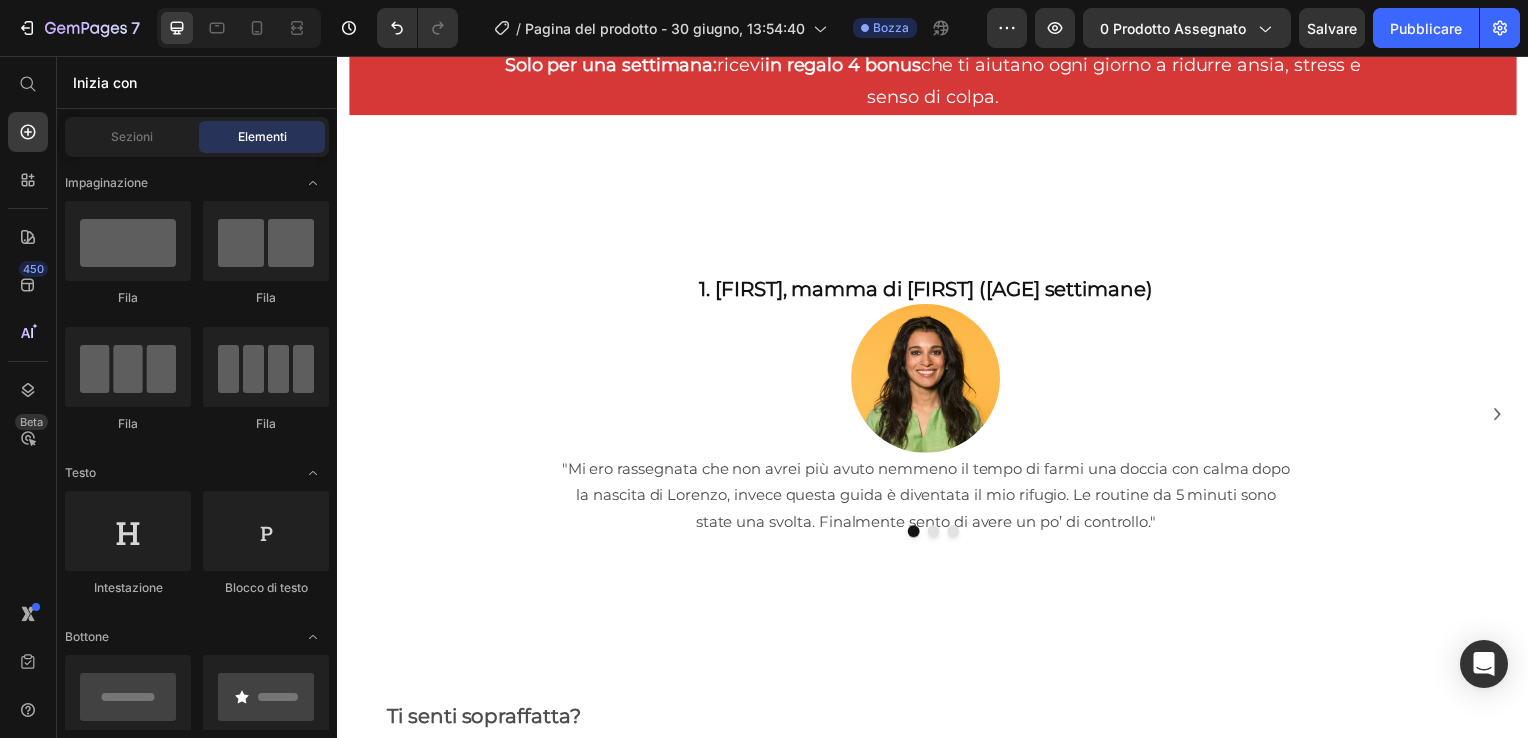scroll, scrollTop: 1506, scrollLeft: 0, axis: vertical 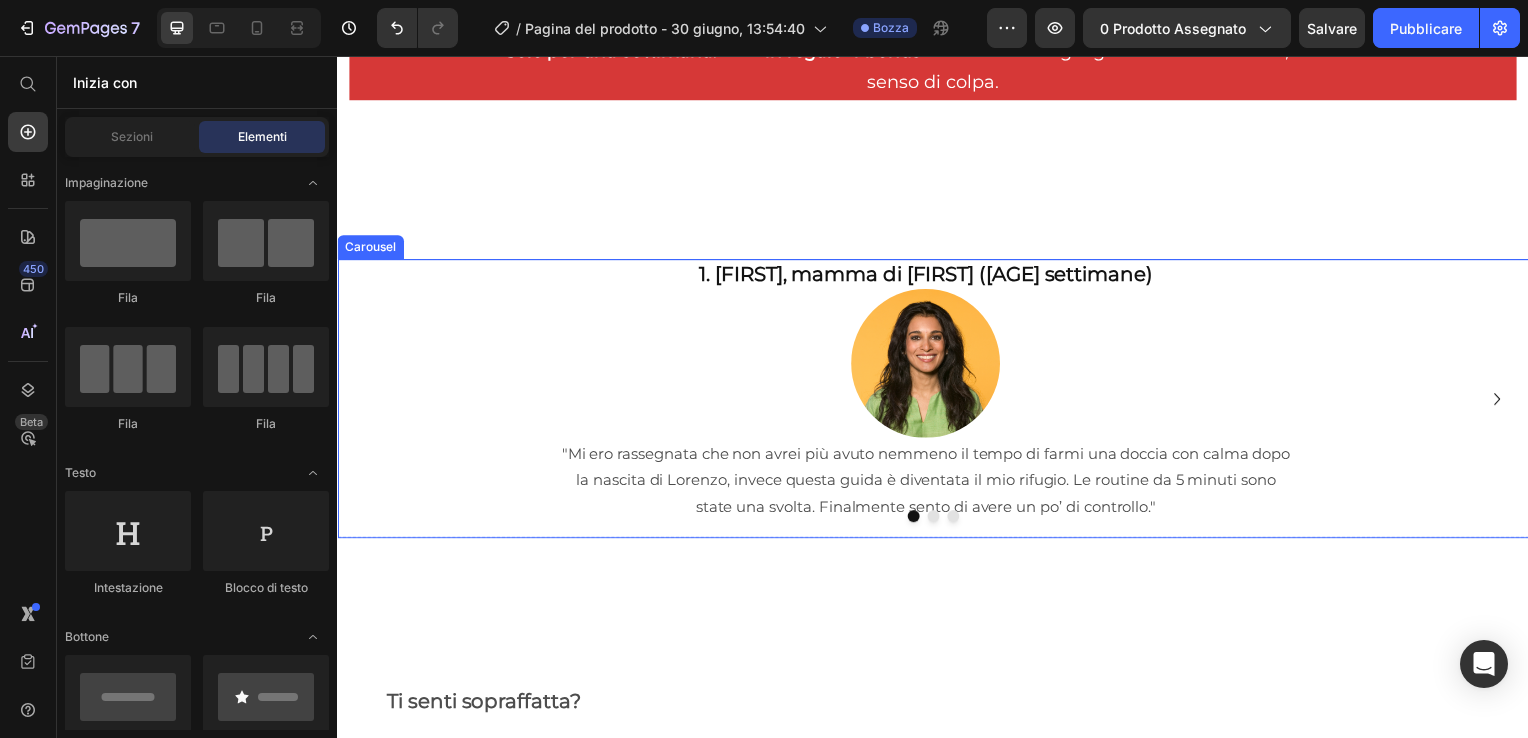 click 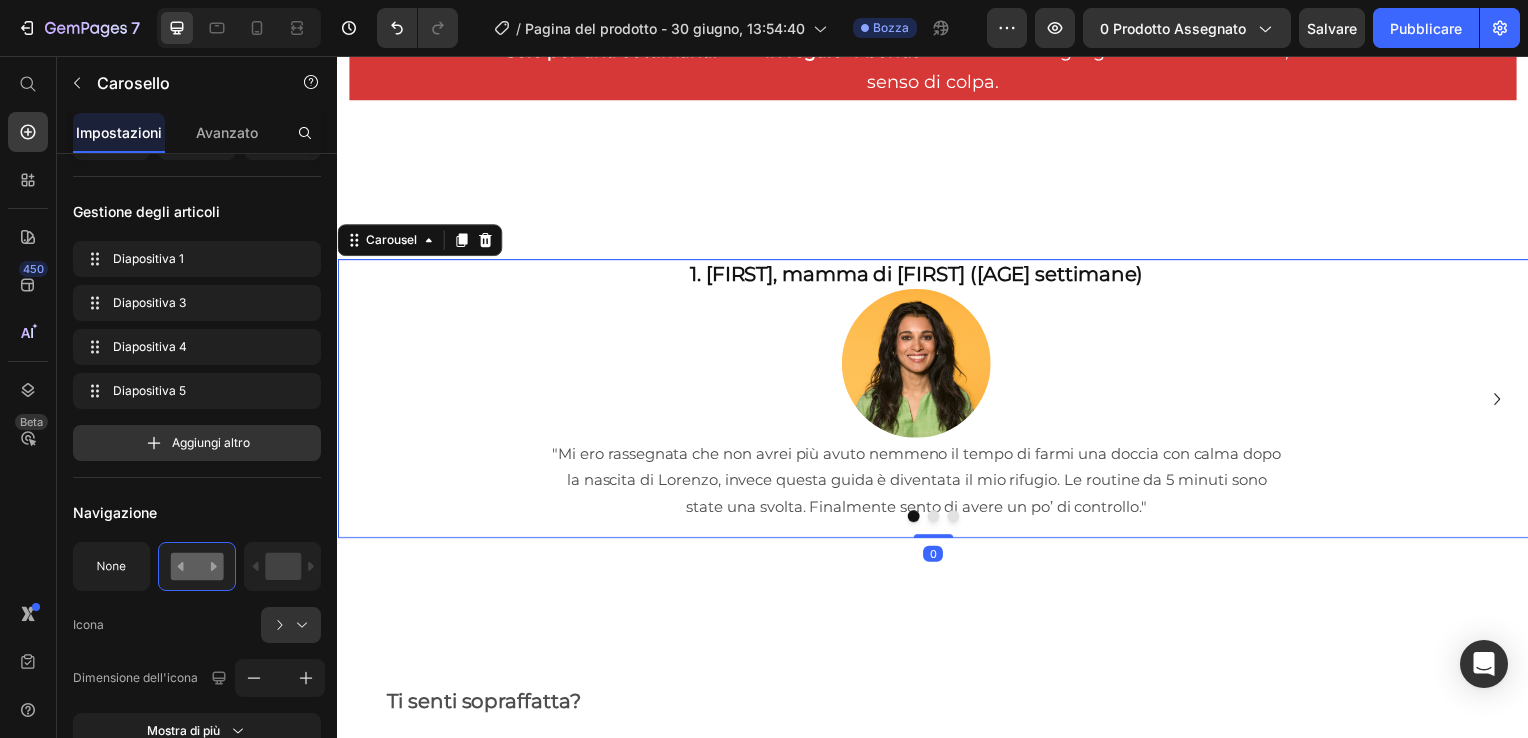 scroll, scrollTop: 0, scrollLeft: 0, axis: both 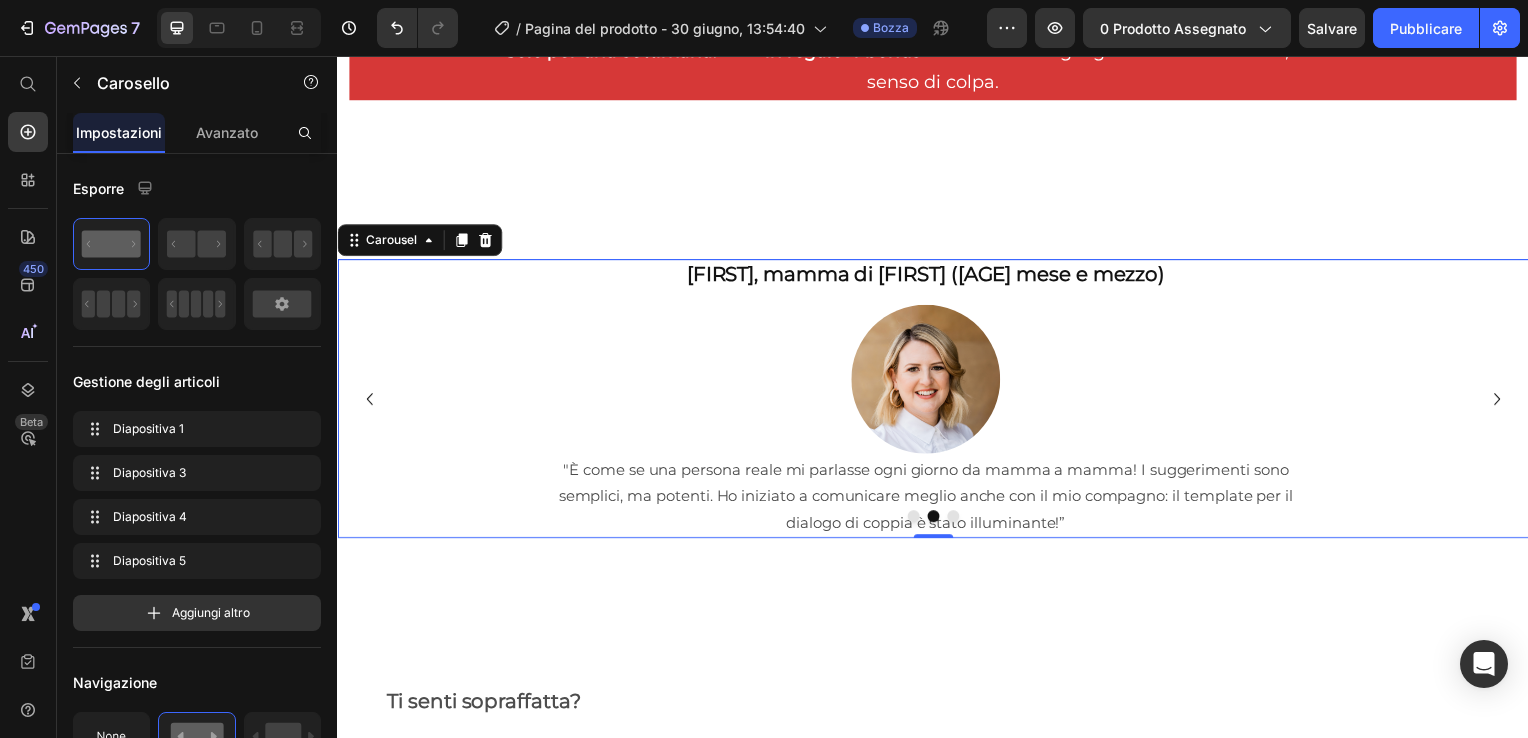 click 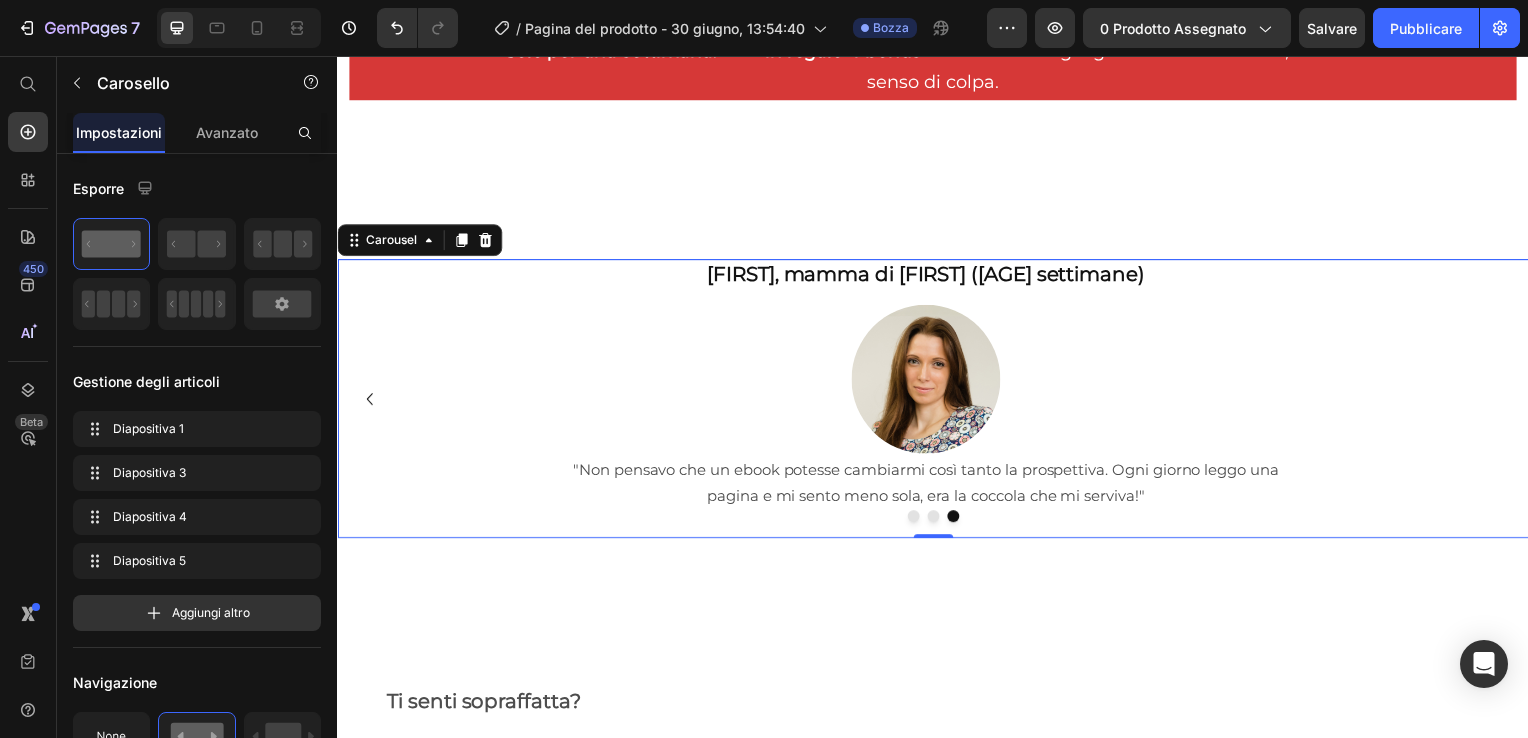 click 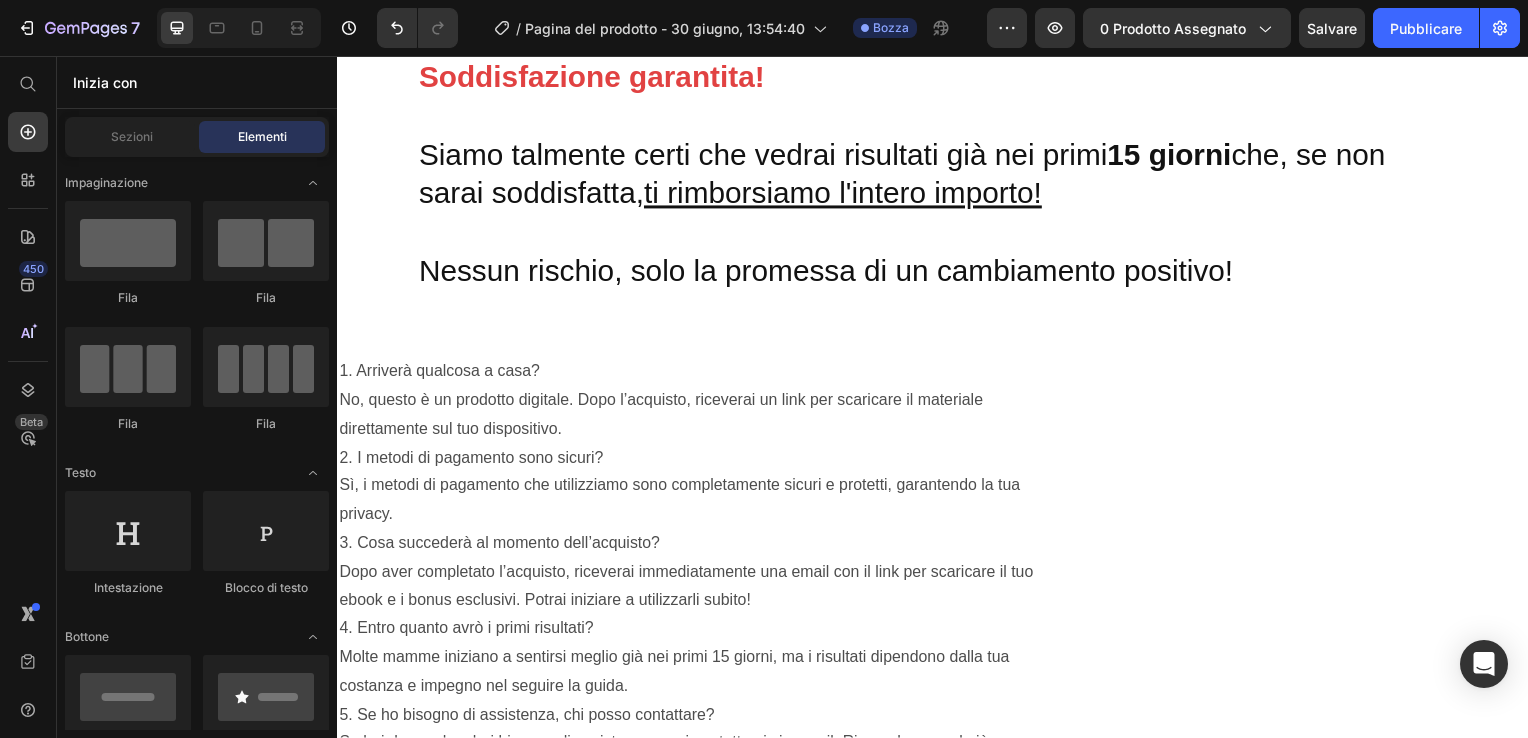 scroll, scrollTop: 11572, scrollLeft: 0, axis: vertical 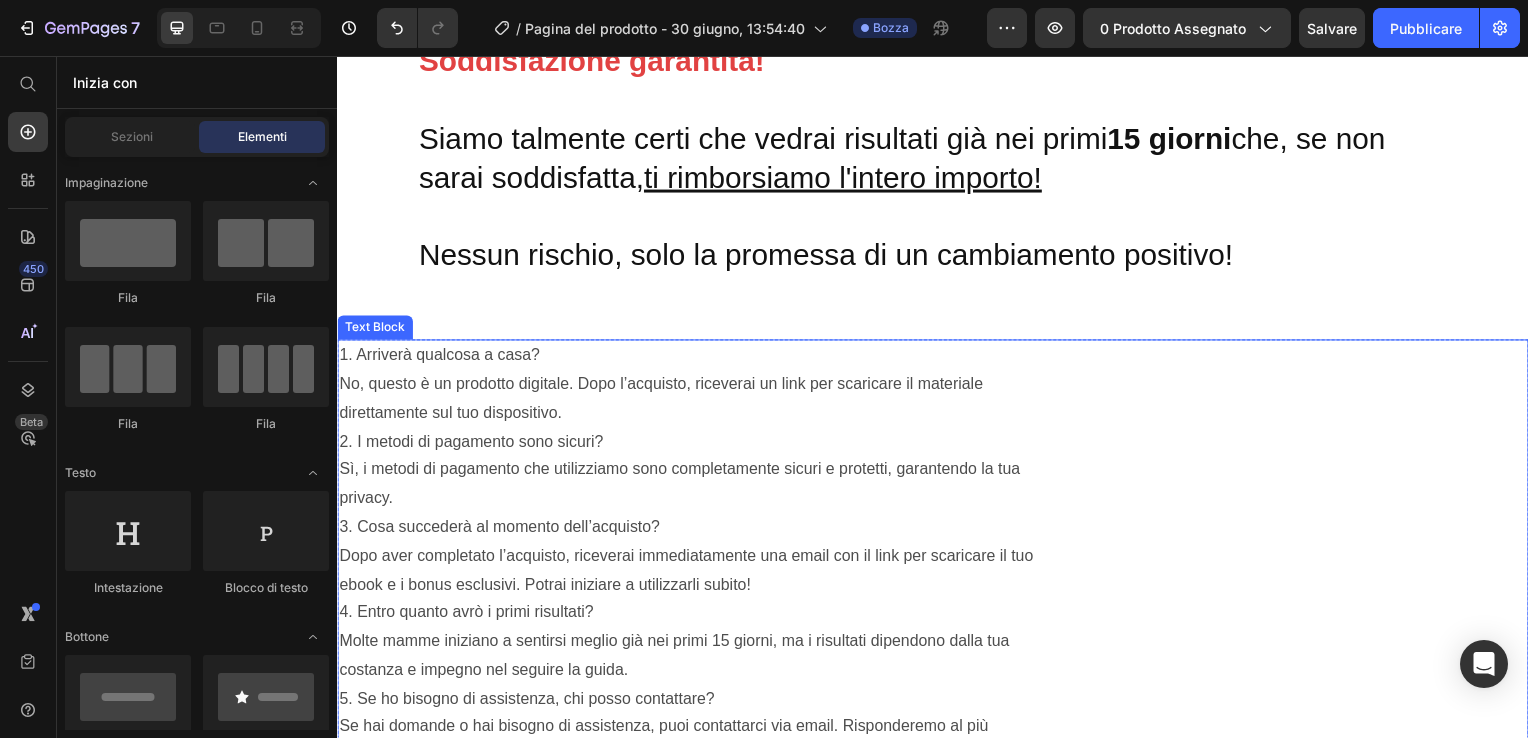 click on "Dopo aver completato l’acquisto, riceverai immediatamente una email con il link per scaricare il tuo ebook e i bonus esclusivi. Potrai iniziare a utilizzarli subito! 4. Entro quanto avrò i primi risultati? Molte mamme iniziano a sentirsi meglio già nei primi 15 giorni, ma i risultati dipendono dalla tua costanza e impegno nel seguire la guida. 5. Se ho bisogno di assistenza, chi posso contattare? Se hai domande o hai bisogno di assistenza, puoi contattarci via email. Risponderemo al più presto per aiutarti. 6. E se non riesco a seguire tutto ogni giorno? Non preoccuparti! La guida è pensata per essere flessibile e adattarsi ai tuoi ritmi. Anche se non segui ogni singolo giorno, ogni passo che fai è un passo verso il tuo benessere. Non c'è giusto o sbagliato, c'è solo il tuo equilibrio. 7. È adatta anche se non è il mio primo figlio? Assolutamente sì. Anche se hai già avuto altri figli, ogni postpartum è diverso. Questa guida ti aiuta mamma. amica che ti aiuta anche nei giorni più incasinati." at bounding box center (937, 891) 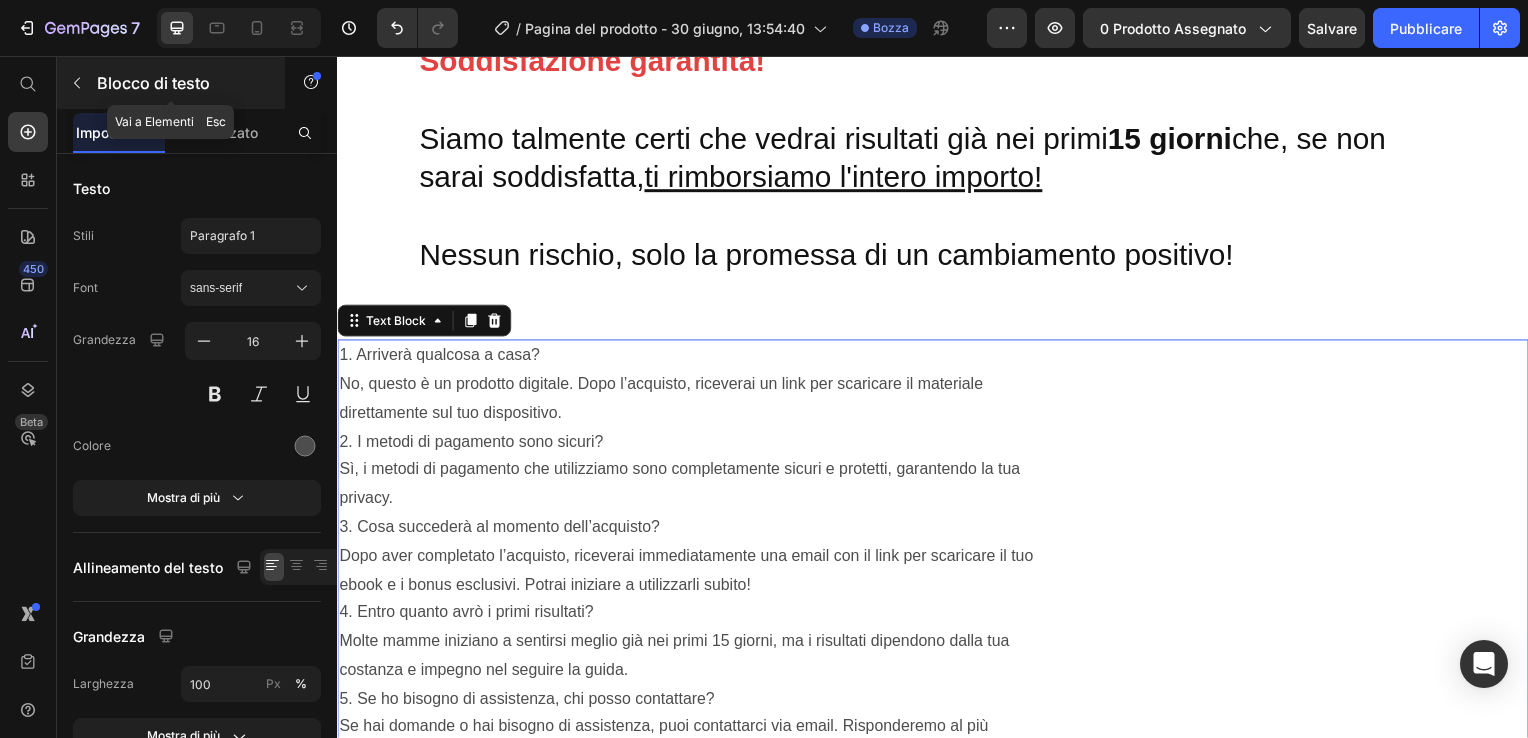 click 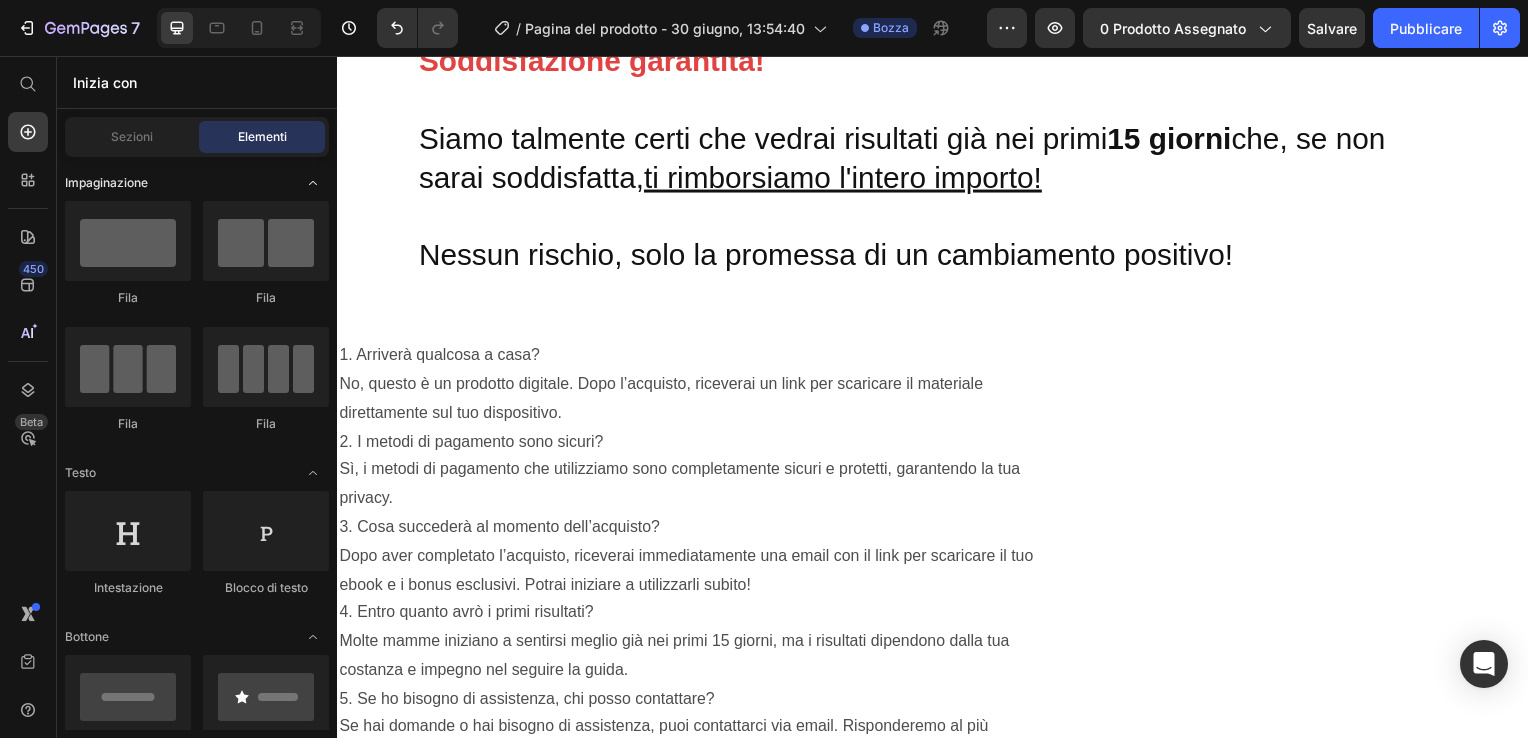 click at bounding box center (313, 183) 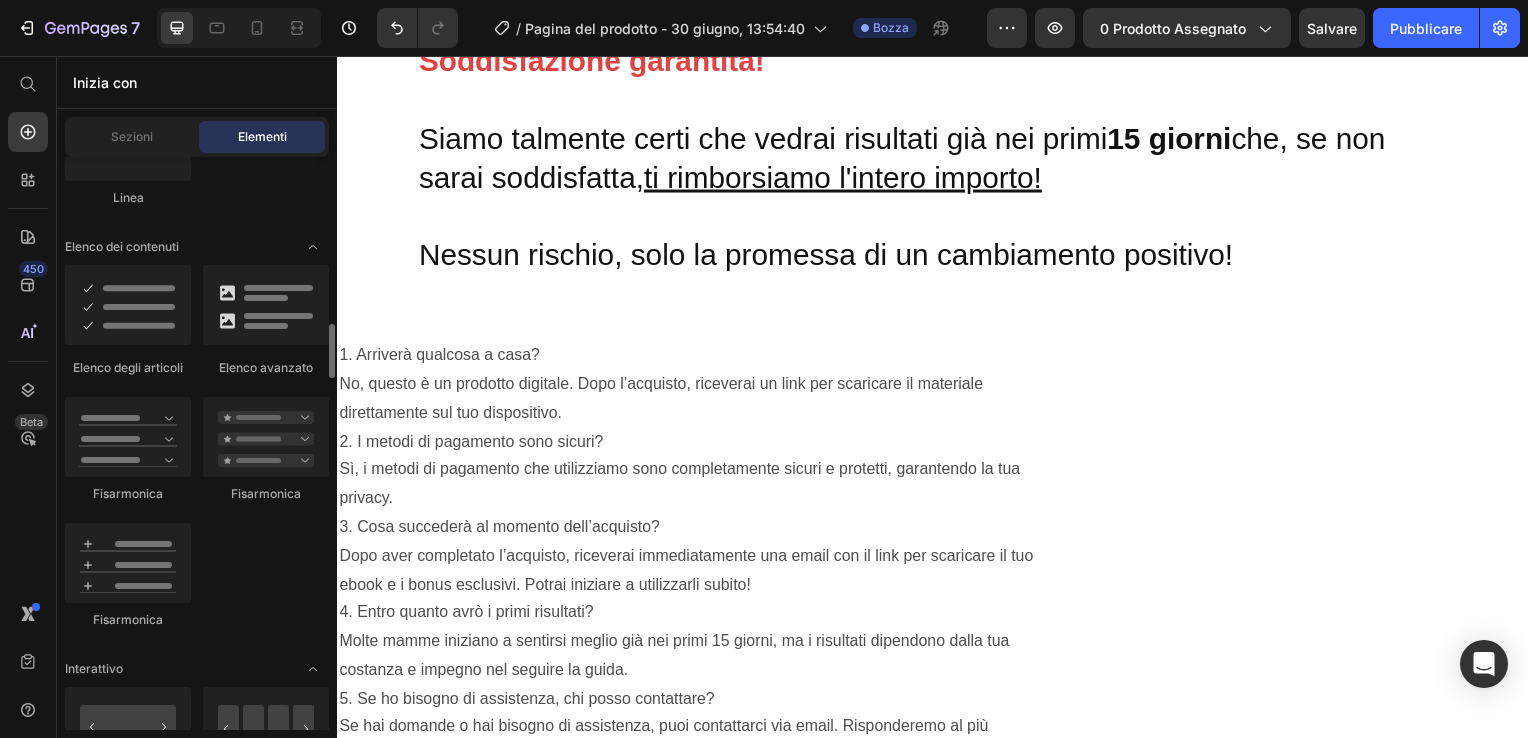 scroll, scrollTop: 1428, scrollLeft: 0, axis: vertical 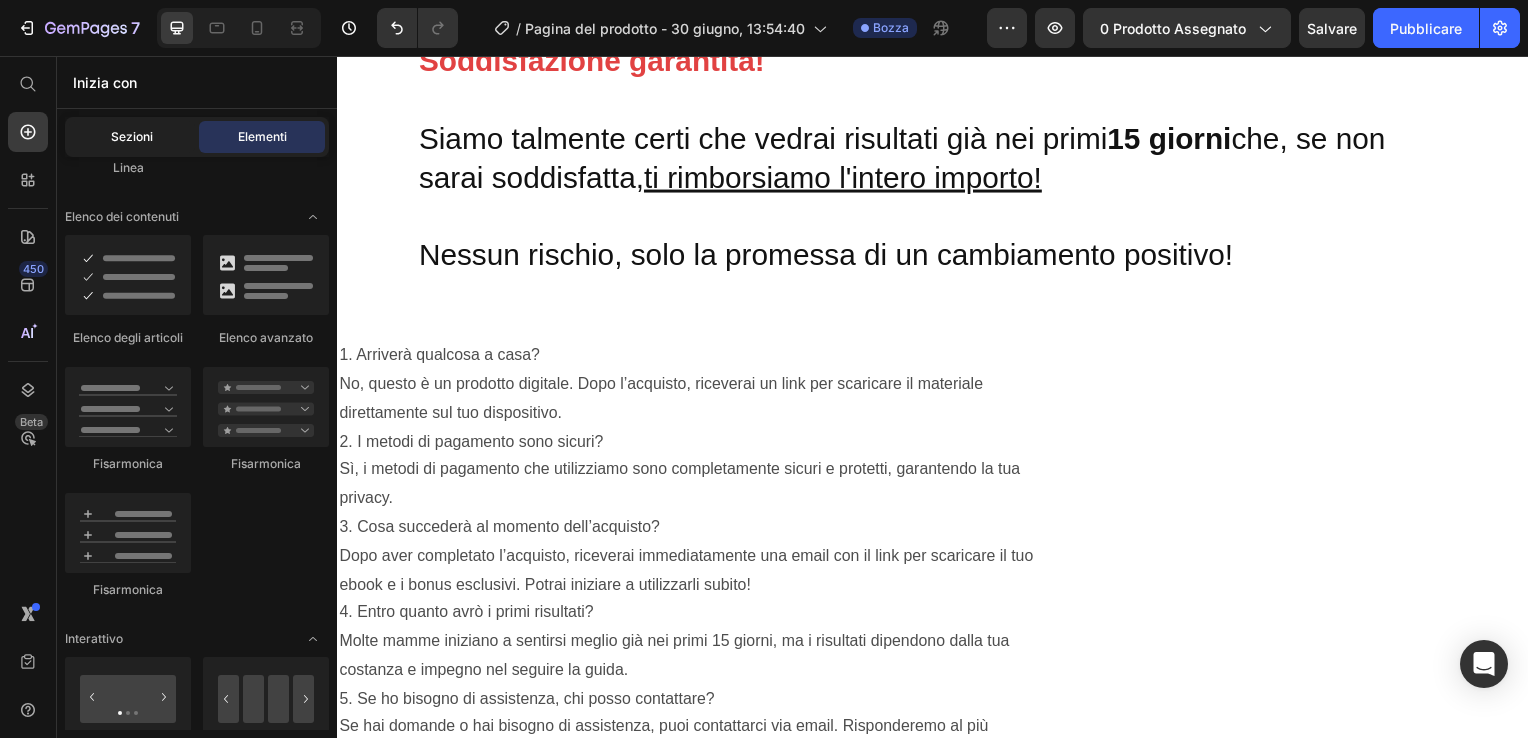 click on "Sezioni" 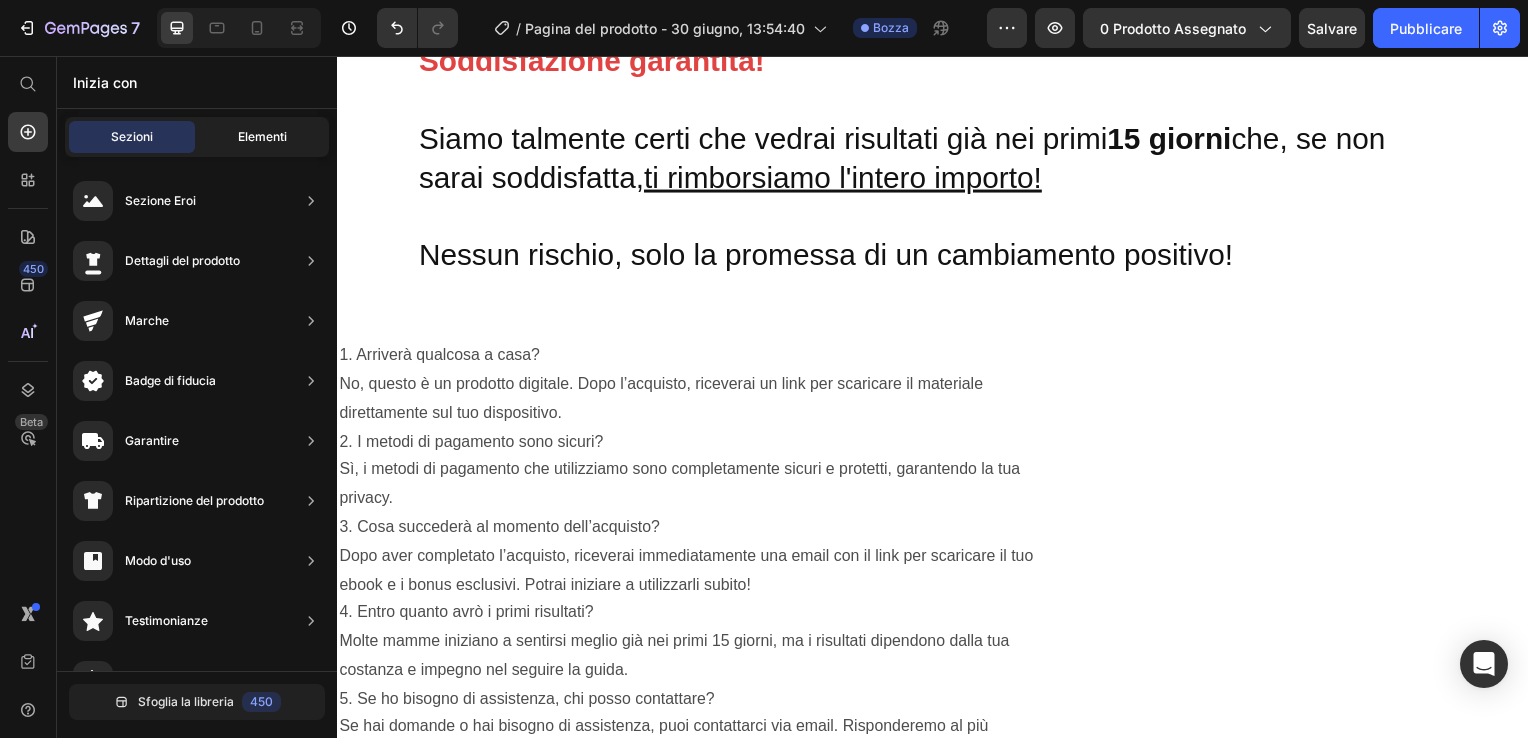 click on "Elementi" at bounding box center (262, 137) 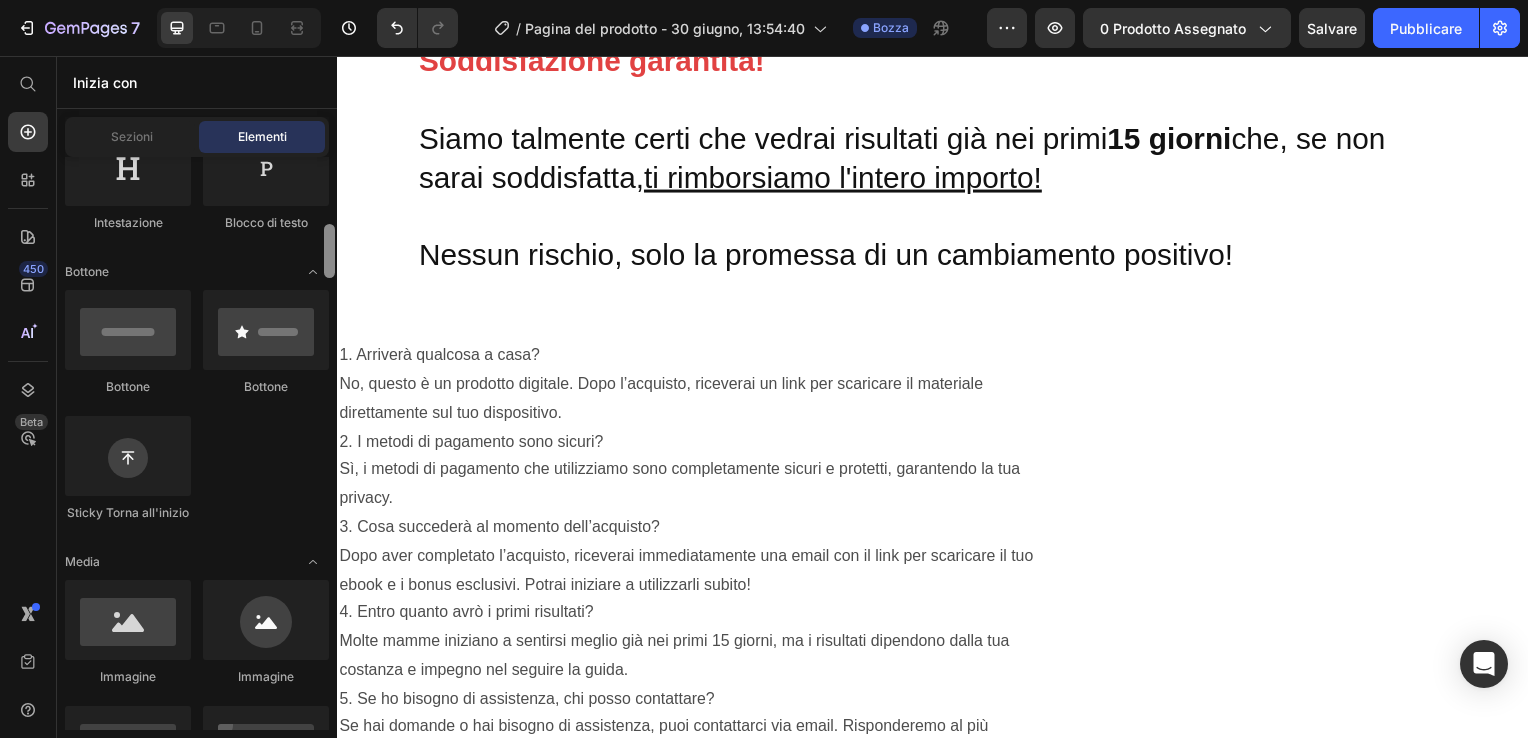 scroll, scrollTop: 159, scrollLeft: 0, axis: vertical 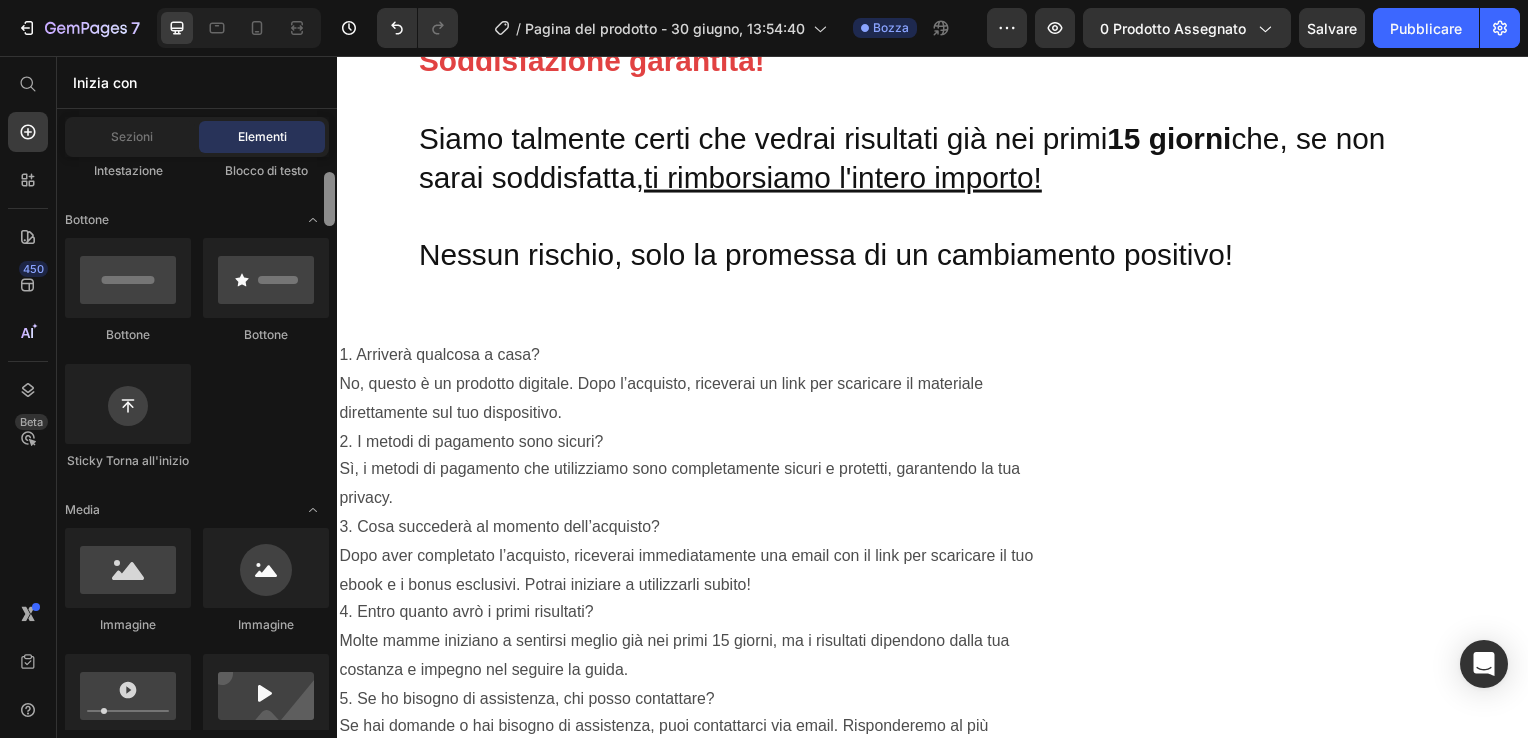 drag, startPoint x: 327, startPoint y: 317, endPoint x: 319, endPoint y: 195, distance: 122.26202 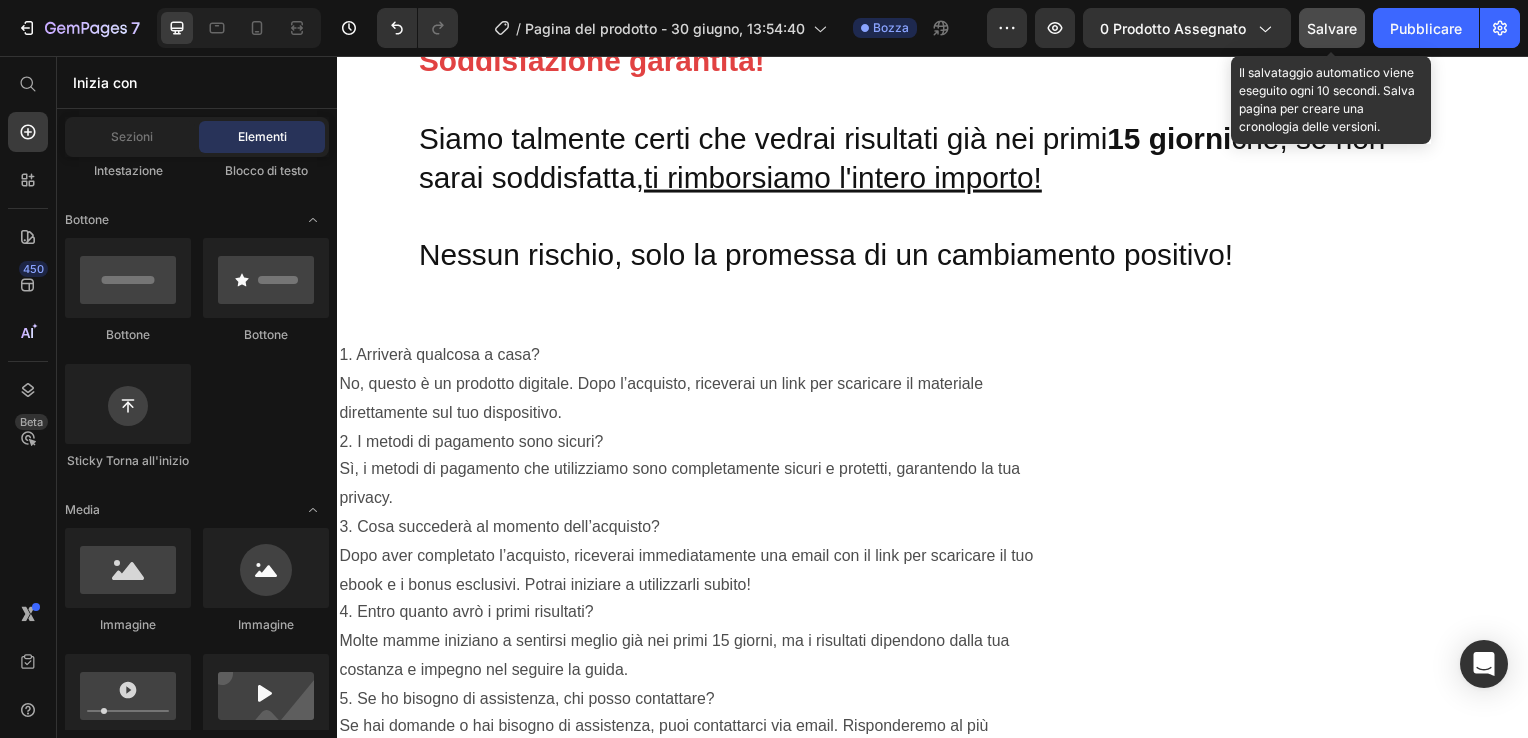 click on "Salvare" at bounding box center [1332, 28] 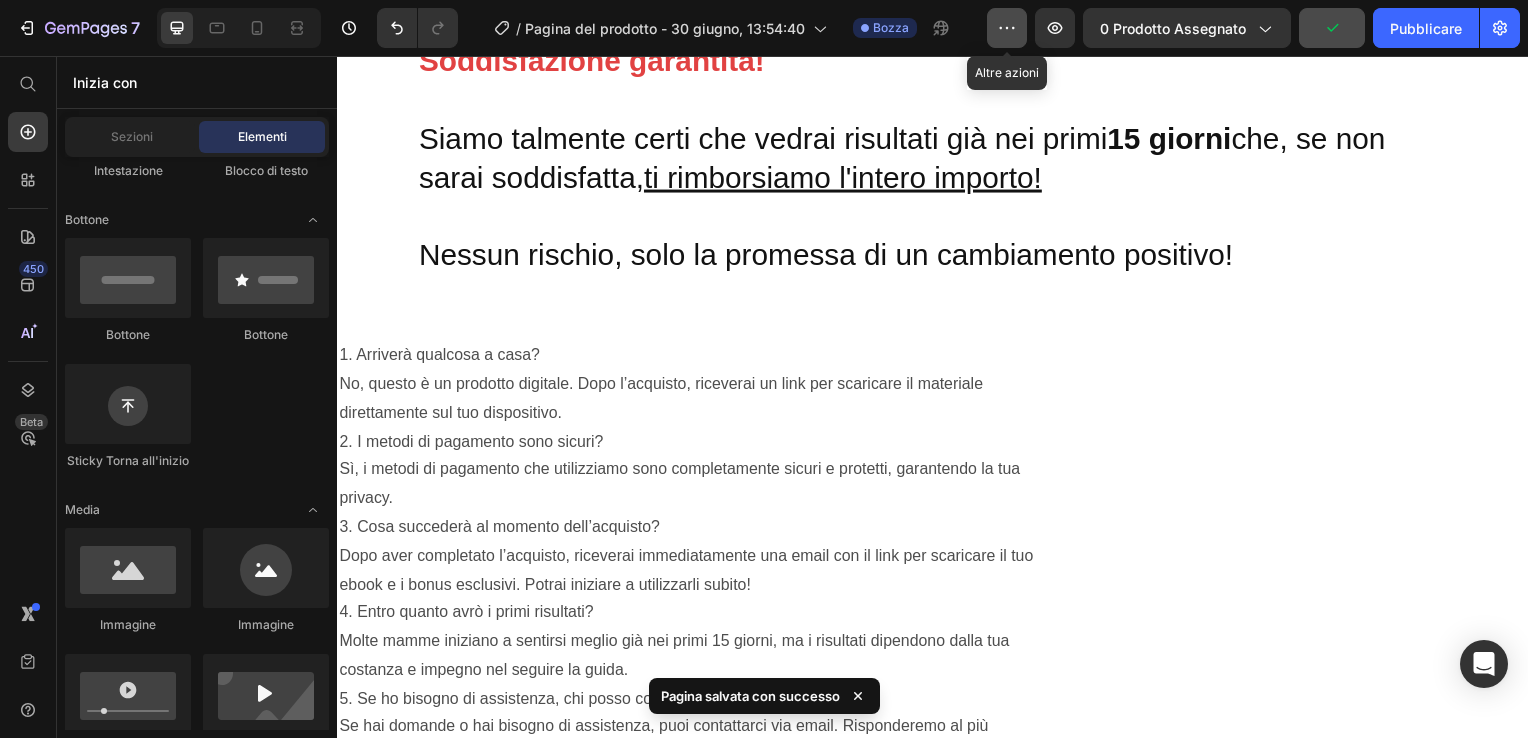 click 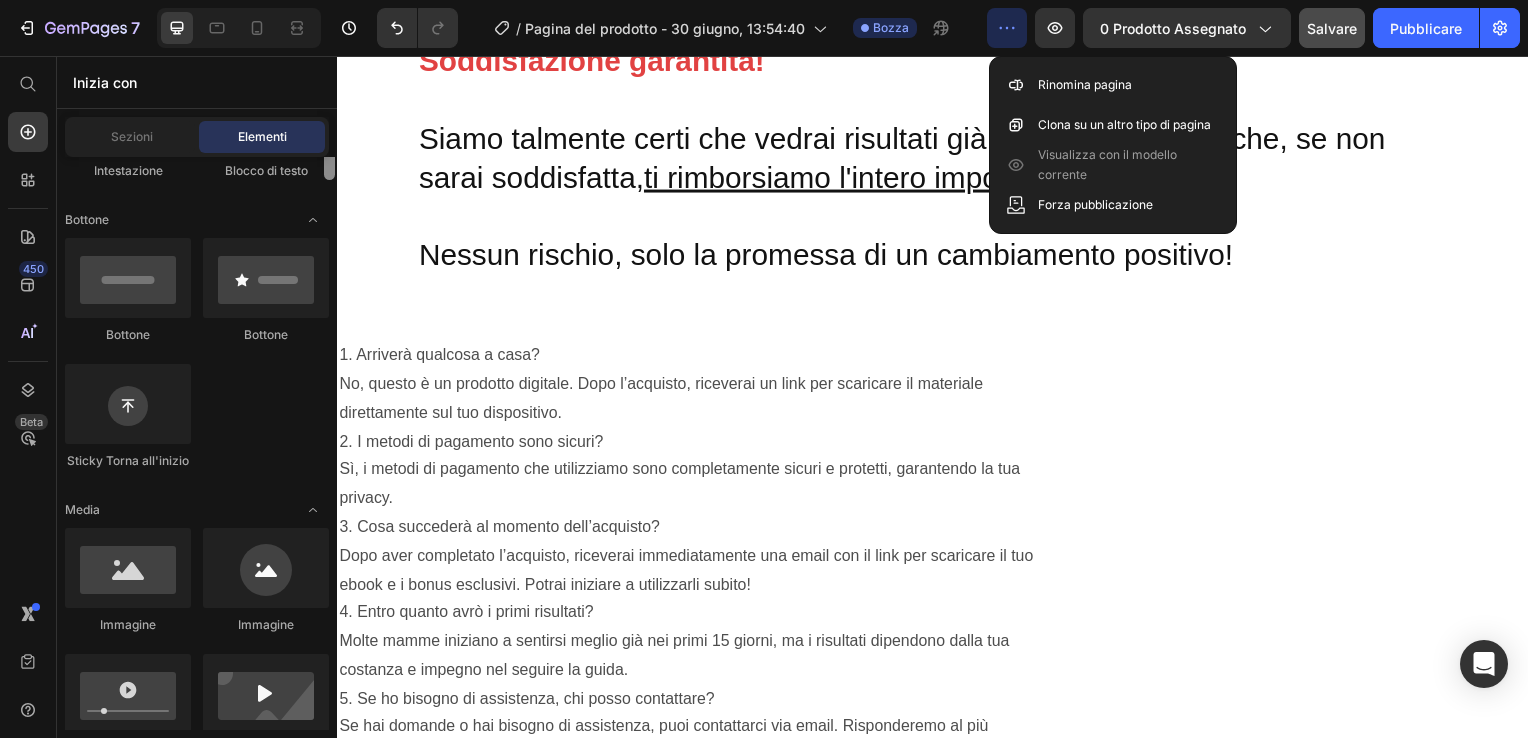 scroll, scrollTop: 0, scrollLeft: 0, axis: both 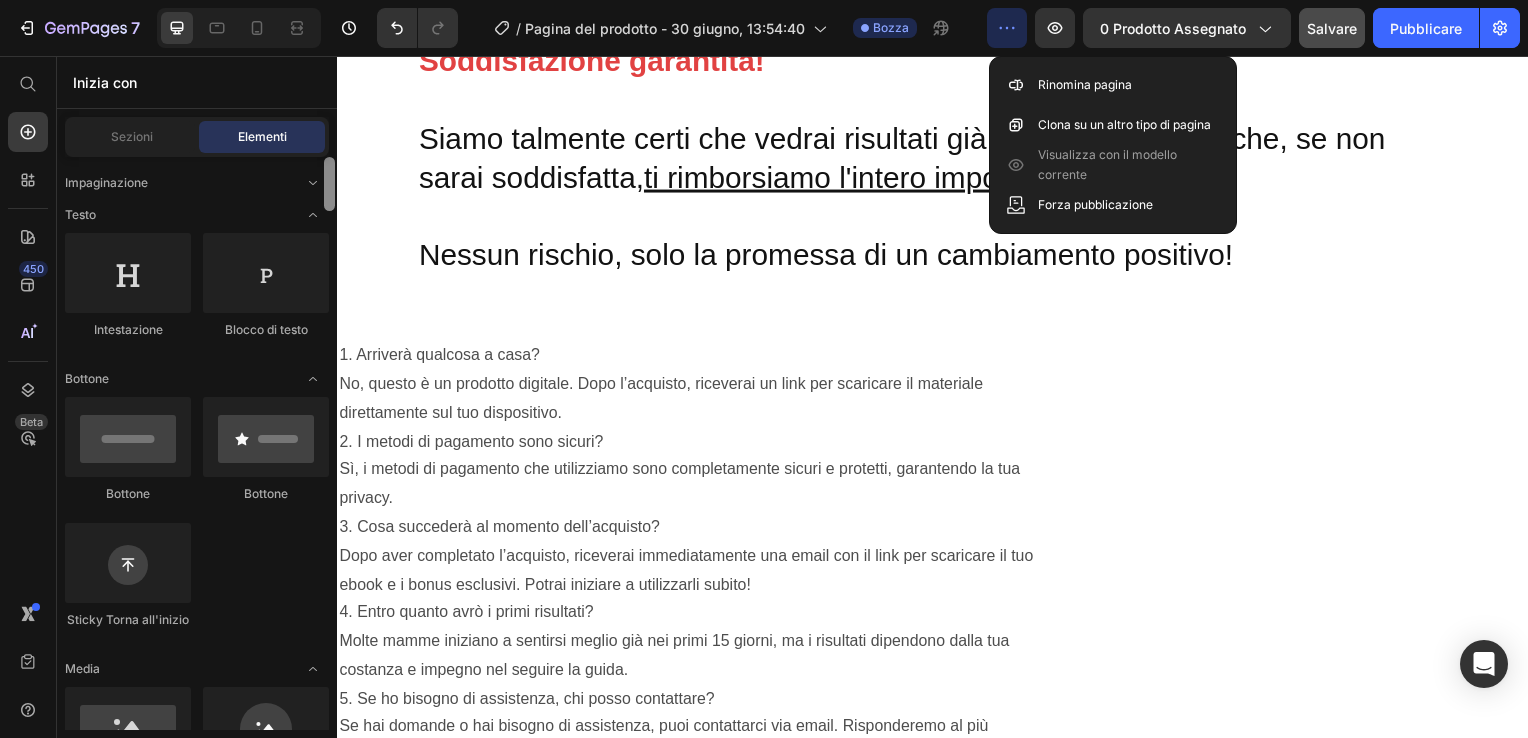 drag, startPoint x: 329, startPoint y: 202, endPoint x: 332, endPoint y: 109, distance: 93.04838 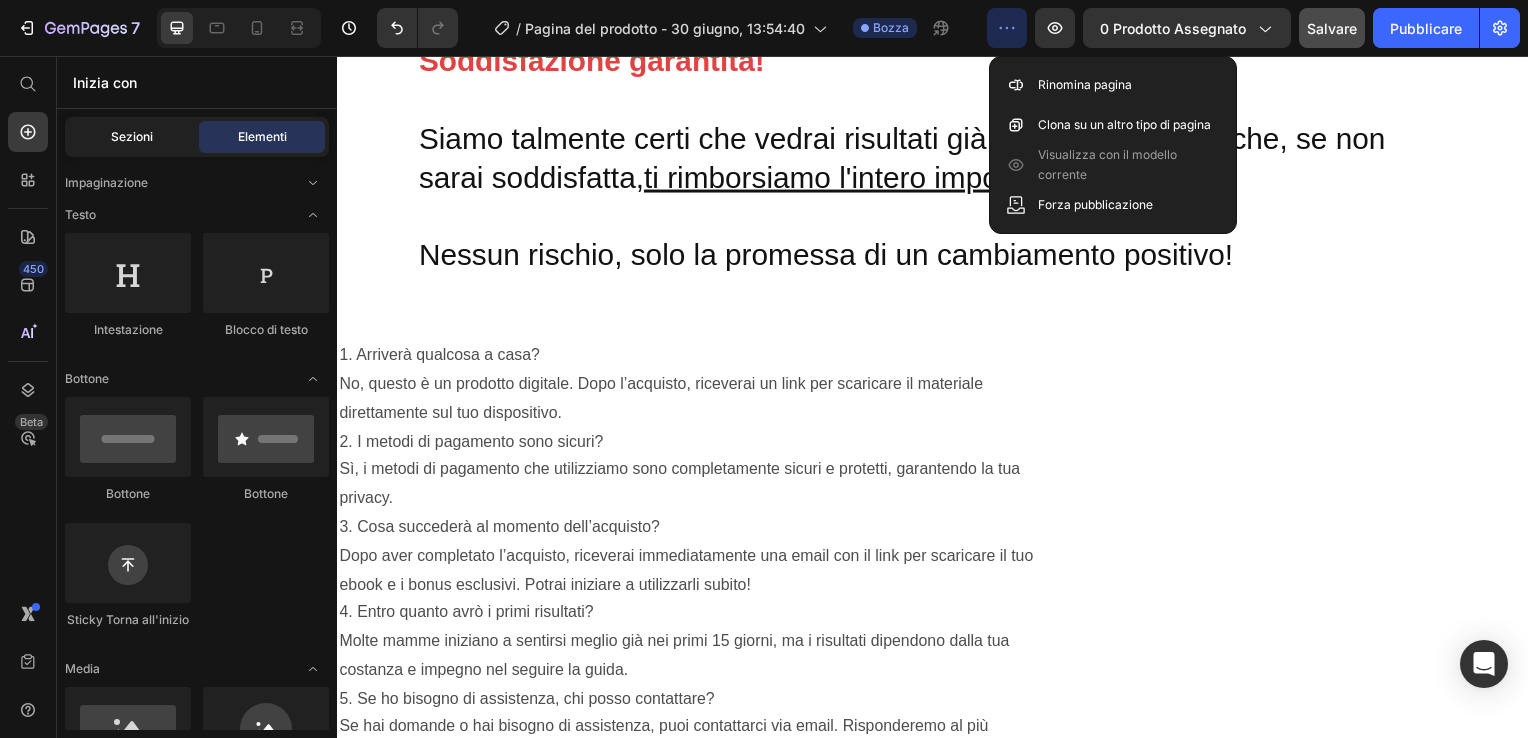 click on "Sezioni" 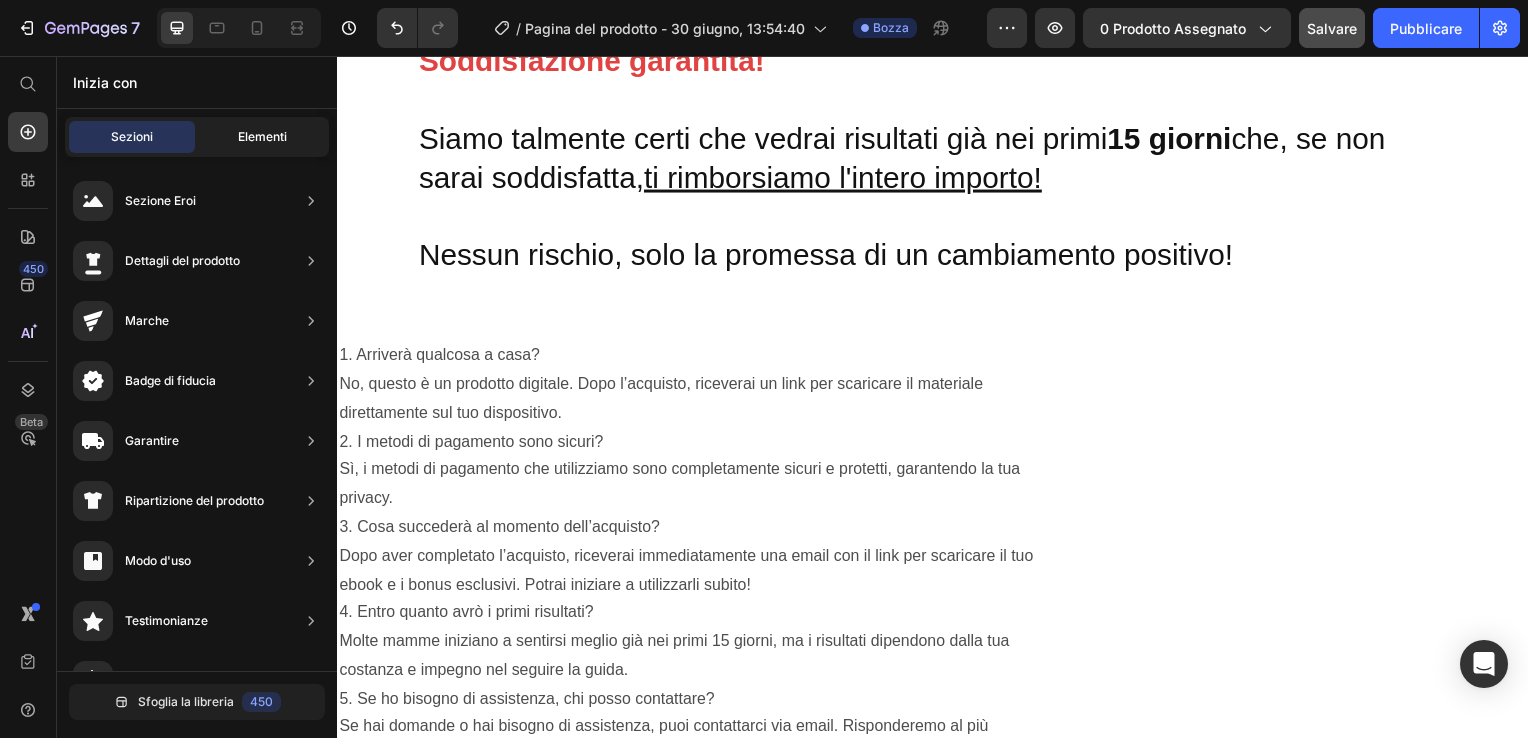 click on "Elementi" 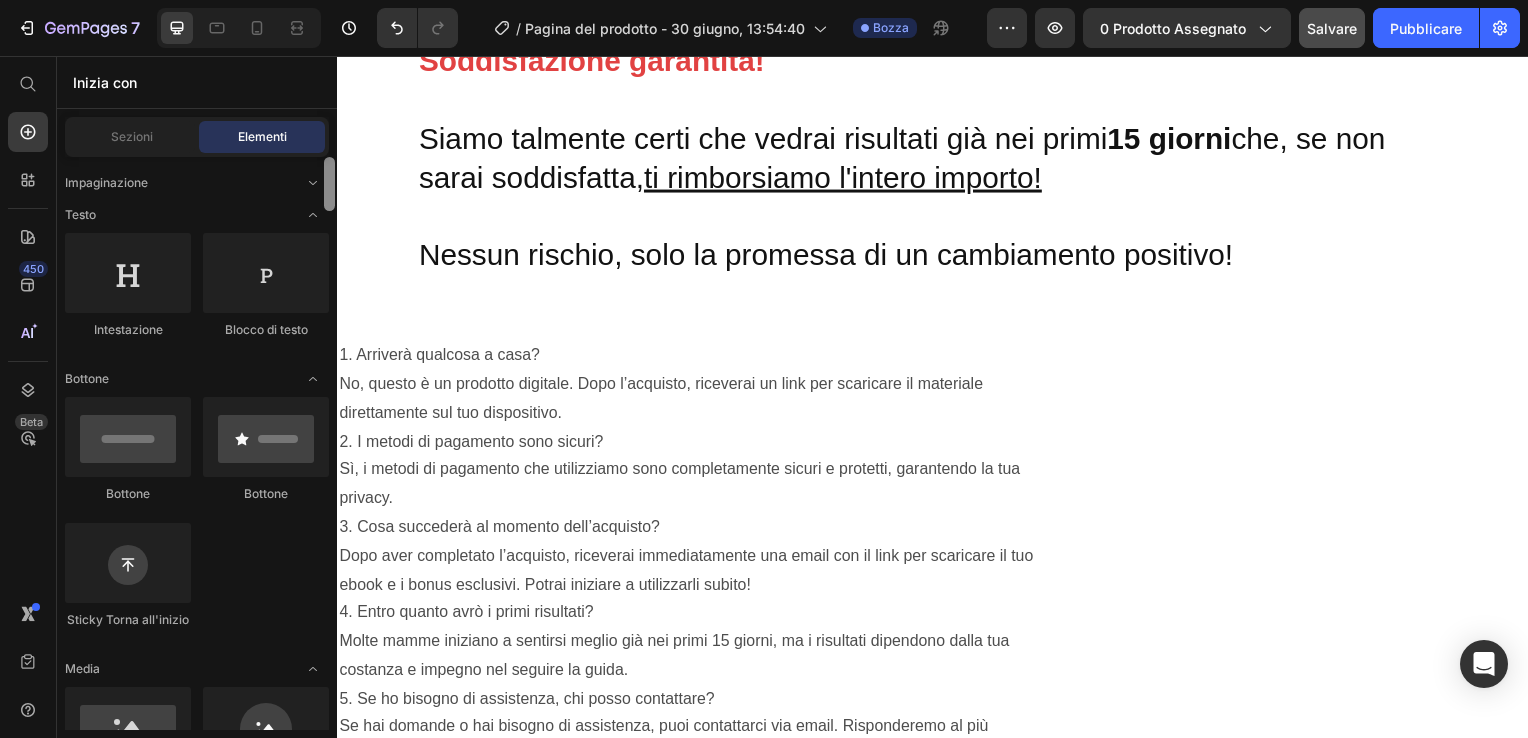 drag, startPoint x: 332, startPoint y: 203, endPoint x: 329, endPoint y: 181, distance: 22.203604 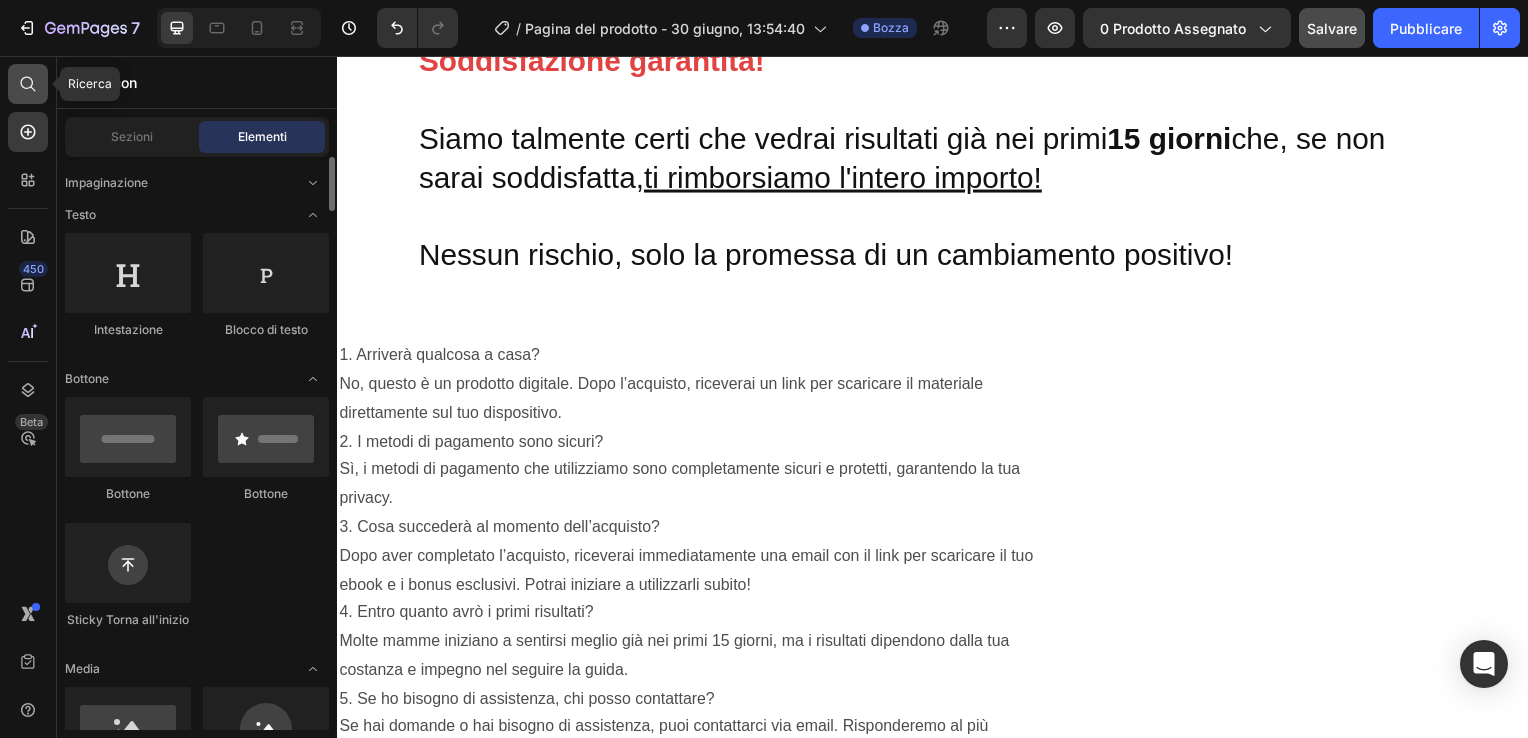 click 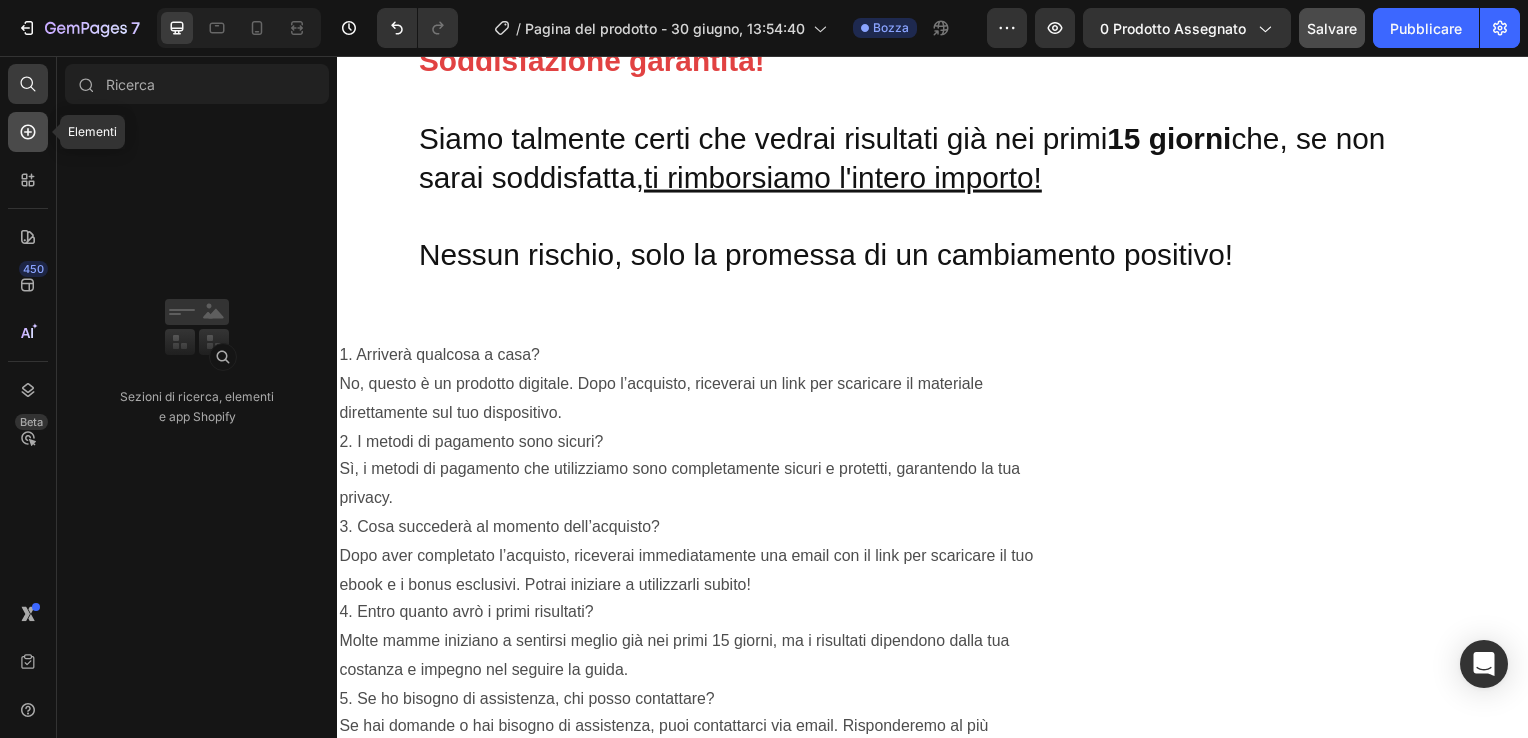 click 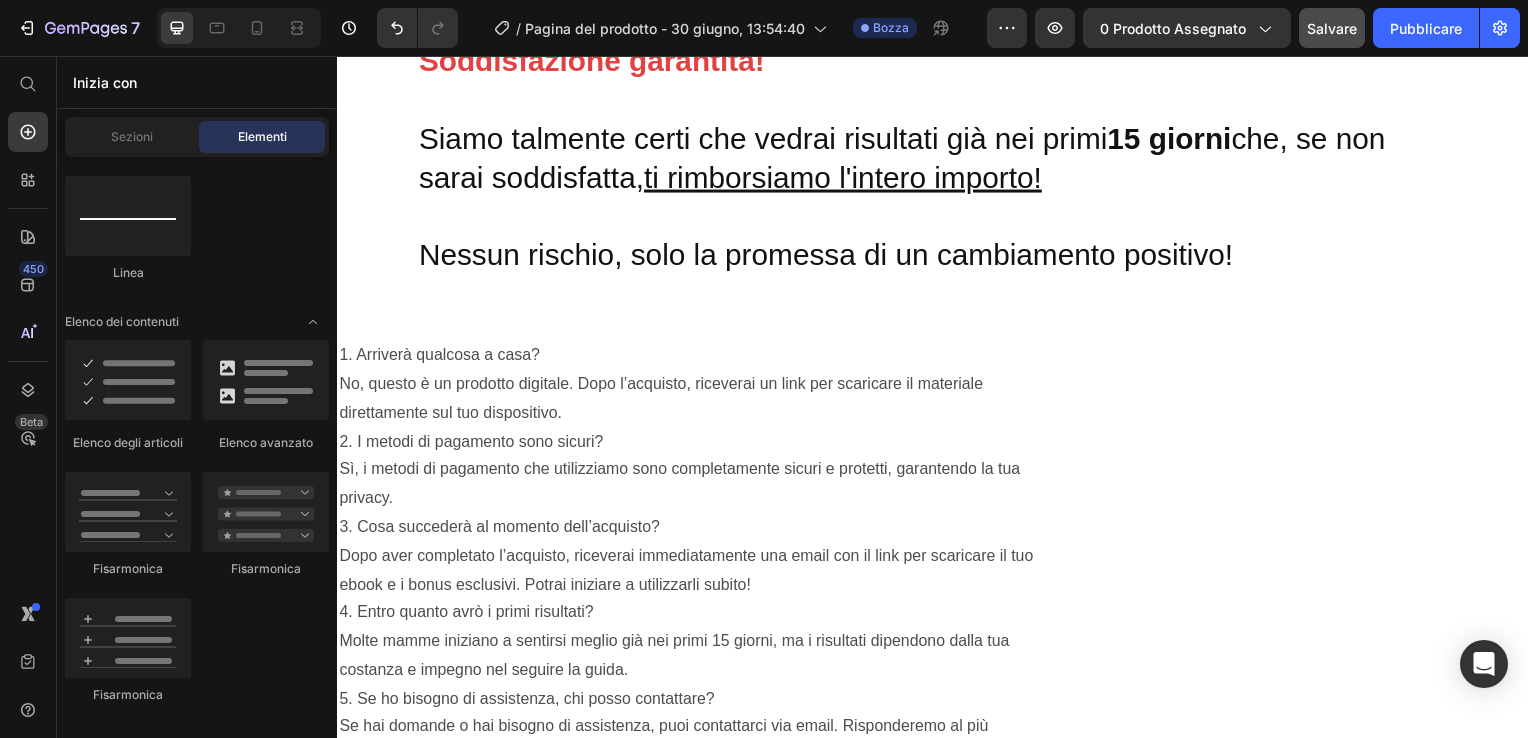 scroll, scrollTop: 0, scrollLeft: 0, axis: both 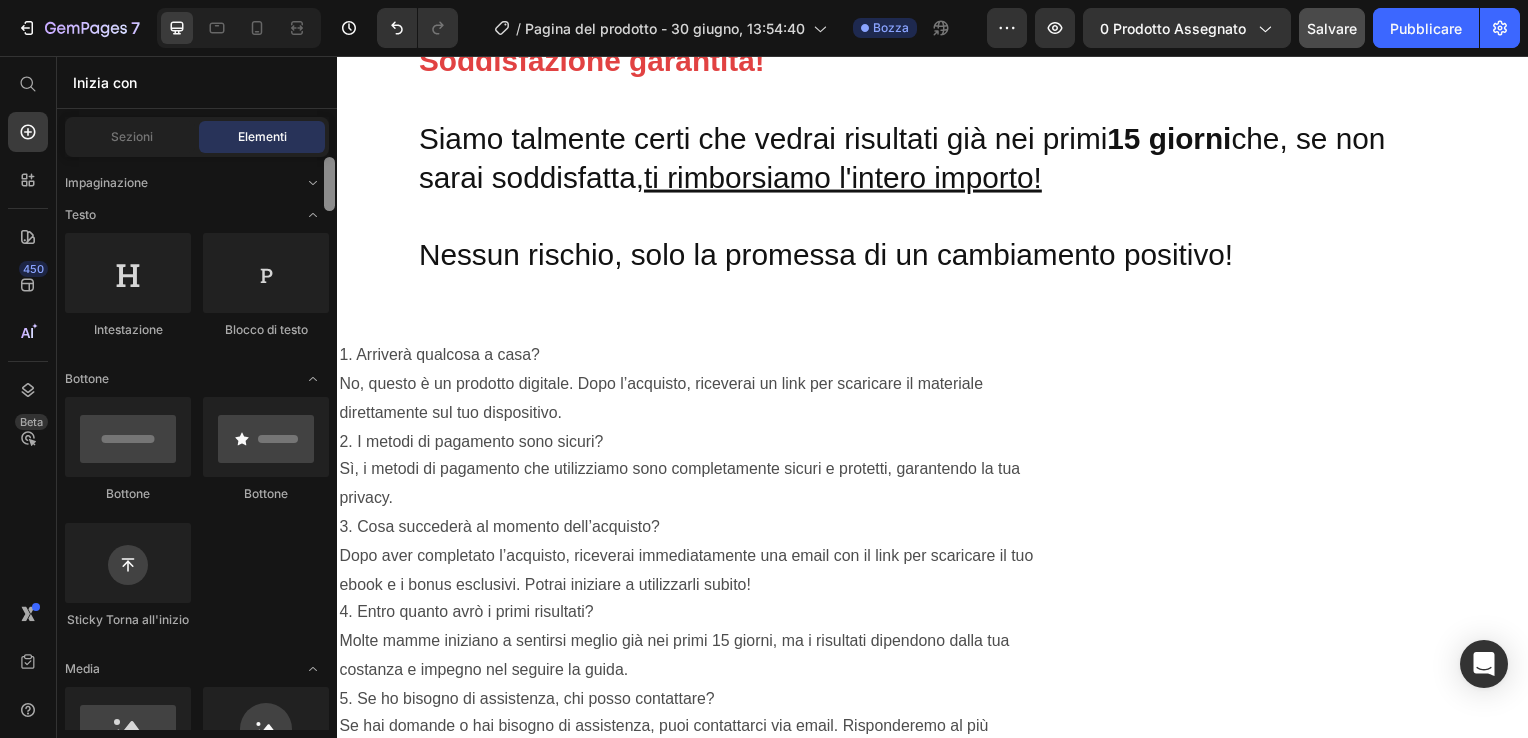 drag, startPoint x: 328, startPoint y: 194, endPoint x: 312, endPoint y: 75, distance: 120.070816 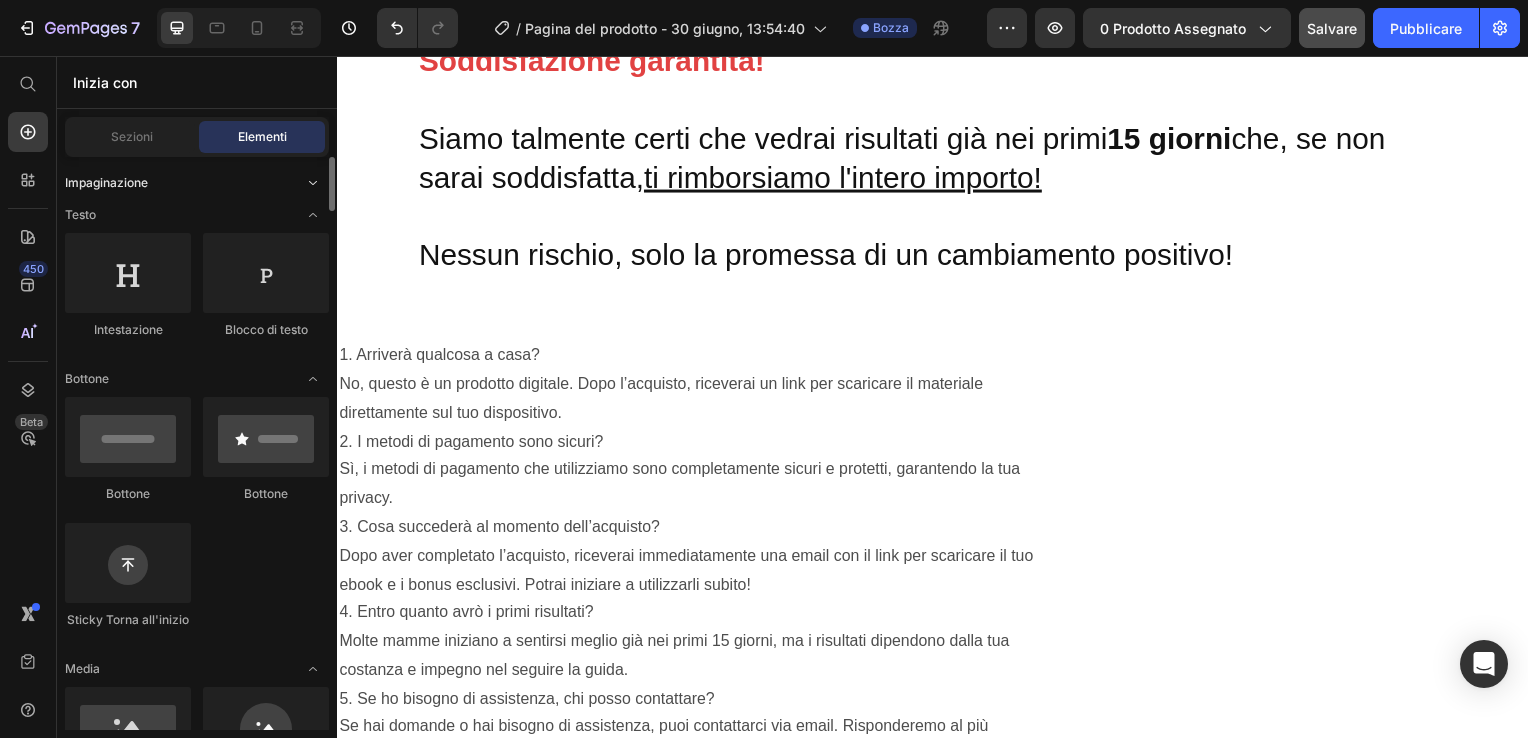 click on "Impaginazione" 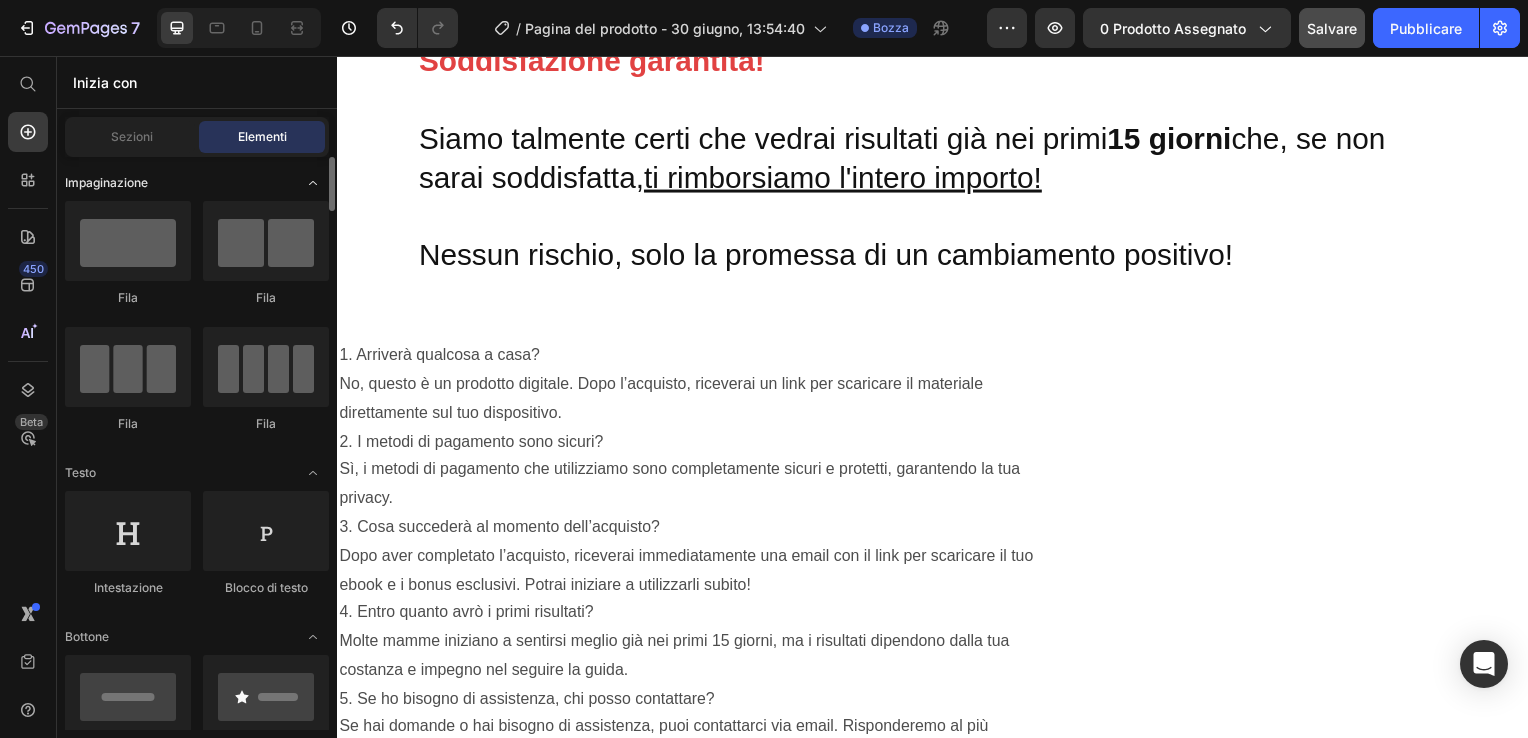 click on "Impaginazione" 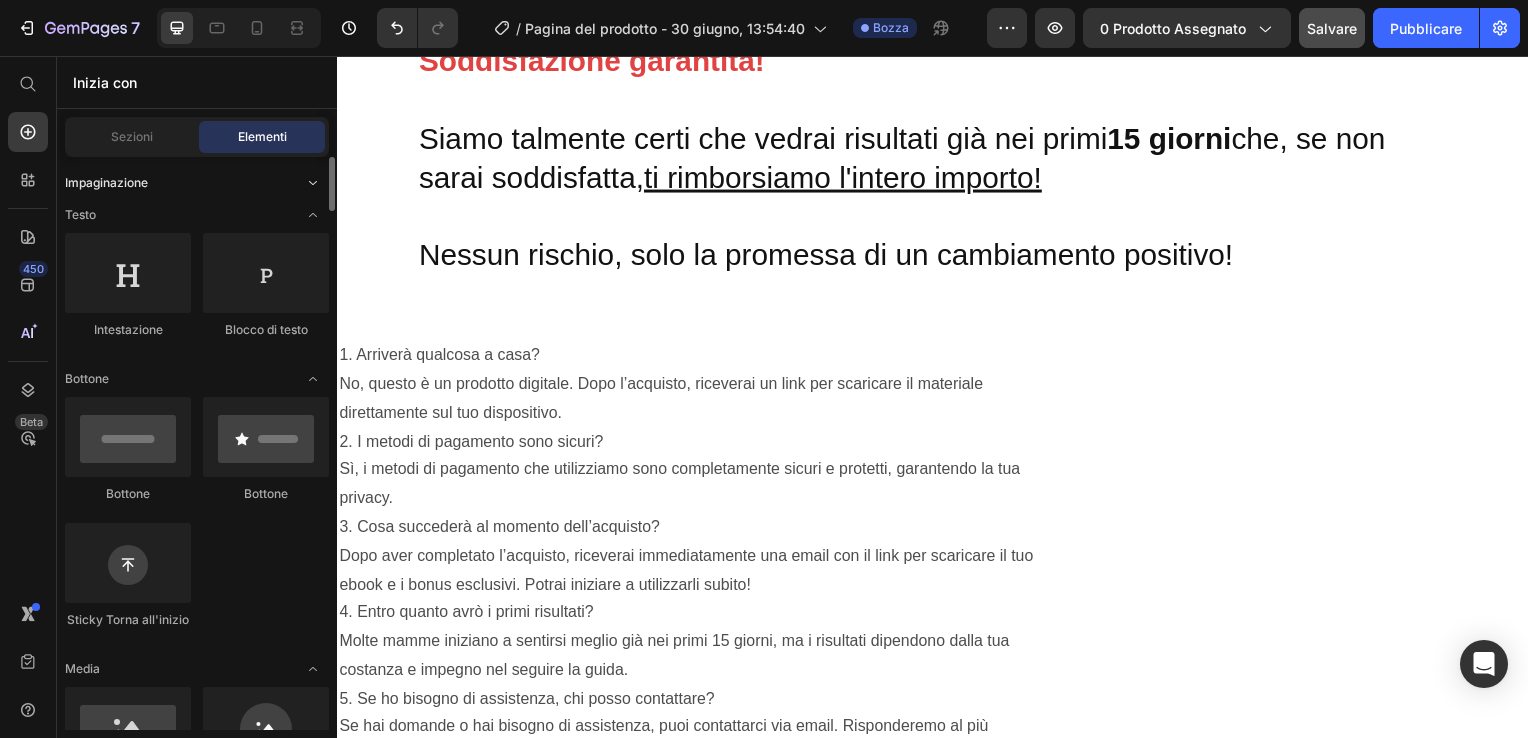 click on "Impaginazione" at bounding box center (106, 183) 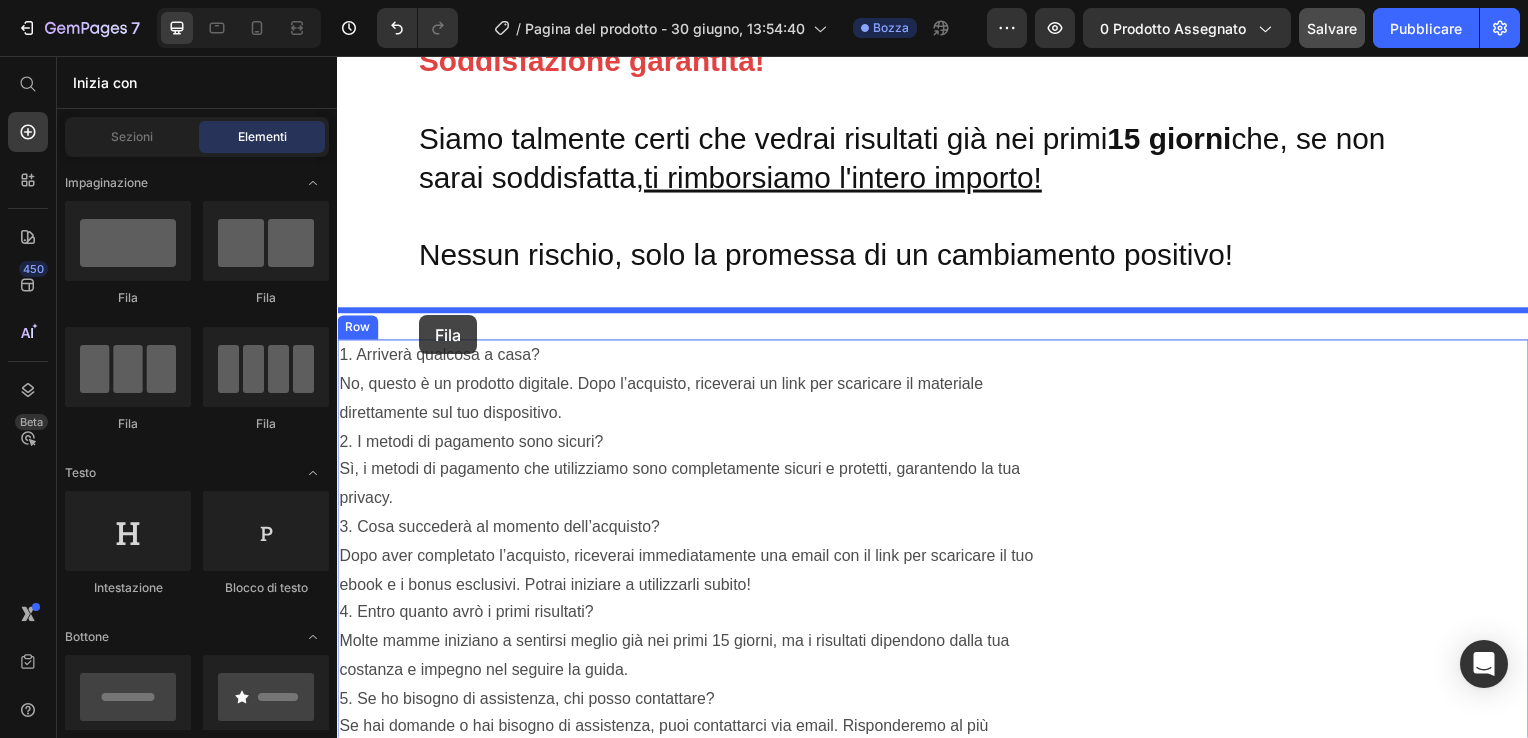 drag, startPoint x: 469, startPoint y: 298, endPoint x: 420, endPoint y: 316, distance: 52.201534 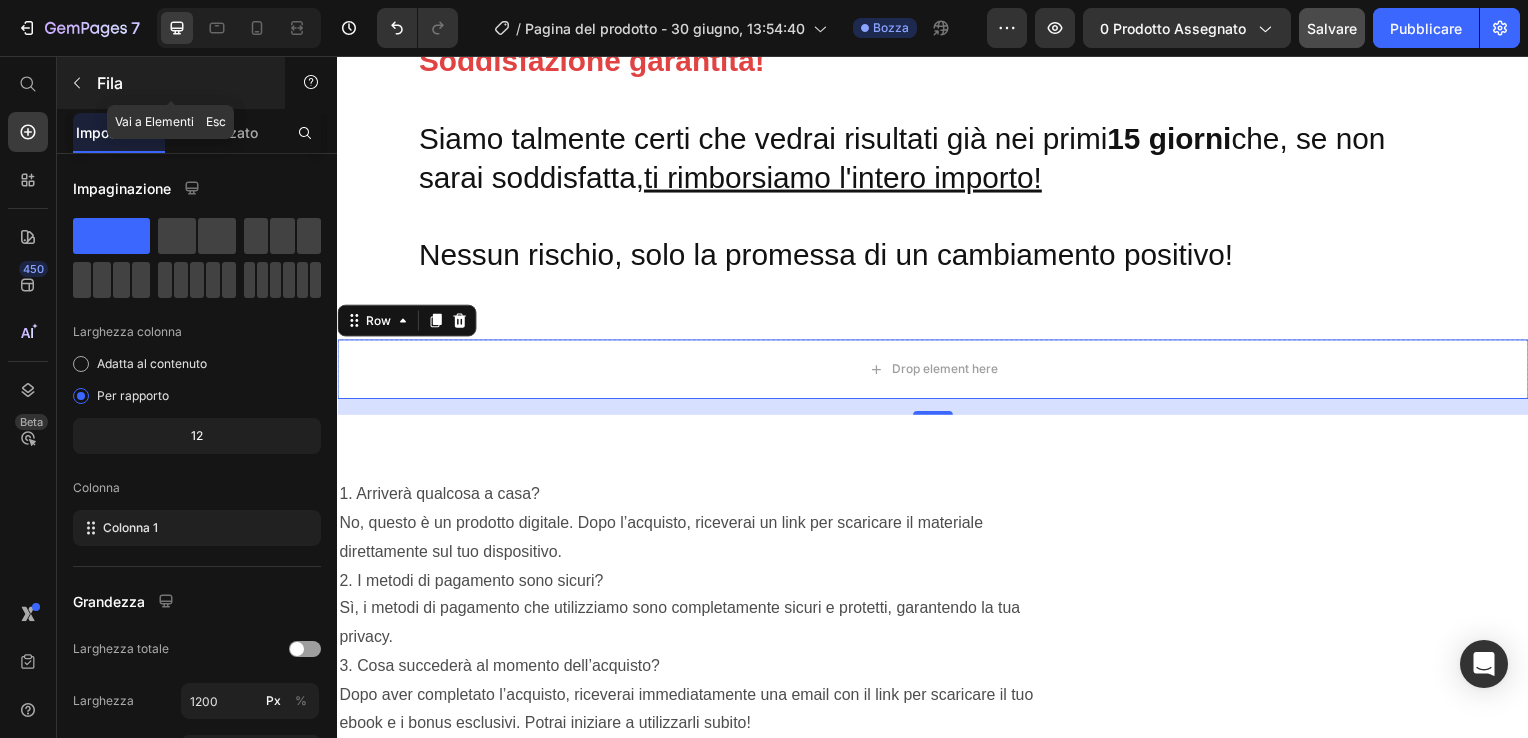 click on "Fila" at bounding box center (171, 83) 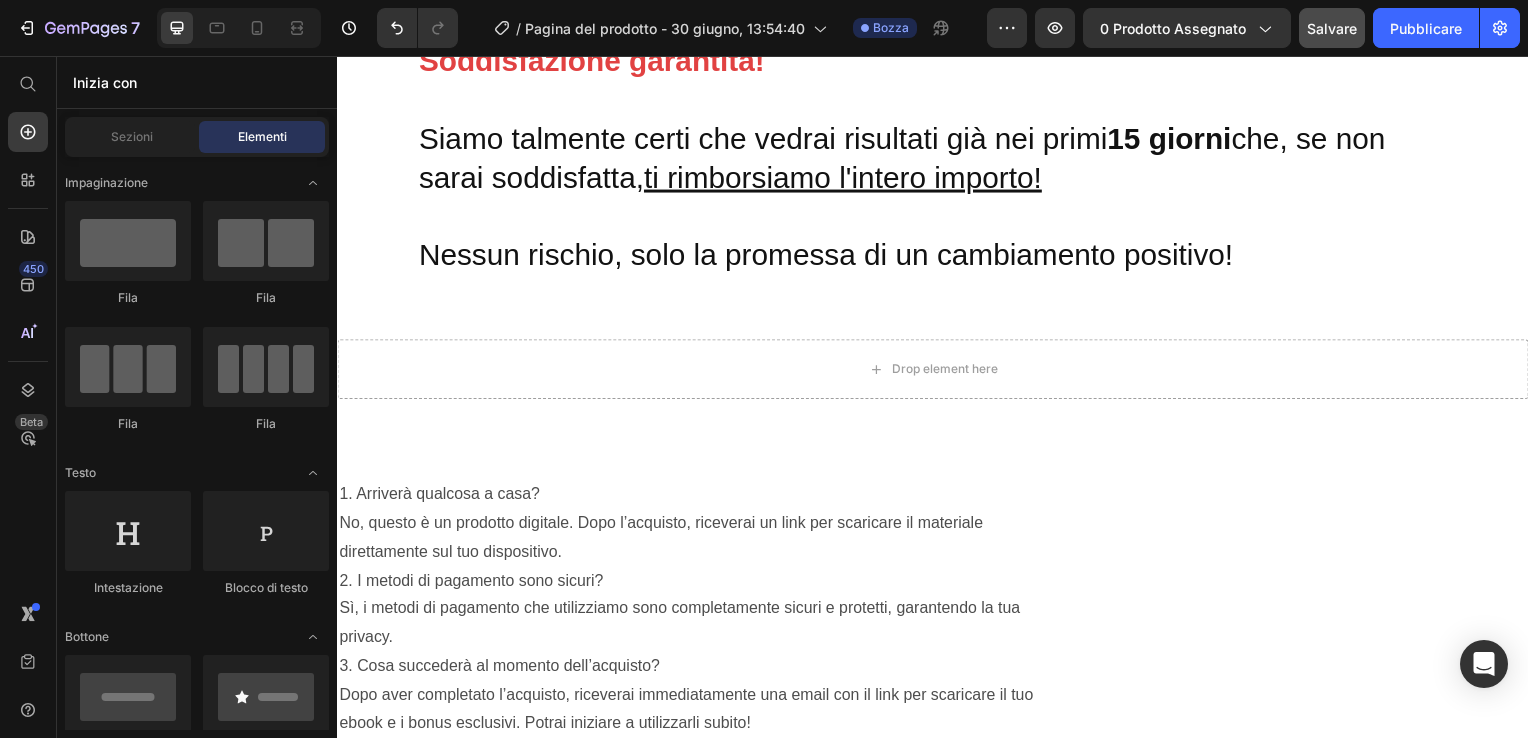 click on "Impaginazione
Fila
Fila
Fila
Fila Testo
Intestazione
Blocco di testo Bottone
Bottone
Bottone
Sticky Torna all'inizio Media
Immagine
Immagine
Video
Video Banner" at bounding box center (197, 3300) 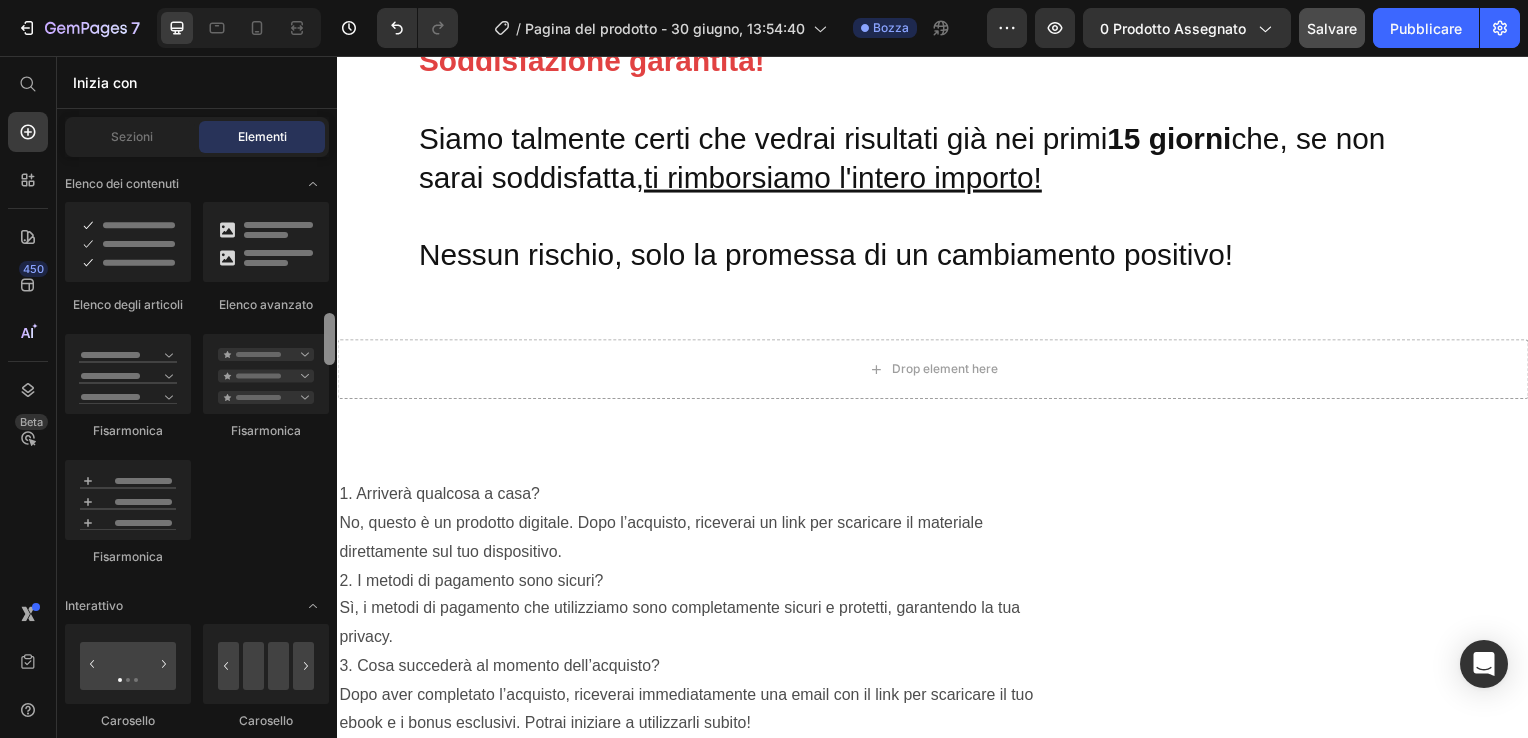 scroll, scrollTop: 1708, scrollLeft: 0, axis: vertical 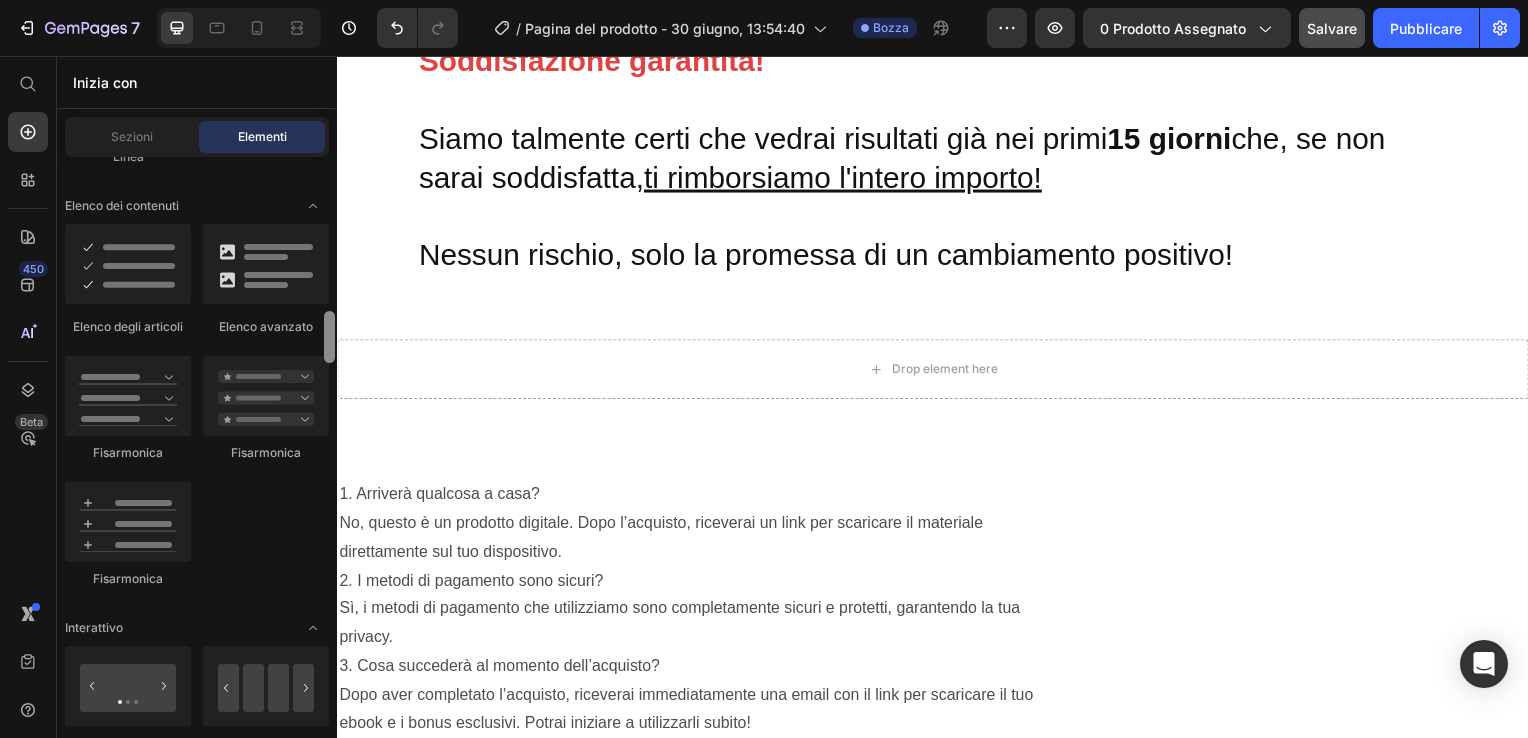drag, startPoint x: 332, startPoint y: 176, endPoint x: 284, endPoint y: 329, distance: 160.35274 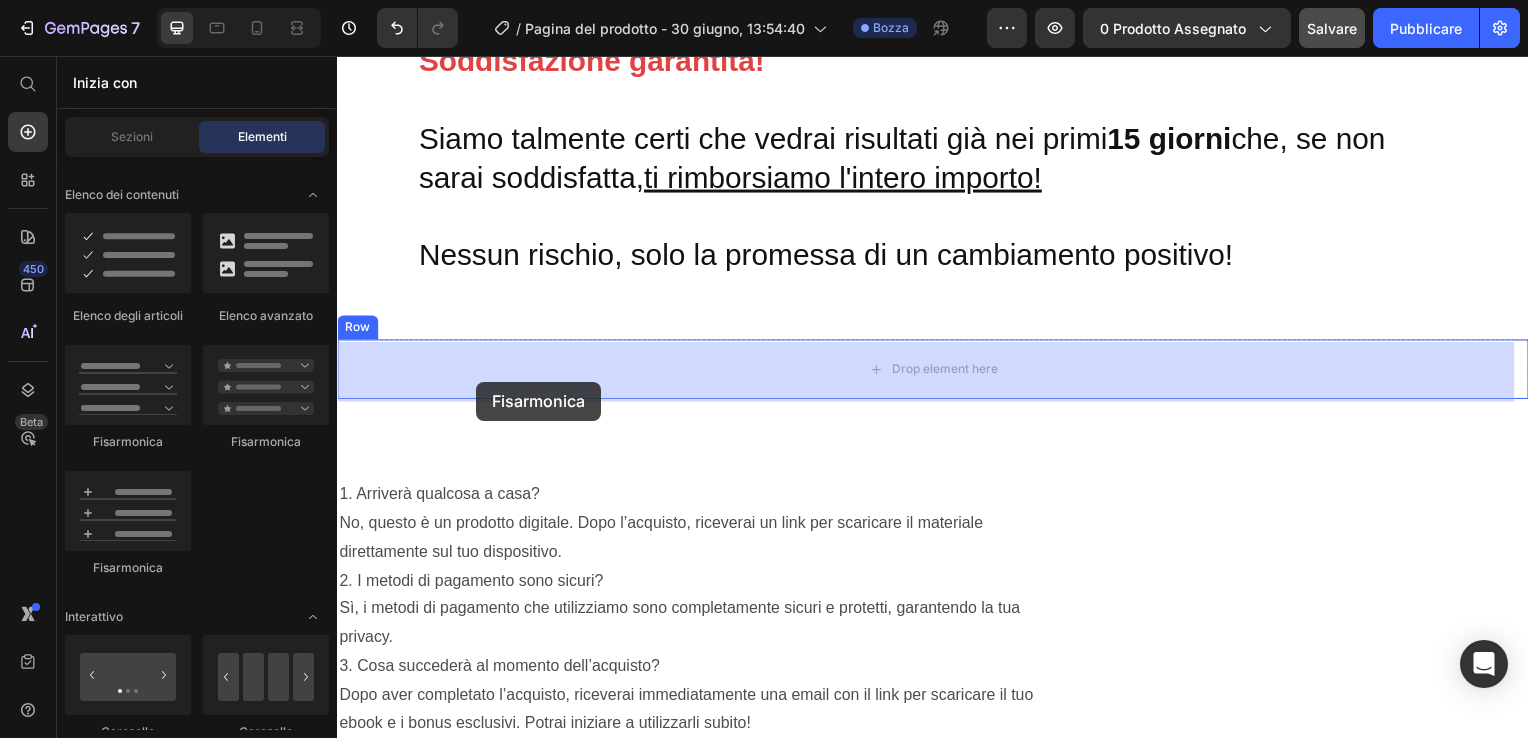 drag, startPoint x: 444, startPoint y: 435, endPoint x: 477, endPoint y: 383, distance: 61.587337 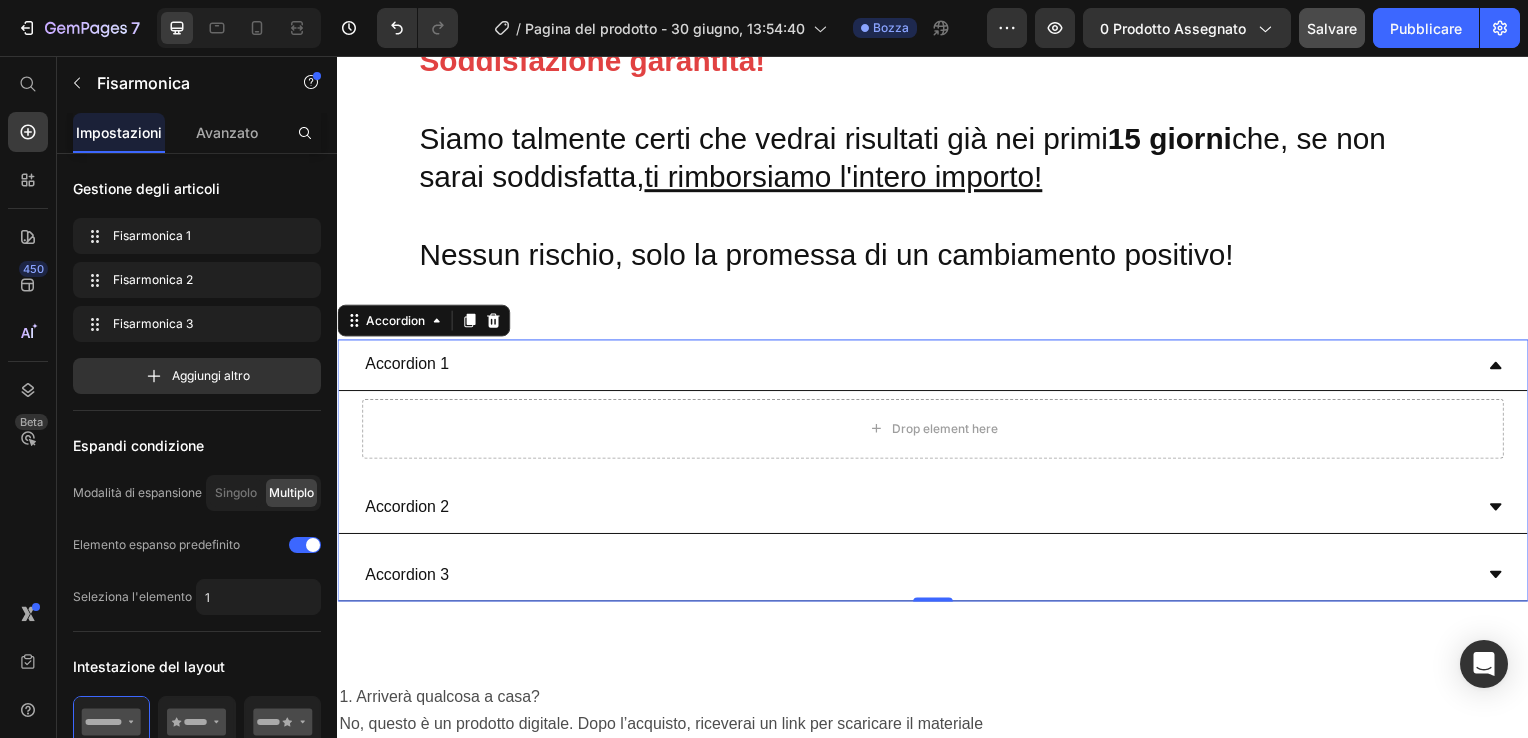 click on "Accordion 1" at bounding box center [921, 367] 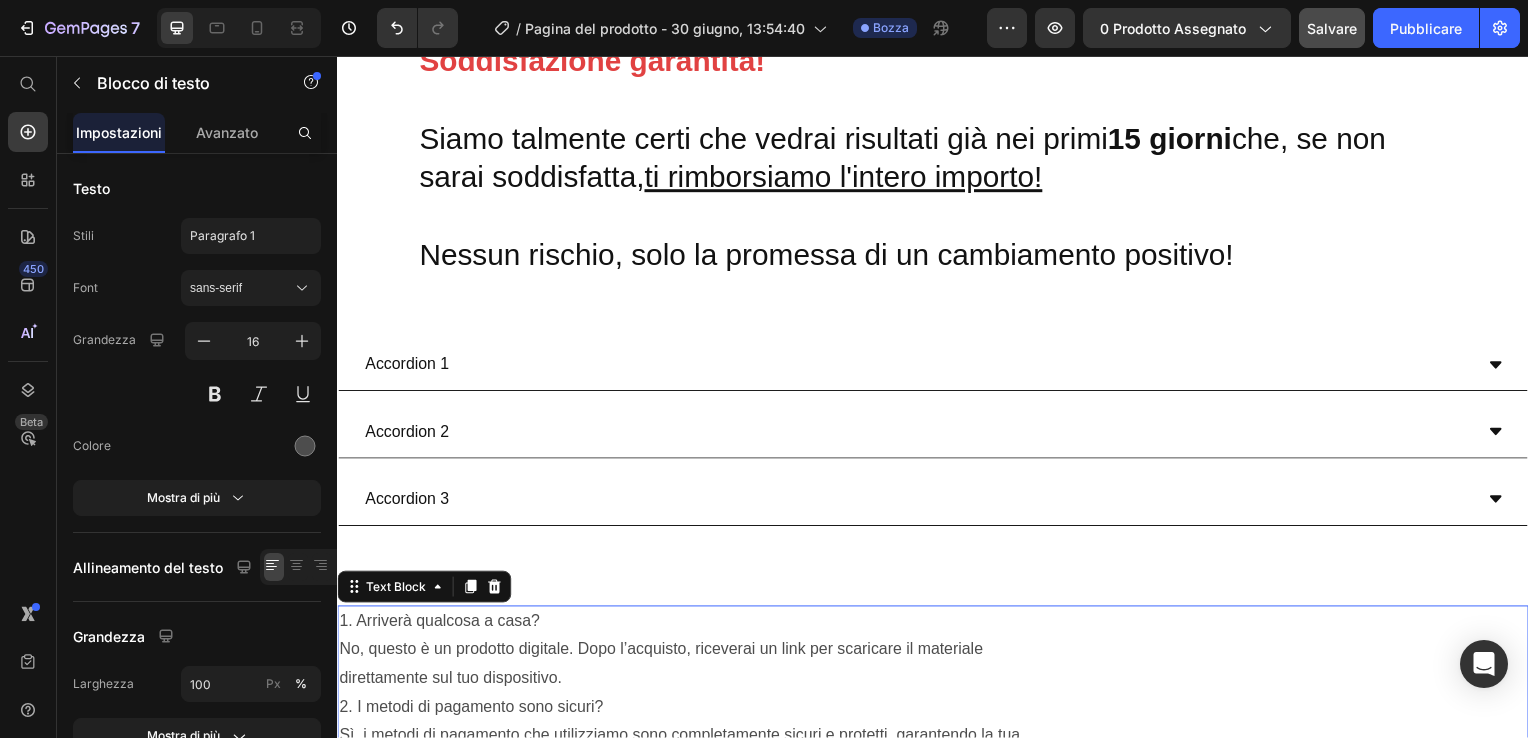 click on "1. Arriverà qualcosa a casa? No, questo è un prodotto digitale. Dopo l’acquisto, riceverai un link per scaricare il materiale direttamente sul tuo dispositivo. 2. I metodi di pagamento sono sicuri? Sì, i metodi di pagamento che utilizziamo sono completamente sicuri e protetti, garantendo la tua privacy. 3. Cosa succederà al momento dell’acquisto?" at bounding box center [937, 713] 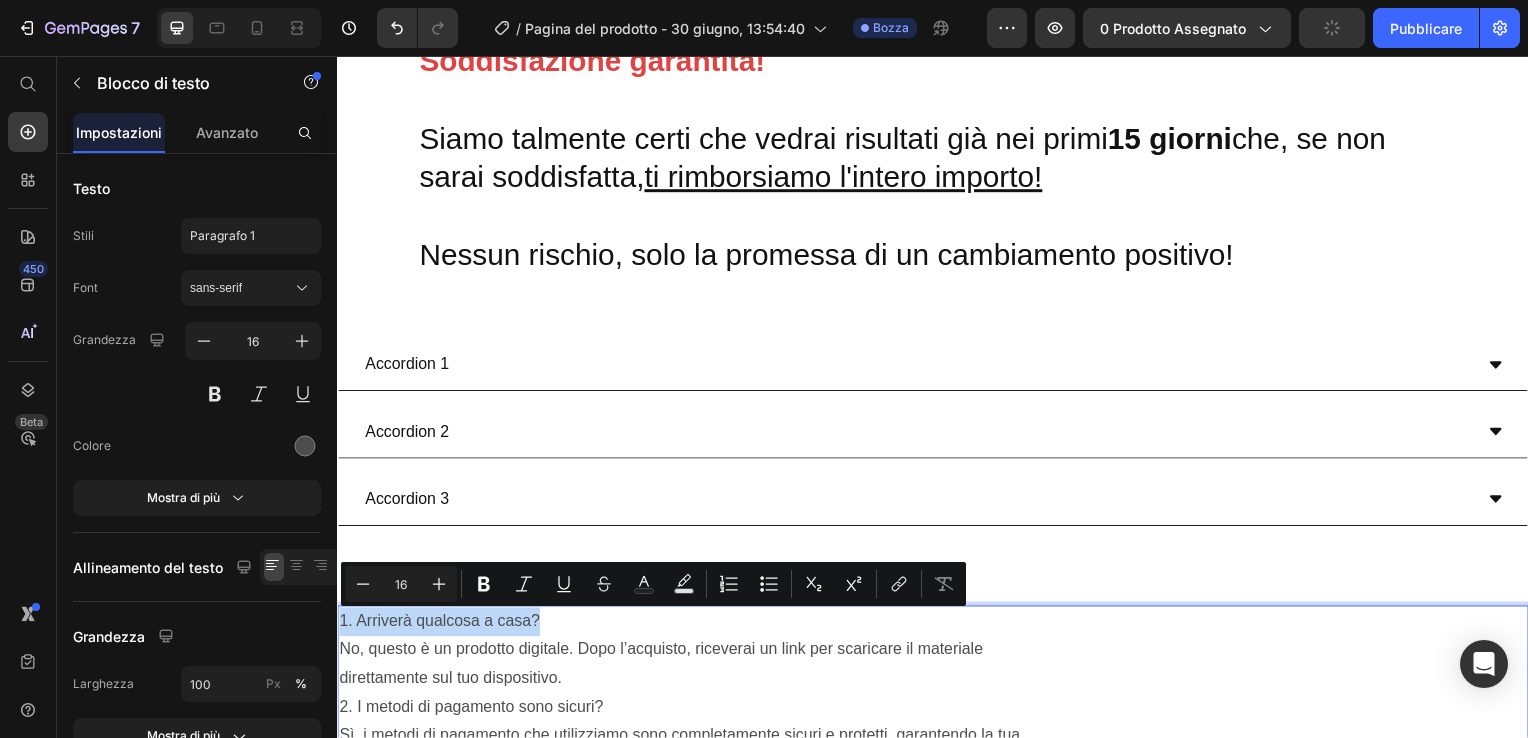drag, startPoint x: 555, startPoint y: 626, endPoint x: 341, endPoint y: 629, distance: 214.02103 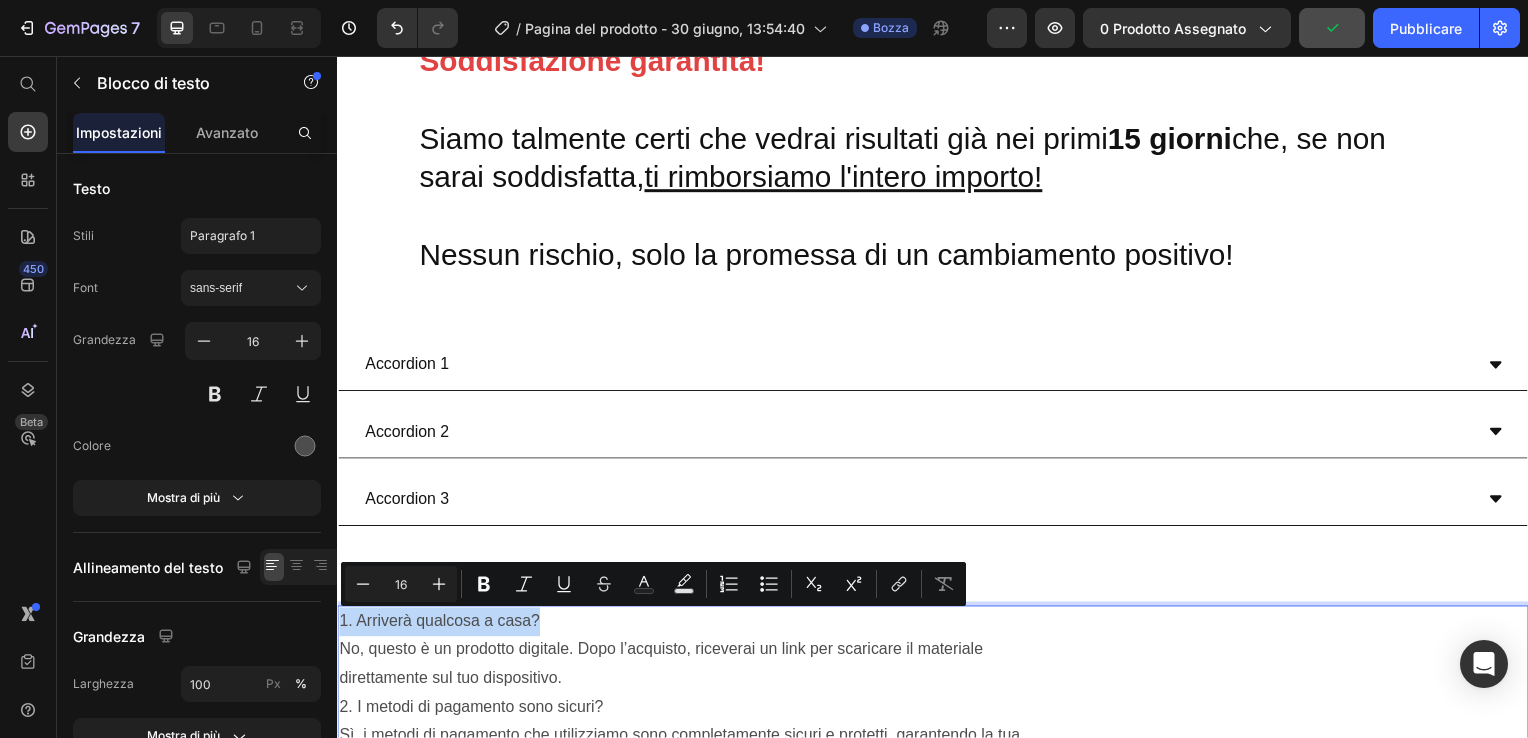 copy on "1. Arriverà qualcosa a casa?" 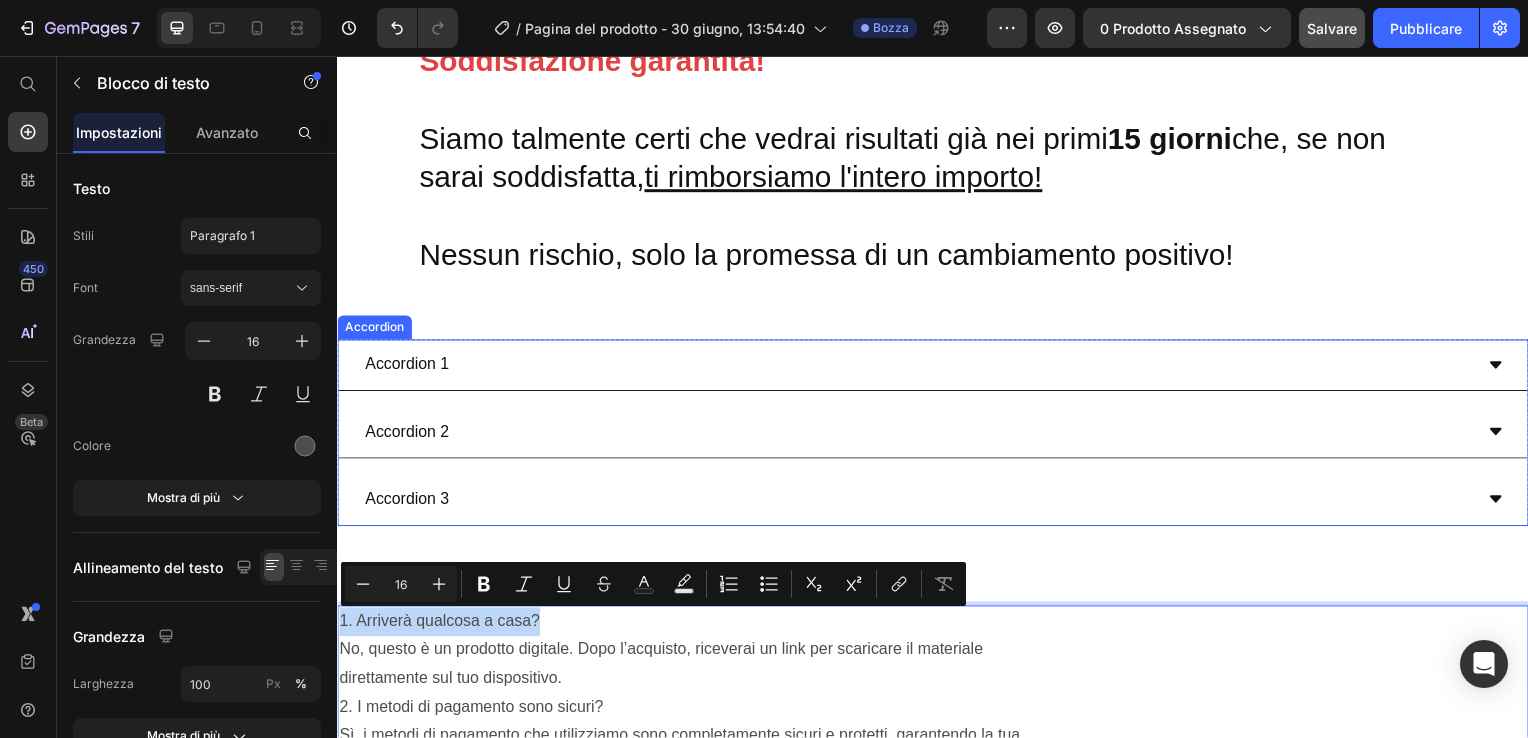 click on "Accordion 1" at bounding box center (921, 367) 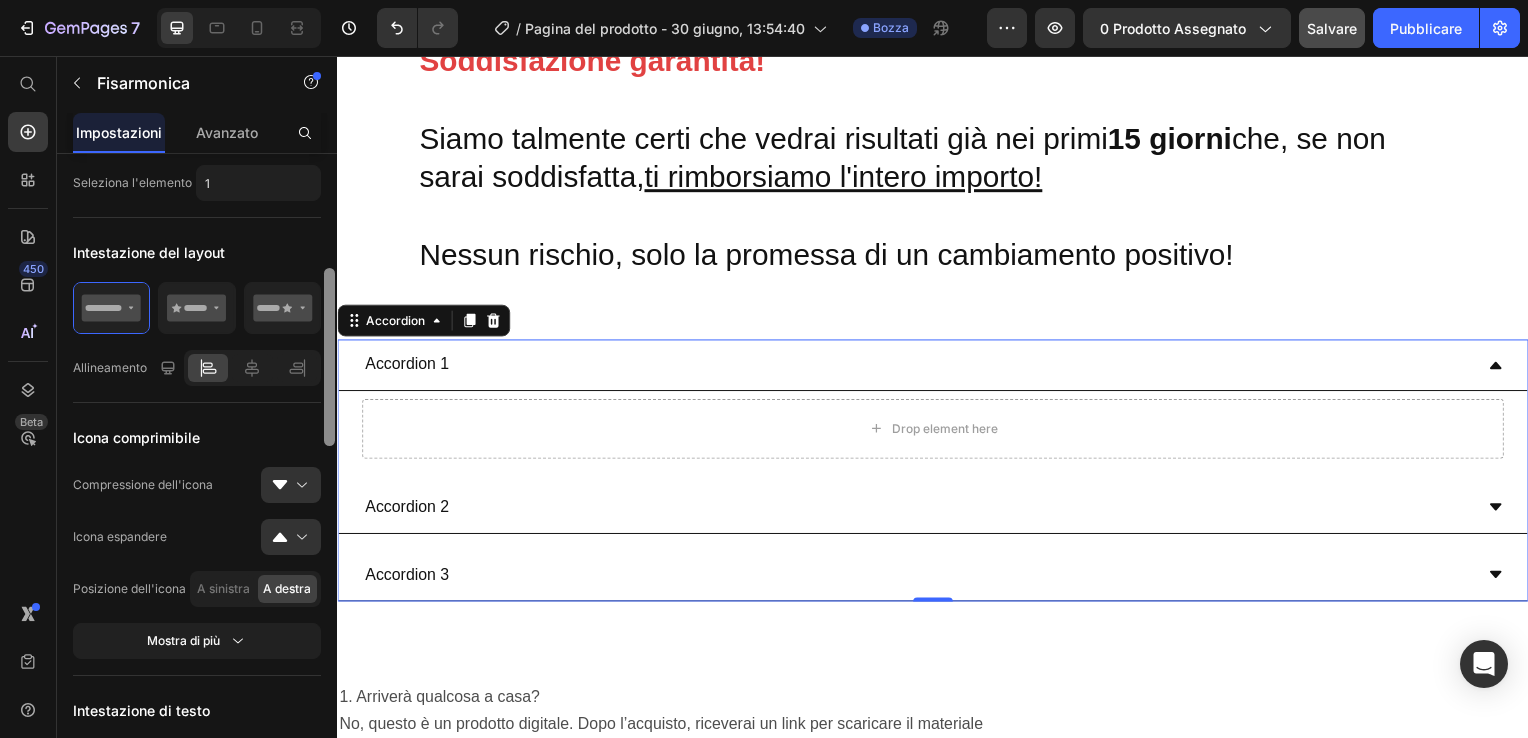 drag, startPoint x: 325, startPoint y: 287, endPoint x: 316, endPoint y: 469, distance: 182.2224 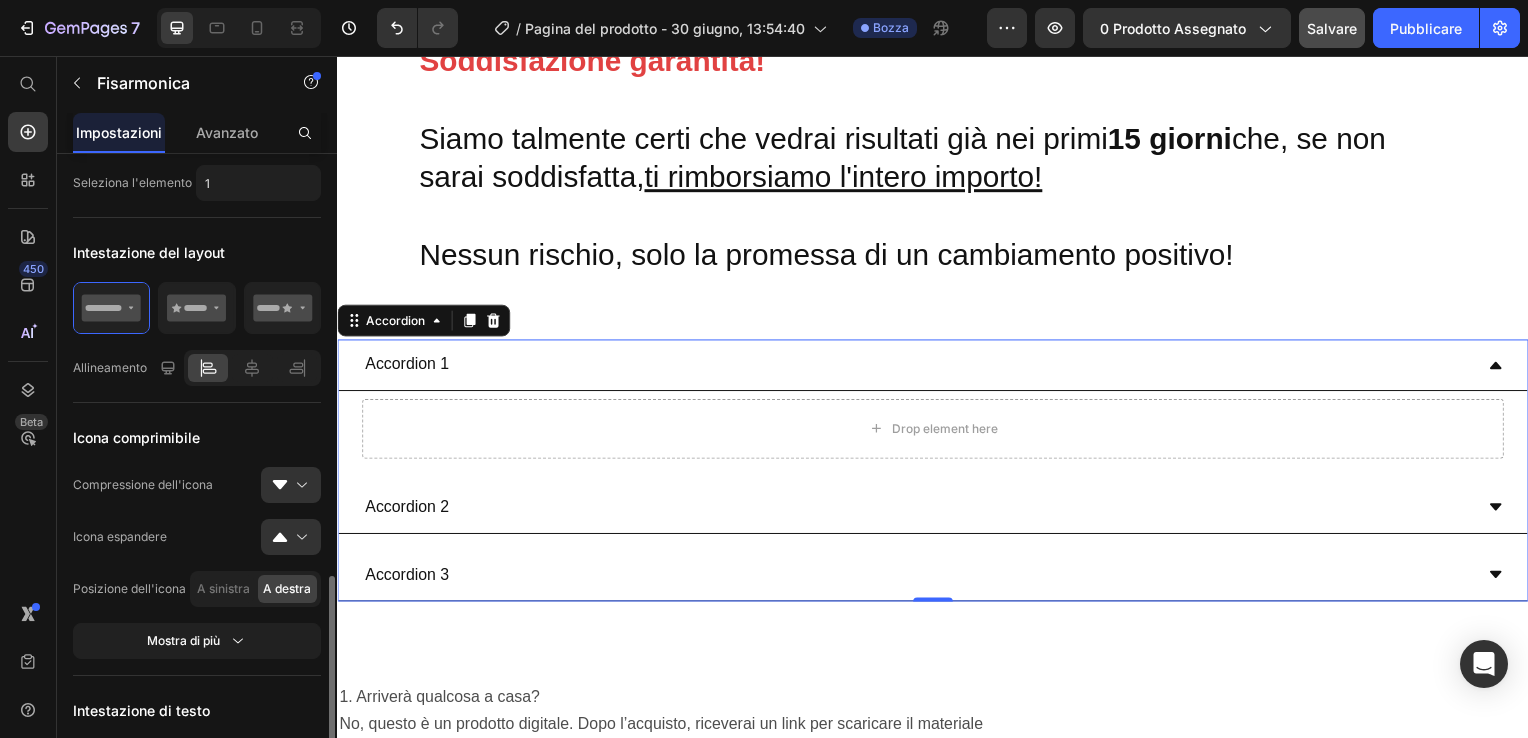 scroll, scrollTop: 655, scrollLeft: 0, axis: vertical 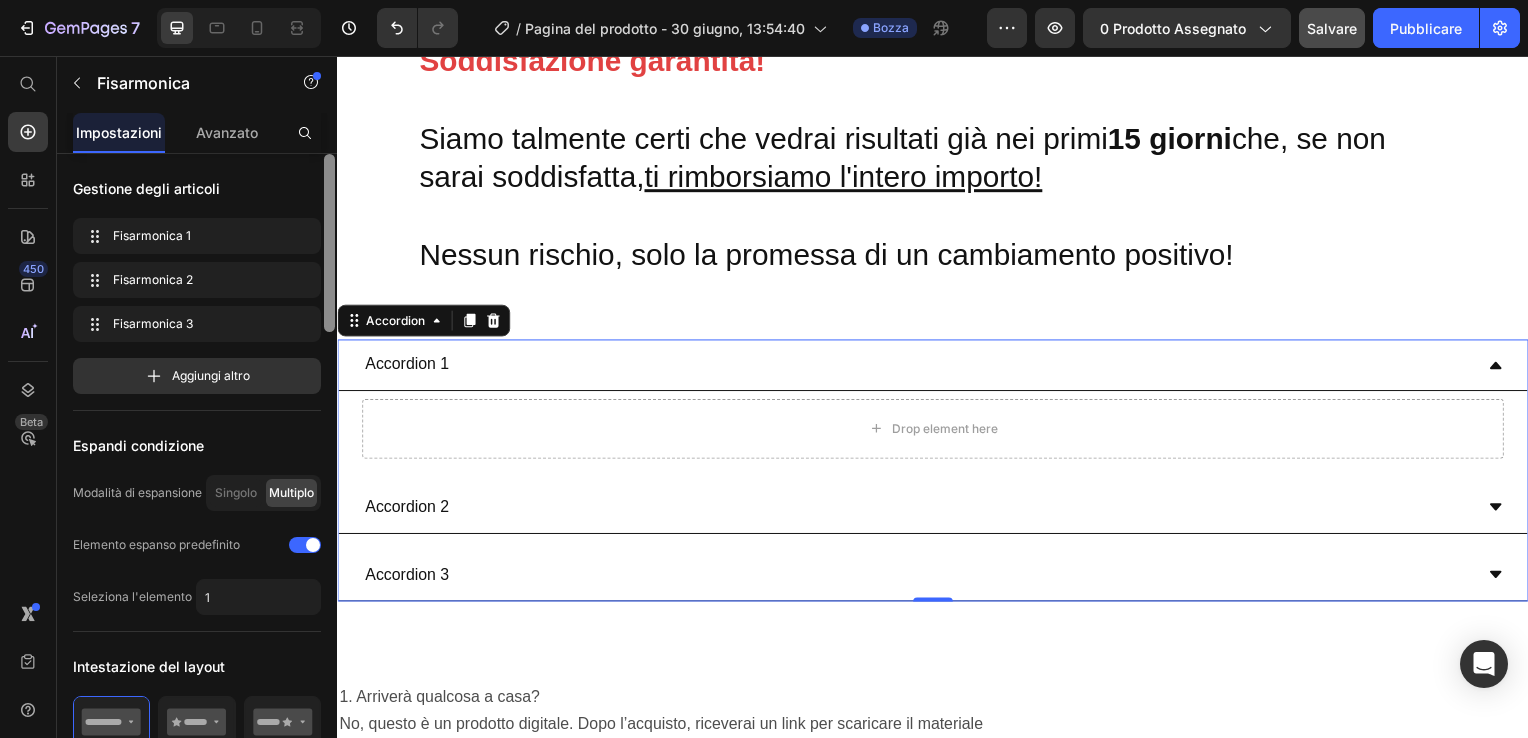drag, startPoint x: 332, startPoint y: 426, endPoint x: 300, endPoint y: 210, distance: 218.3575 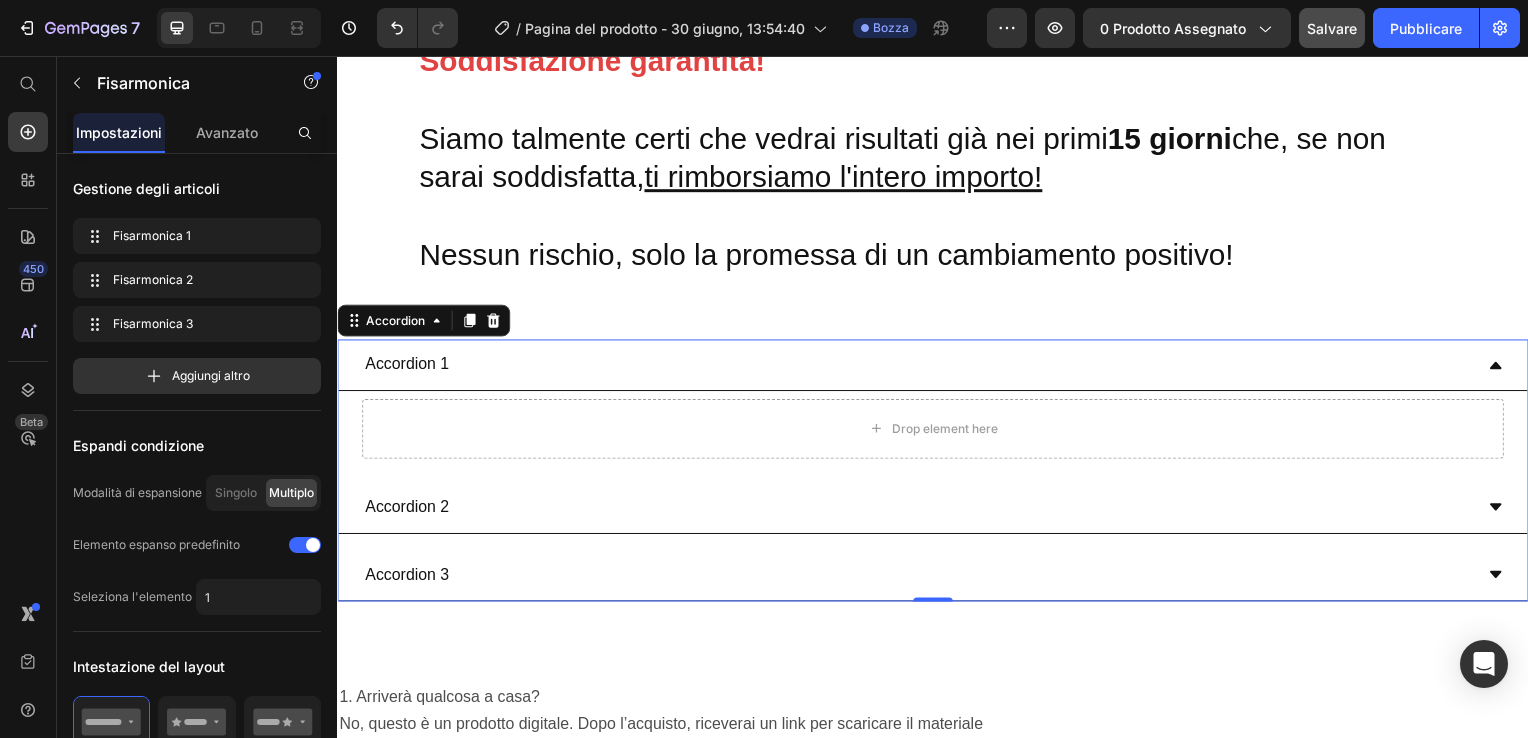 click on "Accordion 1" at bounding box center [407, 367] 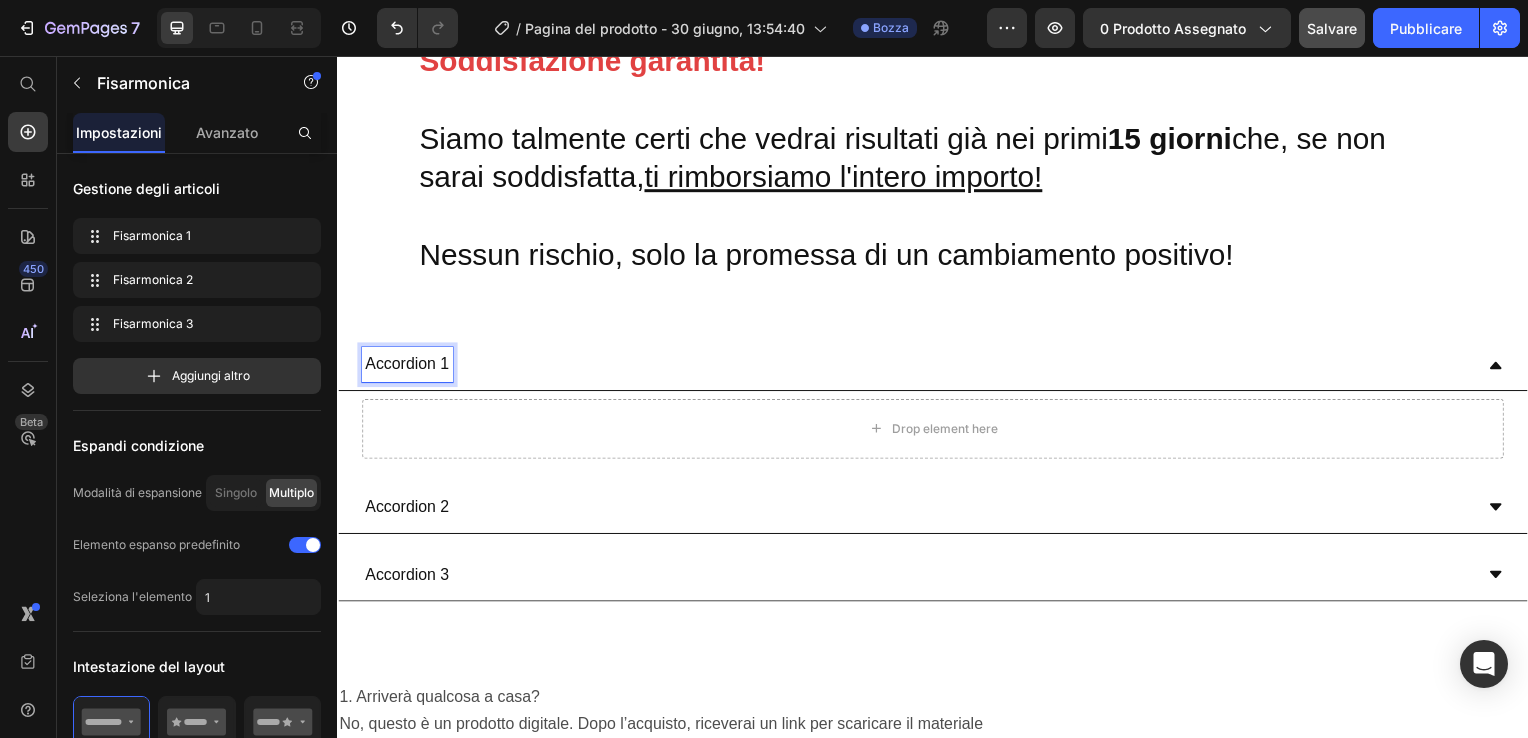 click on "Accordion 1" at bounding box center (407, 367) 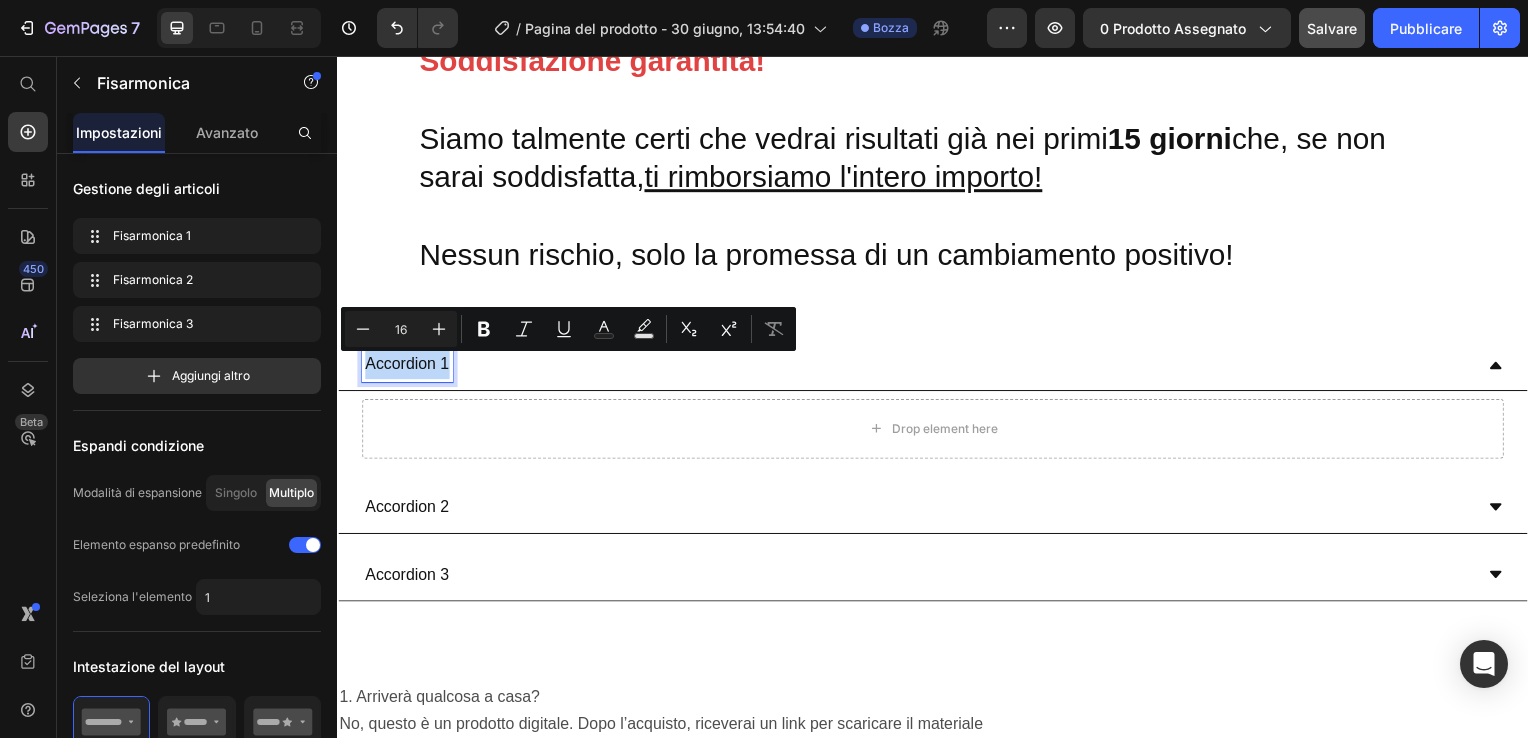 drag, startPoint x: 448, startPoint y: 378, endPoint x: 363, endPoint y: 378, distance: 85 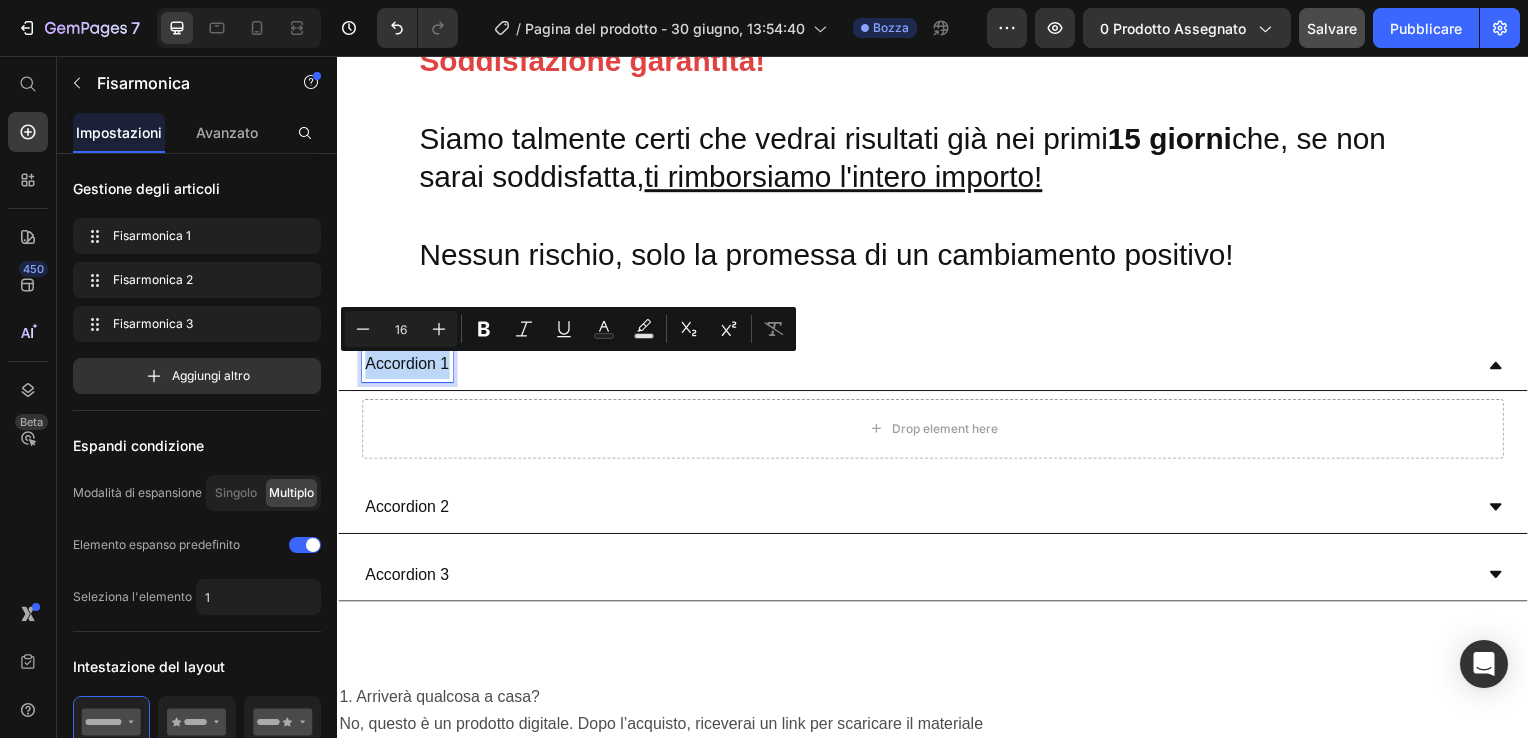click on "Accordion 1" at bounding box center (407, 367) 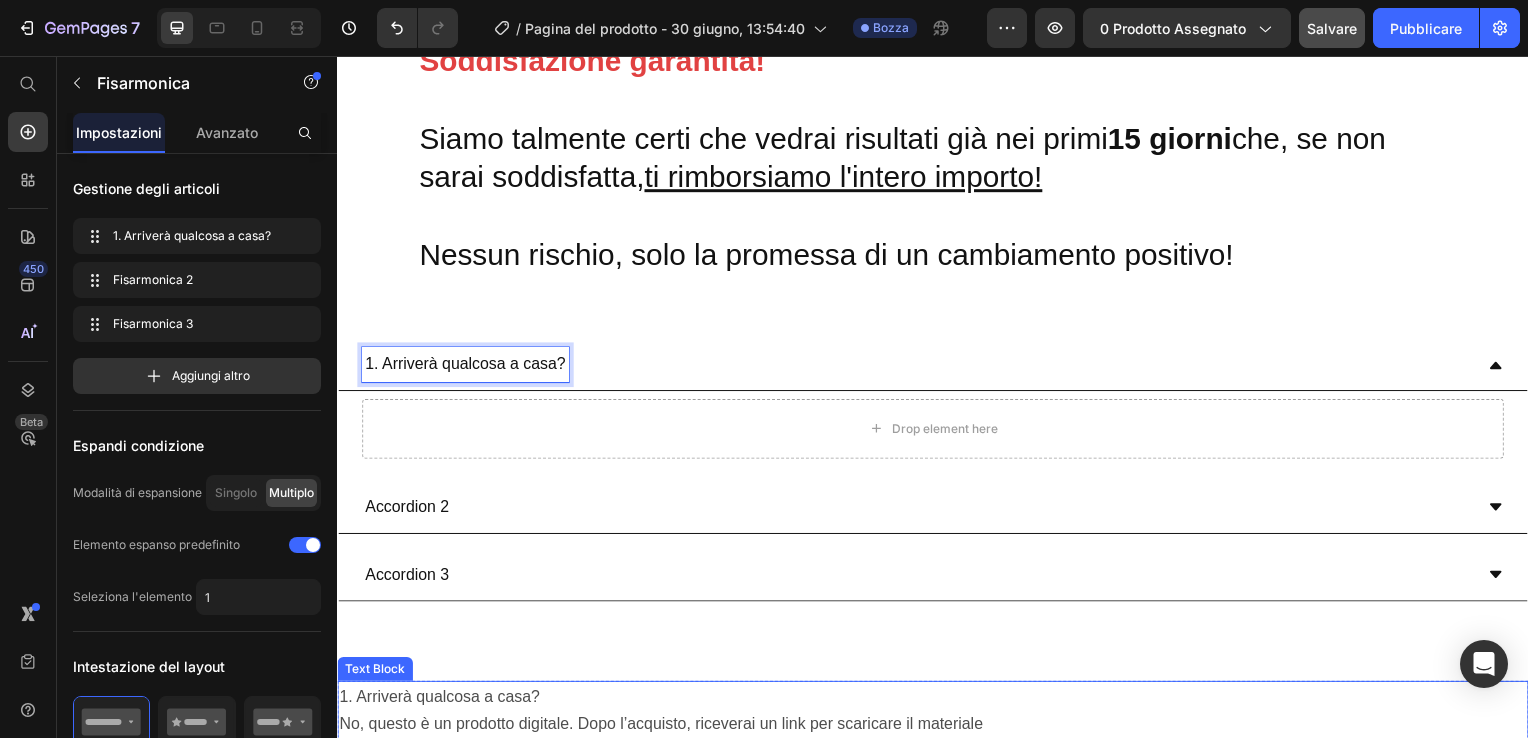 click on "1. Arriverà qualcosa a casa? No, questo è un prodotto digitale. Dopo l’acquisto, riceverai un link per scaricare il materiale direttamente sul tuo dispositivo. 2. I metodi di pagamento sono sicuri? Sì, i metodi di pagamento che utilizziamo sono completamente sicuri e protetti, garantendo la tua privacy. 3. Cosa succederà al momento dell’acquisto?" at bounding box center [937, 789] 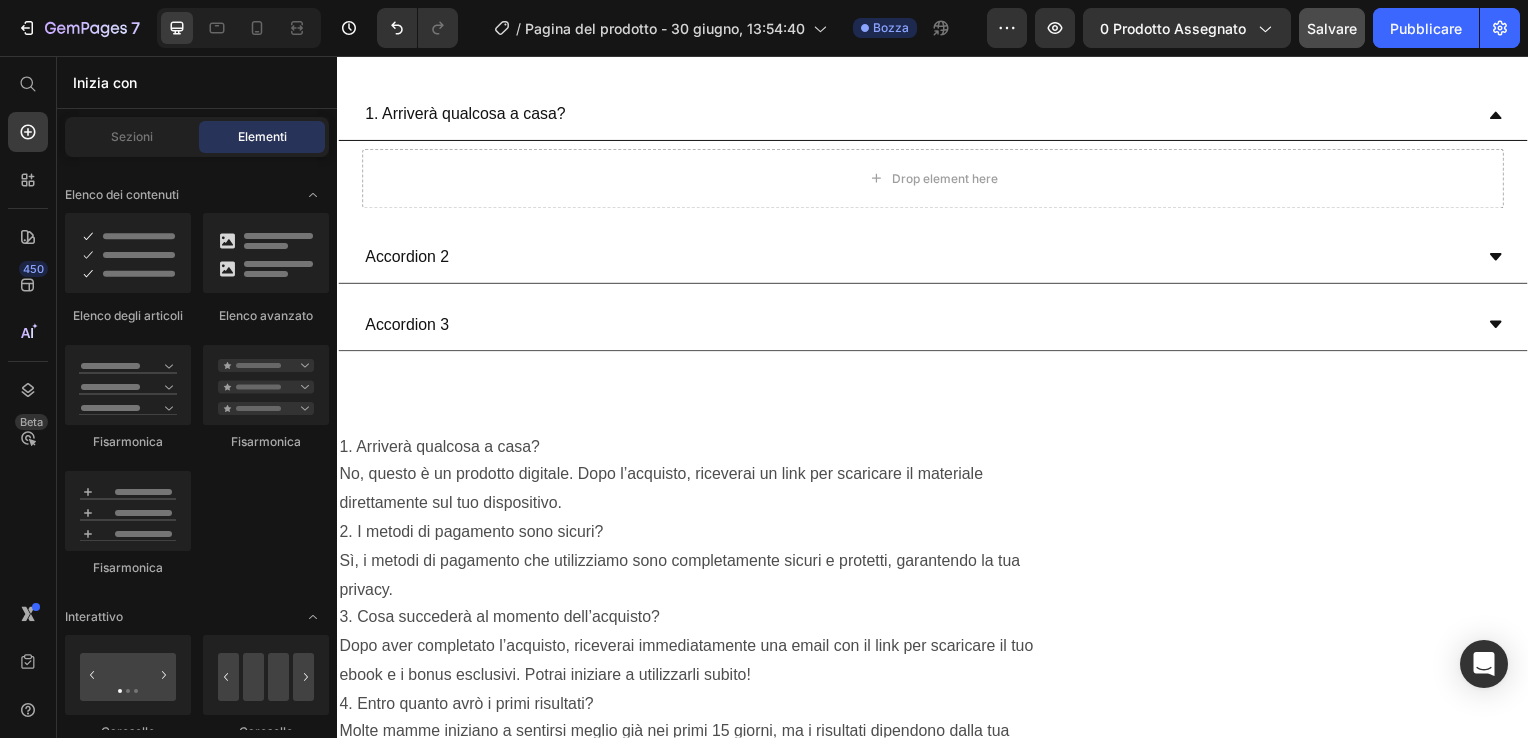 scroll, scrollTop: 11841, scrollLeft: 0, axis: vertical 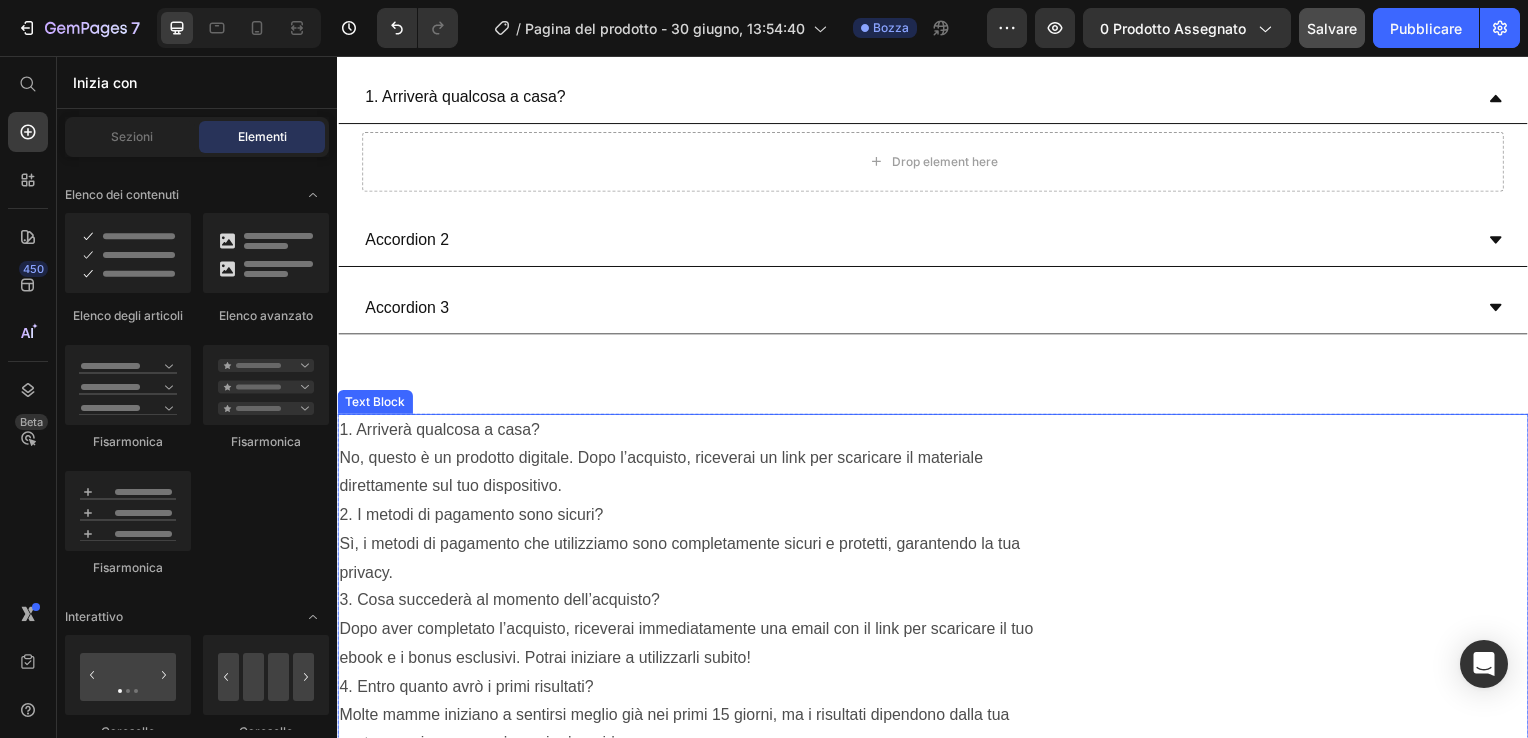 click on "1. Arriverà qualcosa a casa? No, questo è un prodotto digitale. Dopo l’acquisto, riceverai un link per scaricare il materiale direttamente sul tuo dispositivo. 2. I metodi di pagamento sono sicuri? Sì, i metodi di pagamento che utilizziamo sono completamente sicuri e protetti, garantendo la tua privacy. 3. Cosa succederà al momento dell’acquisto?" at bounding box center [937, 520] 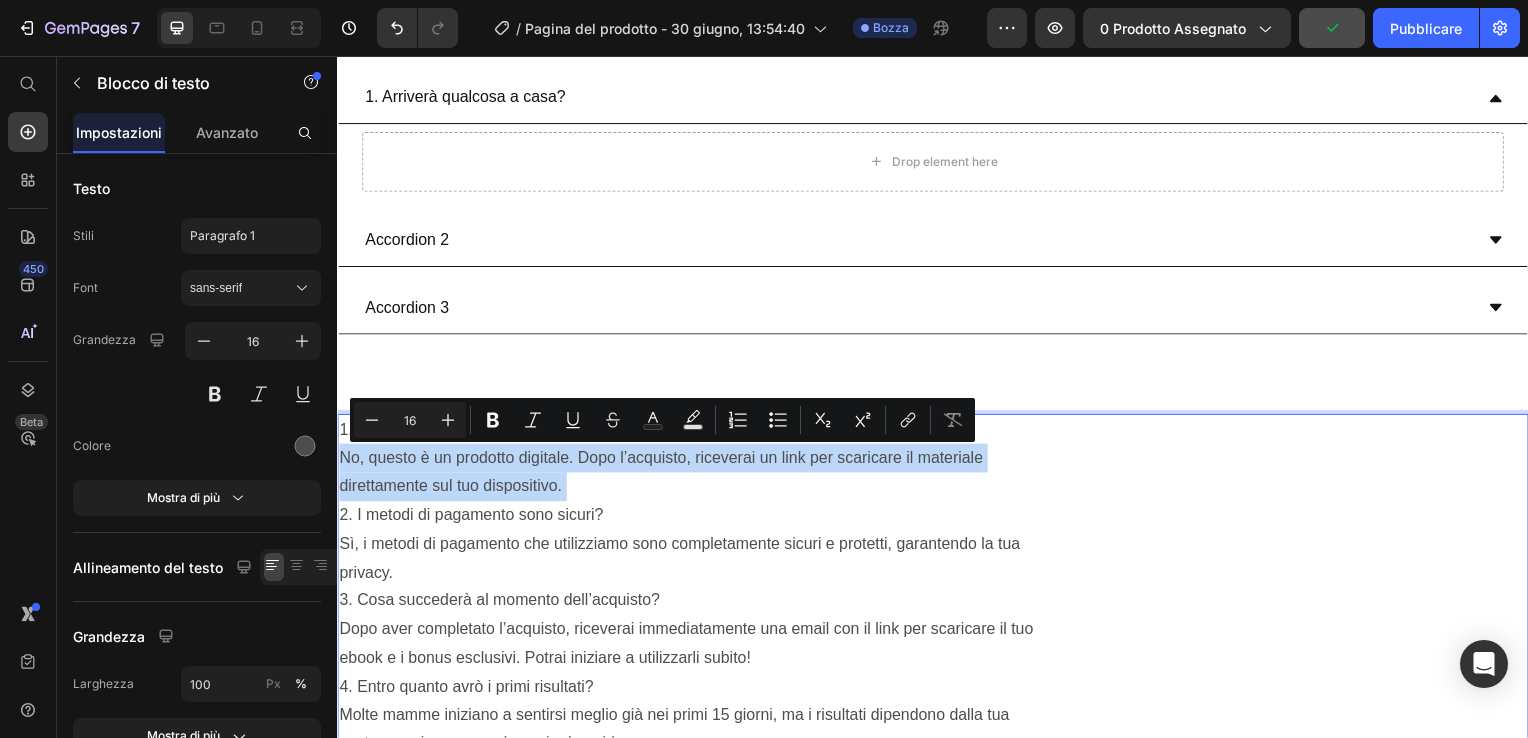 drag, startPoint x: 572, startPoint y: 494, endPoint x: 343, endPoint y: 469, distance: 230.36058 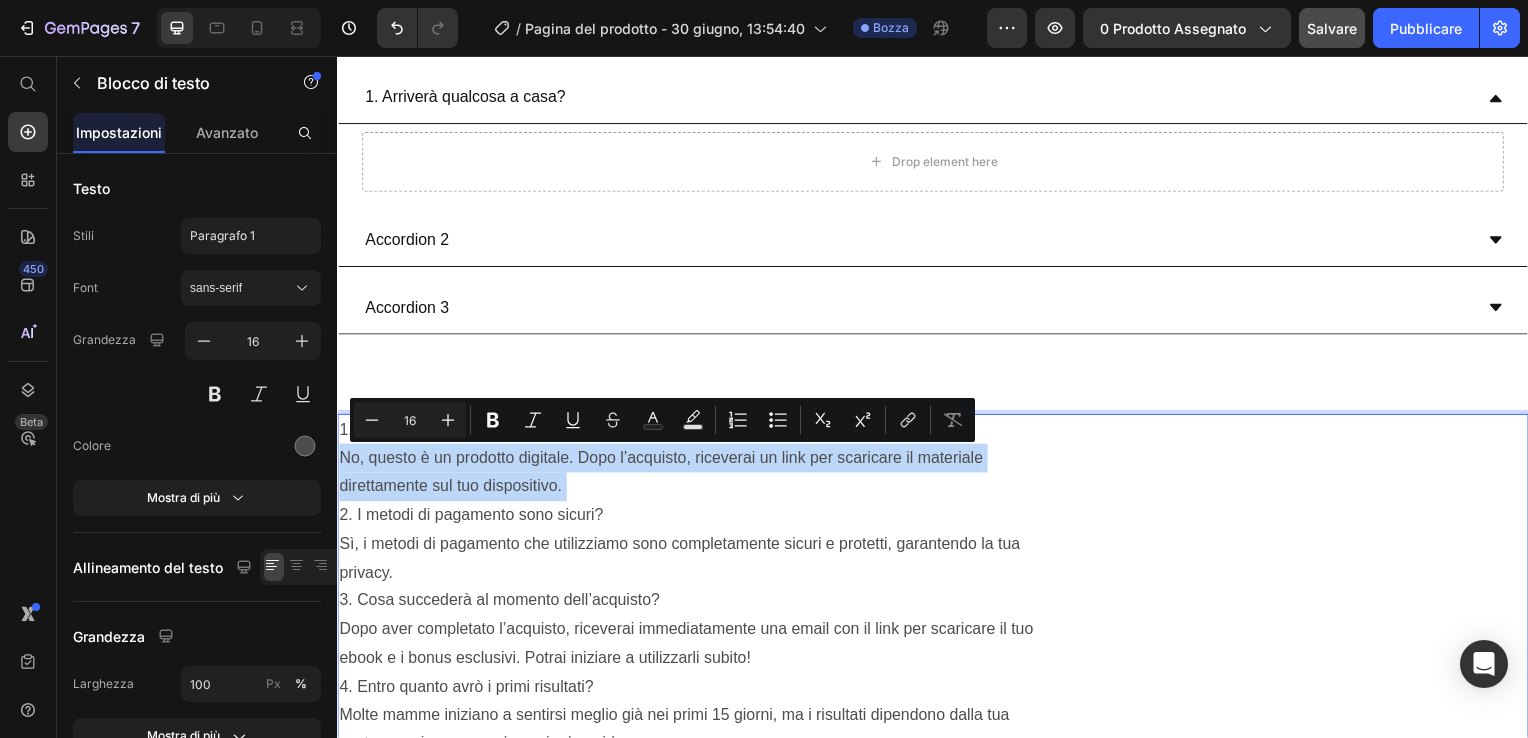 copy on "No, questo è un prodotto digitale. Dopo l’acquisto, riceverai un link per scaricare il materiale direttamente sul tuo dispositivo." 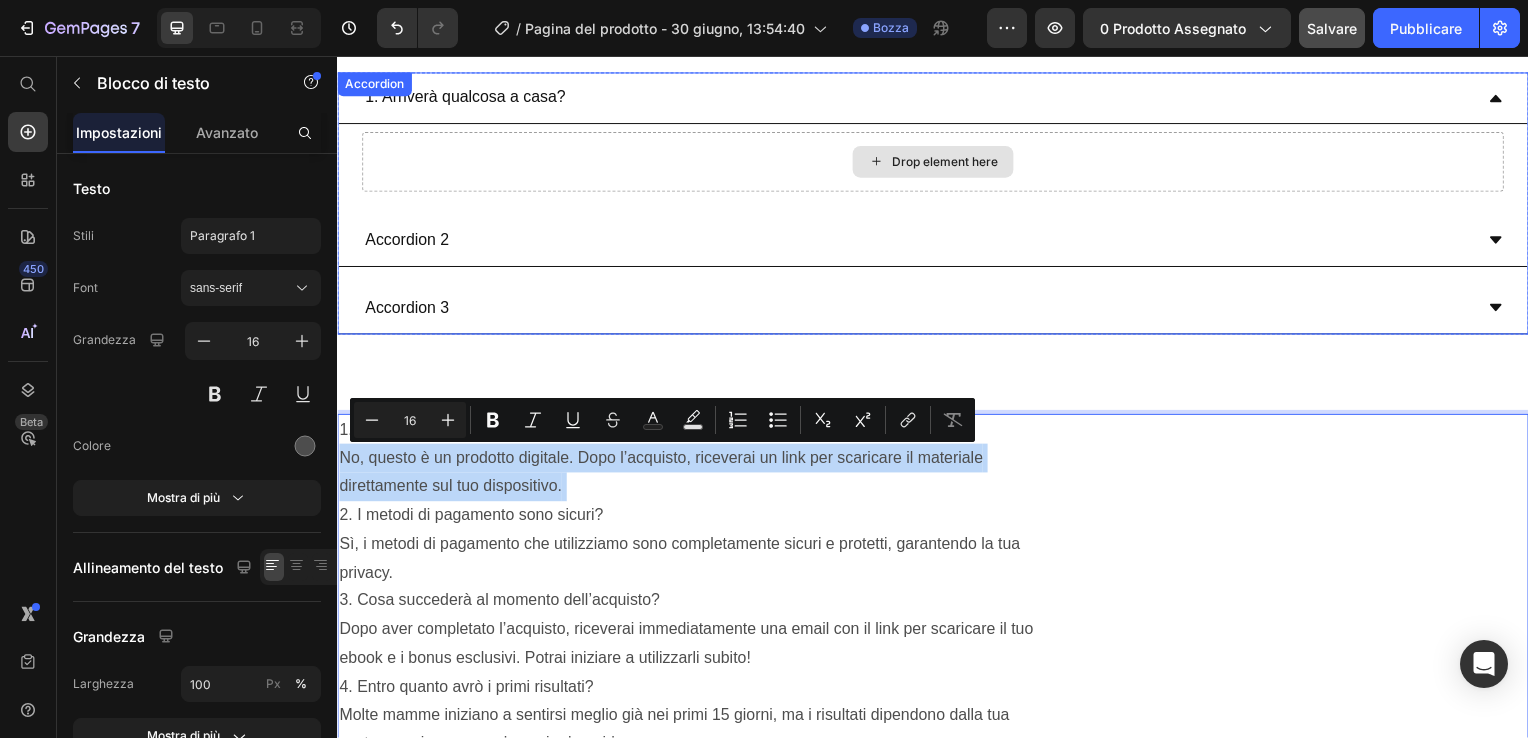 click on "Drop element here" at bounding box center [937, 163] 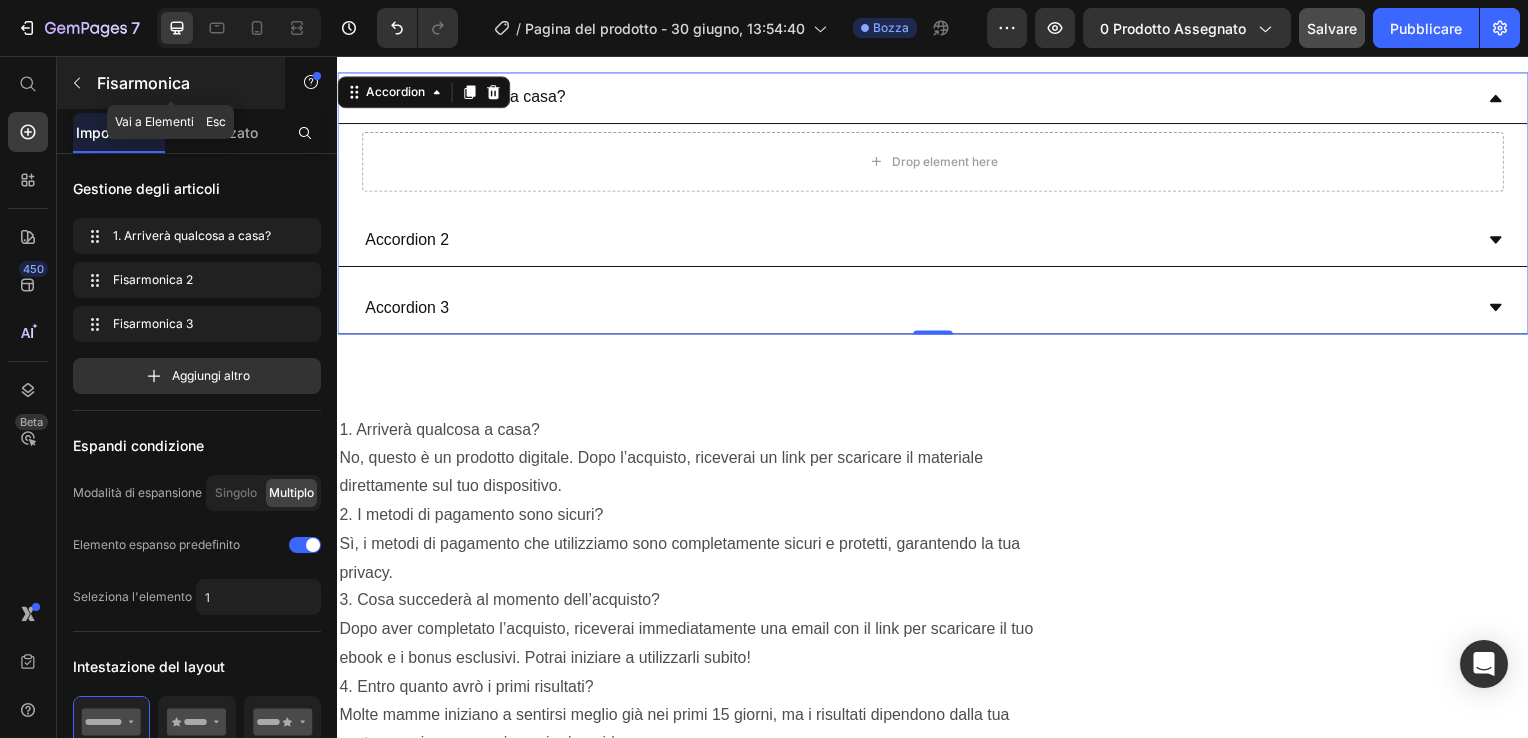 click 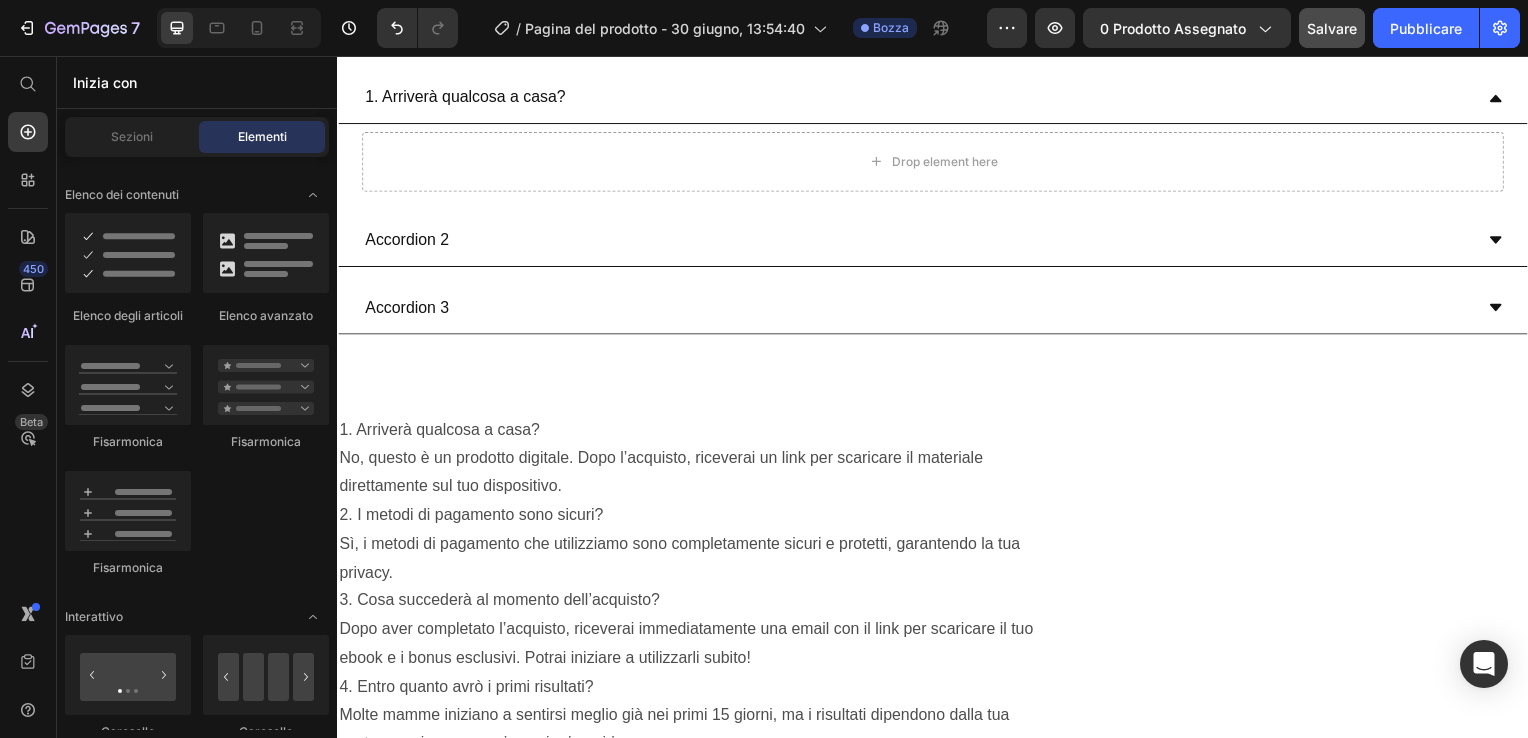 click on "Elenco degli articoli
Elenco avanzato
Fisarmonica
Fisarmonica
Fisarmonica" 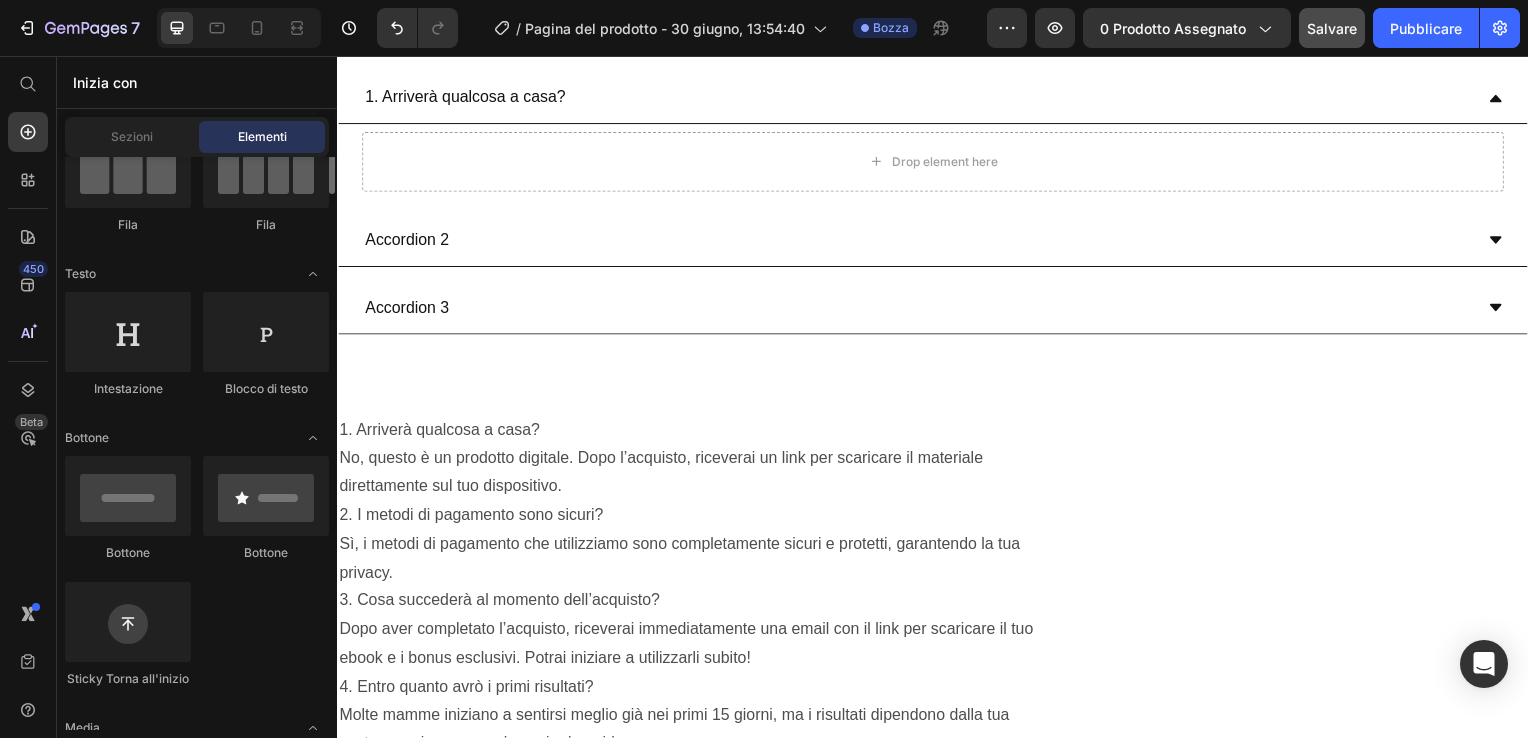 scroll, scrollTop: 169, scrollLeft: 0, axis: vertical 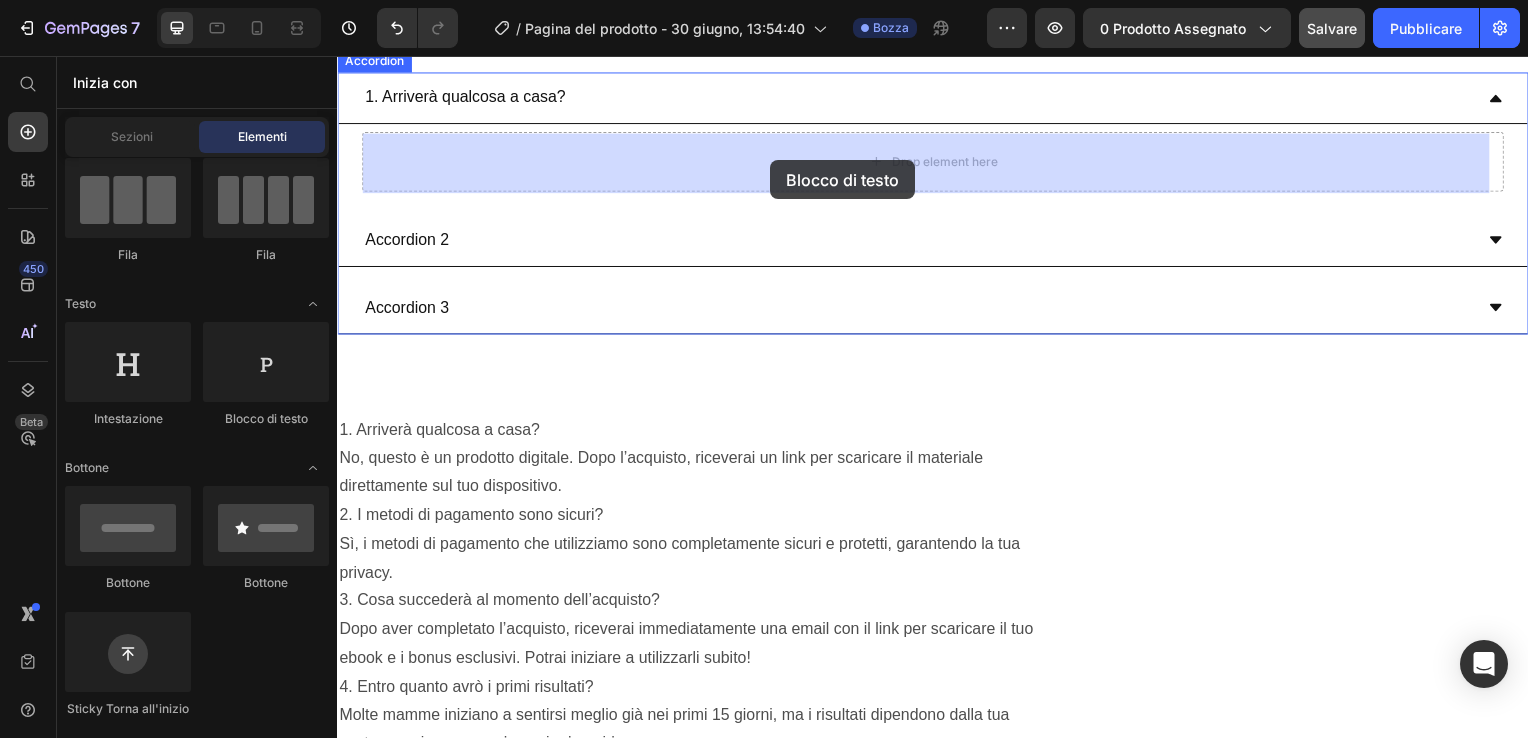 drag, startPoint x: 646, startPoint y: 422, endPoint x: 773, endPoint y: 161, distance: 290.2585 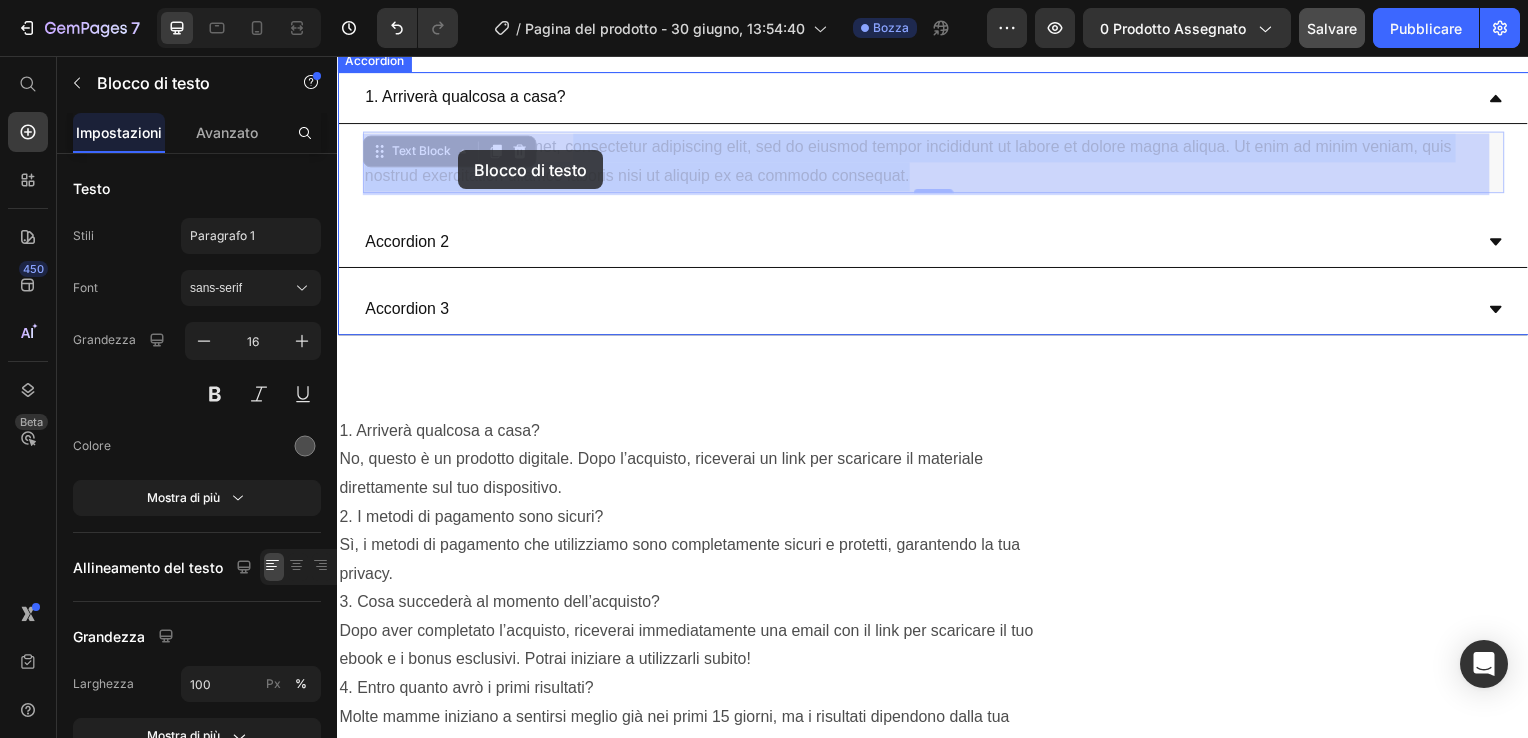 drag, startPoint x: 946, startPoint y: 177, endPoint x: 574, endPoint y: 137, distance: 374.14435 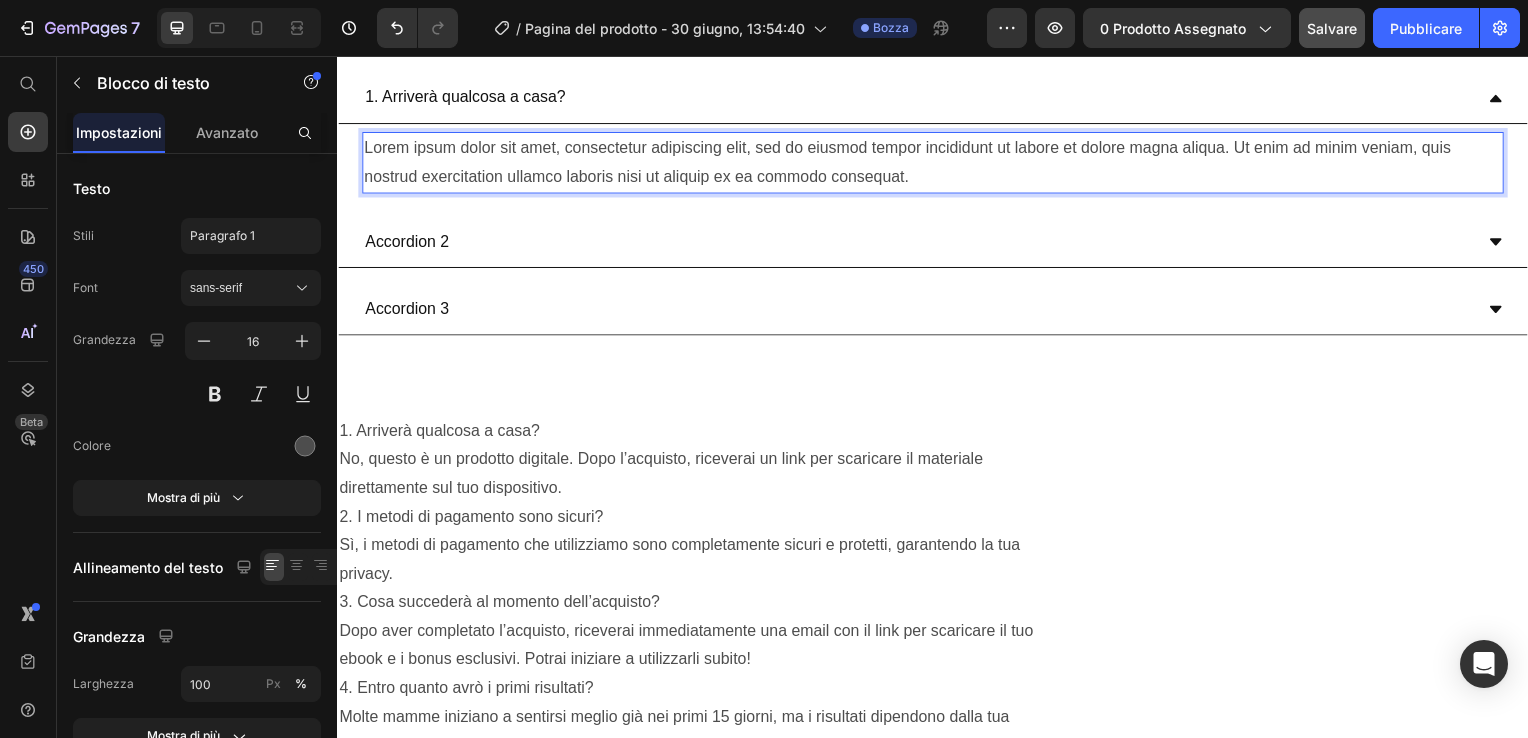 click on "Lorem ipsum dolor sit amet, consectetur adipiscing elit, sed do eiusmod tempor incididunt ut labore et dolore magna aliqua. Ut enim ad minim veniam, quis nostrud exercitation ullamco laboris nisi ut aliquip ex ea commodo consequat." at bounding box center (937, 164) 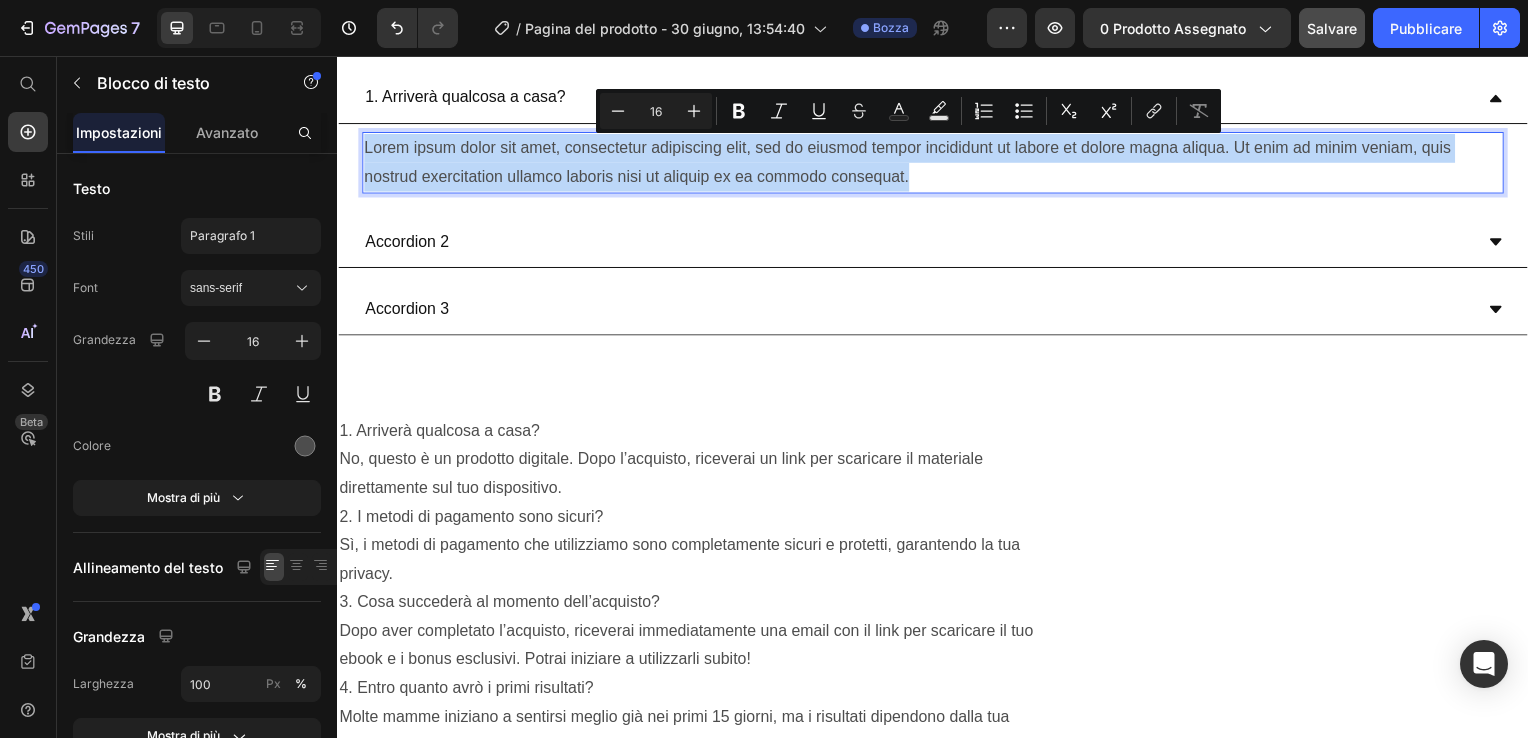 drag, startPoint x: 933, startPoint y: 179, endPoint x: 366, endPoint y: 146, distance: 567.95953 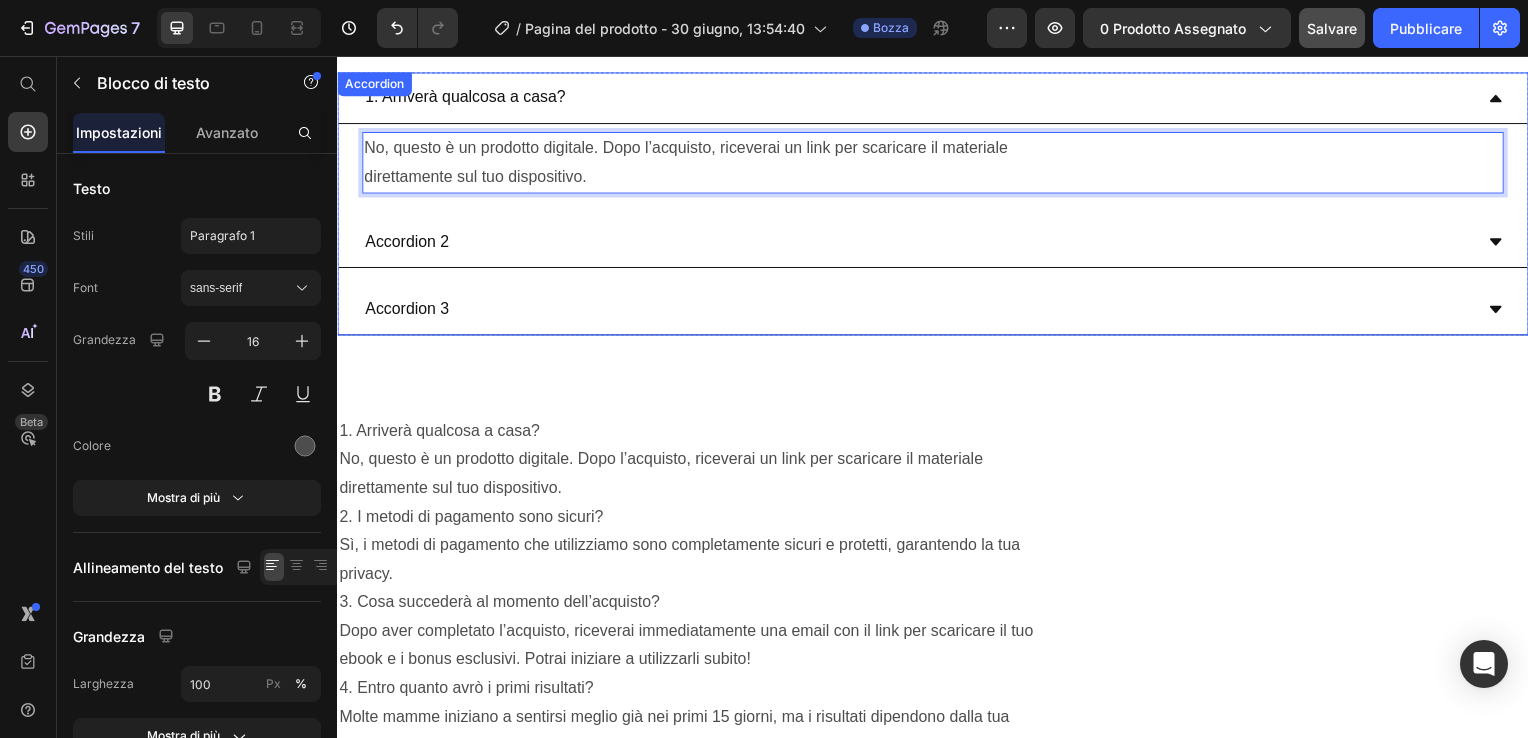 click on "1. Arriverà qualcosa a casa?" at bounding box center (937, 99) 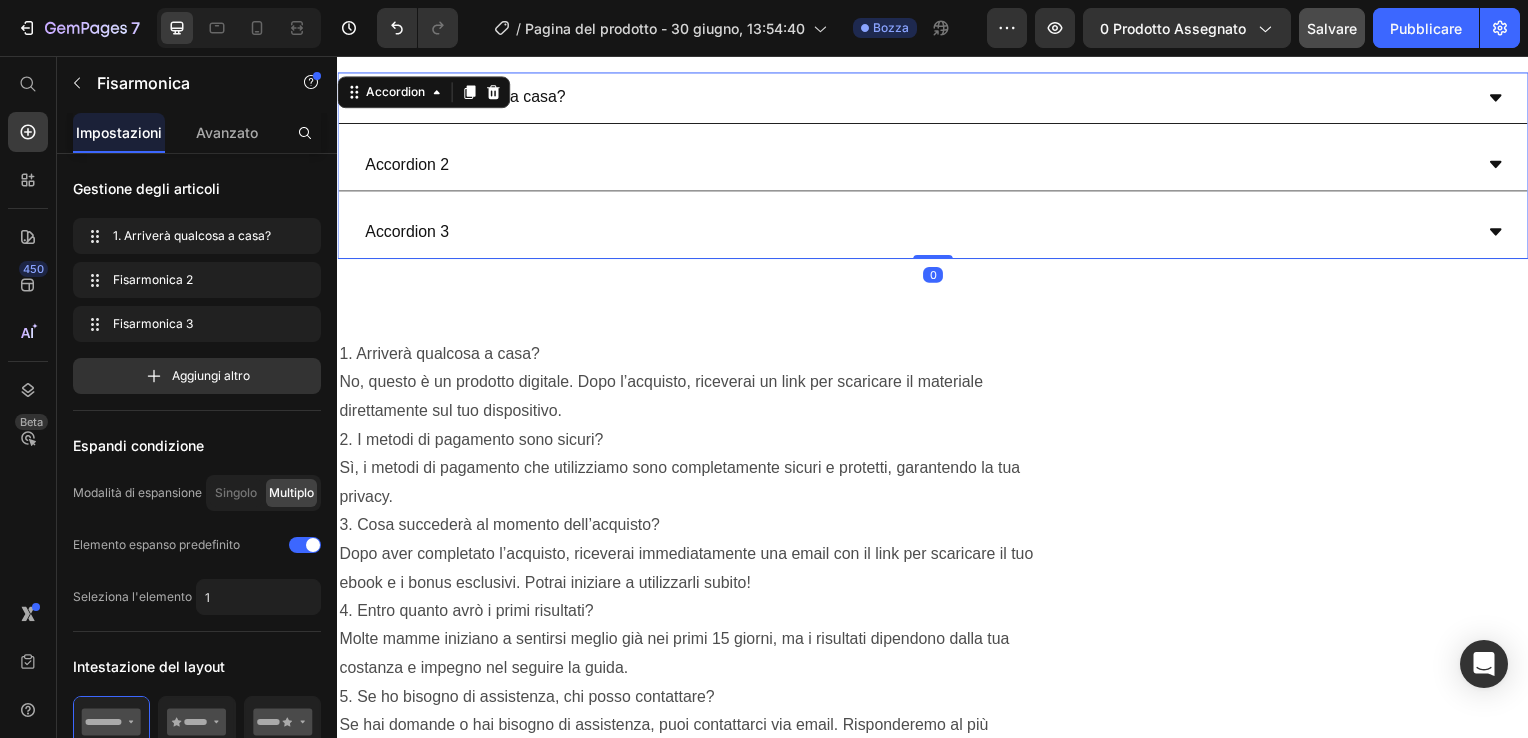 click on "1. Arriverà qualcosa a casa?" at bounding box center (937, 99) 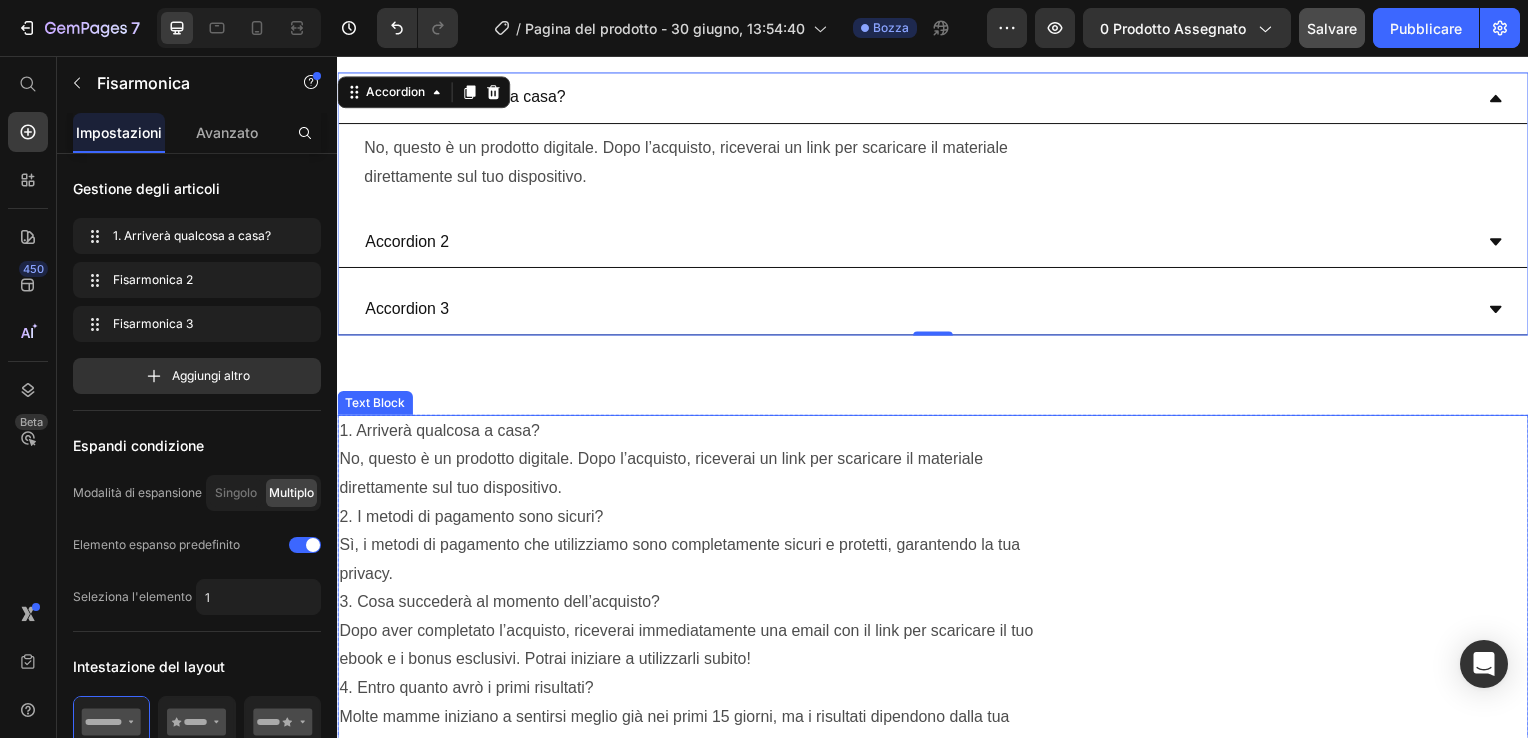 click on "1. Arriverà qualcosa a casa? No, questo è un prodotto digitale. Dopo l’acquisto, riceverai un link per scaricare il materiale direttamente sul tuo dispositivo. 2. I metodi di pagamento sono sicuri? Sì, i metodi di pagamento che utilizziamo sono completamente sicuri e protetti, garantendo la tua privacy. 3. Cosa succederà al momento dell’acquisto?" at bounding box center [937, 521] 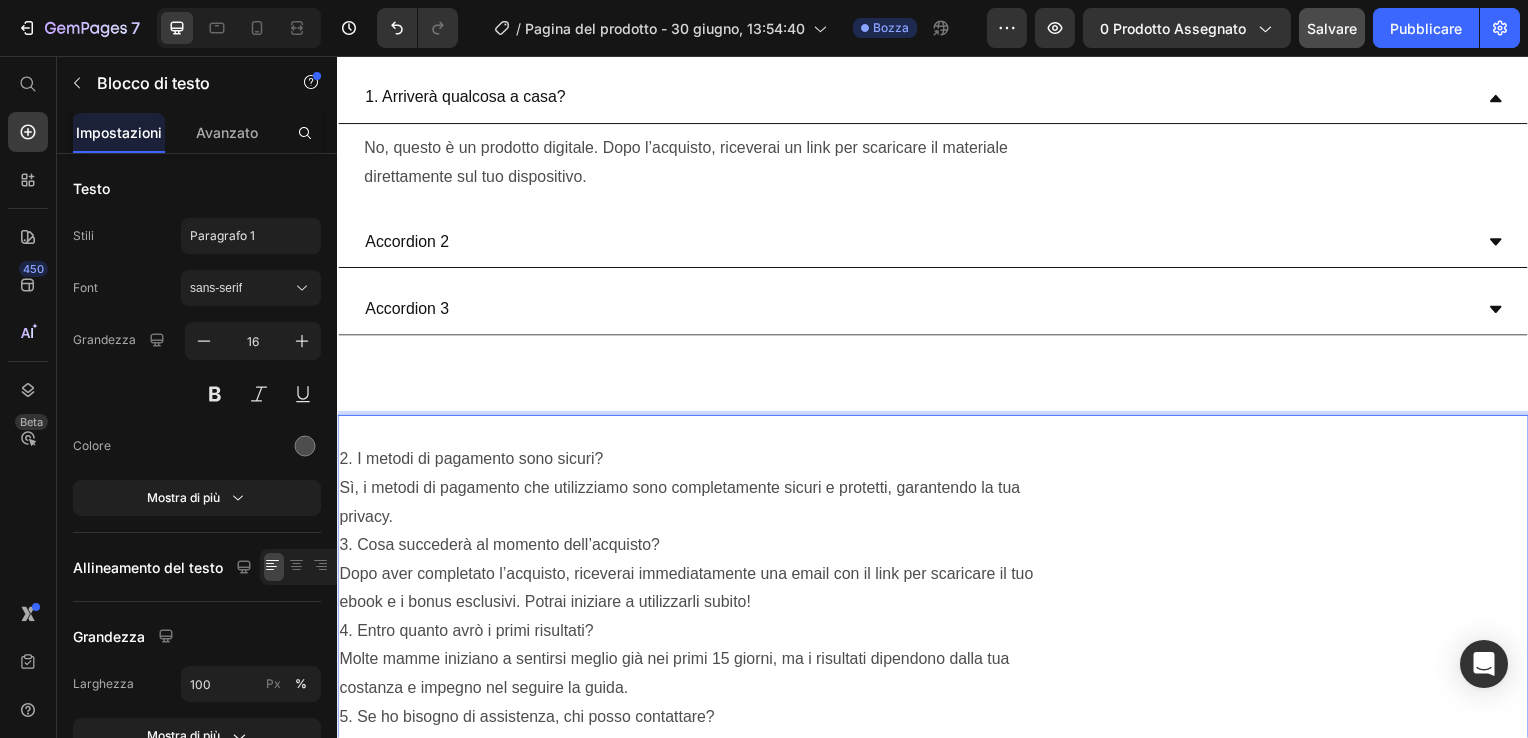 click on "⁠⁠⁠⁠⁠⁠⁠ 2. I metodi di pagamento sono sicuri? Sì, i metodi di pagamento che utilizziamo sono completamente sicuri e protetti, garantendo la tua privacy. 3. Cosa succederà al momento dell’acquisto?" at bounding box center (937, 492) 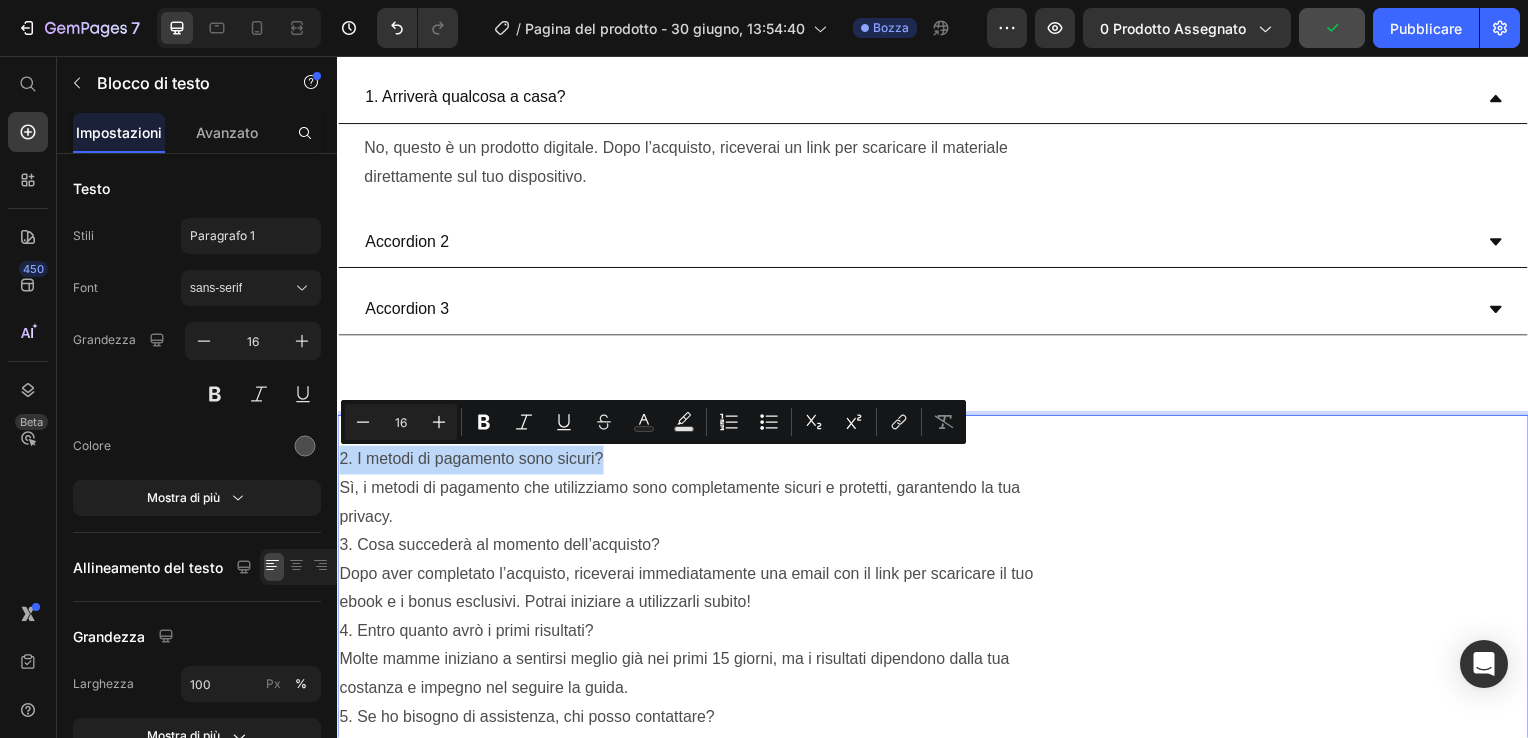 drag, startPoint x: 604, startPoint y: 461, endPoint x: 337, endPoint y: 466, distance: 267.0468 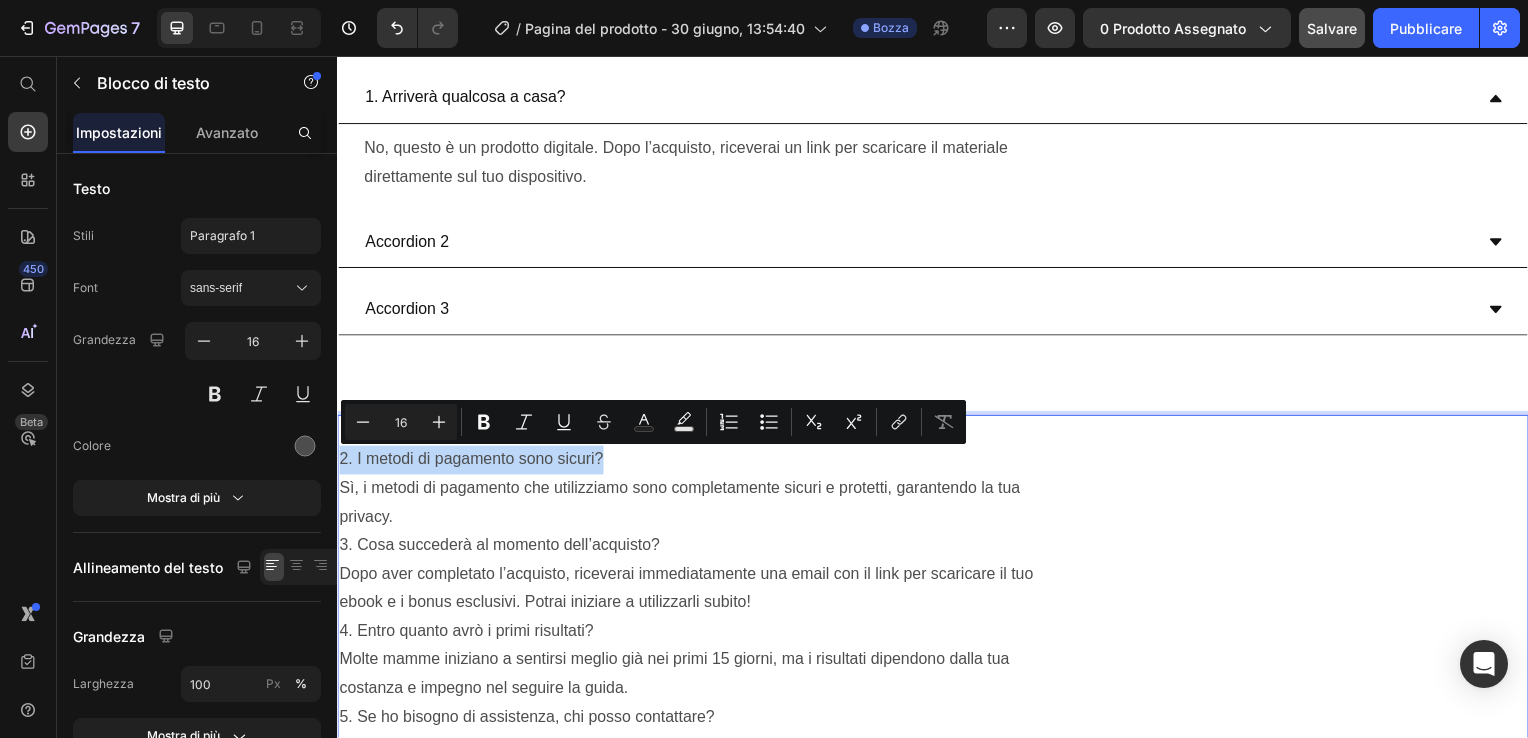 copy on "2. I metodi di pagamento sono sicuri?" 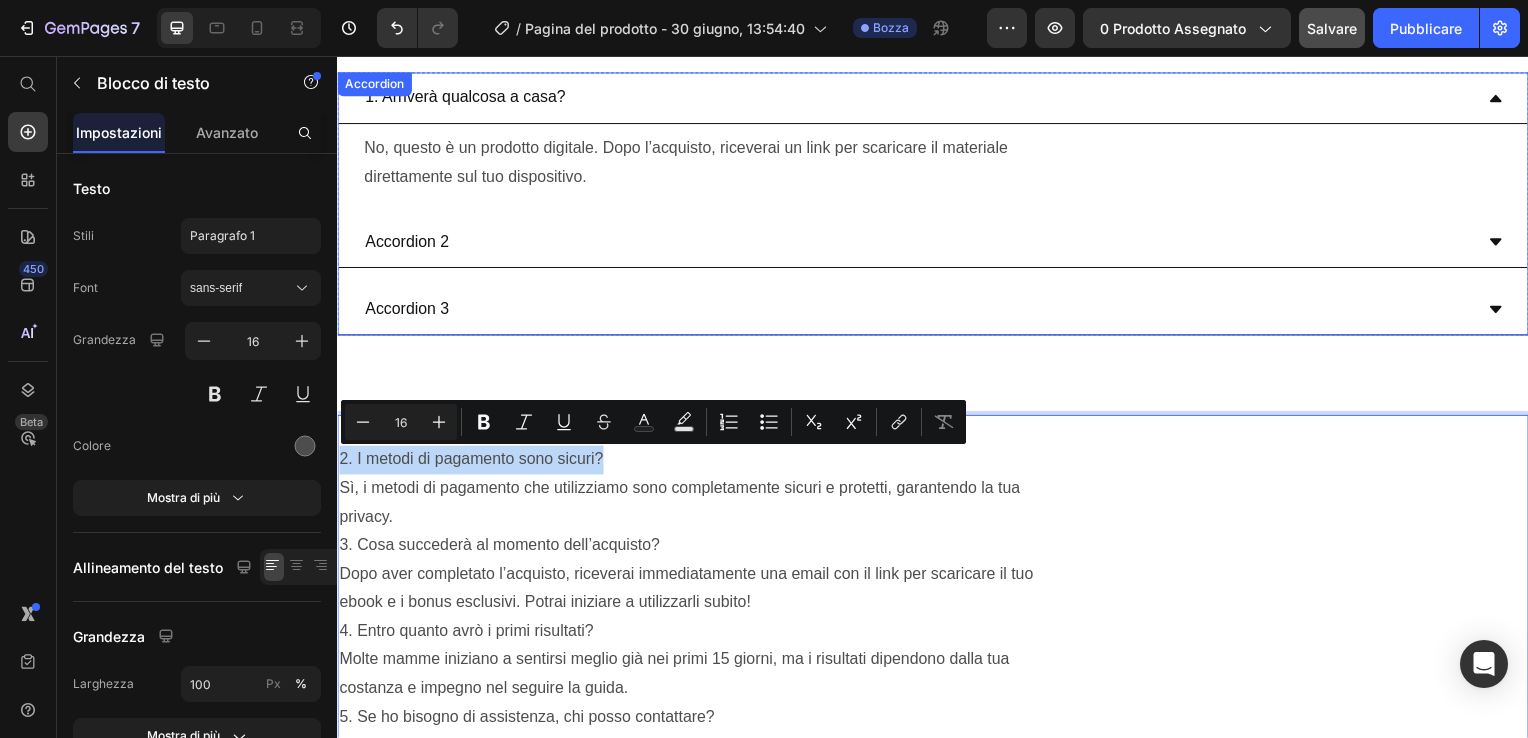 click on "Accordion 2" at bounding box center [921, 244] 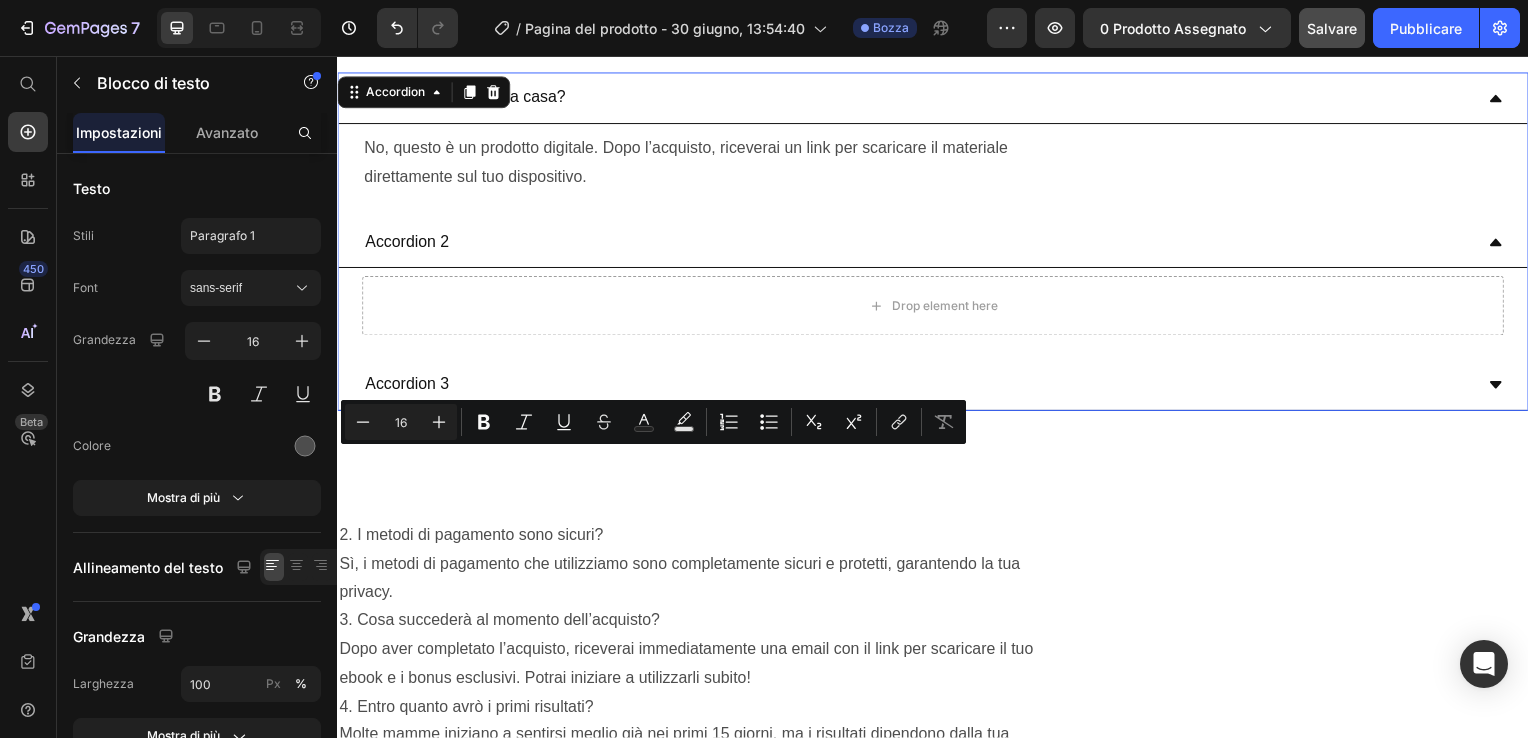 click on "Accordion 2" at bounding box center (921, 244) 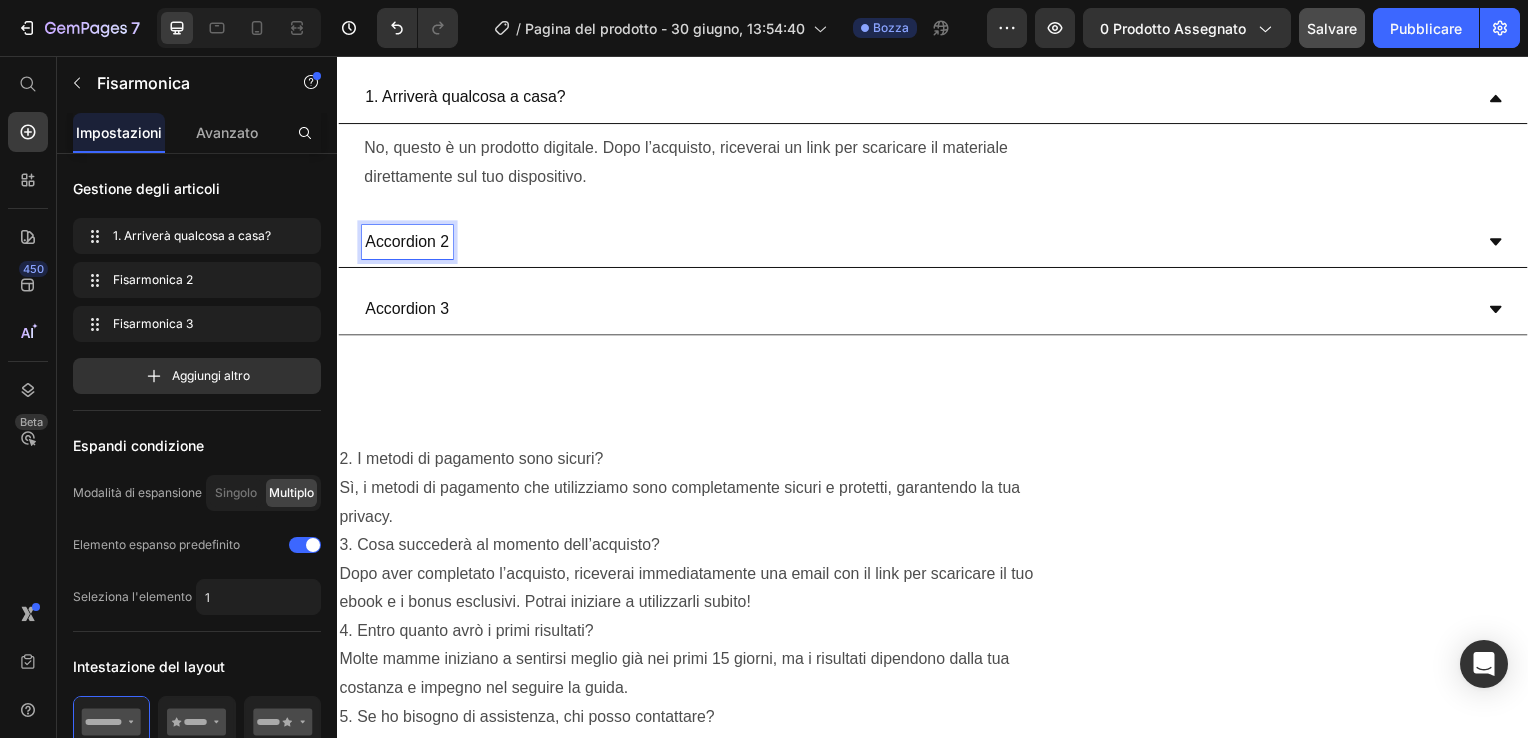 click on "Accordion 2" at bounding box center (407, 244) 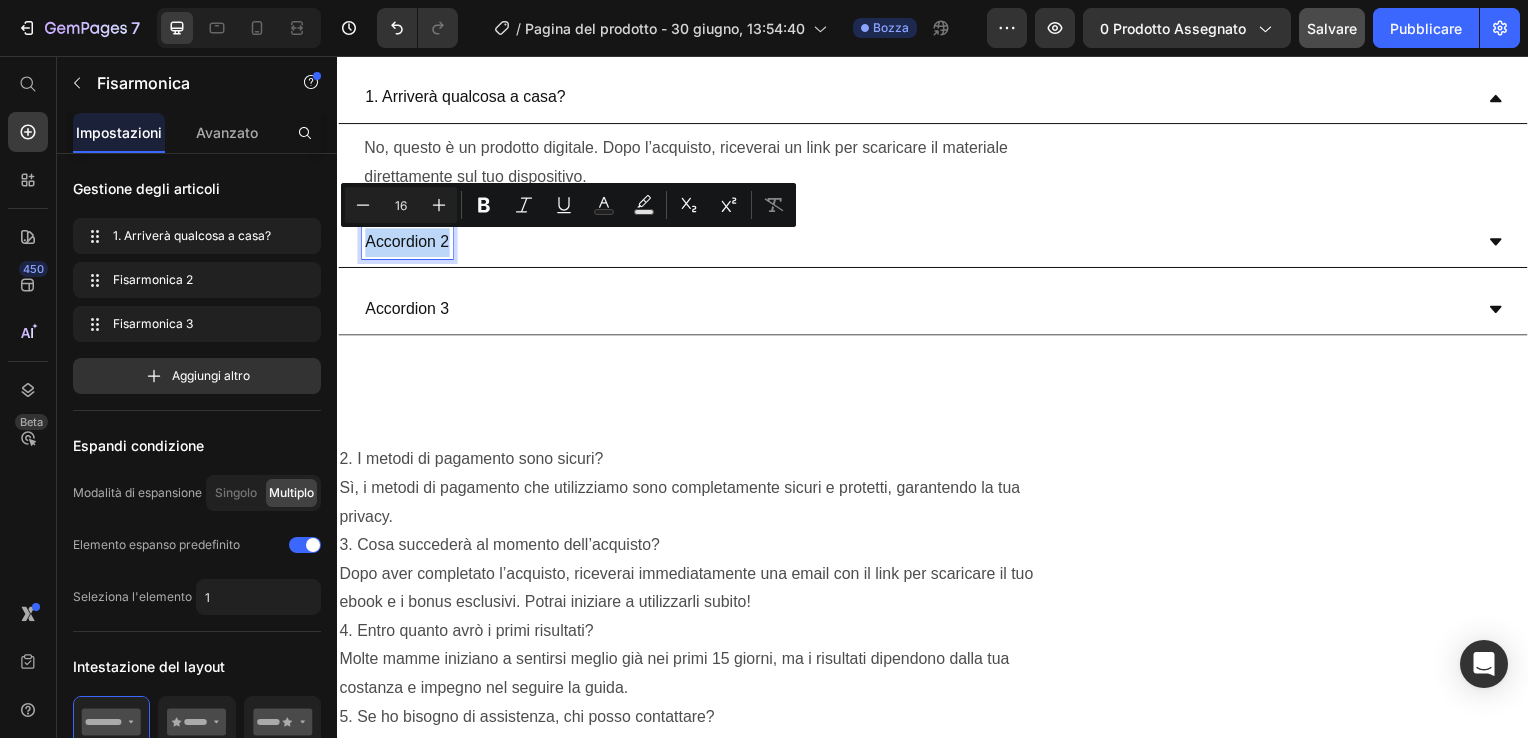 drag, startPoint x: 444, startPoint y: 249, endPoint x: 365, endPoint y: 250, distance: 79.00633 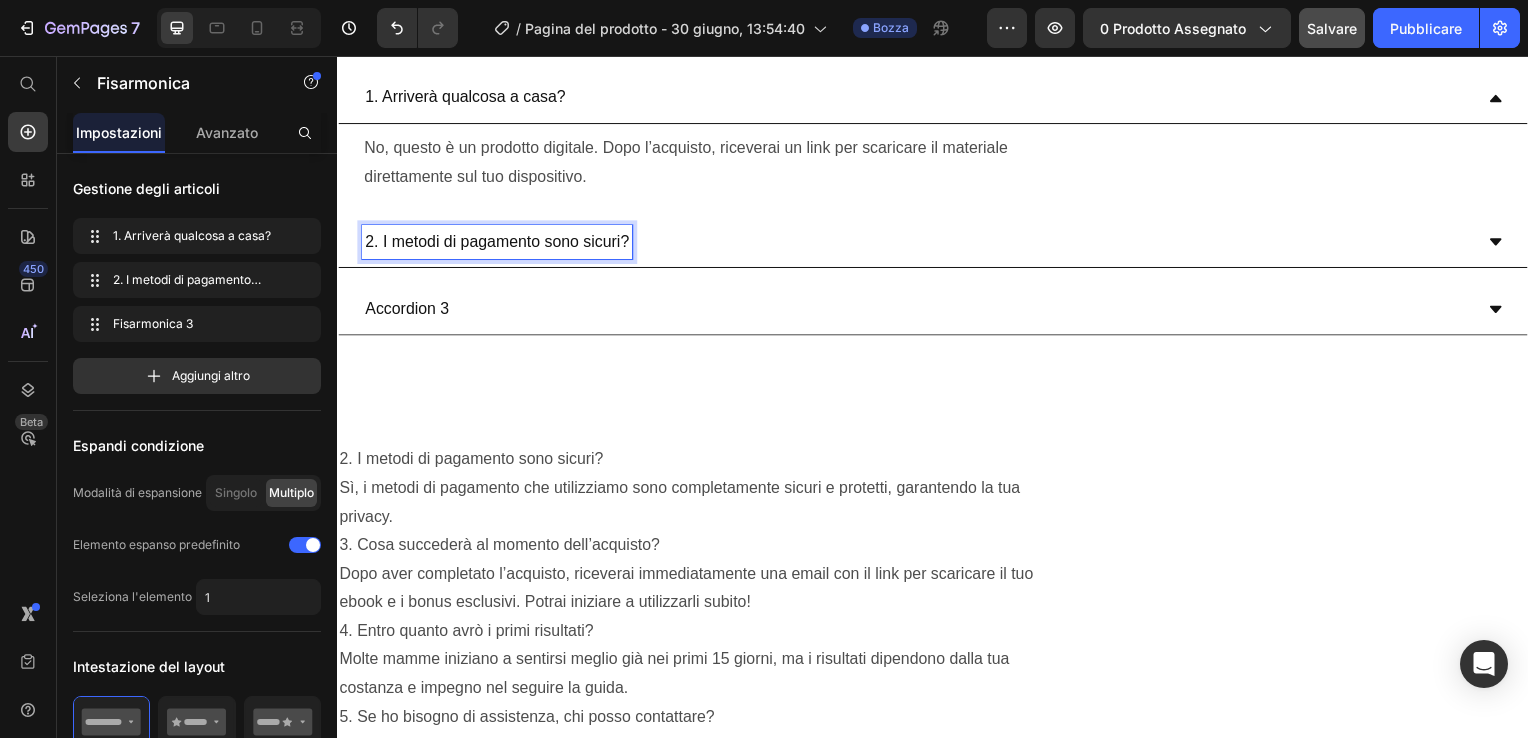click 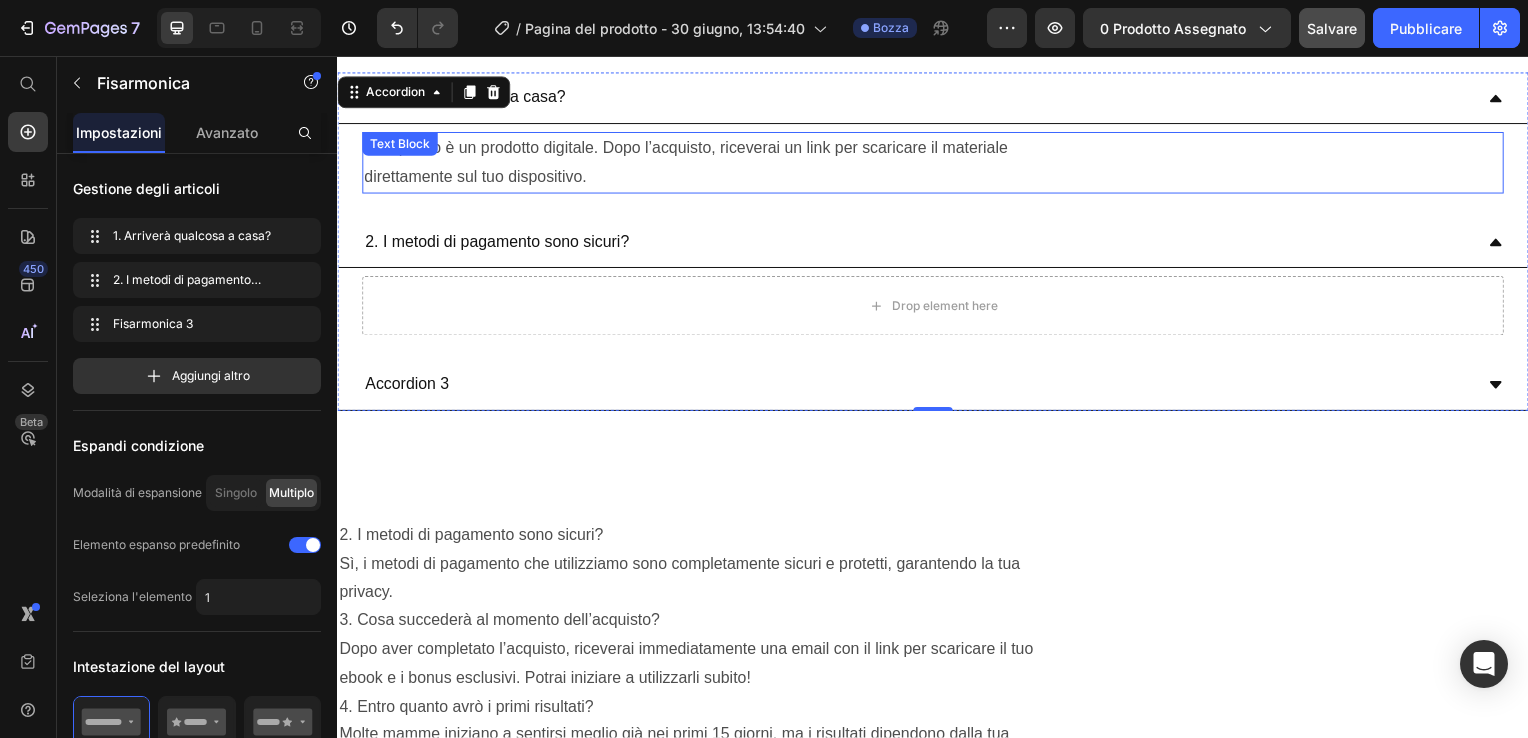 click on "No, questo è un prodotto digitale. Dopo l’acquisto, riceverai un link per scaricare il materiale direttamente sul tuo dispositivo." at bounding box center (937, 164) 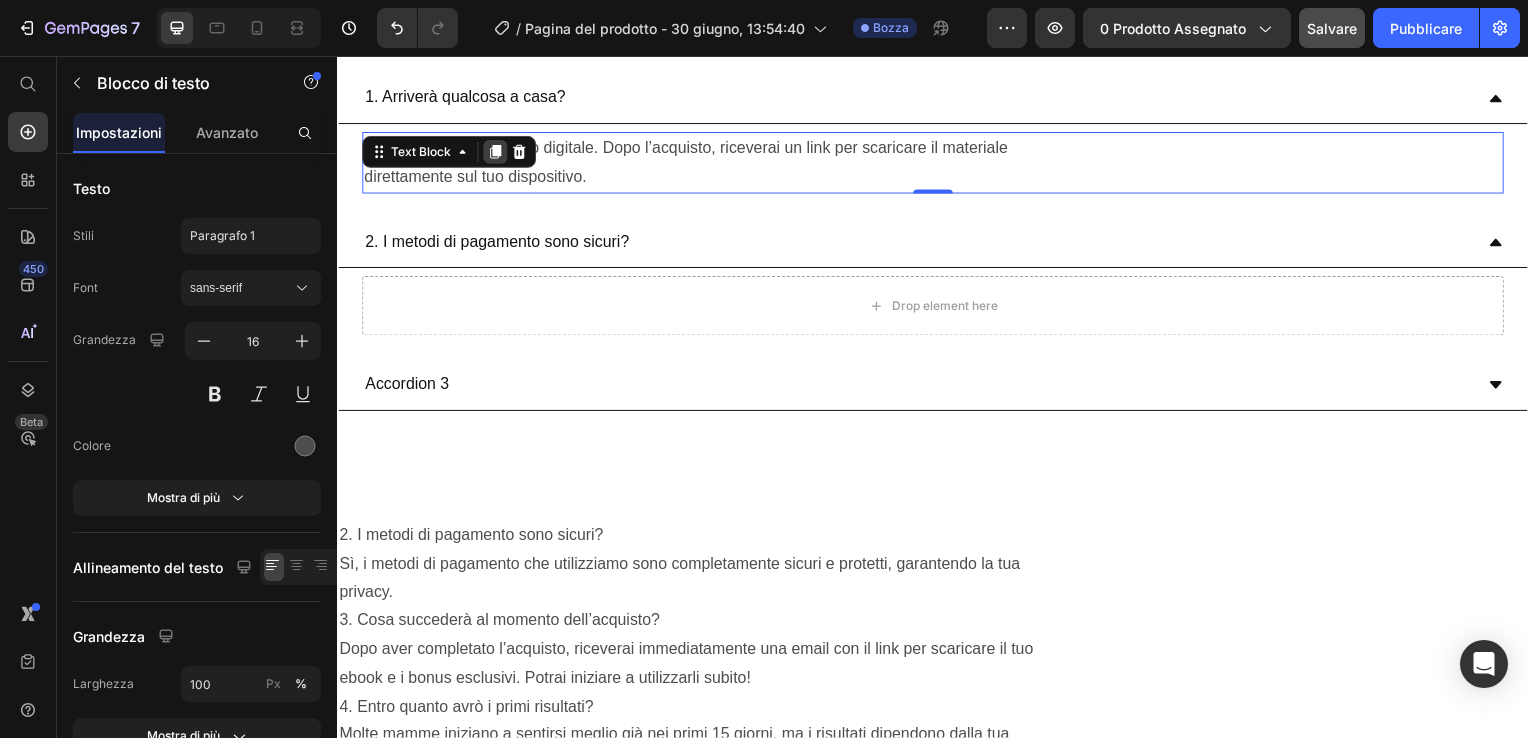 click at bounding box center (496, 153) 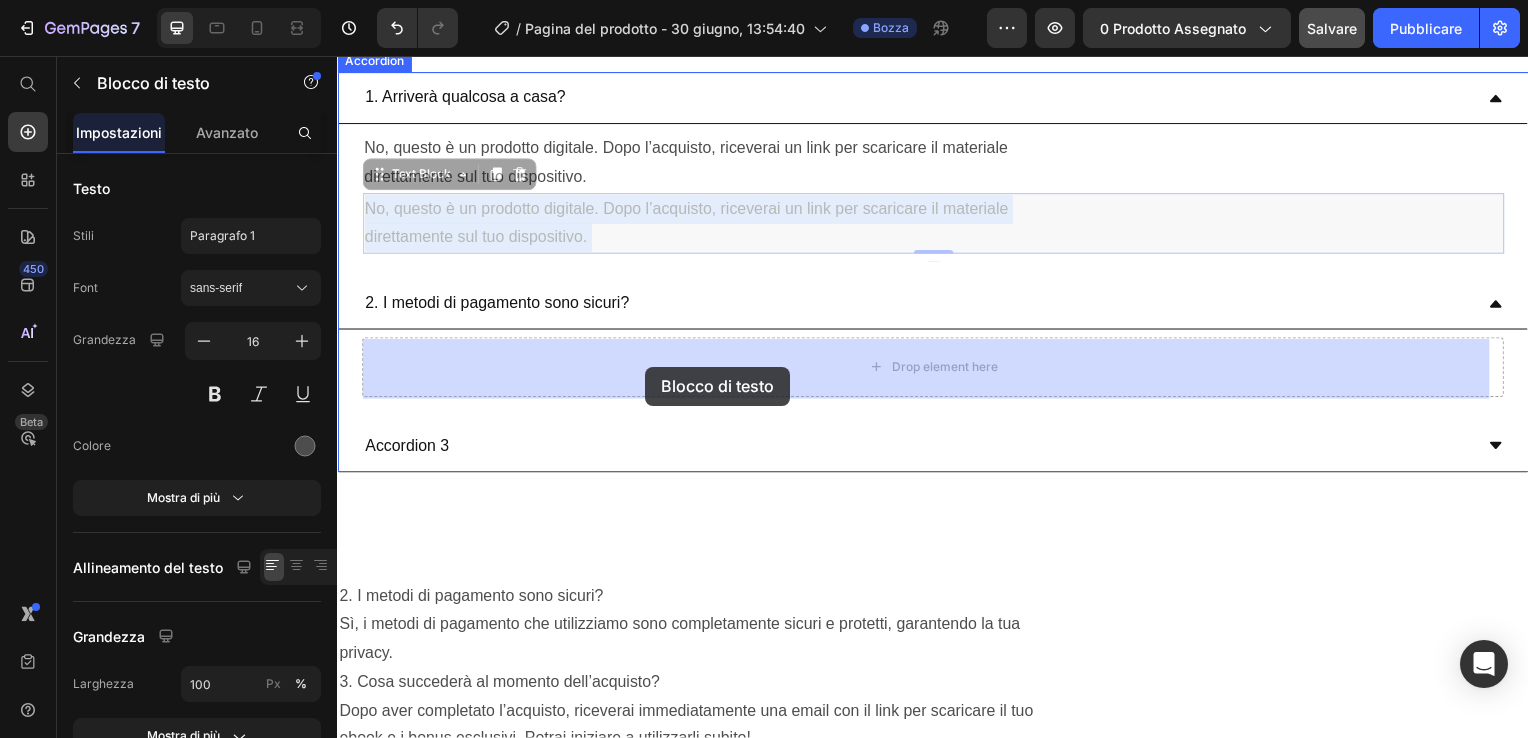 drag, startPoint x: 669, startPoint y: 224, endPoint x: 647, endPoint y: 369, distance: 146.65947 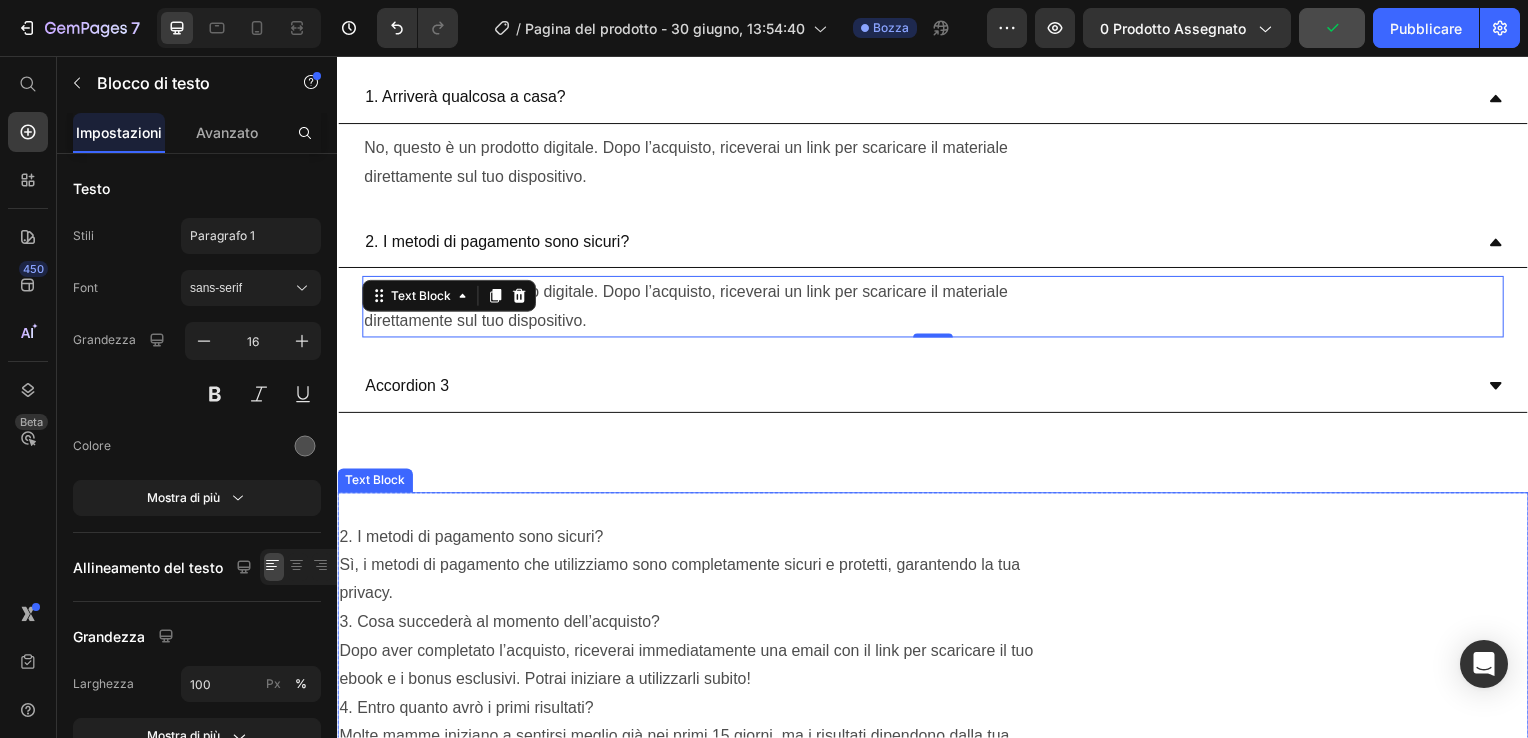 click on "2. I metodi di pagamento sono sicuri? Sì, i metodi di pagamento che utilizziamo sono completamente sicuri e protetti, garantendo la tua privacy. 3. Cosa succederà al momento dell’acquisto?" at bounding box center [937, 570] 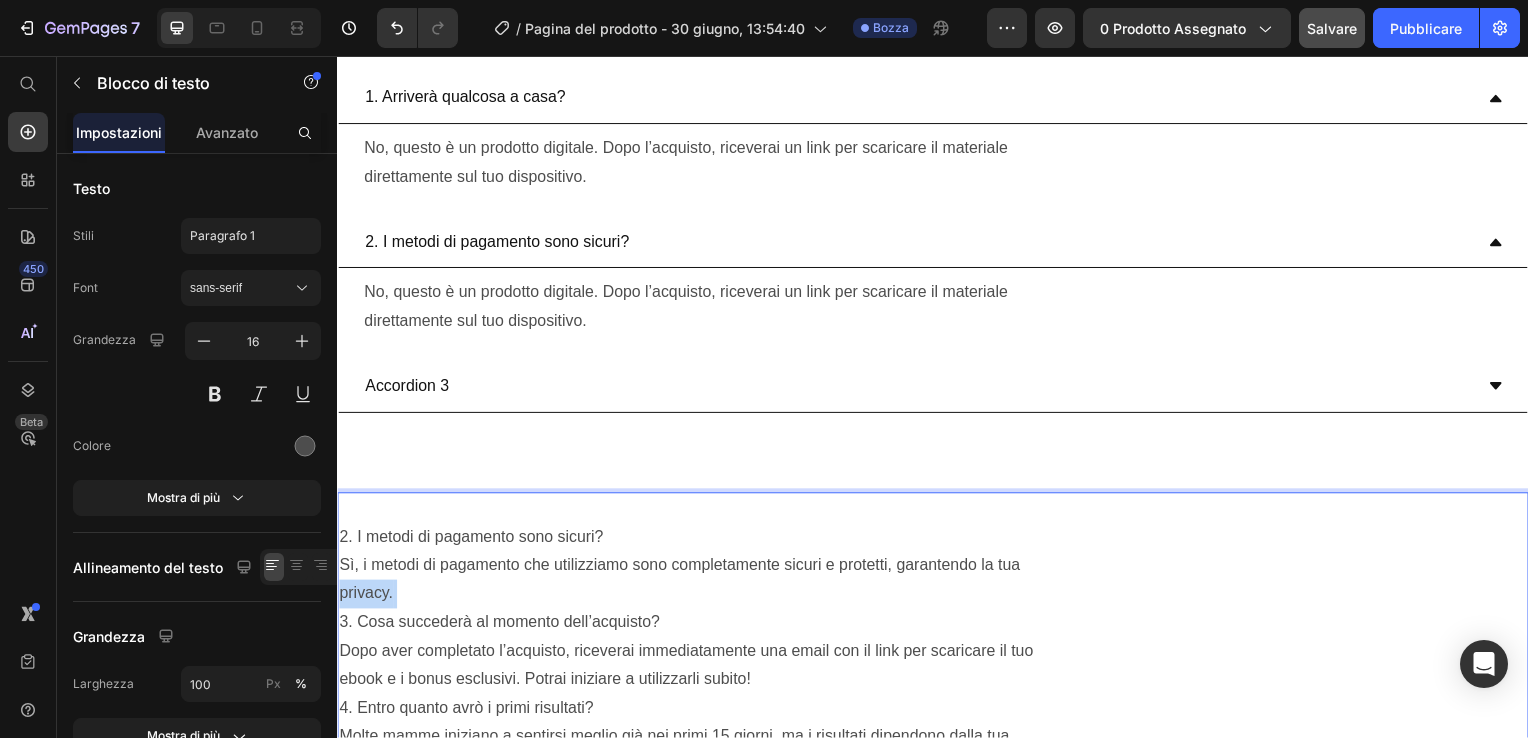 click on "2. I metodi di pagamento sono sicuri? Sì, i metodi di pagamento che utilizziamo sono completamente sicuri e protetti, garantendo la tua privacy. 3. Cosa succederà al momento dell’acquisto?" at bounding box center (937, 570) 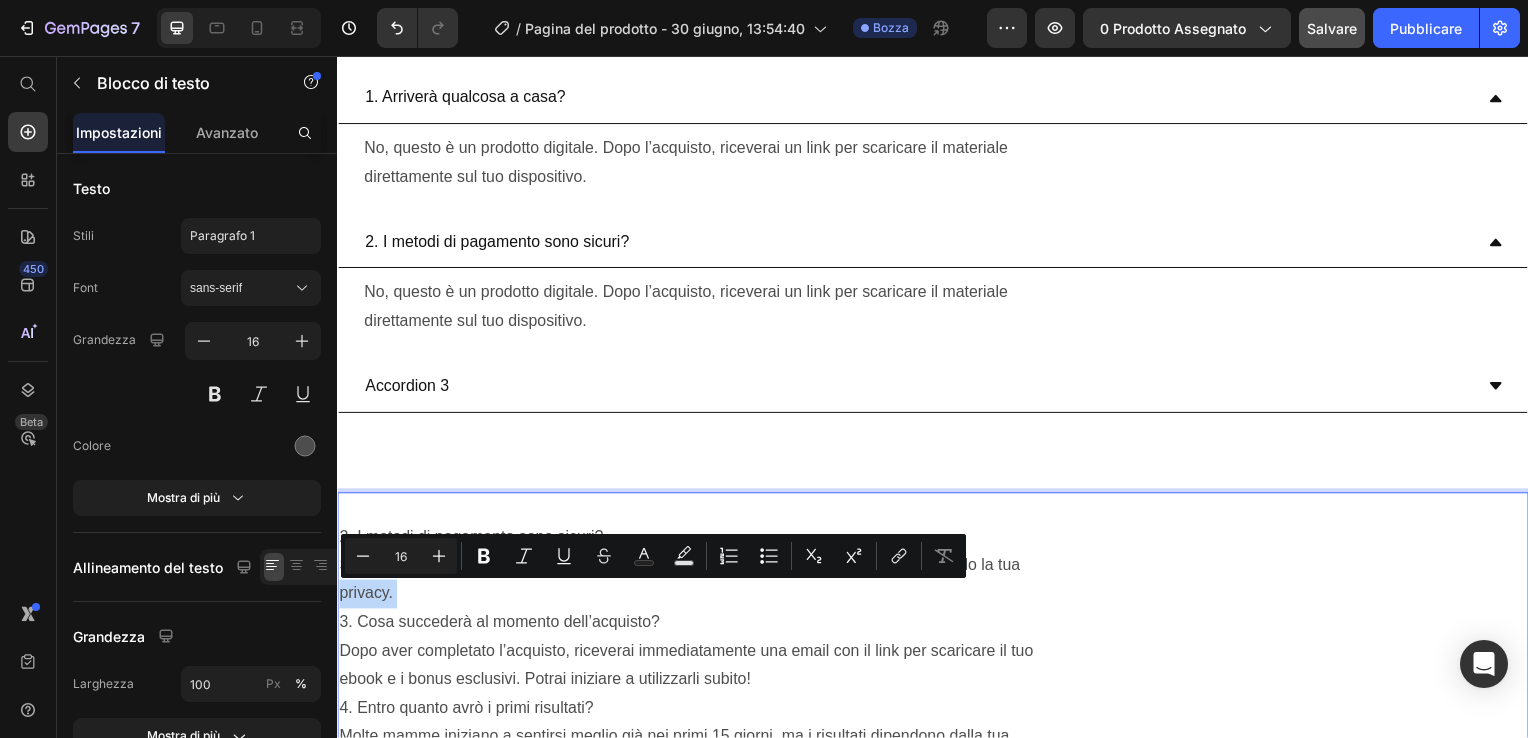 click on "2. I metodi di pagamento sono sicuri? Sì, i metodi di pagamento che utilizziamo sono completamente sicuri e protetti, garantendo la tua privacy. 3. Cosa succederà al momento dell’acquisto?" at bounding box center [937, 570] 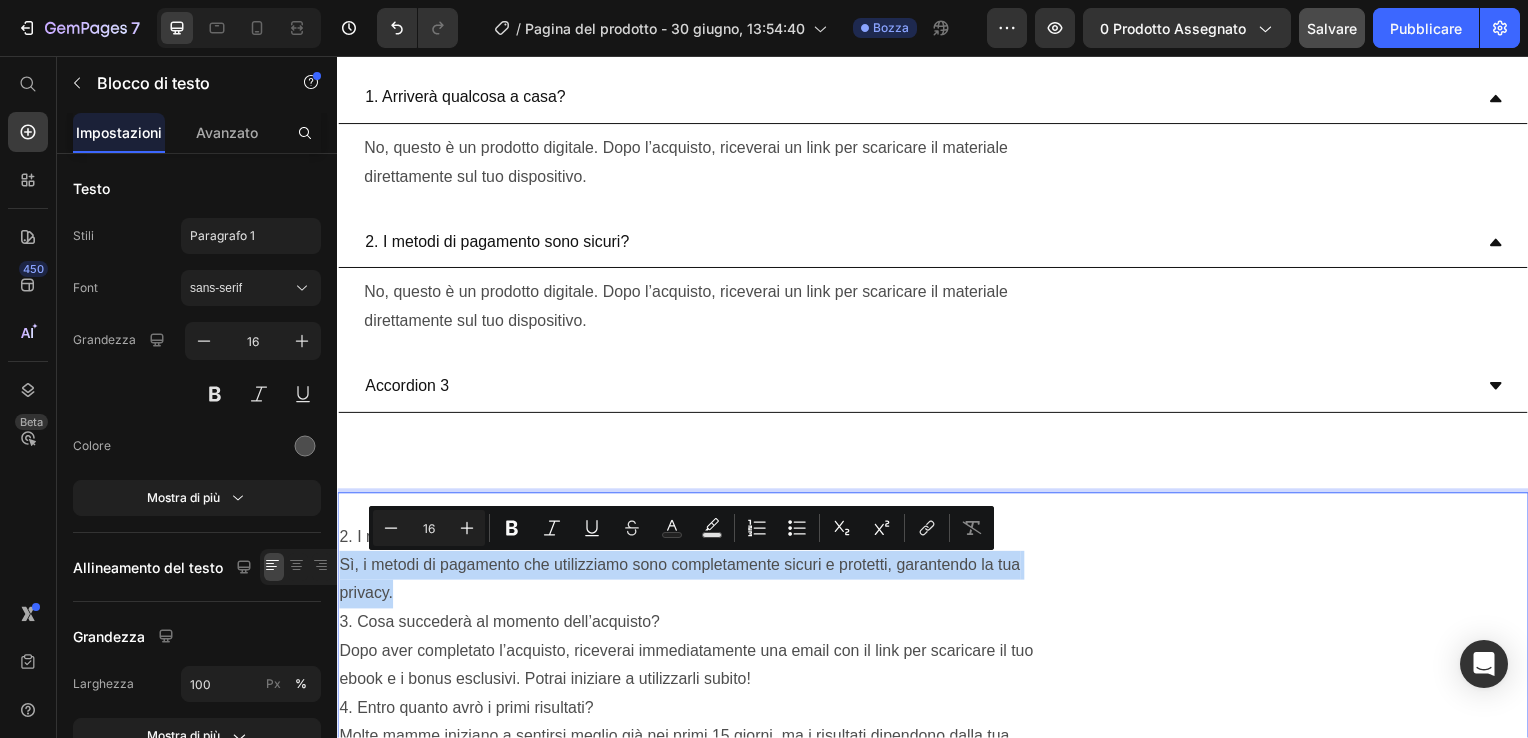 drag, startPoint x: 414, startPoint y: 598, endPoint x: 338, endPoint y: 563, distance: 83.67198 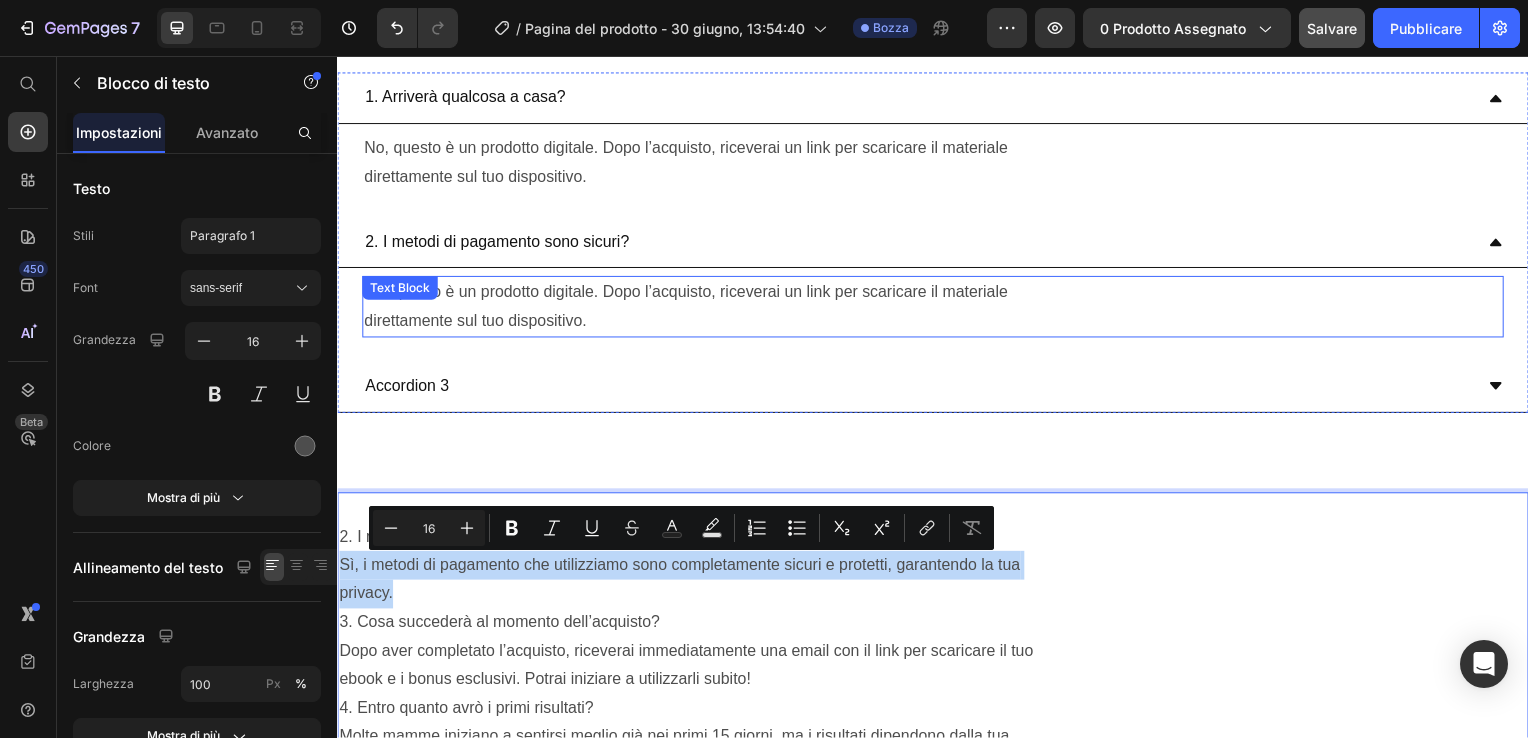 click on "No, questo è un prodotto digitale. Dopo l’acquisto, riceverai un link per scaricare il materiale direttamente sul tuo dispositivo." at bounding box center (937, 309) 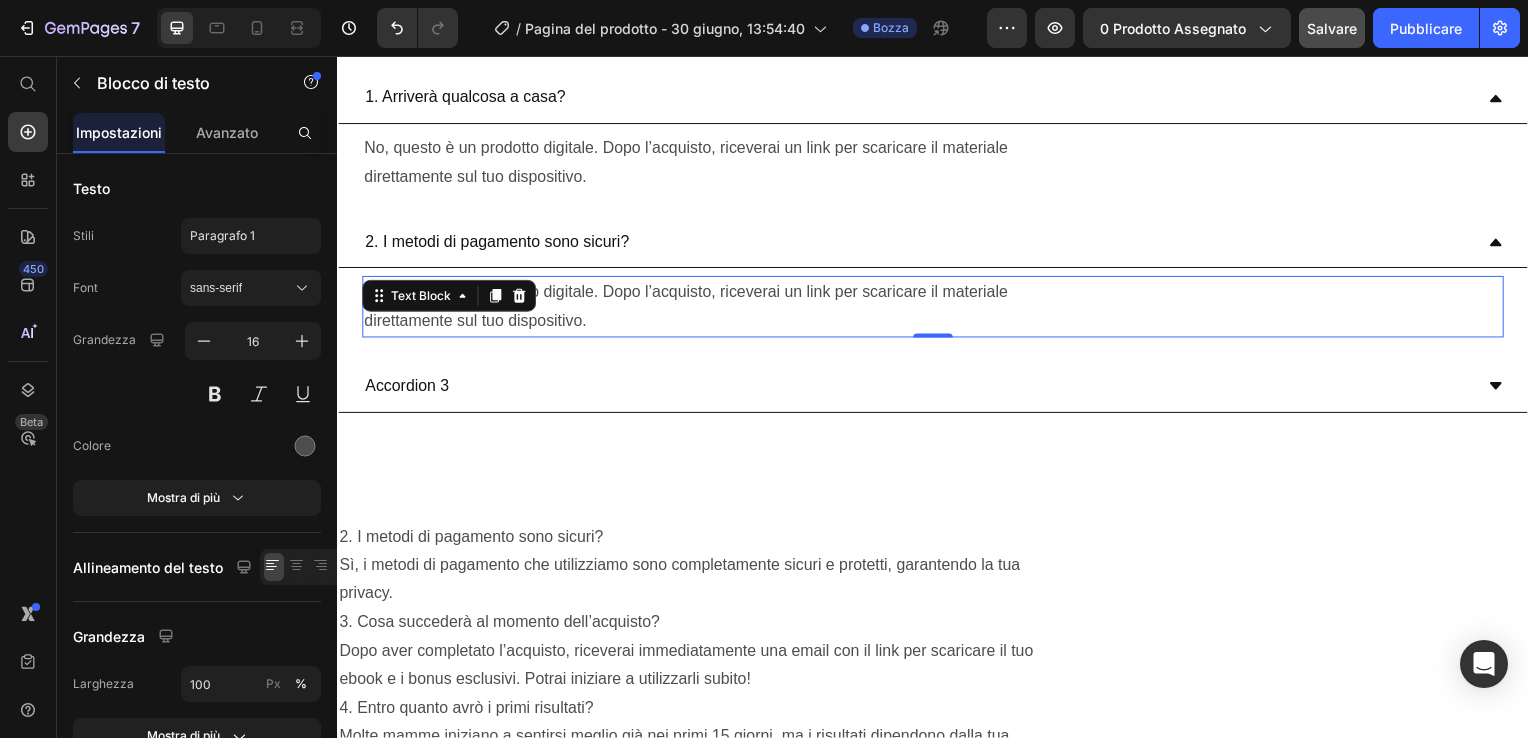 click on "No, questo è un prodotto digitale. Dopo l’acquisto, riceverai un link per scaricare il materiale direttamente sul tuo dispositivo." at bounding box center (937, 309) 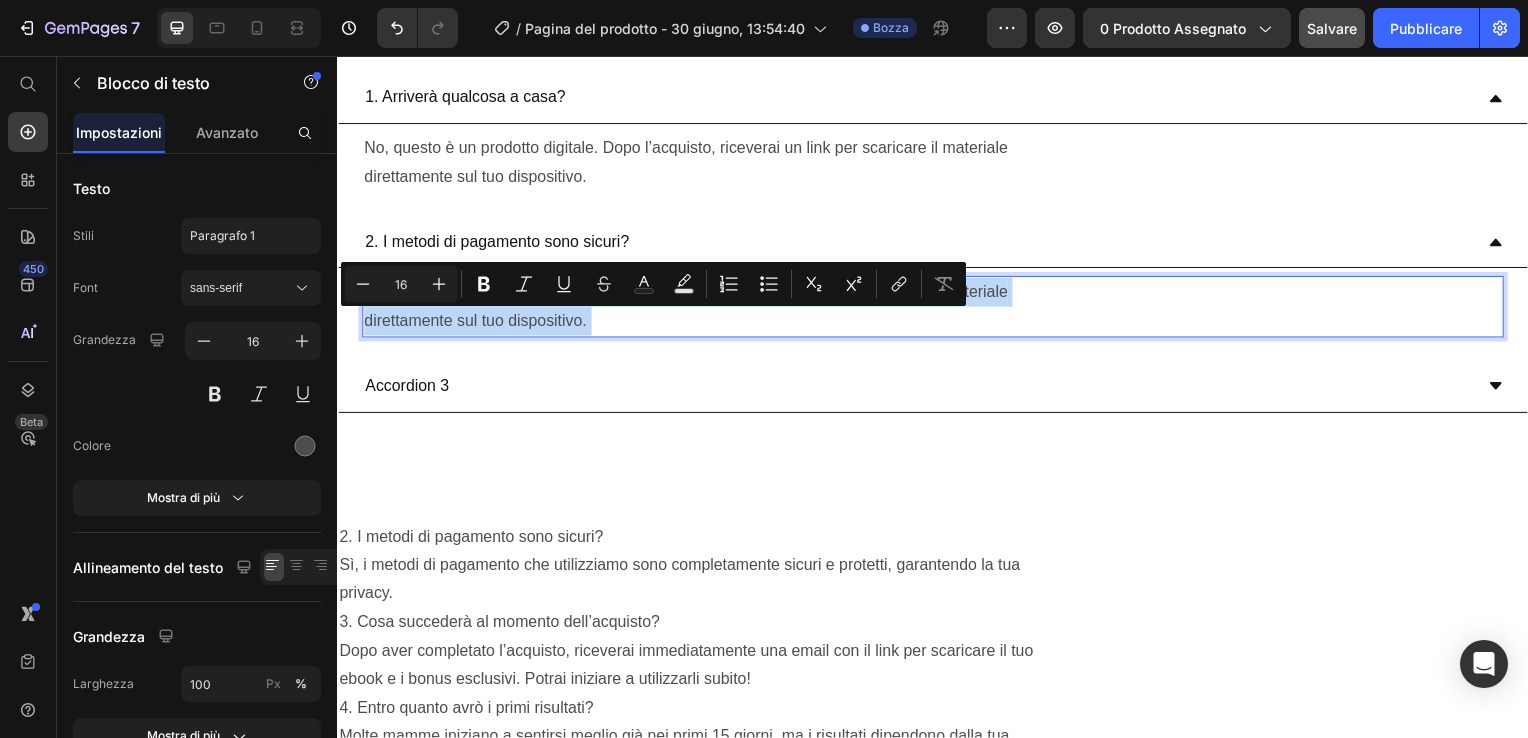 drag, startPoint x: 606, startPoint y: 332, endPoint x: 397, endPoint y: 310, distance: 210.15471 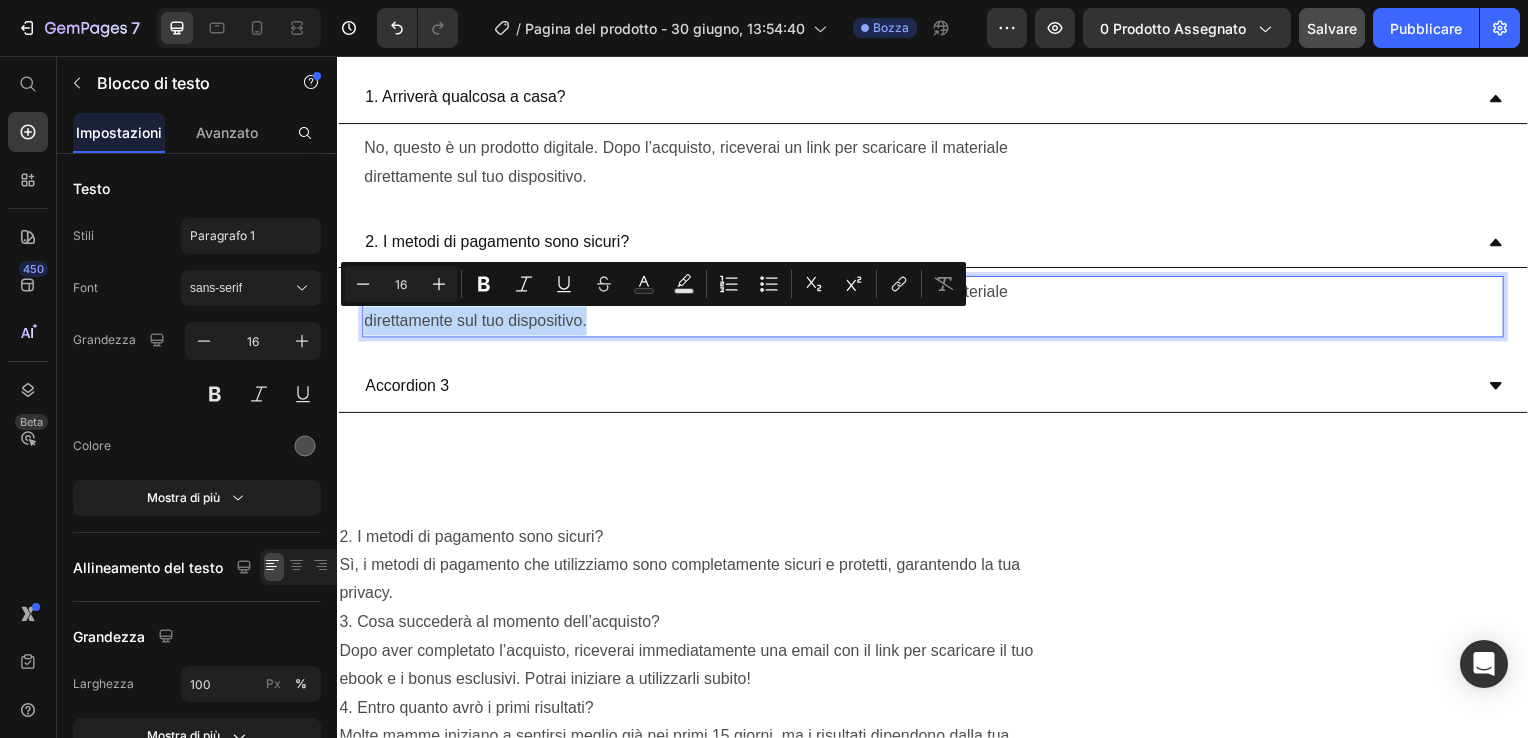 click on "No, questo è un prodotto digitale. Dopo l’acquisto, riceverai un link per scaricare il materiale direttamente sul tuo dispositivo." at bounding box center (937, 309) 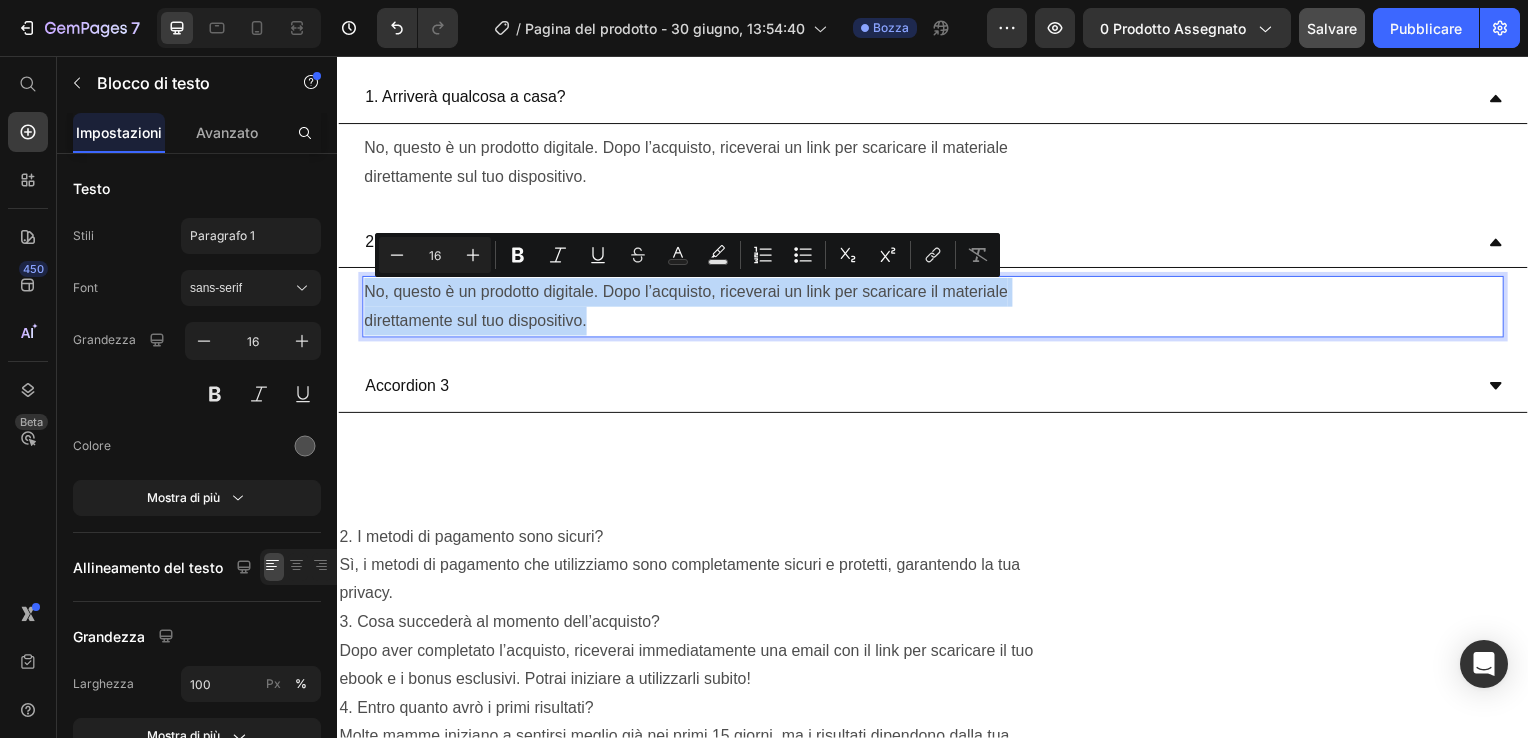 drag, startPoint x: 606, startPoint y: 323, endPoint x: 363, endPoint y: 294, distance: 244.72433 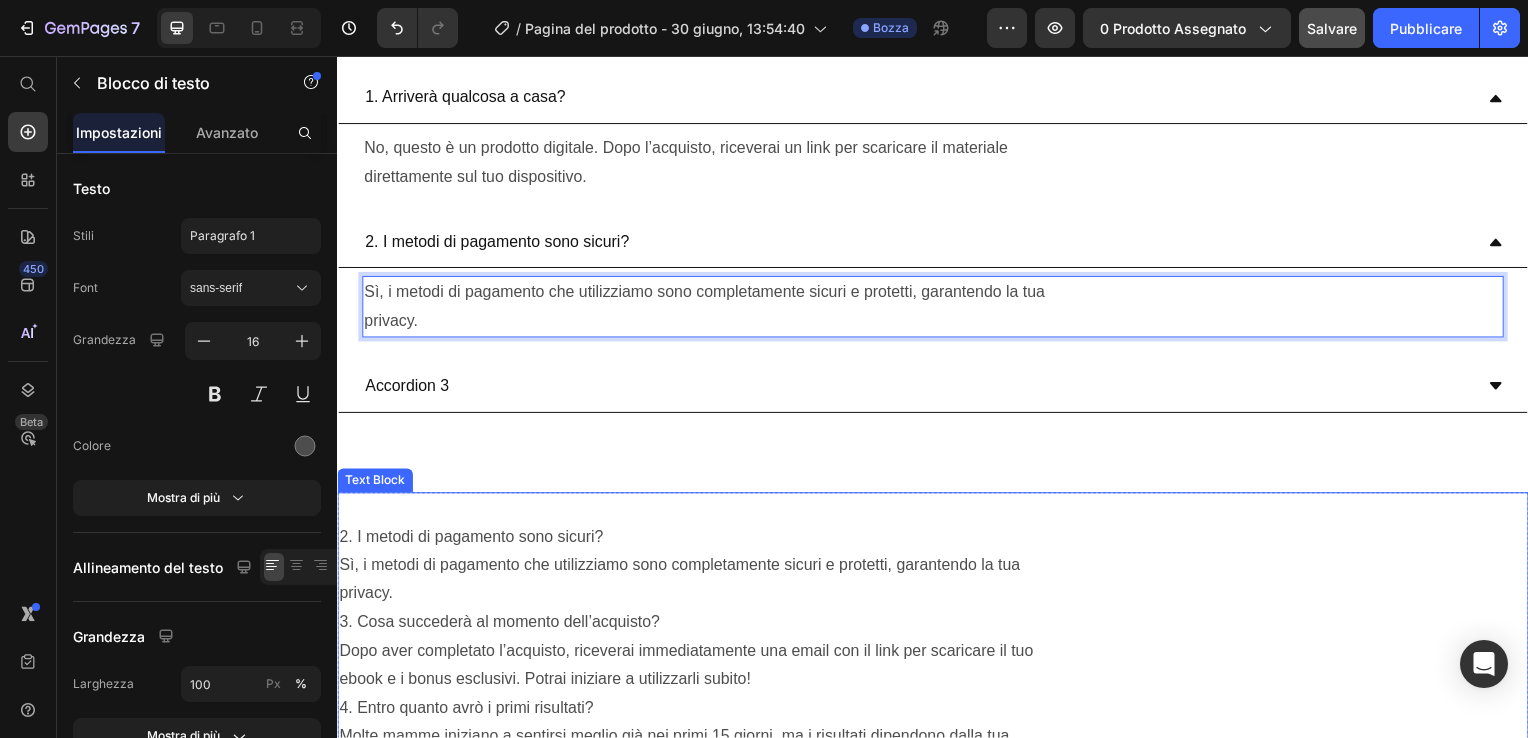 click on "2. I metodi di pagamento sono sicuri? Sì, i metodi di pagamento che utilizziamo sono completamente sicuri e protetti, garantendo la tua privacy. 3. Cosa succederà al momento dell’acquisto?" at bounding box center [937, 570] 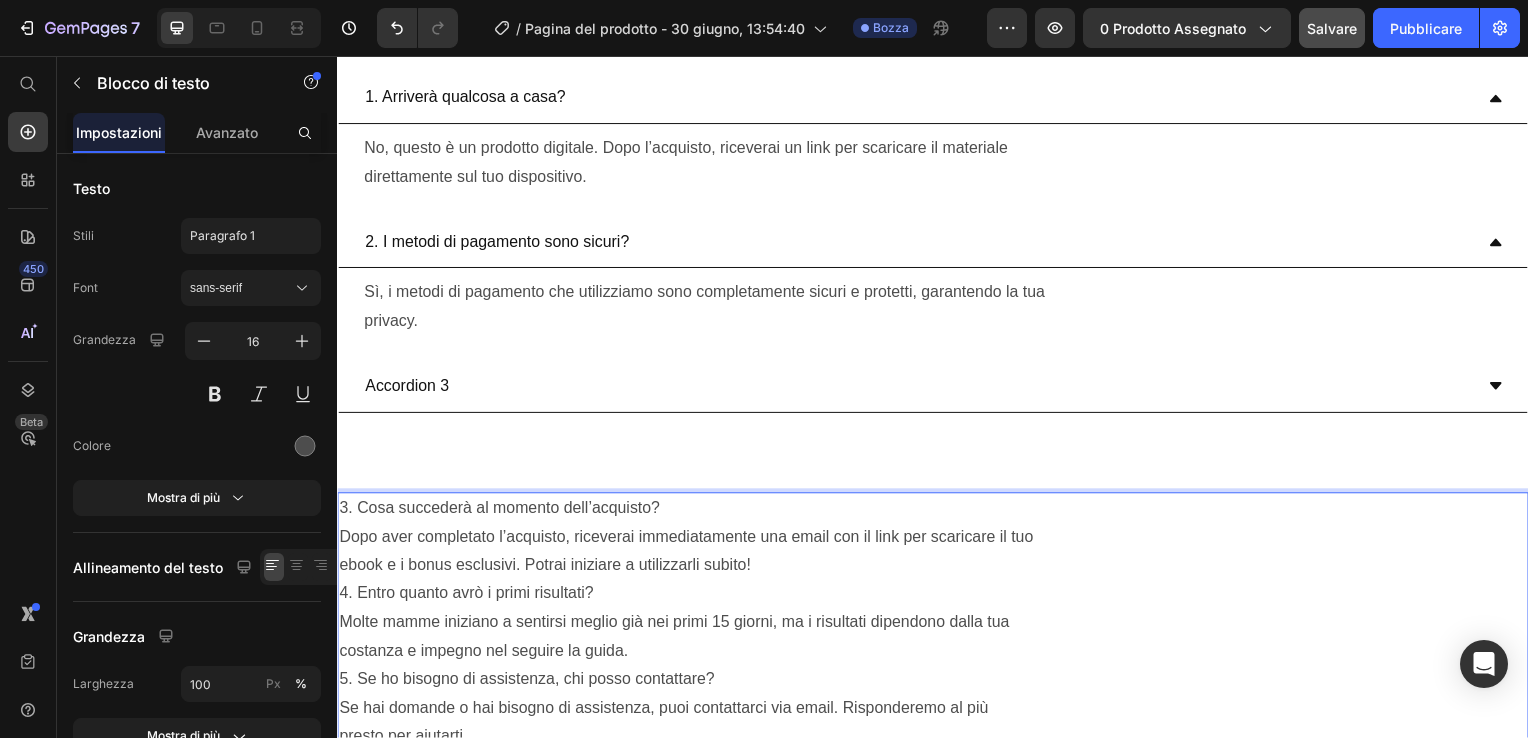 click on "3. Cosa succederà al momento dell’acquisto?" at bounding box center (937, 512) 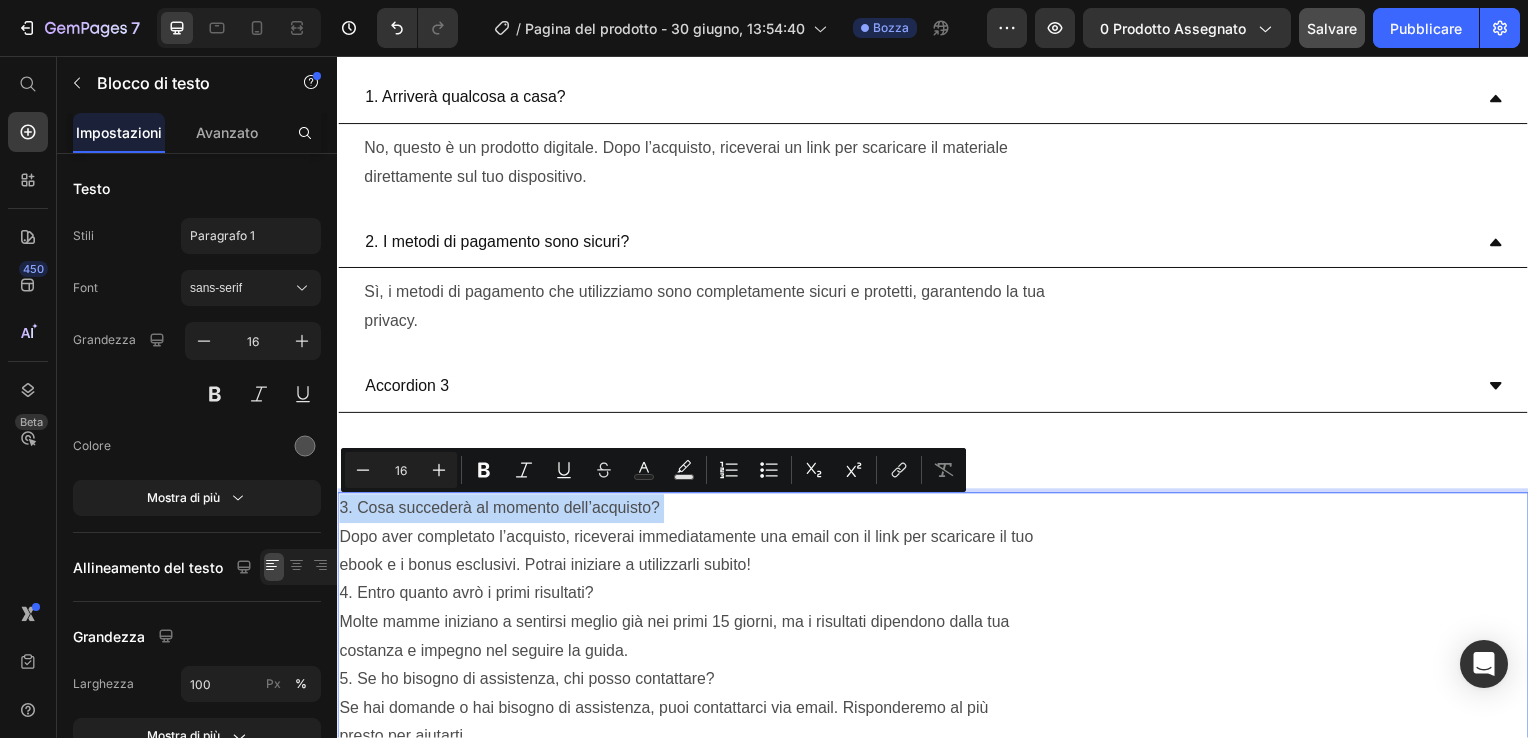 drag, startPoint x: 675, startPoint y: 505, endPoint x: 341, endPoint y: 511, distance: 334.0539 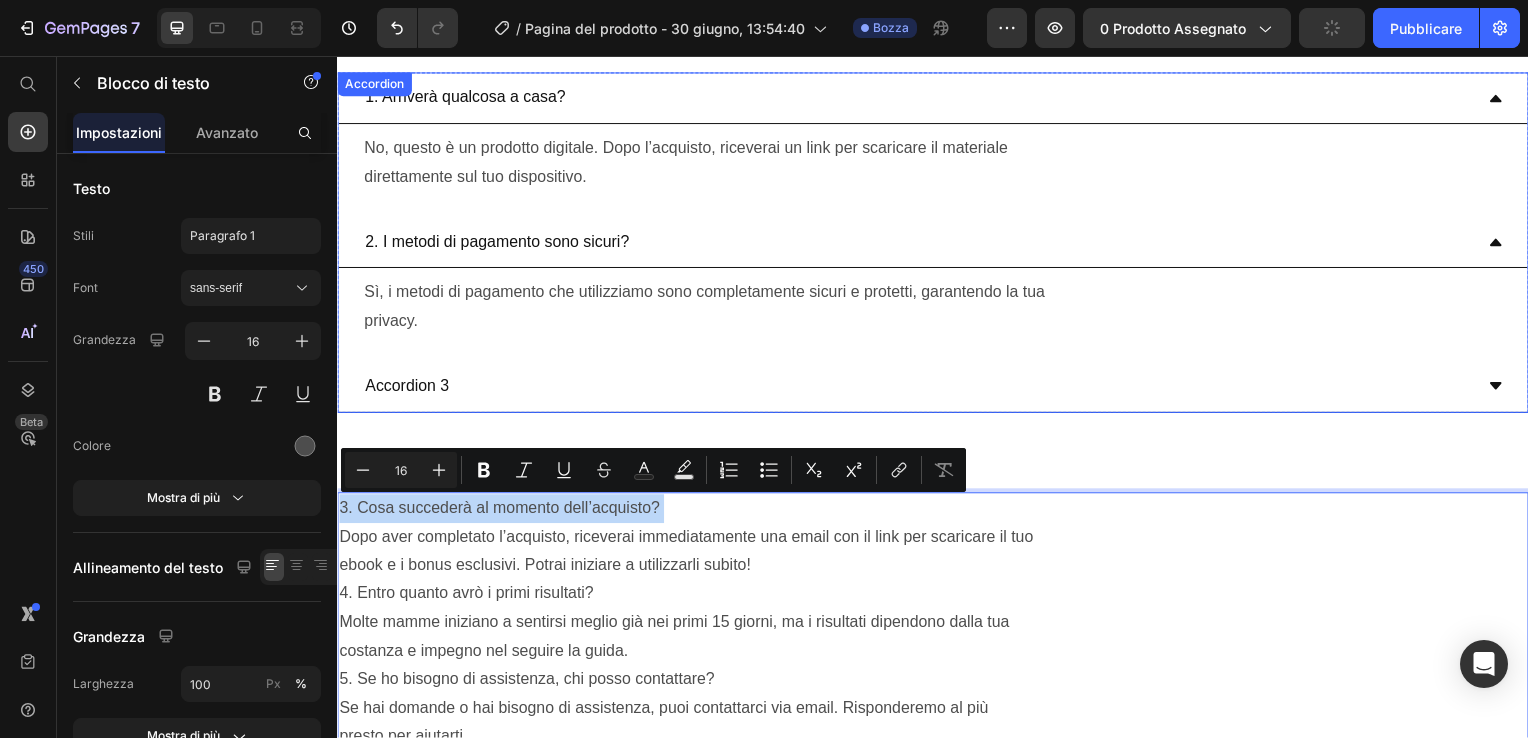 click on "Accordion 3" at bounding box center (407, 389) 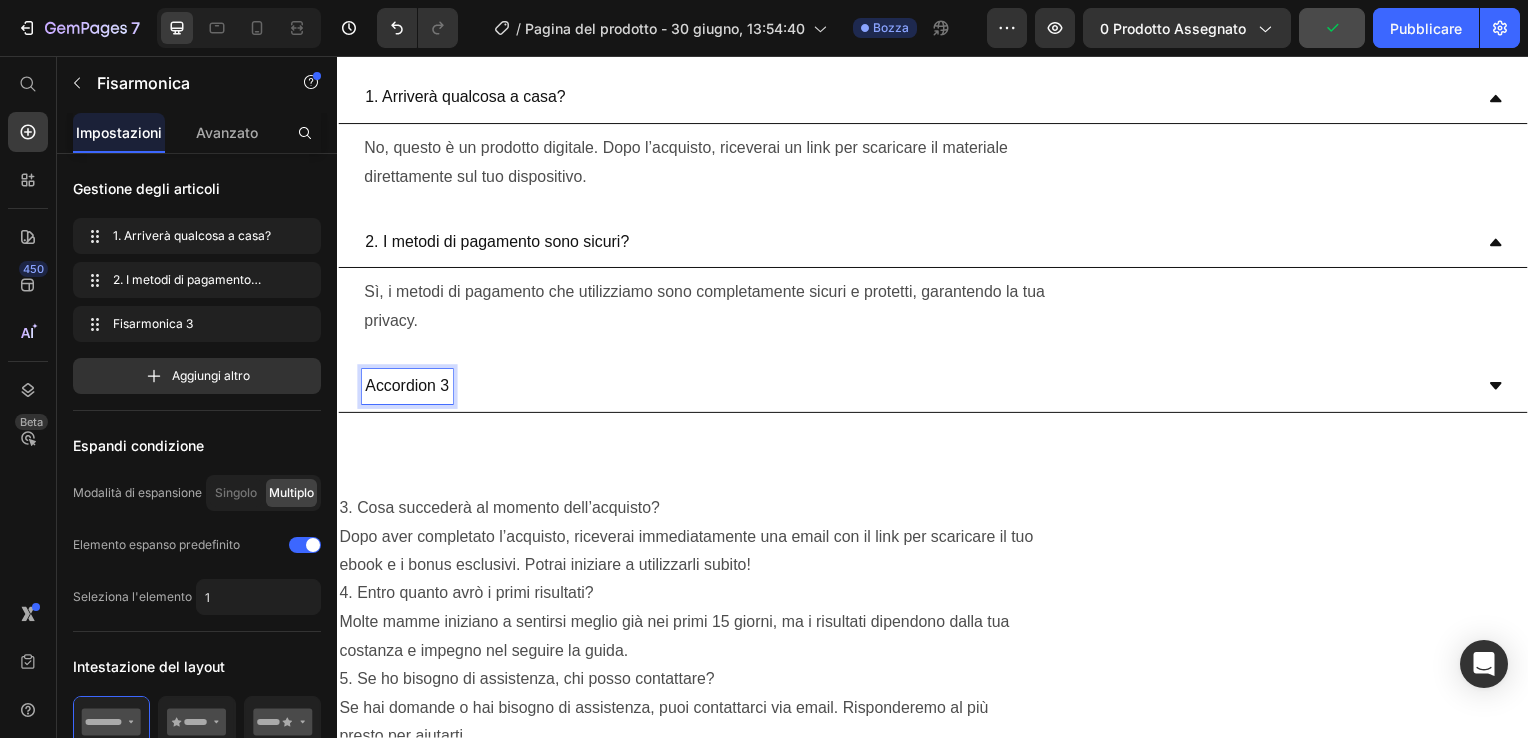 click on "Accordion 3" at bounding box center [407, 389] 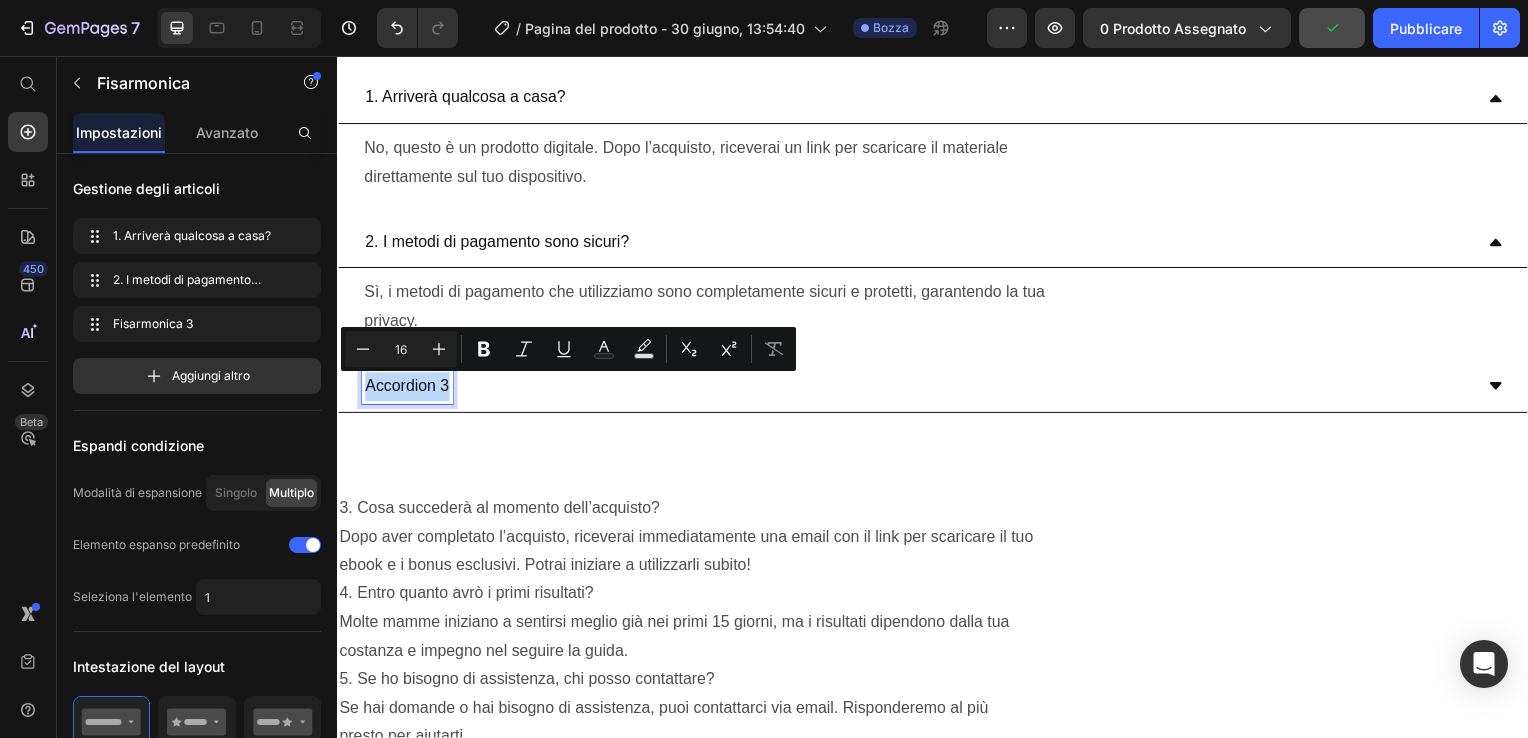 drag, startPoint x: 446, startPoint y: 389, endPoint x: 365, endPoint y: 393, distance: 81.09871 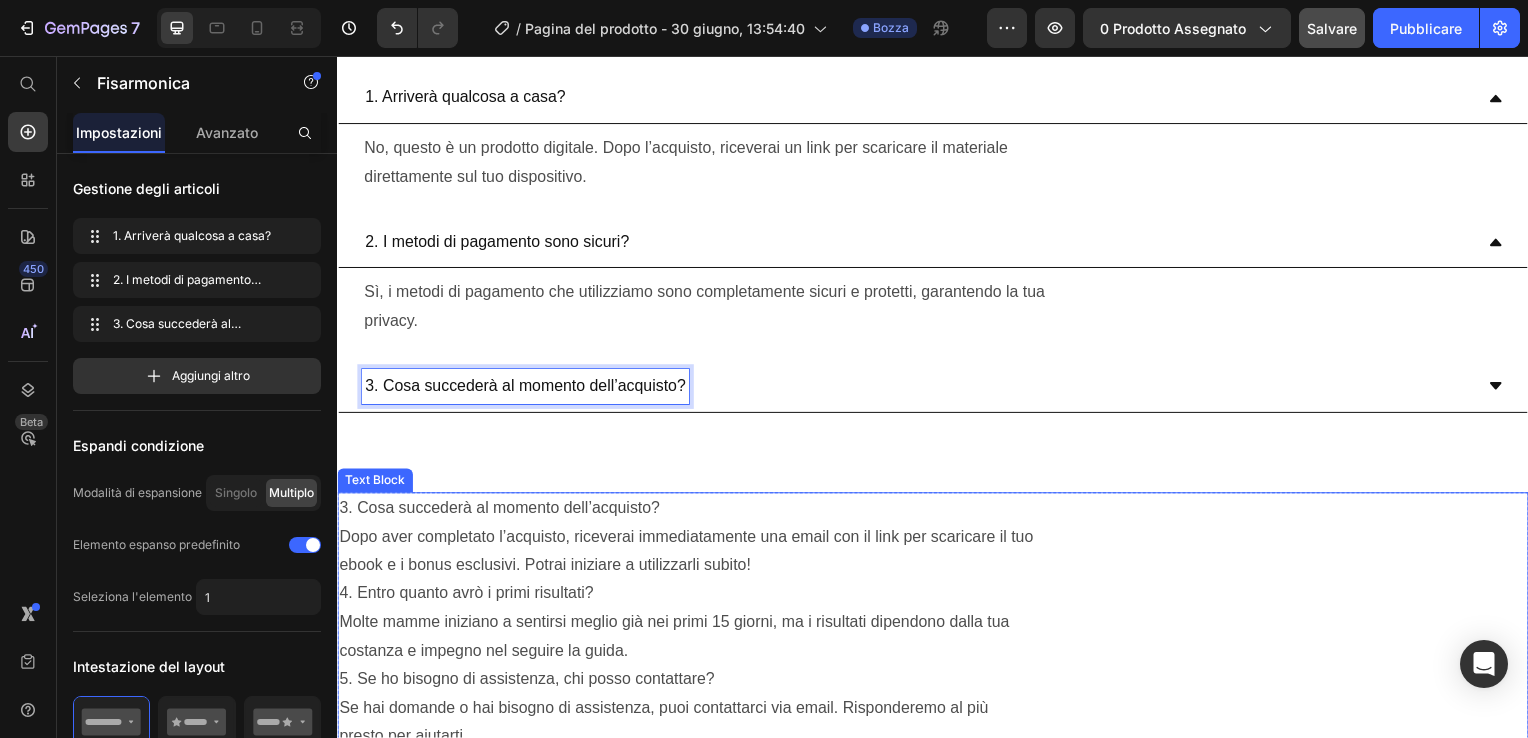 click on "Dopo aver completato l’acquisto, riceverai immediatamente una email con il link per scaricare il tuo ebook e i bonus esclusivi. Potrai iniziare a utilizzarli subito! 4. Entro quanto avrò i primi risultati? Molte mamme iniziano a sentirsi meglio già nei primi 15 giorni, ma i risultati dipendono dalla tua costanza e impegno nel seguire la guida. 5. Se ho bisogno di assistenza, chi posso contattare? Se hai domande o hai bisogno di assistenza, puoi contattarci via email. Risponderemo al più presto per aiutarti. 6. E se non riesco a seguire tutto ogni giorno? Non preoccuparti! La guida è pensata per essere flessibile e adattarsi ai tuoi ritmi. Anche se non segui ogni singolo giorno, ogni passo che fai è un passo verso il tuo benessere. Non c'è giusto o sbagliato, c'è solo il tuo equilibrio. 7. È adatta anche se non è il mio primo figlio? Assolutamente sì. Anche se hai già avuto altri figli, ogni postpartum è diverso. Questa guida ti aiuta mamma. amica che ti aiuta anche nei giorni più incasinati." at bounding box center (937, 872) 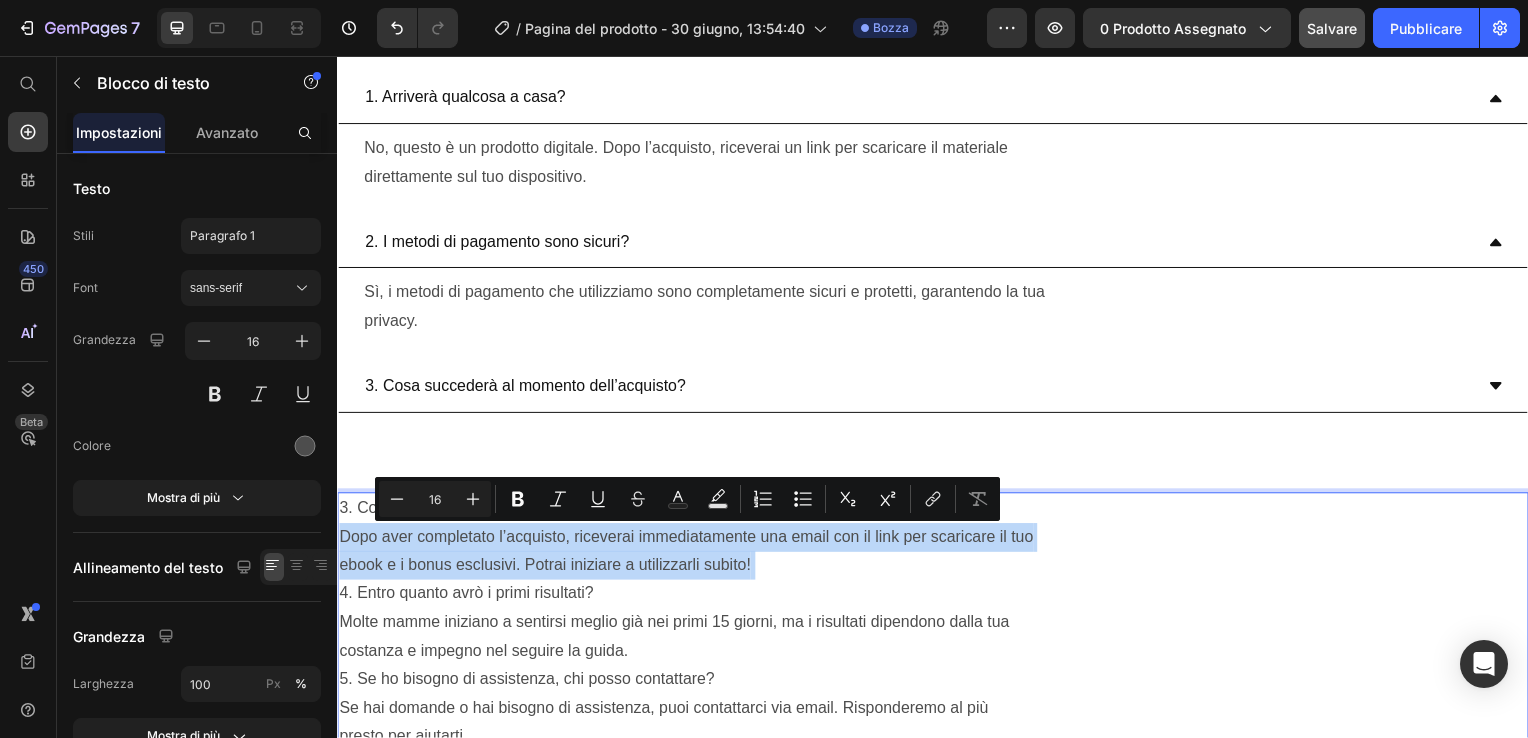 drag, startPoint x: 790, startPoint y: 565, endPoint x: 342, endPoint y: 540, distance: 448.697 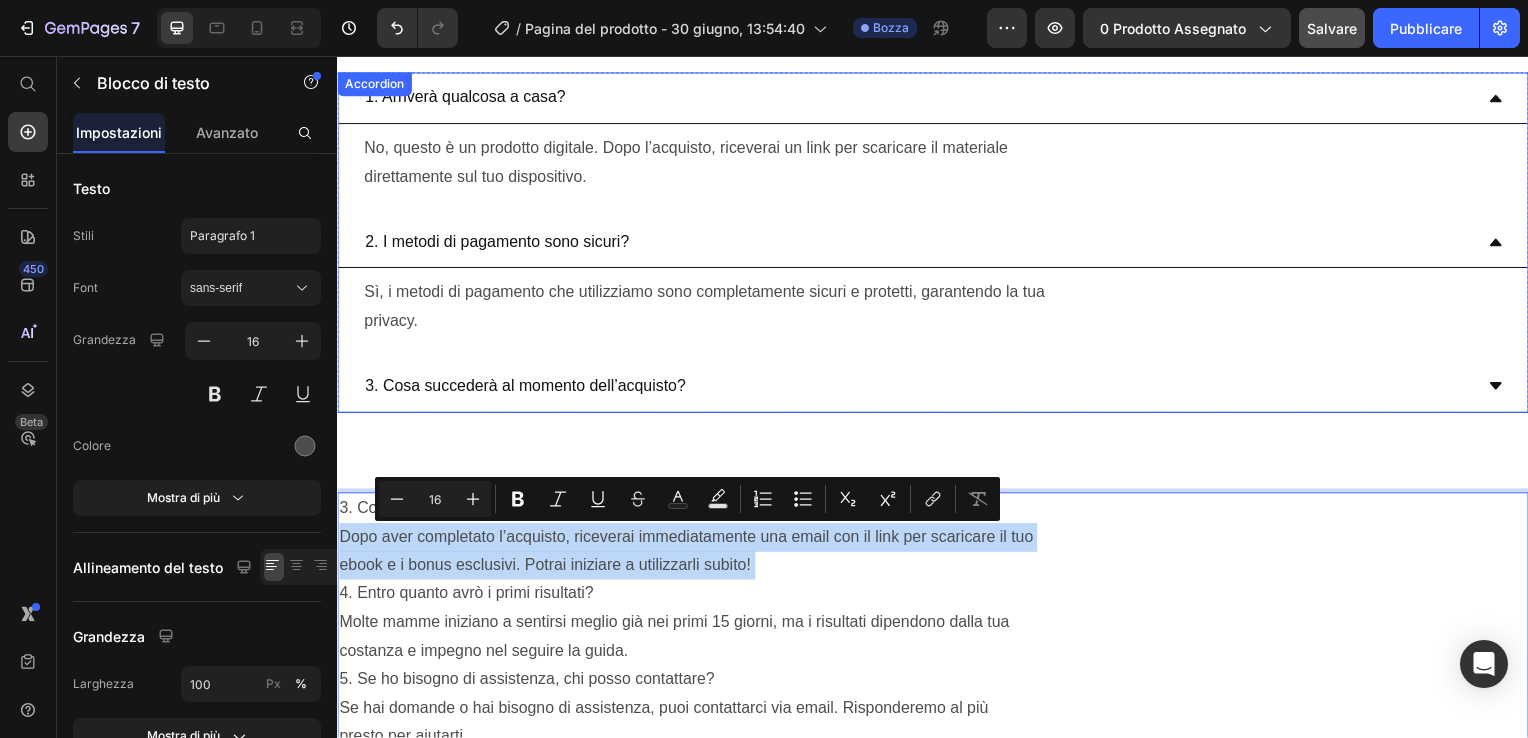 click 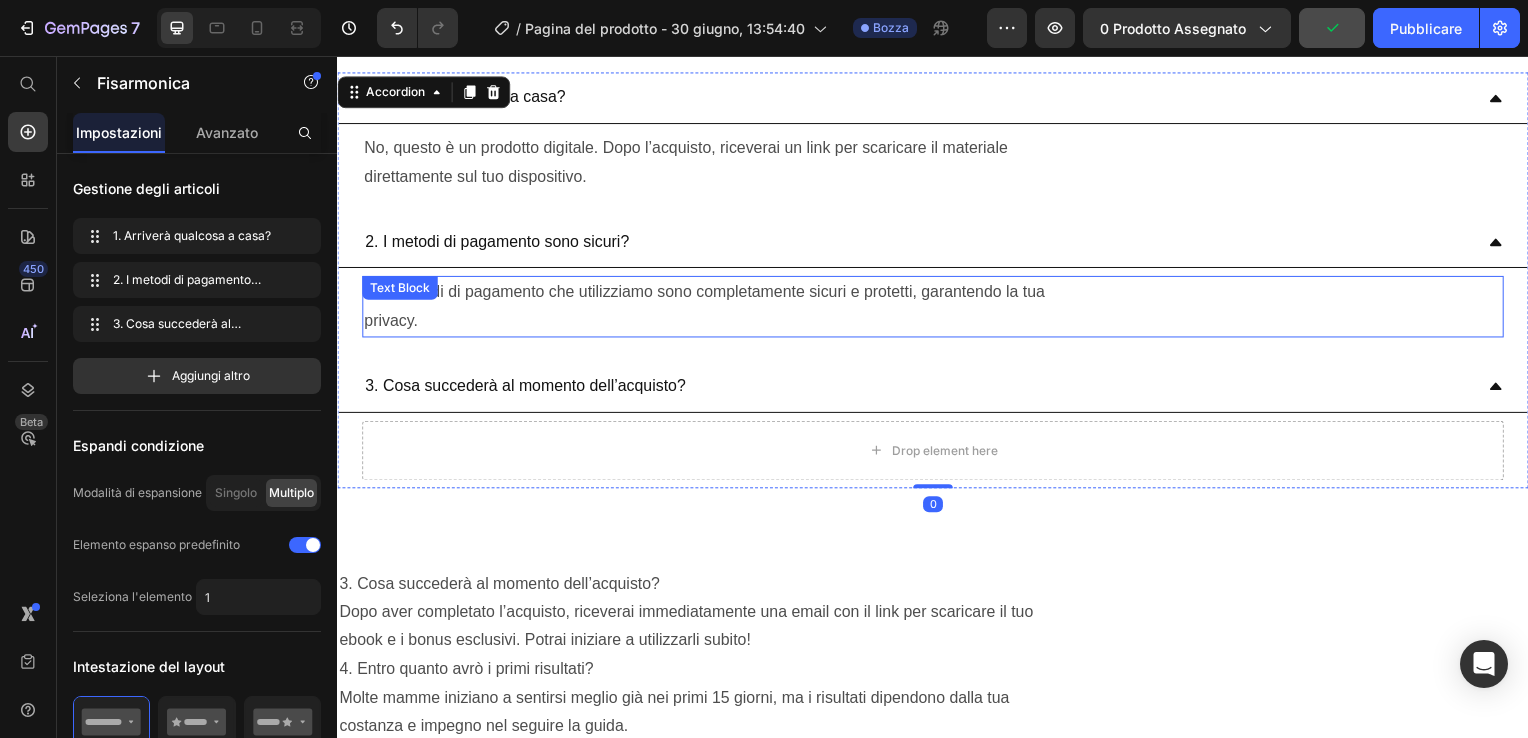 click on "Sì, i metodi di pagamento che utilizziamo sono completamente sicuri e protetti, garantendo la tua privacy." at bounding box center (937, 309) 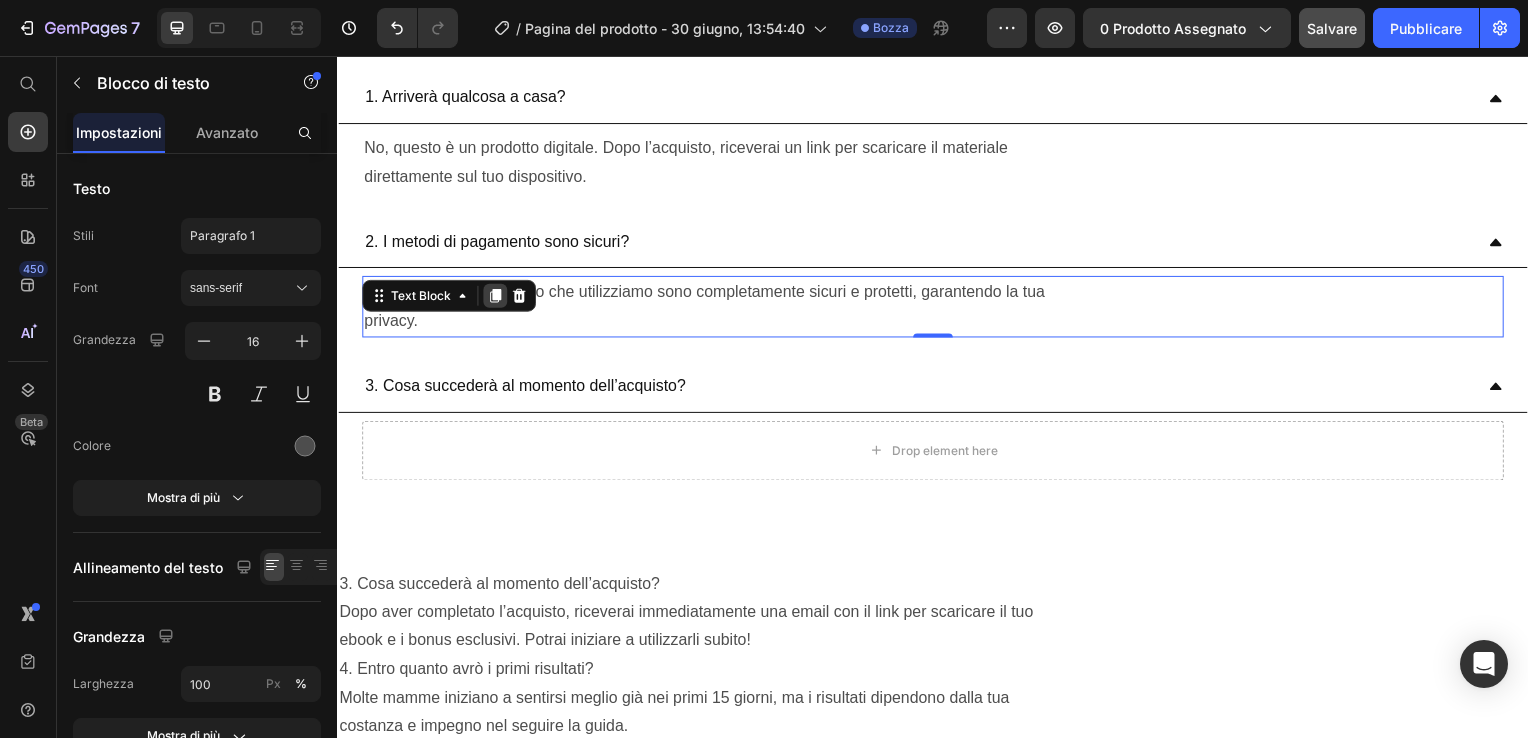 click 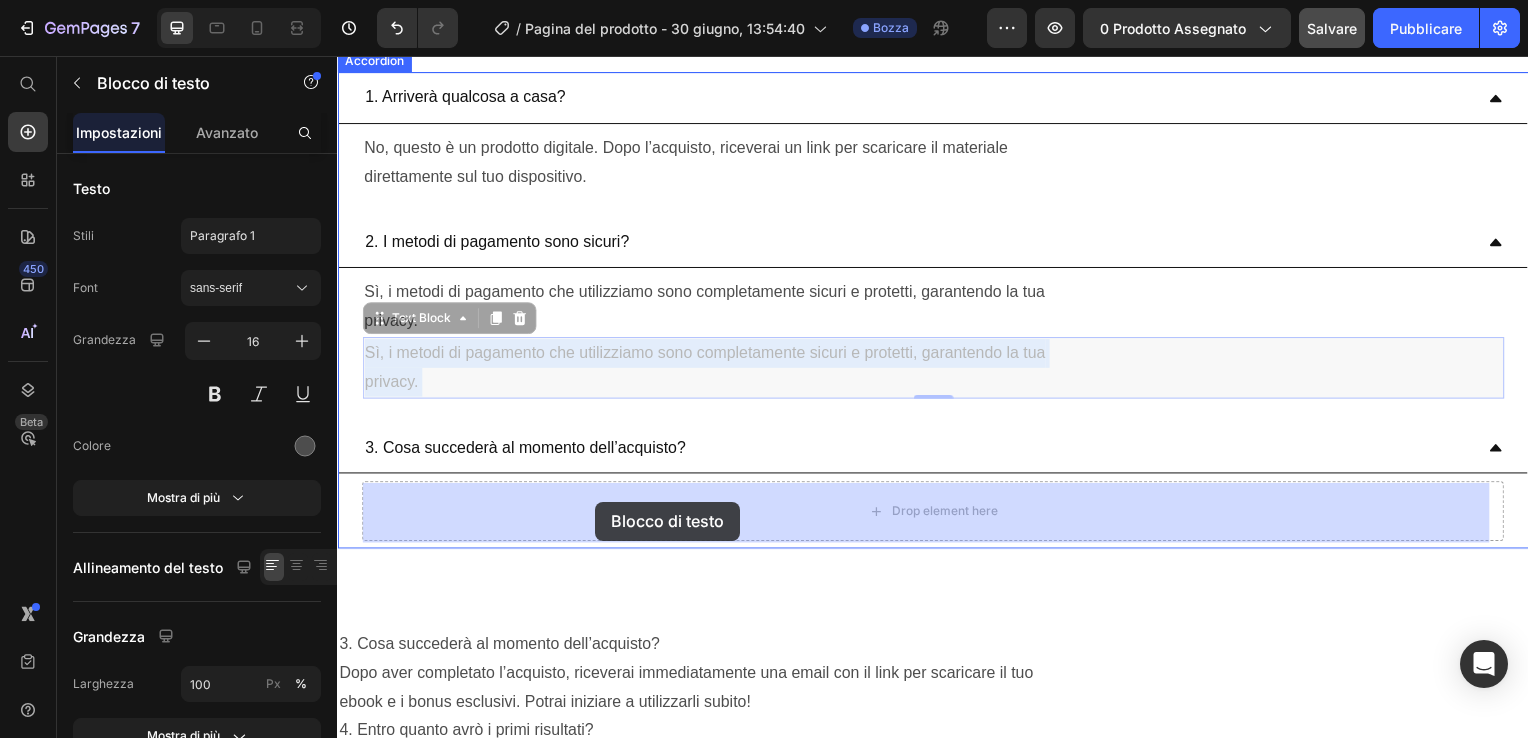 drag, startPoint x: 610, startPoint y: 361, endPoint x: 597, endPoint y: 505, distance: 144.58562 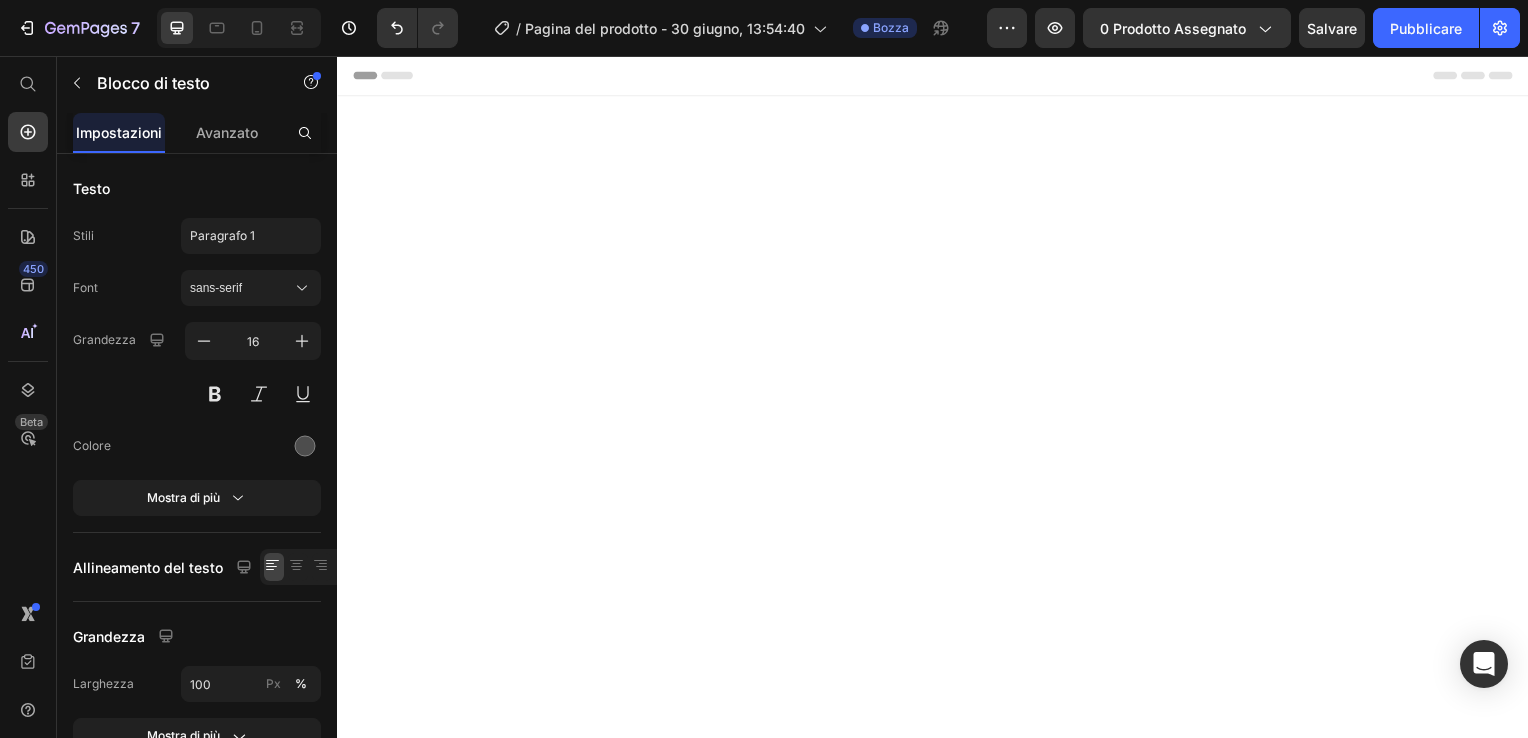 scroll, scrollTop: 11841, scrollLeft: 0, axis: vertical 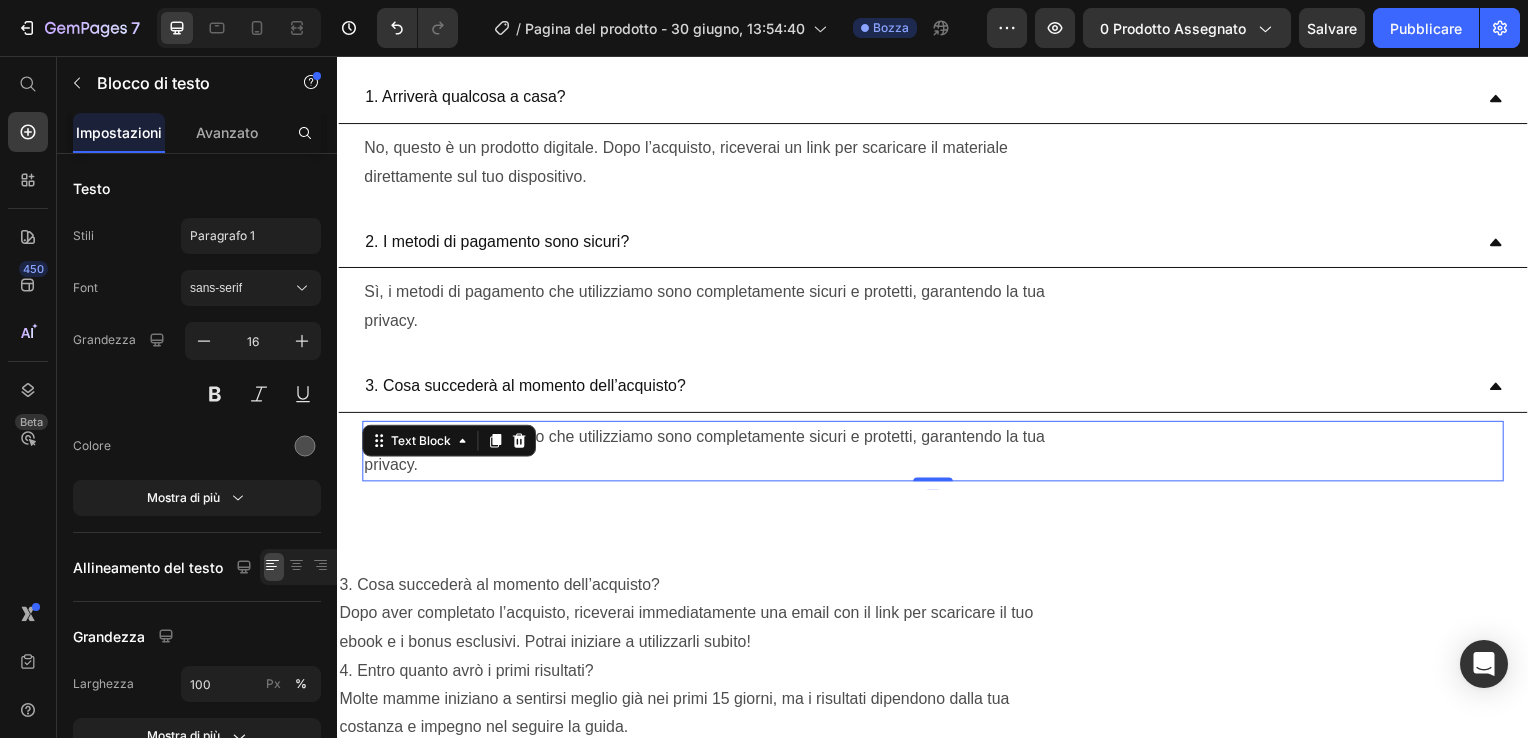 click on "Sì, i metodi di pagamento che utilizziamo sono completamente sicuri e protetti, garantendo la tua privacy." at bounding box center [937, 455] 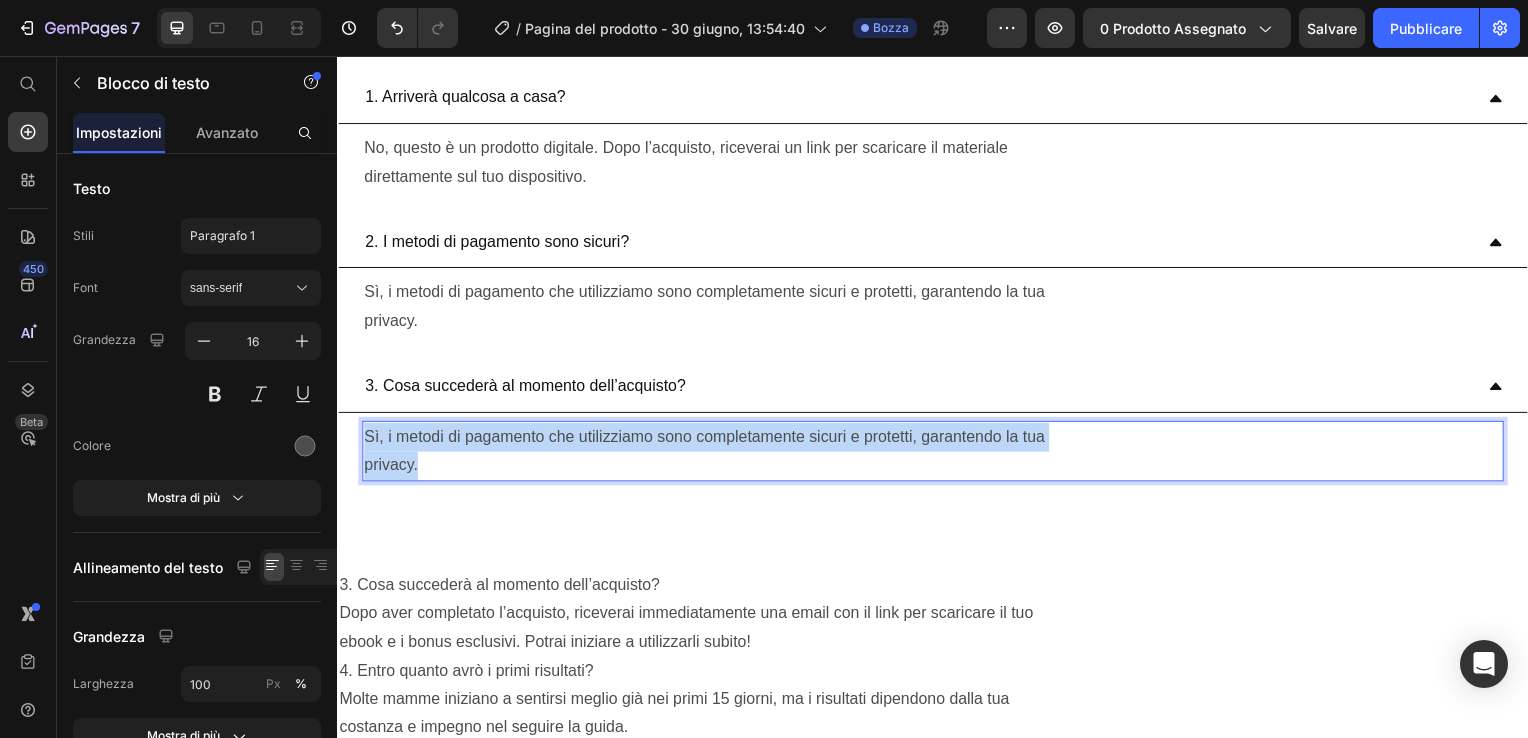 drag, startPoint x: 571, startPoint y: 470, endPoint x: 365, endPoint y: 447, distance: 207.28 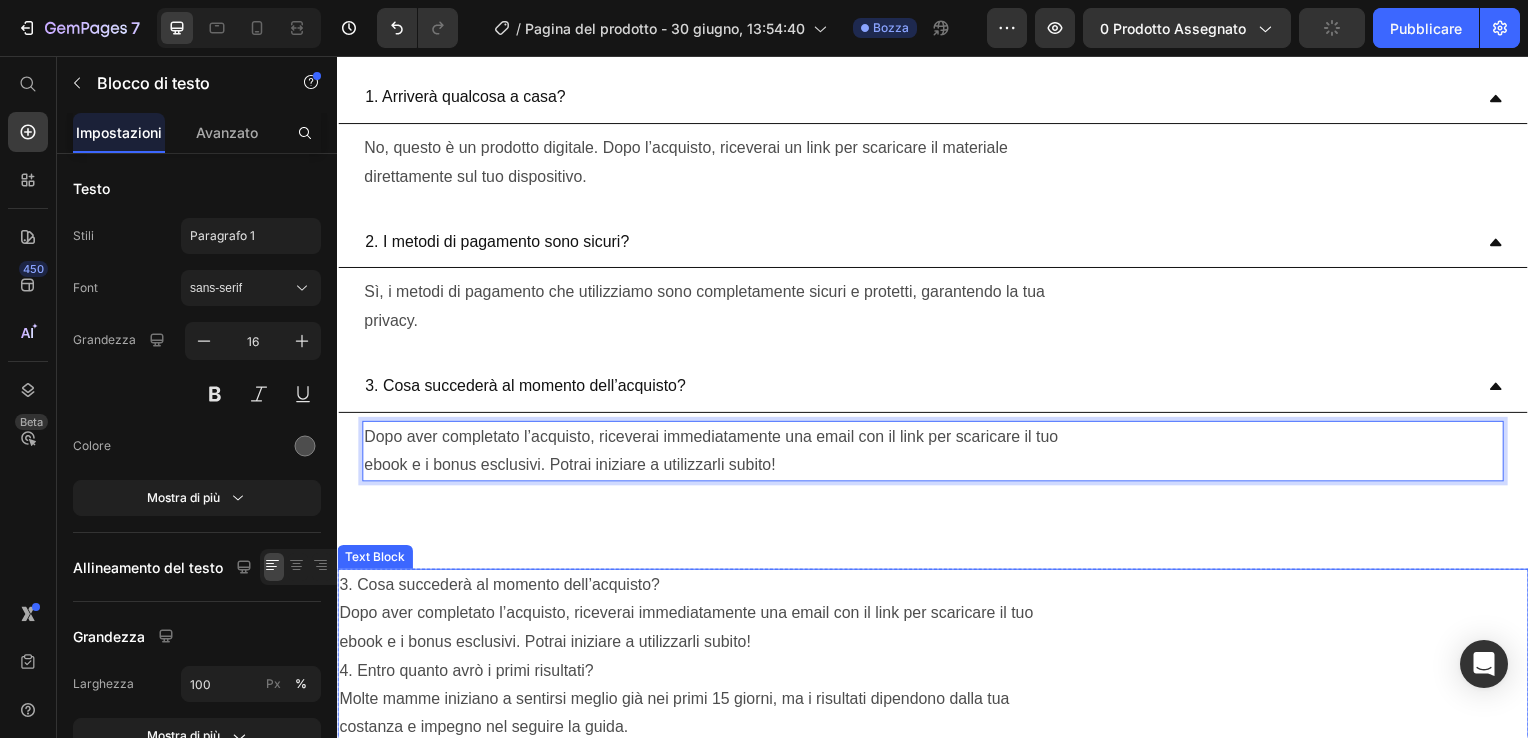 click on "Dopo aver completato l’acquisto, riceverai immediatamente una email con il link per scaricare il tuo ebook e i bonus esclusivi. Potrai iniziare a utilizzarli subito! 4. Entro quanto avrò i primi risultati? Molte mamme iniziano a sentirsi meglio già nei primi 15 giorni, ma i risultati dipendono dalla tua costanza e impegno nel seguire la guida. 5. Se ho bisogno di assistenza, chi posso contattare? Se hai domande o hai bisogno di assistenza, puoi contattarci via email. Risponderemo al più presto per aiutarti. 6. E se non riesco a seguire tutto ogni giorno? Non preoccuparti! La guida è pensata per essere flessibile e adattarsi ai tuoi ritmi. Anche se non segui ogni singolo giorno, ogni passo che fai è un passo verso il tuo benessere. Non c'è giusto o sbagliato, c'è solo il tuo equilibrio. 7. È adatta anche se non è il mio primo figlio? Assolutamente sì. Anche se hai già avuto altri figli, ogni postpartum è diverso. Questa guida ti aiuta mamma. amica che ti aiuta anche nei giorni più incasinati." at bounding box center [937, 949] 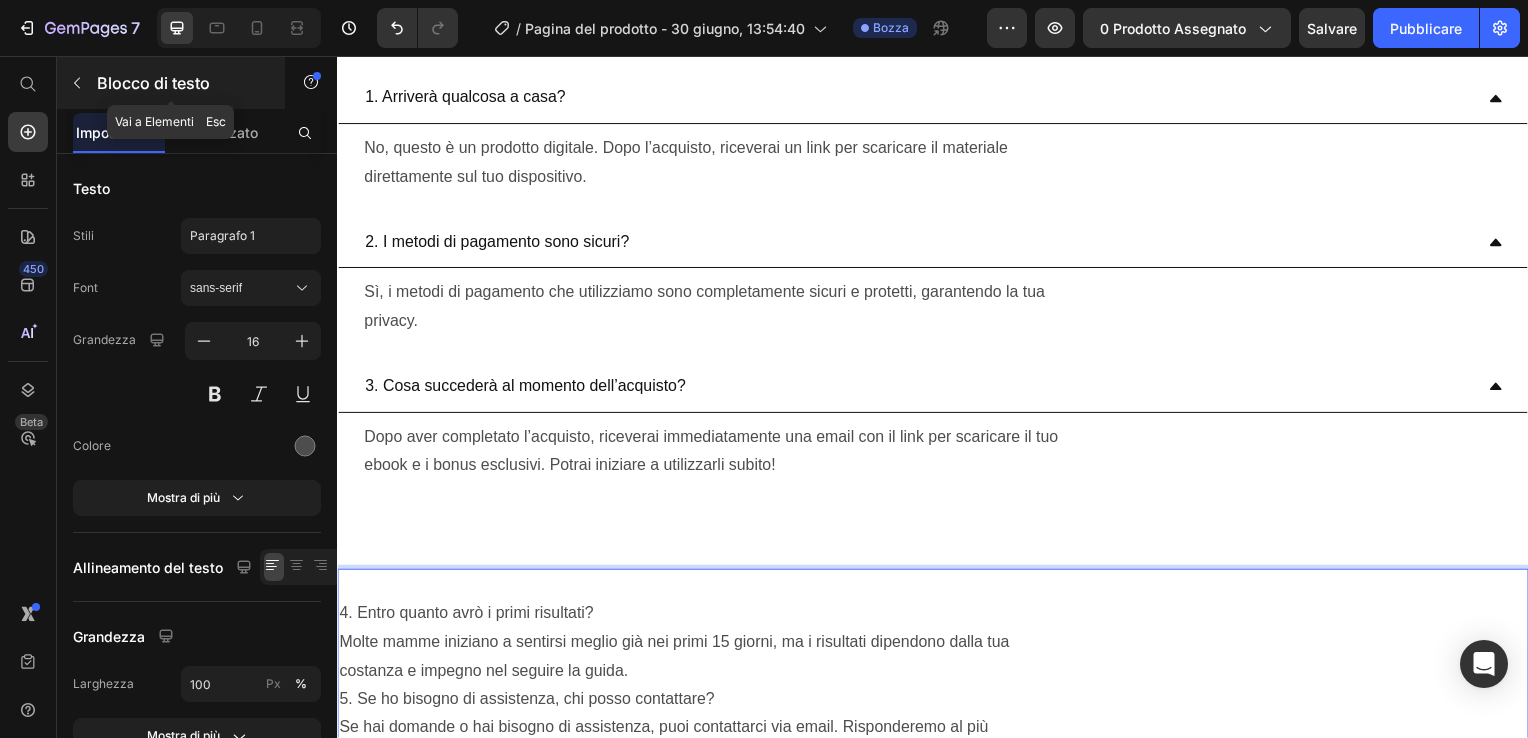 click 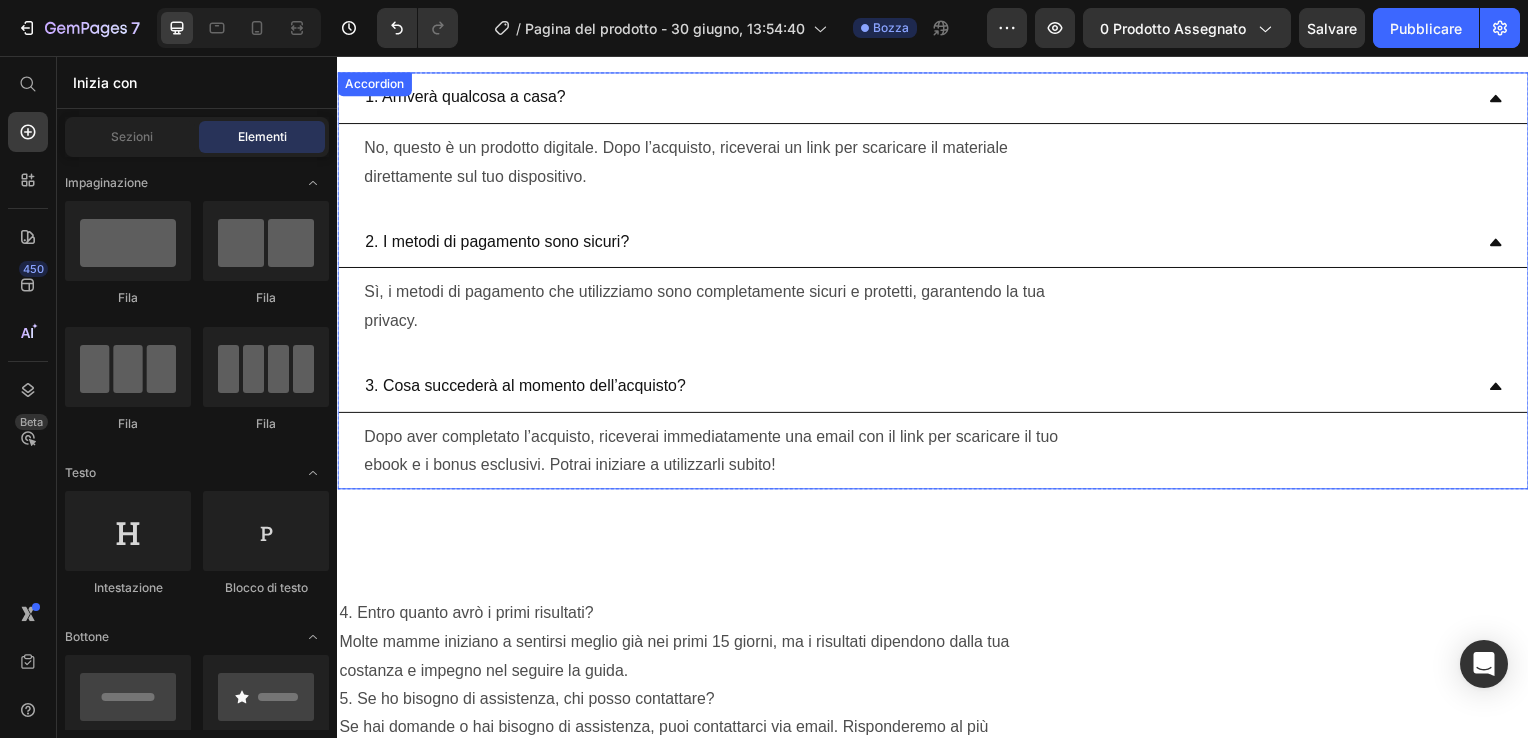 click on "No, questo è un prodotto digitale. Dopo l’acquisto, riceverai un link per scaricare il materiale direttamente sul tuo dispositivo. Text Block" at bounding box center [937, 164] 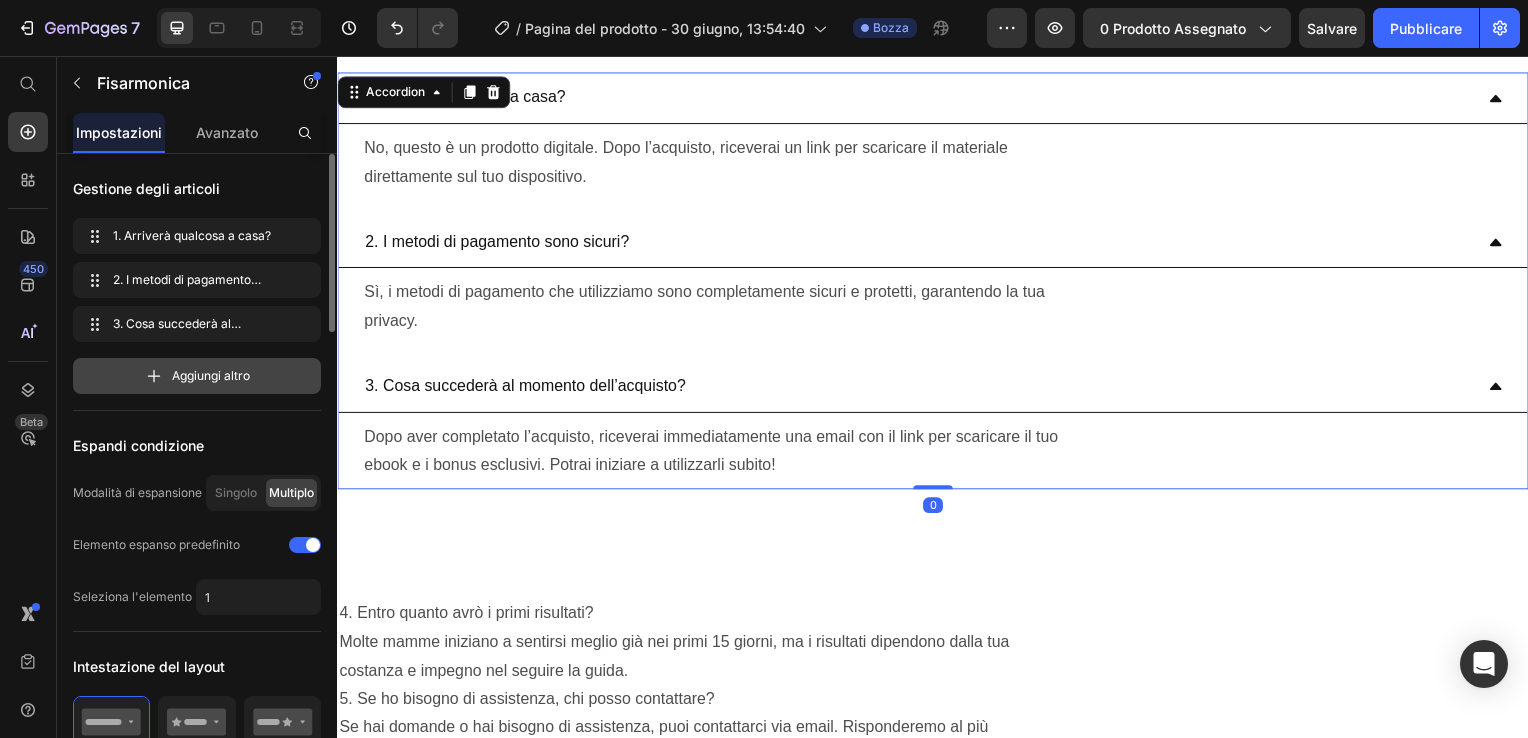click on "Aggiungi altro" at bounding box center (197, 376) 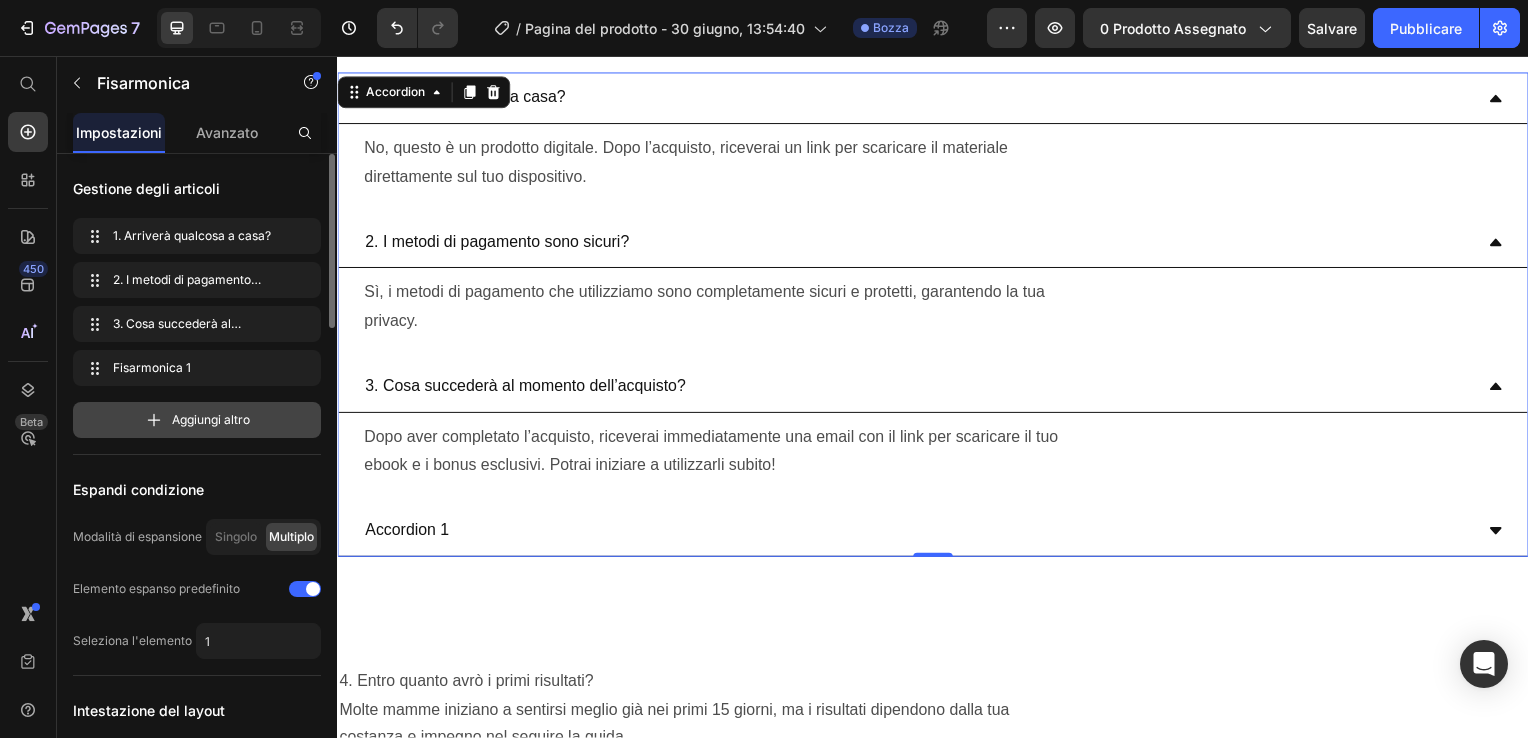 click on "Aggiungi altro" at bounding box center (211, 420) 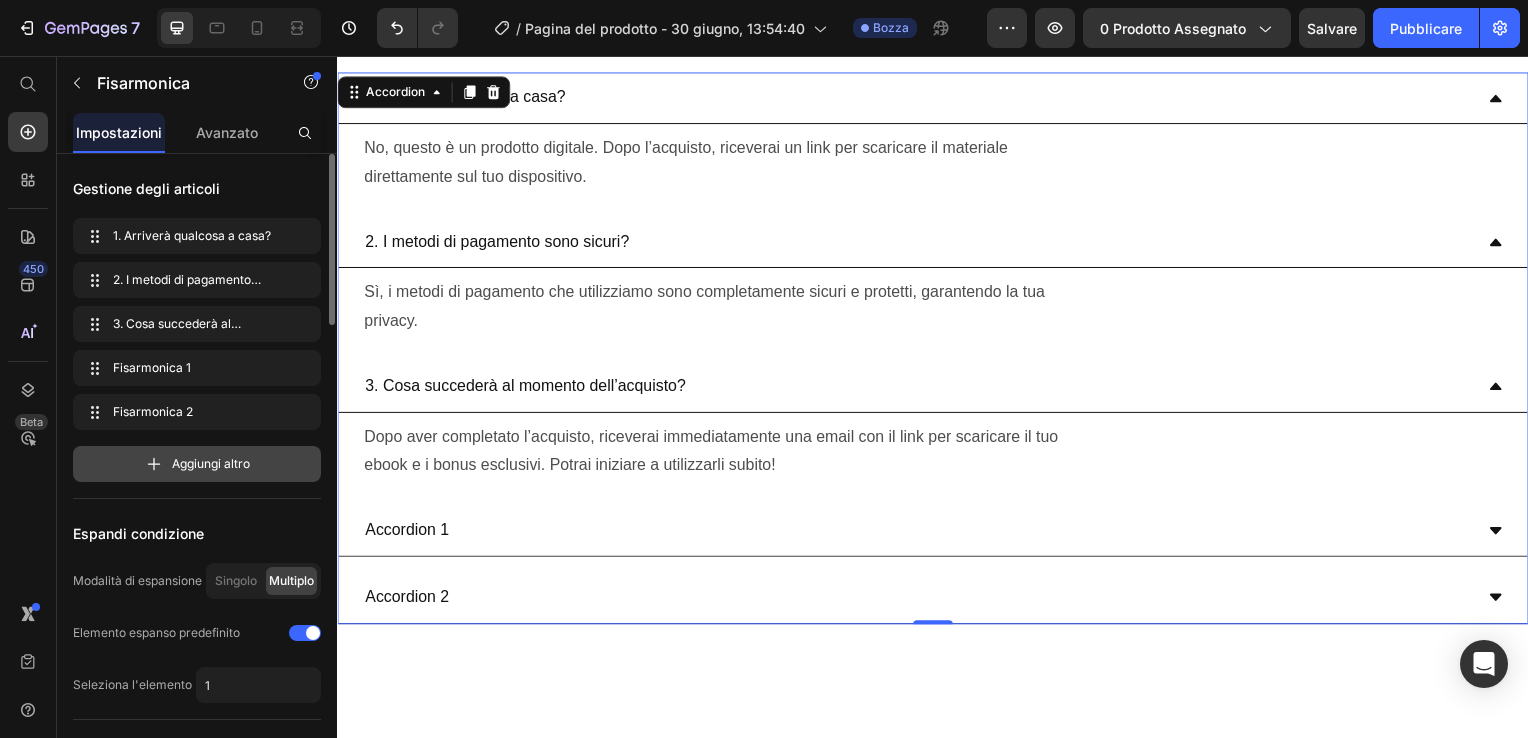 click on "Aggiungi altro" at bounding box center (211, 464) 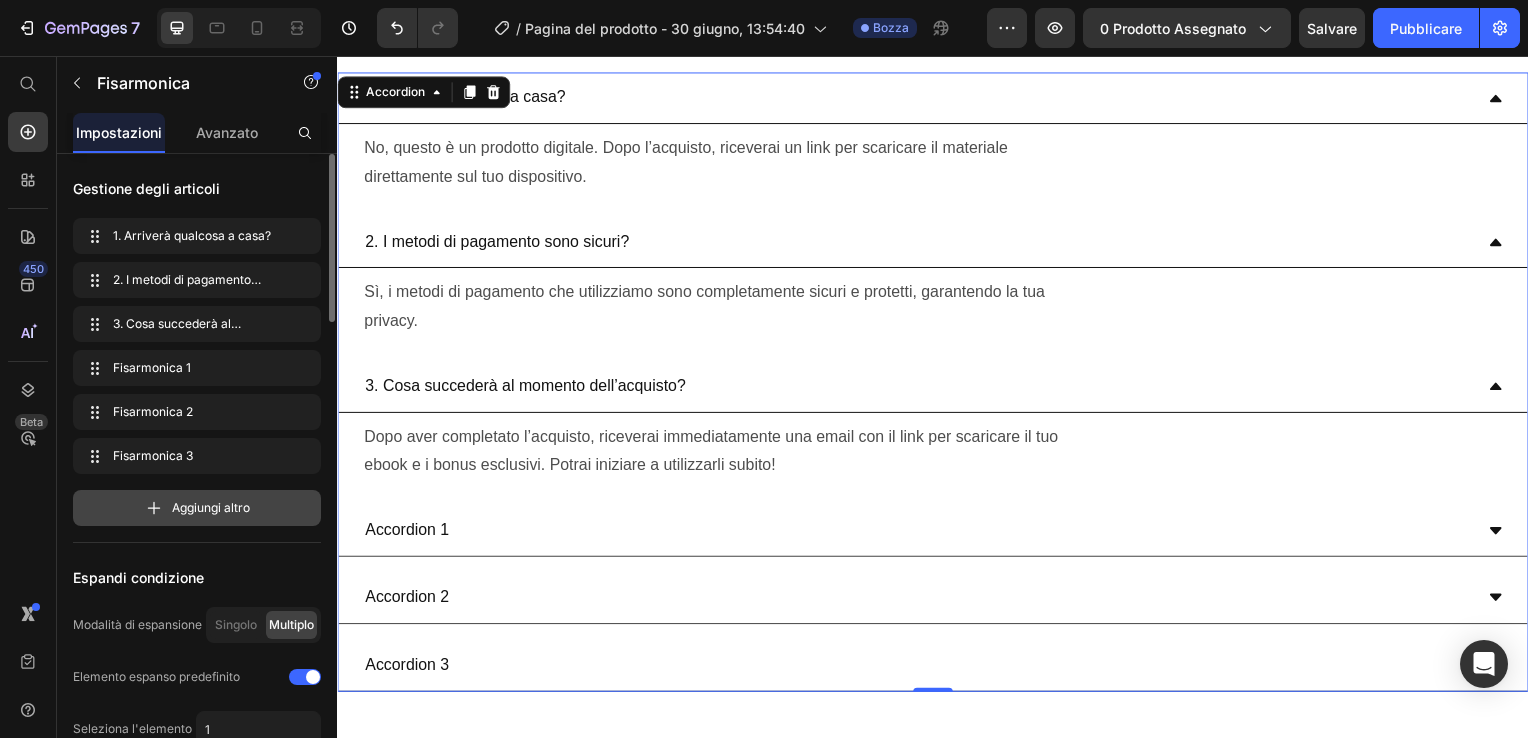 click on "Aggiungi altro" at bounding box center (211, 508) 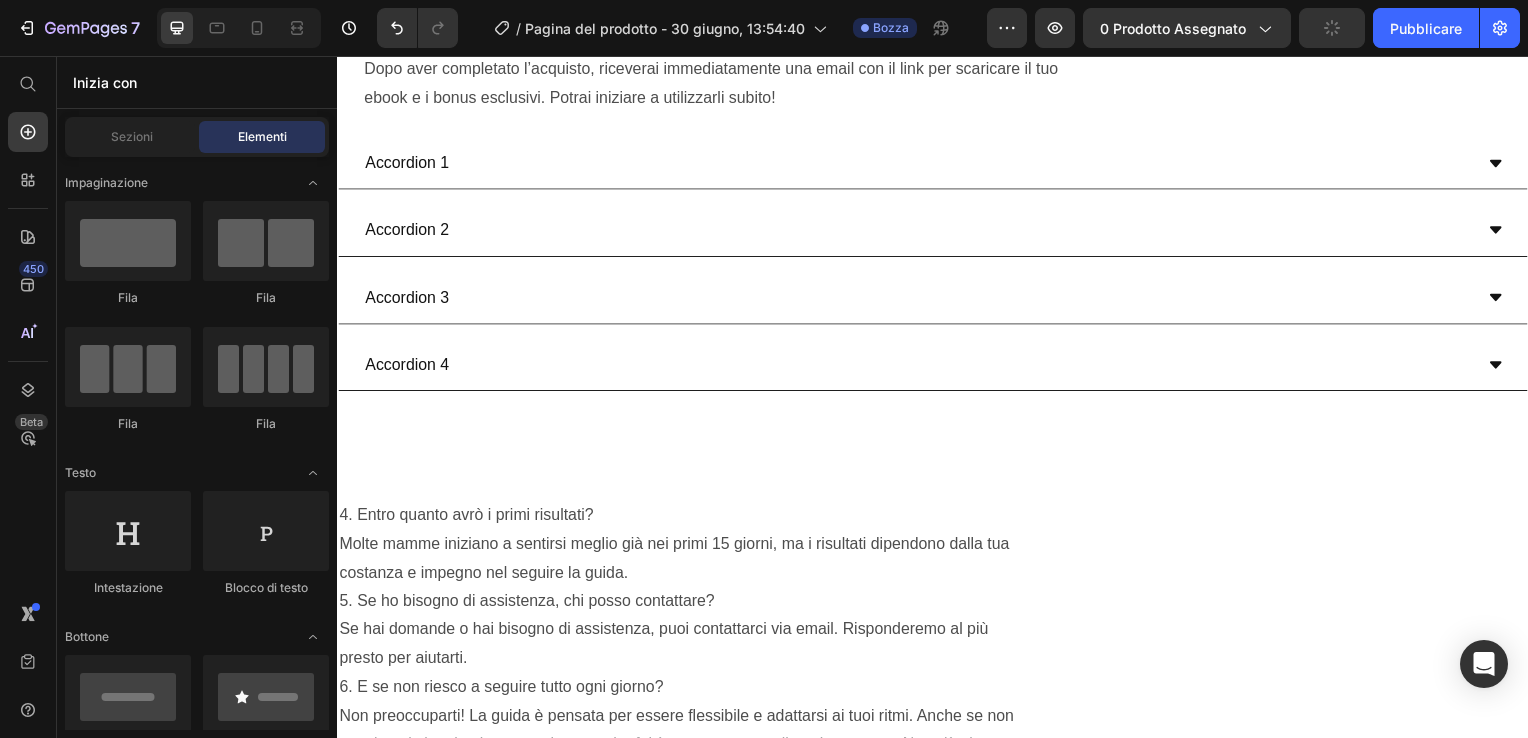 scroll, scrollTop: 12244, scrollLeft: 0, axis: vertical 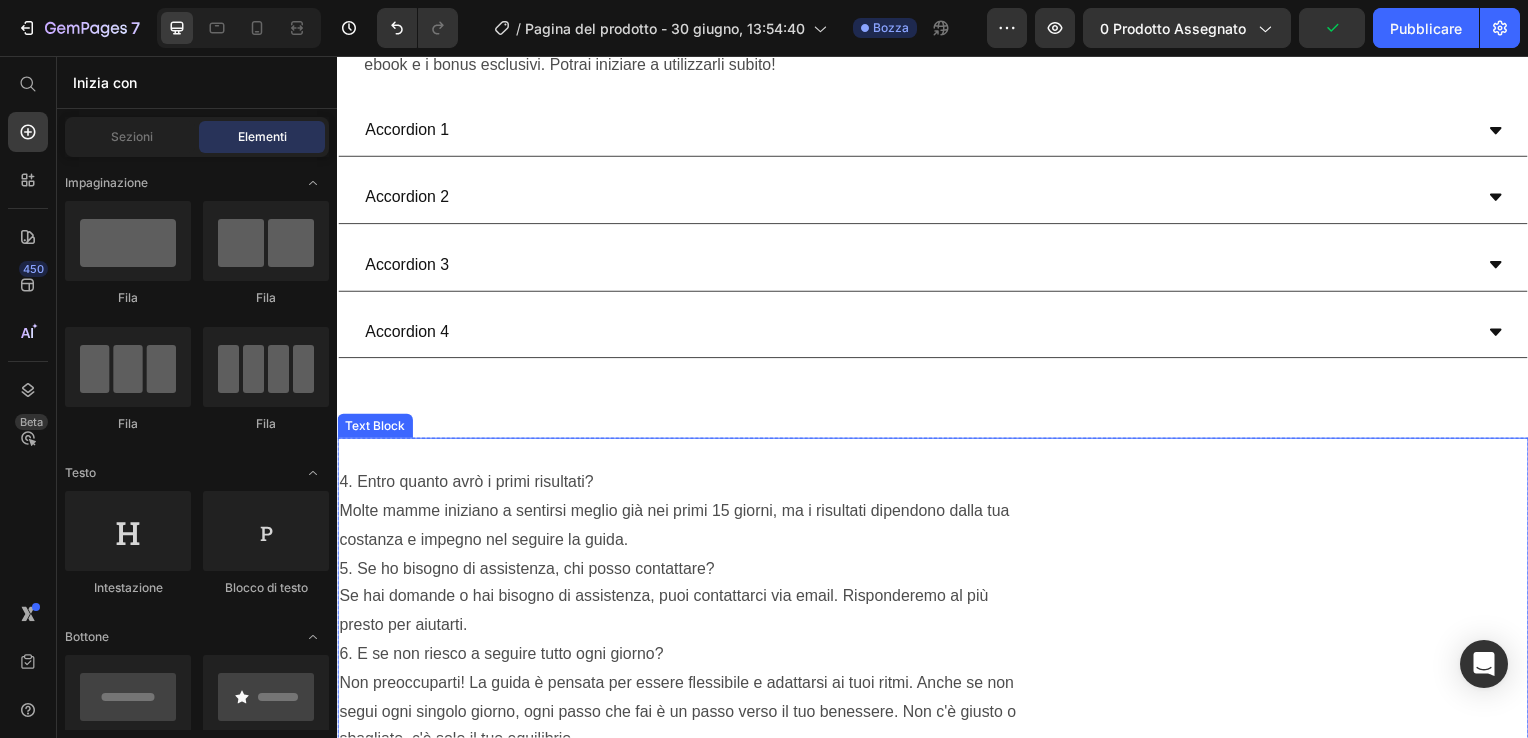 click on "⁠⁠⁠⁠⁠⁠⁠ 4. Entro quanto avrò i primi risultati? Molte mamme iniziano a sentirsi meglio già nei primi 15 giorni, ma i risultati dipendono dalla tua costanza e impegno nel seguire la guida. 5. Se ho bisogno di assistenza, chi posso contattare? Se hai domande o hai bisogno di assistenza, puoi contattarci via email. Risponderemo al più presto per aiutarti. 6. E se non riesco a seguire tutto ogni giorno? Non preoccuparti! La guida è pensata per essere flessibile e adattarsi ai tuoi ritmi. Anche se non segui ogni singolo giorno, ogni passo che fai è un passo verso il tuo benessere. Non c'è giusto o sbagliato, c'è solo il tuo equilibrio. 7. È adatta anche se non è il mio primo figlio? Assolutamente sì. Anche se hai già avuto altri figli, ogni postpartum è diverso. Questa guida ti aiuta ad affrontare con più consapevolezza e leggerezza anche un secondo o terzo percorso da mamma. 8. E se mi sento ancora troppo fragile per iniziare qualcosa di nuovo?" at bounding box center [937, 774] 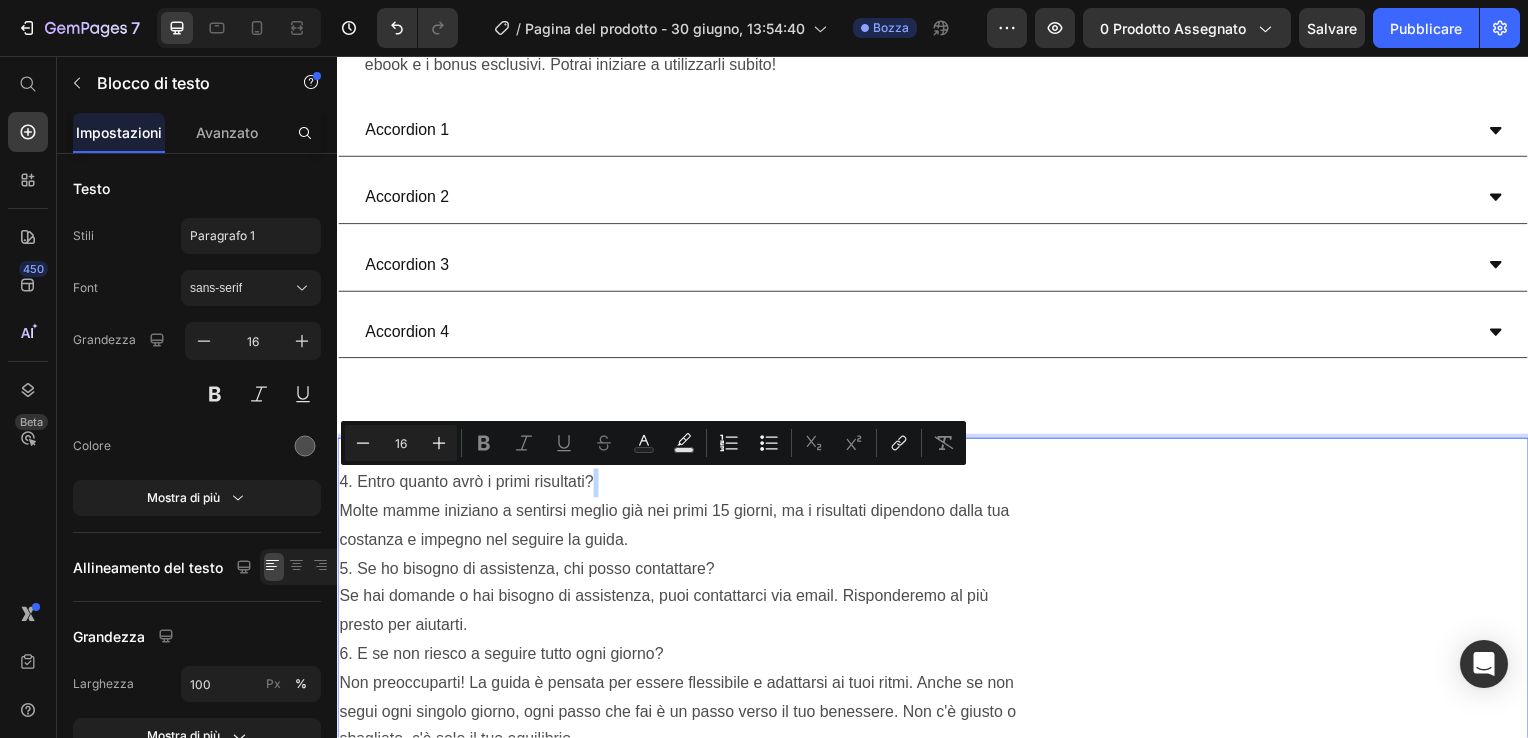 click on "4. Entro quanto avrò i primi risultati? Molte mamme iniziano a sentirsi meglio già nei primi 15 giorni, ma i risultati dipendono dalla tua costanza e impegno nel seguire la guida. 5. Se ho bisogno di assistenza, chi posso contattare? Se hai domande o hai bisogno di assistenza, puoi contattarci via email. Risponderemo al più presto per aiutarti. 6. E se non riesco a seguire tutto ogni giorno? Non preoccuparti! La guida è pensata per essere flessibile e adattarsi ai tuoi ritmi. Anche se non segui ogni singolo giorno, ogni passo che fai è un passo verso il tuo benessere. Non c'è giusto o sbagliato, c'è solo il tuo equilibrio. 7. È adatta anche se non è il mio primo figlio? Assolutamente sì. Anche se hai già avuto altri figli, ogni postpartum è diverso. Questa guida ti aiuta ad affrontare con più consapevolezza e leggerezza anche un secondo o terzo percorso da mamma. 8. E se mi sento ancora troppo fragile per iniziare qualcosa di nuovo? amica che ti aiuta anche nei giorni più incasinati." at bounding box center (937, 774) 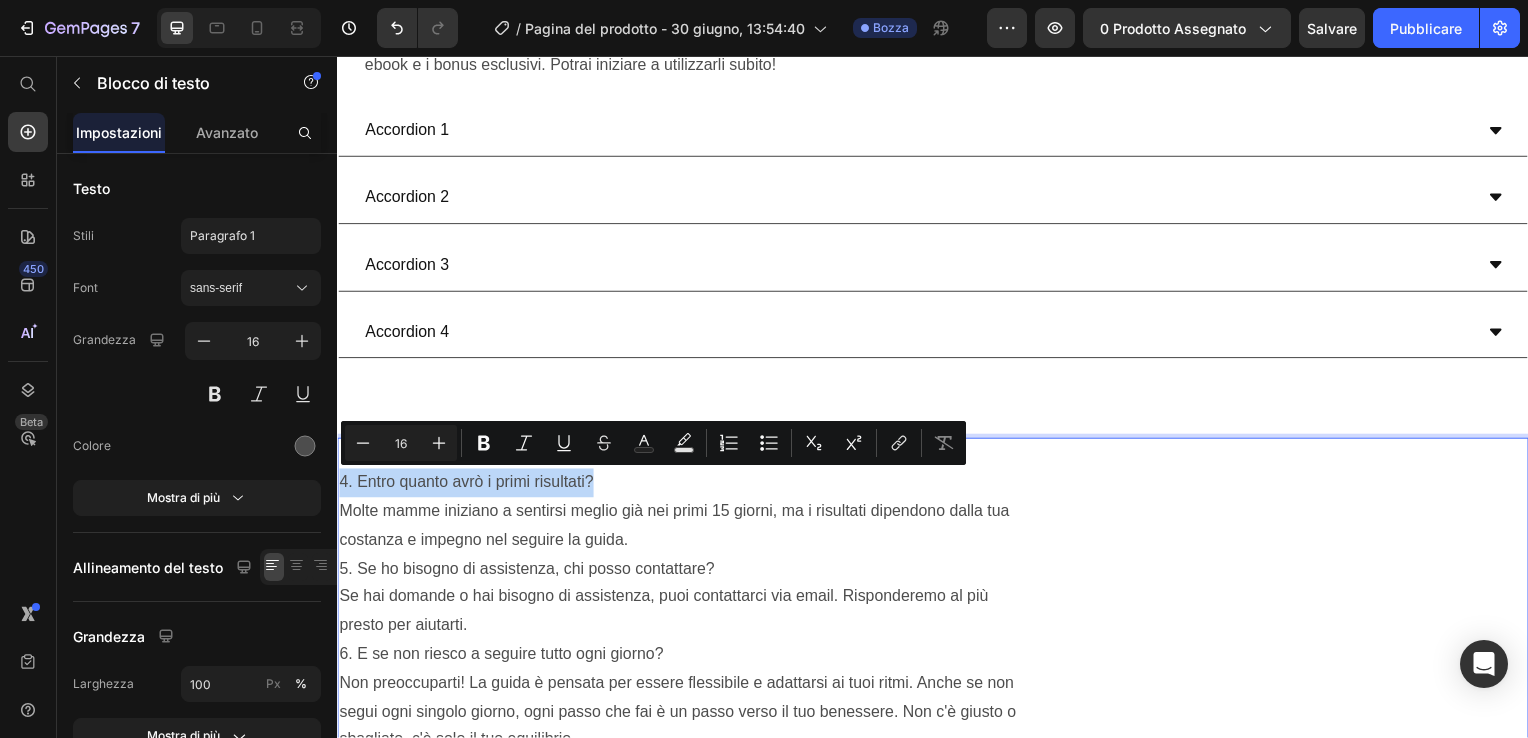 drag, startPoint x: 597, startPoint y: 489, endPoint x: 300, endPoint y: 482, distance: 297.0825 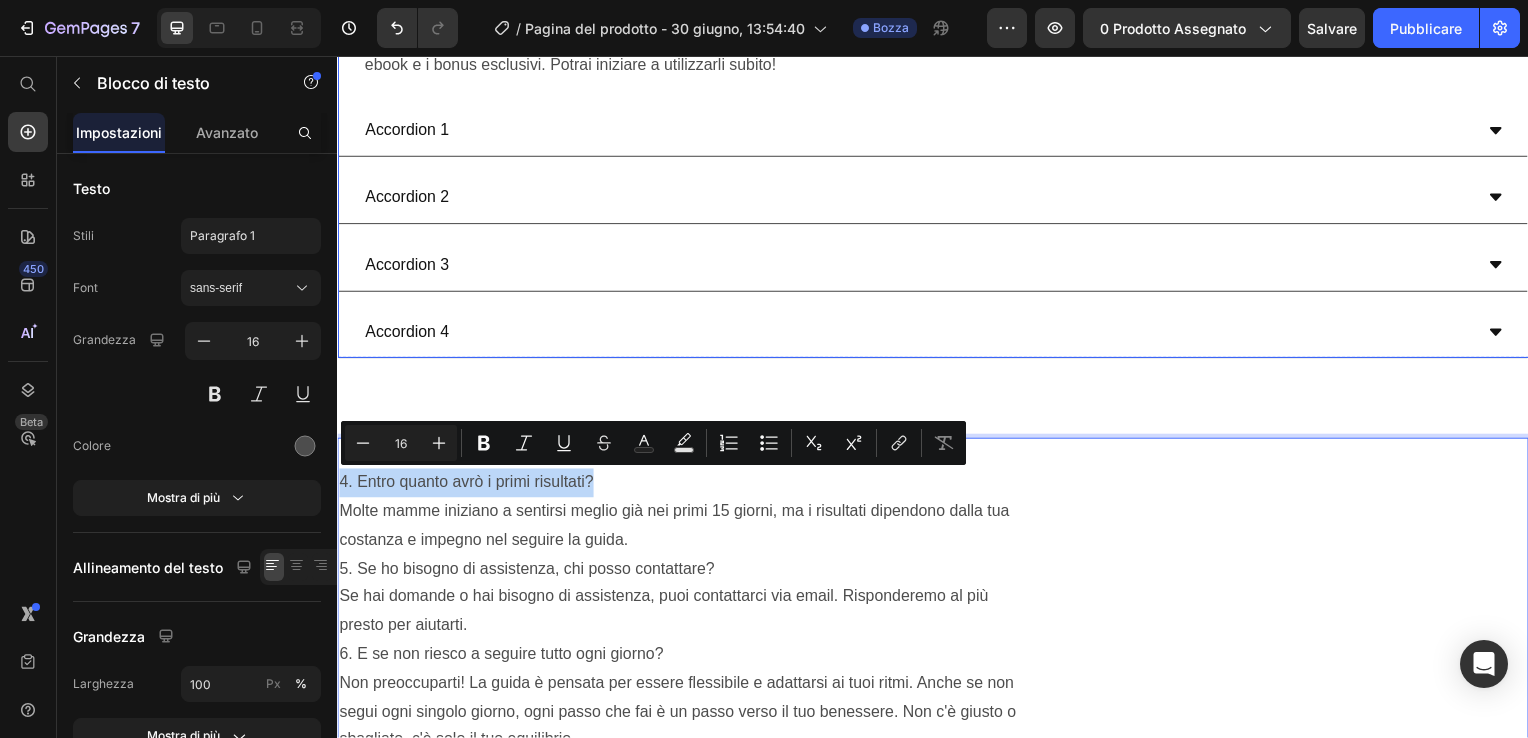 click on "Accordion 1" at bounding box center (407, 131) 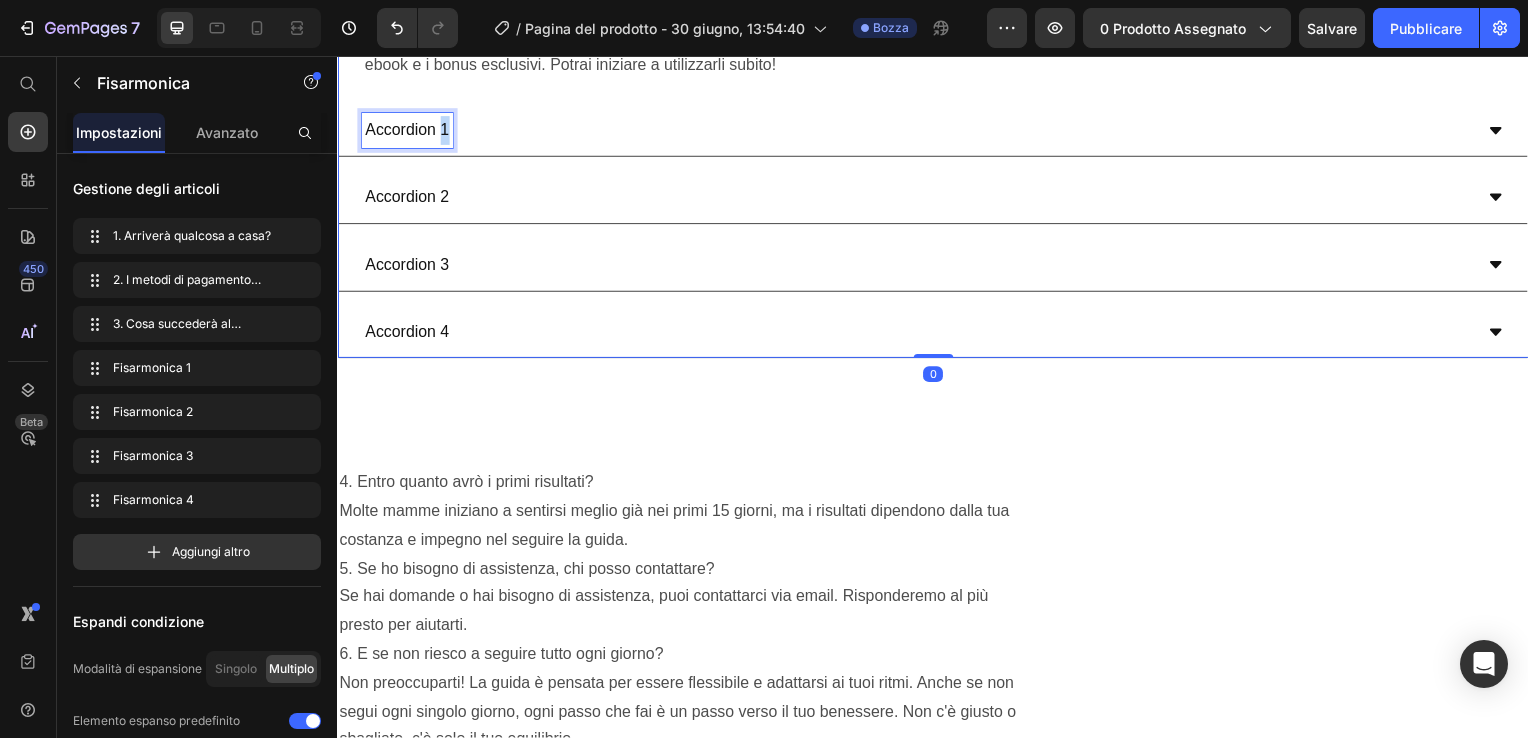 click on "Accordion 1" at bounding box center (407, 131) 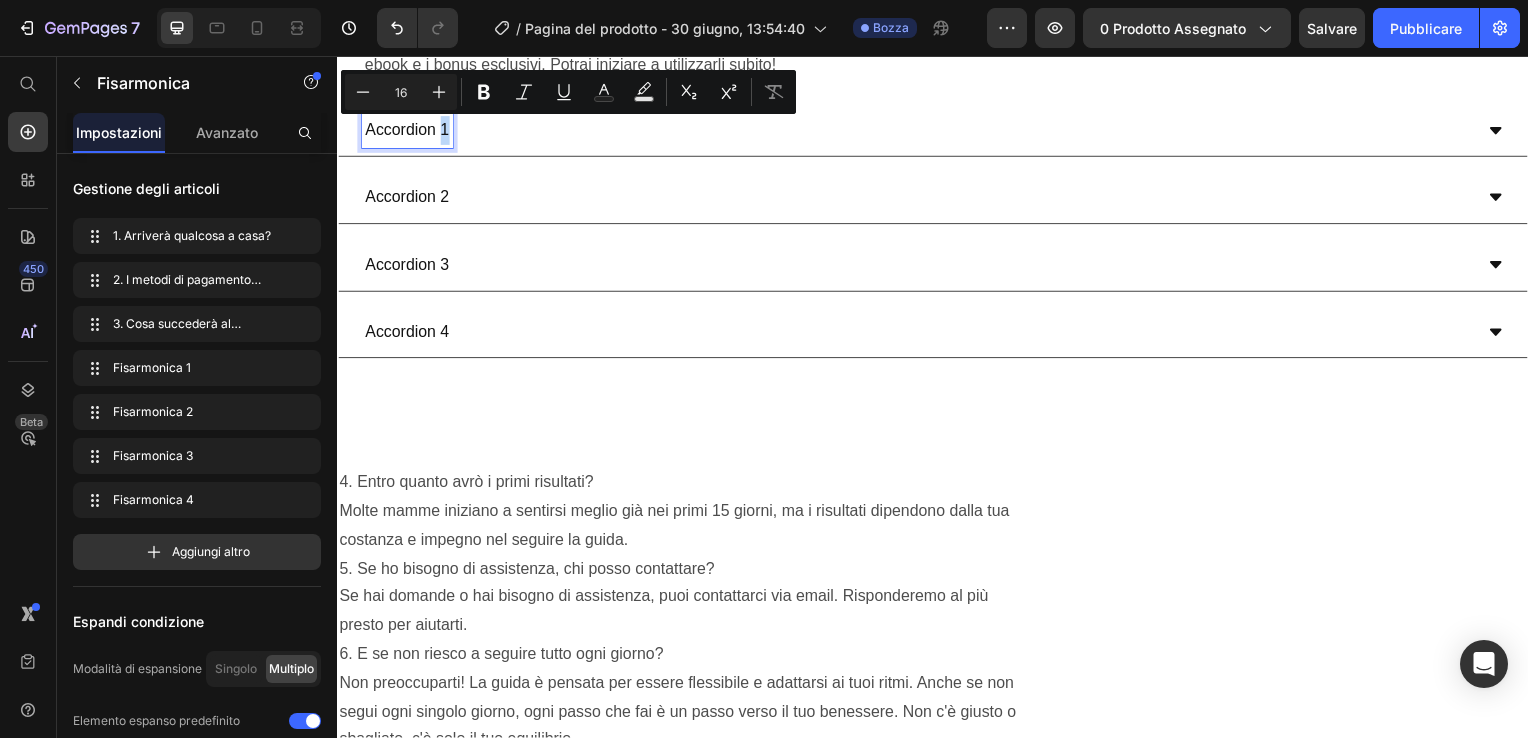 click on "Accordion 1" at bounding box center (407, 131) 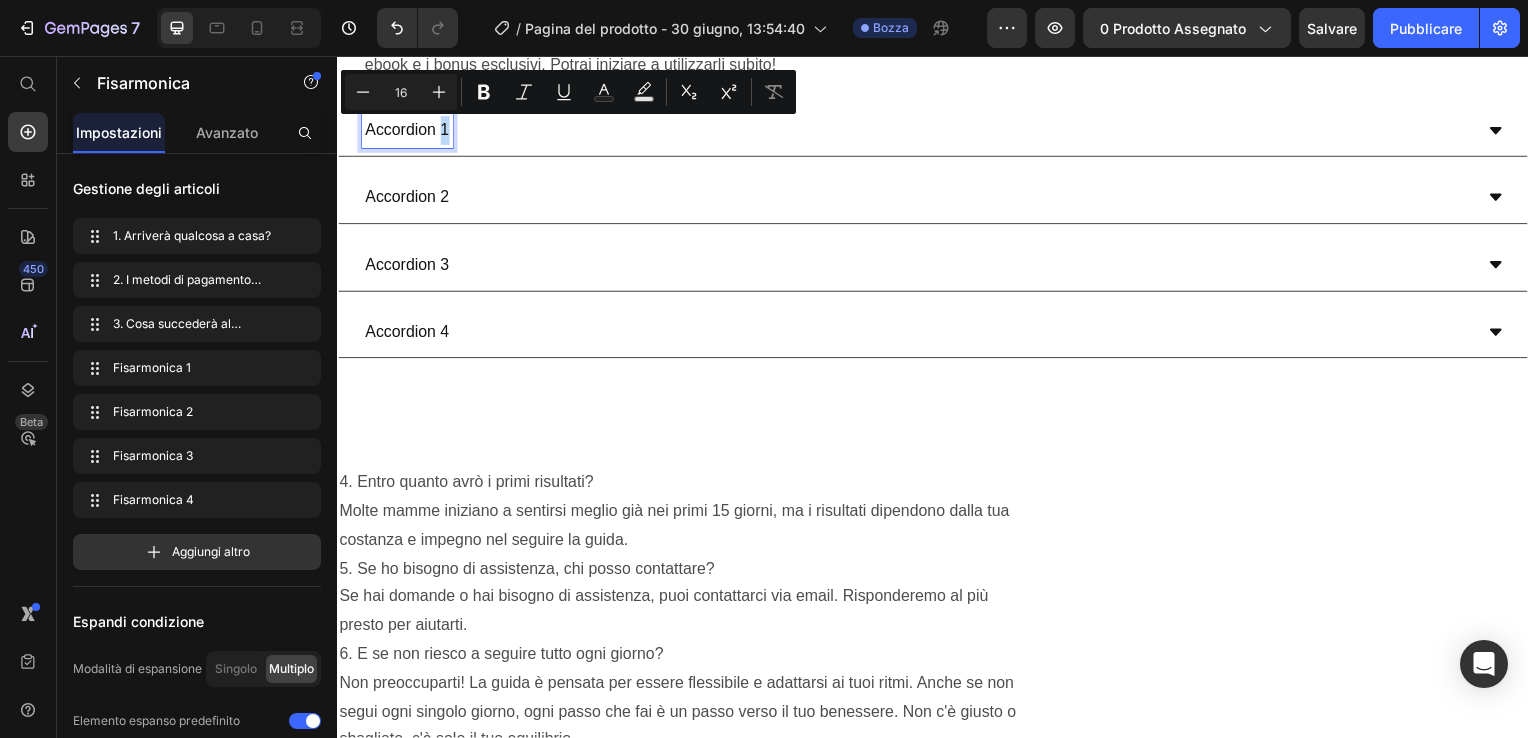 click on "Accordion 1" at bounding box center (407, 131) 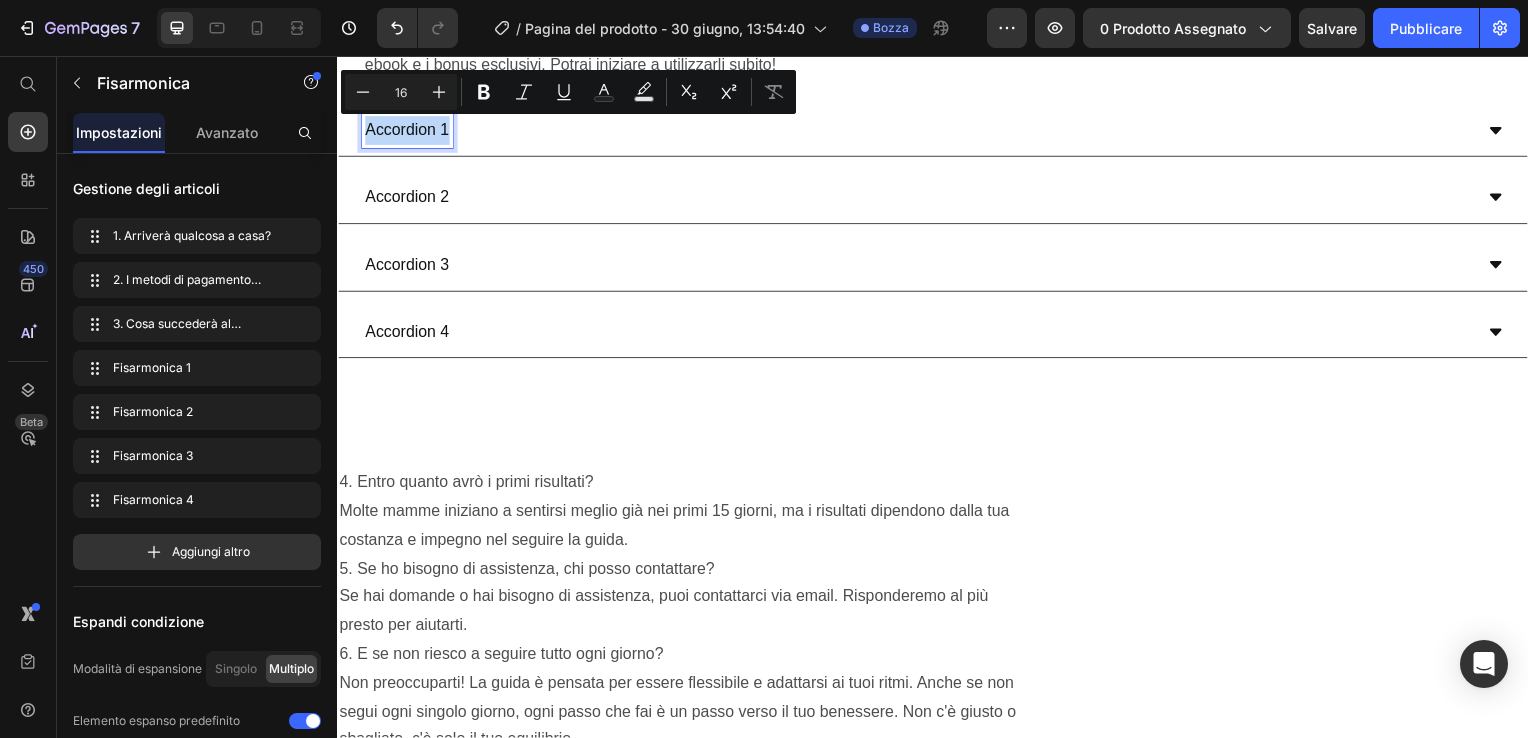 drag, startPoint x: 450, startPoint y: 128, endPoint x: 367, endPoint y: 133, distance: 83.15047 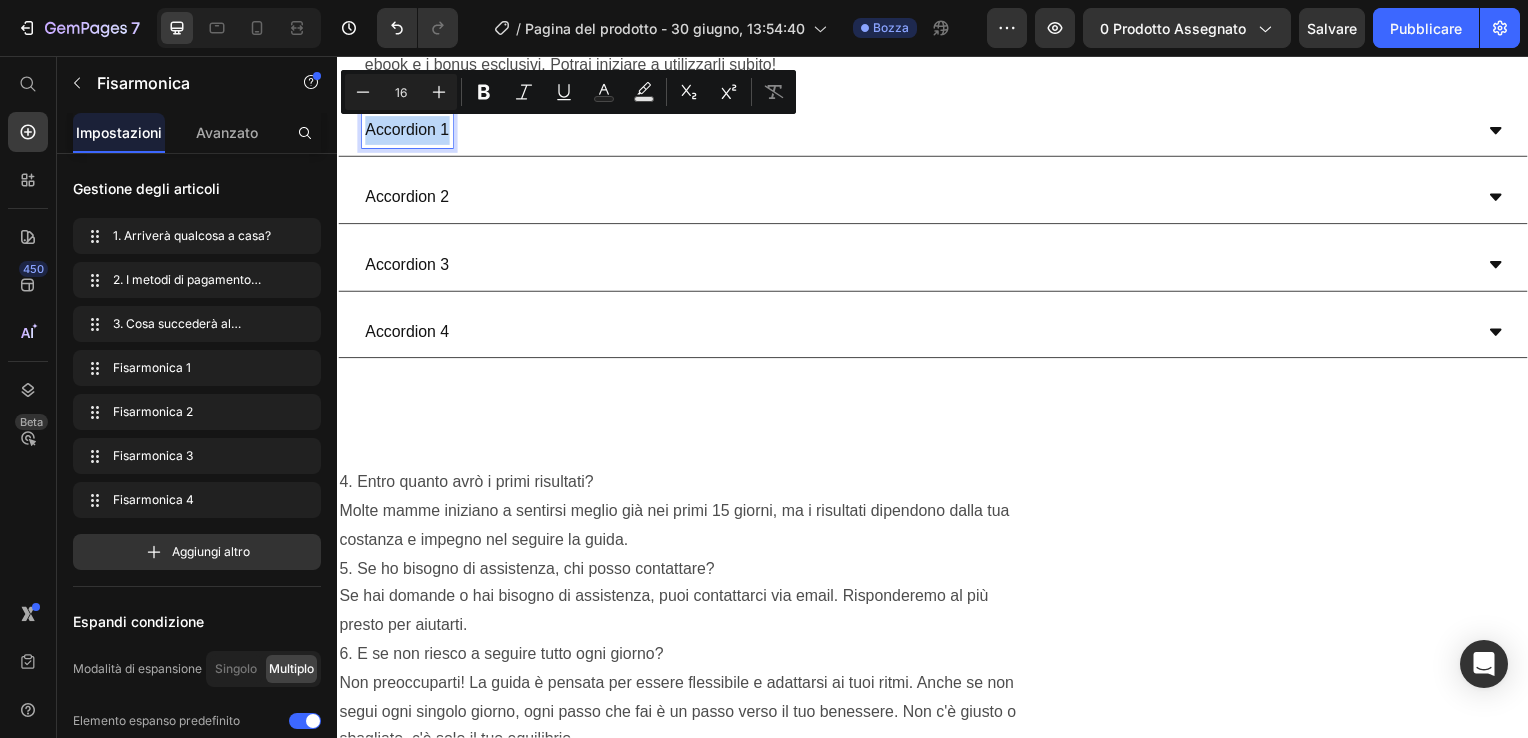 click on "Accordion 1" at bounding box center (407, 131) 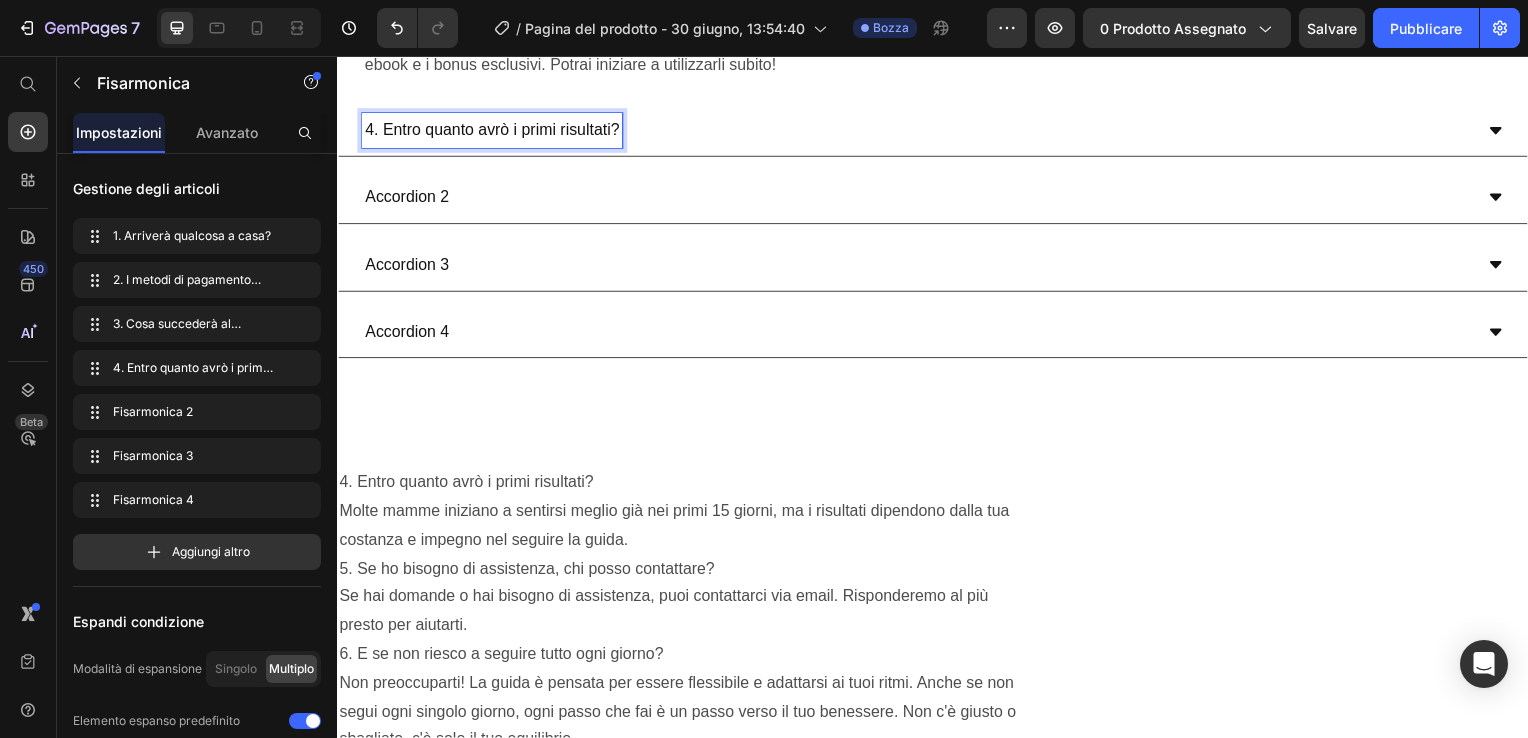 click 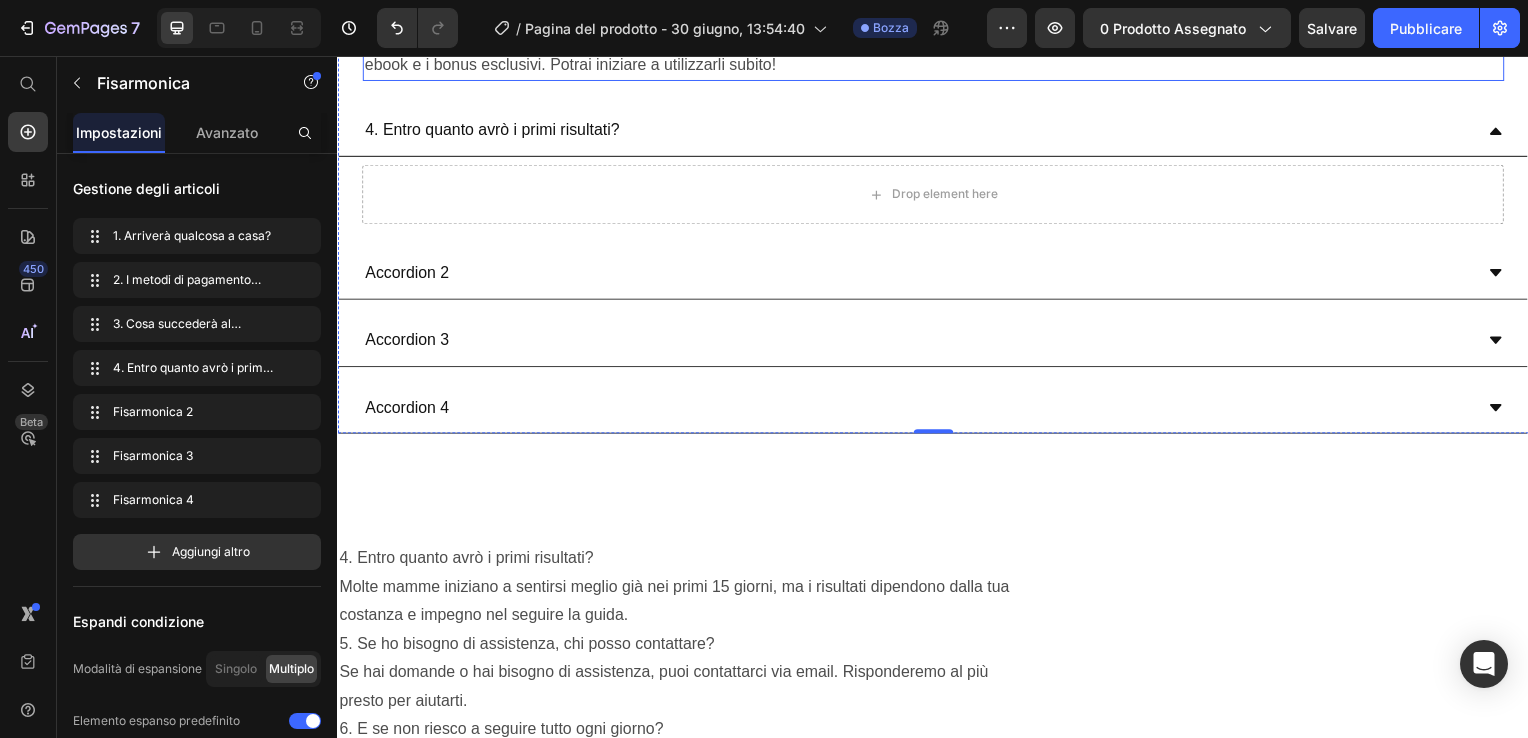 click on "Dopo aver completato l’acquisto, riceverai immediatamente una email con il link per scaricare il tuo ebook e i bonus esclusivi. Potrai iniziare a utilizzarli subito!" at bounding box center (937, 52) 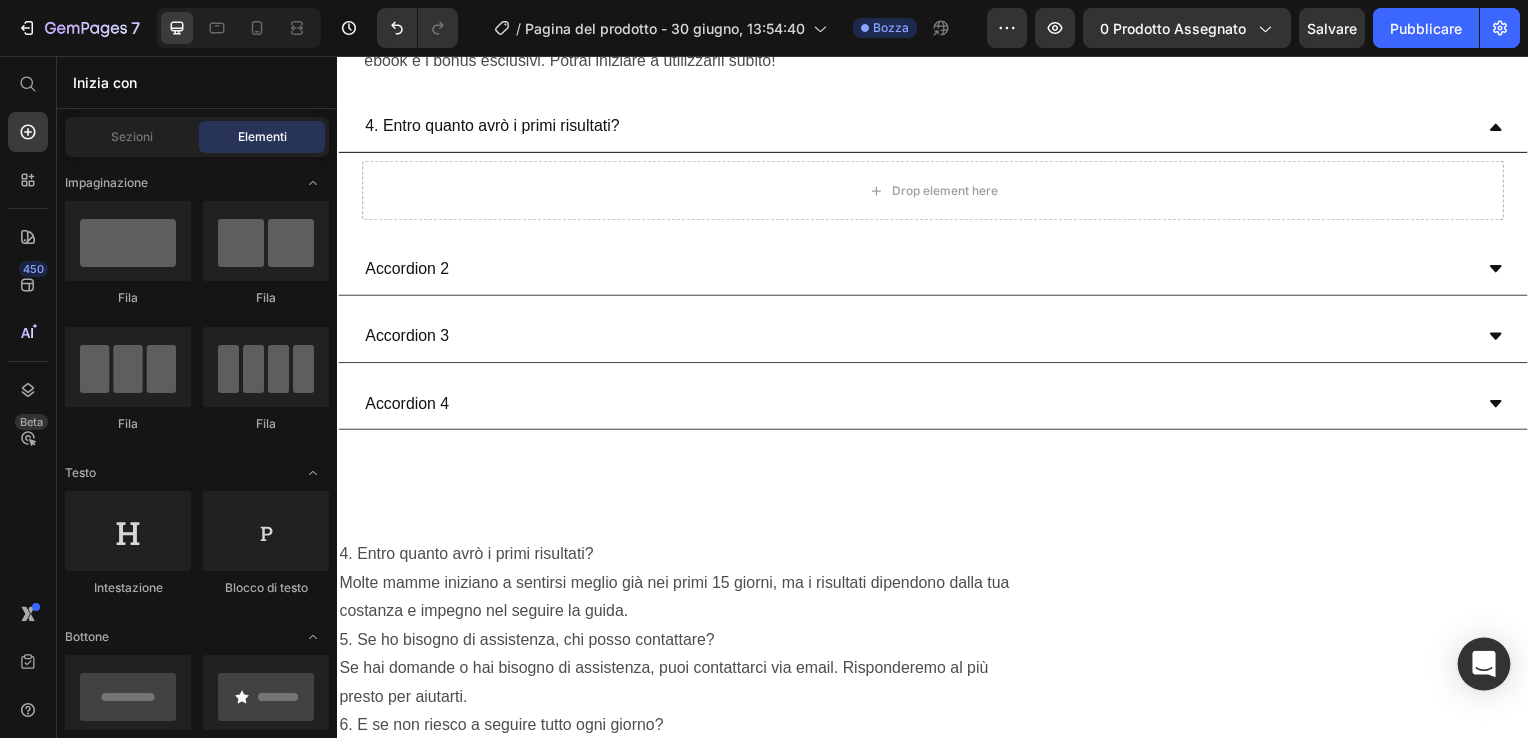 scroll, scrollTop: 12248, scrollLeft: 0, axis: vertical 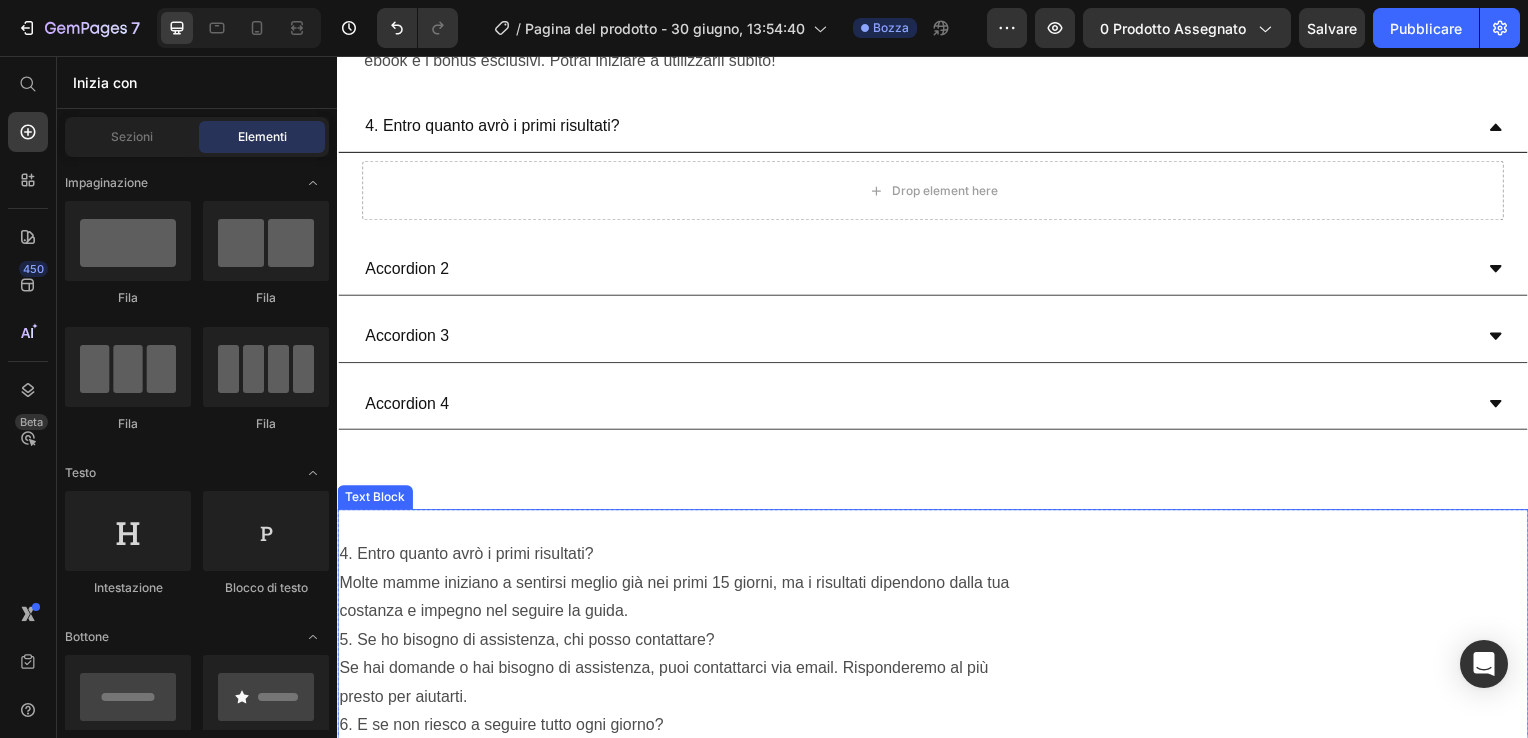 drag, startPoint x: 1841, startPoint y: 717, endPoint x: 1517, endPoint y: 654, distance: 330.06818 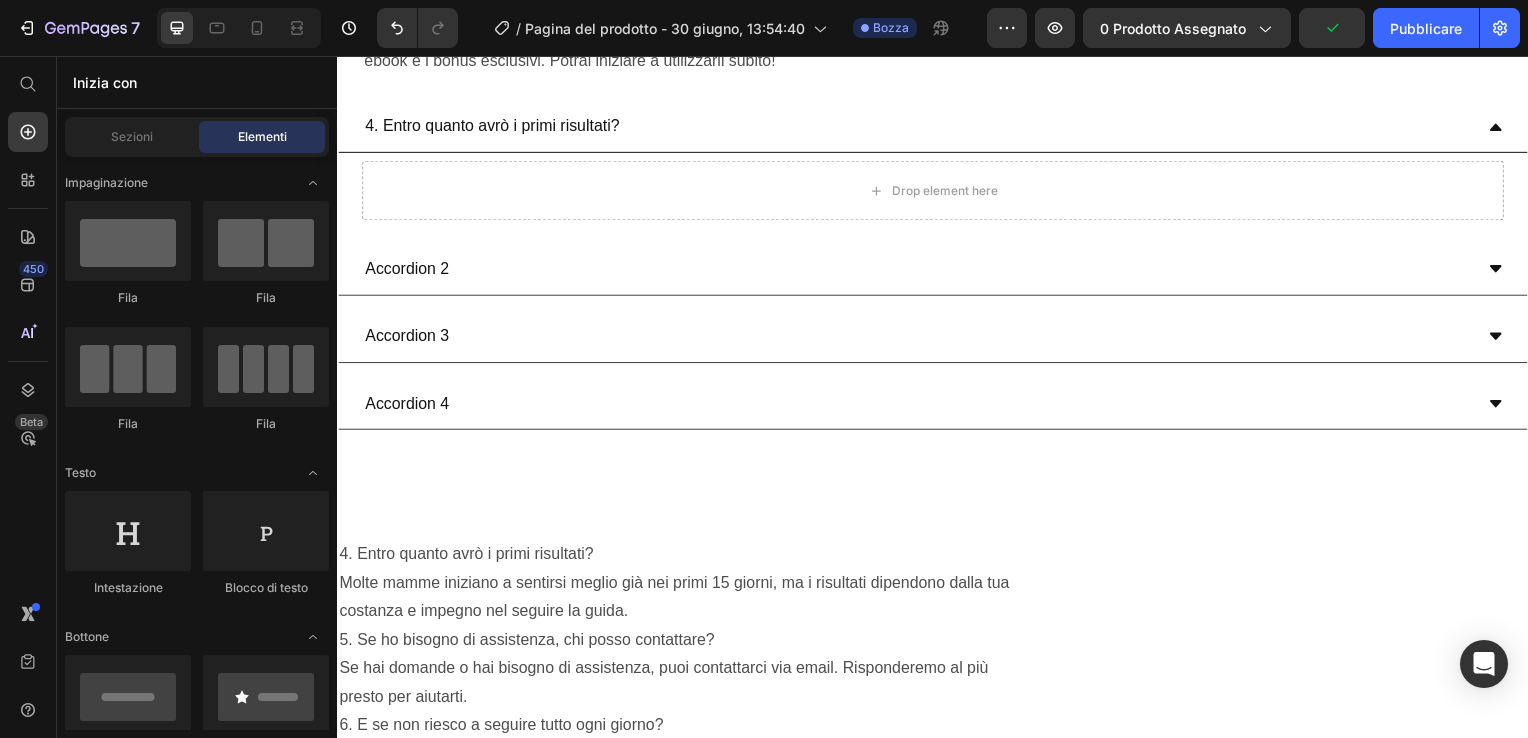 scroll, scrollTop: 12213, scrollLeft: 0, axis: vertical 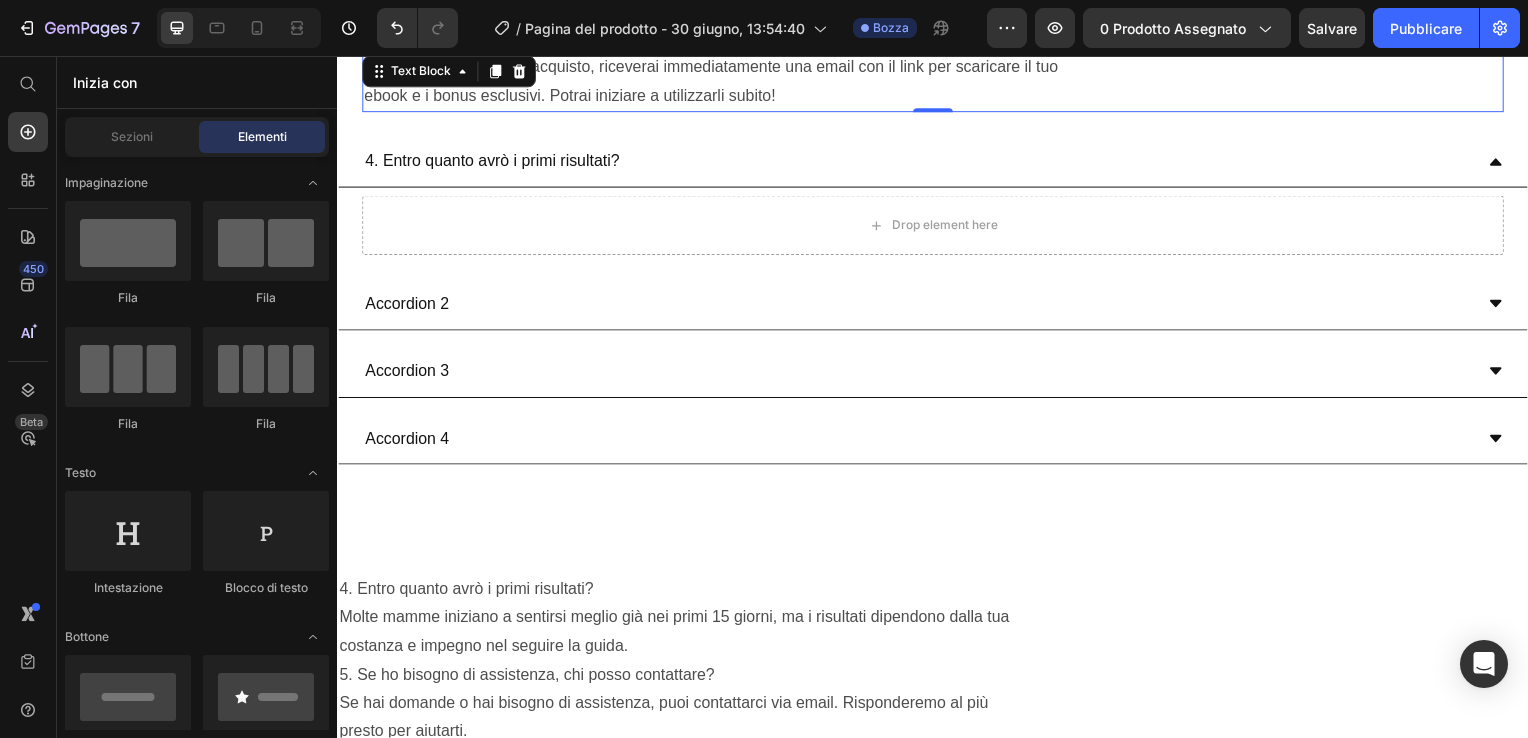 click on "Dopo aver completato l’acquisto, riceverai immediatamente una email con il link per scaricare il tuo ebook e i bonus esclusivi. Potrai iniziare a utilizzarli subito!" at bounding box center [937, 83] 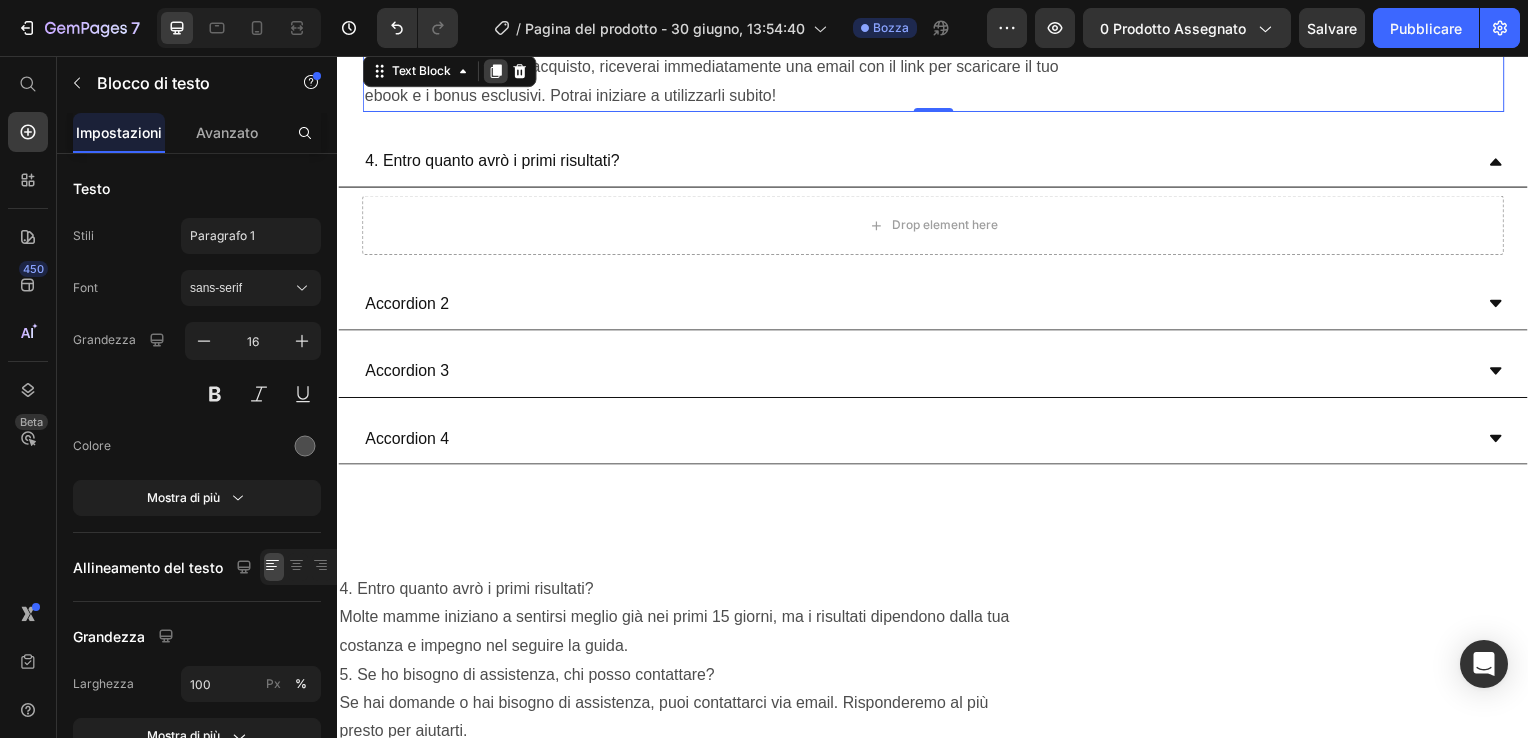 click 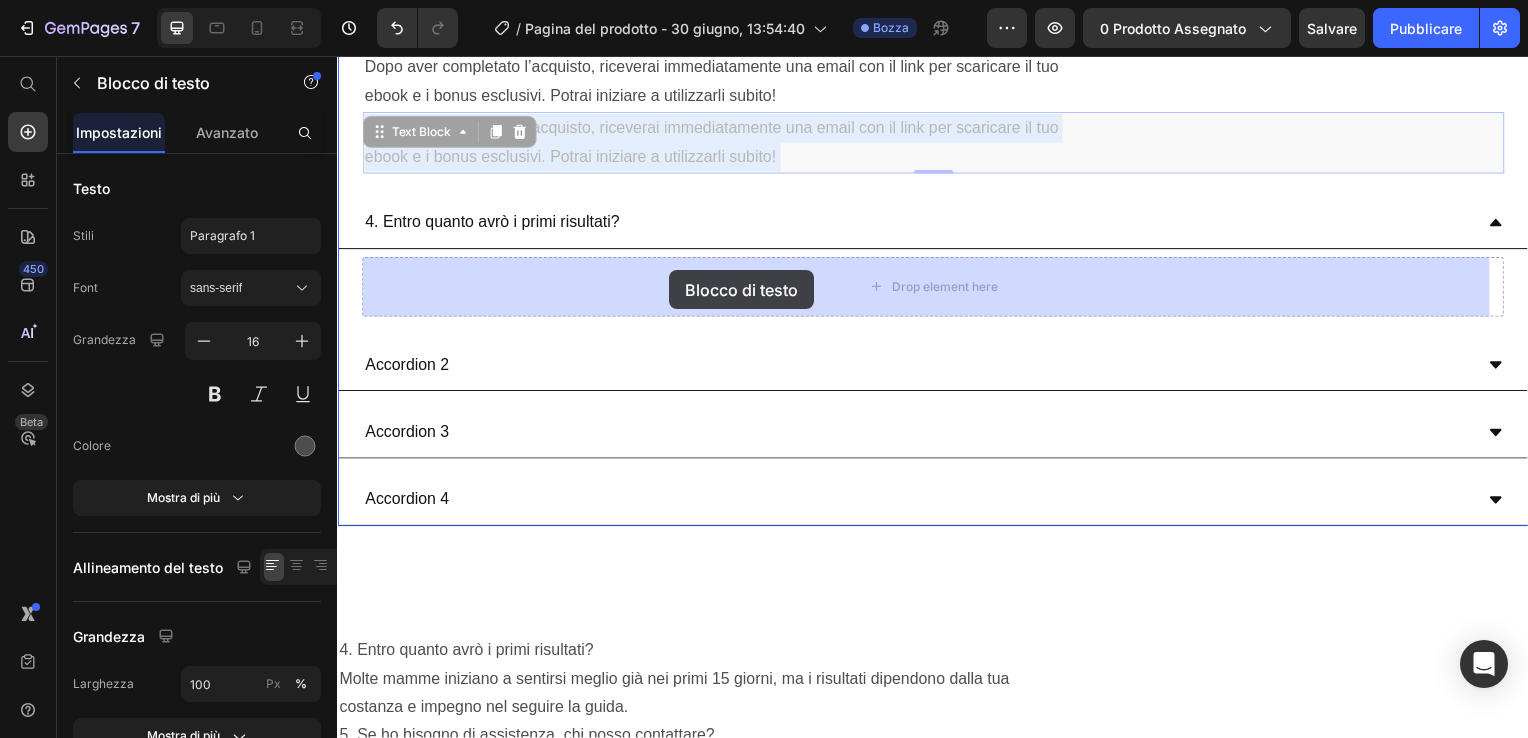 drag, startPoint x: 681, startPoint y: 154, endPoint x: 672, endPoint y: 273, distance: 119.33985 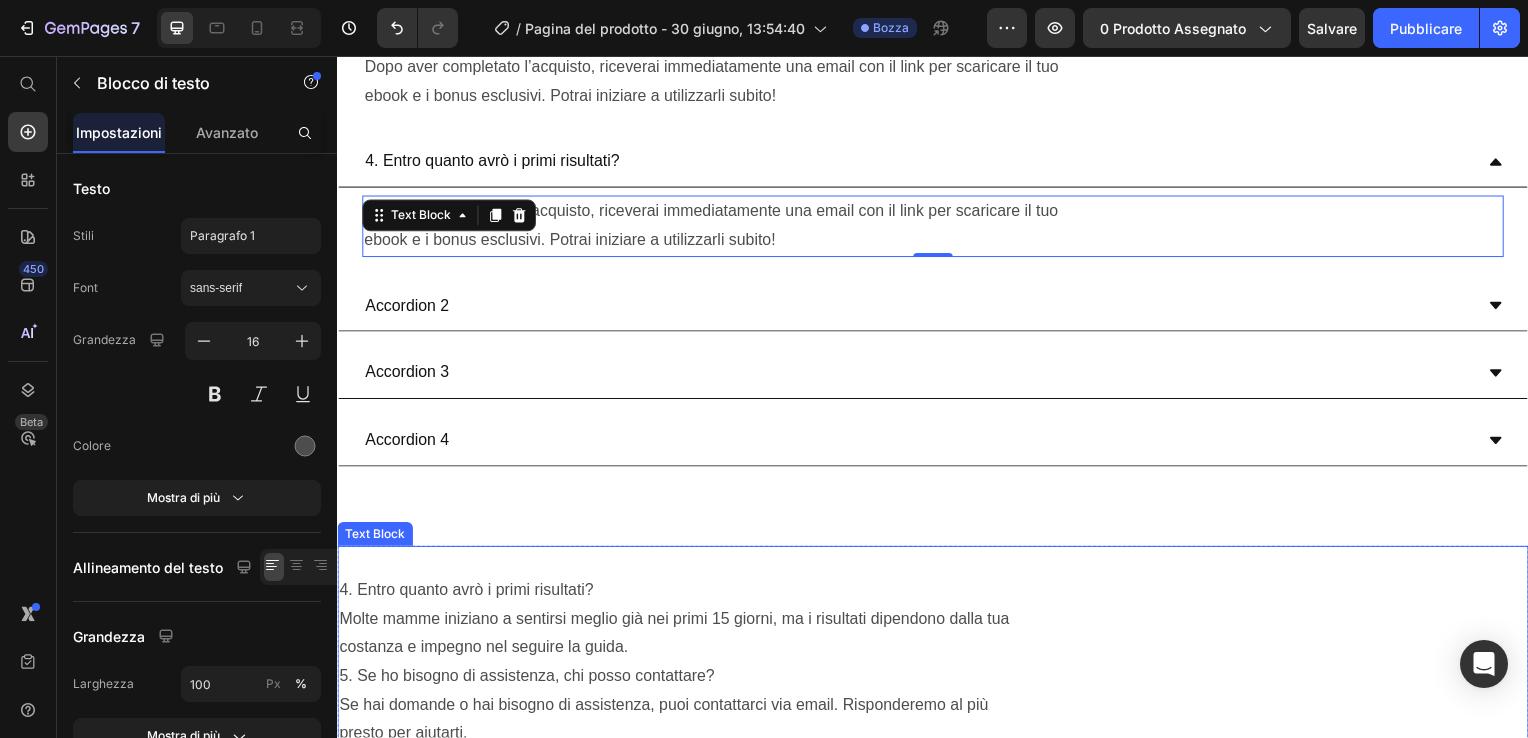 click on "4. Entro quanto avrò i primi risultati? Molte mamme iniziano a sentirsi meglio già nei primi 15 giorni, ma i risultati dipendono dalla tua costanza e impegno nel seguire la guida. 5. Se ho bisogno di assistenza, chi posso contattare? Se hai domande o hai bisogno di assistenza, puoi contattarci via email. Risponderemo al più presto per aiutarti. 6. E se non riesco a seguire tutto ogni giorno? Non preoccuparti! La guida è pensata per essere flessibile e adattarsi ai tuoi ritmi. Anche se non segui ogni singolo giorno, ogni passo che fai è un passo verso il tuo benessere. Non c'è giusto o sbagliato, c'è solo il tuo equilibrio. 7. È adatta anche se non è il mio primo figlio? Assolutamente sì. Anche se hai già avuto altri figli, ogni postpartum è diverso. Questa guida ti aiuta ad affrontare con più consapevolezza e leggerezza anche un secondo o terzo percorso da mamma. 8. E se mi sento ancora troppo fragile per iniziare qualcosa di nuovo? amica che ti aiuta anche nei giorni più incasinati." at bounding box center [937, 883] 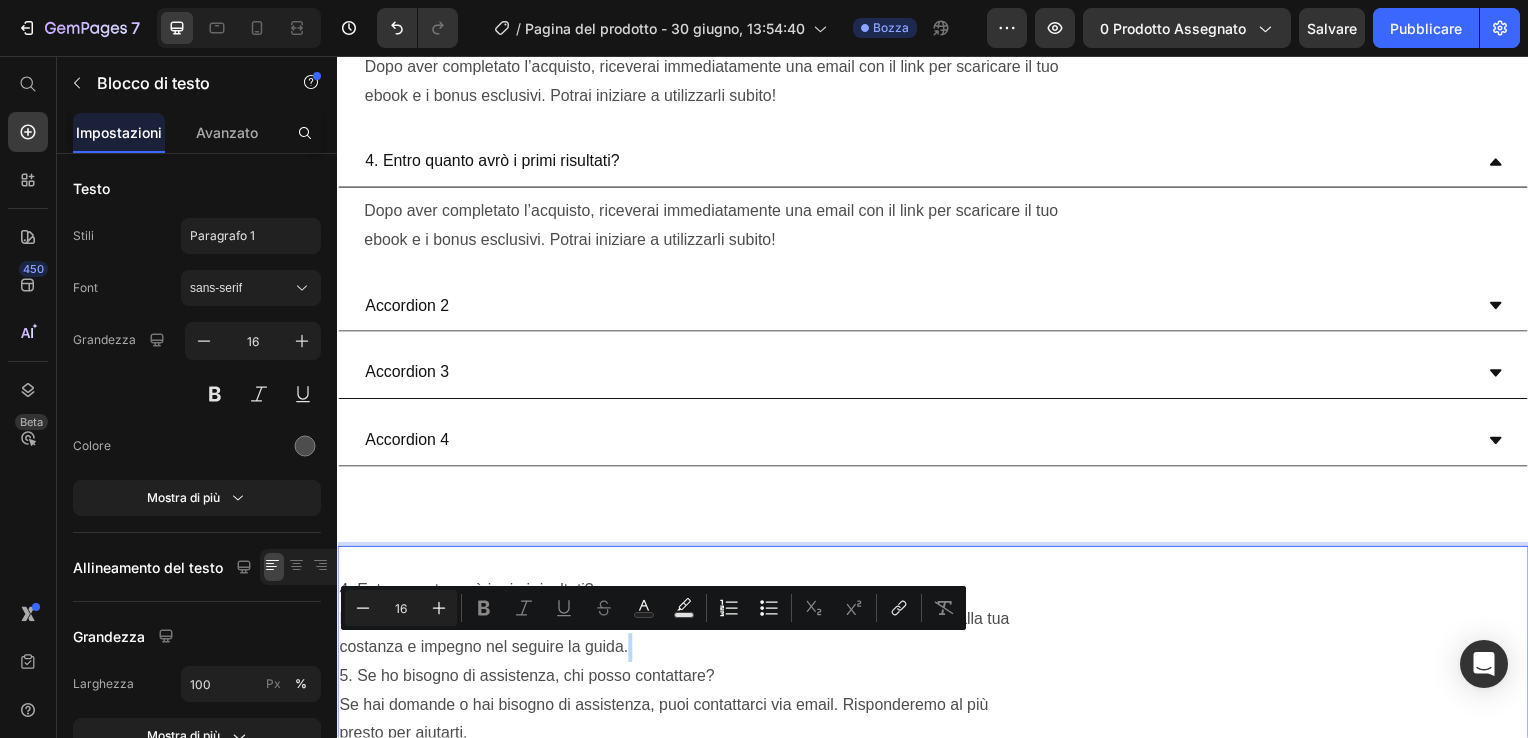 click on "4. Entro quanto avrò i primi risultati? Molte mamme iniziano a sentirsi meglio già nei primi 15 giorni, ma i risultati dipendono dalla tua costanza e impegno nel seguire la guida. 5. Se ho bisogno di assistenza, chi posso contattare? Se hai domande o hai bisogno di assistenza, puoi contattarci via email. Risponderemo al più presto per aiutarti. 6. E se non riesco a seguire tutto ogni giorno? Non preoccuparti! La guida è pensata per essere flessibile e adattarsi ai tuoi ritmi. Anche se non segui ogni singolo giorno, ogni passo che fai è un passo verso il tuo benessere. Non c'è giusto o sbagliato, c'è solo il tuo equilibrio. 7. È adatta anche se non è il mio primo figlio? Assolutamente sì. Anche se hai già avuto altri figli, ogni postpartum è diverso. Questa guida ti aiuta ad affrontare con più consapevolezza e leggerezza anche un secondo o terzo percorso da mamma. 8. E se mi sento ancora troppo fragile per iniziare qualcosa di nuovo? amica che ti aiuta anche nei giorni più incasinati." at bounding box center [937, 883] 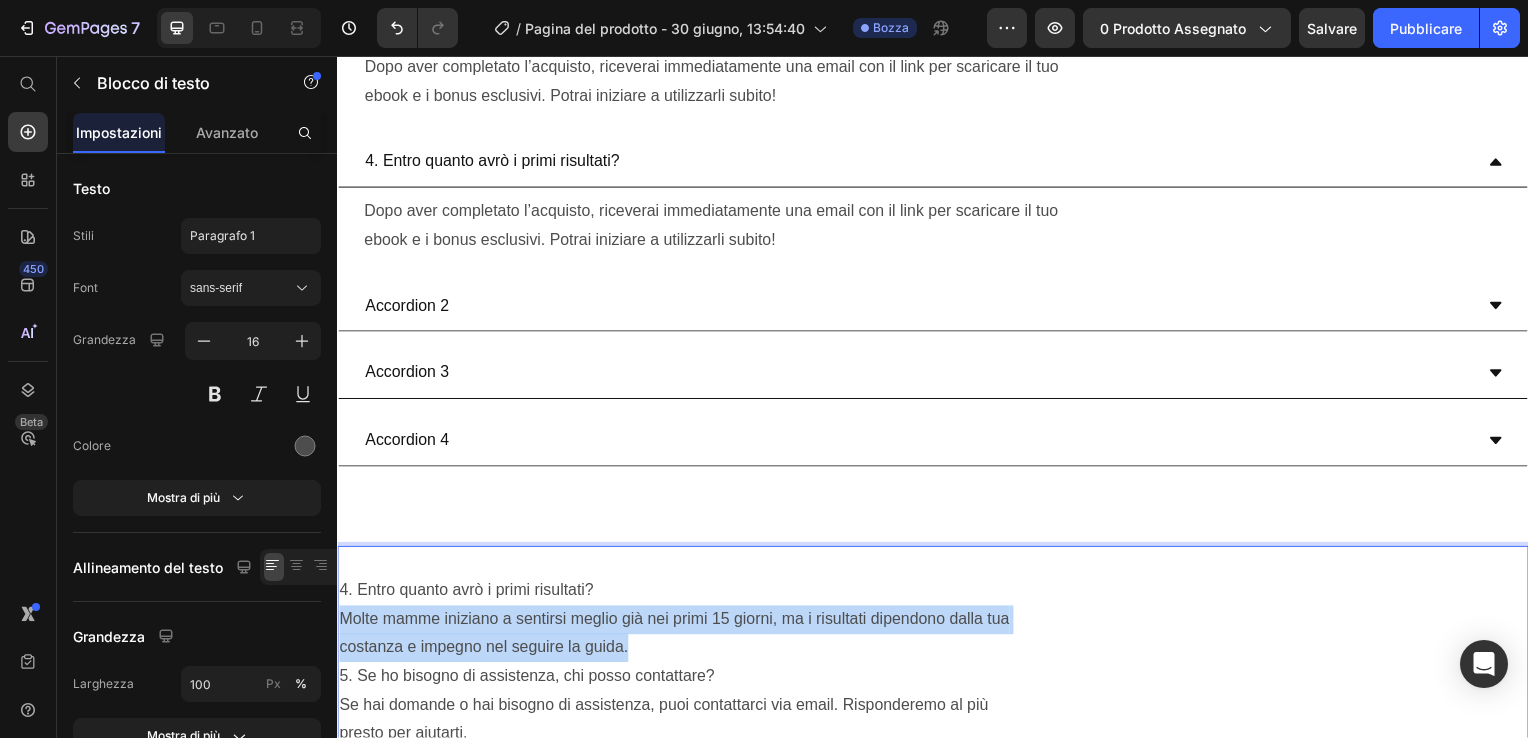 drag, startPoint x: 634, startPoint y: 653, endPoint x: 341, endPoint y: 626, distance: 294.2414 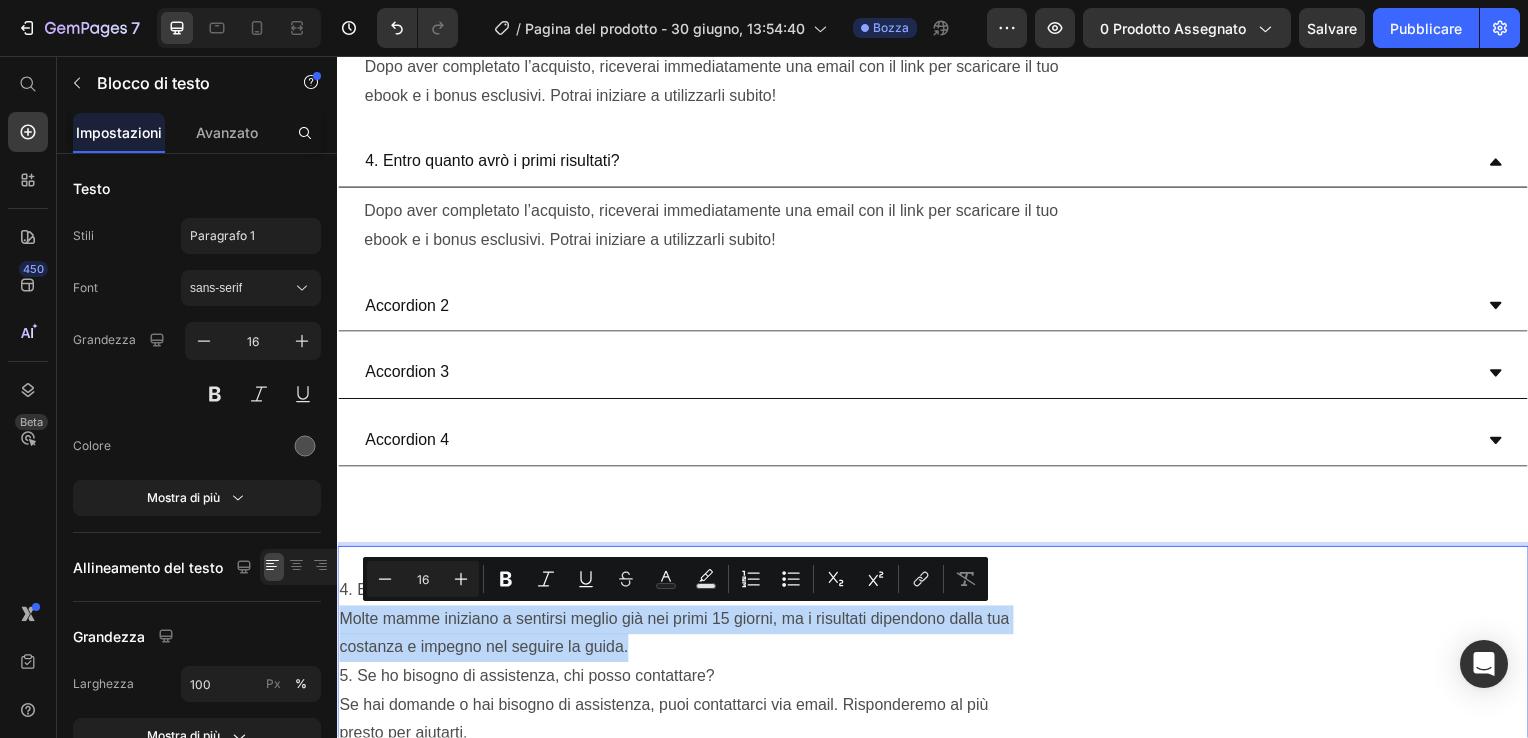 copy on "Molte mamme iniziano a sentirsi meglio già nei primi 15 giorni, ma i risultati dipendono dalla tua costanza e impegno nel seguire la guida." 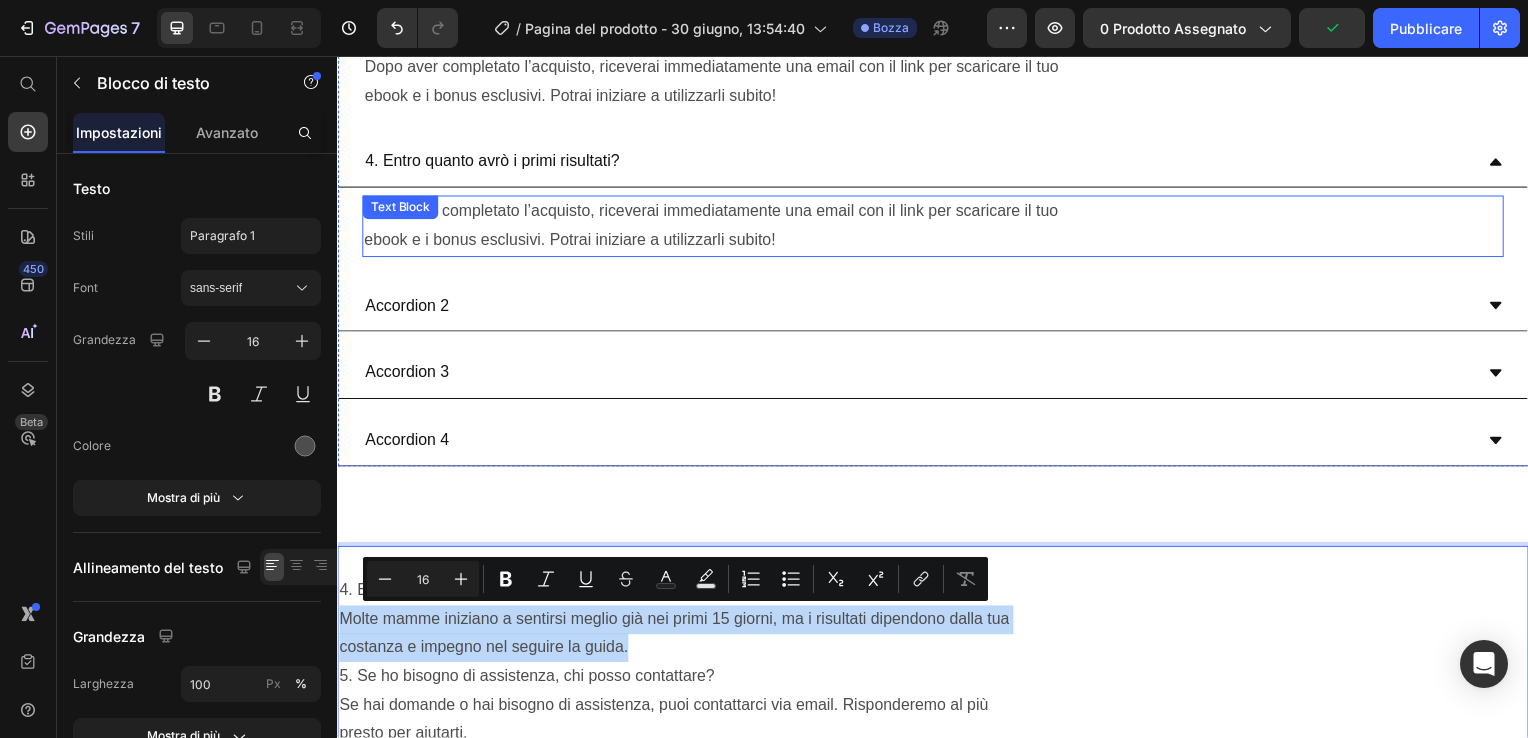 click on "Dopo aver completato l’acquisto, riceverai immediatamente una email con il link per scaricare il tuo ebook e i bonus esclusivi. Potrai iniziare a utilizzarli subito!" at bounding box center (937, 228) 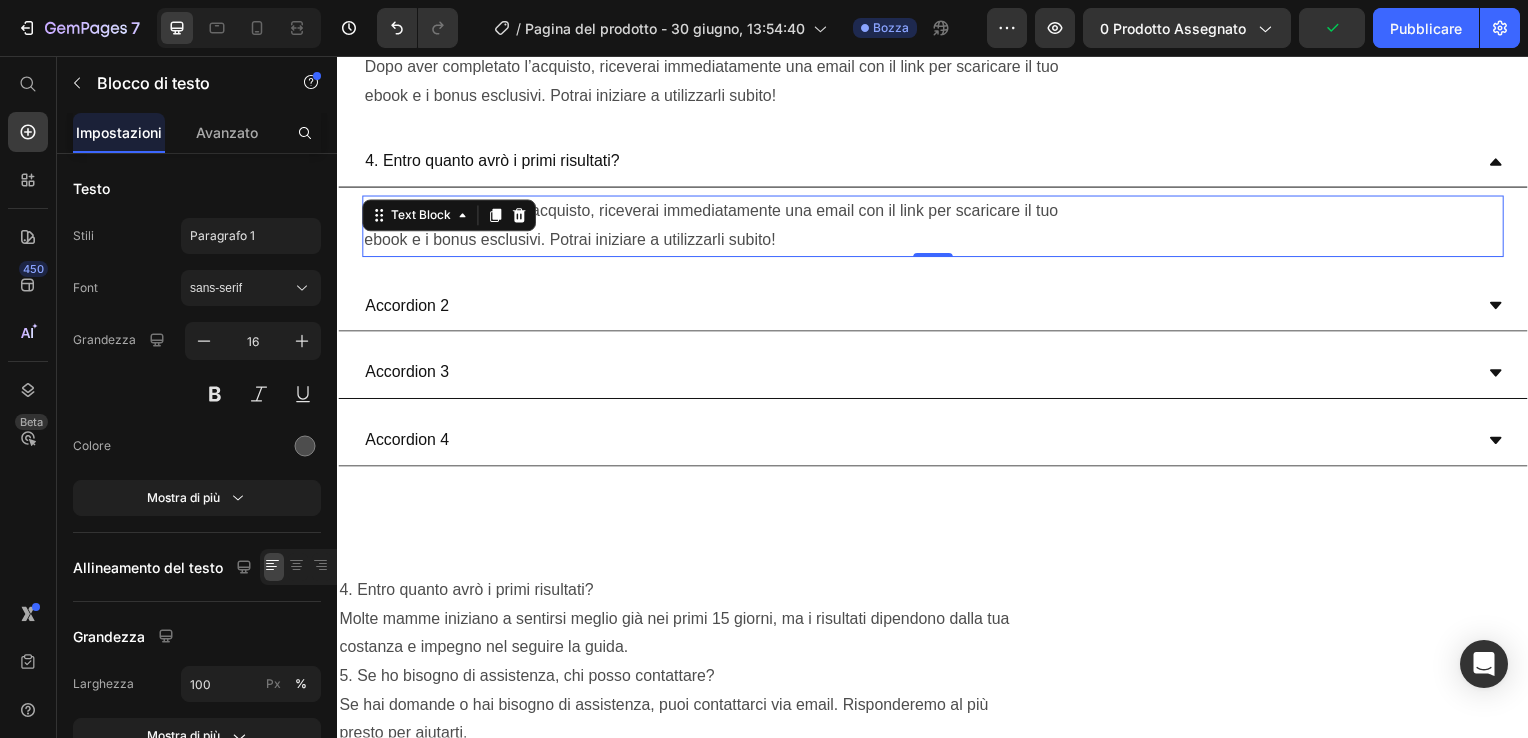 click on "Dopo aver completato l’acquisto, riceverai immediatamente una email con il link per scaricare il tuo ebook e i bonus esclusivi. Potrai iniziare a utilizzarli subito!" at bounding box center (937, 228) 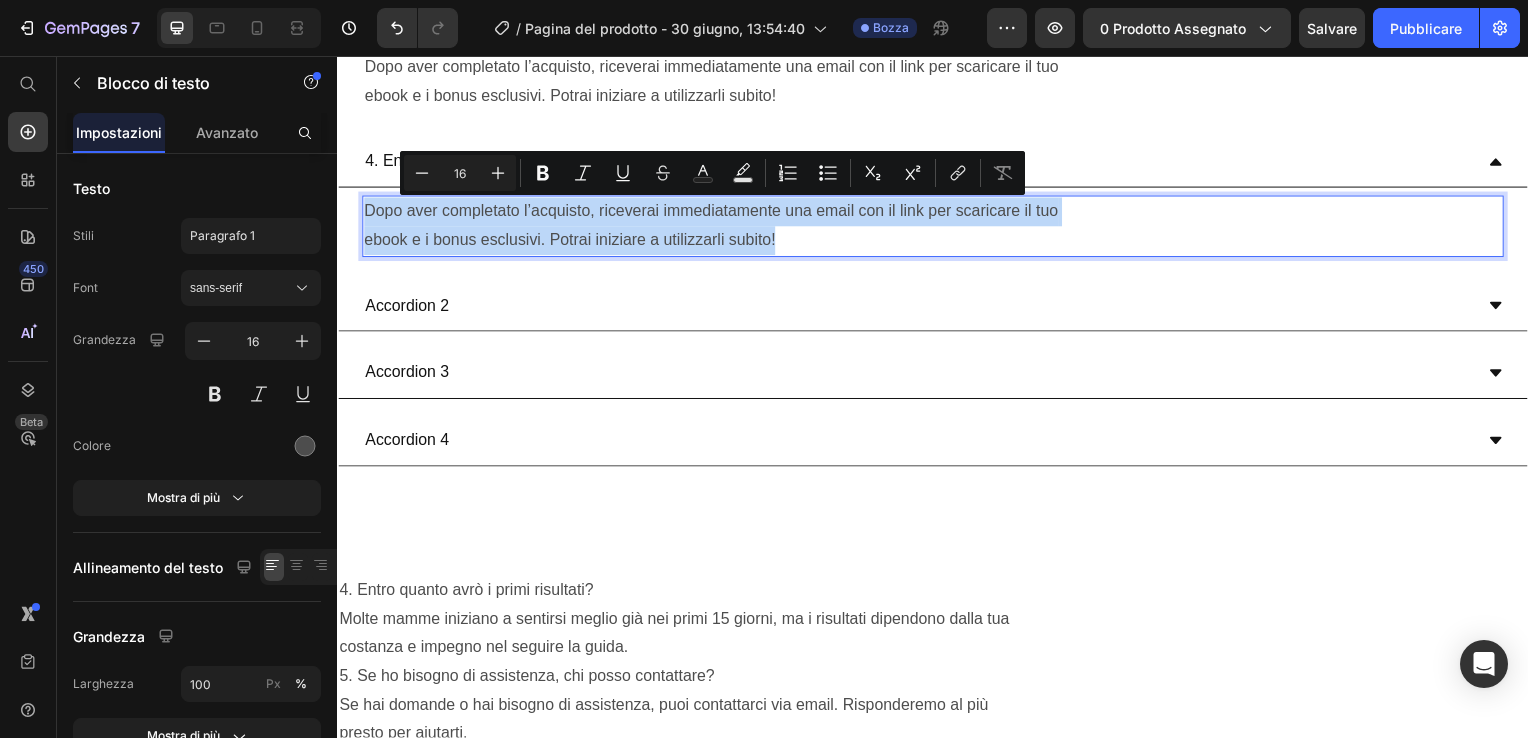 drag, startPoint x: 793, startPoint y: 236, endPoint x: 367, endPoint y: 217, distance: 426.4235 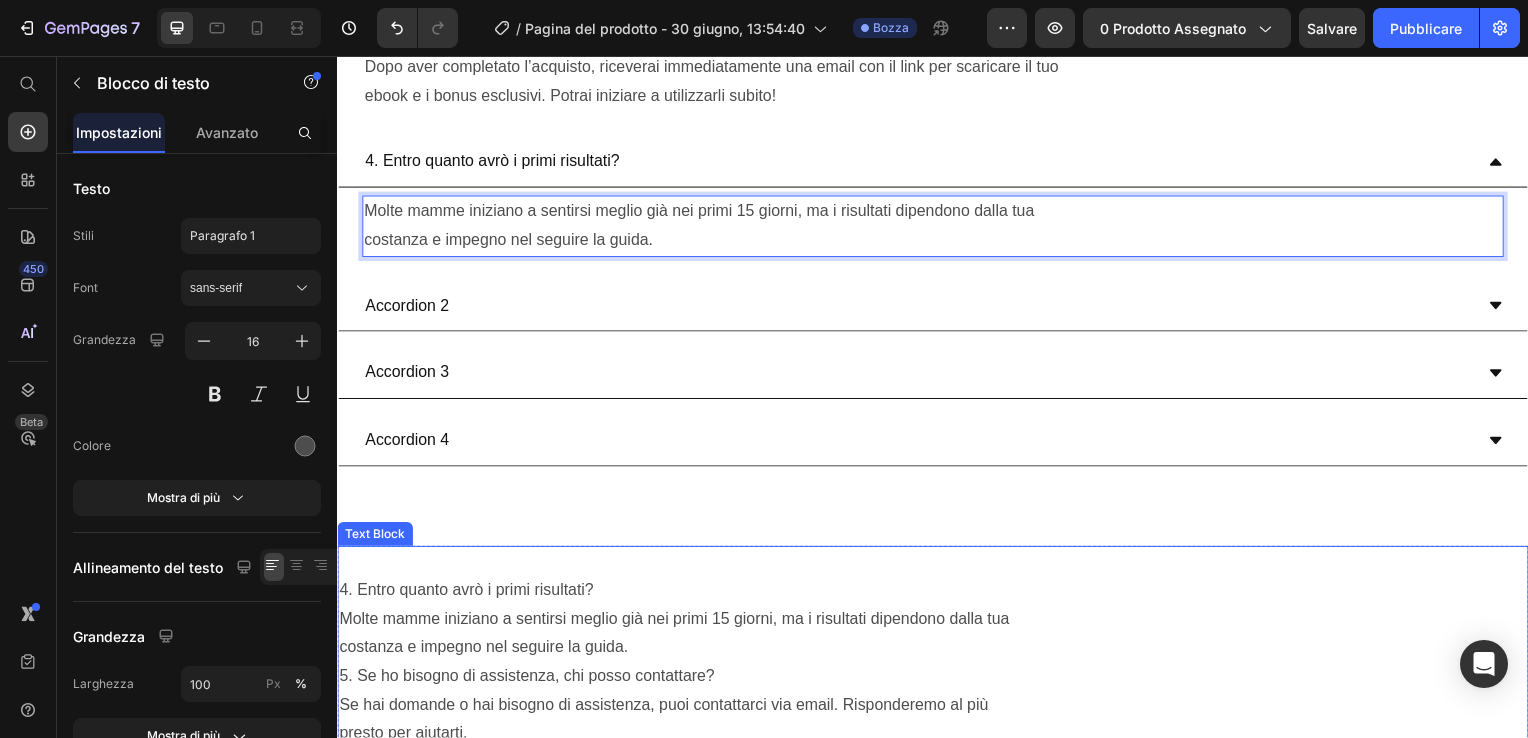 click on "4. Entro quanto avrò i primi risultati? Molte mamme iniziano a sentirsi meglio già nei primi 15 giorni, ma i risultati dipendono dalla tua costanza e impegno nel seguire la guida. 5. Se ho bisogno di assistenza, chi posso contattare? Se hai domande o hai bisogno di assistenza, puoi contattarci via email. Risponderemo al più presto per aiutarti. 6. E se non riesco a seguire tutto ogni giorno? Non preoccuparti! La guida è pensata per essere flessibile e adattarsi ai tuoi ritmi. Anche se non segui ogni singolo giorno, ogni passo che fai è un passo verso il tuo benessere. Non c'è giusto o sbagliato, c'è solo il tuo equilibrio. 7. È adatta anche se non è il mio primo figlio? Assolutamente sì. Anche se hai già avuto altri figli, ogni postpartum è diverso. Questa guida ti aiuta ad affrontare con più consapevolezza e leggerezza anche un secondo o terzo percorso da mamma. 8. E se mi sento ancora troppo fragile per iniziare qualcosa di nuovo? amica che ti aiuta anche nei giorni più incasinati." at bounding box center (937, 883) 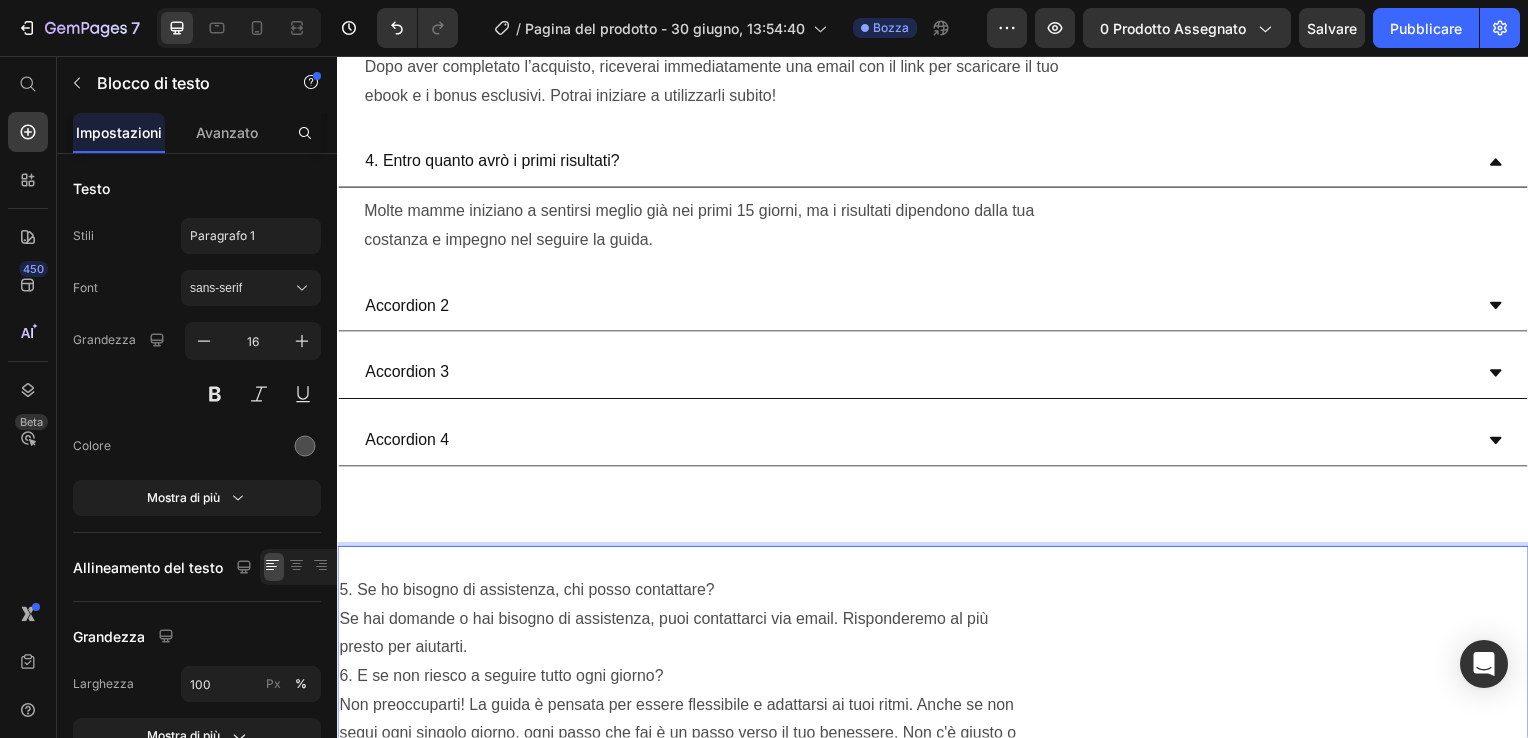 click on "⁠⁠⁠⁠⁠⁠⁠ 5. Se ho bisogno di assistenza, chi posso contattare? Se hai domande o hai bisogno di assistenza, puoi contattarci via email. Risponderemo al più presto per aiutarti. 6. E se non riesco a seguire tutto ogni giorno? Non preoccuparti! La guida è pensata per essere flessibile e adattarsi ai tuoi ritmi. Anche se non segui ogni singolo giorno, ogni passo che fai è un passo verso il tuo benessere. Non c'è giusto o sbagliato, c'è solo il tuo equilibrio. 7. È adatta anche se non è il mio primo figlio? Assolutamente sì. Anche se hai già avuto altri figli, ogni postpartum è diverso. Questa guida ti aiuta ad affrontare con più consapevolezza e leggerezza anche un secondo o terzo percorso da mamma. 8. E se mi sento ancora troppo fragile per iniziare qualcosa di nuovo? Proprio per questo è nata questa guida: non ti chiede di essere forte subito, ma ti accompagna con dolcezza, un giorno alla volta, aiutandoti a ritrovare te stessa senza fretta e senza pressioni." at bounding box center (937, 840) 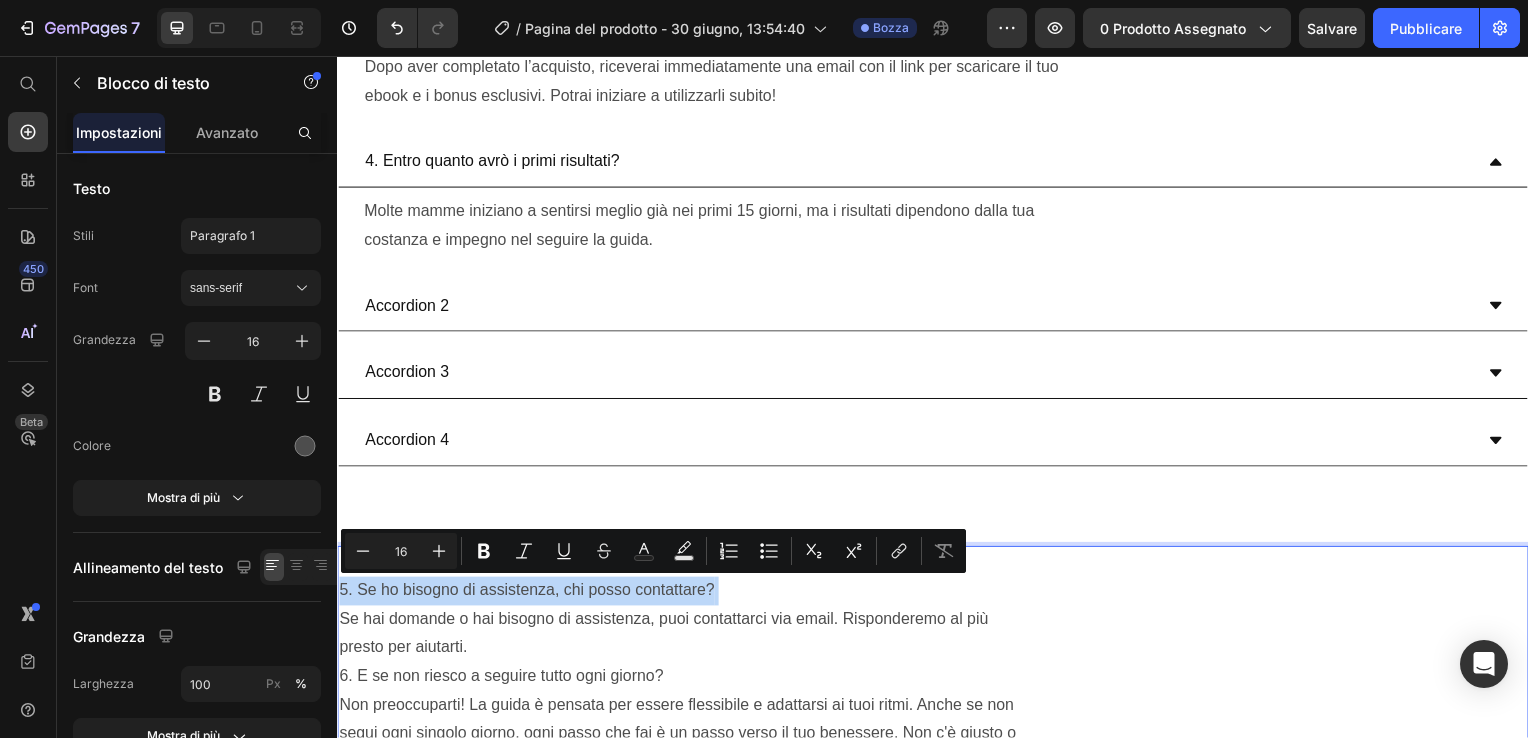 drag, startPoint x: 718, startPoint y: 595, endPoint x: 340, endPoint y: 597, distance: 378.00528 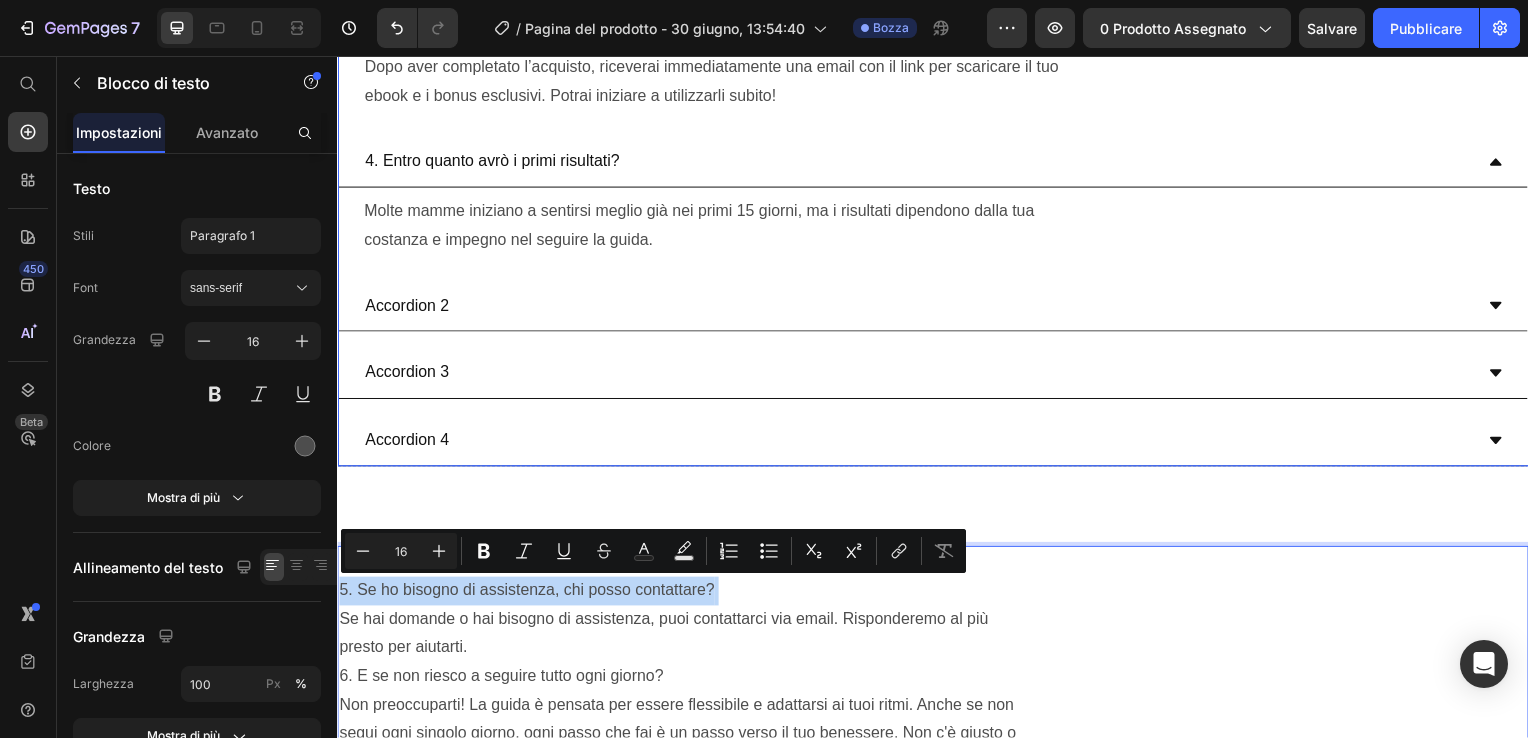 click on "Accordion 2" at bounding box center (407, 308) 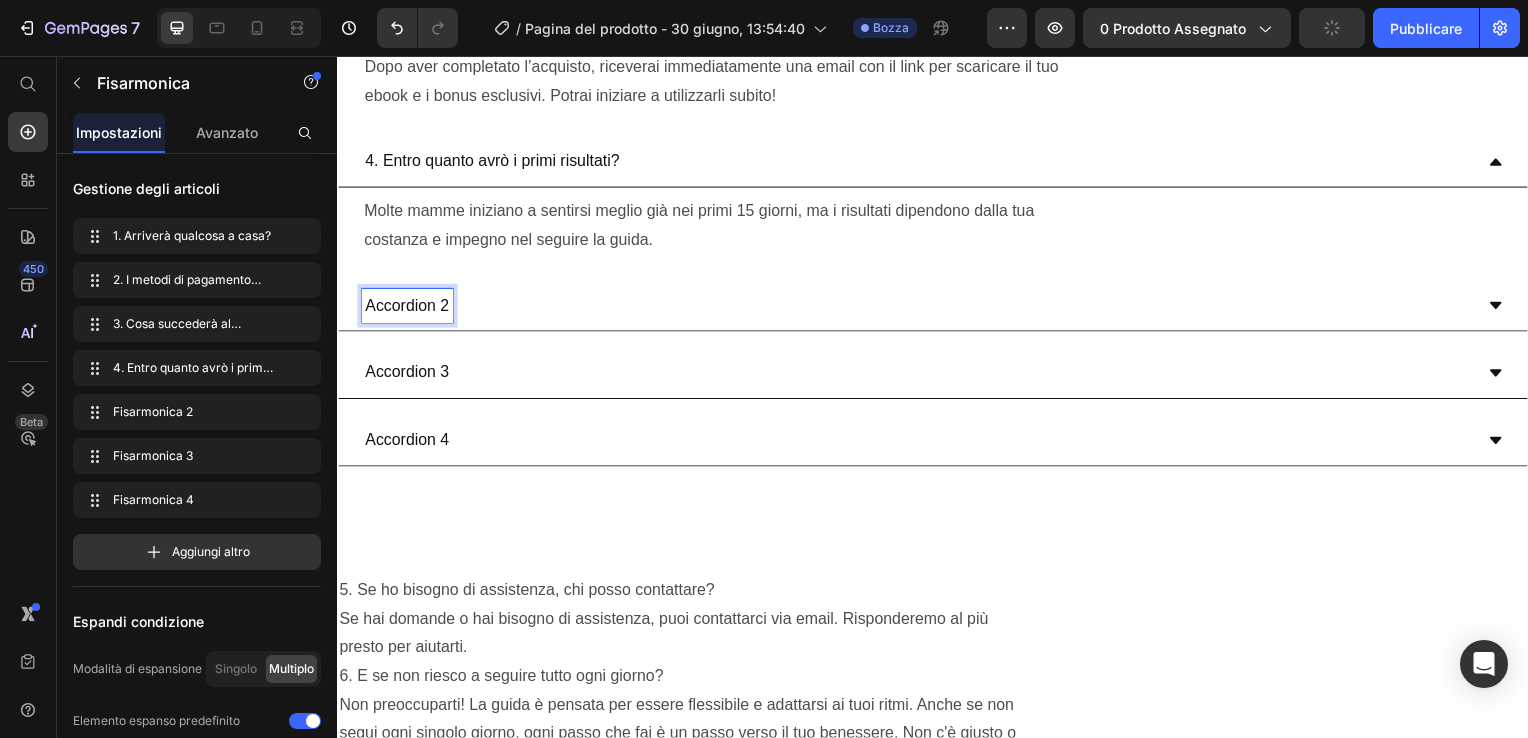 click on "Accordion 2" at bounding box center [407, 308] 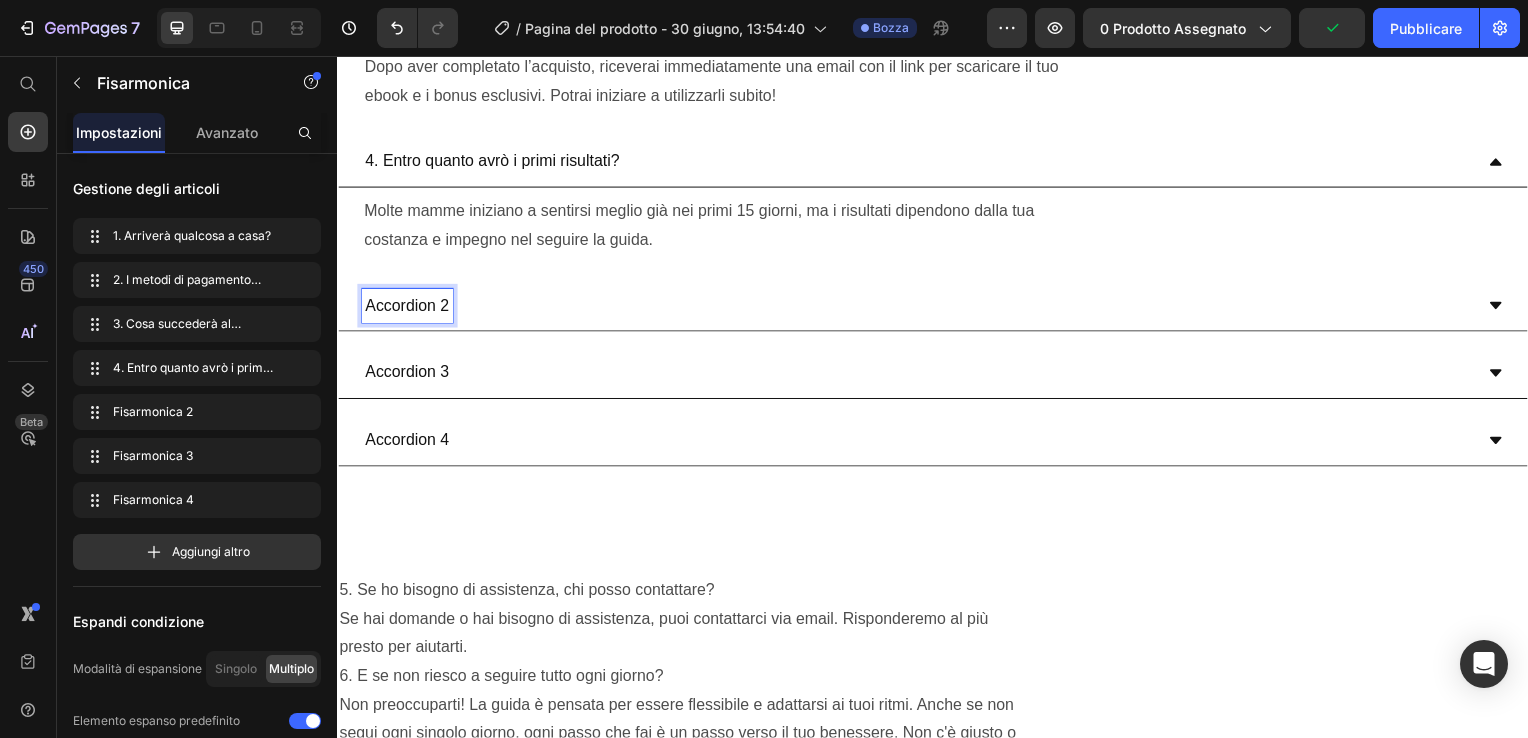 click on "Accordion 2" at bounding box center (407, 308) 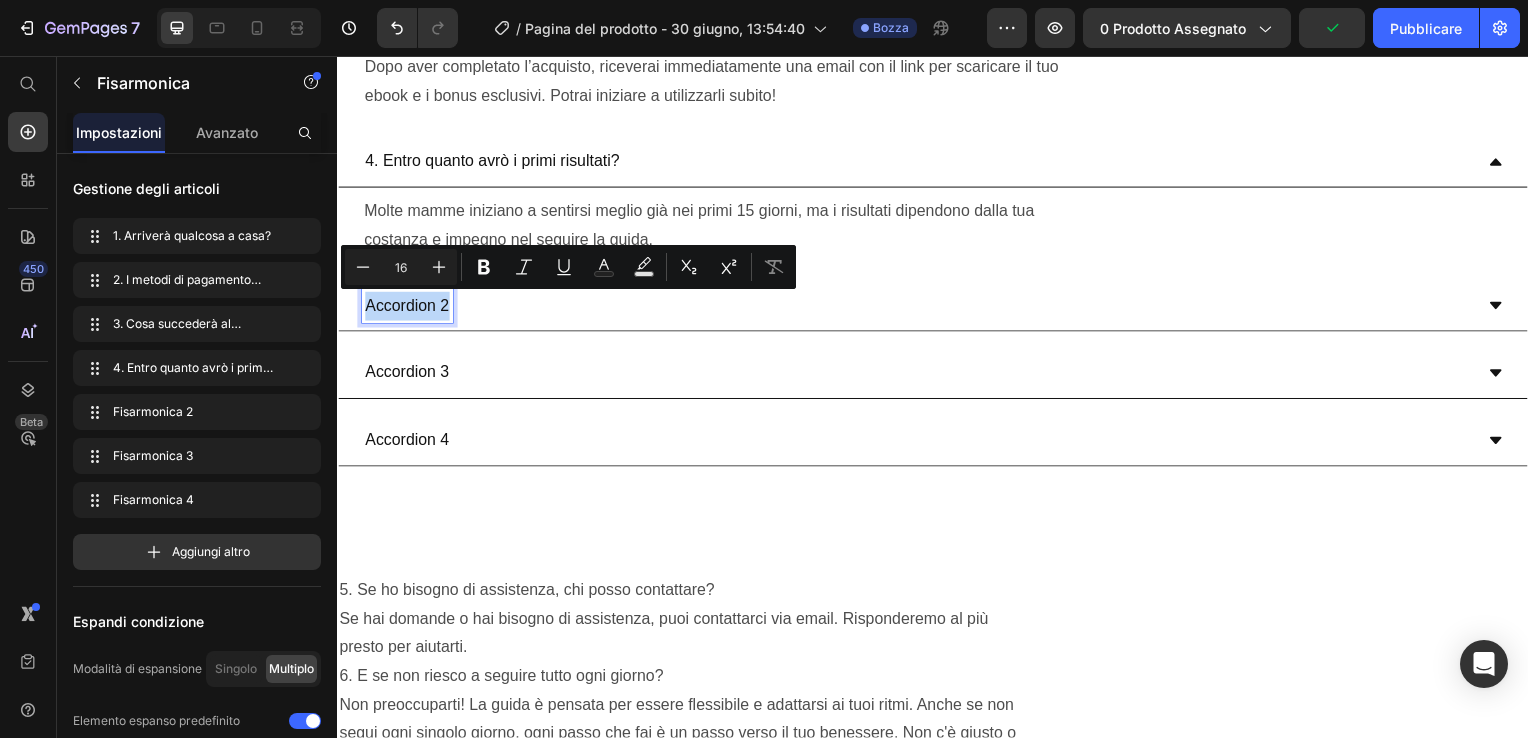 drag, startPoint x: 447, startPoint y: 310, endPoint x: 367, endPoint y: 310, distance: 80 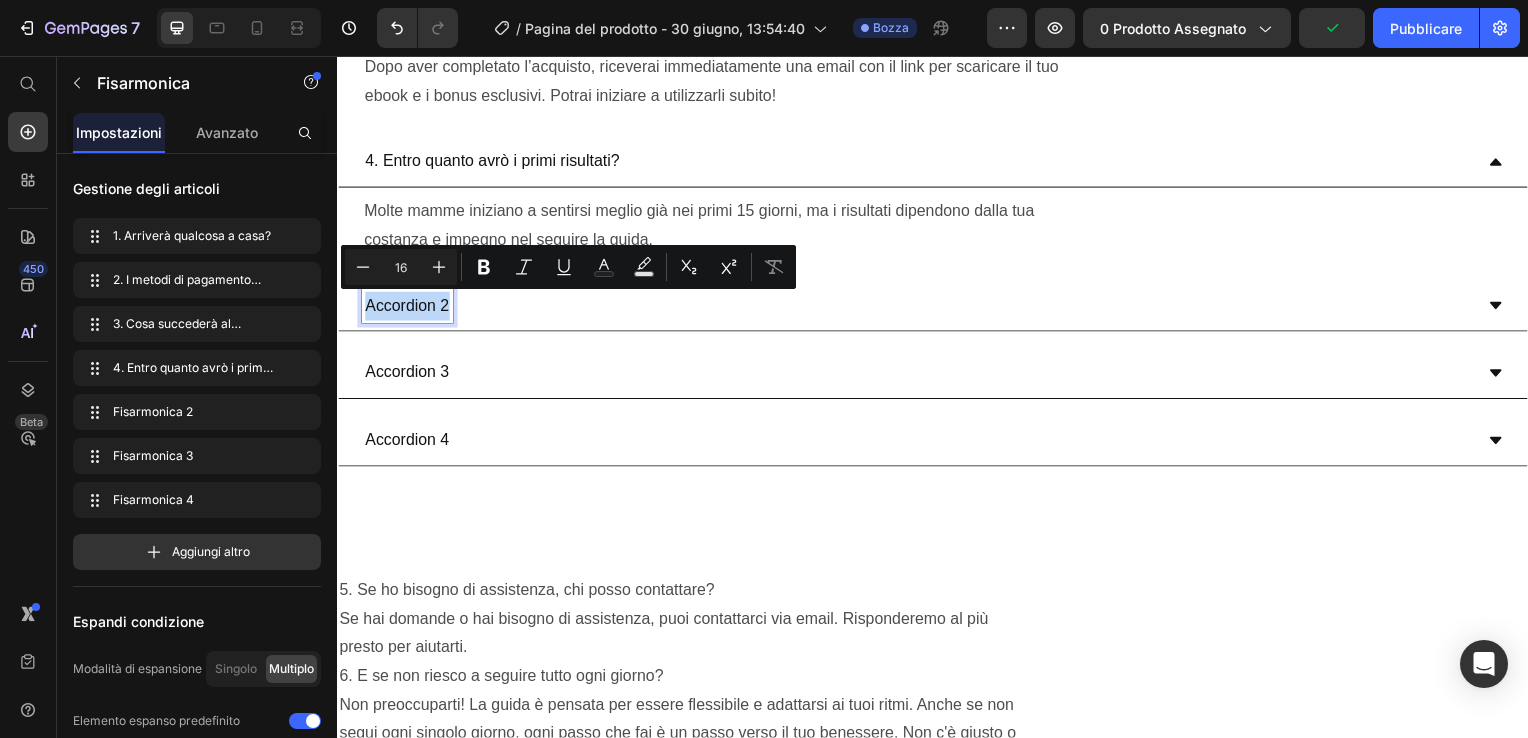 click on "Accordion 2" at bounding box center [407, 308] 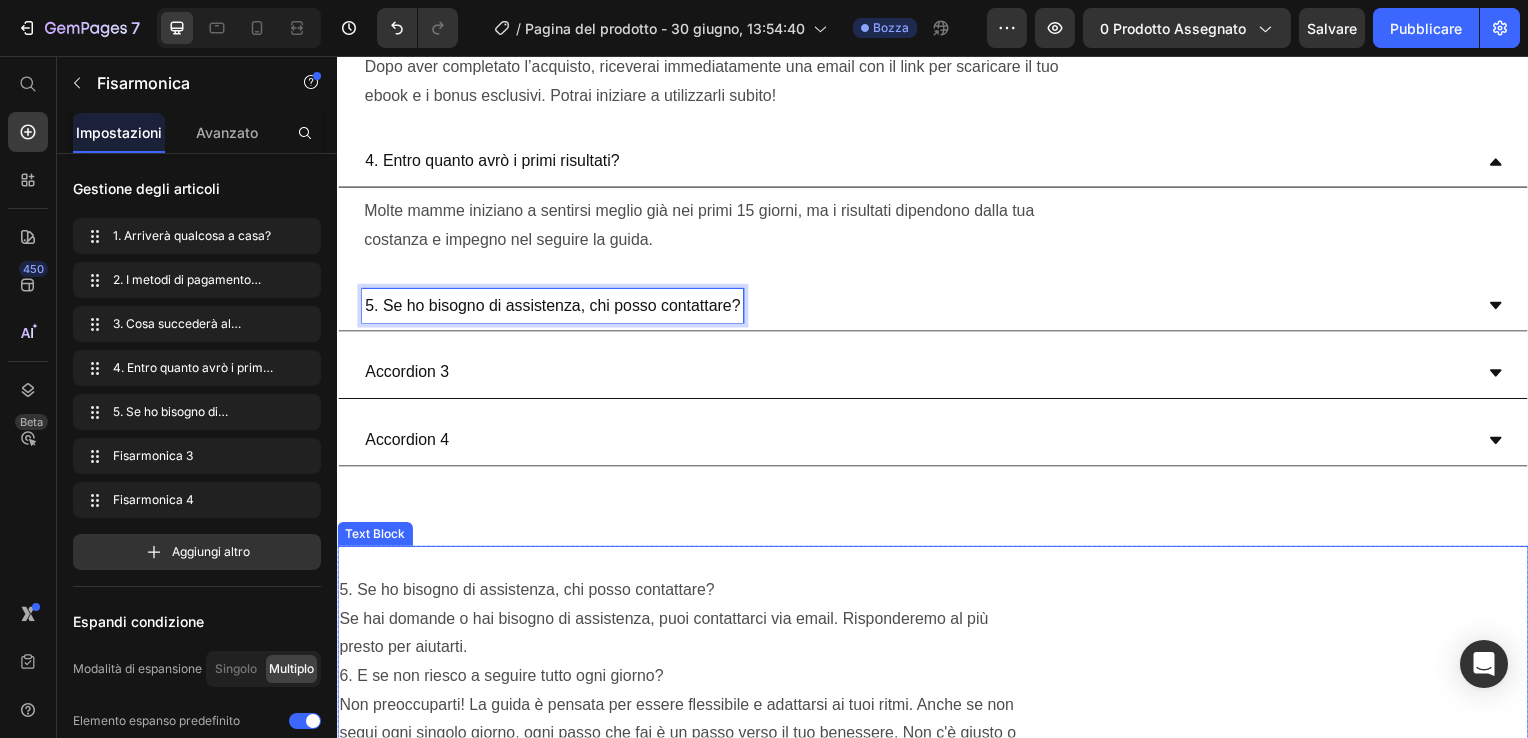 click on "5. Se ho bisogno di assistenza, chi posso contattare? Se hai domande o hai bisogno di assistenza, puoi contattarci via email. Risponderemo al più presto per aiutarti. 6. E se non riesco a seguire tutto ogni giorno? Non preoccuparti! La guida è pensata per essere flessibile e adattarsi ai tuoi ritmi. Anche se non segui ogni singolo giorno, ogni passo che fai è un passo verso il tuo benessere. Non c'è giusto o sbagliato, c'è solo il tuo equilibrio. 7. È adatta anche se non è il mio primo figlio? Assolutamente sì. Anche se hai già avuto altri figli, ogni postpartum è diverso. Questa guida ti aiuta ad affrontare con più consapevolezza e leggerezza anche un secondo o terzo percorso da mamma. 8. E se mi sento ancora troppo fragile per iniziare qualcosa di nuovo? Proprio per questo è nata questa guida: non ti chiede di essere forte subito, ma ti accompagna con dolcezza, un giorno alla volta, aiutandoti a ritrovare te stessa senza fretta e senza pressioni." at bounding box center (937, 840) 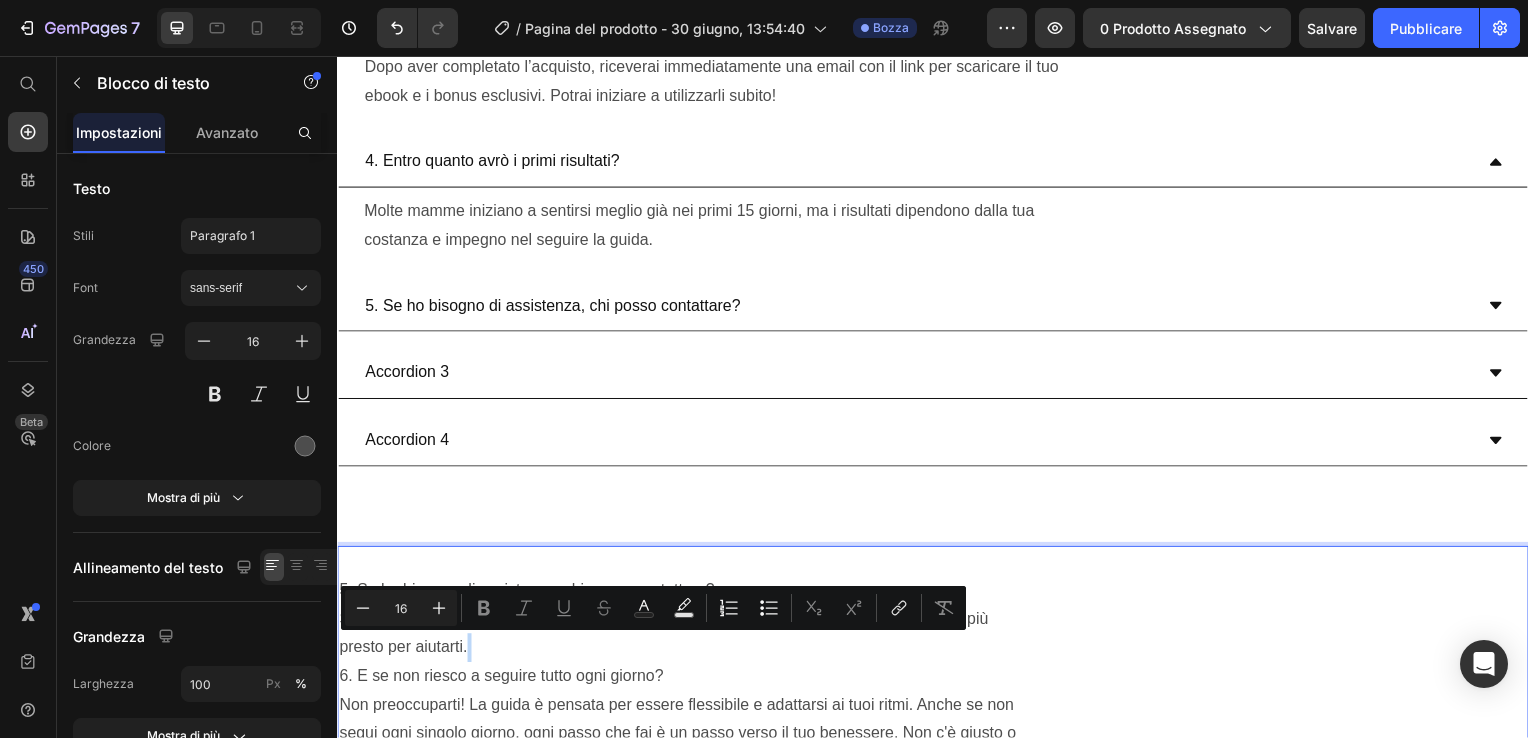 click on "5. Se ho bisogno di assistenza, chi posso contattare? Se hai domande o hai bisogno di assistenza, puoi contattarci via email. Risponderemo al più presto per aiutarti. 6. E se non riesco a seguire tutto ogni giorno? Non preoccuparti! La guida è pensata per essere flessibile e adattarsi ai tuoi ritmi. Anche se non segui ogni singolo giorno, ogni passo che fai è un passo verso il tuo benessere. Non c'è giusto o sbagliato, c'è solo il tuo equilibrio. 7. È adatta anche se non è il mio primo figlio? Assolutamente sì. Anche se hai già avuto altri figli, ogni postpartum è diverso. Questa guida ti aiuta ad affrontare con più consapevolezza e leggerezza anche un secondo o terzo percorso da mamma. 8. E se mi sento ancora troppo fragile per iniziare qualcosa di nuovo? Proprio per questo è nata questa guida: non ti chiede di essere forte subito, ma ti accompagna con dolcezza, un giorno alla volta, aiutandoti a ritrovare te stessa senza fretta e senza pressioni." at bounding box center (937, 840) 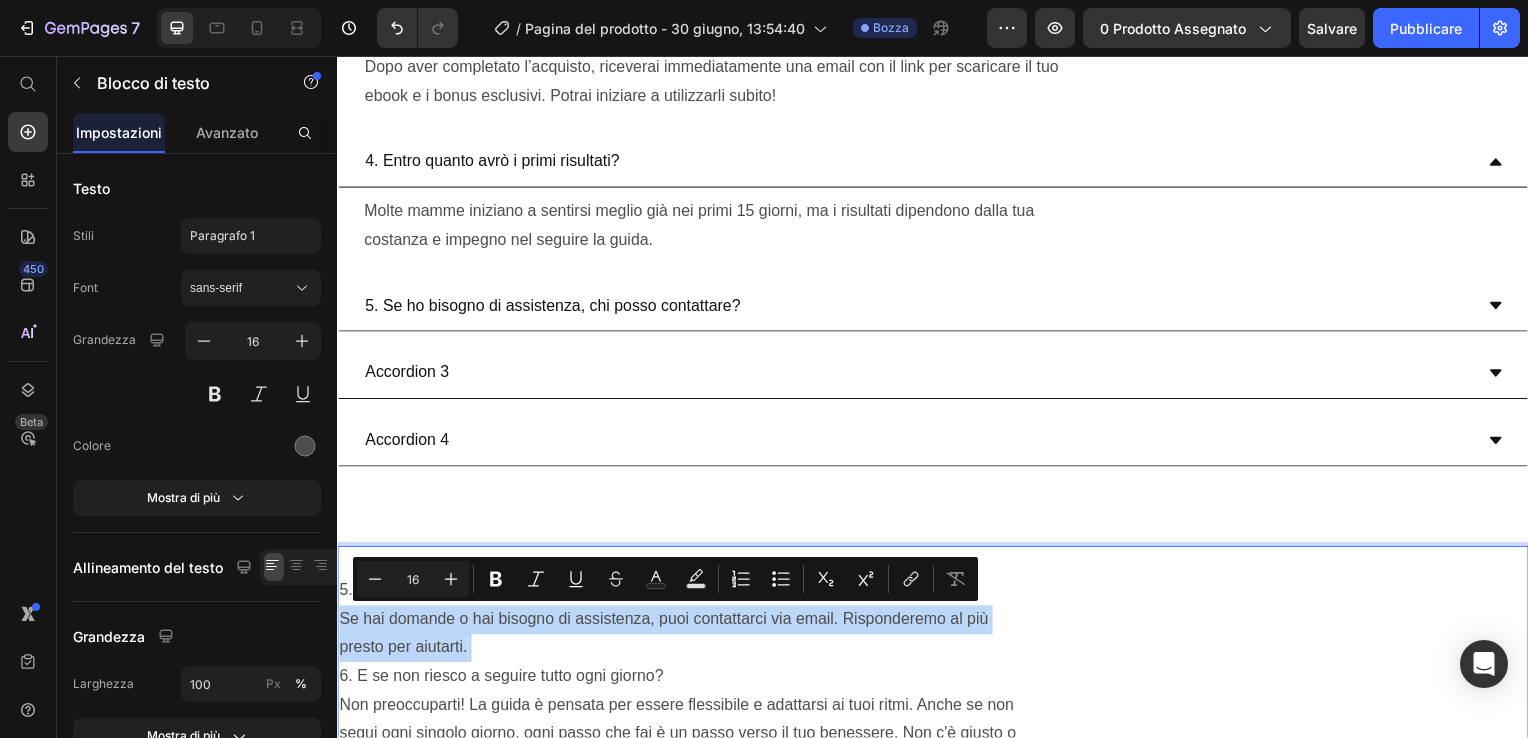 drag, startPoint x: 471, startPoint y: 650, endPoint x: 347, endPoint y: 621, distance: 127.345985 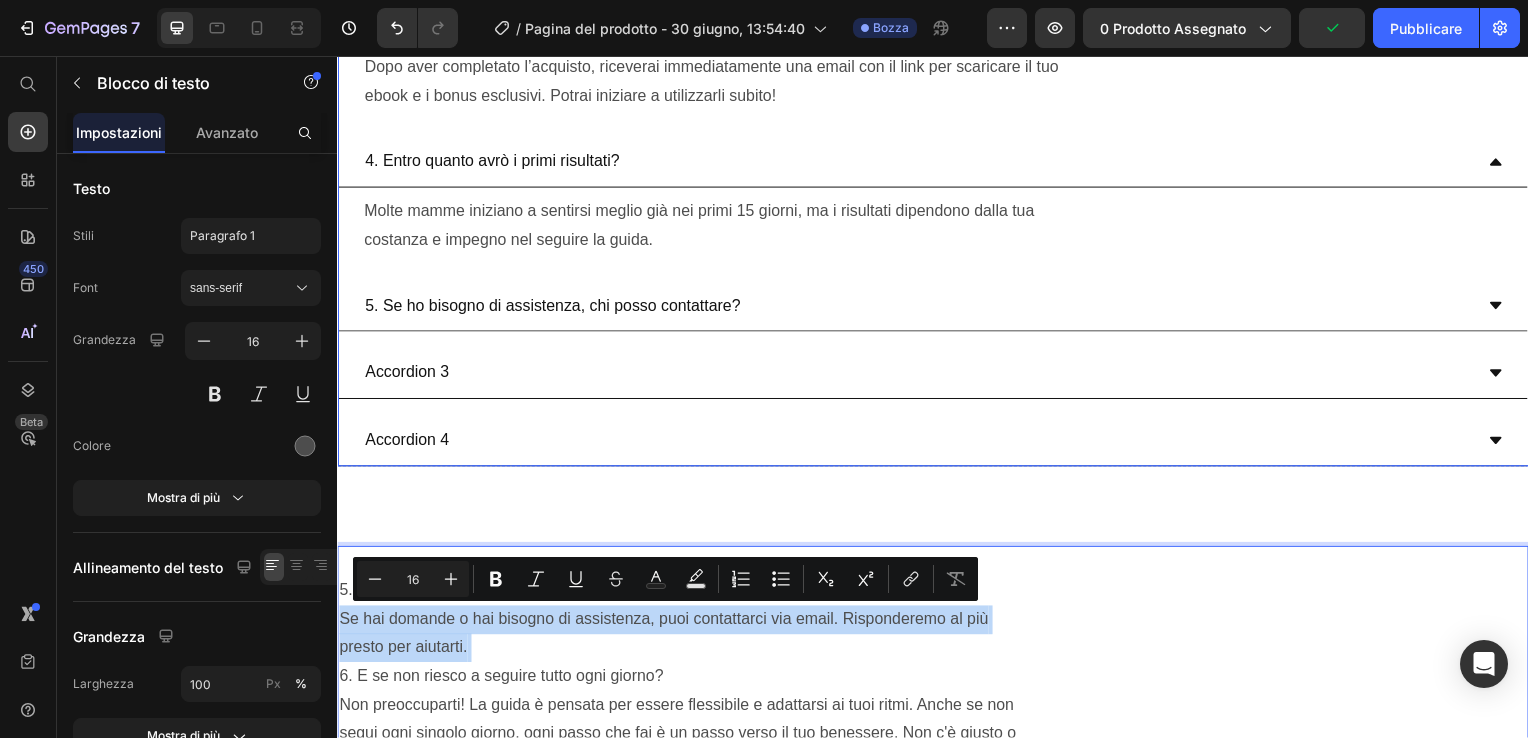 click on "5. Se ho bisogno di assistenza, chi posso contattare?" at bounding box center (937, 309) 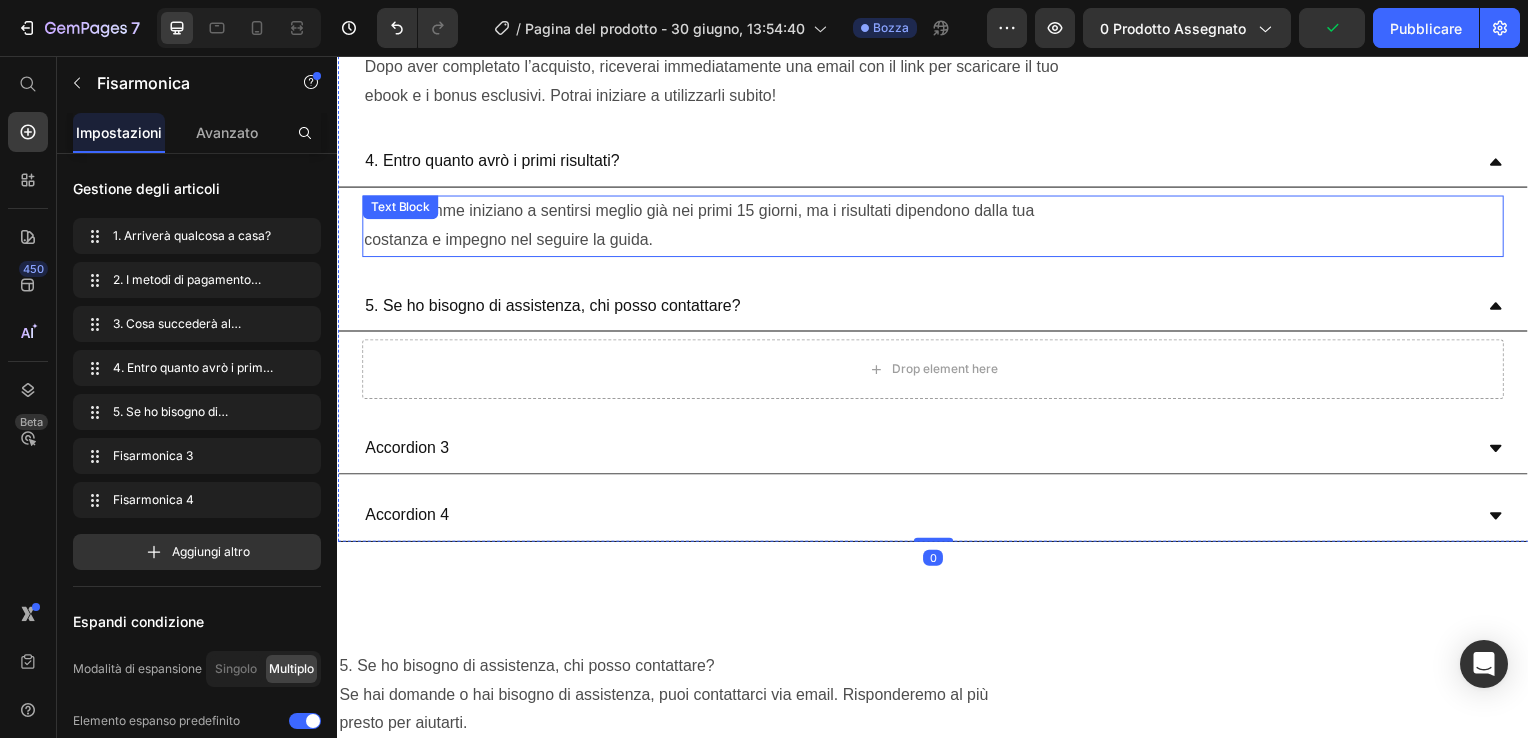 click on "Molte mamme iniziano a sentirsi meglio già nei primi 15 giorni, ma i risultati dipendono dalla tua costanza e impegno nel seguire la guida." at bounding box center (937, 228) 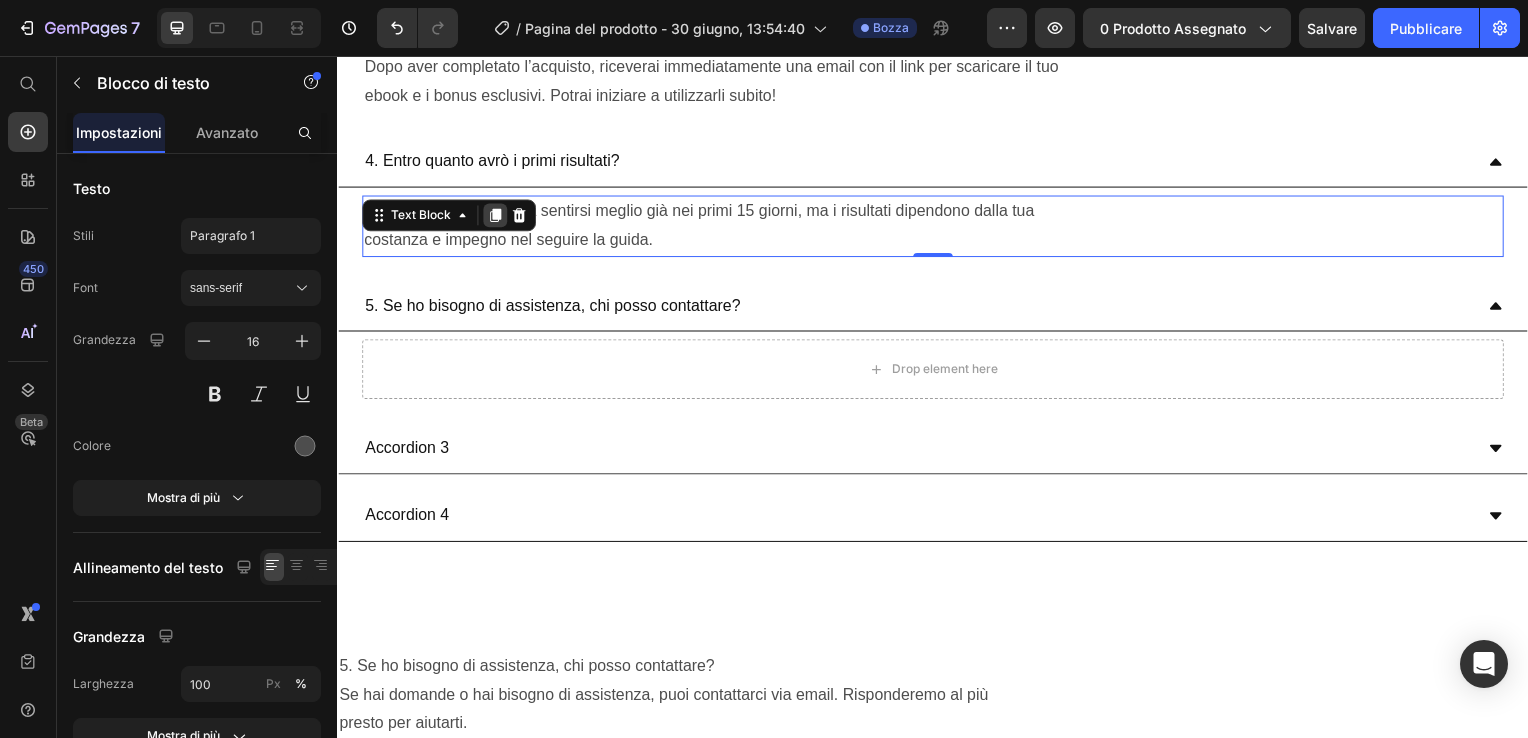 click 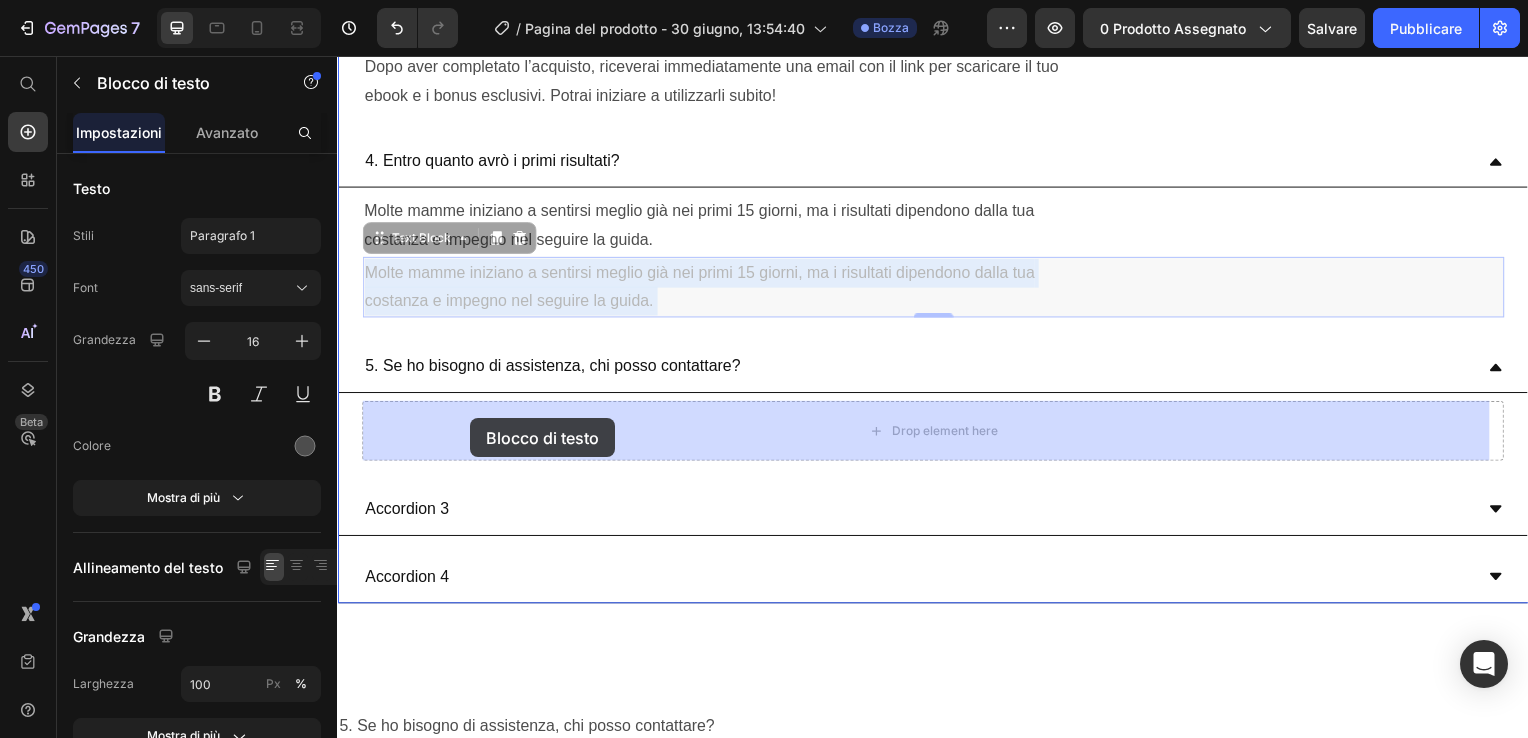 drag, startPoint x: 506, startPoint y: 275, endPoint x: 465, endPoint y: 427, distance: 157.43253 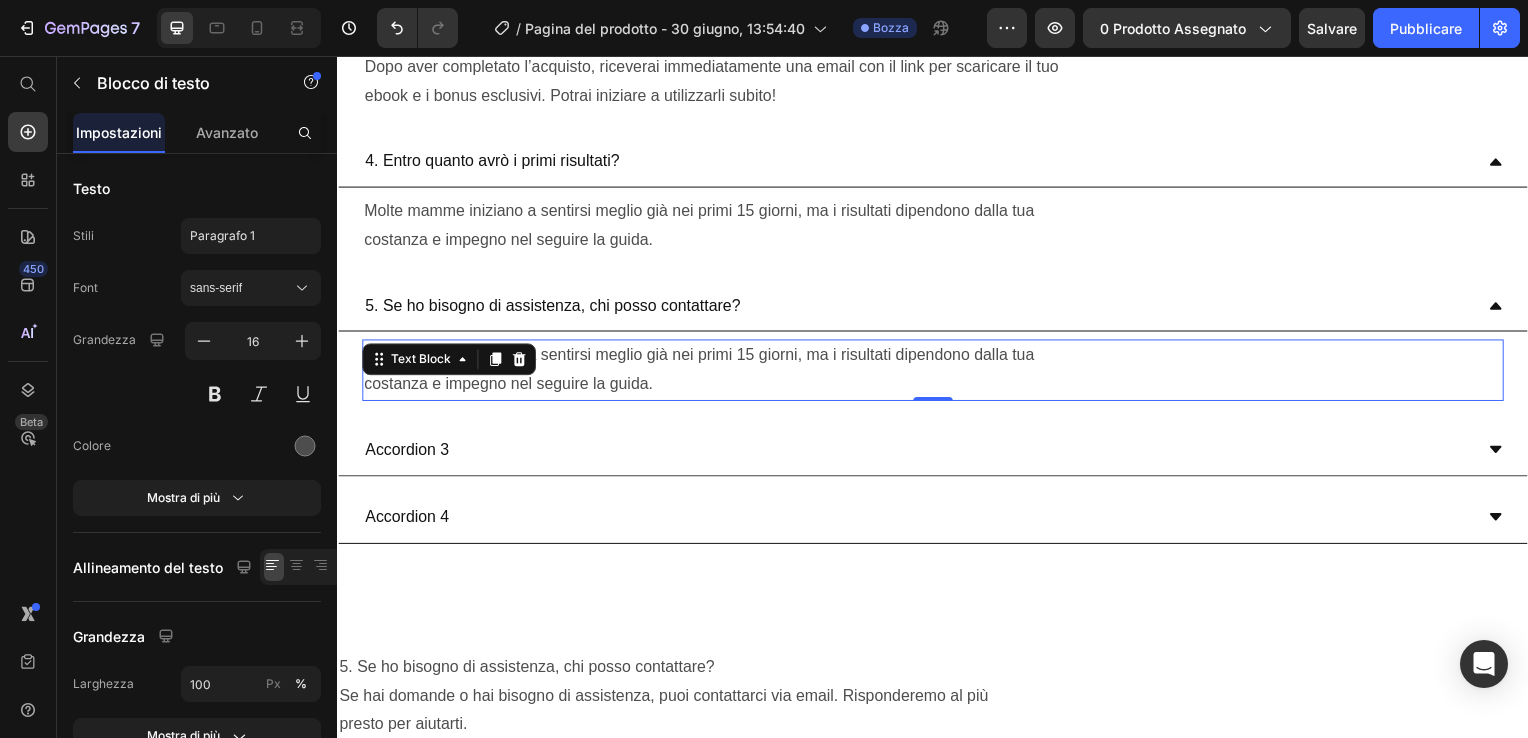 click on "Molte mamme iniziano a sentirsi meglio già nei primi 15 giorni, ma i risultati dipendono dalla tua costanza e impegno nel seguire la guida." at bounding box center [937, 373] 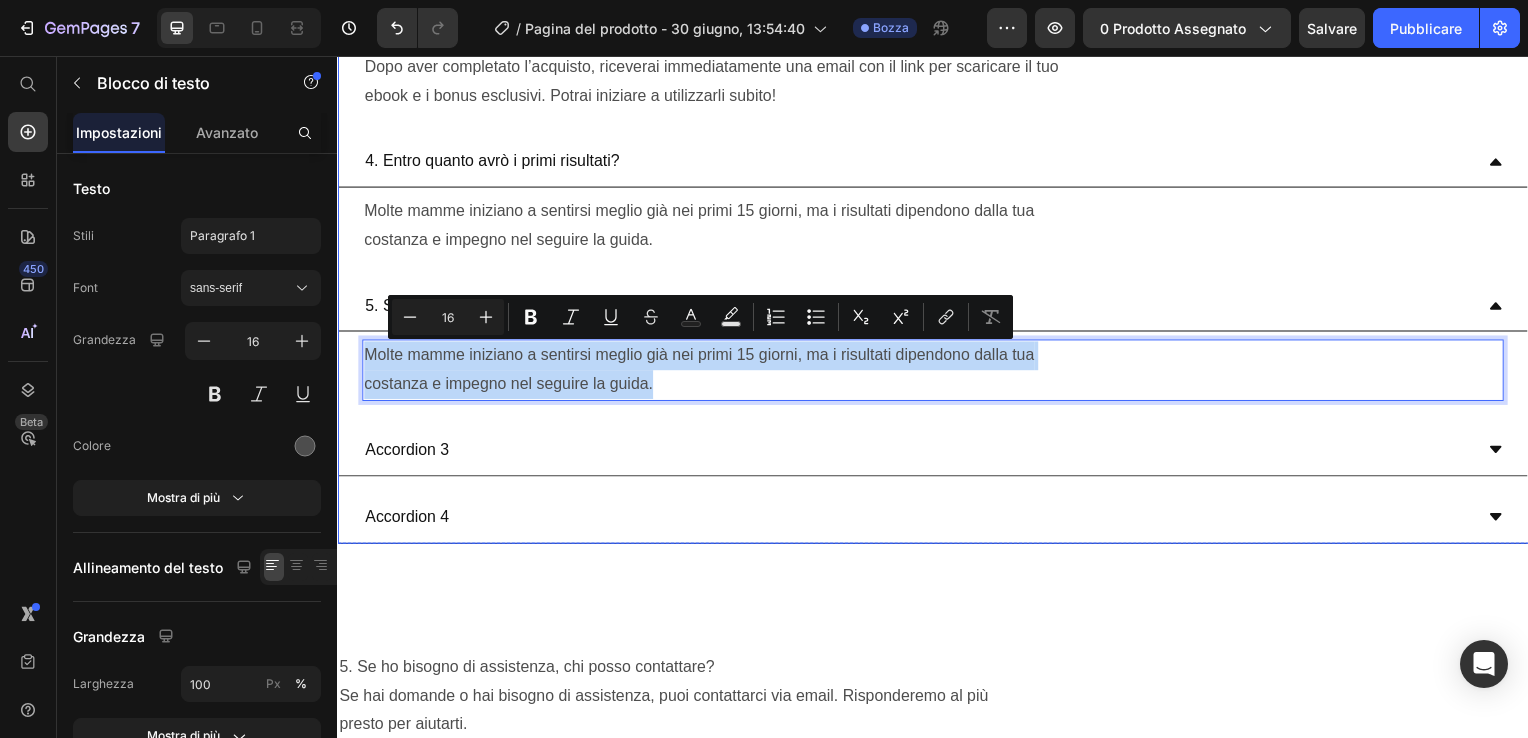 drag, startPoint x: 660, startPoint y: 392, endPoint x: 361, endPoint y: 366, distance: 300.1283 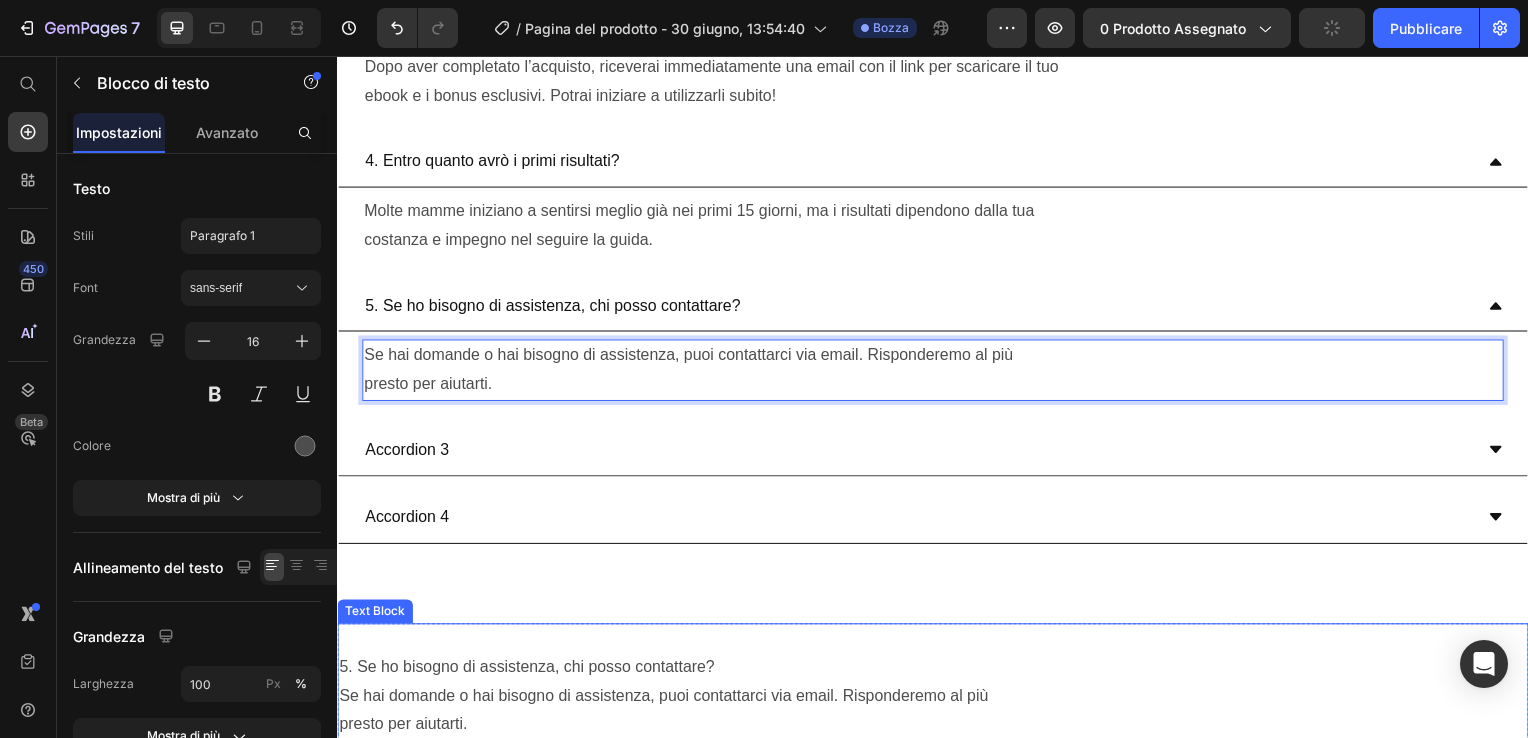 click on "5. Se ho bisogno di assistenza, chi posso contattare? Se hai domande o hai bisogno di assistenza, puoi contattarci via email. Risponderemo al più presto per aiutarti. 6. E se non riesco a seguire tutto ogni giorno? Non preoccuparti! La guida è pensata per essere flessibile e adattarsi ai tuoi ritmi. Anche se non segui ogni singolo giorno, ogni passo che fai è un passo verso il tuo benessere. Non c'è giusto o sbagliato, c'è solo il tuo equilibrio. 7. È adatta anche se non è il mio primo figlio? Assolutamente sì. Anche se hai già avuto altri figli, ogni postpartum è diverso. Questa guida ti aiuta ad affrontare con più consapevolezza e leggerezza anche un secondo o terzo percorso da mamma. 8. E se mi sento ancora troppo fragile per iniziare qualcosa di nuovo? Proprio per questo è nata questa guida: non ti chiede di essere forte subito, ma ti accompagna con dolcezza, un giorno alla volta, aiutandoti a ritrovare te stessa senza fretta e senza pressioni." at bounding box center (937, 918) 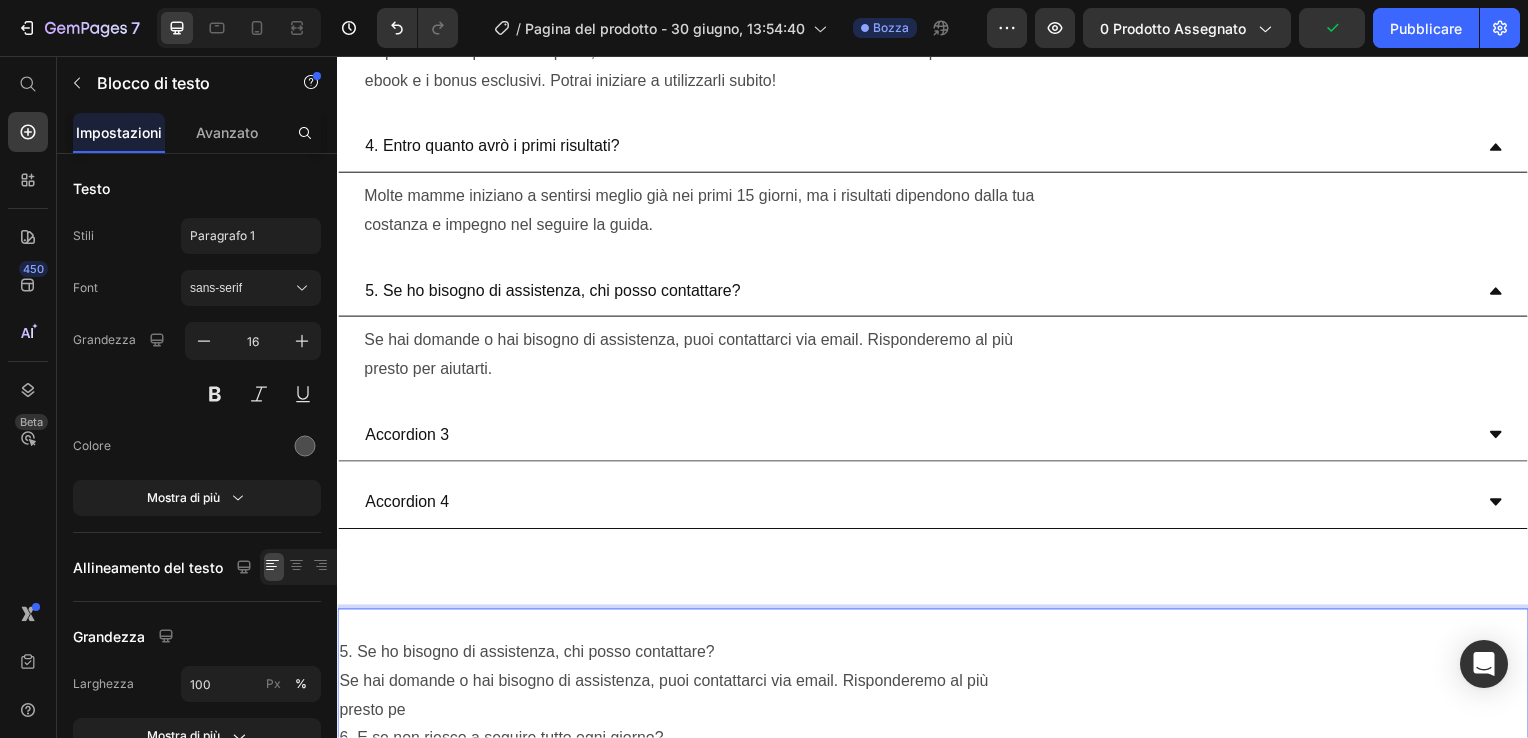 scroll, scrollTop: 110, scrollLeft: 0, axis: vertical 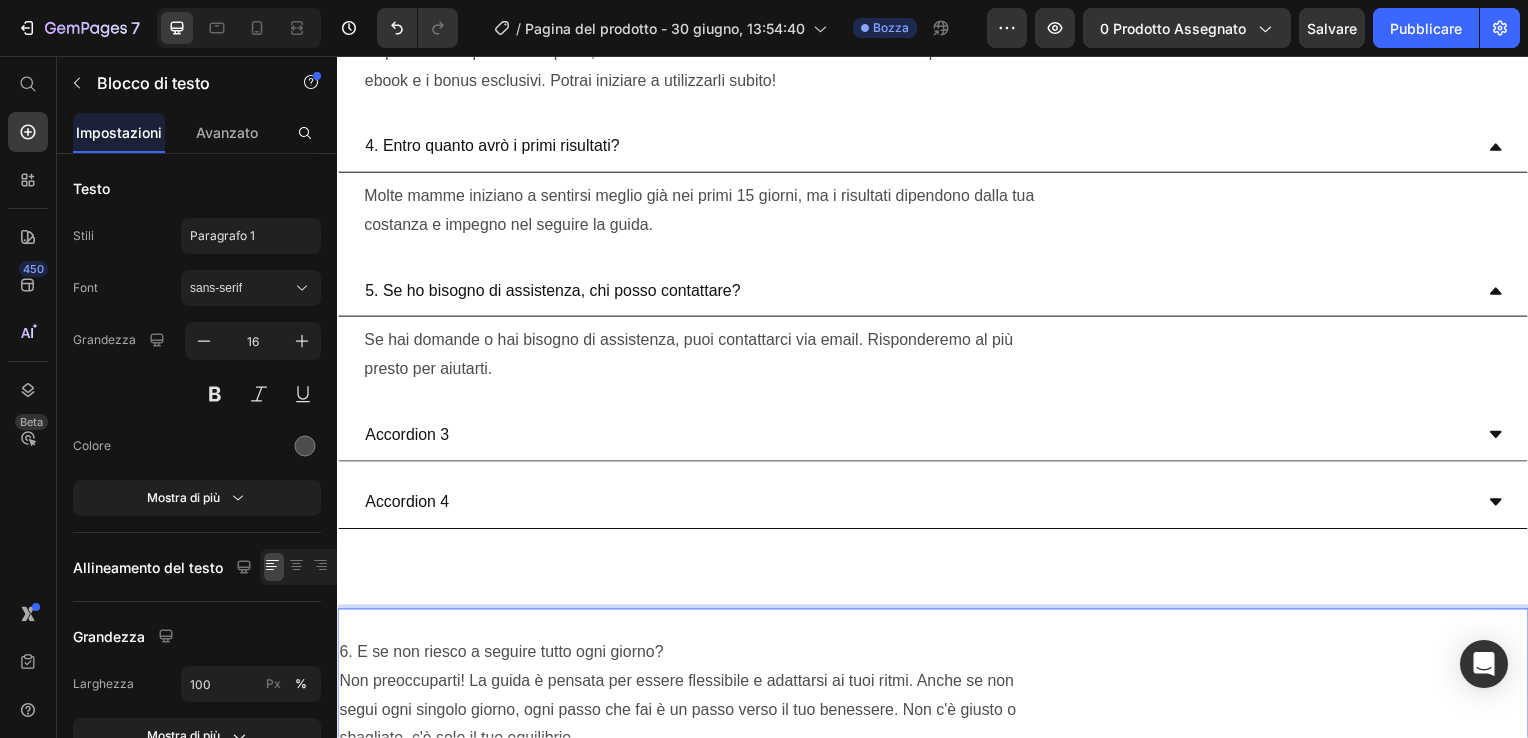 click on "⁠⁠⁠⁠⁠⁠⁠ 6. E se non riesco a seguire tutto ogni giorno? Non preoccuparti! La guida è pensata per essere flessibile e adattarsi ai tuoi ritmi. Anche se non segui ogni singolo giorno, ogni passo che fai è un passo verso il tuo benessere. Non c'è giusto o sbagliato, c'è solo il tuo equilibrio. 7. È adatta anche se non è il mio primo figlio? Assolutamente sì. Anche se hai già avuto altri figli, ogni postpartum è diverso. Questa guida ti aiuta ad affrontare con più consapevolezza e leggerezza anche un secondo o terzo percorso da mamma. 8. E se mi sento ancora troppo fragile per iniziare qualcosa di nuovo? Proprio per questo è nata questa guida: non ti chiede di essere forte subito, ma ti accompagna con dolcezza, un giorno alla volta, aiutandoti a ritrovare te stessa senza fretta e senza pressioni. 9. Ho troppe cose da fare e a cui pensare, dove trovo il tempo per leggere un ebook? Proprio per questo è pensato in modo semplice e pratico: puoi leggere anche solo una pagina al" at bounding box center (937, 860) 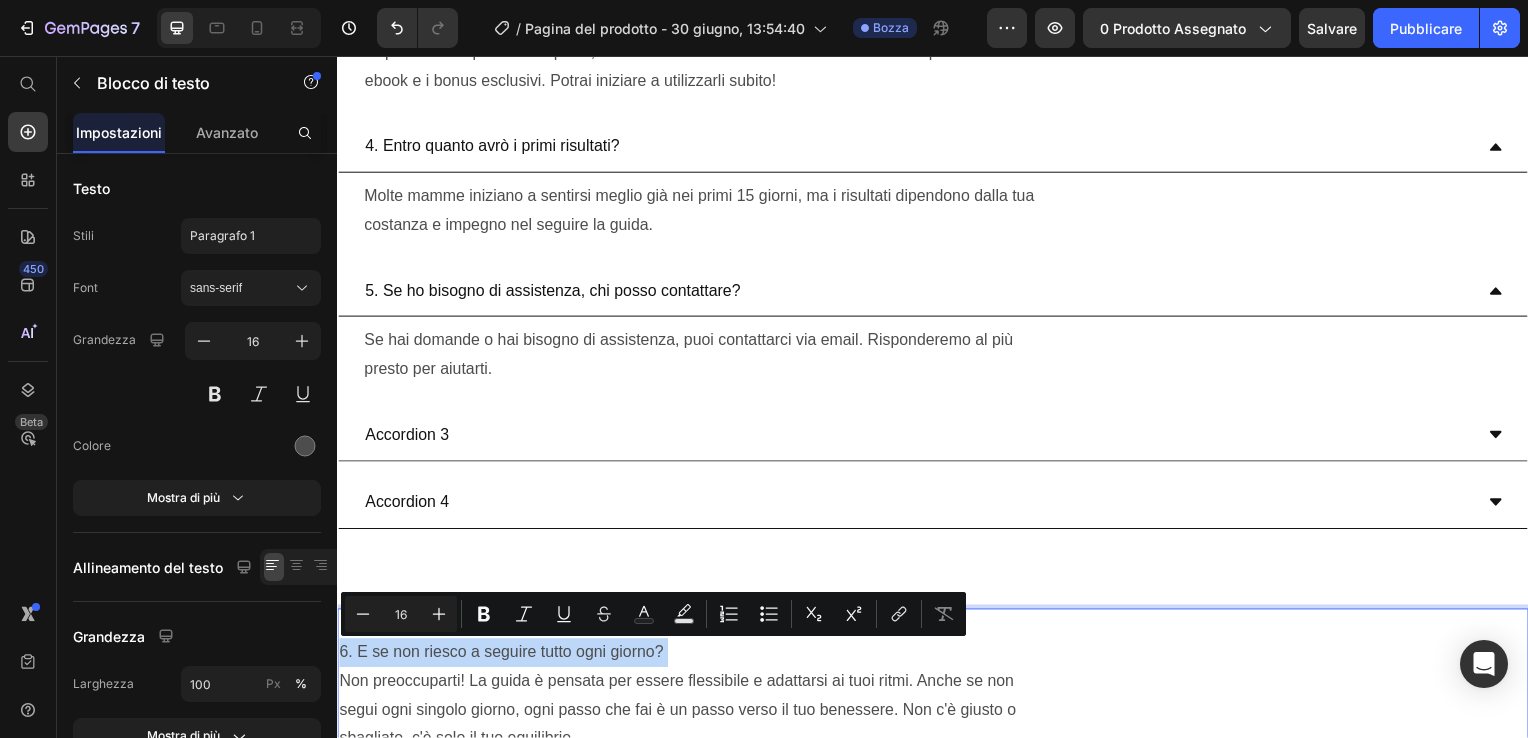 drag, startPoint x: 684, startPoint y: 650, endPoint x: 337, endPoint y: 658, distance: 347.0922 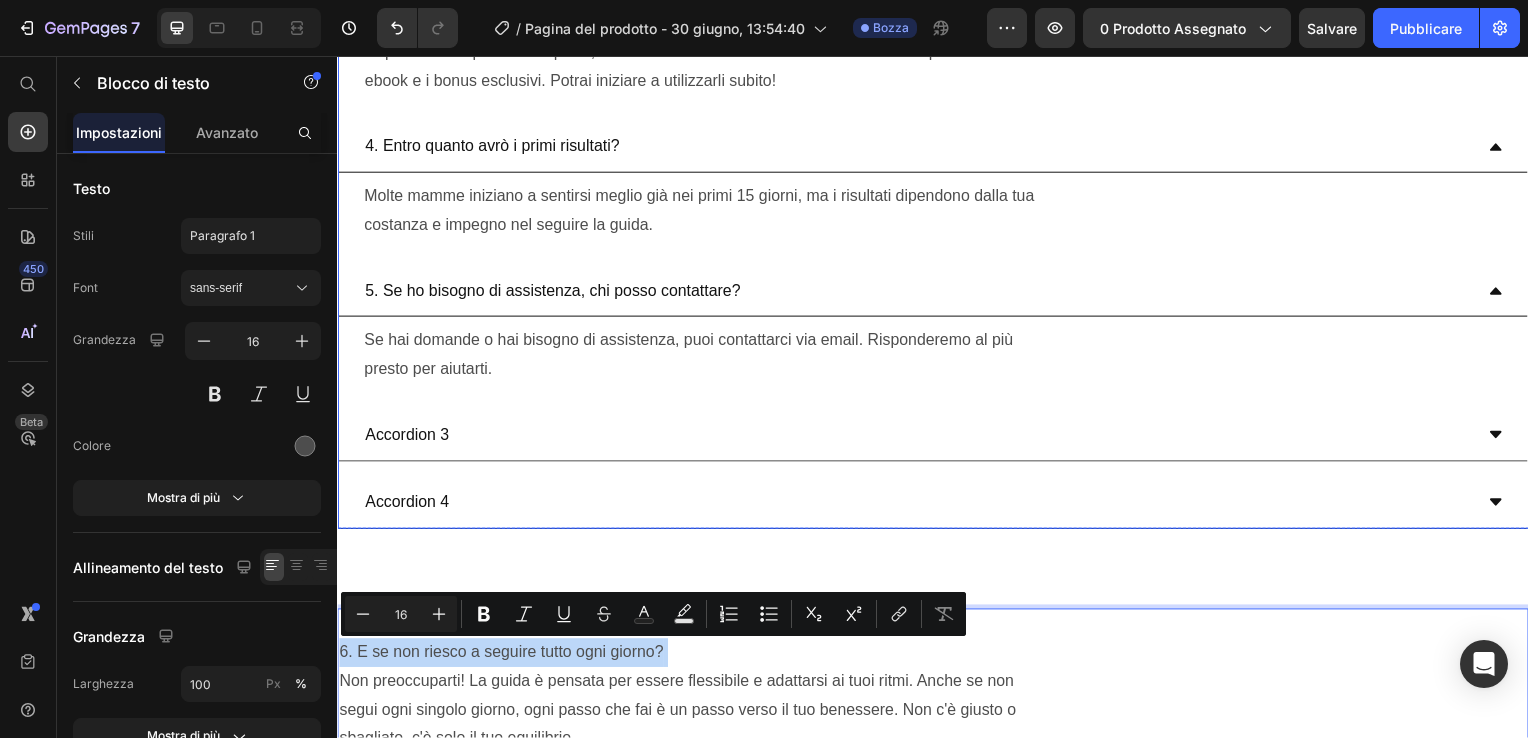 click on "Accordion 3" at bounding box center (921, 438) 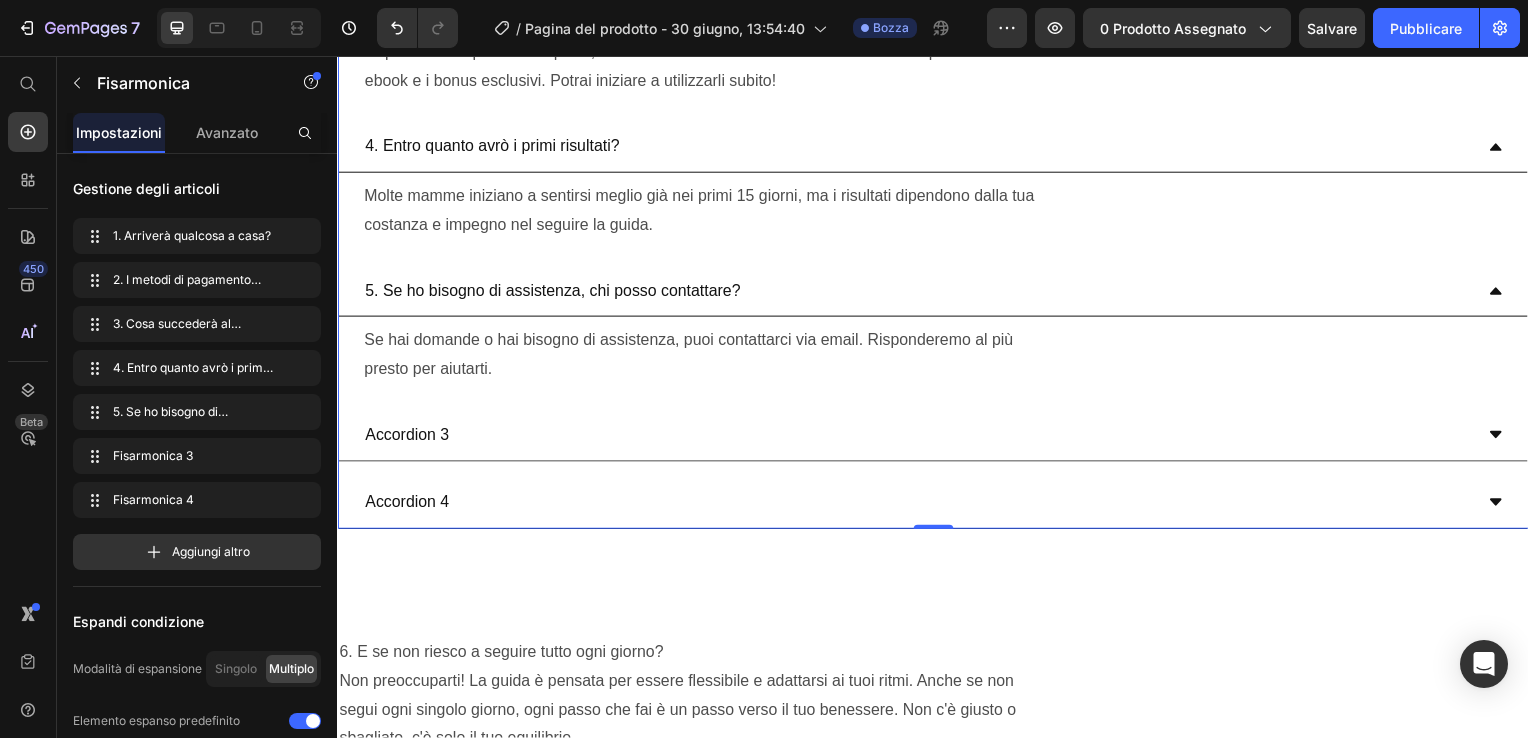 scroll, scrollTop: 0, scrollLeft: 0, axis: both 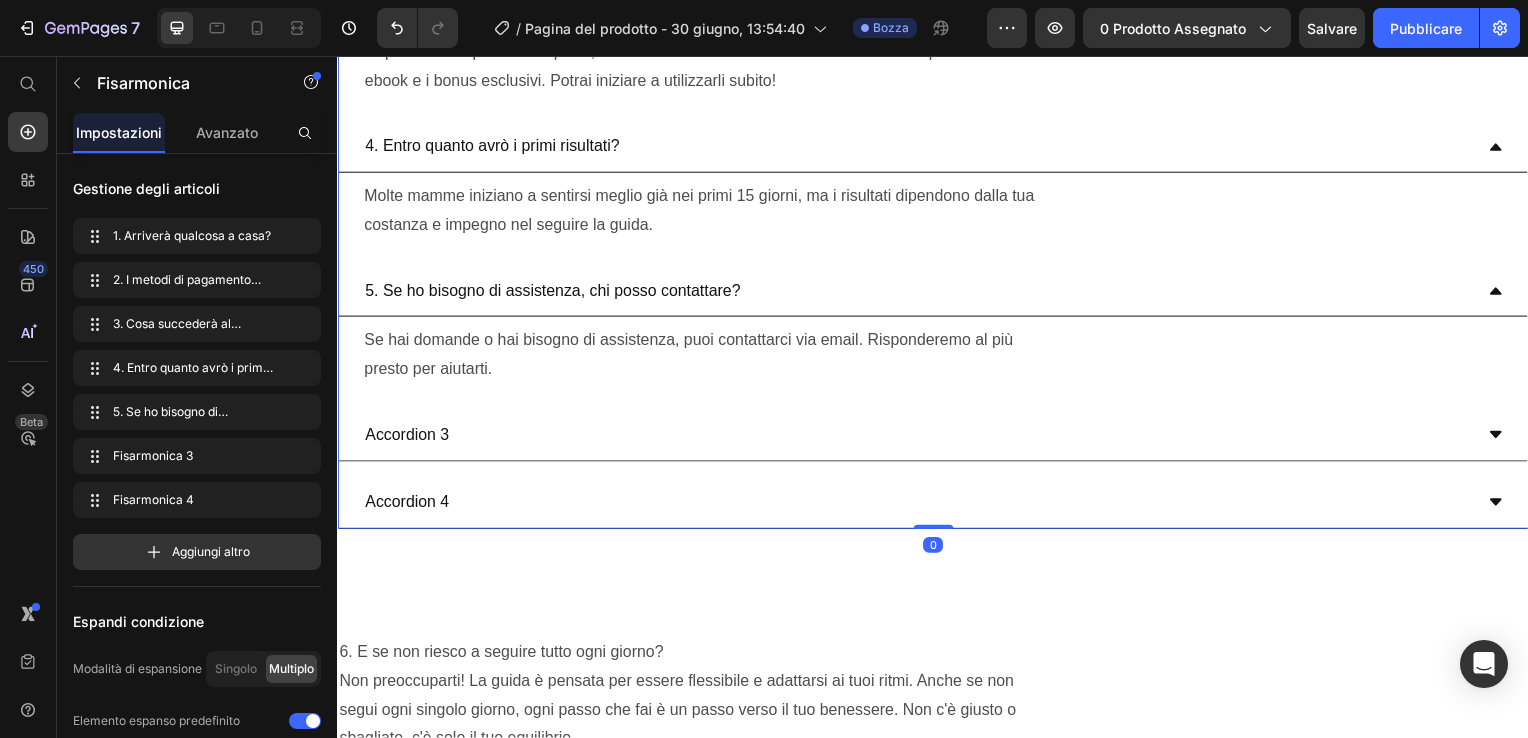 click on "Accordion 3" at bounding box center [921, 438] 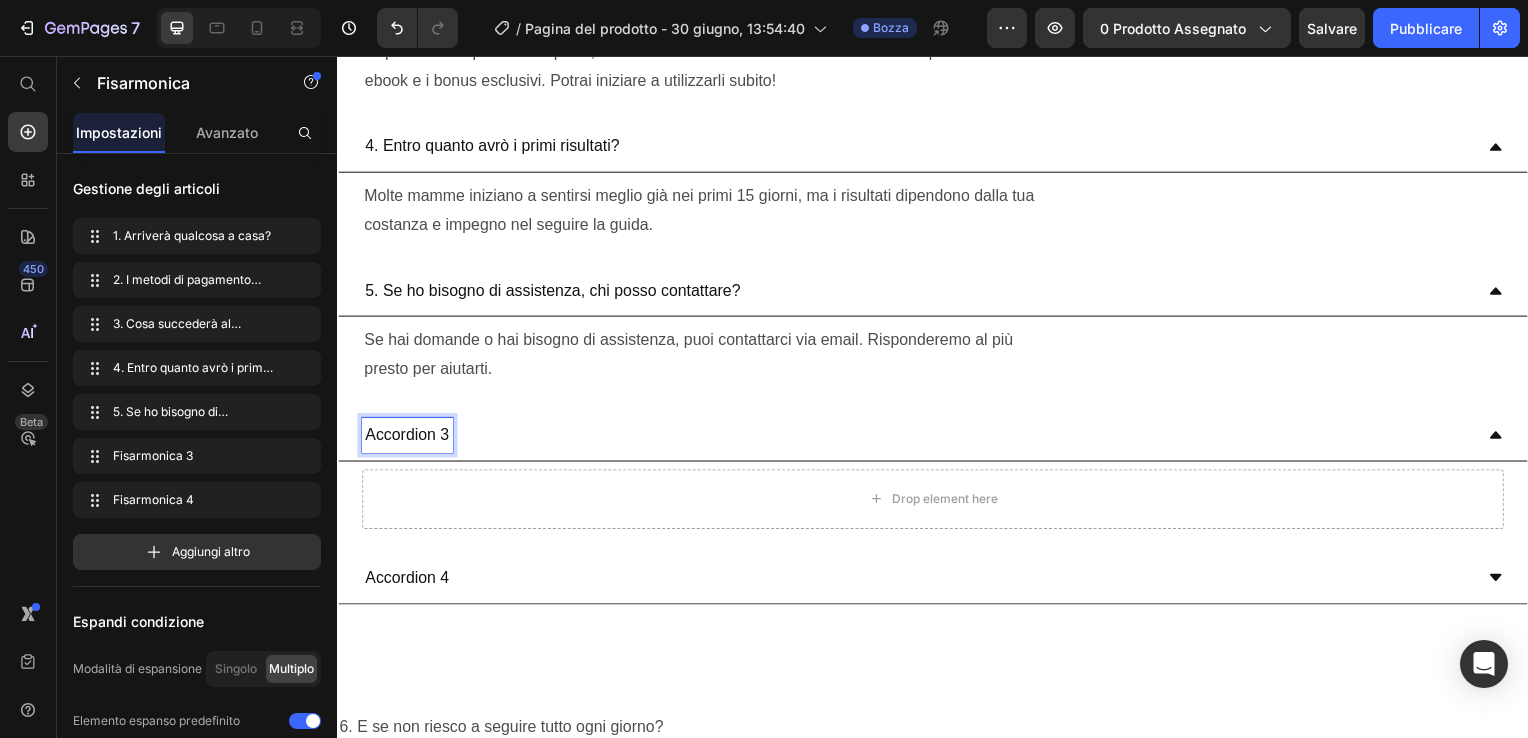 click on "Accordion 3" at bounding box center (407, 438) 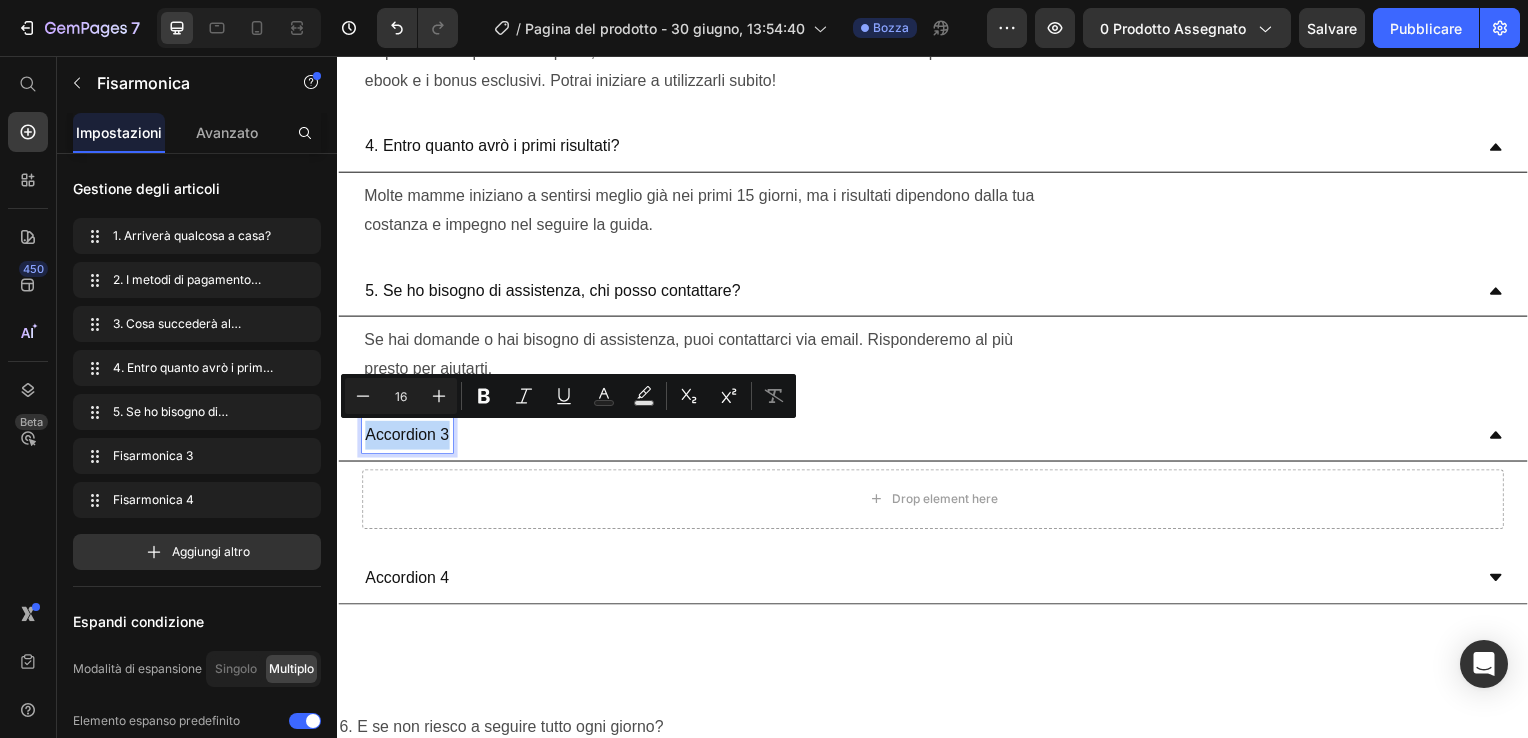drag, startPoint x: 448, startPoint y: 438, endPoint x: 365, endPoint y: 440, distance: 83.02409 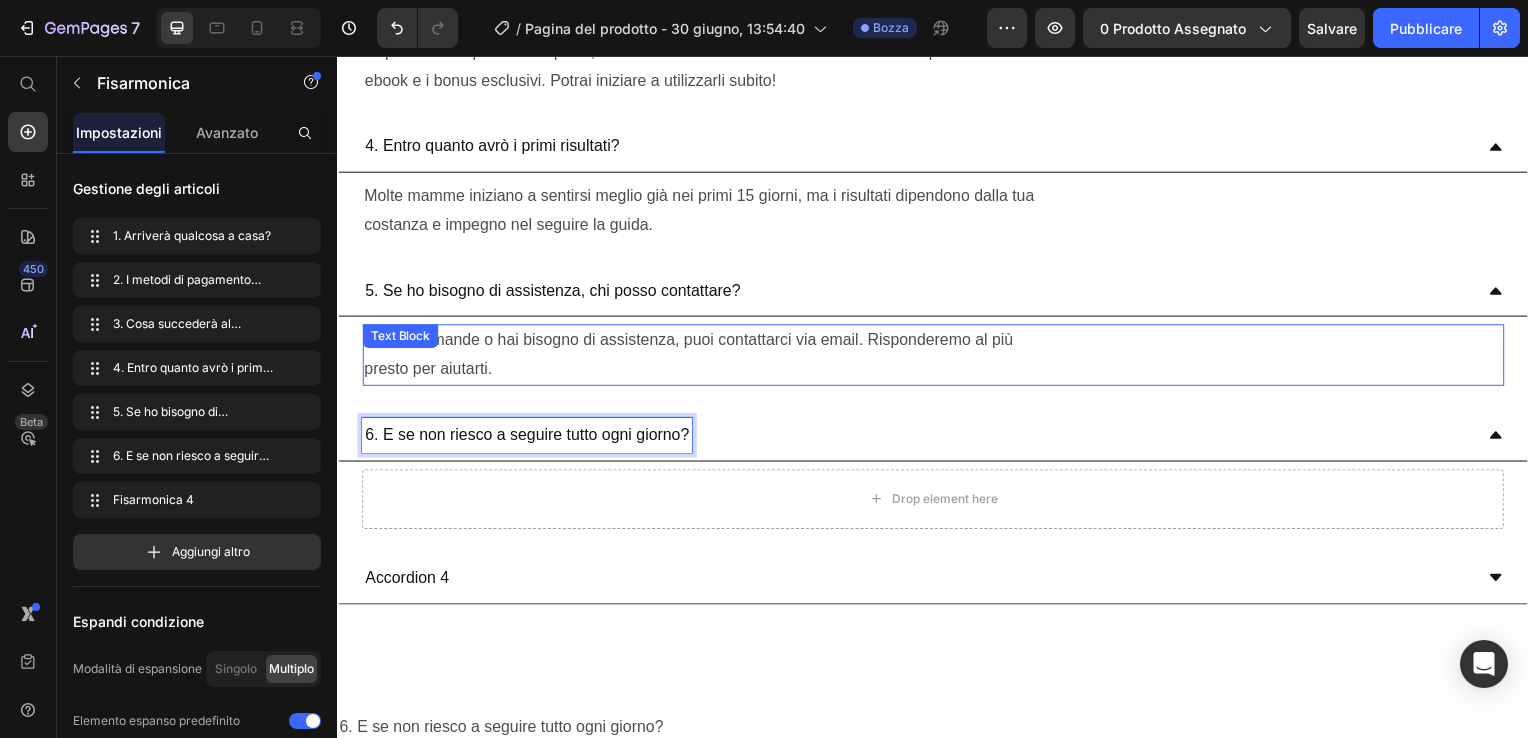 click on "Se hai domande o hai bisogno di assistenza, puoi contattarci via email. Risponderemo al più presto per aiutarti." at bounding box center [937, 358] 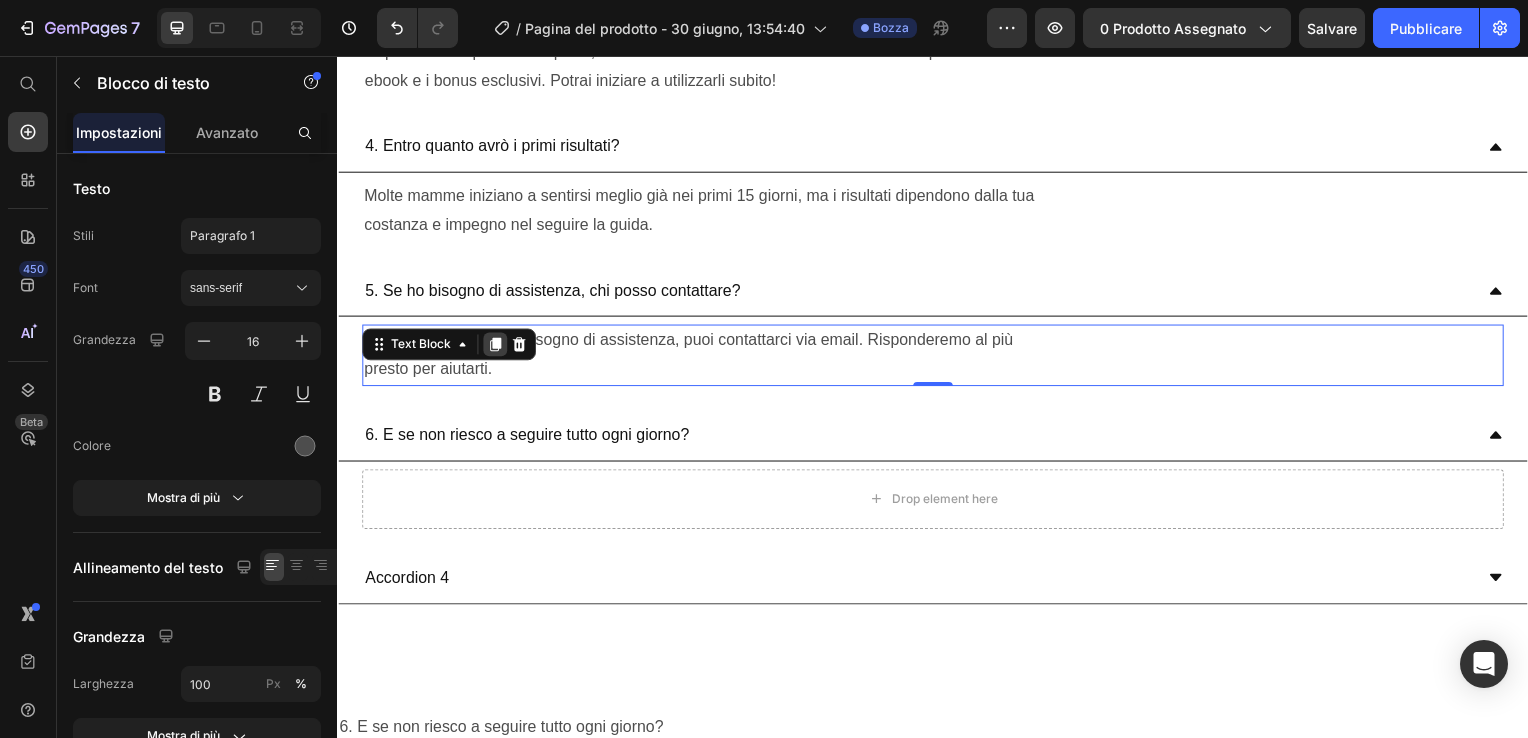 click 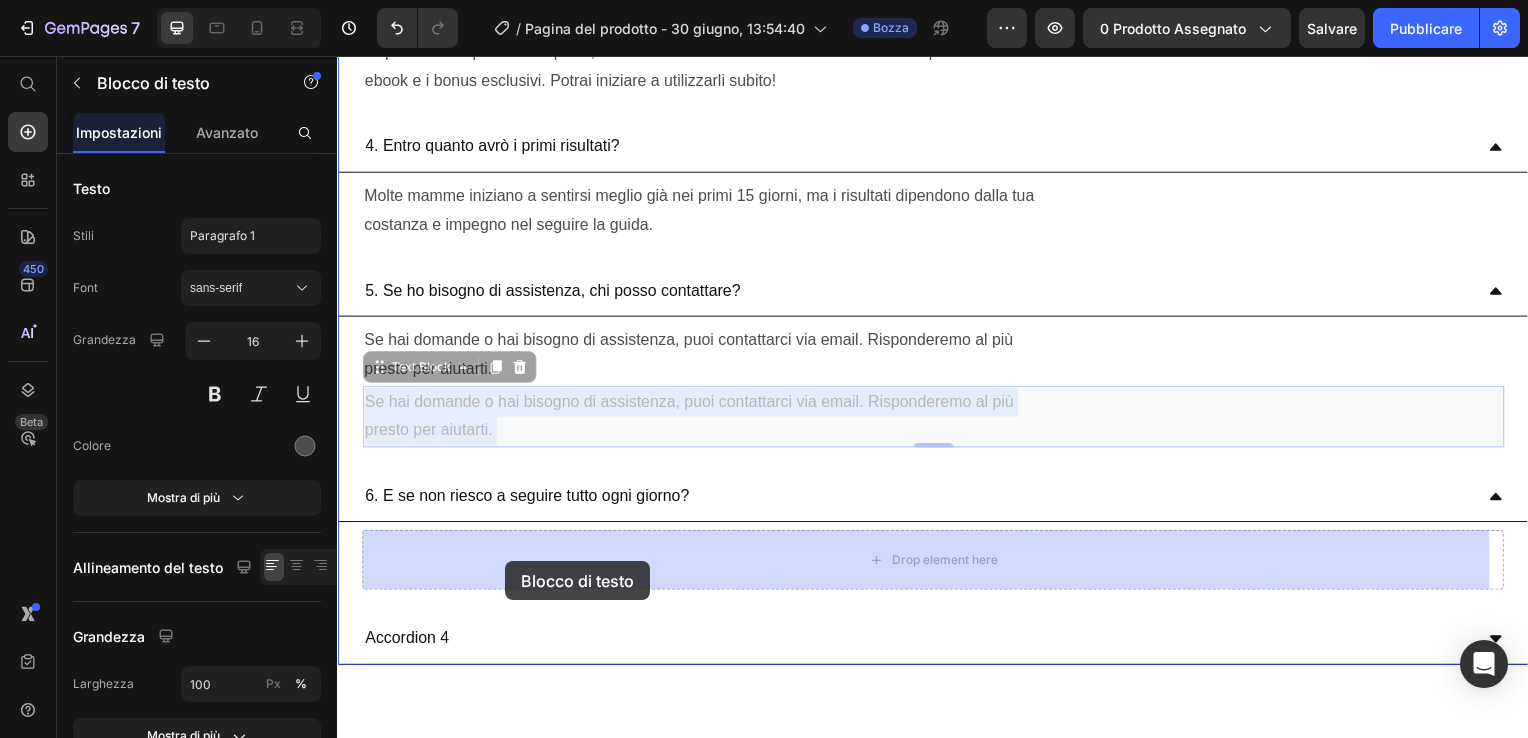 drag, startPoint x: 541, startPoint y: 420, endPoint x: 506, endPoint y: 565, distance: 149.16434 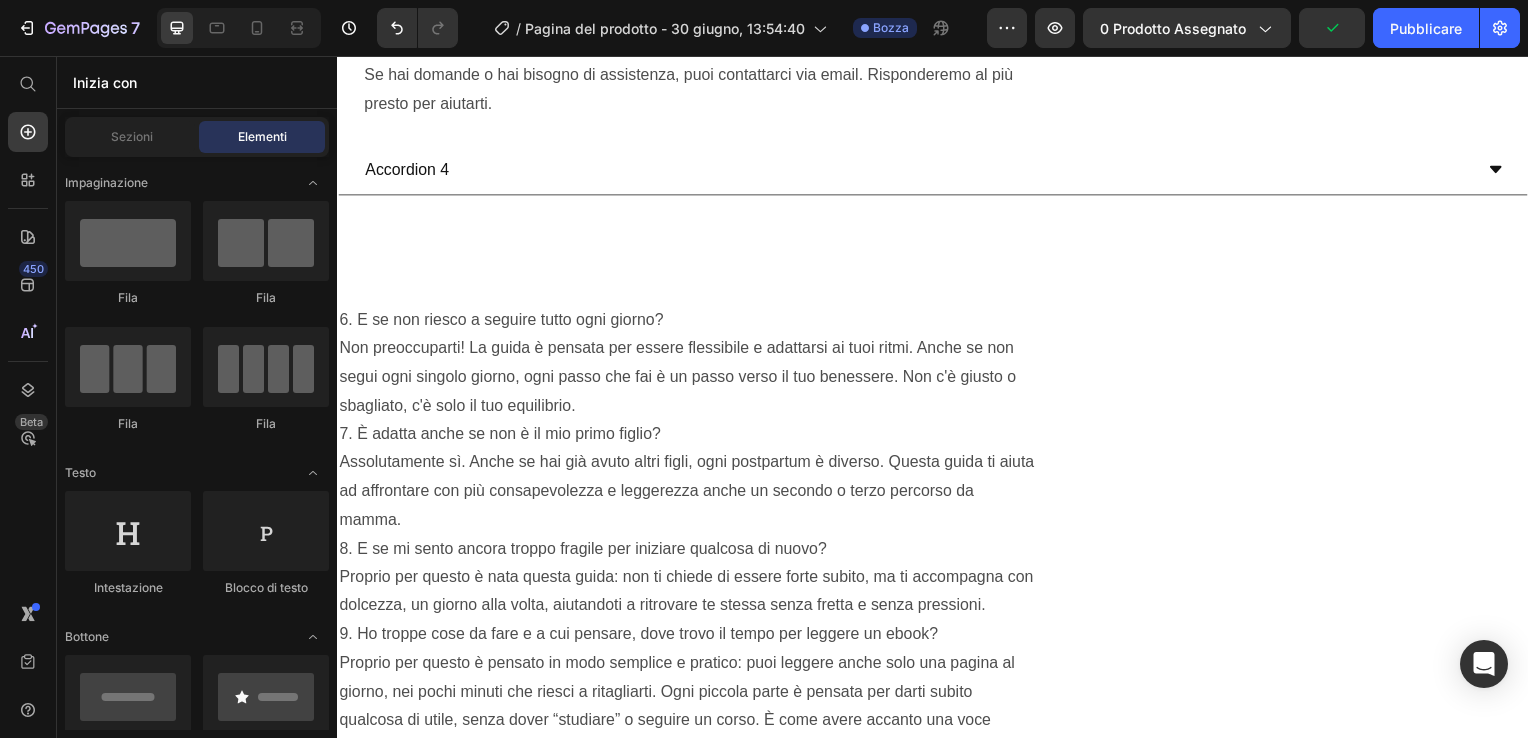 scroll, scrollTop: 12626, scrollLeft: 0, axis: vertical 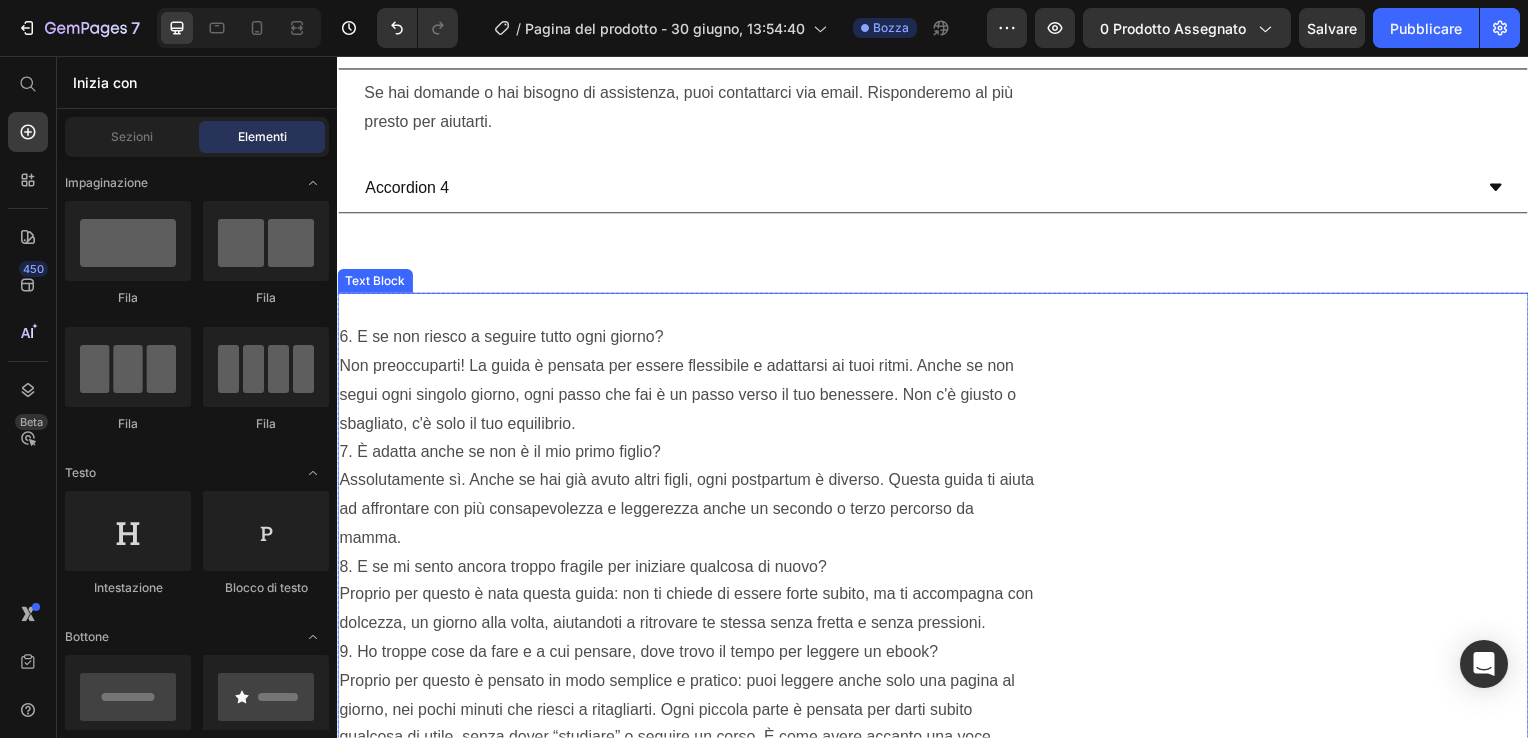 click on "6. E se non riesco a seguire tutto ogni giorno? Non preoccuparti! La guida è pensata per essere flessibile e adattarsi ai tuoi ritmi. Anche se non segui ogni singolo giorno, ogni passo che fai è un passo verso il tuo benessere. Non c'è giusto o sbagliato, c'è solo il tuo equilibrio. 7. È adatta anche se non è il mio primo figlio? Assolutamente sì. Anche se hai già avuto altri figli, ogni postpartum è diverso. Questa guida ti aiuta ad affrontare con più consapevolezza e leggerezza anche un secondo o terzo percorso da mamma. 8. E se mi sento ancora troppo fragile per iniziare qualcosa di nuovo? Proprio per questo è nata questa guida: non ti chiede di essere forte subito, ma ti accompagna con dolcezza, un giorno alla volta, aiutandoti a ritrovare te stessa senza fretta e senza pressioni. 9. Ho troppe cose da fare e a cui pensare, dove trovo il tempo per leggere un ebook? Proprio per questo è pensato in modo semplice e pratico: puoi leggere anche solo una pagina al" at bounding box center (937, 542) 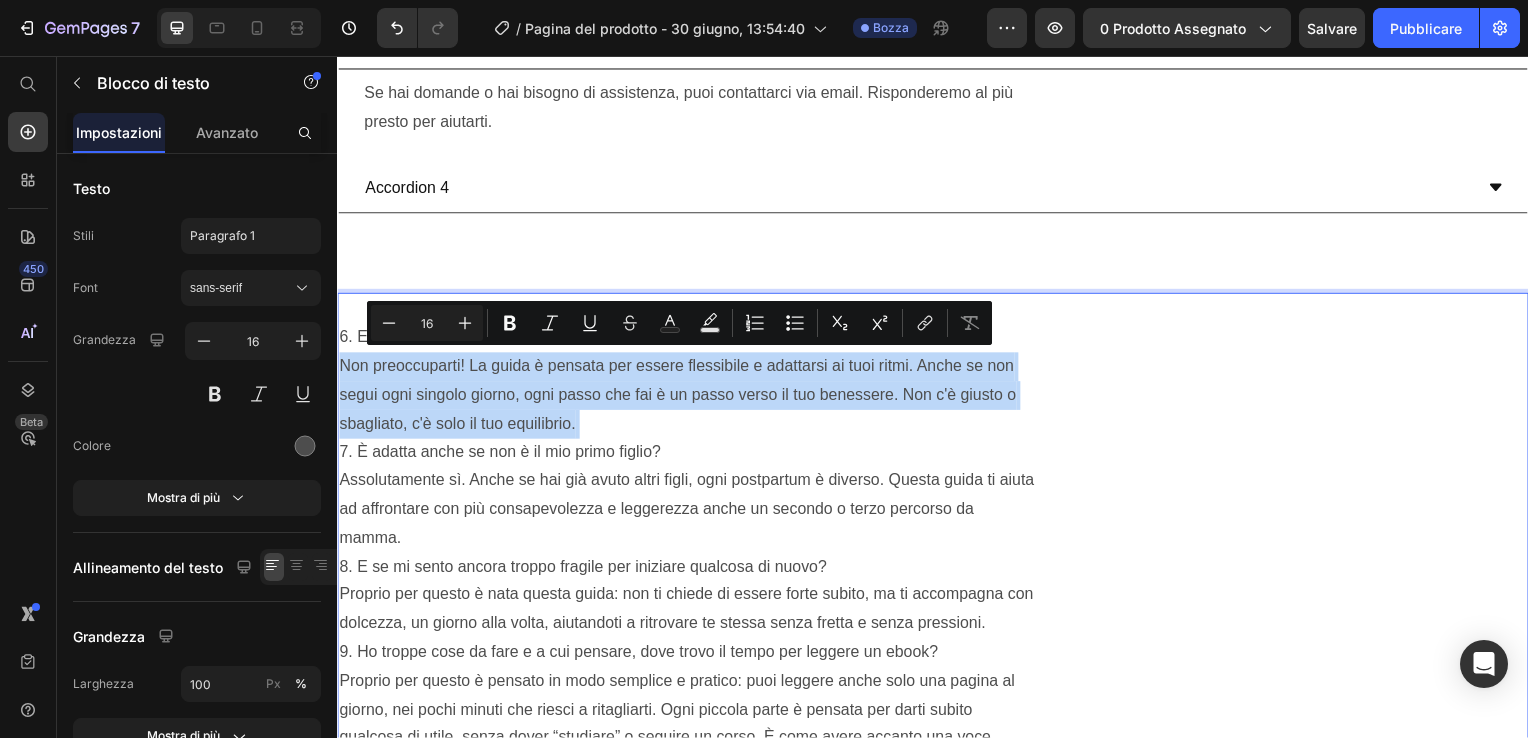 drag, startPoint x: 594, startPoint y: 426, endPoint x: 347, endPoint y: 363, distance: 254.90782 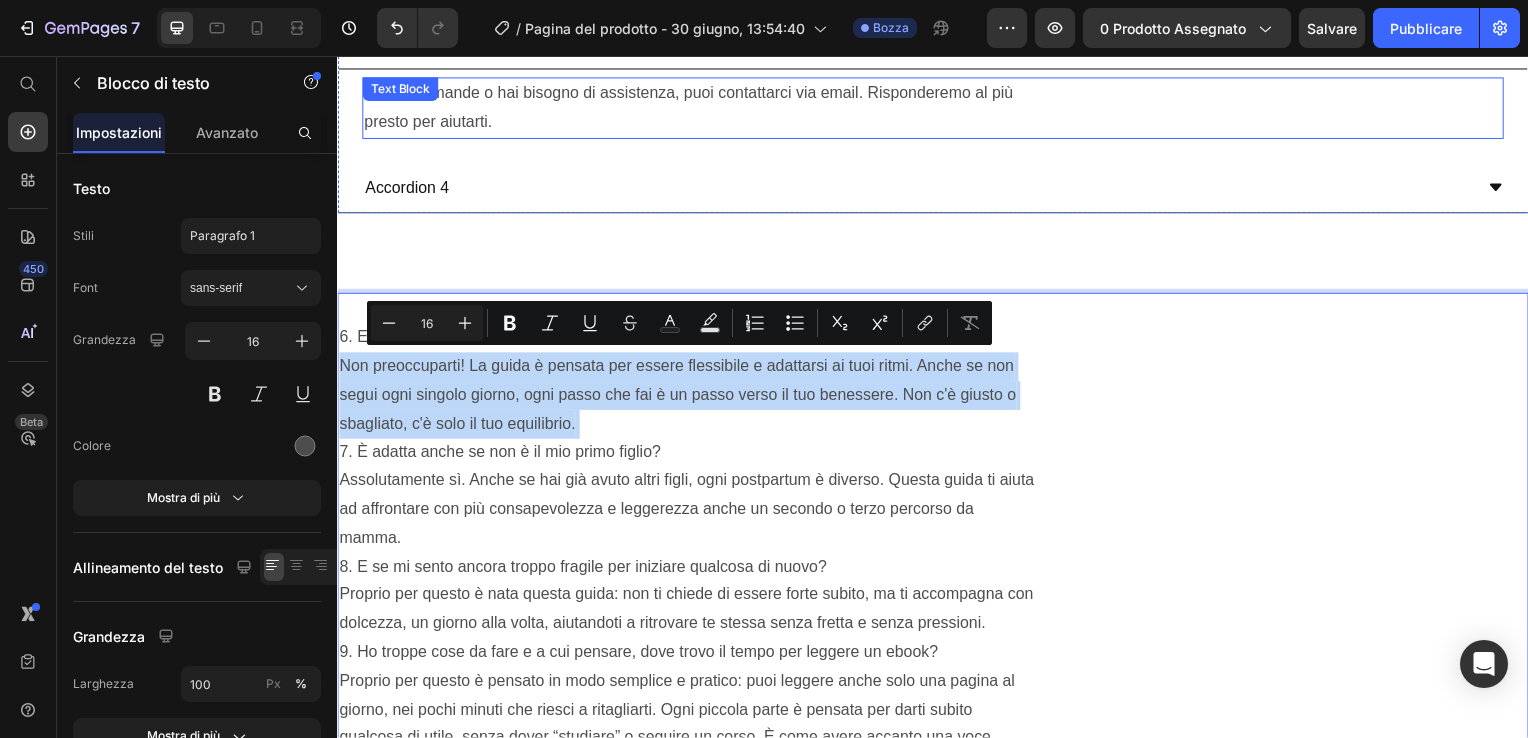 click on "Se hai domande o hai bisogno di assistenza, puoi contattarci via email. Risponderemo al più presto per aiutarti." at bounding box center (937, 109) 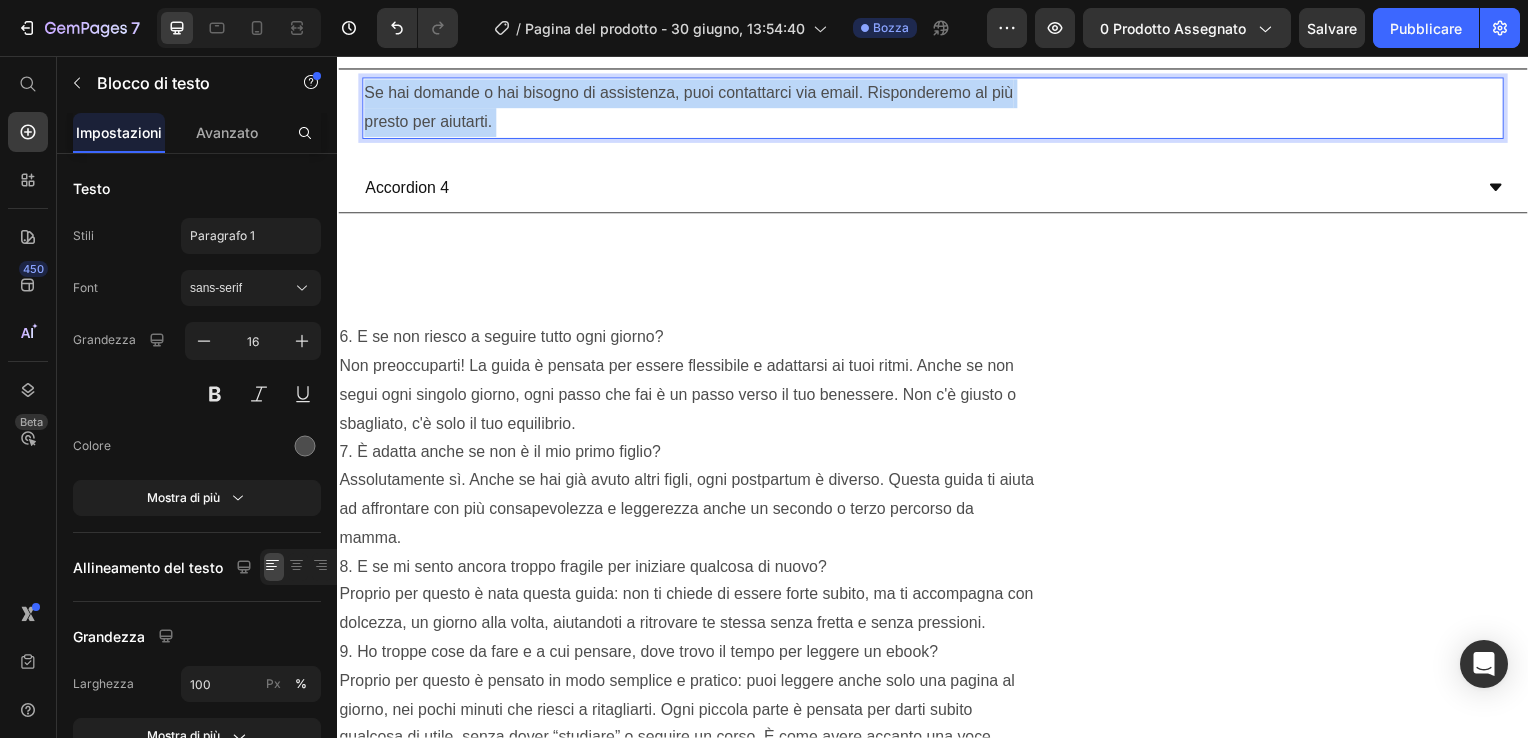 drag, startPoint x: 509, startPoint y: 122, endPoint x: 394, endPoint y: 97, distance: 117.68602 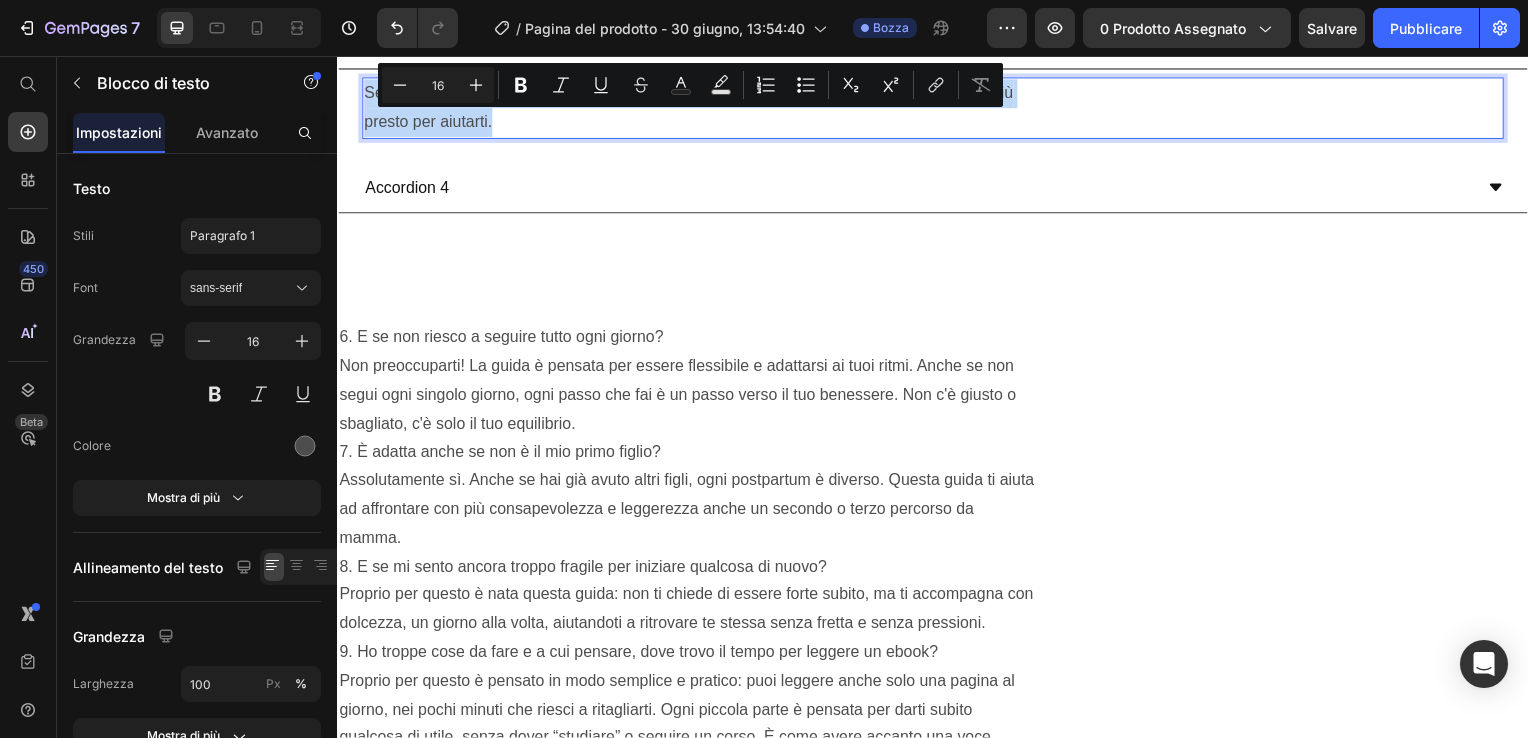 drag, startPoint x: 498, startPoint y: 117, endPoint x: 366, endPoint y: 83, distance: 136.30847 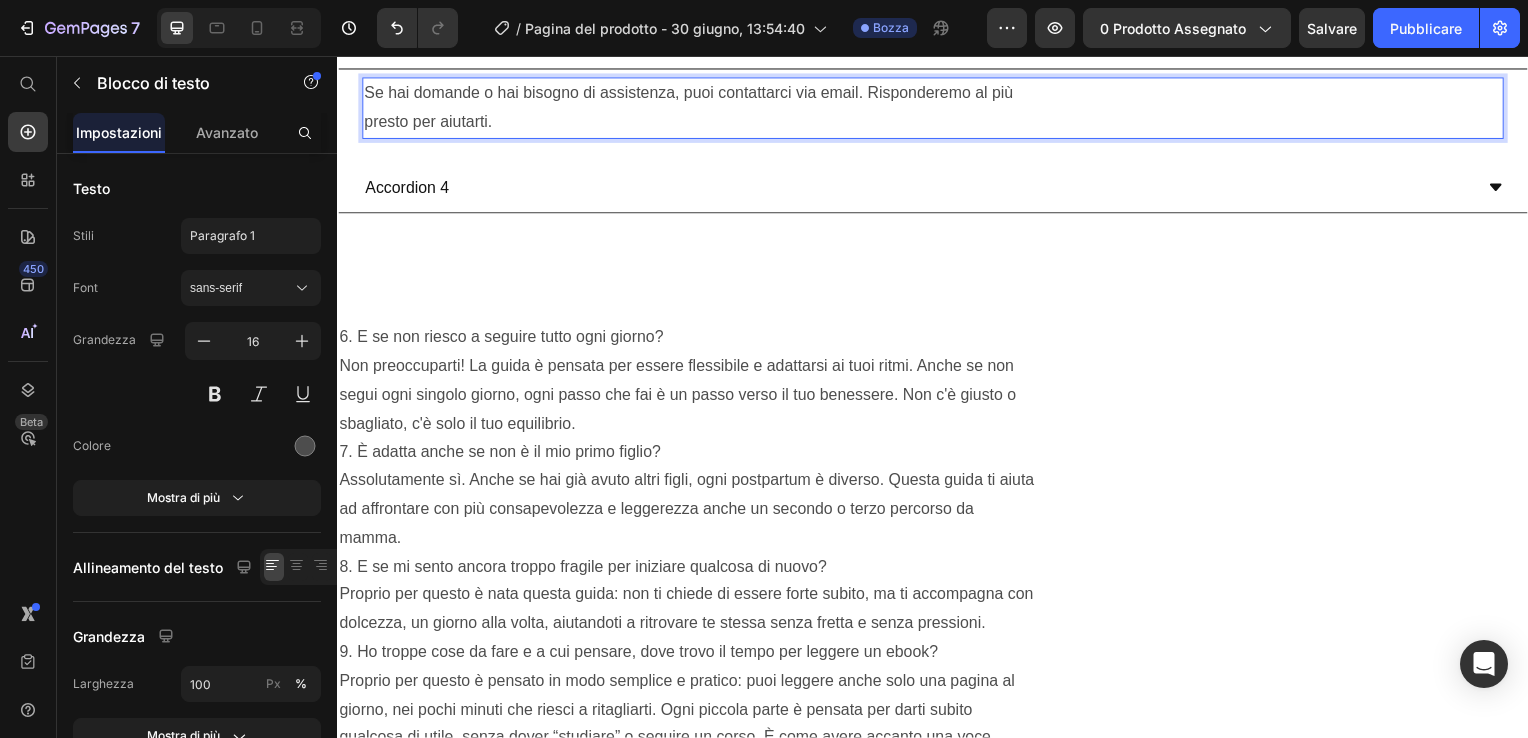 click on "Se hai domande o hai bisogno di assistenza, puoi contattarci via email. Risponderemo al più presto per aiutarti." at bounding box center [937, 109] 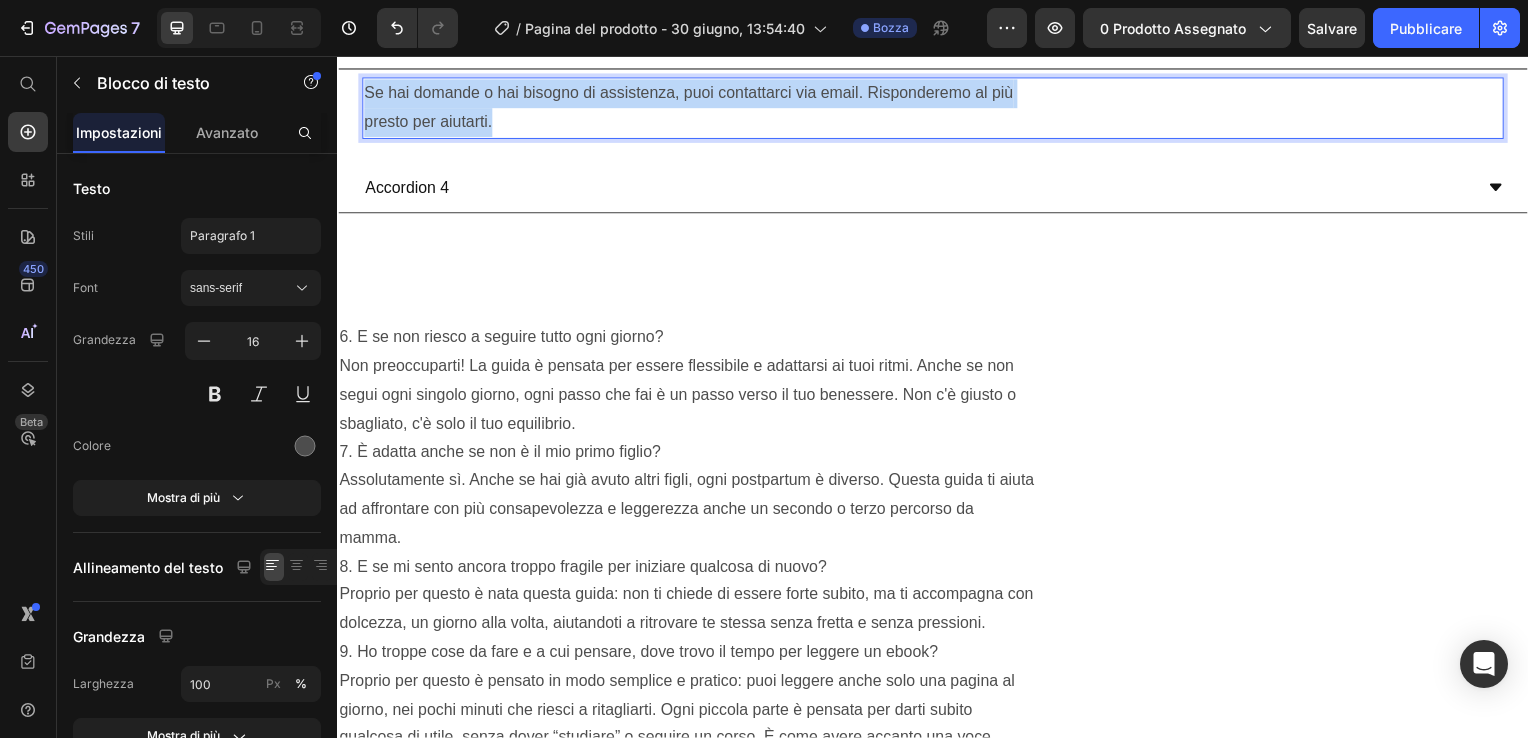 drag, startPoint x: 499, startPoint y: 113, endPoint x: 367, endPoint y: 90, distance: 133.9888 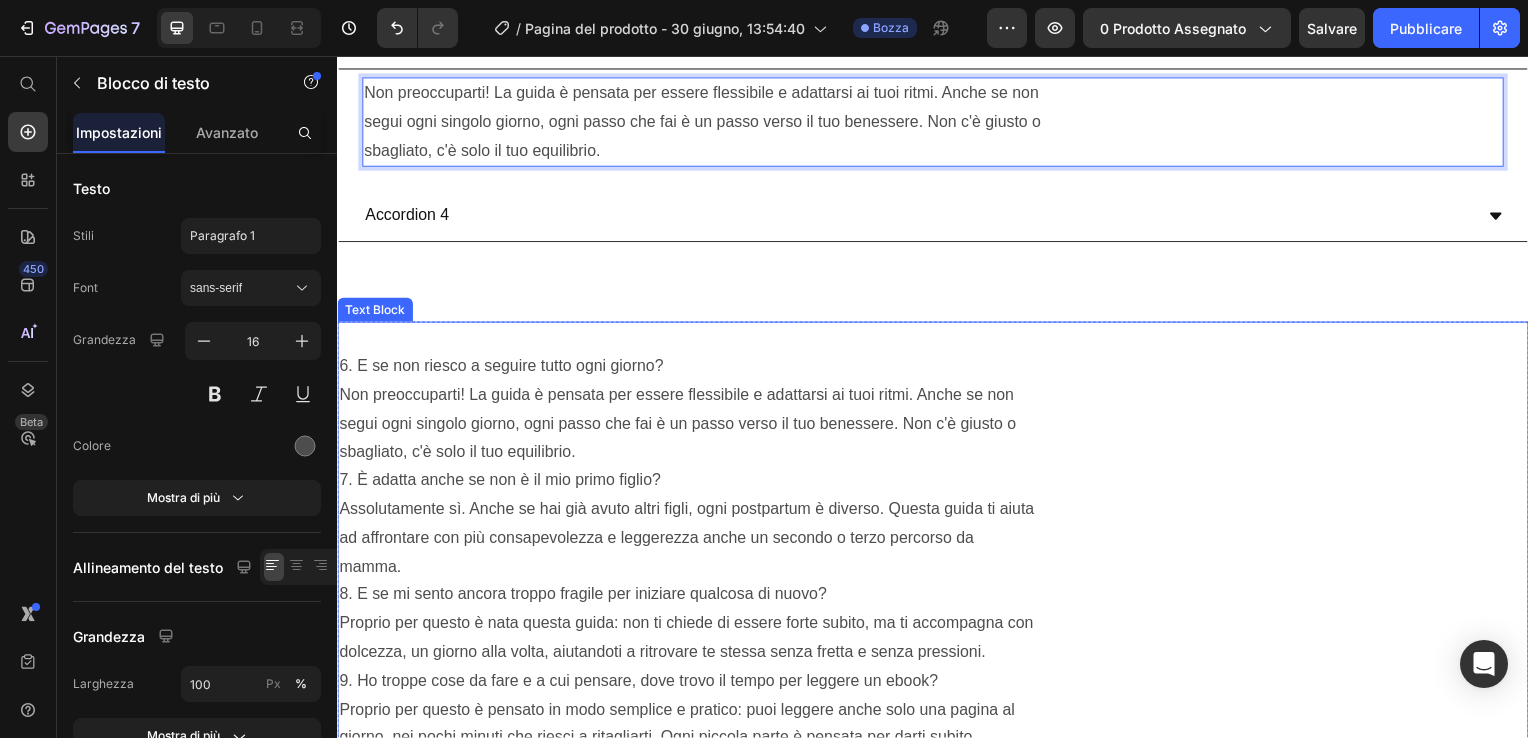 click on "6. E se non riesco a seguire tutto ogni giorno? Non preoccuparti! La guida è pensata per essere flessibile e adattarsi ai tuoi ritmi. Anche se non segui ogni singolo giorno, ogni passo che fai è un passo verso il tuo benessere. Non c'è giusto o sbagliato, c'è solo il tuo equilibrio. 7. È adatta anche se non è il mio primo figlio? Assolutamente sì. Anche se hai già avuto altri figli, ogni postpartum è diverso. Questa guida ti aiuta ad affrontare con più consapevolezza e leggerezza anche un secondo o terzo percorso da mamma. 8. E se mi sento ancora troppo fragile per iniziare qualcosa di nuovo? Proprio per questo è nata questa guida: non ti chiede di essere forte subito, ma ti accompagna con dolcezza, un giorno alla volta, aiutandoti a ritrovare te stessa senza fretta e senza pressioni. 9. Ho troppe cose da fare e a cui pensare, dove trovo il tempo per leggere un ebook? Proprio per questo è pensato in modo semplice e pratico: puoi leggere anche solo una pagina al" at bounding box center [937, 571] 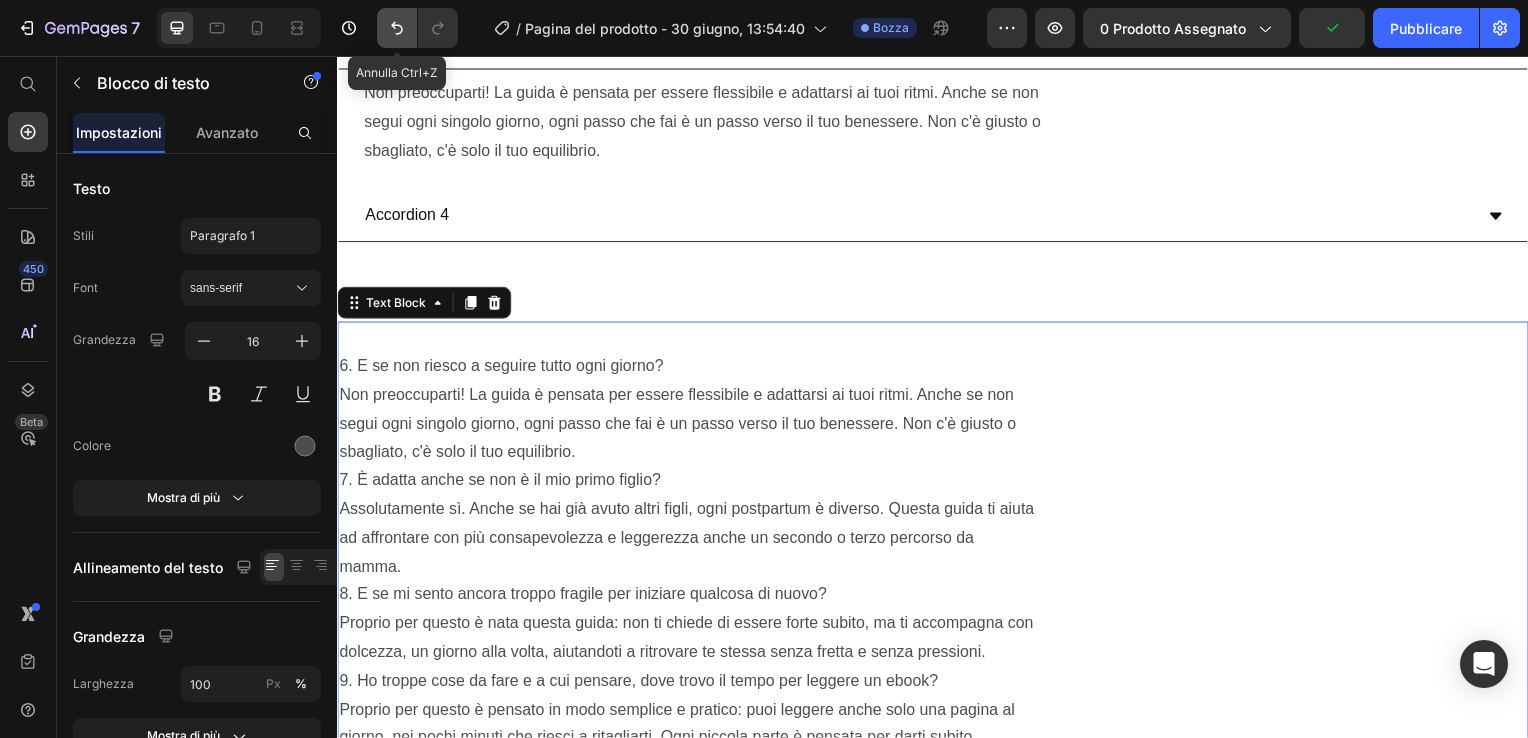 click 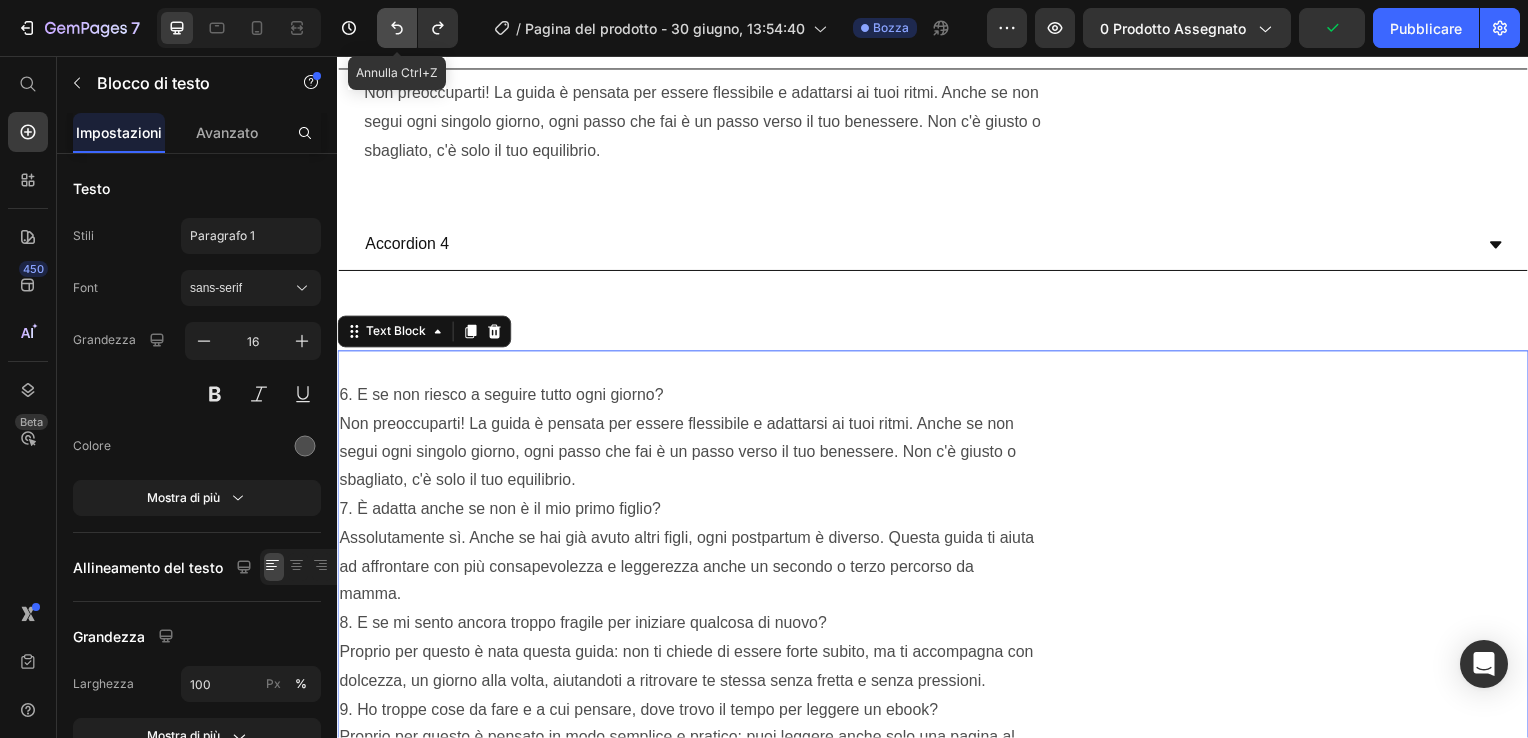 click 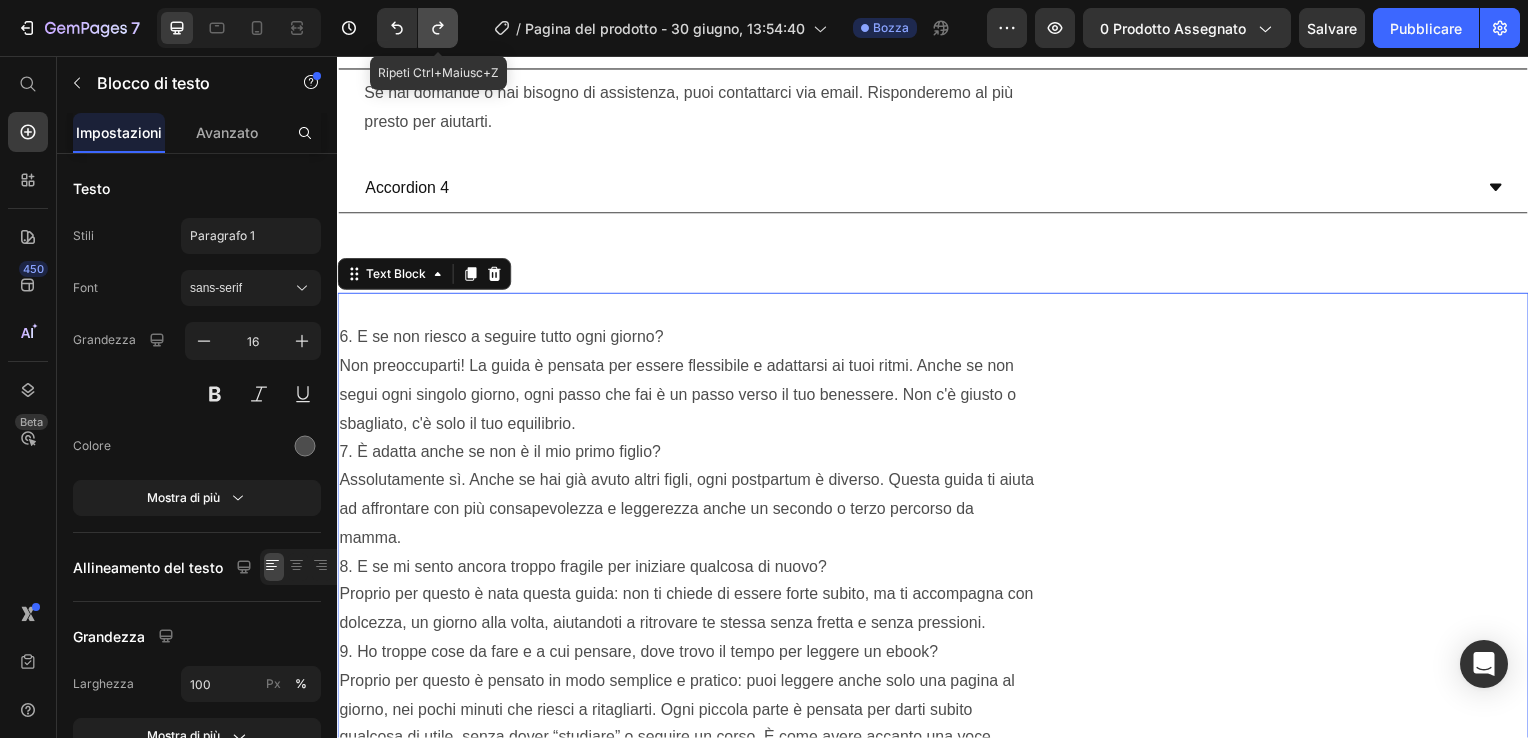 click 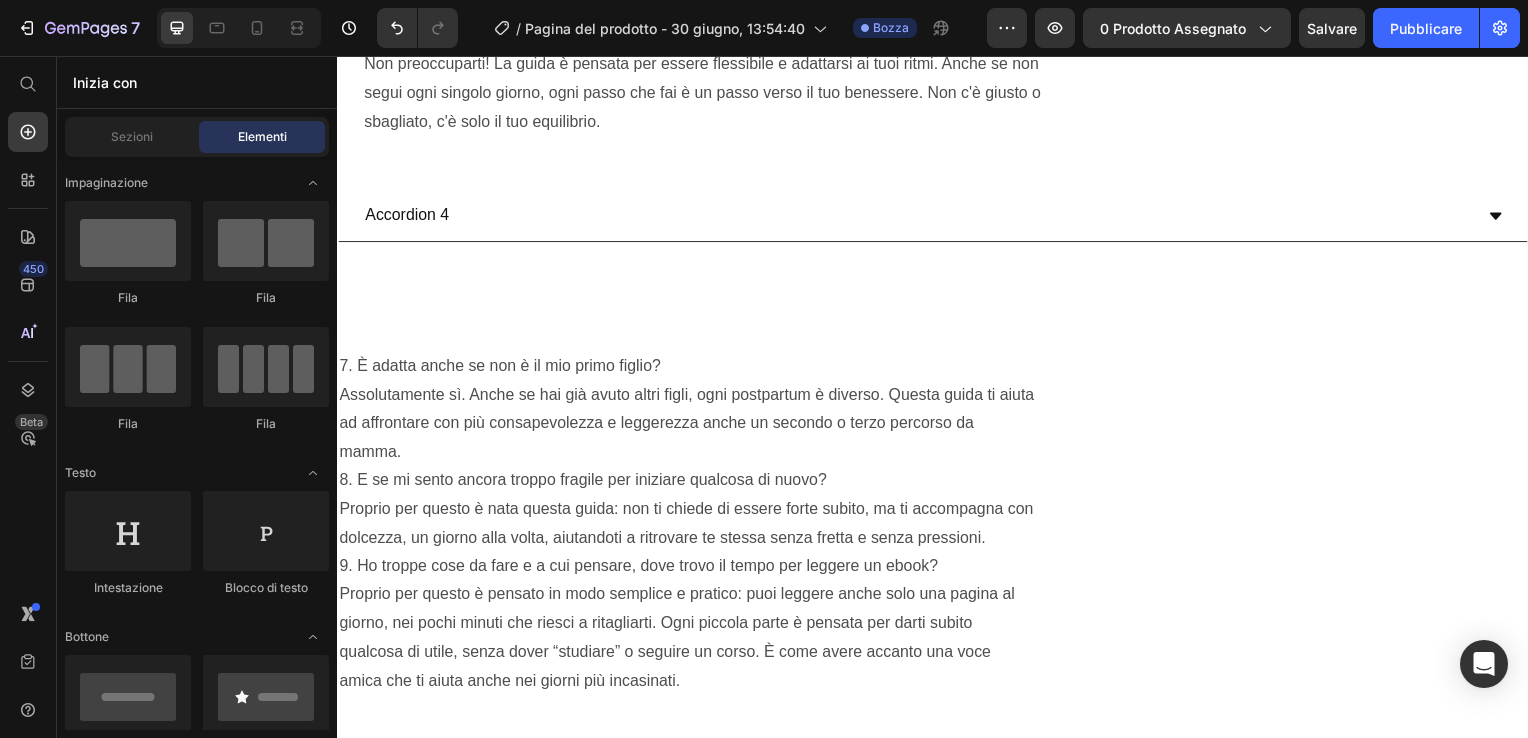 scroll, scrollTop: 12621, scrollLeft: 0, axis: vertical 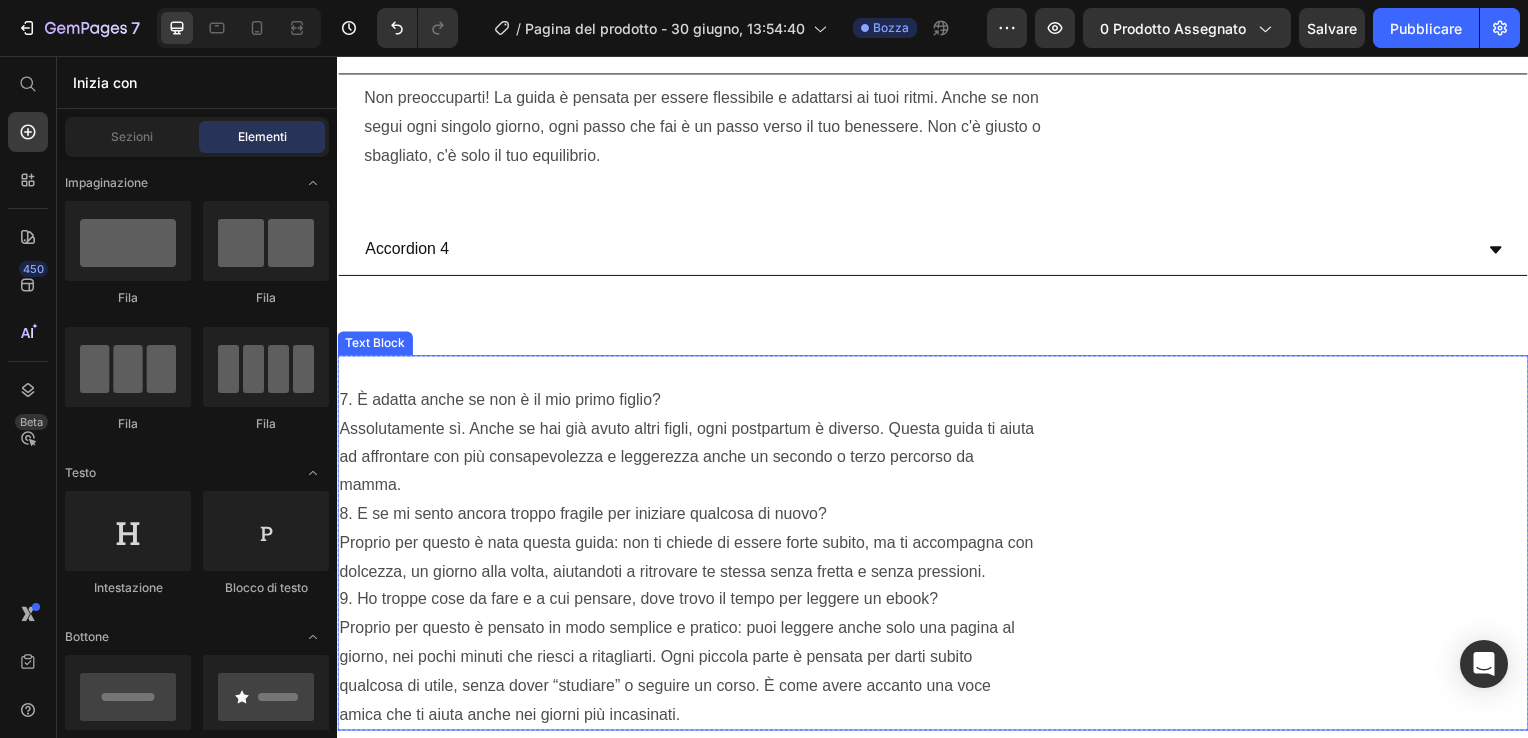 click on "⁠⁠⁠⁠⁠⁠⁠ 7. È adatta anche se non è il mio primo figlio? Assolutamente sì. Anche se hai già avuto altri figli, ogni postpartum è diverso. Questa guida ti aiuta ad affrontare con più consapevolezza e leggerezza anche un secondo o terzo percorso da mamma. 8. E se mi sento ancora troppo fragile per iniziare qualcosa di nuovo? Proprio per questo è nata questa guida: non ti chiede di essere forte subito, ma ti accompagna con dolcezza, un giorno alla volta, aiutandoti a ritrovare te stessa senza fretta e senza pressioni. 9. Ho troppe cose da fare e a cui pensare, dove trovo il tempo per leggere un ebook? Proprio per questo è pensato in modo semplice e pratico: puoi leggere anche solo una pagina al giorno, nei pochi minuti che riesci a ritagliarti. Ogni piccola parte è pensata per darti subito qualcosa di utile, senza dover “studiare” o seguire un corso. È come avere accanto una voce amica che ti aiuta anche nei giorni più incasinati." at bounding box center (937, 547) 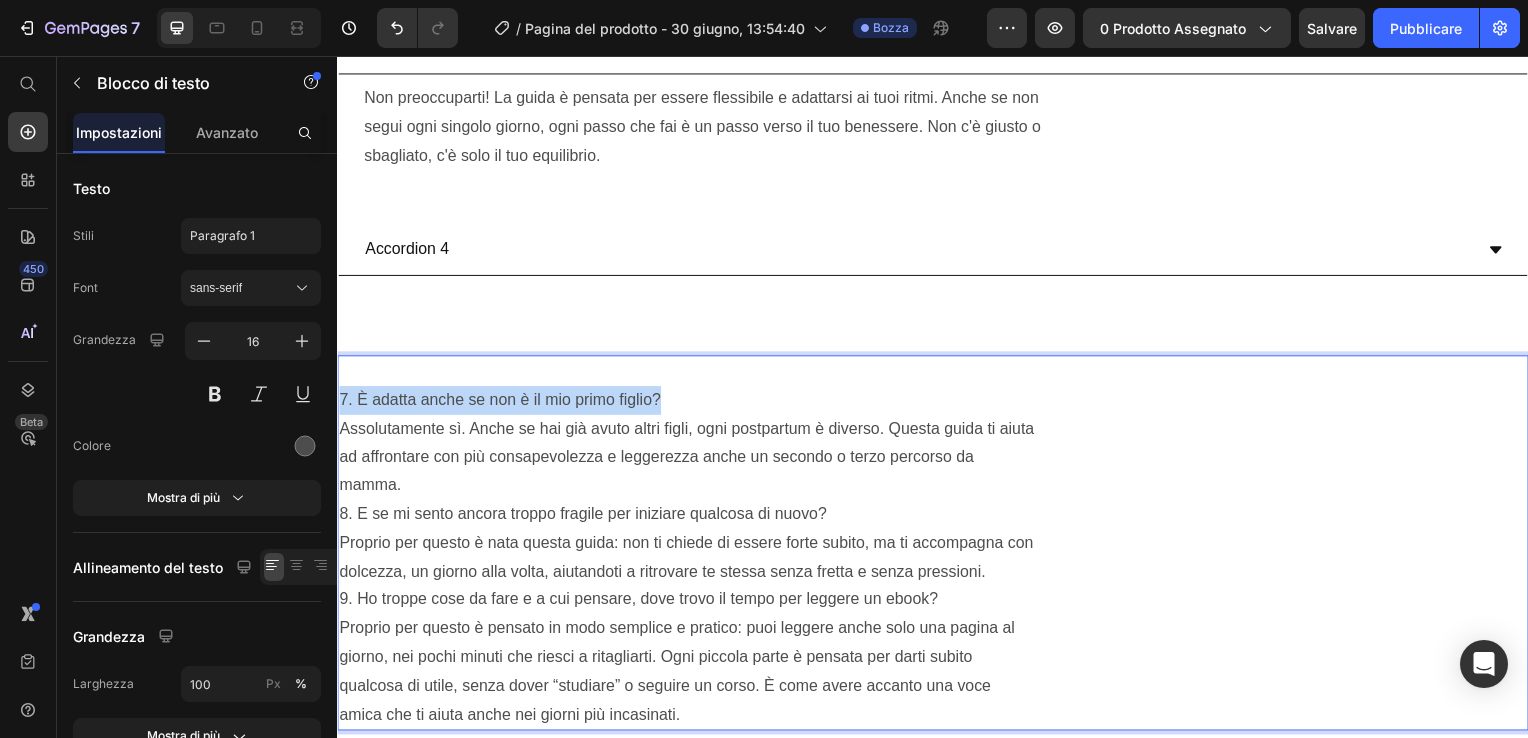 drag, startPoint x: 673, startPoint y: 395, endPoint x: 340, endPoint y: 400, distance: 333.03754 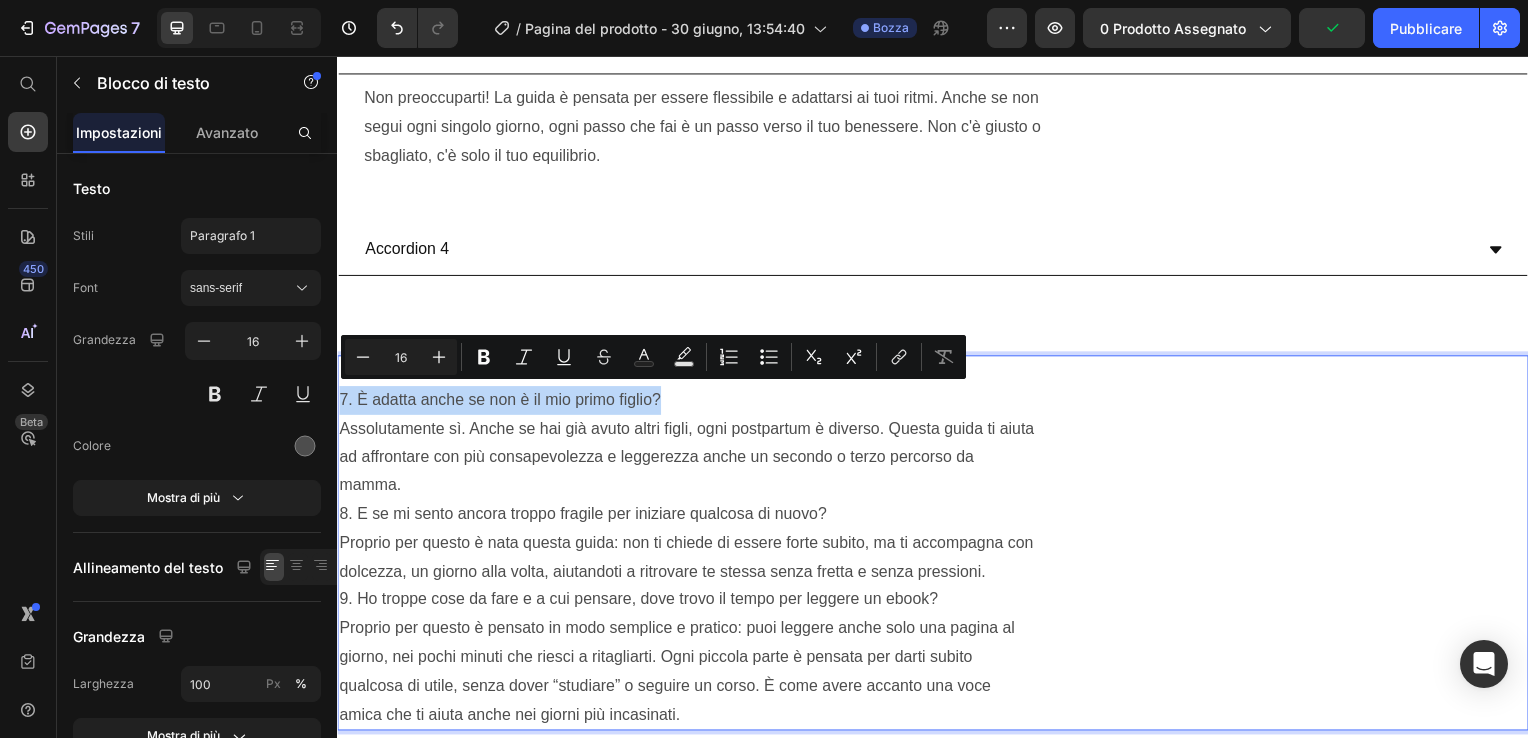 click on "7. È adatta anche se non è il mio primo figlio? Assolutamente sì. Anche se hai già avuto altri figli, ogni postpartum è diverso. Questa guida ti aiuta ad affrontare con più consapevolezza e leggerezza anche un secondo o terzo percorso da mamma. 8. E se mi sento ancora troppo fragile per iniziare qualcosa di nuovo? Proprio per questo è nata questa guida: non ti chiede di essere forte subito, ma ti accompagna con dolcezza, un giorno alla volta, aiutandoti a ritrovare te stessa senza fretta e senza pressioni. 9. Ho troppe cose da fare e a cui pensare, dove trovo il tempo per leggere un ebook? Proprio per questo è pensato in modo semplice e pratico: puoi leggere anche solo una pagina al giorno, nei pochi minuti che riesci a ritagliarti. Ogni piccola parte è pensata per darti subito qualcosa di utile, senza dover “studiare” o seguire un corso. È come avere accanto una voce amica che ti aiuta anche nei giorni più incasinati." at bounding box center (937, 547) 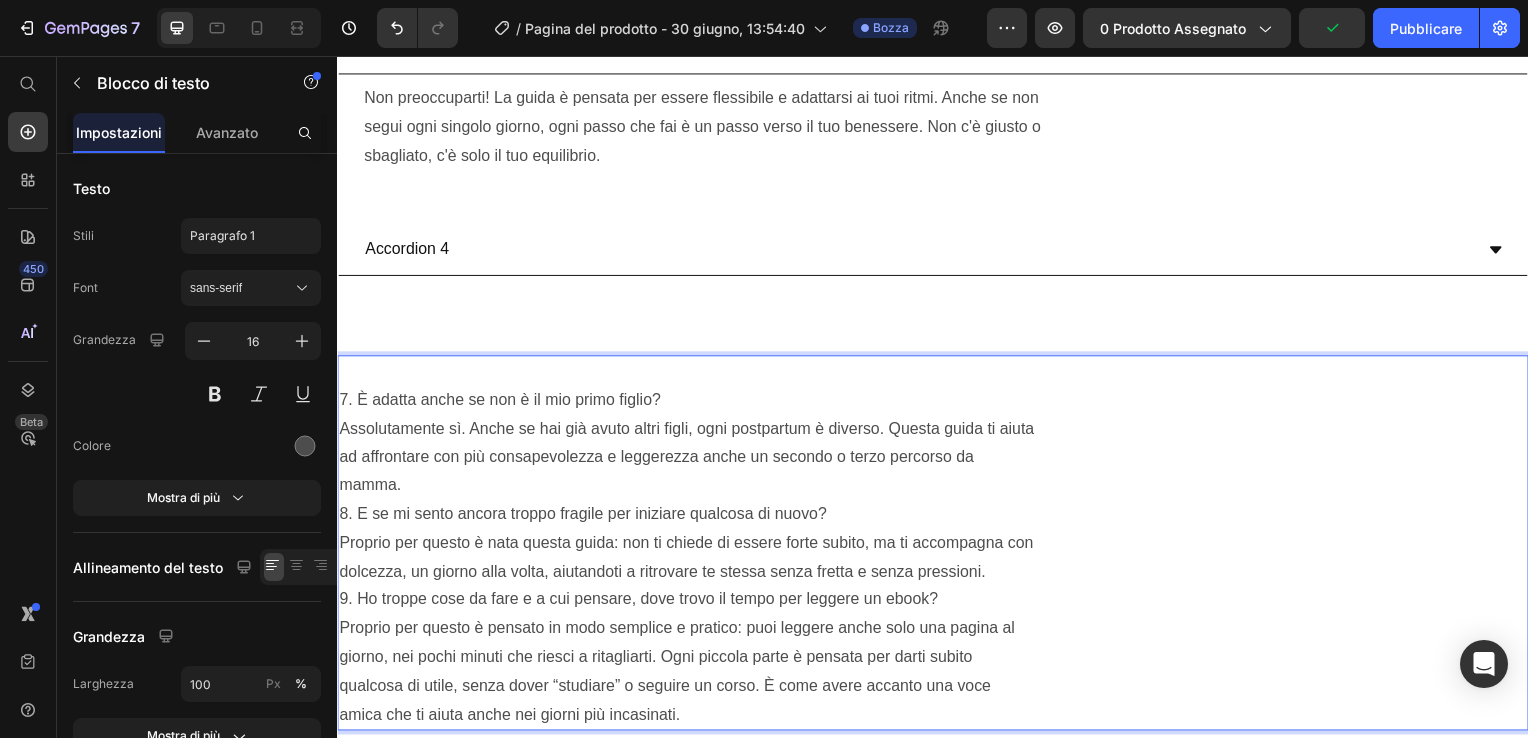 click on "7. È adatta anche se non è il mio primo figlio? Assolutamente sì. Anche se hai già avuto altri figli, ogni postpartum è diverso. Questa guida ti aiuta ad affrontare con più consapevolezza e leggerezza anche un secondo o terzo percorso da mamma. 8. E se mi sento ancora troppo fragile per iniziare qualcosa di nuovo? Proprio per questo è nata questa guida: non ti chiede di essere forte subito, ma ti accompagna con dolcezza, un giorno alla volta, aiutandoti a ritrovare te stessa senza fretta e senza pressioni. 9. Ho troppe cose da fare e a cui pensare, dove trovo il tempo per leggere un ebook? Proprio per questo è pensato in modo semplice e pratico: puoi leggere anche solo una pagina al giorno, nei pochi minuti che riesci a ritagliarti. Ogni piccola parte è pensata per darti subito qualcosa di utile, senza dover “studiare” o seguire un corso. È come avere accanto una voce amica che ti aiuta anche nei giorni più incasinati." at bounding box center (937, 547) 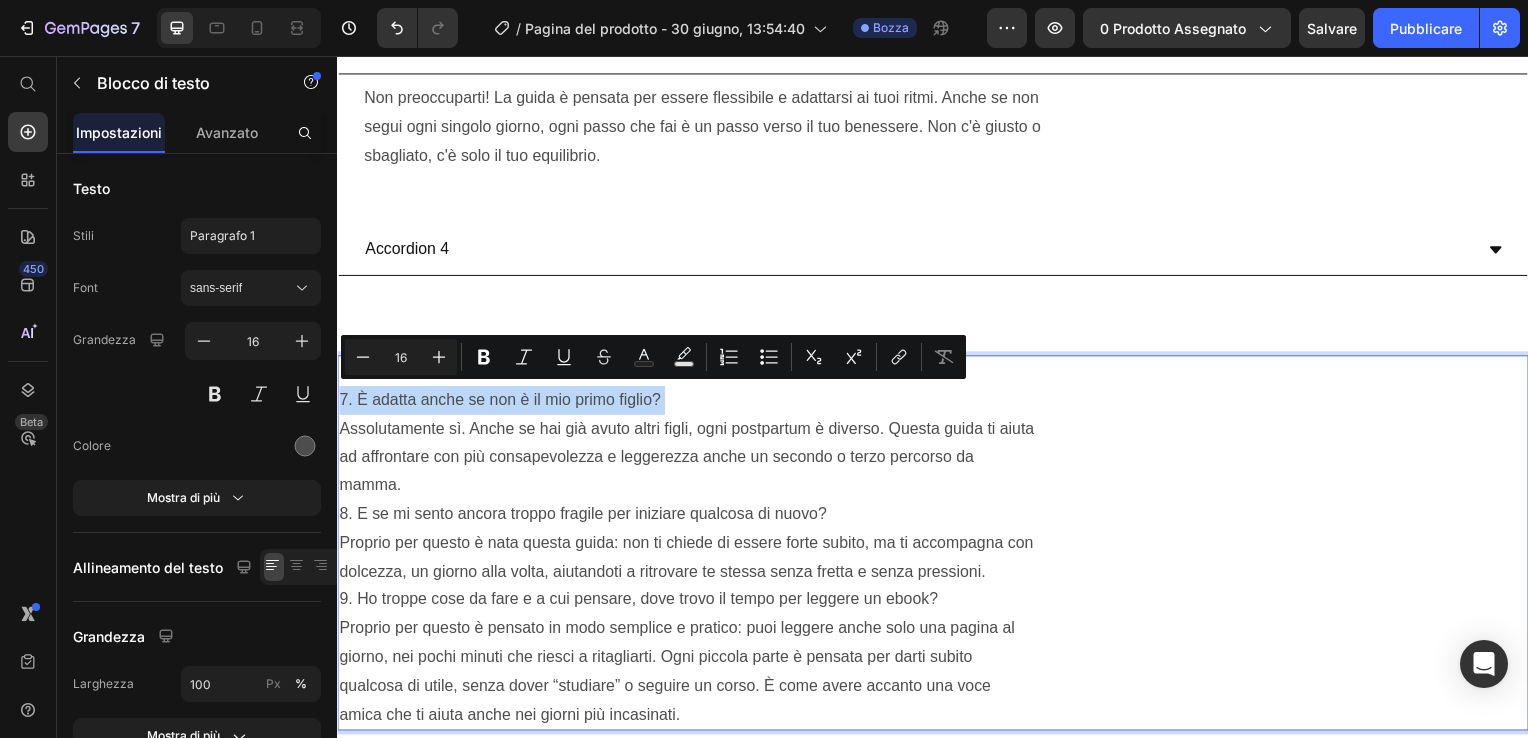 drag, startPoint x: 676, startPoint y: 397, endPoint x: 338, endPoint y: 399, distance: 338.00592 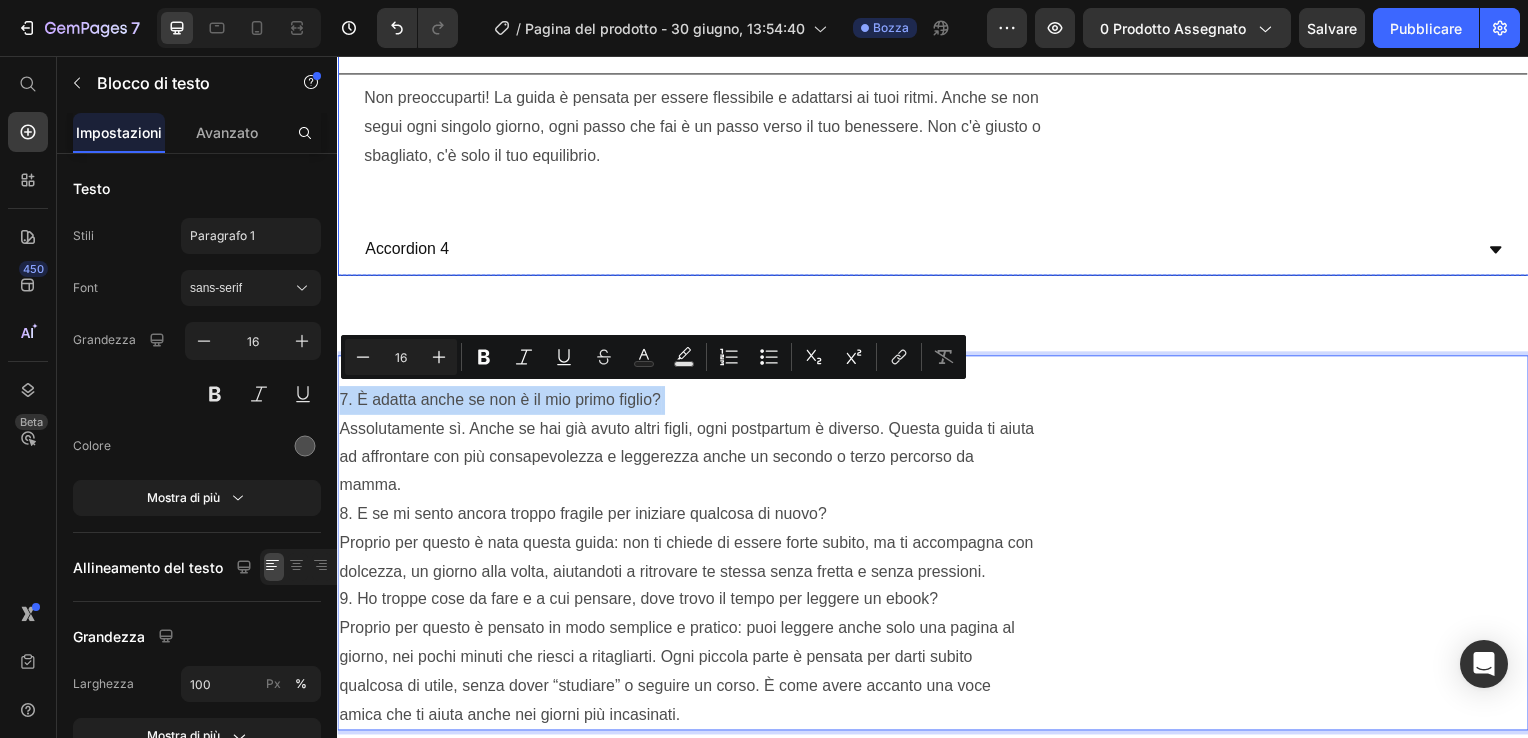 click on "Accordion 4" at bounding box center [407, 251] 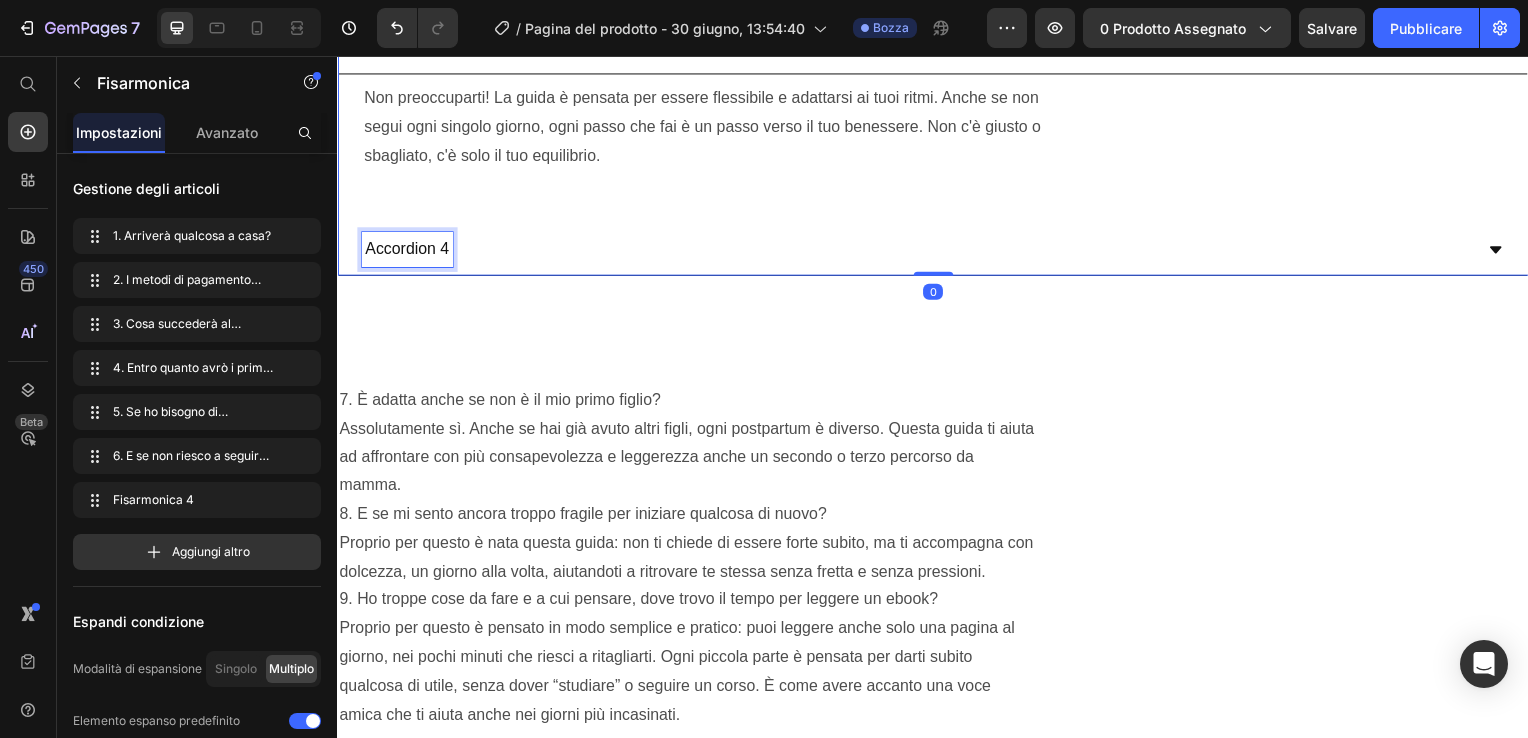 click on "Accordion 4" at bounding box center (407, 251) 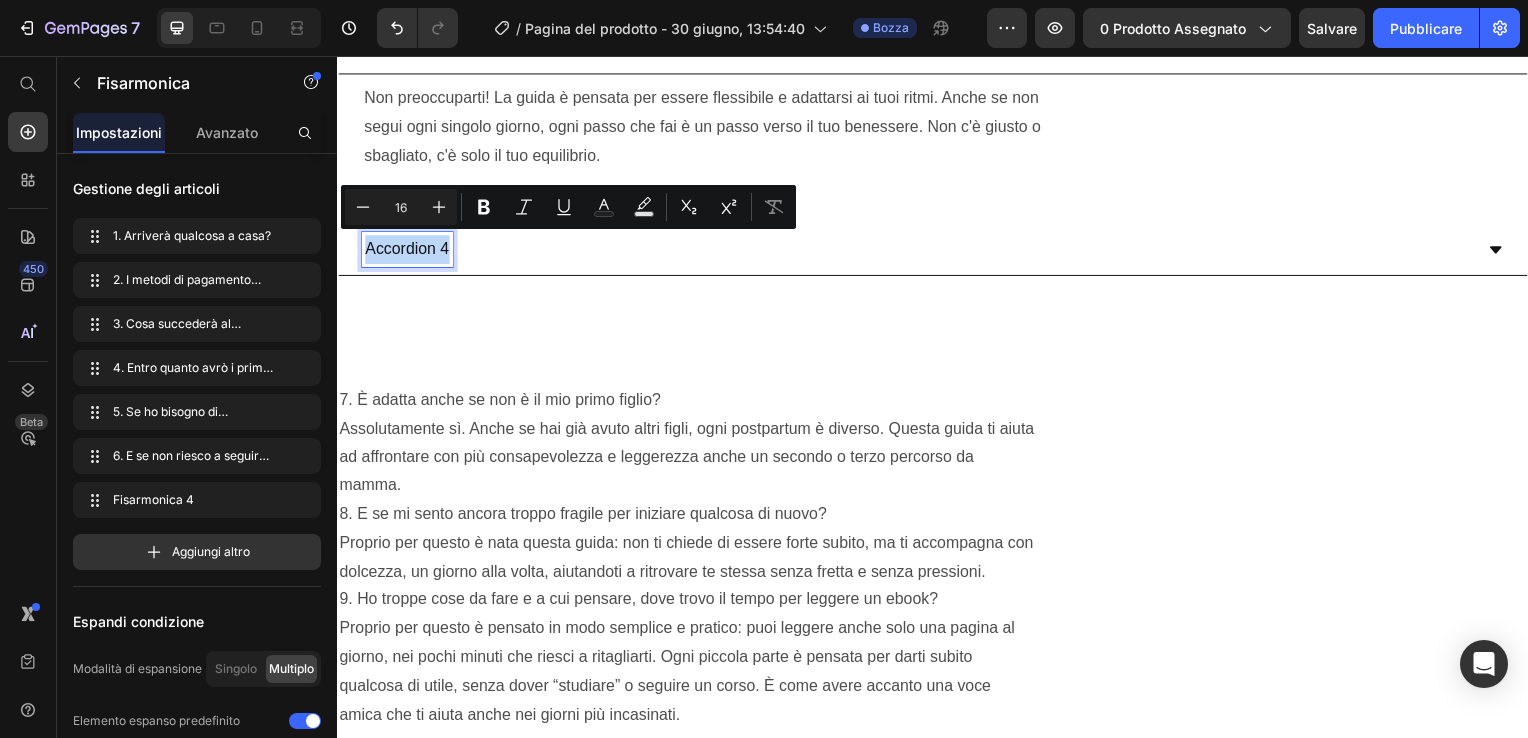 drag, startPoint x: 449, startPoint y: 247, endPoint x: 369, endPoint y: 248, distance: 80.00625 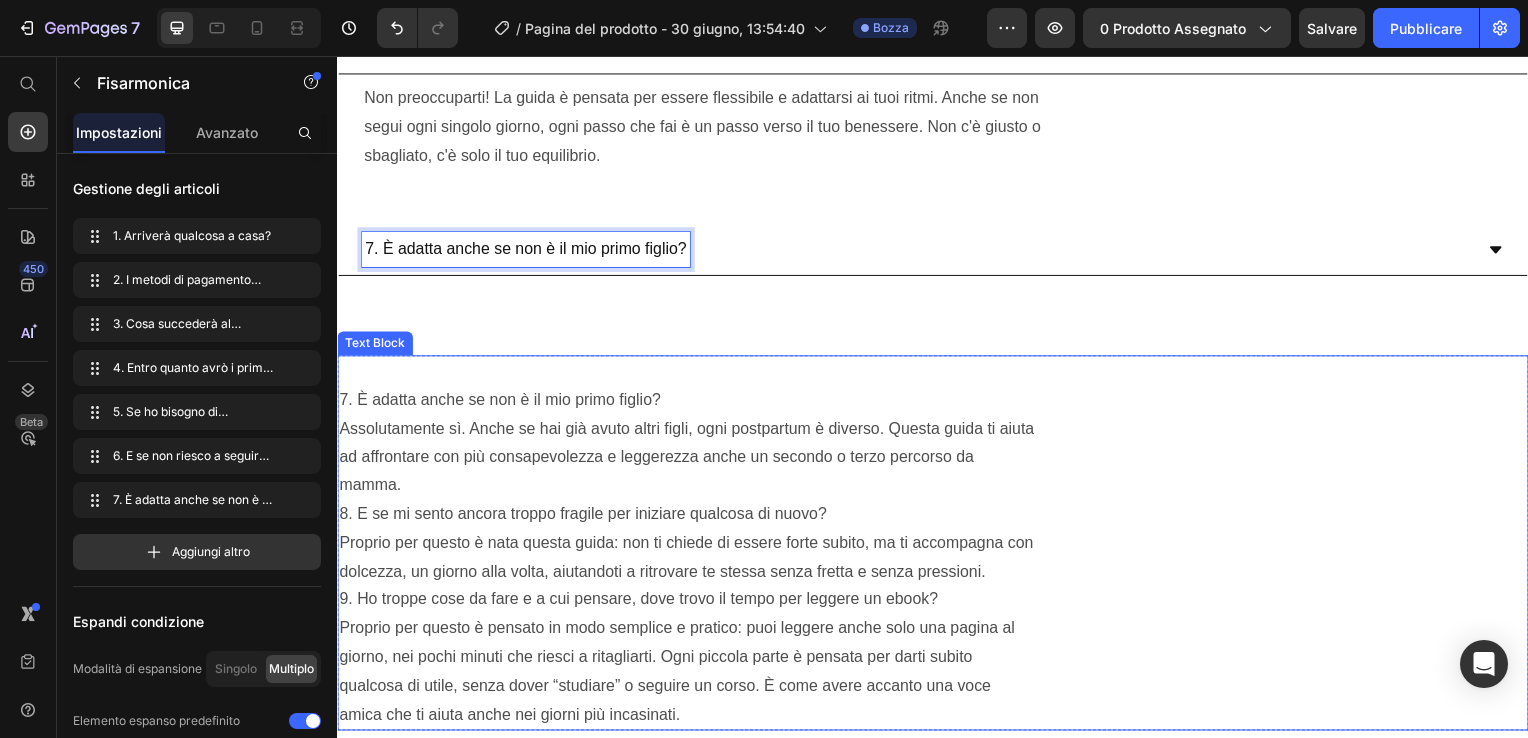 click on "7. È adatta anche se non è il mio primo figlio? Assolutamente sì. Anche se hai già avuto altri figli, ogni postpartum è diverso. Questa guida ti aiuta ad affrontare con più consapevolezza e leggerezza anche un secondo o terzo percorso da mamma. 8. E se mi sento ancora troppo fragile per iniziare qualcosa di nuovo? Proprio per questo è nata questa guida: non ti chiede di essere forte subito, ma ti accompagna con dolcezza, un giorno alla volta, aiutandoti a ritrovare te stessa senza fretta e senza pressioni. 9. Ho troppe cose da fare e a cui pensare, dove trovo il tempo per leggere un ebook? Proprio per questo è pensato in modo semplice e pratico: puoi leggere anche solo una pagina al giorno, nei pochi minuti che riesci a ritagliarti. Ogni piccola parte è pensata per darti subito qualcosa di utile, senza dover “studiare” o seguire un corso. È come avere accanto una voce amica che ti aiuta anche nei giorni più incasinati." at bounding box center [937, 547] 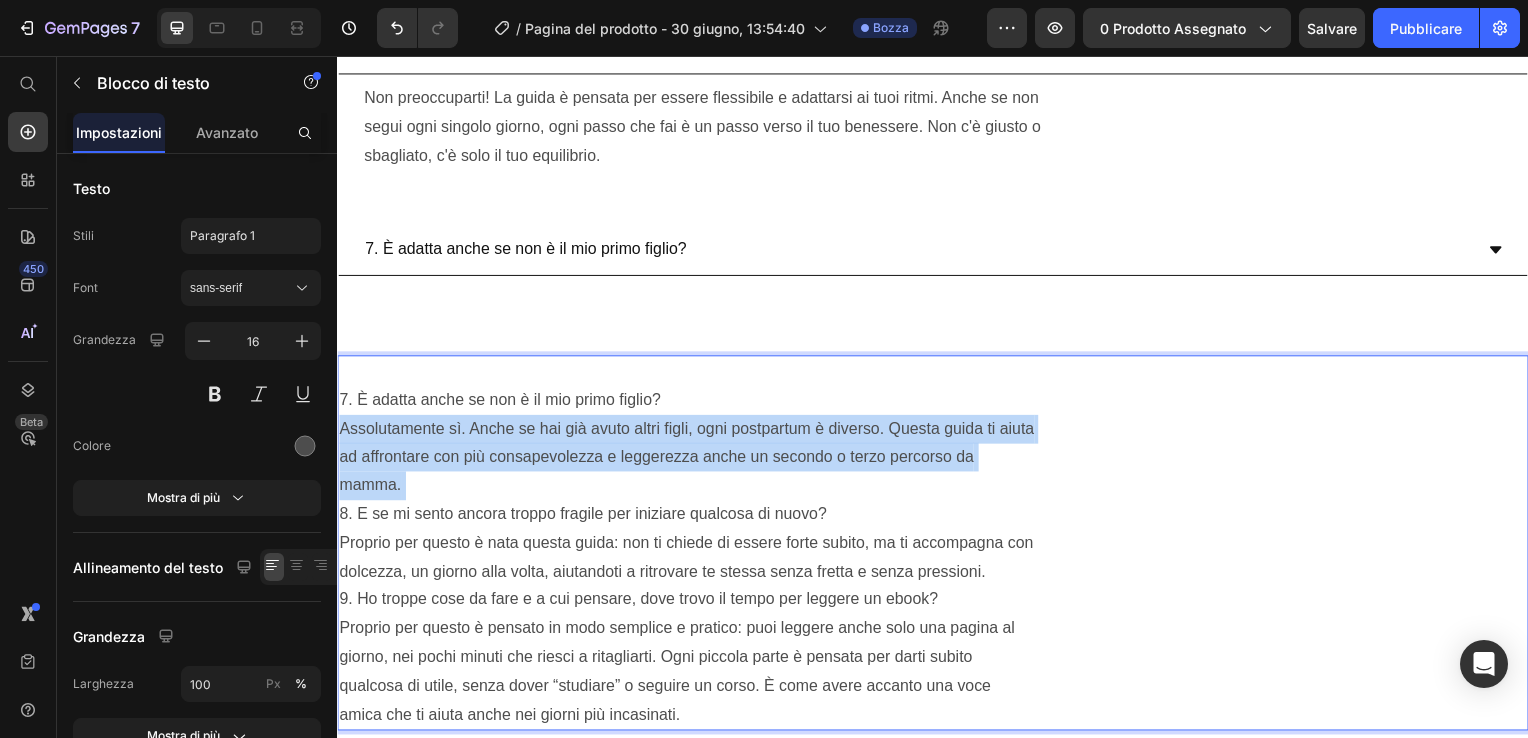 drag, startPoint x: 406, startPoint y: 481, endPoint x: 344, endPoint y: 428, distance: 81.565926 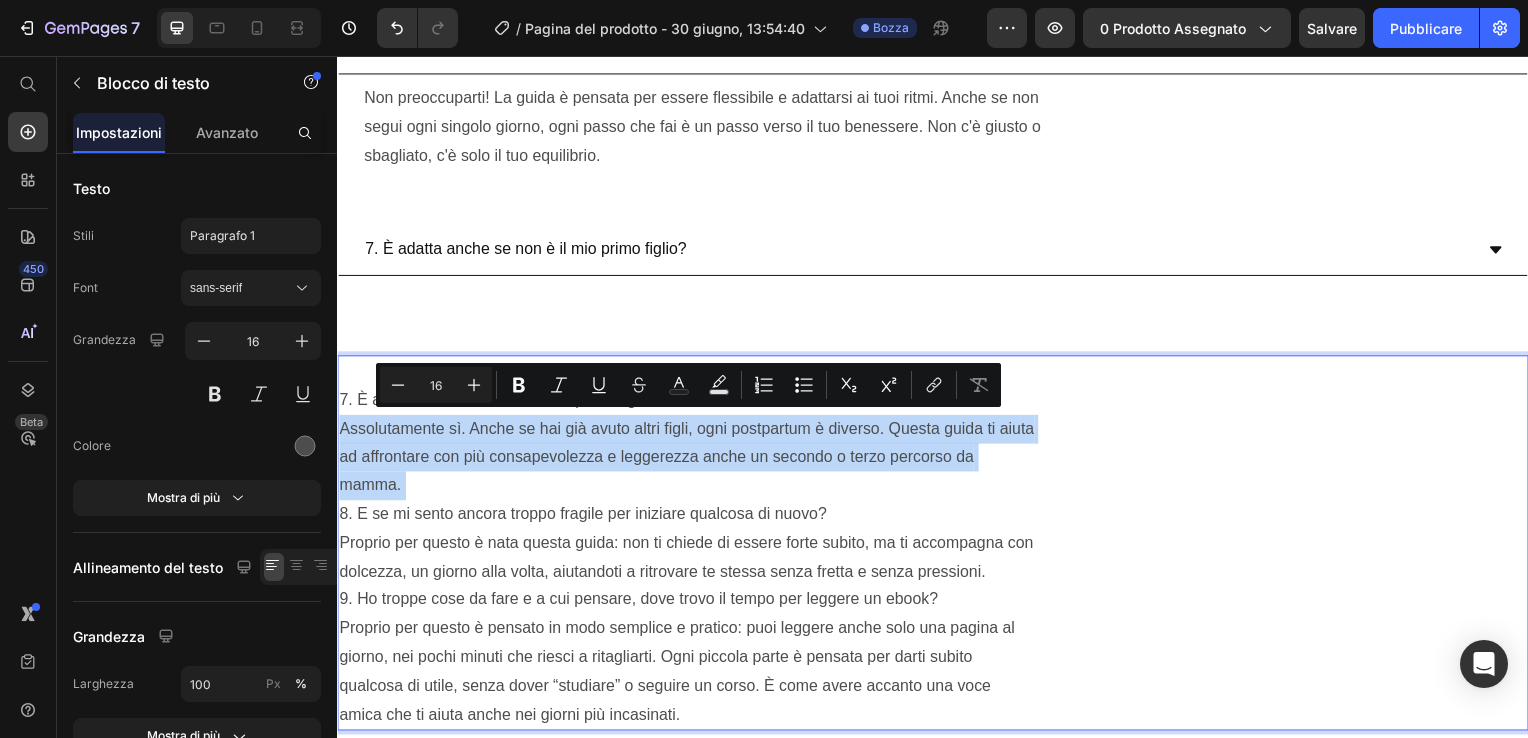 copy on "Assolutamente sì. Anche se hai già avuto altri figli, ogni postpartum è diverso. Questa guida ti aiuta ad affrontare con più consapevolezza e leggerezza anche un secondo o terzo percorso da mamma." 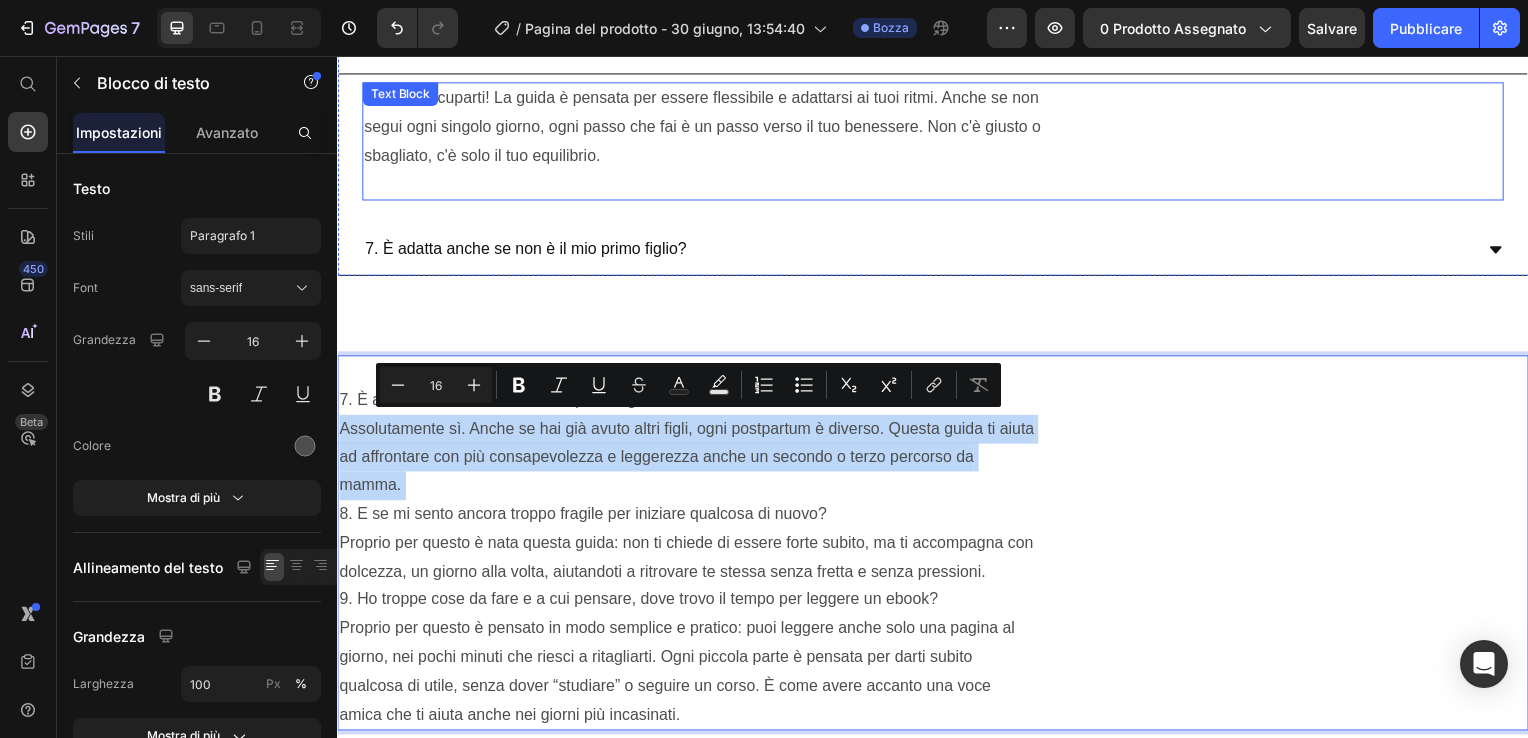 click on "Non preoccuparti! La guida è pensata per essere flessibile e adattarsi ai tuoi ritmi. Anche se non segui ogni singolo giorno, ogni passo che fai è un passo verso il tuo benessere. Non c'è giusto o sbagliato, c'è solo il tuo equilibrio." at bounding box center (937, 142) 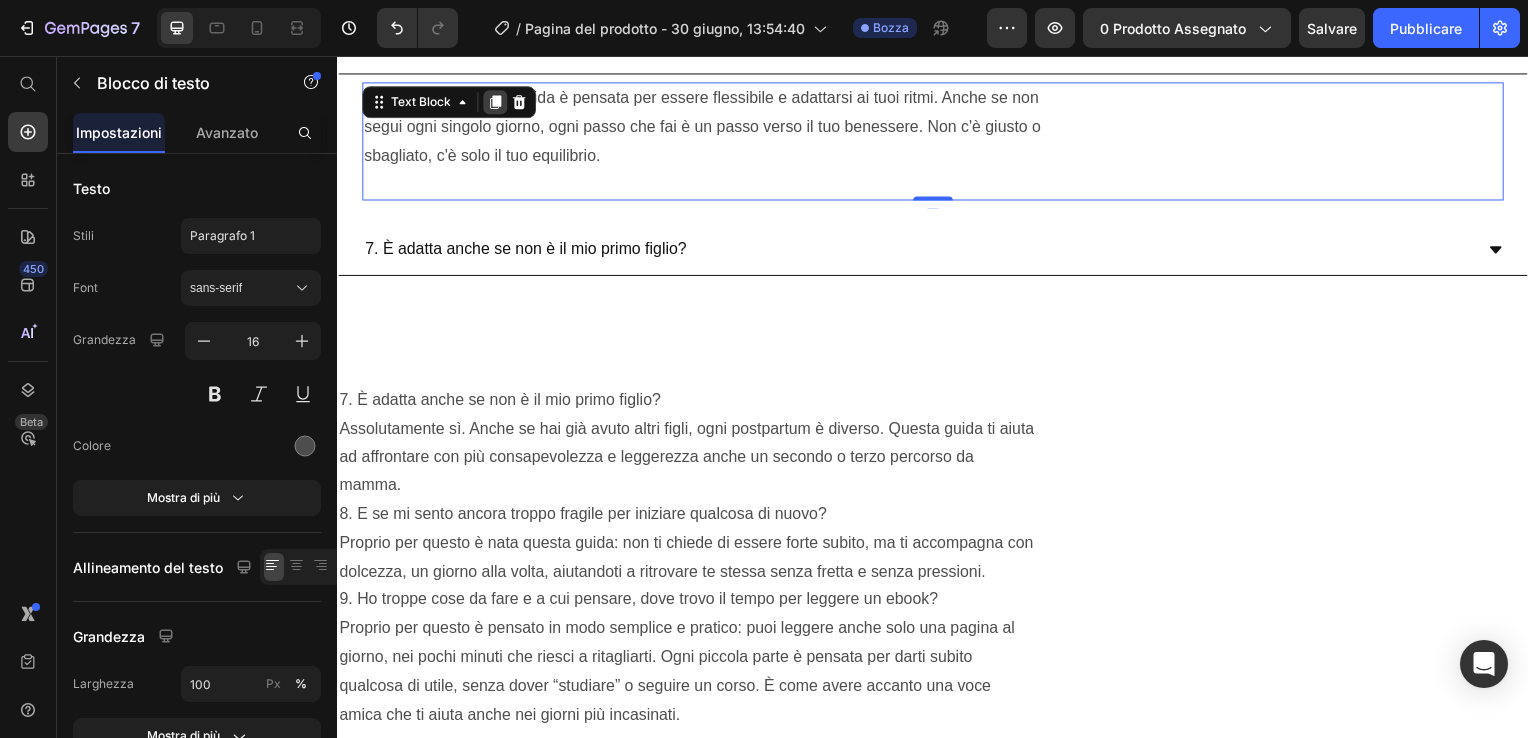 click 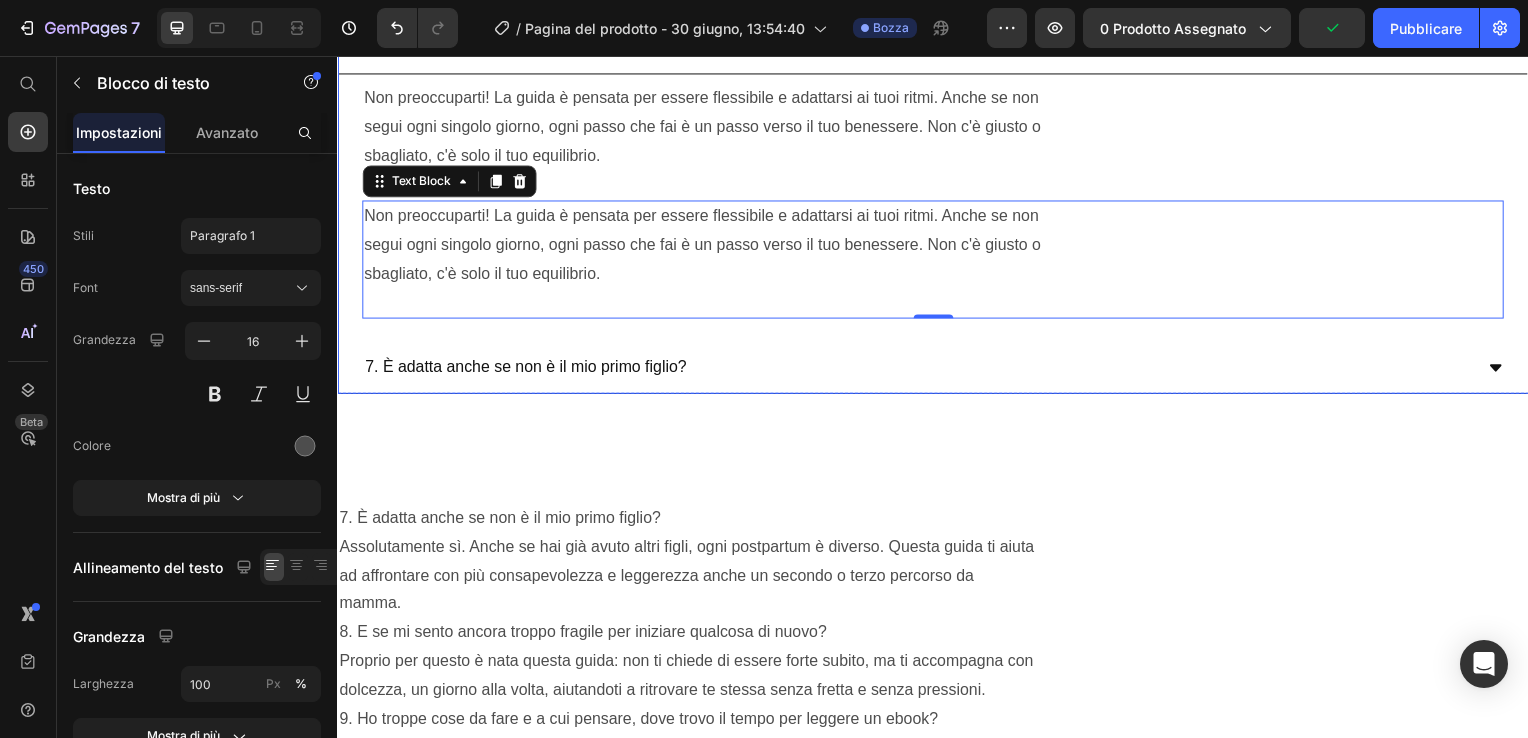 click 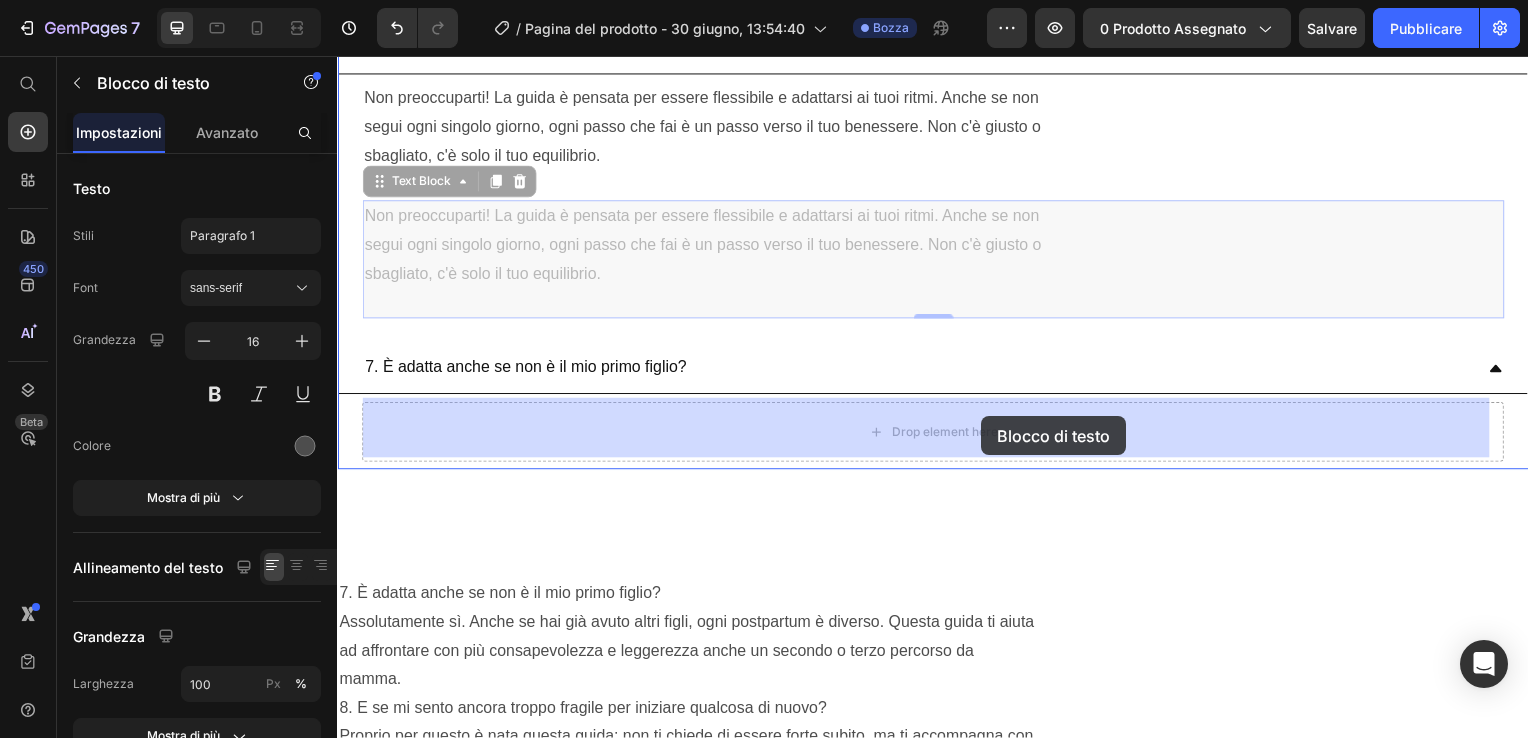 drag, startPoint x: 1044, startPoint y: 257, endPoint x: 986, endPoint y: 419, distance: 172.06975 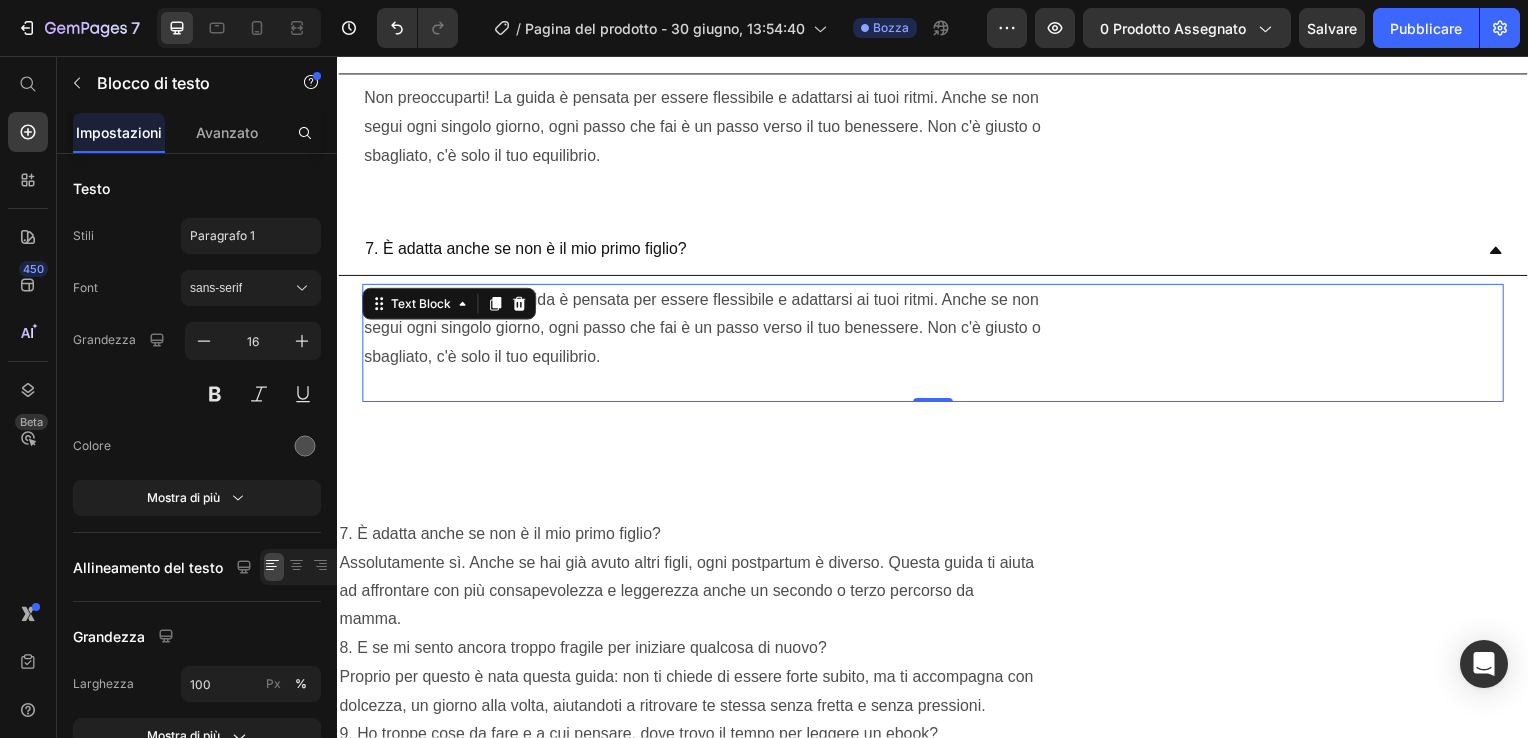 click on "Non preoccuparti! La guida è pensata per essere flessibile e adattarsi ai tuoi ritmi. Anche se non segui ogni singolo giorno, ogni passo che fai è un passo verso il tuo benessere. Non c'è giusto o sbagliato, c'è solo il tuo equilibrio." at bounding box center (937, 345) 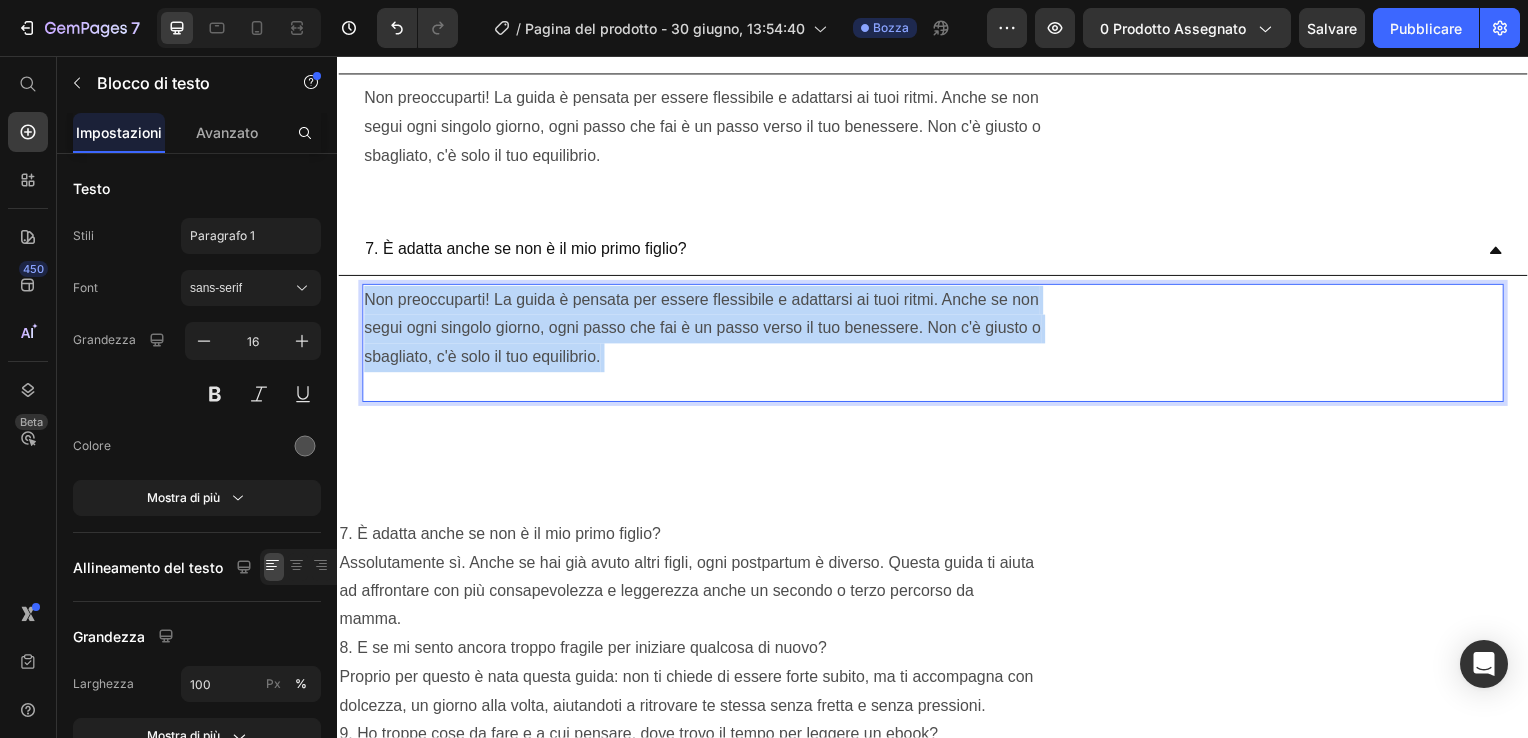 drag, startPoint x: 626, startPoint y: 355, endPoint x: 370, endPoint y: 297, distance: 262.4881 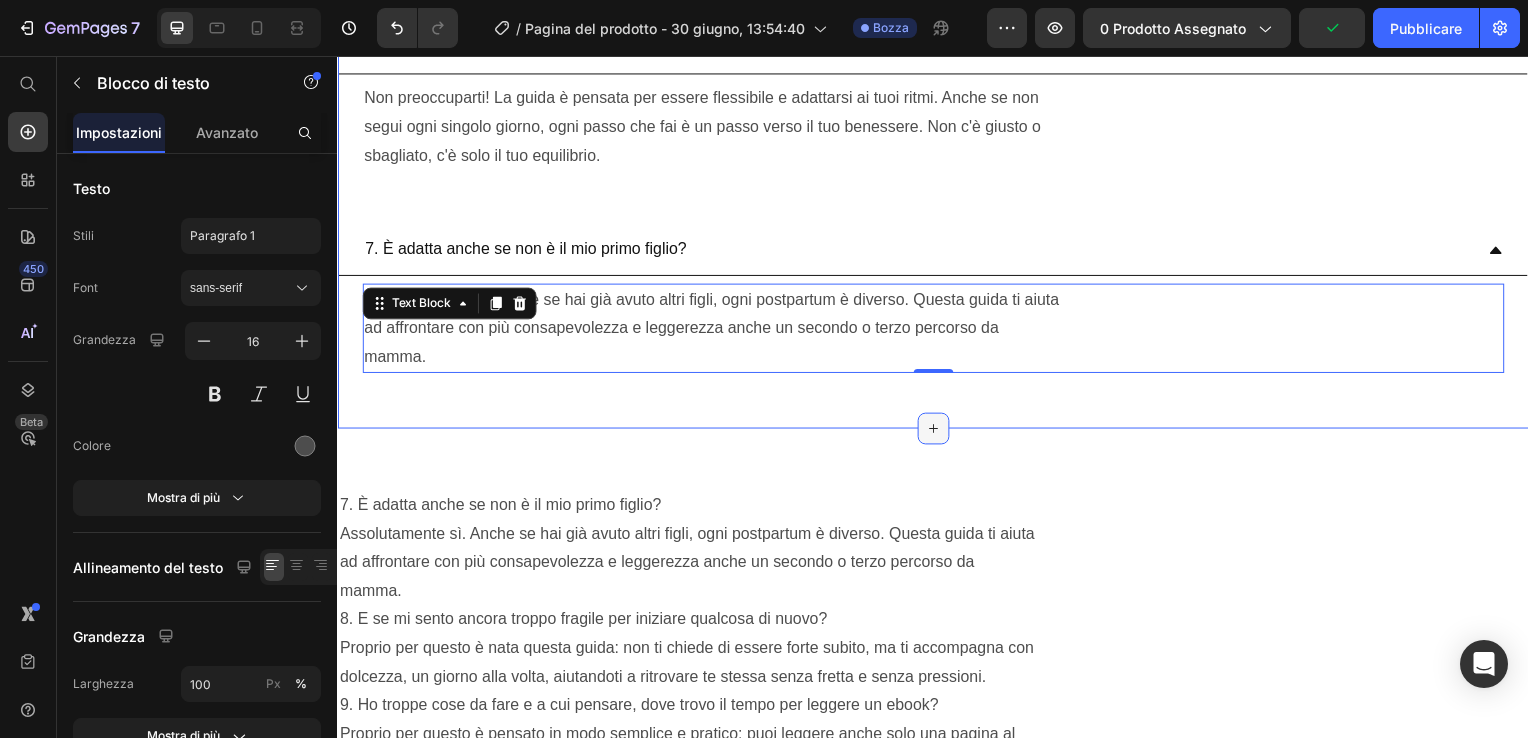 click at bounding box center (937, 432) 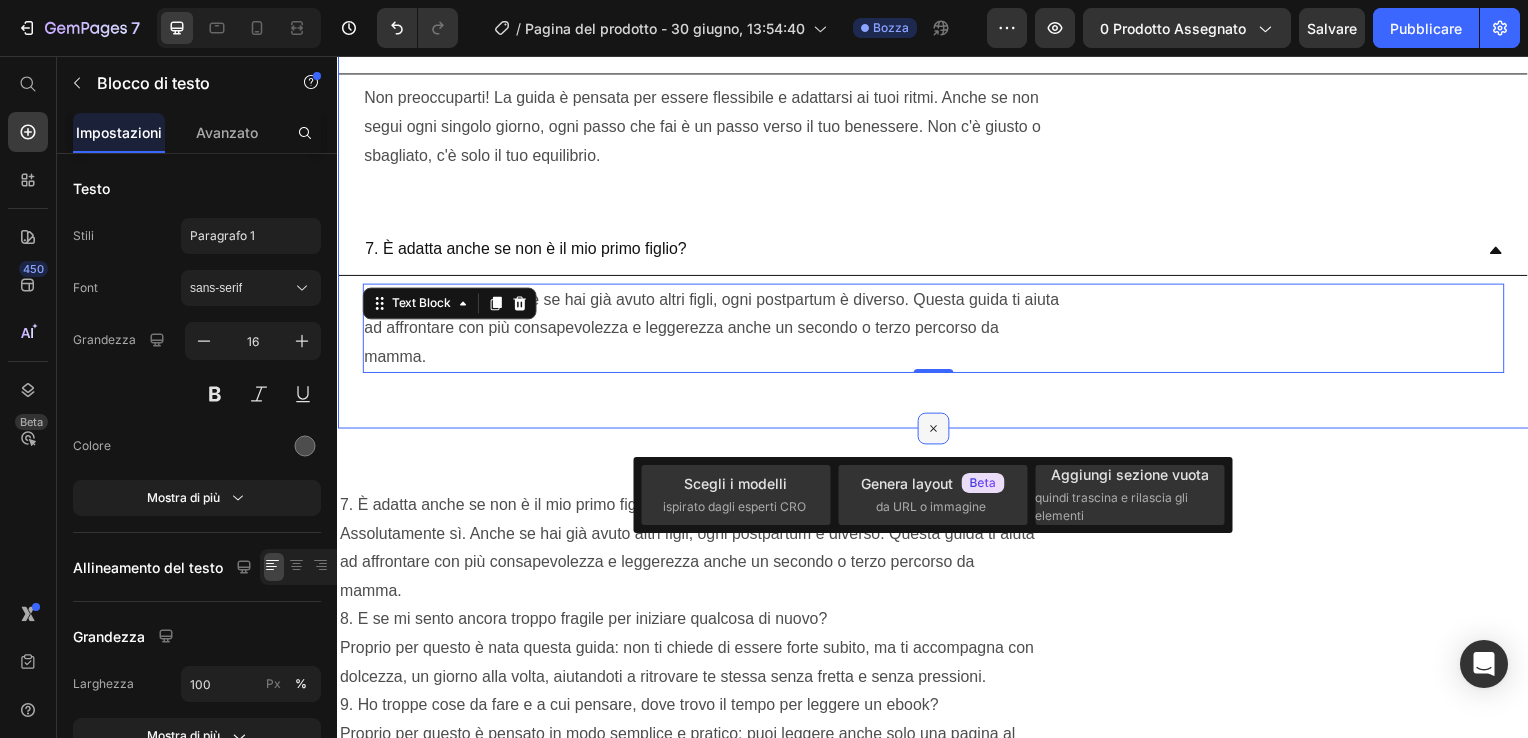 click at bounding box center [937, 432] 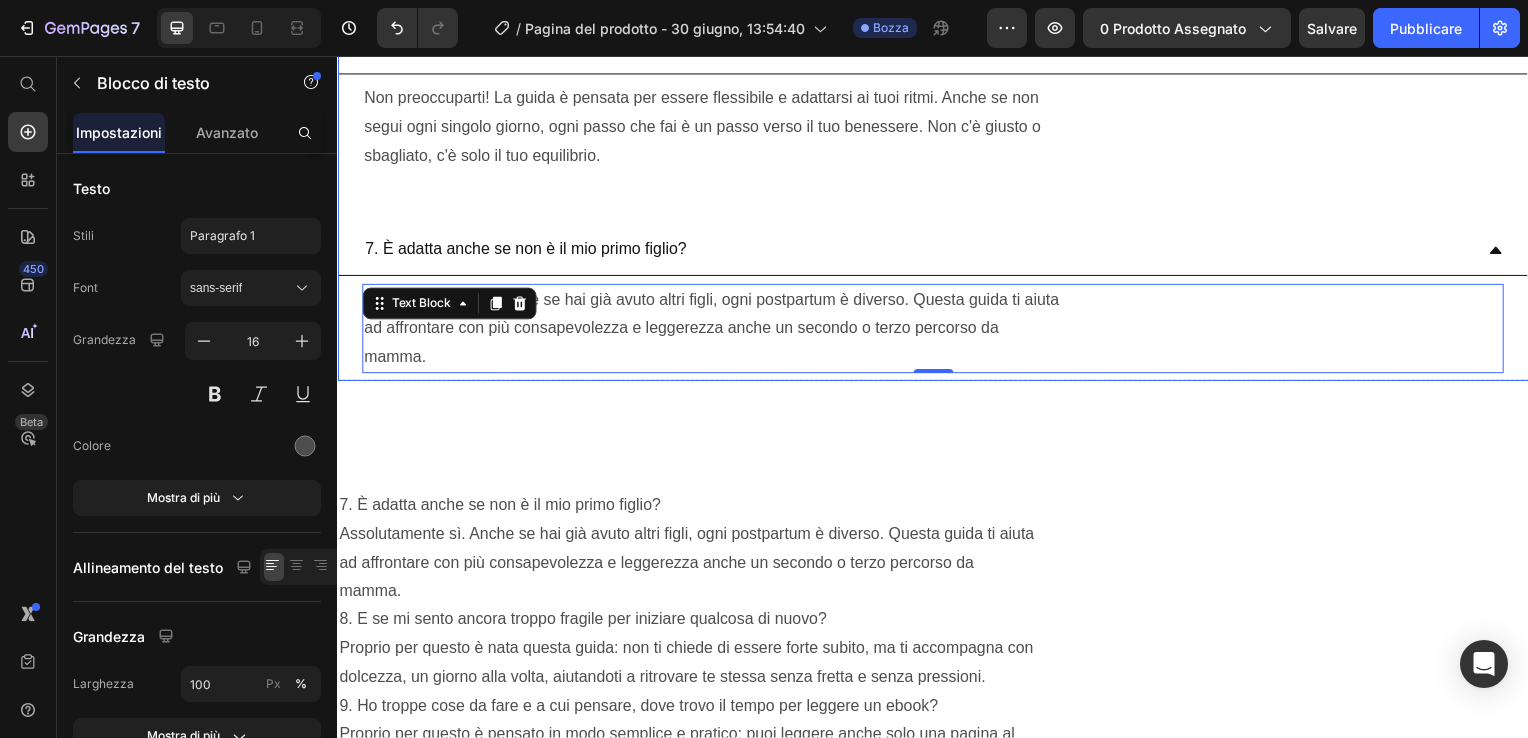 click on "7. È adatta anche se non è il mio primo figlio?" at bounding box center [921, 251] 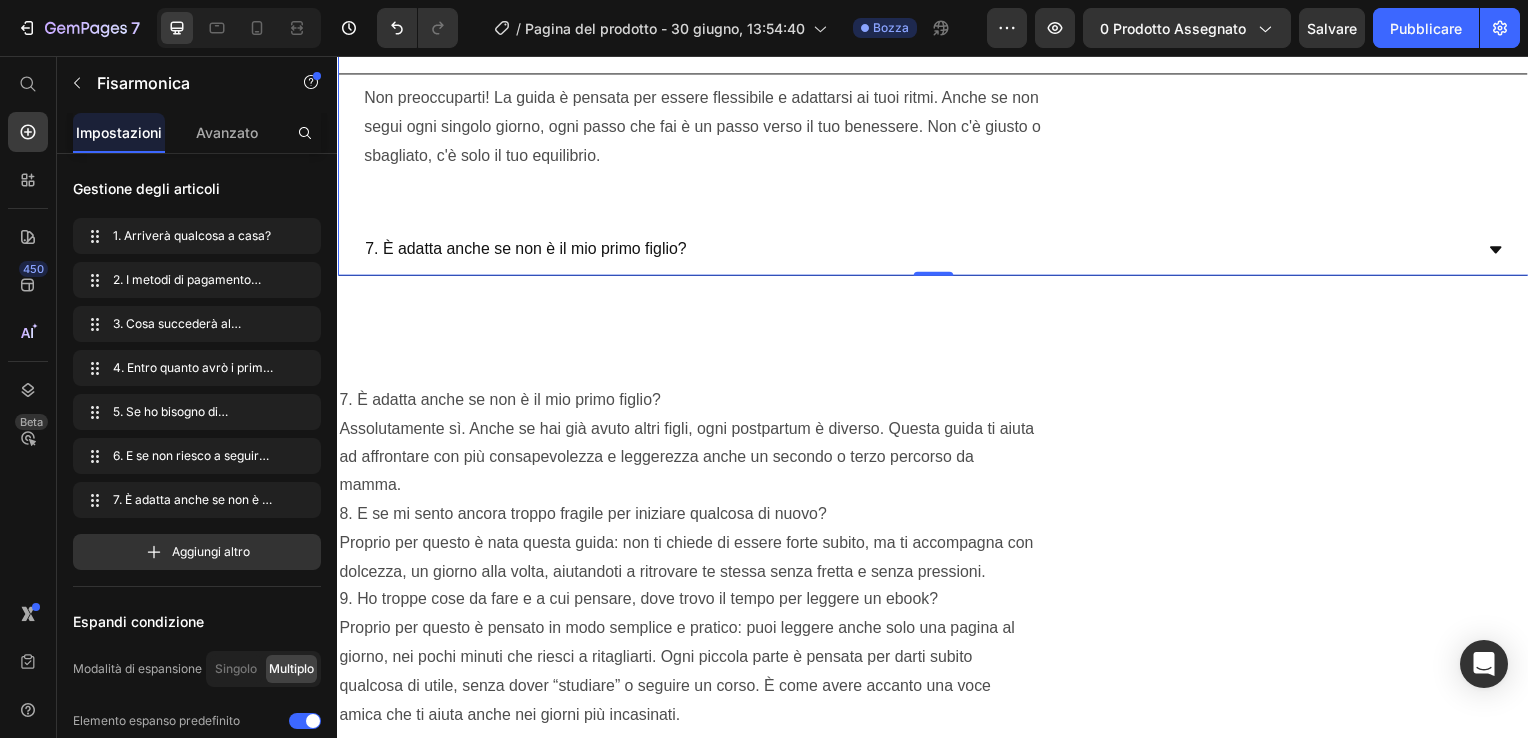 click on "7. È adatta anche se non è il mio primo figlio?" at bounding box center [937, 252] 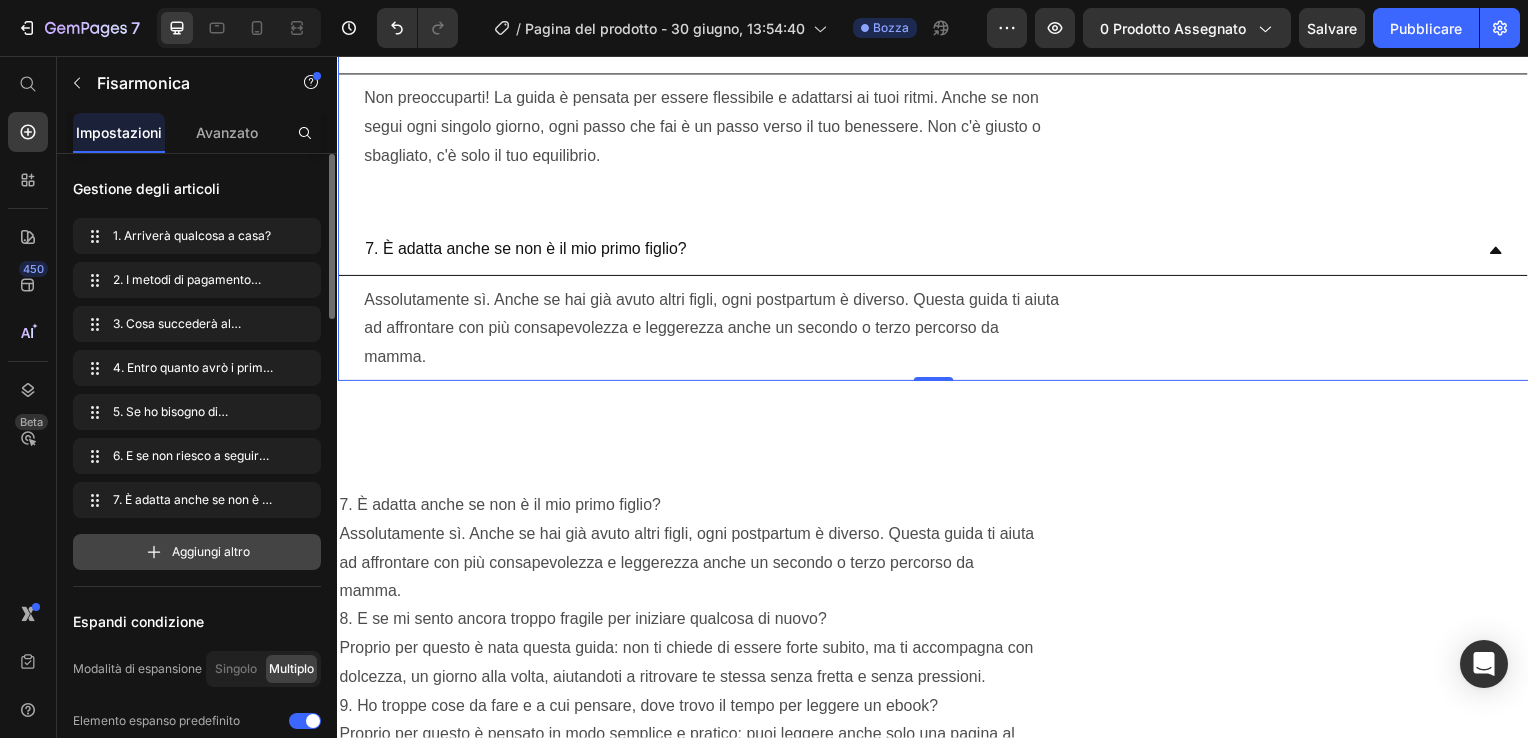 click on "Aggiungi altro" at bounding box center [197, 552] 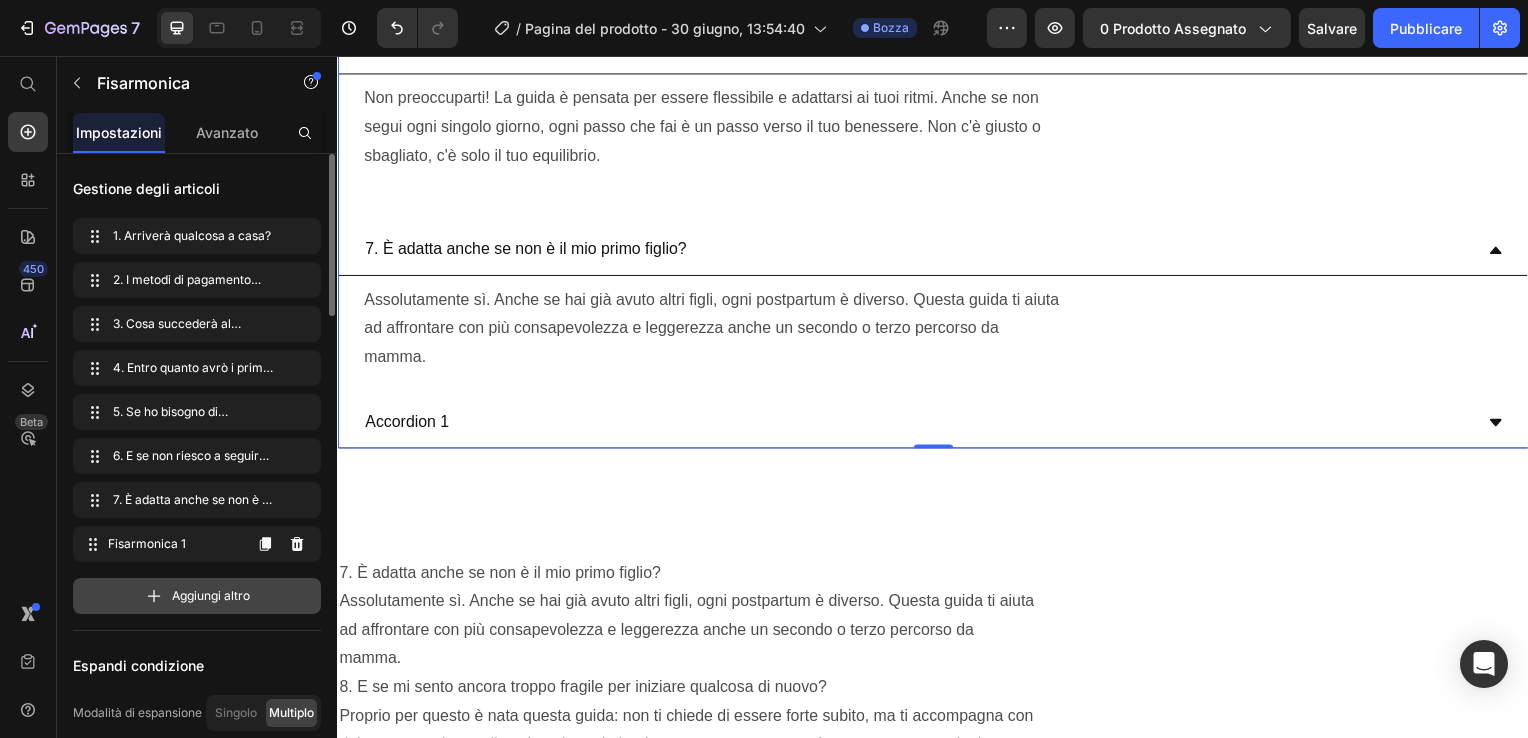 click 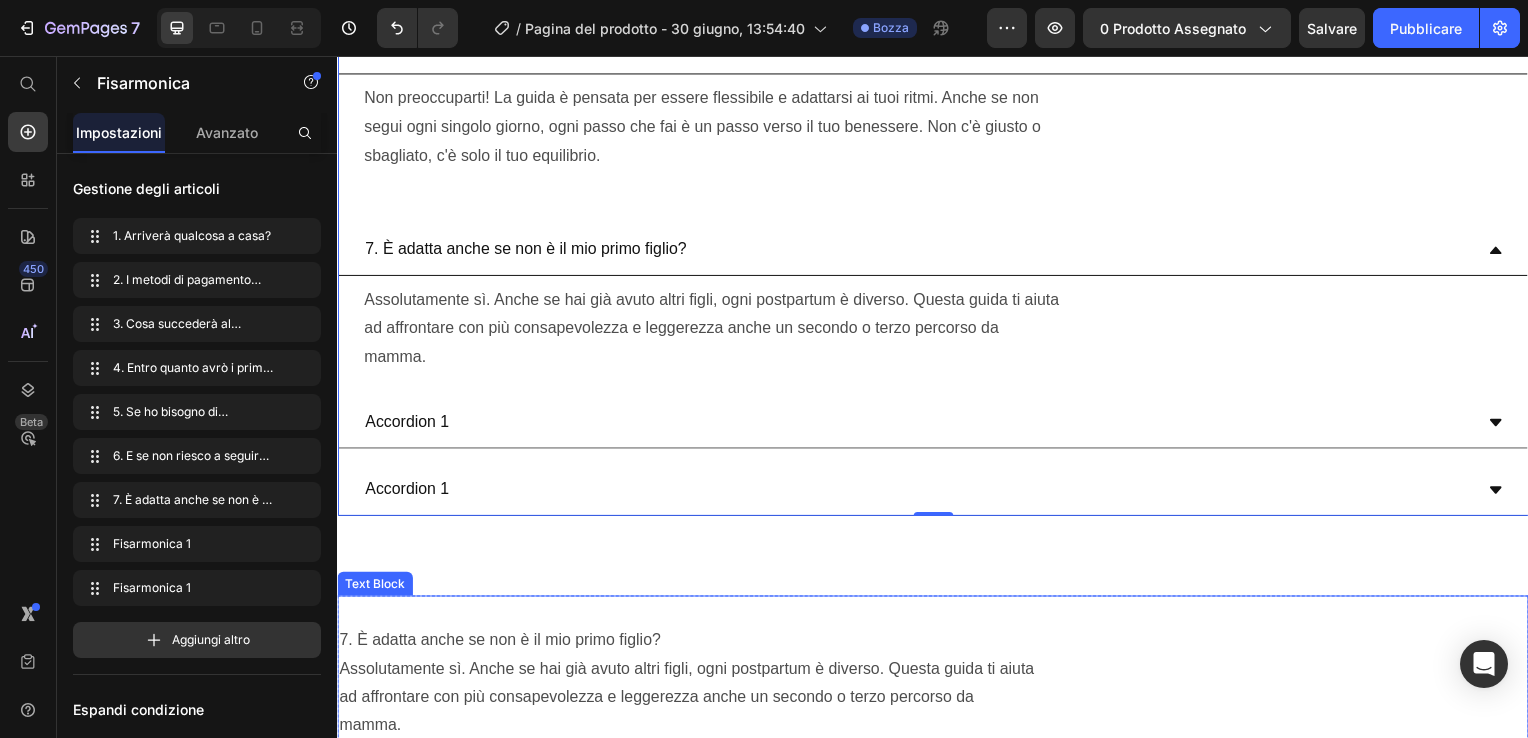 click on "7. È adatta anche se non è il mio primo figlio? Assolutamente sì. Anche se hai già avuto altri figli, ogni postpartum è diverso. Questa guida ti aiuta ad affrontare con più consapevolezza e leggerezza anche un secondo o terzo percorso da mamma. 8. E se mi sento ancora troppo fragile per iniziare qualcosa di nuovo? Proprio per questo è nata questa guida: non ti chiede di essere forte subito, ma ti accompagna con dolcezza, un giorno alla volta, aiutandoti a ritrovare te stessa senza fretta e senza pressioni. 9. Ho troppe cose da fare e a cui pensare, dove trovo il tempo per leggere un ebook? Proprio per questo è pensato in modo semplice e pratico: puoi leggere anche solo una pagina al giorno, nei pochi minuti che riesci a ritagliarti. Ogni piccola parte è pensata per darti subito qualcosa di utile, senza dover “studiare” o seguire un corso. È come avere accanto una voce amica che ti aiuta anche nei giorni più incasinati." at bounding box center (937, 789) 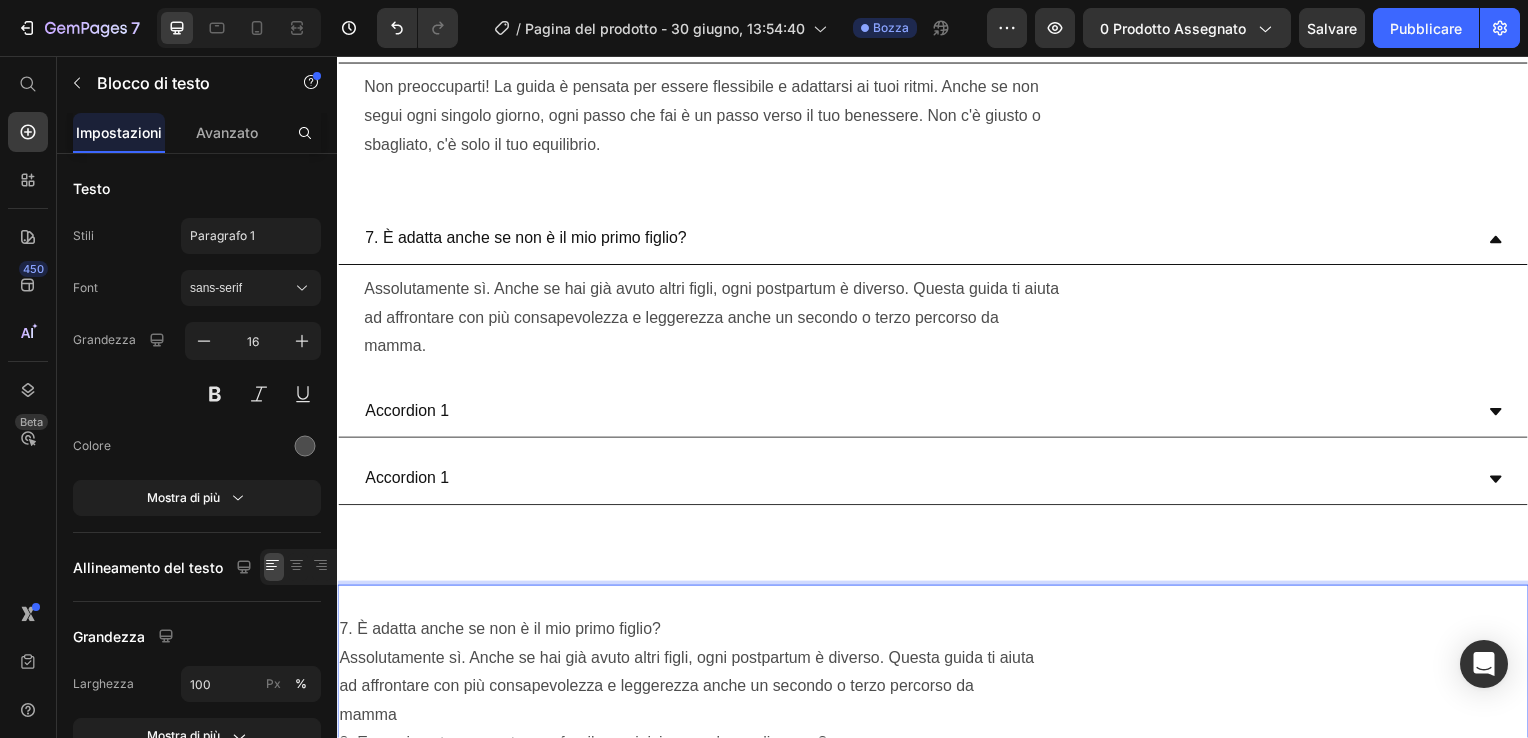 scroll, scrollTop: 40, scrollLeft: 0, axis: vertical 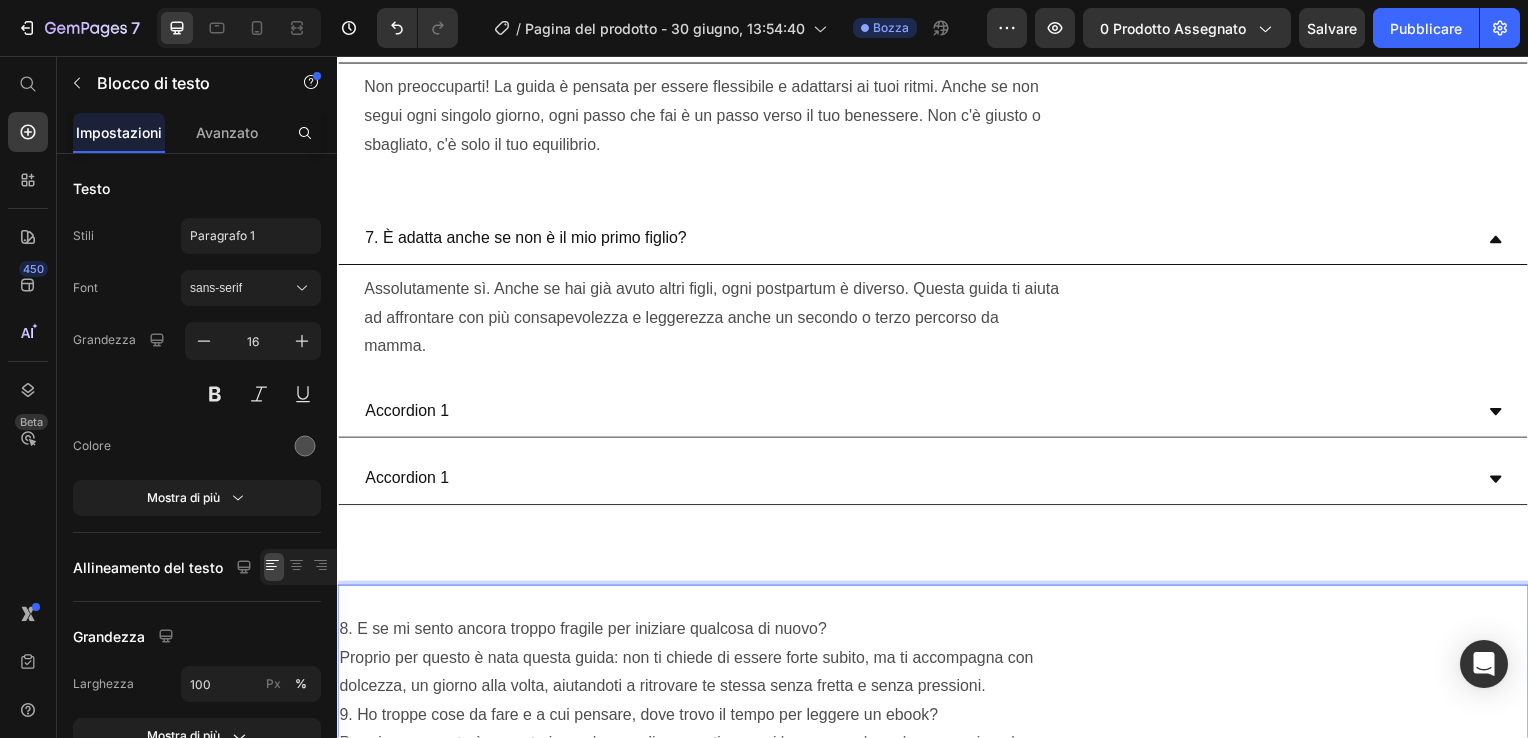click on "⁠⁠⁠⁠⁠⁠⁠ 8. E se mi sento ancora troppo fragile per iniziare qualcosa di nuovo? Proprio per questo è nata questa guida: non ti chiede di essere forte subito, ma ti accompagna con dolcezza, un giorno alla volta, aiutandoti a ritrovare te stessa senza fretta e senza pressioni. 9. Ho troppe cose da fare e a cui pensare, dove trovo il tempo per leggere un ebook? Proprio per questo è pensato in modo semplice e pratico: puoi leggere anche solo una pagina al giorno, nei pochi minuti che riesci a ritagliarti. Ogni piccola parte è pensata per darti subito qualcosa di utile, senza dover “studiare” o seguire un corso. È come avere accanto una voce amica che ti aiuta anche nei giorni più incasinati." at bounding box center [937, 720] 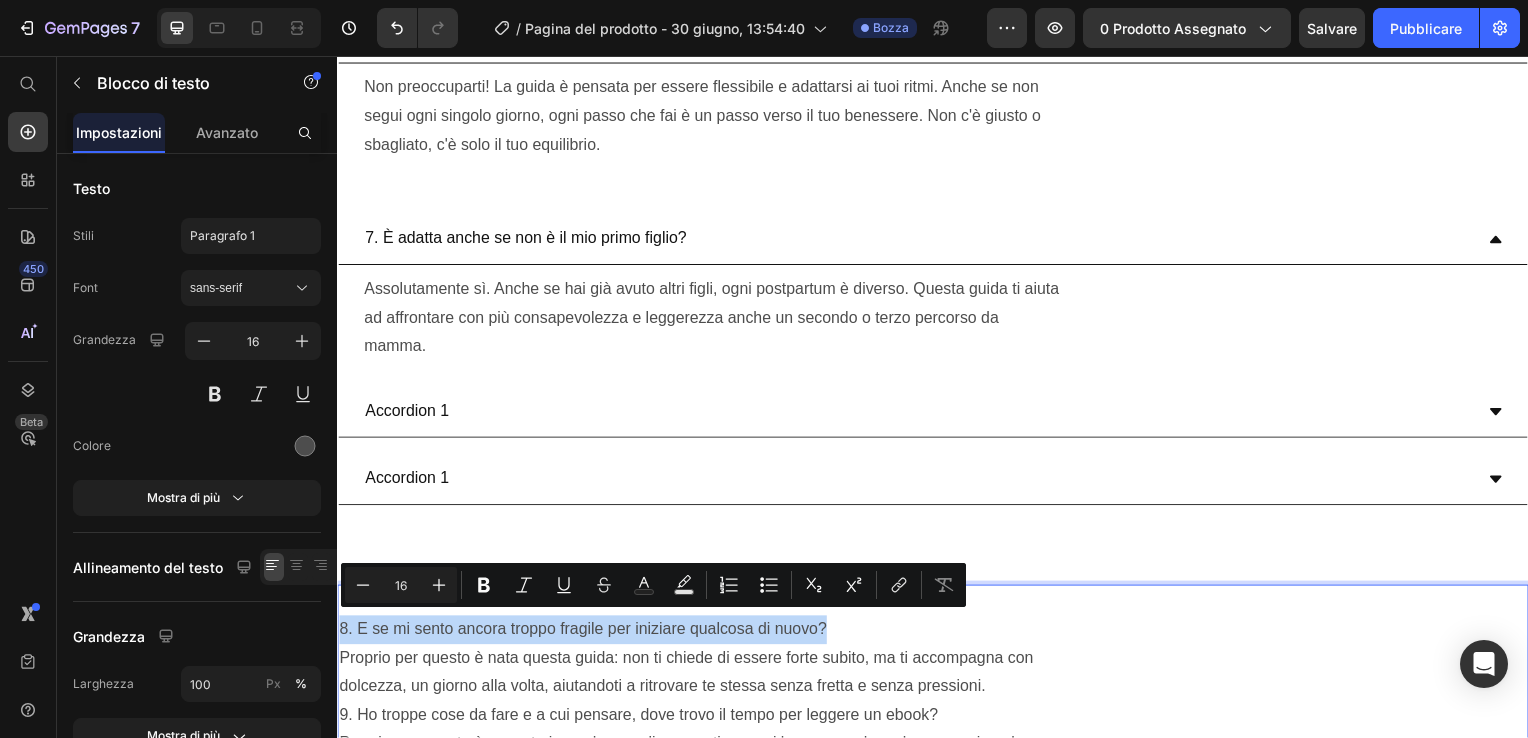 drag, startPoint x: 840, startPoint y: 625, endPoint x: 340, endPoint y: 630, distance: 500.025 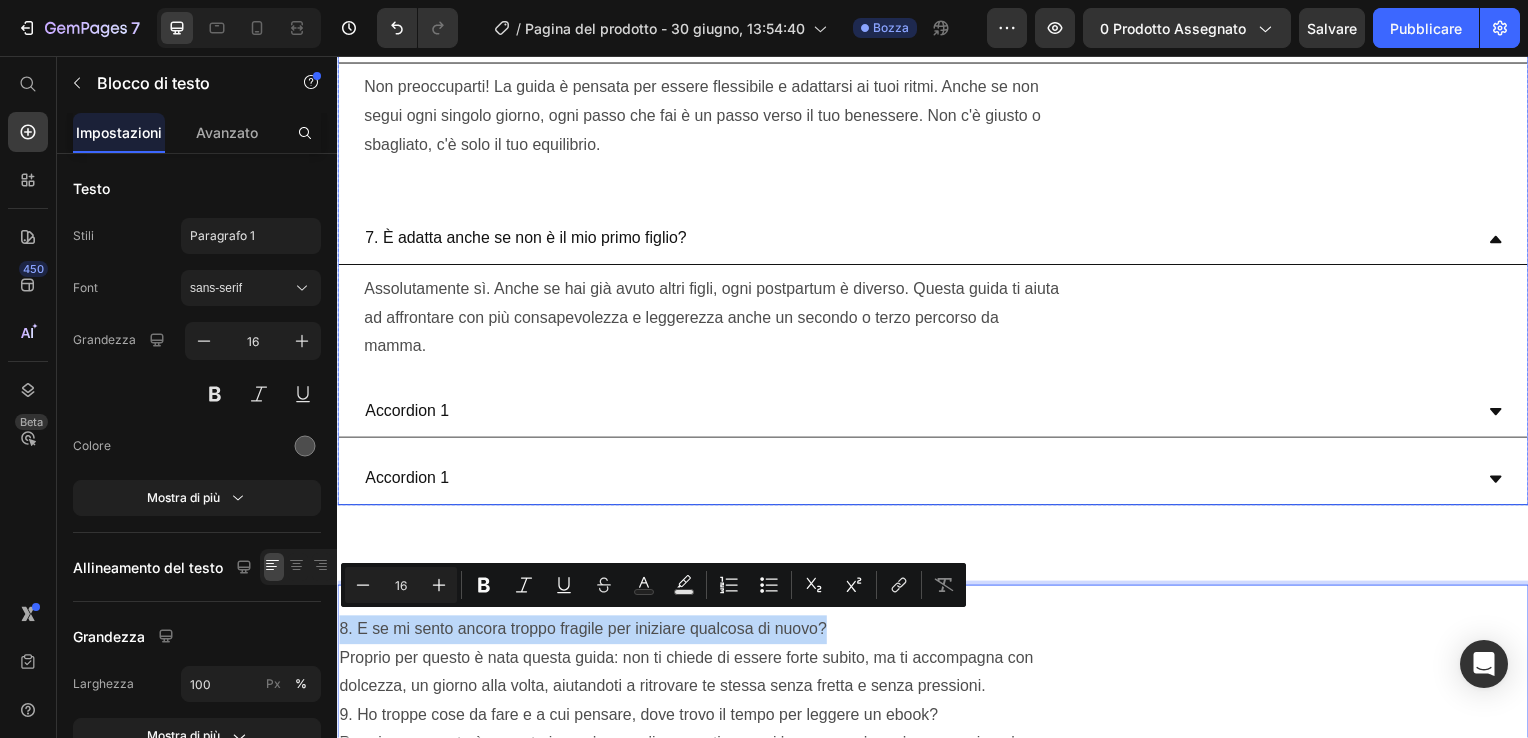 click on "Accordion 1" at bounding box center (407, 414) 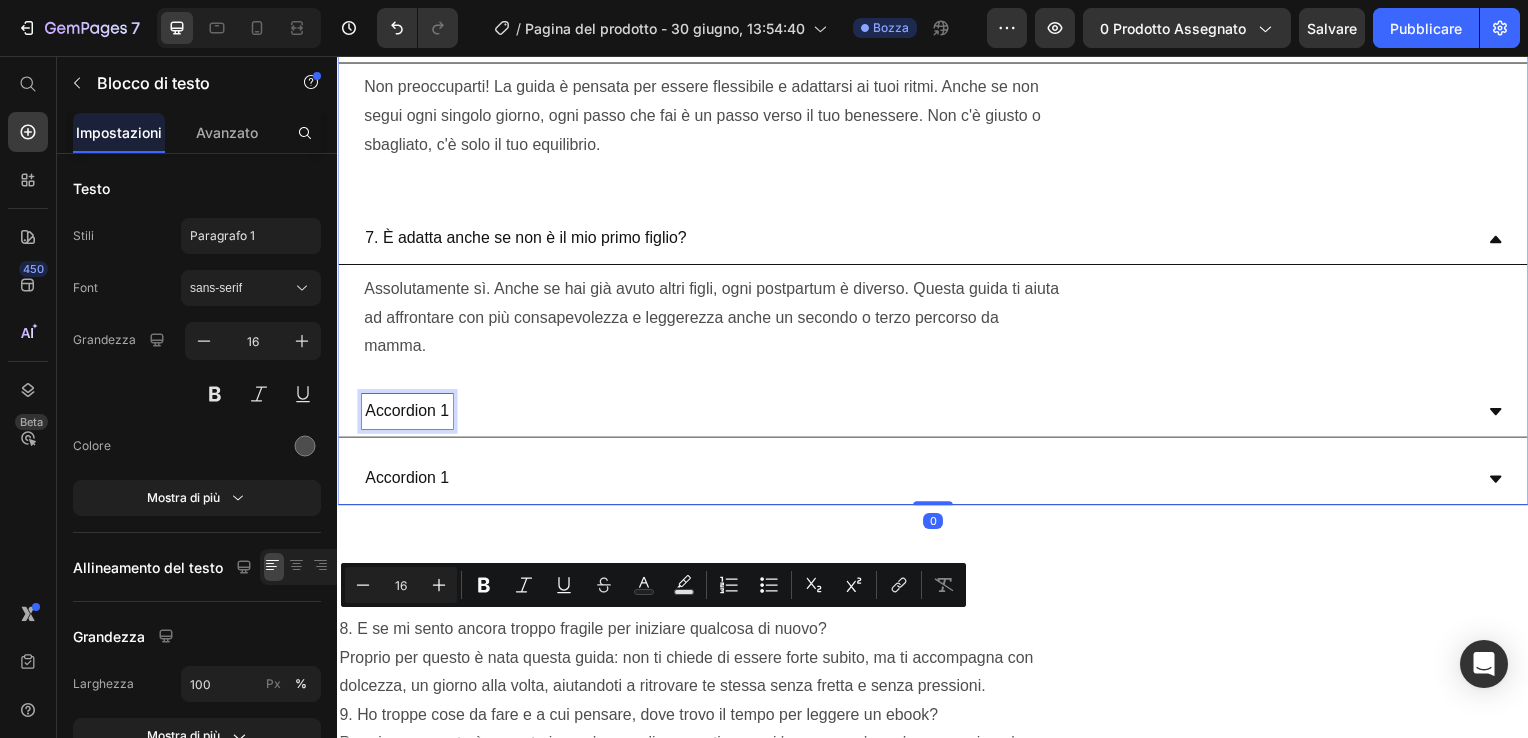 scroll, scrollTop: 0, scrollLeft: 0, axis: both 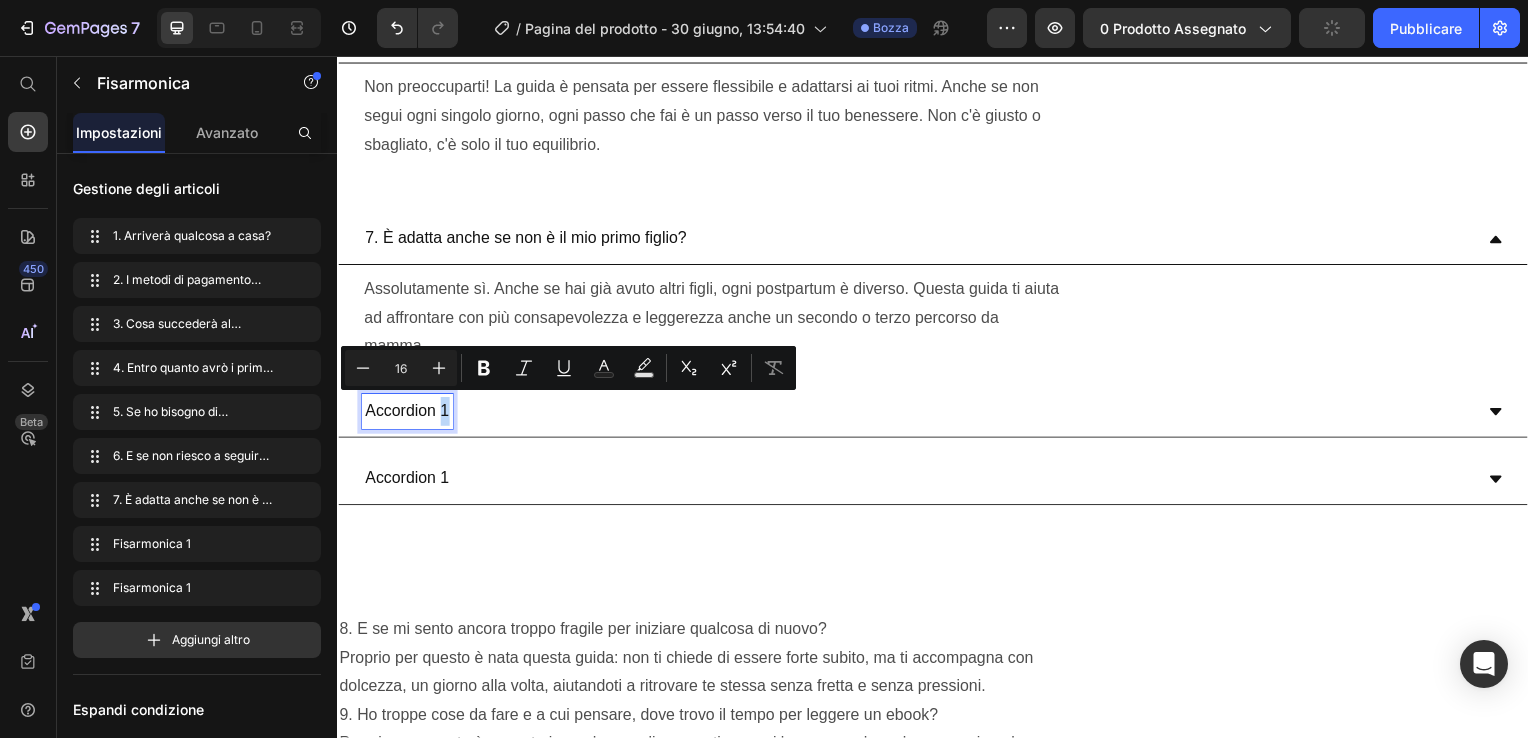 click on "Accordion 1" at bounding box center [407, 414] 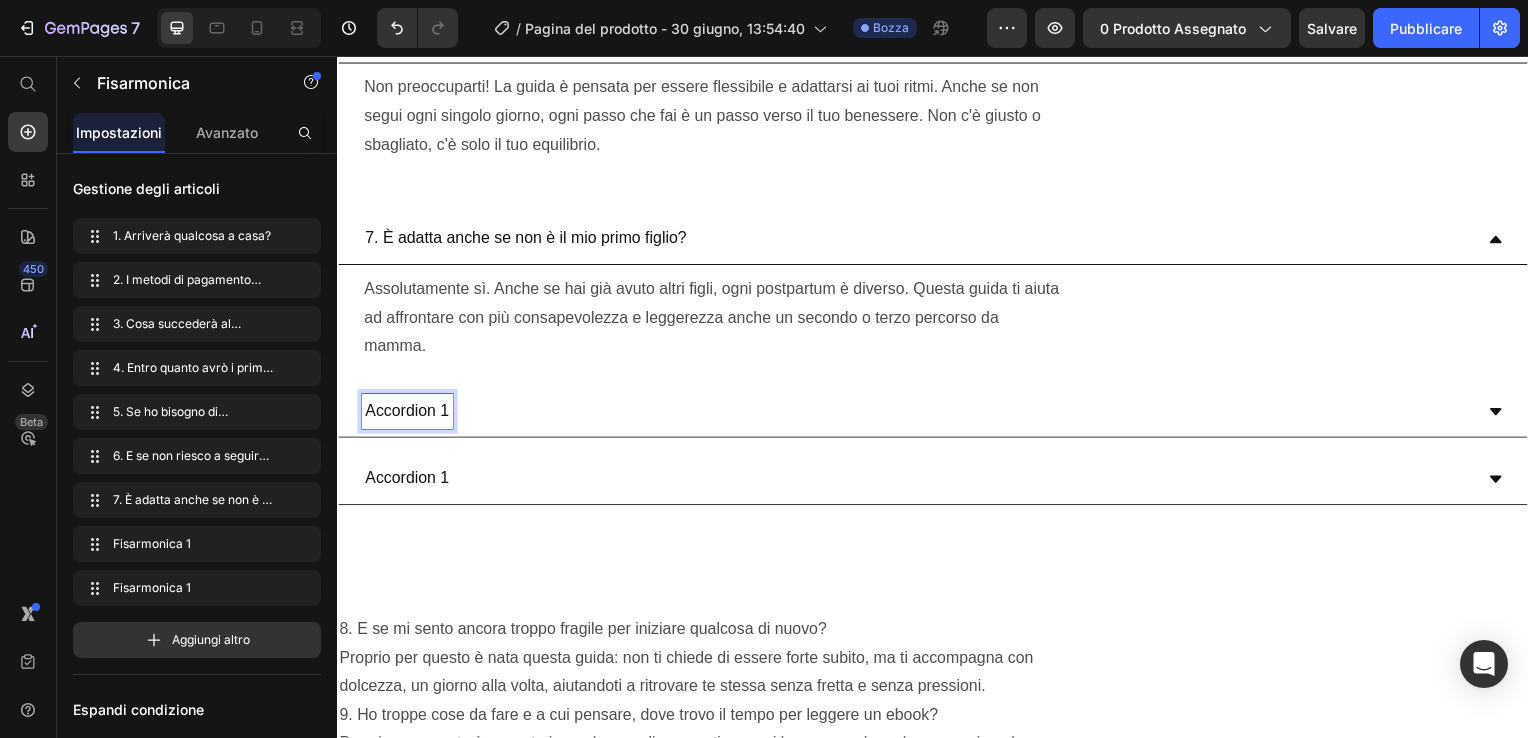click on "Accordion 1" at bounding box center [407, 414] 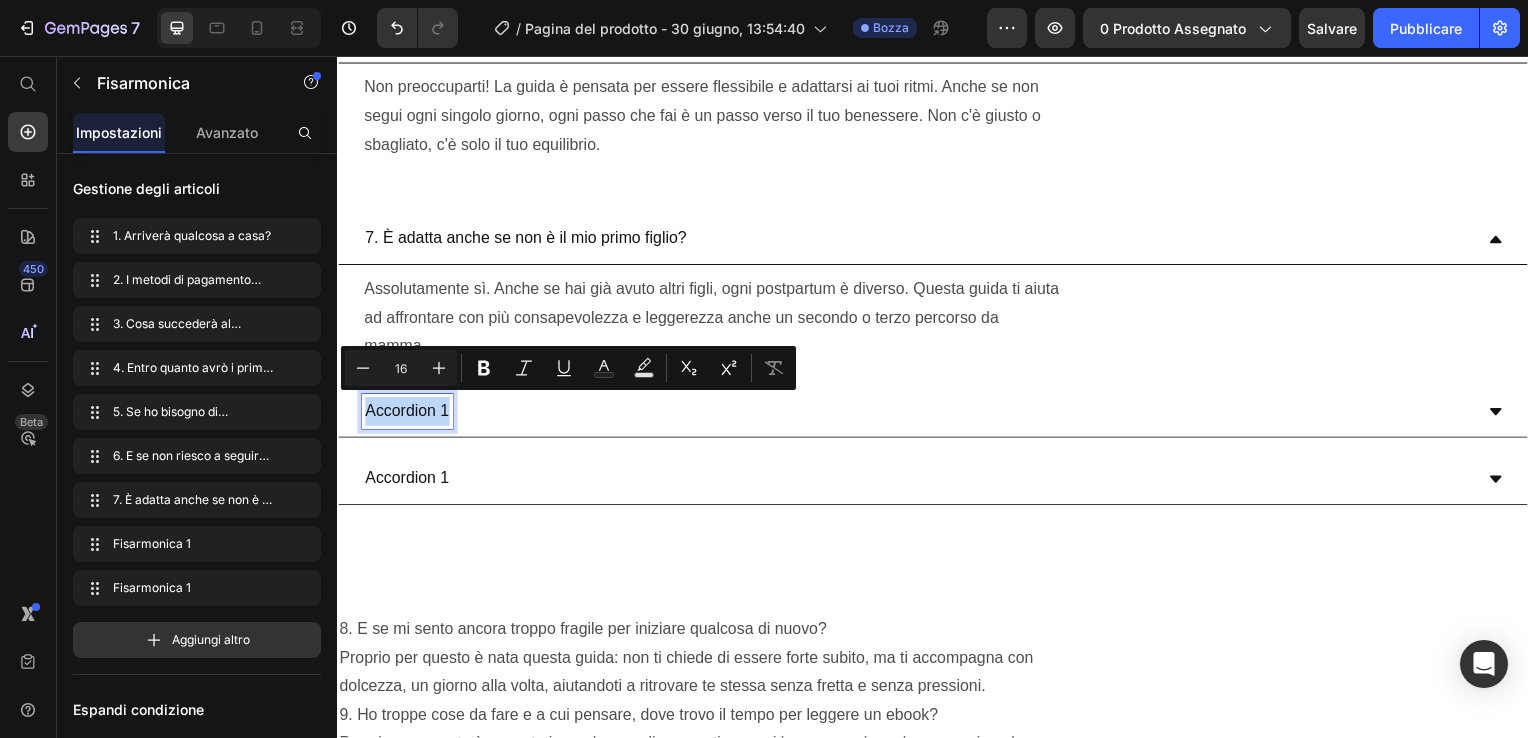 drag, startPoint x: 452, startPoint y: 414, endPoint x: 364, endPoint y: 417, distance: 88.051125 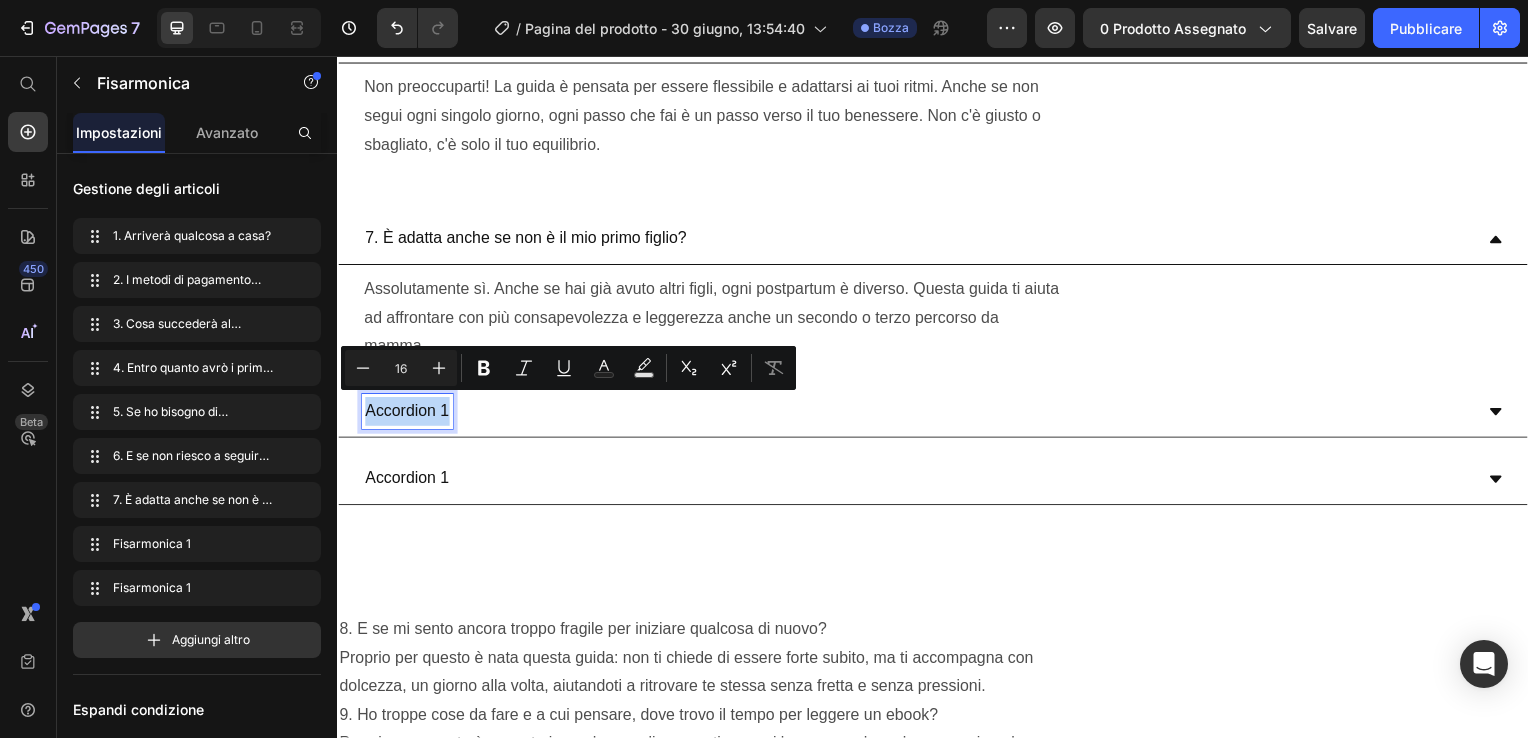 click on "Accordion 1" at bounding box center [407, 414] 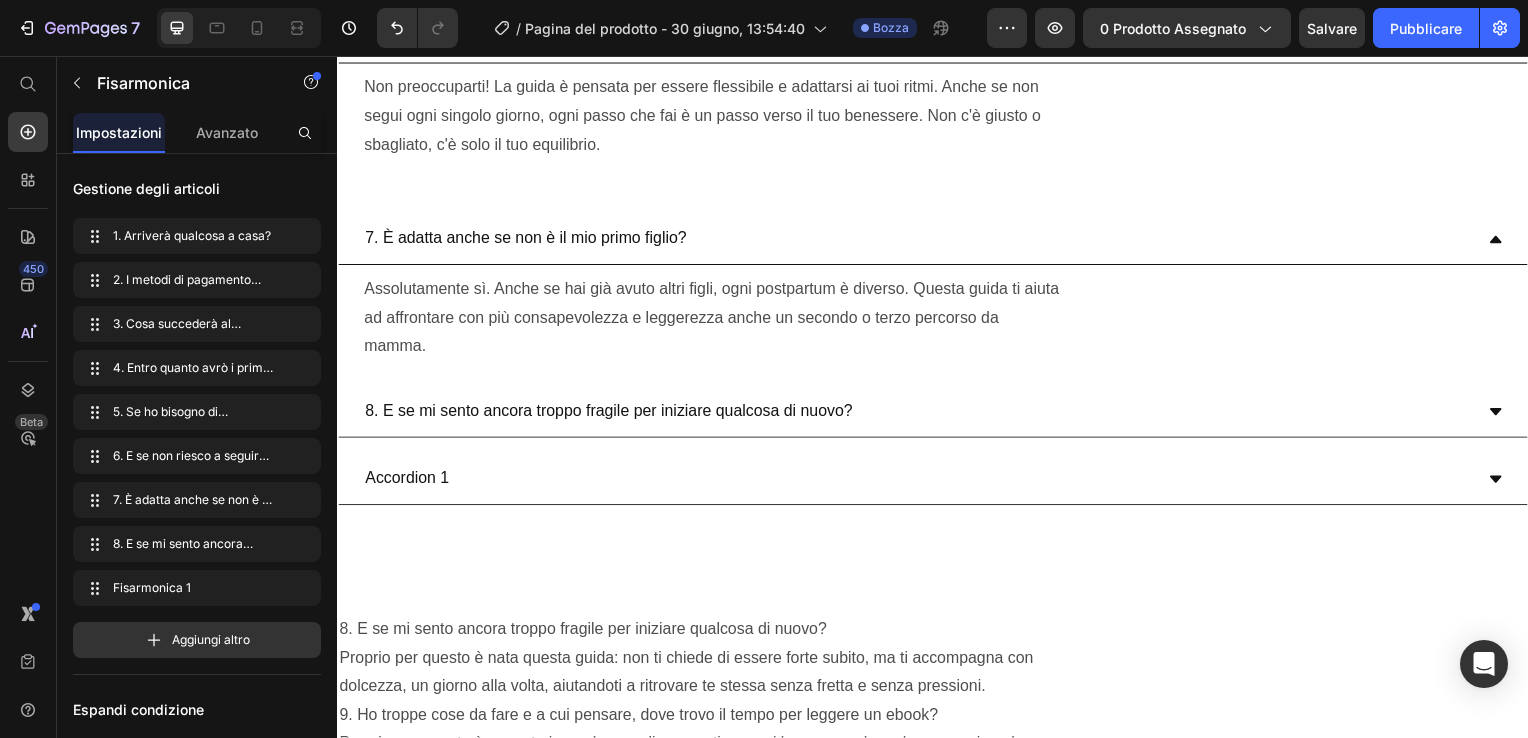 click 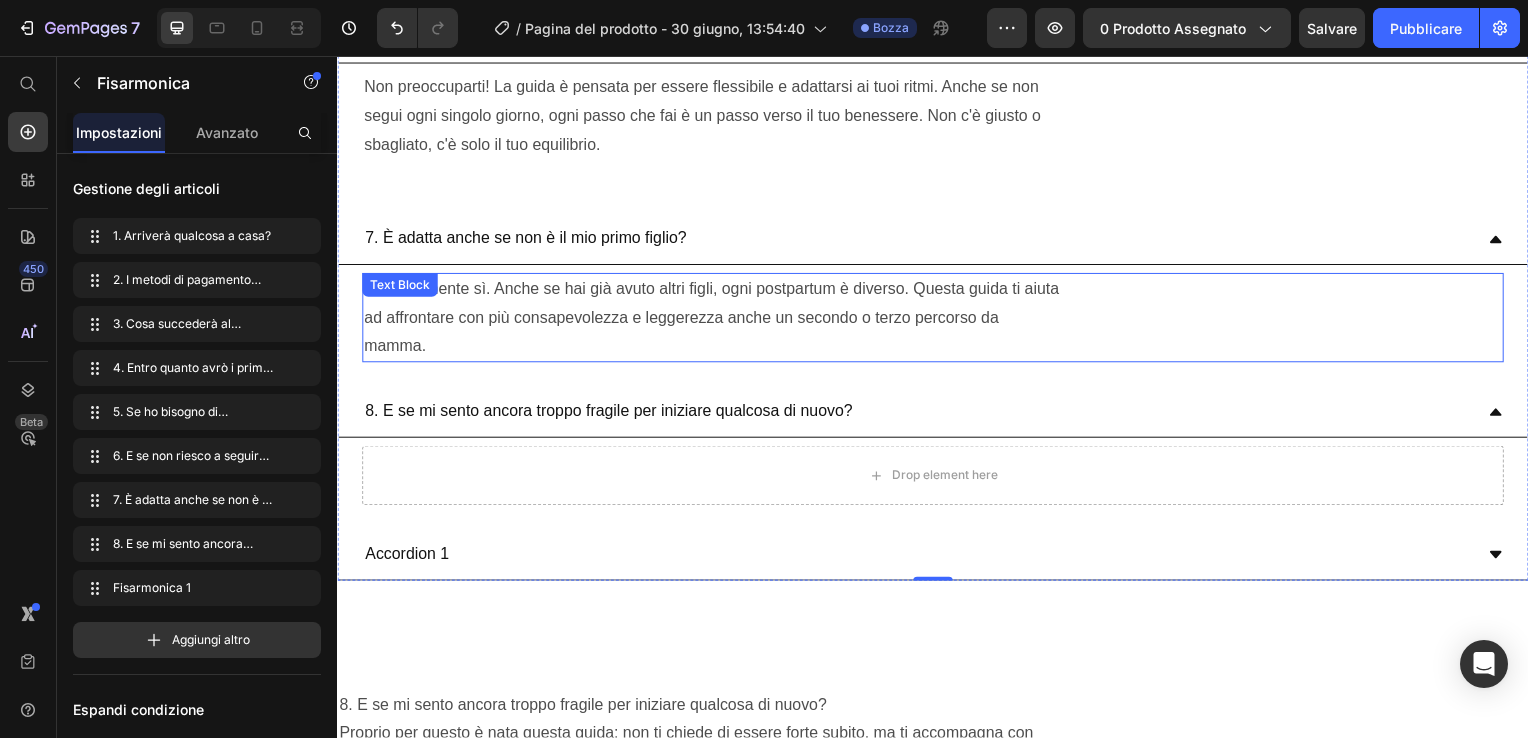 click on "Assolutamente sì. Anche se hai già avuto altri figli, ogni postpartum è diverso. Questa guida ti aiuta ad affrontare con più consapevolezza e leggerezza anche un secondo o terzo percorso da mamma." at bounding box center (937, 320) 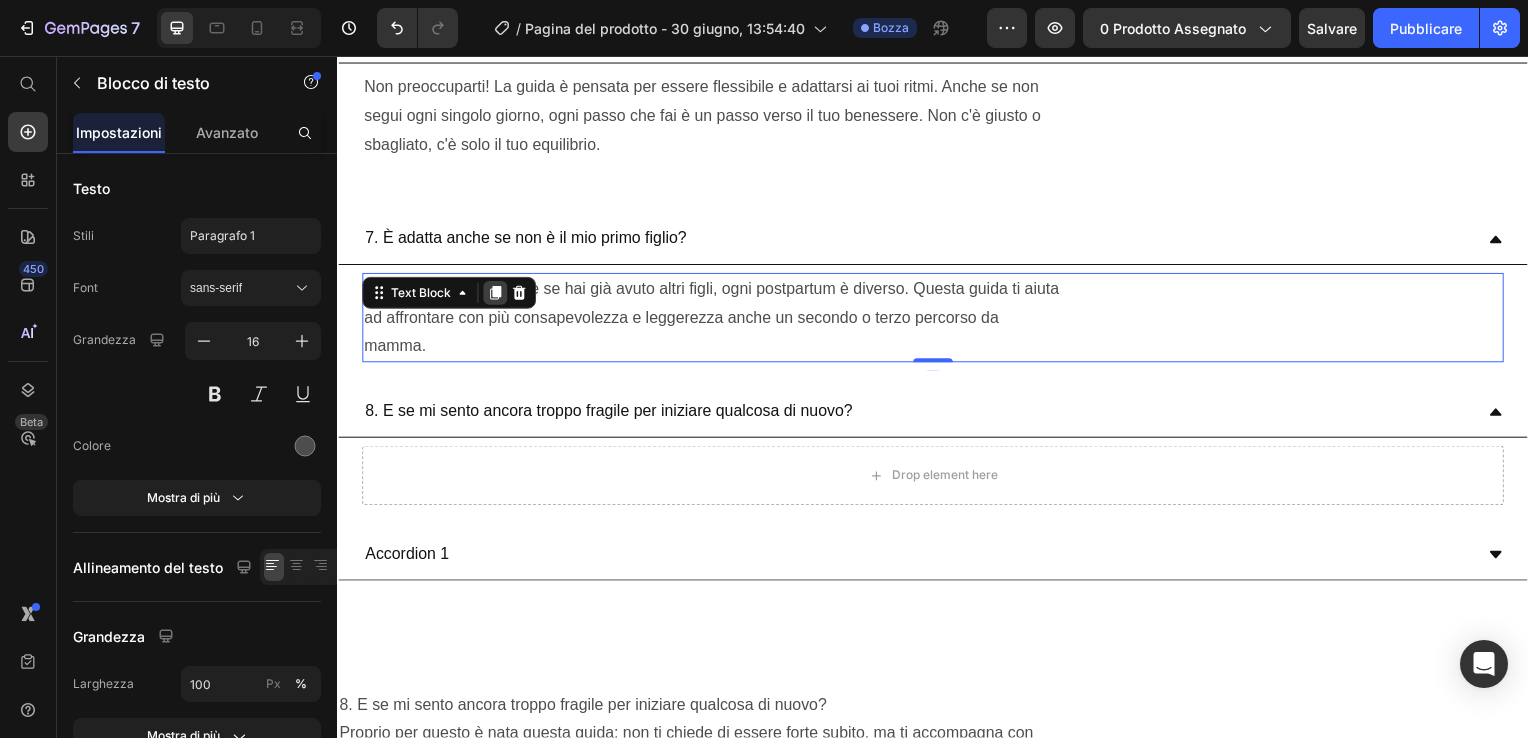 click 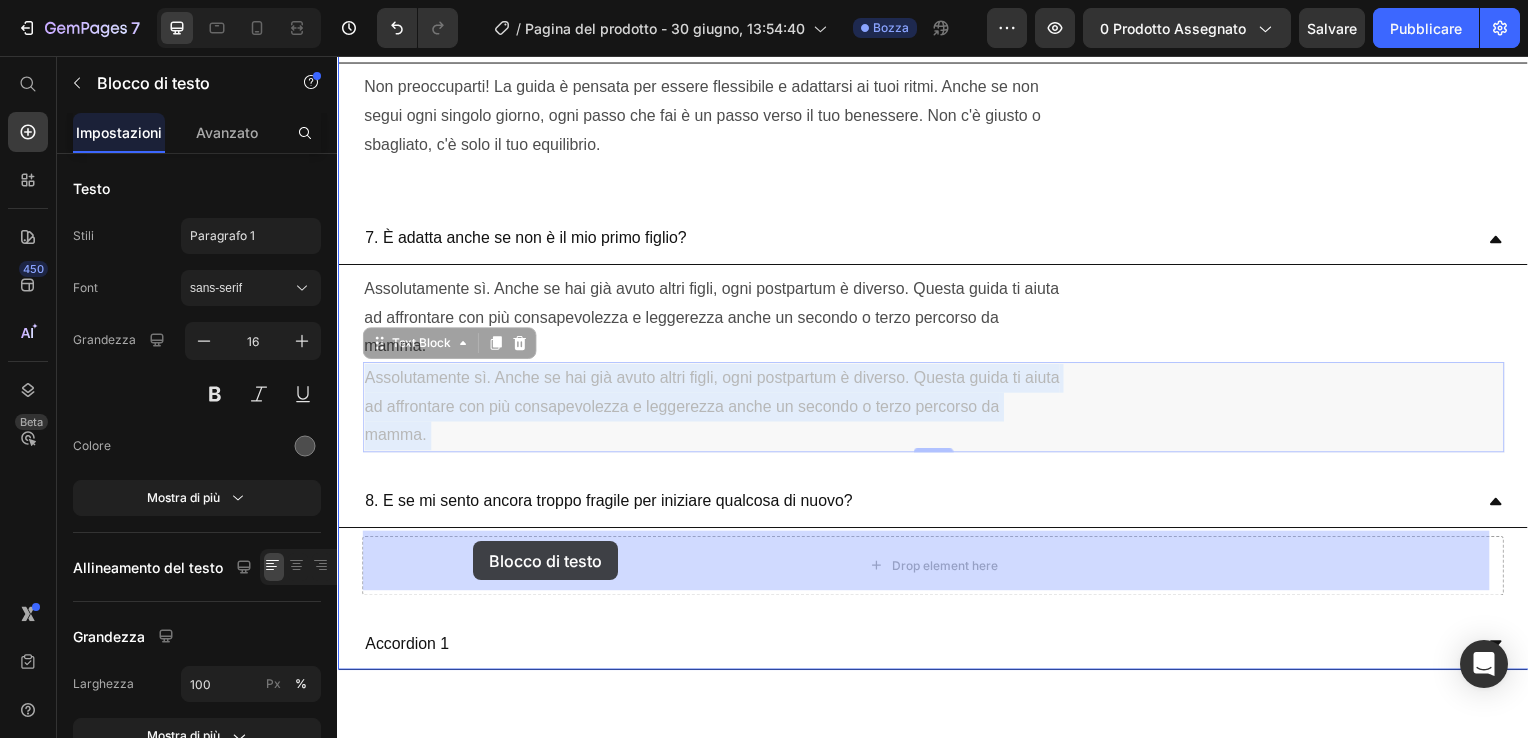 drag, startPoint x: 508, startPoint y: 382, endPoint x: 474, endPoint y: 547, distance: 168.46661 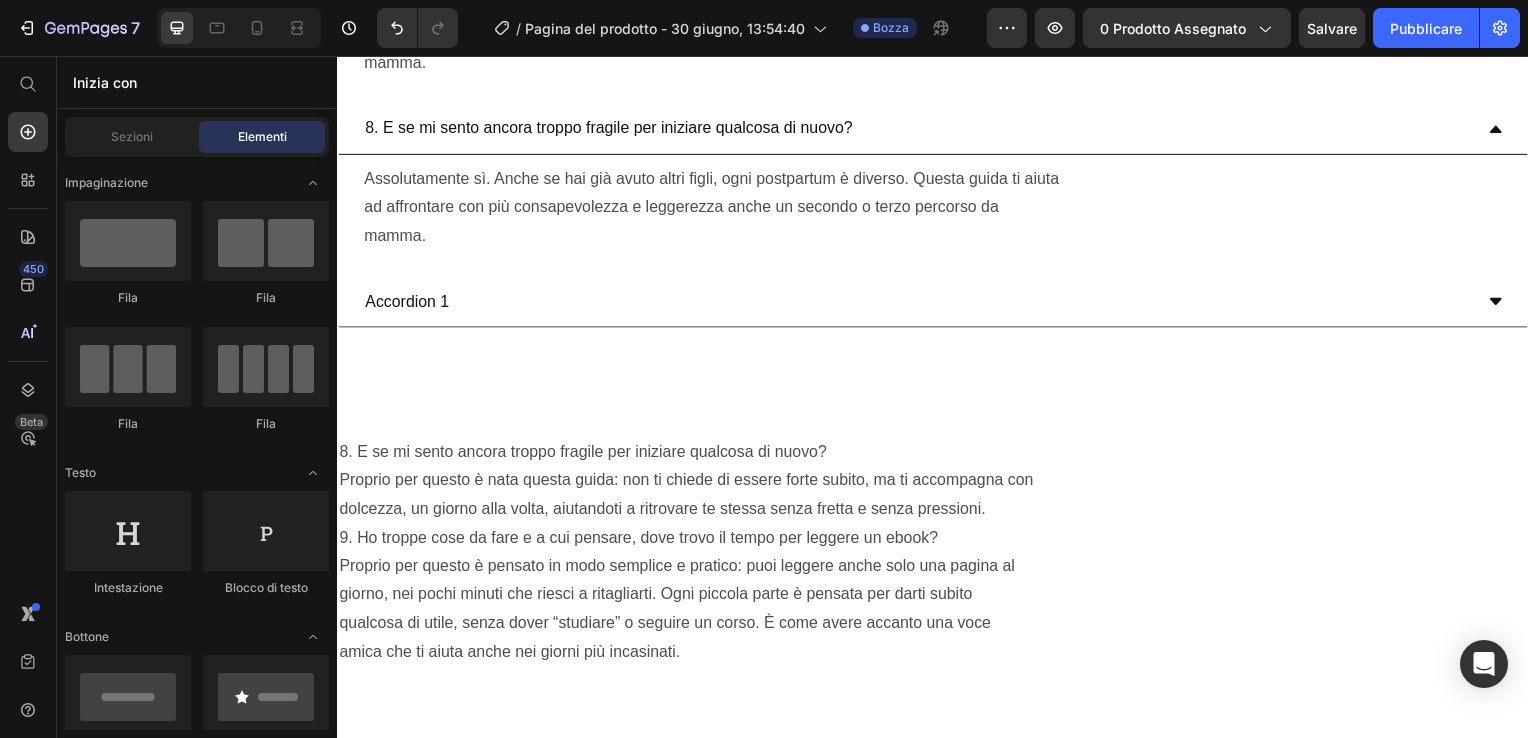 scroll, scrollTop: 12934, scrollLeft: 0, axis: vertical 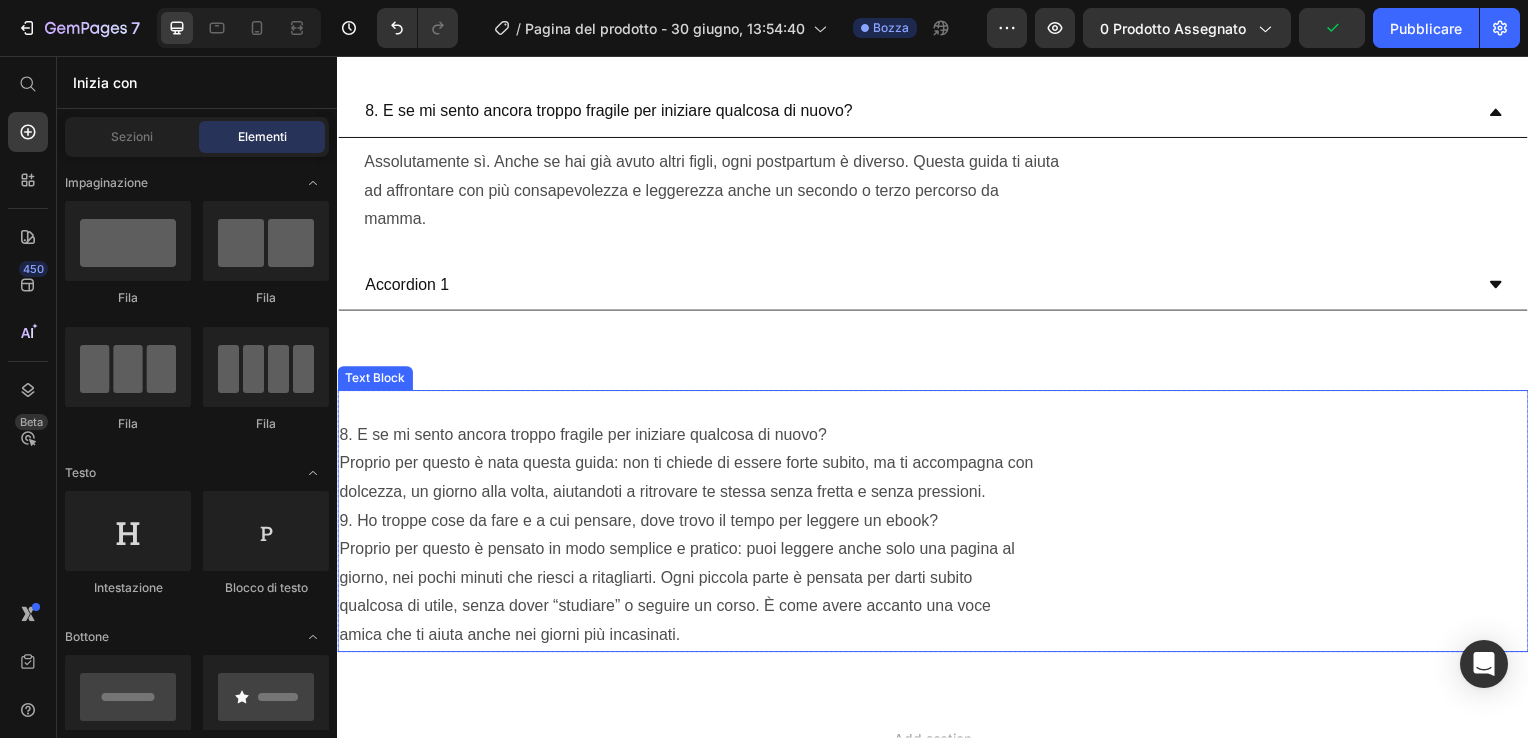 click on "8. E se mi sento ancora troppo fragile per iniziare qualcosa di nuovo? Proprio per questo è nata questa guida: non ti chiede di essere forte subito, ma ti accompagna con dolcezza, un giorno alla volta, aiutandoti a ritrovare te stessa senza fretta e senza pressioni. 9. Ho troppe cose da fare e a cui pensare, dove trovo il tempo per leggere un ebook? Proprio per questo è pensato in modo semplice e pratico: puoi leggere anche solo una pagina al giorno, nei pochi minuti che riesci a ritagliarti. Ogni piccola parte è pensata per darti subito qualcosa di utile, senza dover “studiare” o seguire un corso. È come avere accanto una voce amica che ti aiuta anche nei giorni più incasinati." at bounding box center [937, 524] 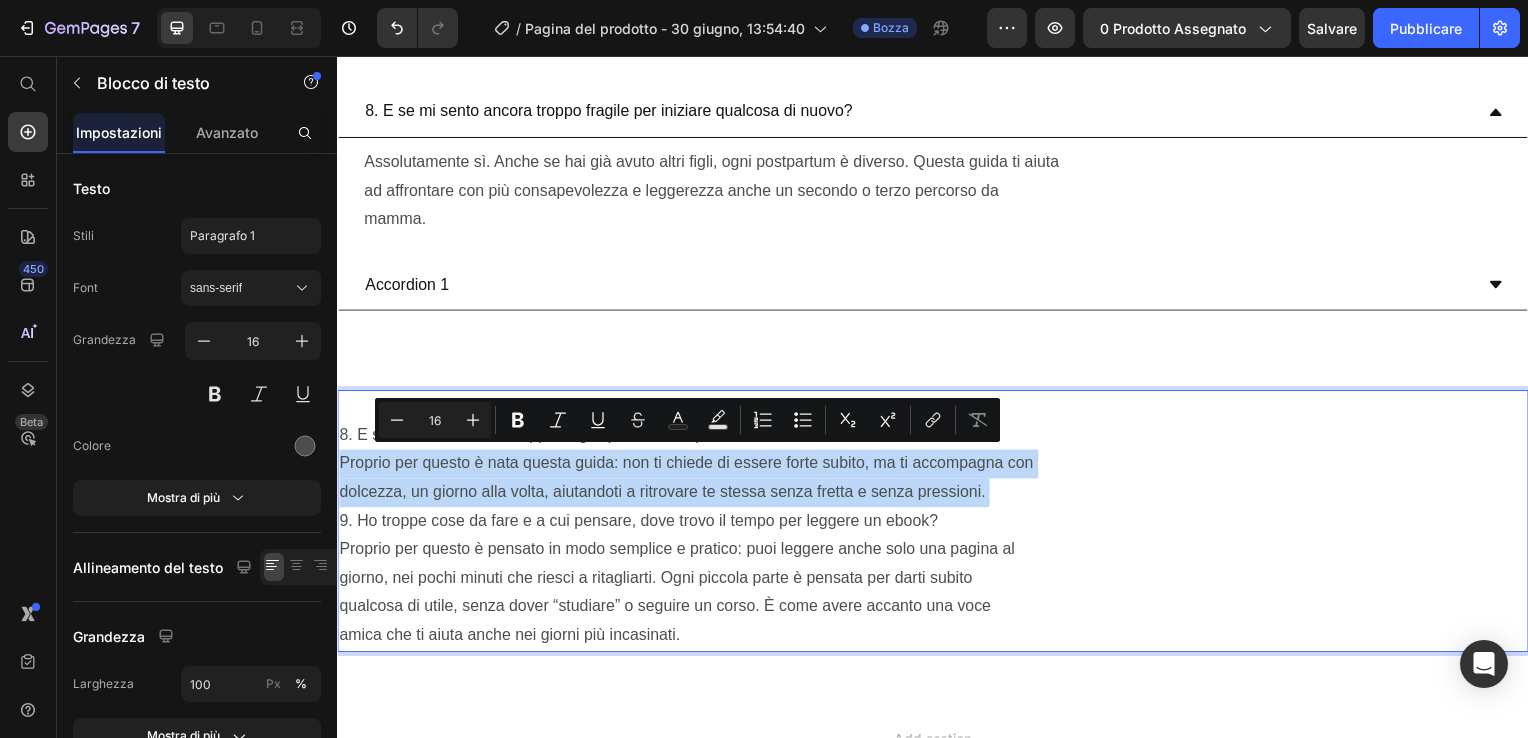 drag, startPoint x: 1001, startPoint y: 488, endPoint x: 433, endPoint y: 463, distance: 568.5499 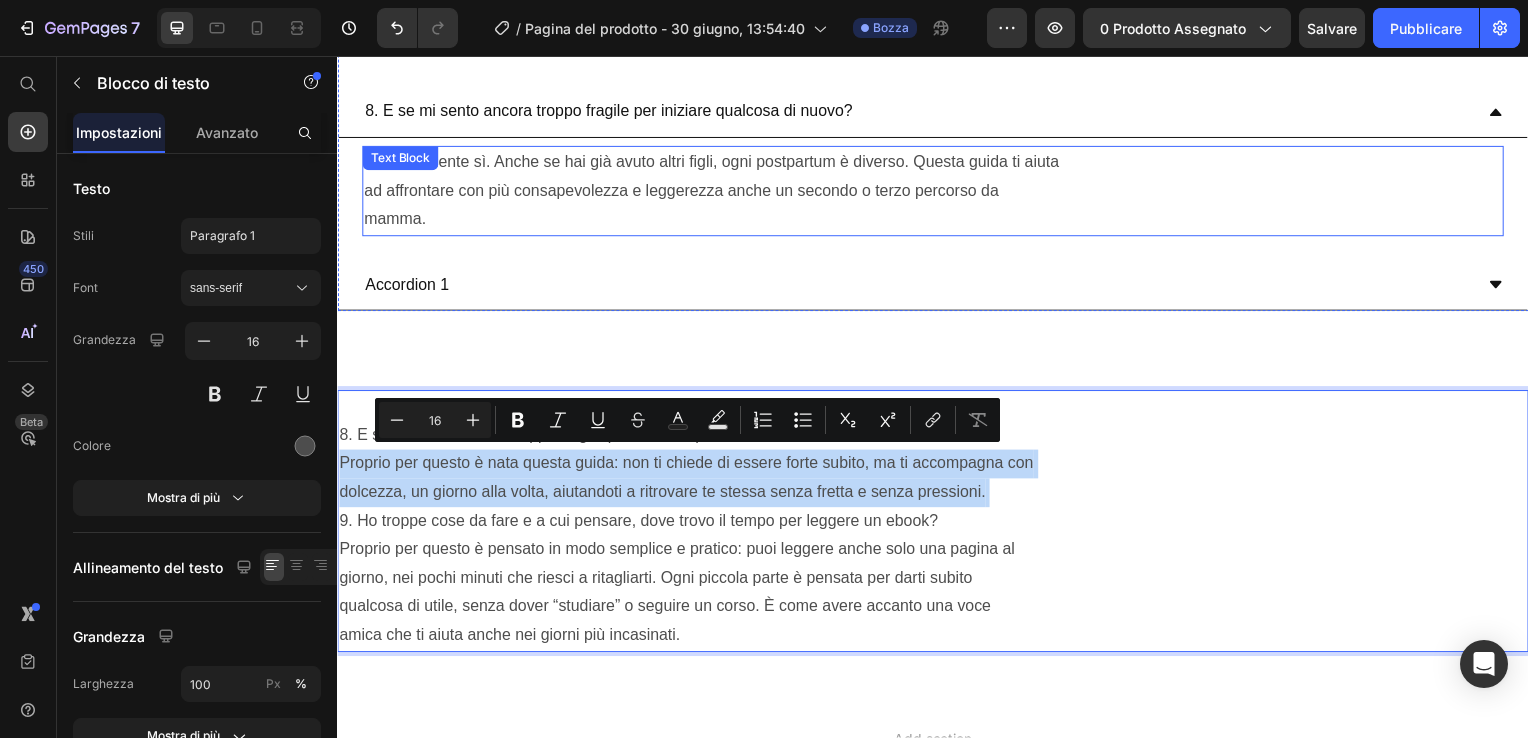 click on "Assolutamente sì. Anche se hai già avuto altri figli, ogni postpartum è diverso. Questa guida ti aiuta ad affrontare con più consapevolezza e leggerezza anche un secondo o terzo percorso da mamma." at bounding box center (937, 192) 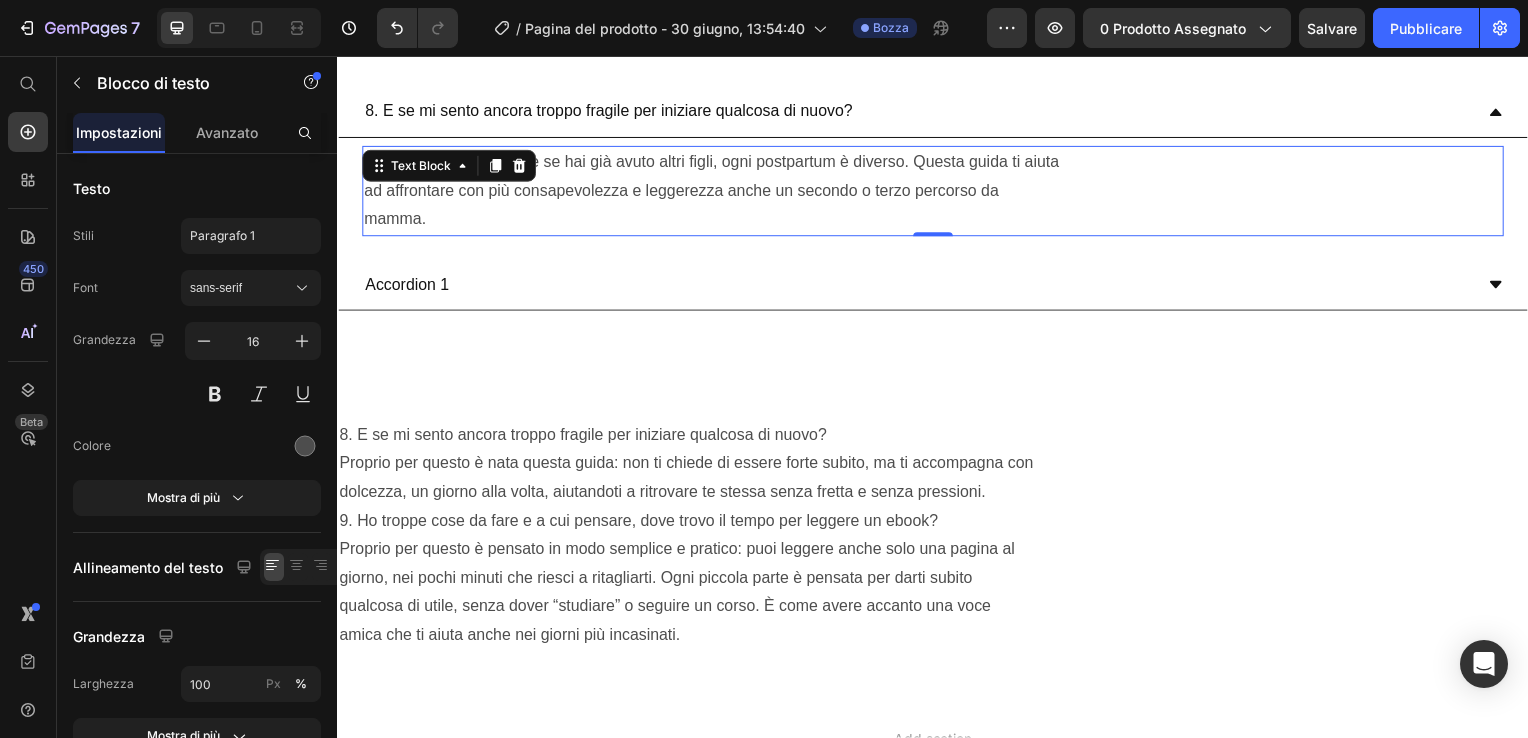 click on "Assolutamente sì. Anche se hai già avuto altri figli, ogni postpartum è diverso. Questa guida ti aiuta ad affrontare con più consapevolezza e leggerezza anche un secondo o terzo percorso da mamma." at bounding box center (937, 192) 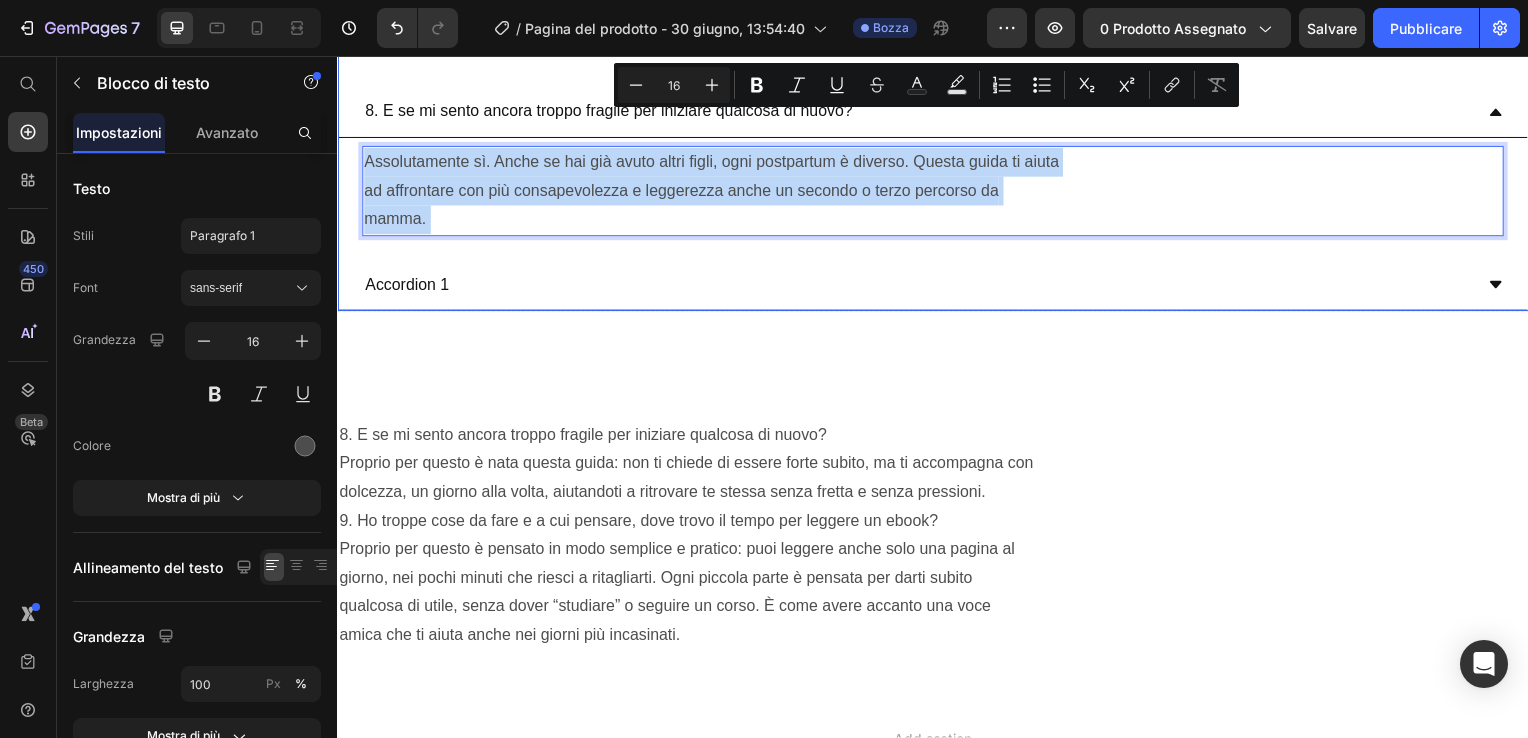 drag, startPoint x: 460, startPoint y: 217, endPoint x: 358, endPoint y: 157, distance: 118.3385 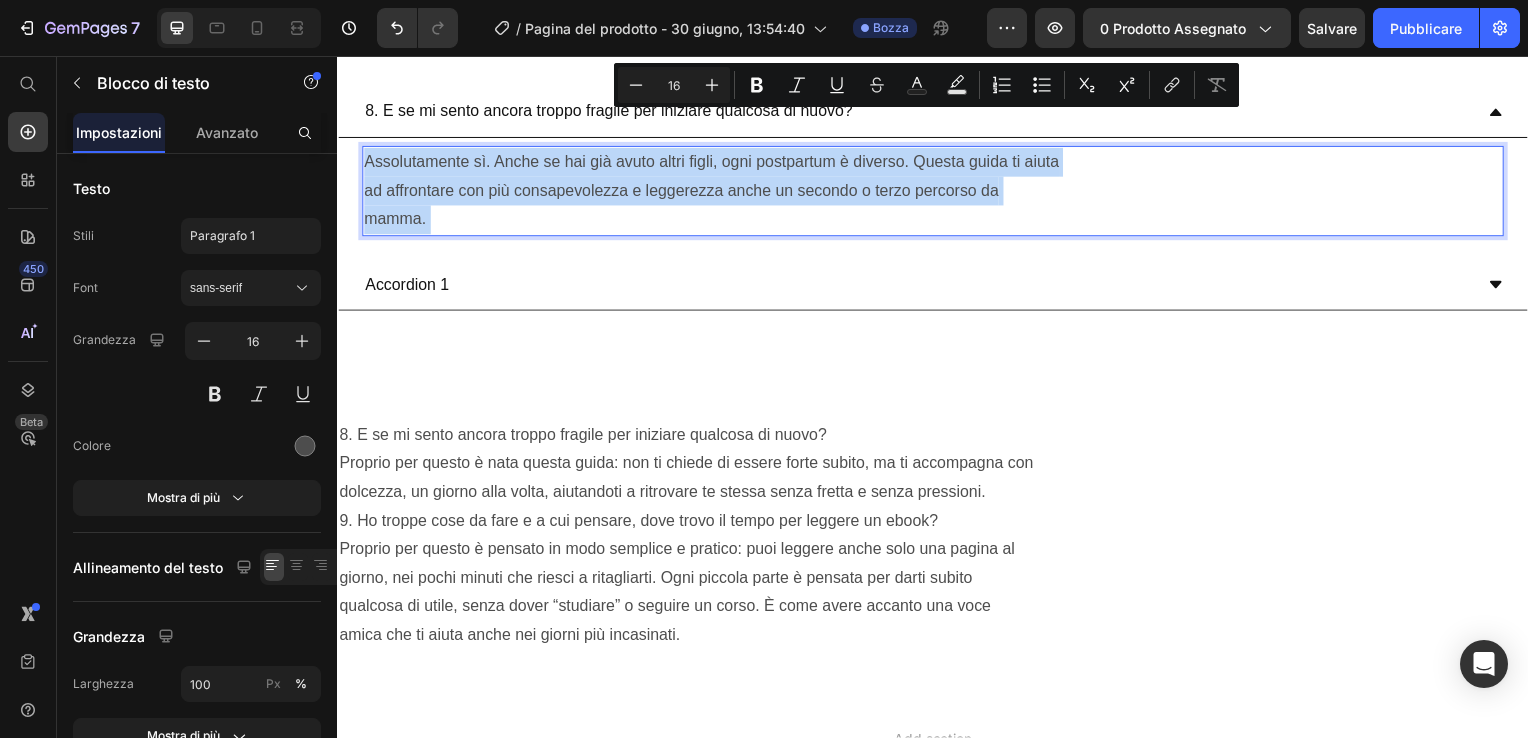 click on "Assolutamente sì. Anche se hai già avuto altri figli, ogni postpartum è diverso. Questa guida ti aiuta ad affrontare con più consapevolezza e leggerezza anche un secondo o terzo percorso da mamma." at bounding box center [937, 192] 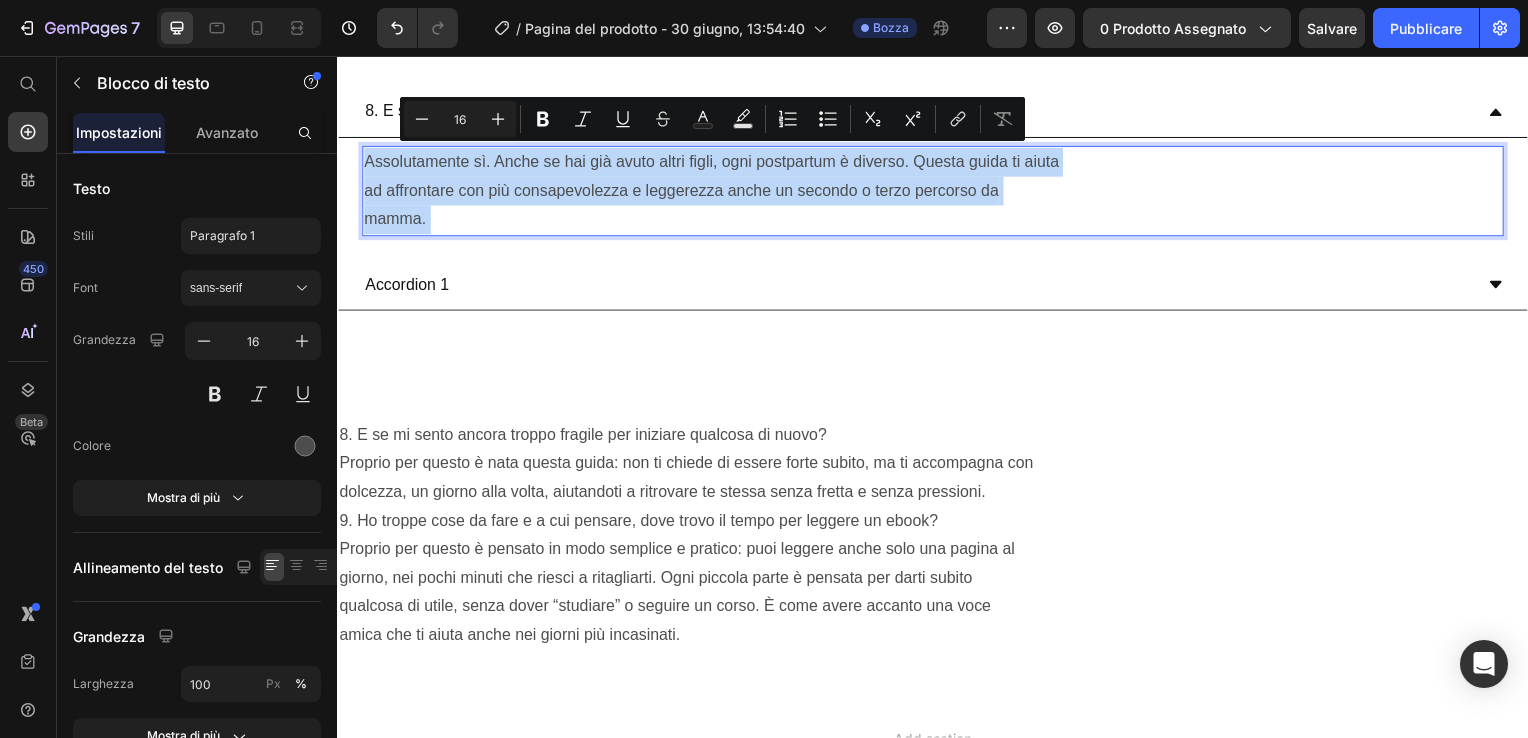 drag, startPoint x: 431, startPoint y: 203, endPoint x: 367, endPoint y: 153, distance: 81.21576 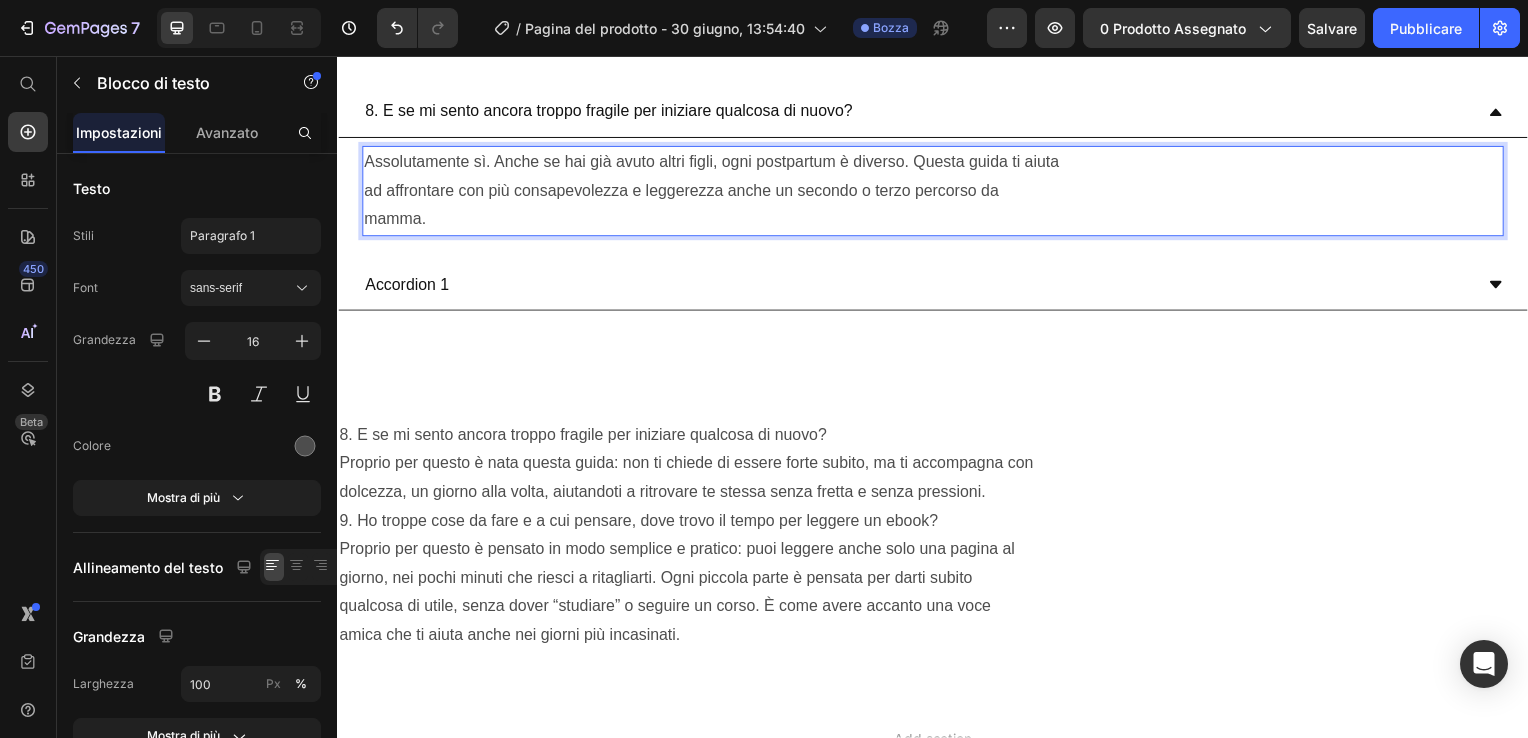 click on "Assolutamente sì. Anche se hai già avuto altri figli, ogni postpartum è diverso. Questa guida ti aiuta ad affrontare con più consapevolezza e leggerezza anche un secondo o terzo percorso da mamma." at bounding box center (937, 192) 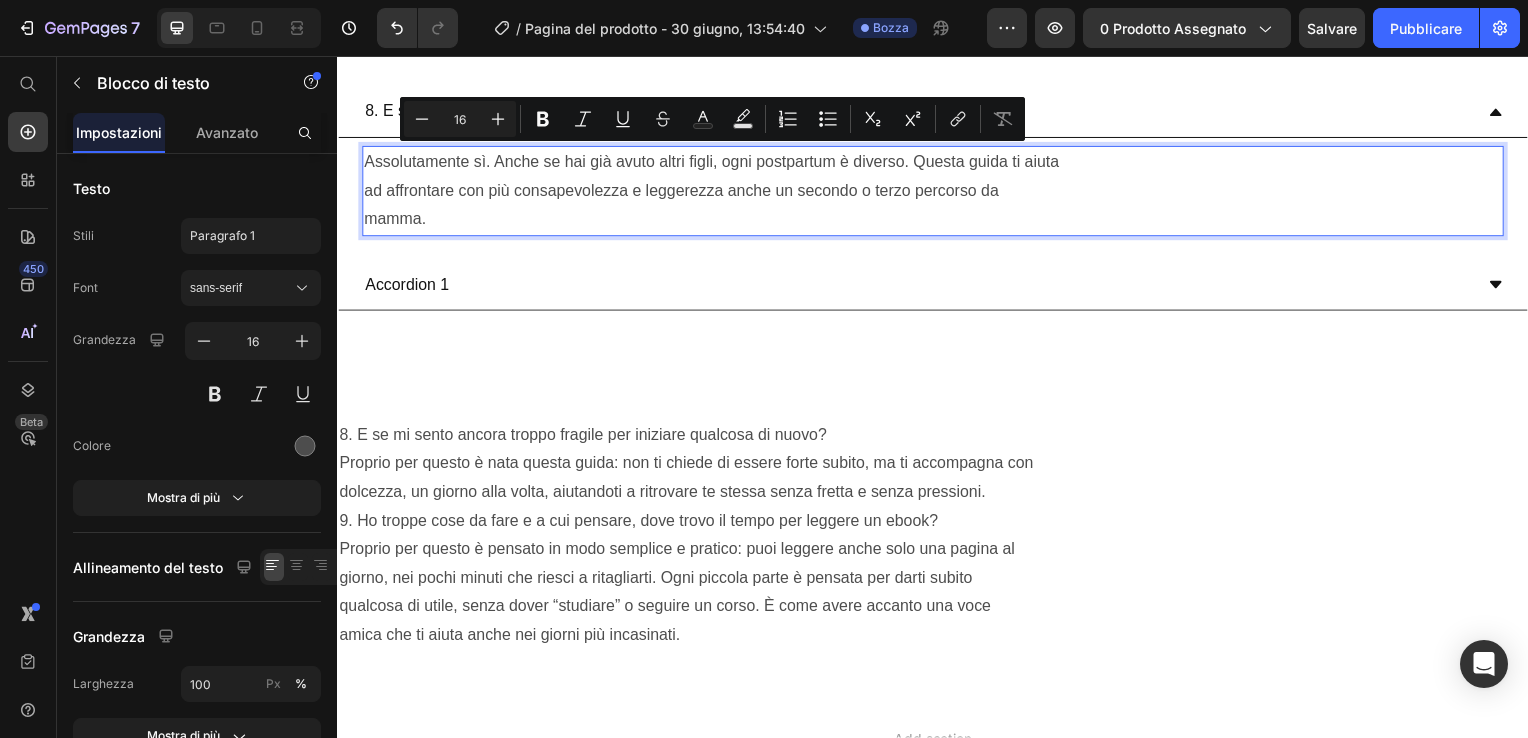 drag, startPoint x: 438, startPoint y: 215, endPoint x: 367, endPoint y: 160, distance: 89.81091 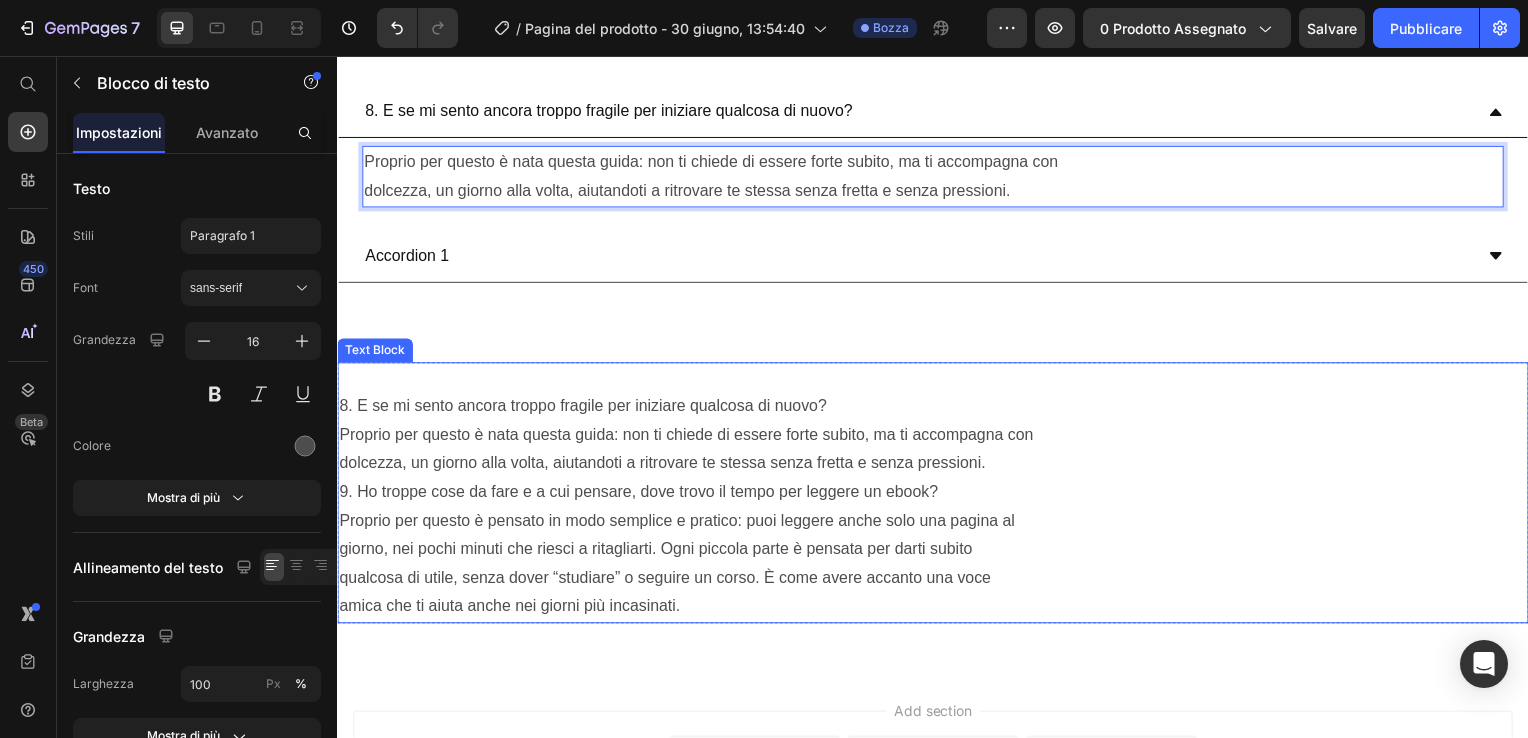 click on "8. E se mi sento ancora troppo fragile per iniziare qualcosa di nuovo? Proprio per questo è nata questa guida: non ti chiede di essere forte subito, ma ti accompagna con dolcezza, un giorno alla volta, aiutandoti a ritrovare te stessa senza fretta e senza pressioni. 9. Ho troppe cose da fare e a cui pensare, dove trovo il tempo per leggere un ebook? Proprio per questo è pensato in modo semplice e pratico: puoi leggere anche solo una pagina al giorno, nei pochi minuti che riesci a ritagliarti. Ogni piccola parte è pensata per darti subito qualcosa di utile, senza dover “studiare” o seguire un corso. È come avere accanto una voce amica che ti aiuta anche nei giorni più incasinati." at bounding box center (937, 496) 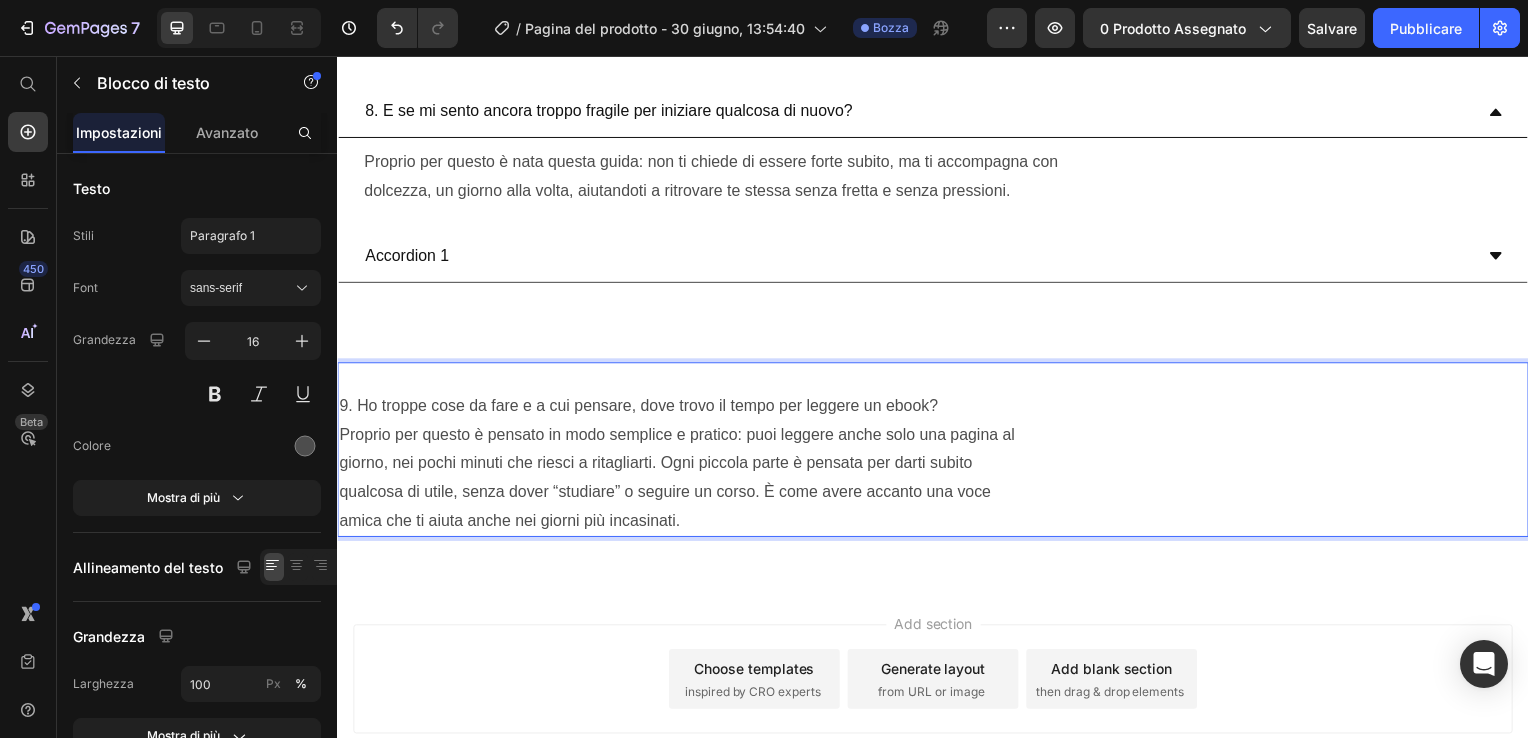 click on "⁠⁠⁠⁠⁠⁠⁠ 9. Ho troppe cose da fare e a cui pensare, dove trovo il tempo per leggere un ebook? Proprio per questo è pensato in modo semplice e pratico: puoi leggere anche solo una pagina al giorno, nei pochi minuti che riesci a ritagliarti. Ogni piccola parte è pensata per darti subito qualcosa di utile, senza dover “studiare” o seguire un corso. È come avere accanto una voce amica che ti aiuta anche nei giorni più incasinati." at bounding box center [937, 453] 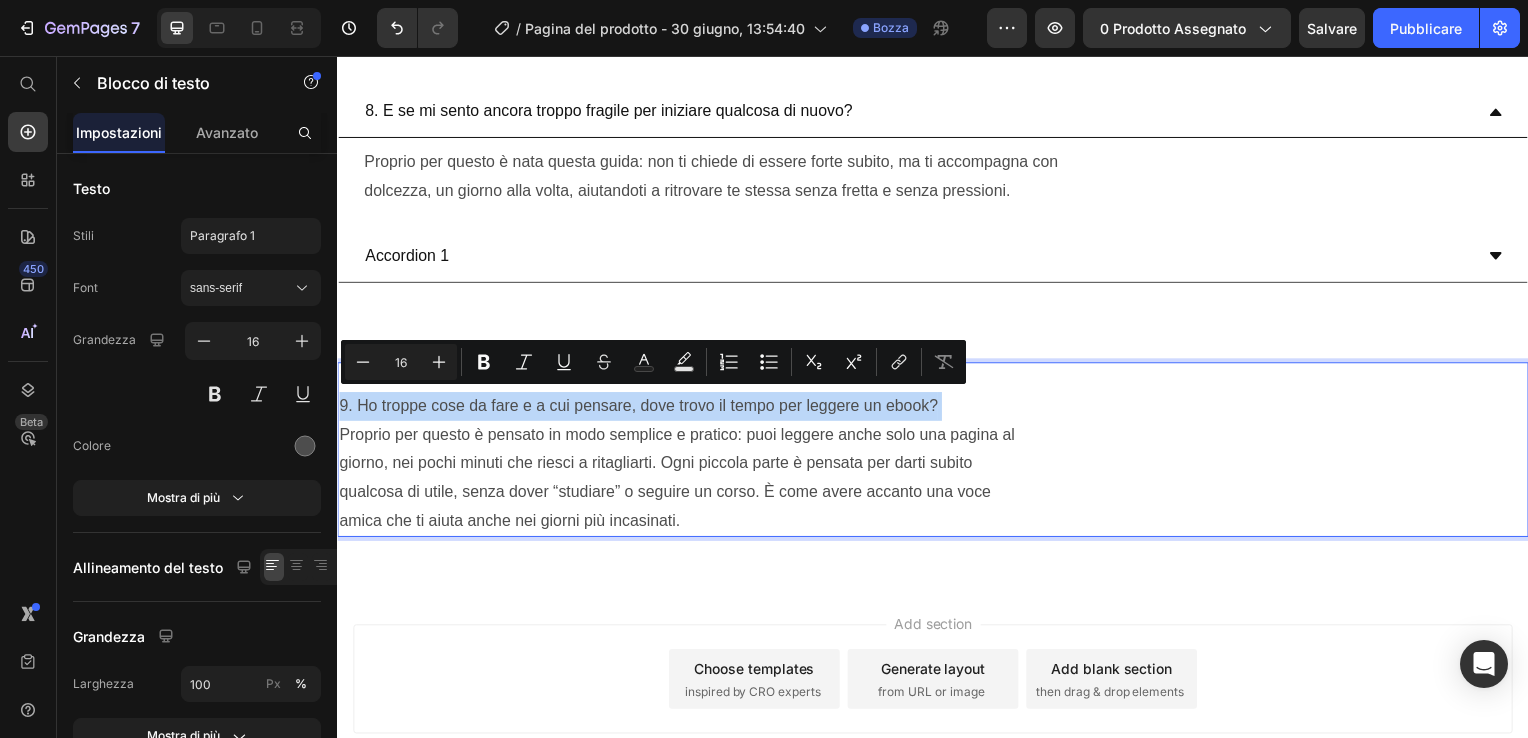 drag, startPoint x: 962, startPoint y: 404, endPoint x: 339, endPoint y: 408, distance: 623.0128 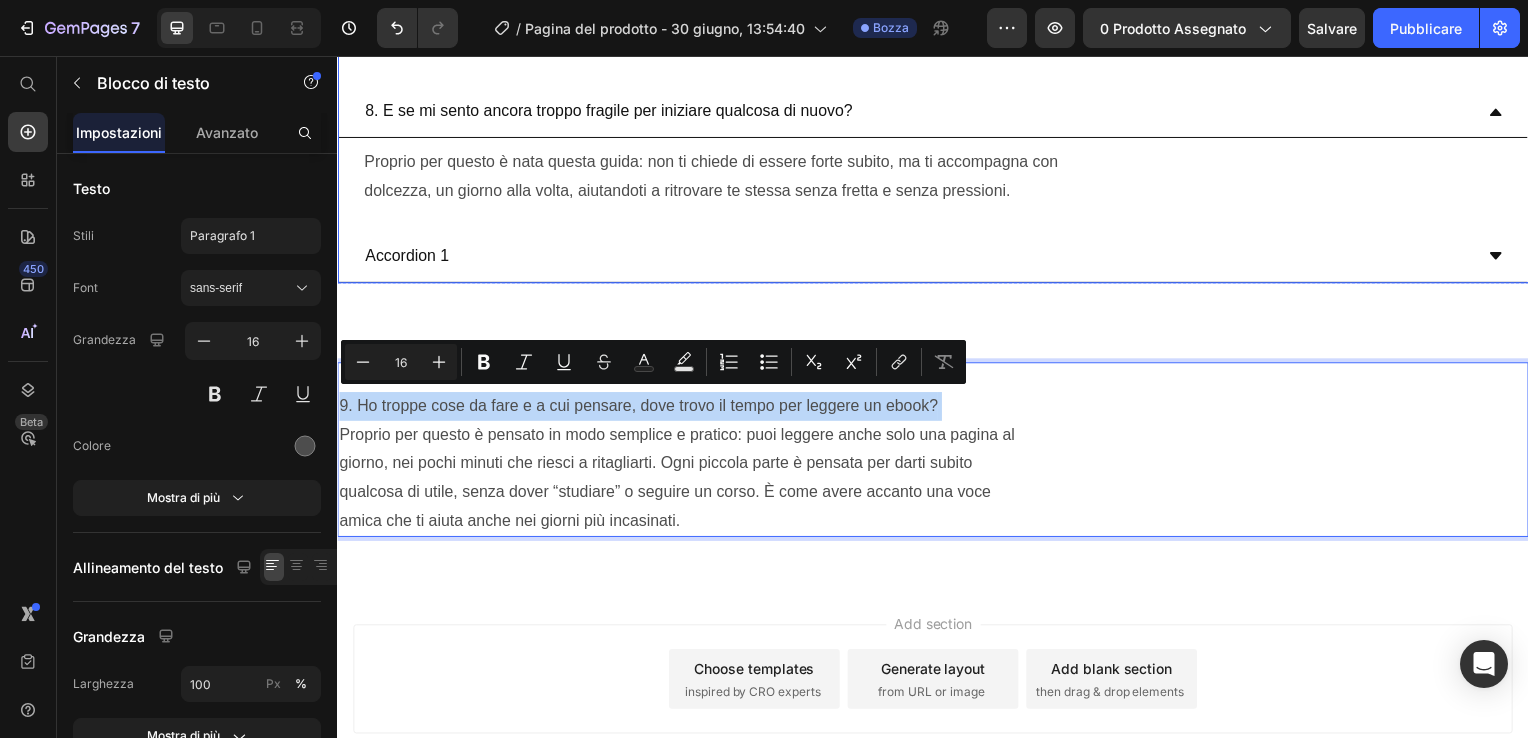 click on "Accordion 1" at bounding box center [407, 258] 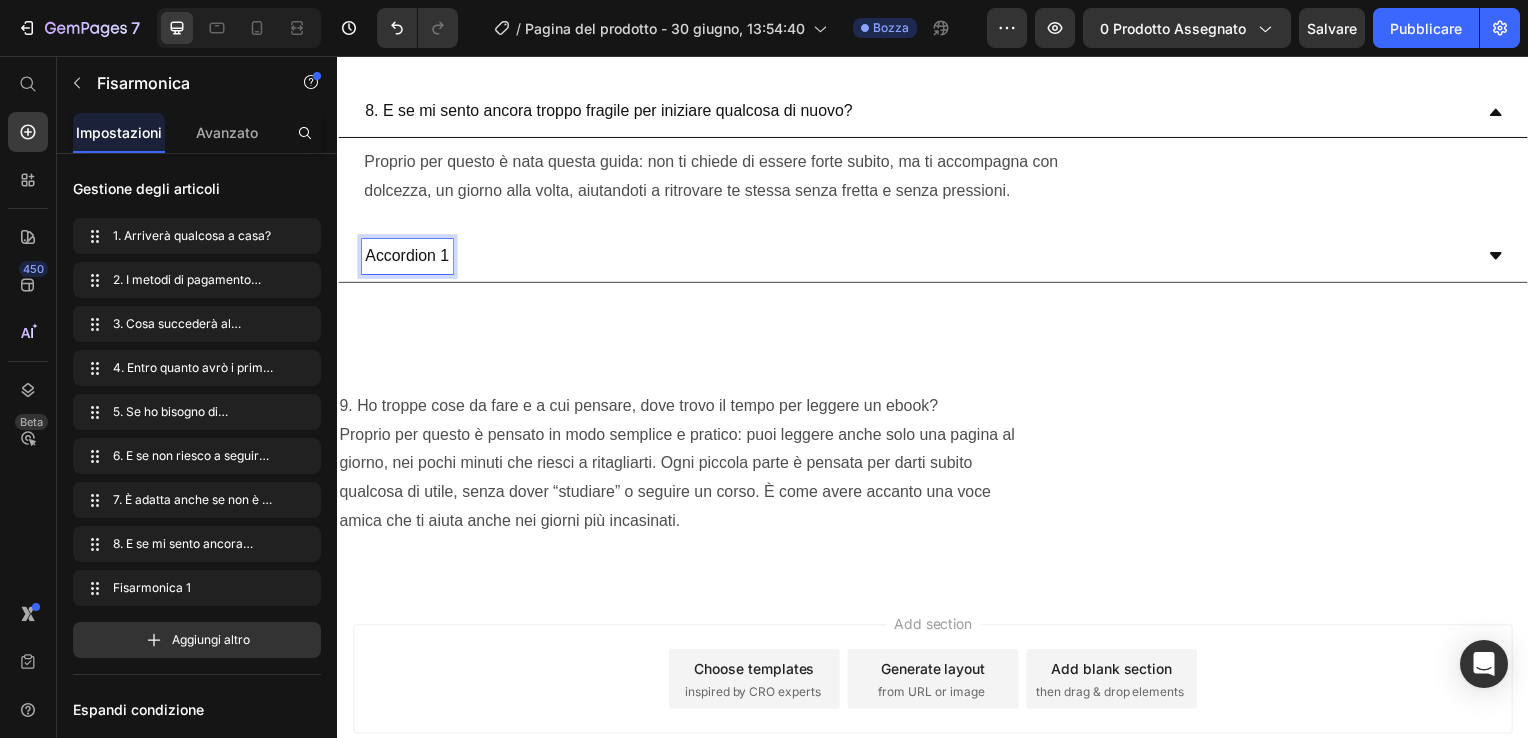 click on "Accordion 1" at bounding box center (407, 258) 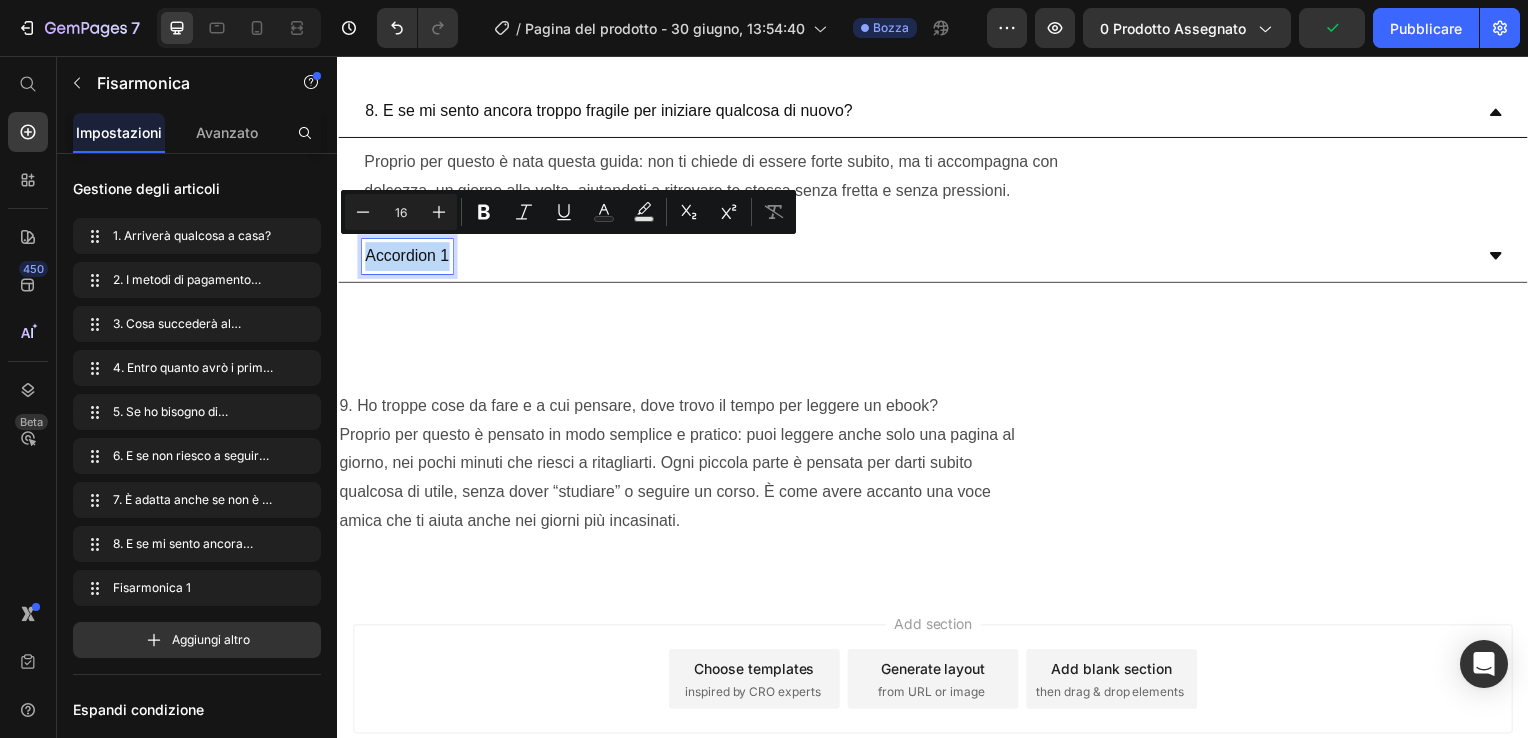 drag, startPoint x: 446, startPoint y: 253, endPoint x: 368, endPoint y: 254, distance: 78.00641 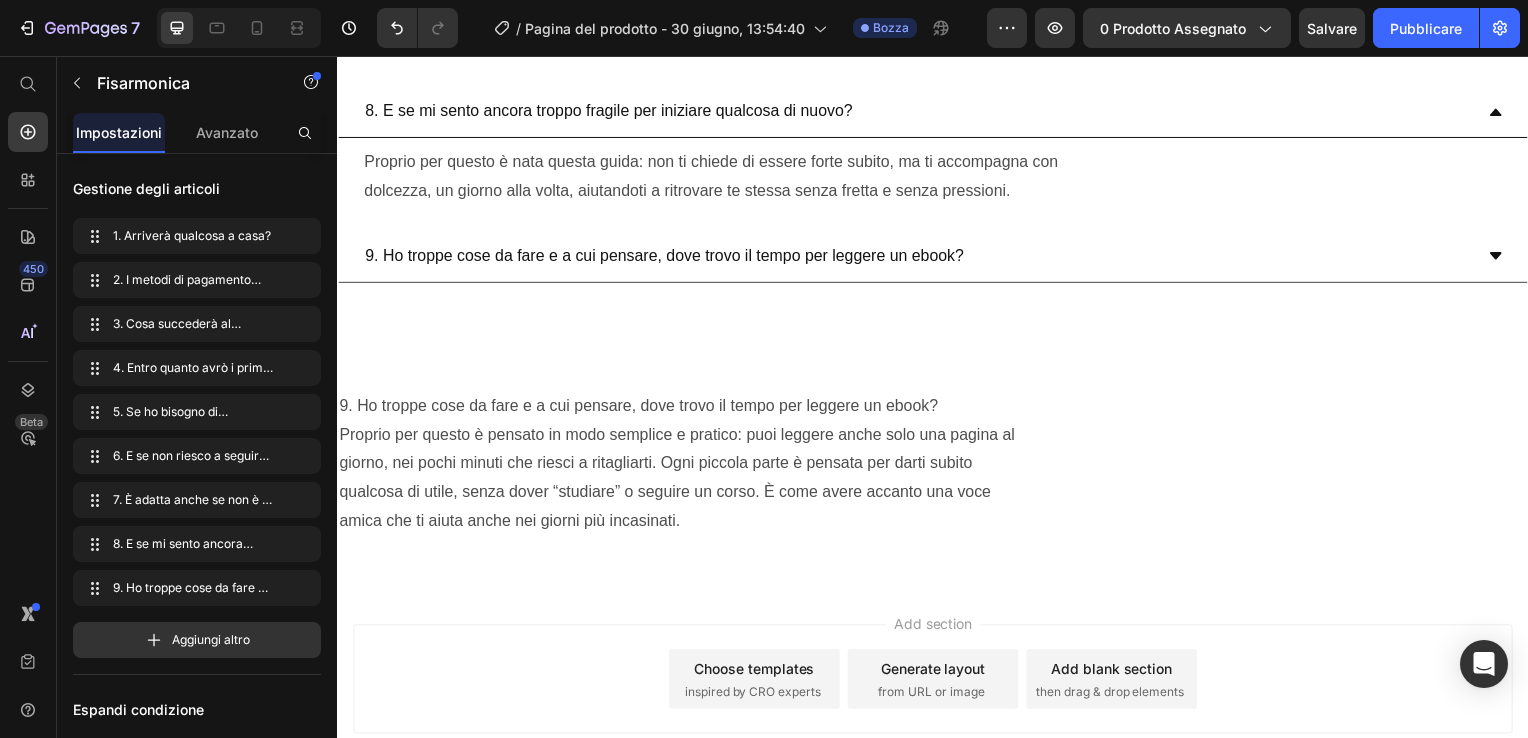 click on "9. Ho troppe cose da fare e a cui pensare, dove trovo il tempo per leggere un ebook?" at bounding box center [937, 259] 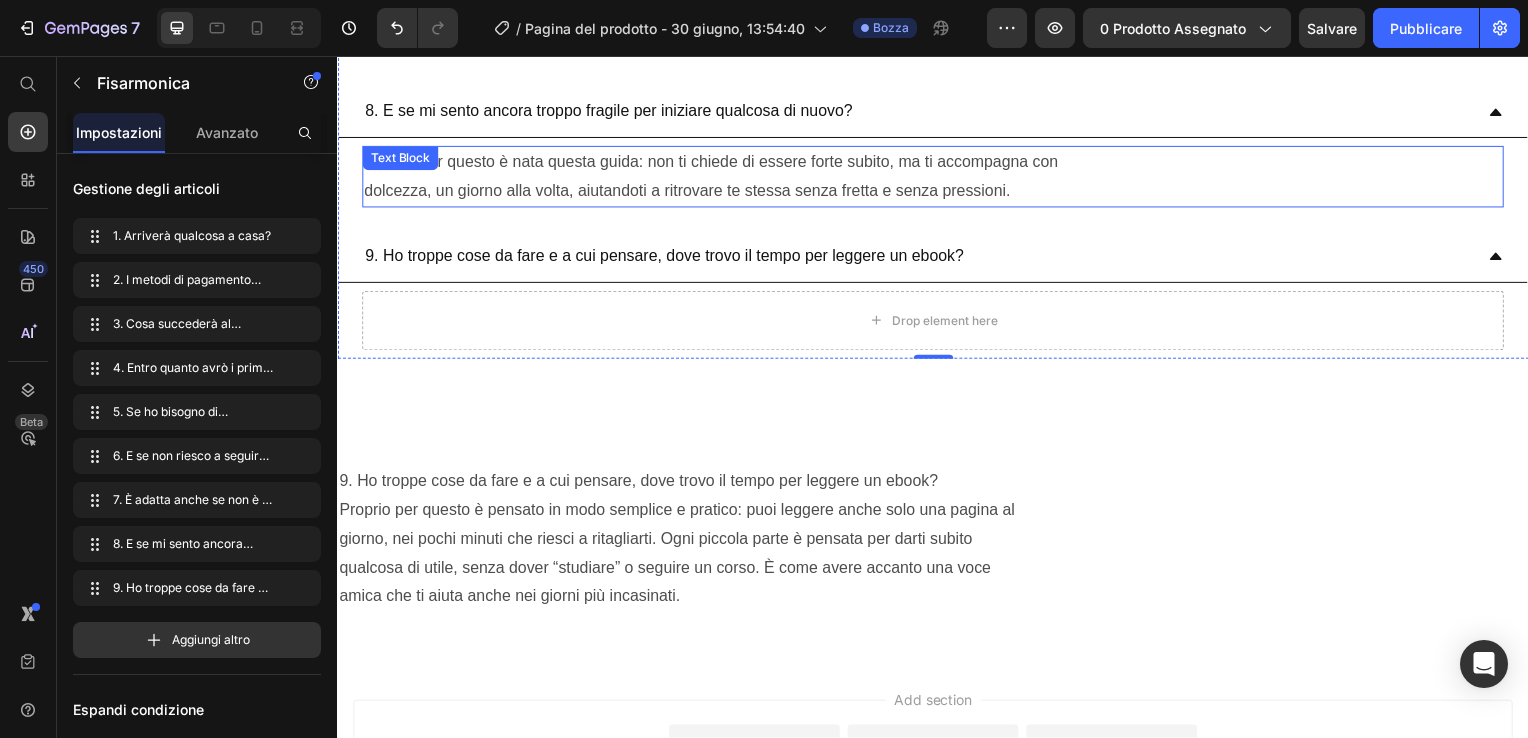 click on "Proprio per questo è nata questa guida: non ti chiede di essere forte subito, ma ti accompagna con dolcezza, un giorno alla volta, aiutandoti a ritrovare te stessa senza fretta e senza pressioni." at bounding box center (937, 178) 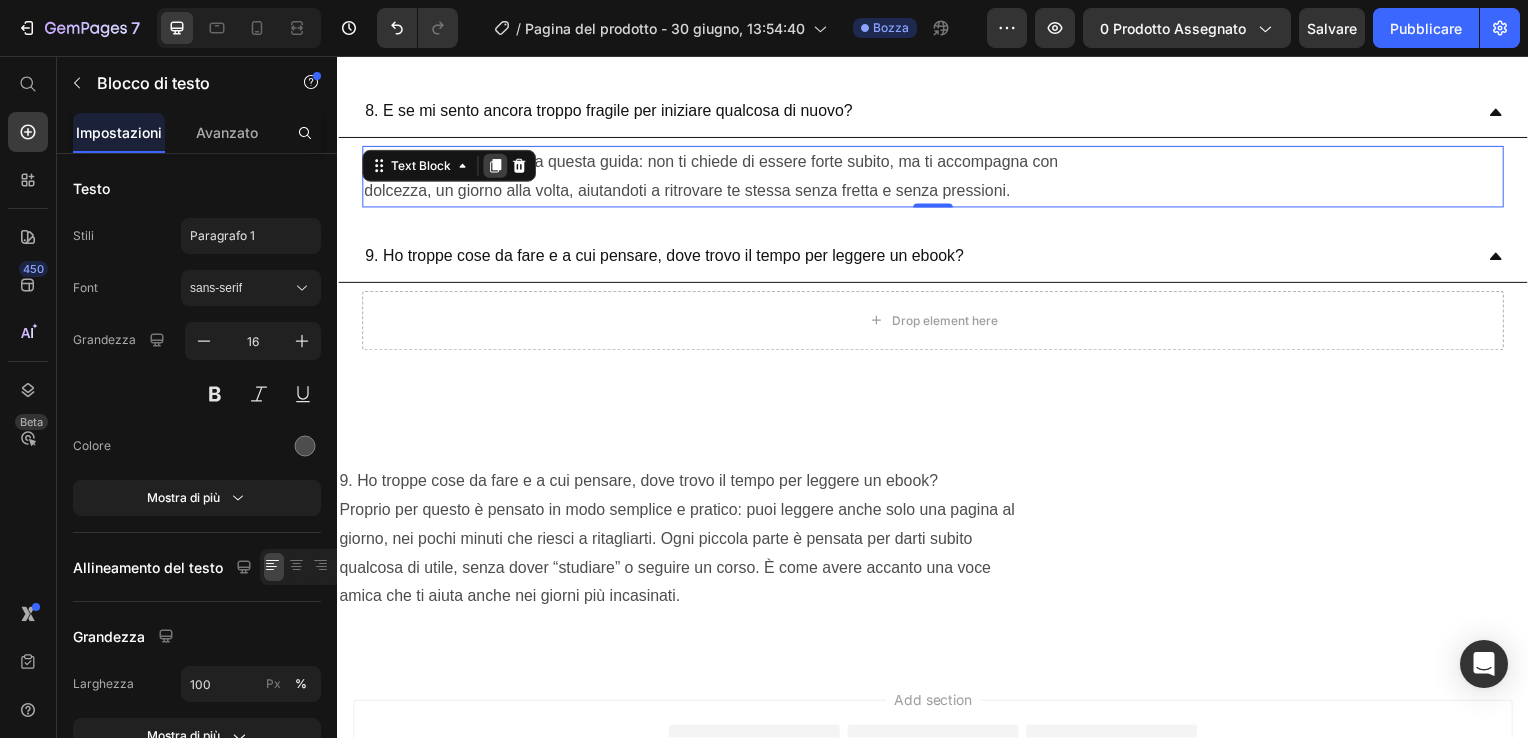 click 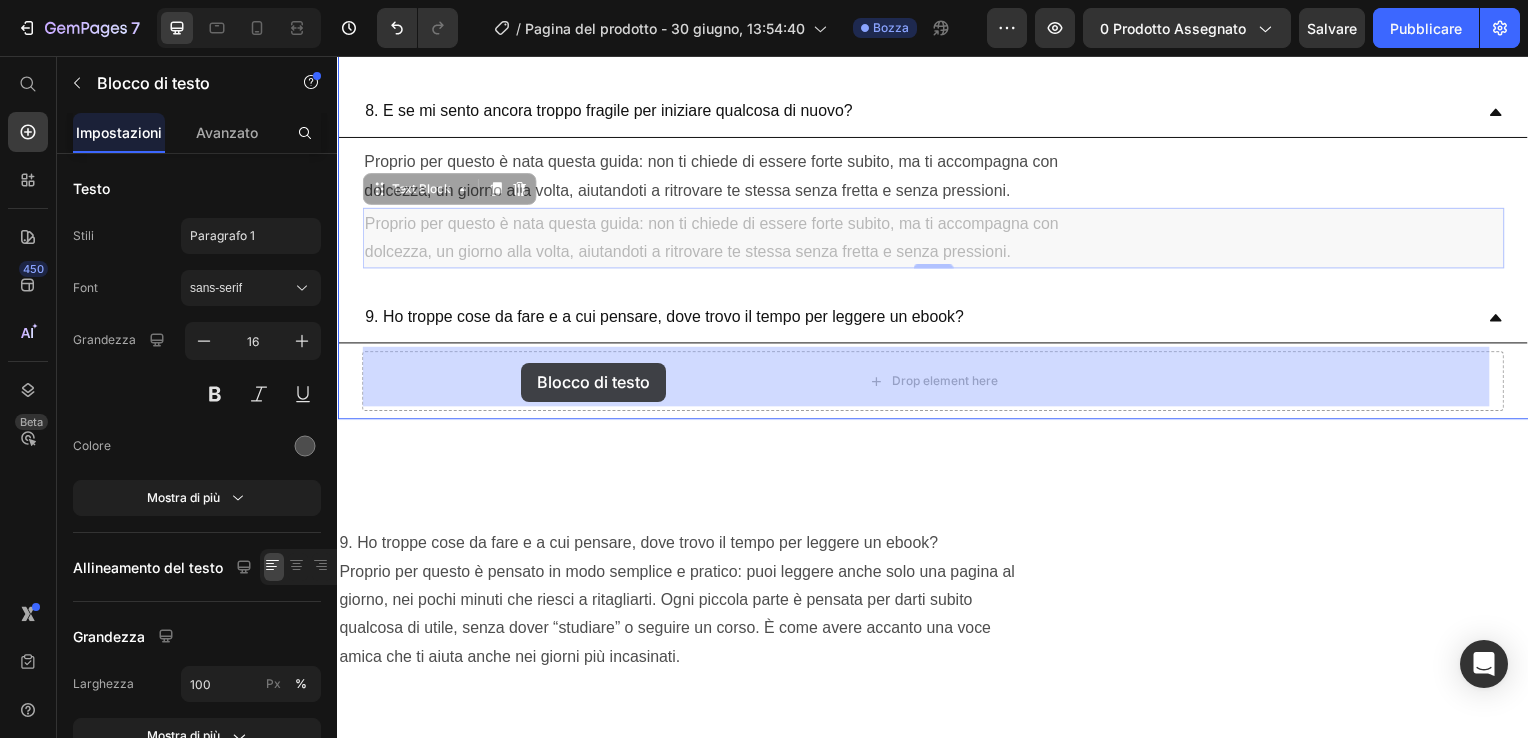 drag, startPoint x: 518, startPoint y: 242, endPoint x: 522, endPoint y: 365, distance: 123.065025 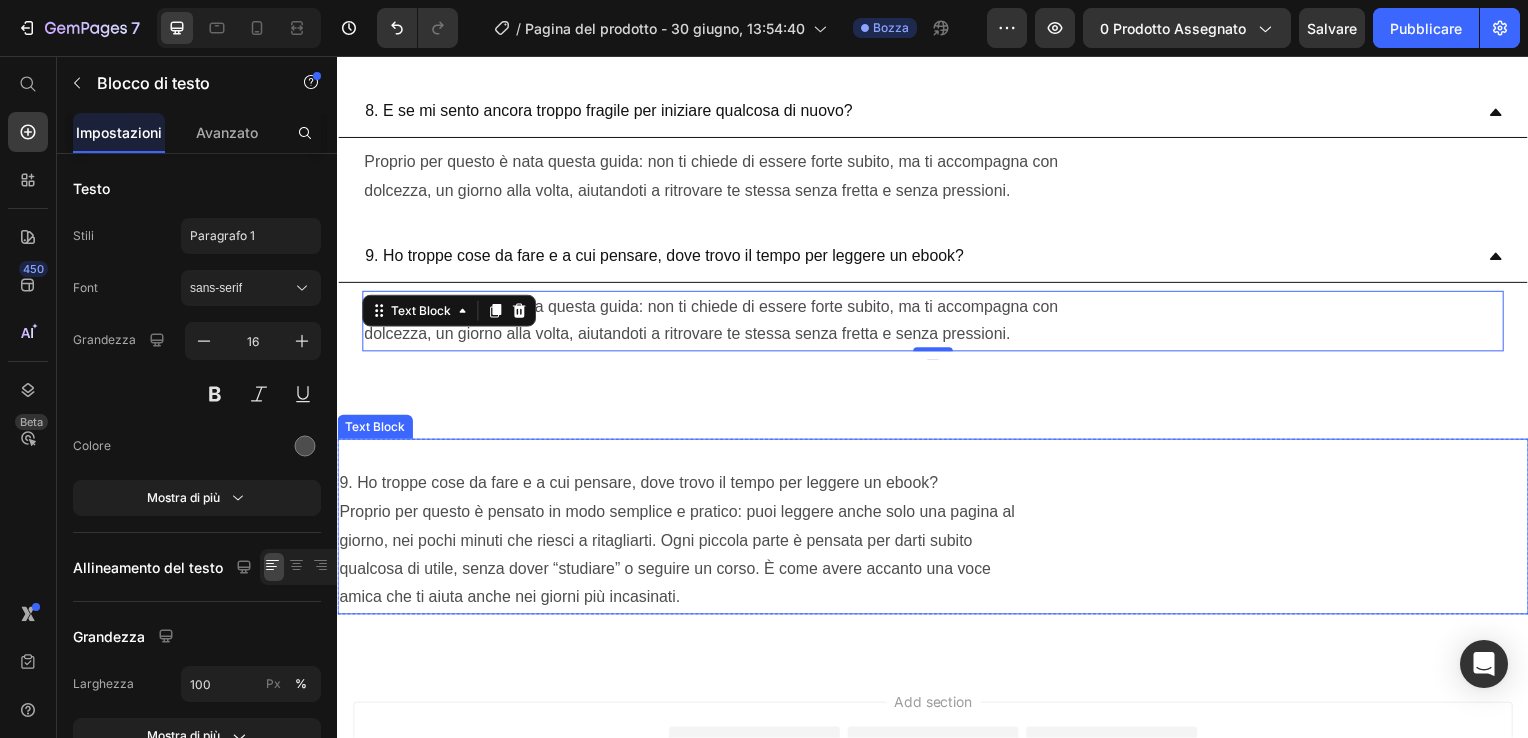 click on "9. Ho troppe cose da fare e a cui pensare, dove trovo il tempo per leggere un ebook? Proprio per questo è pensato in modo semplice e pratico: puoi leggere anche solo una pagina al giorno, nei pochi minuti che riesci a ritagliarti. Ogni piccola parte è pensata per darti subito qualcosa di utile, senza dover “studiare” o seguire un corso. È come avere accanto una voce amica che ti aiuta anche nei giorni più incasinati." at bounding box center (937, 530) 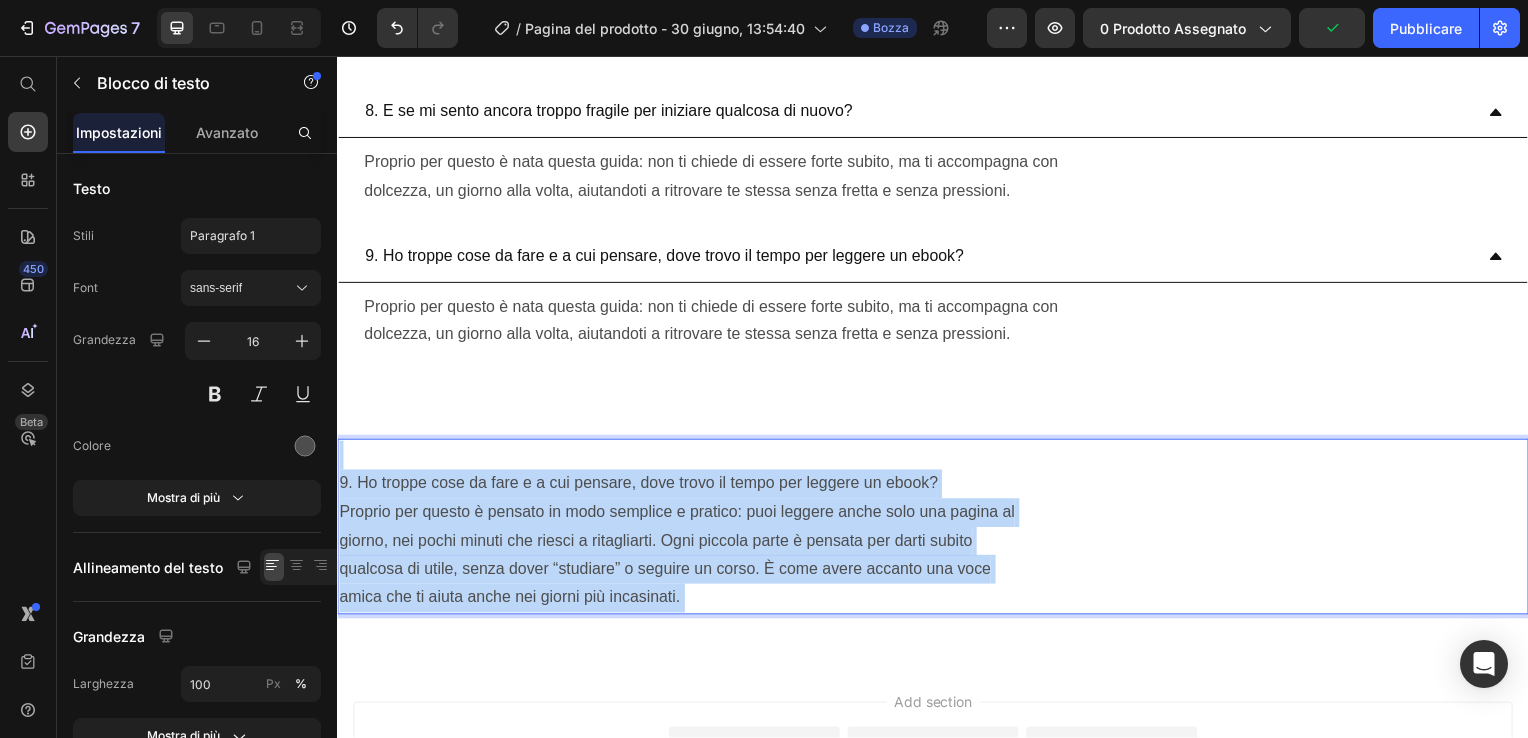 drag, startPoint x: 699, startPoint y: 600, endPoint x: 365, endPoint y: 509, distance: 346.1748 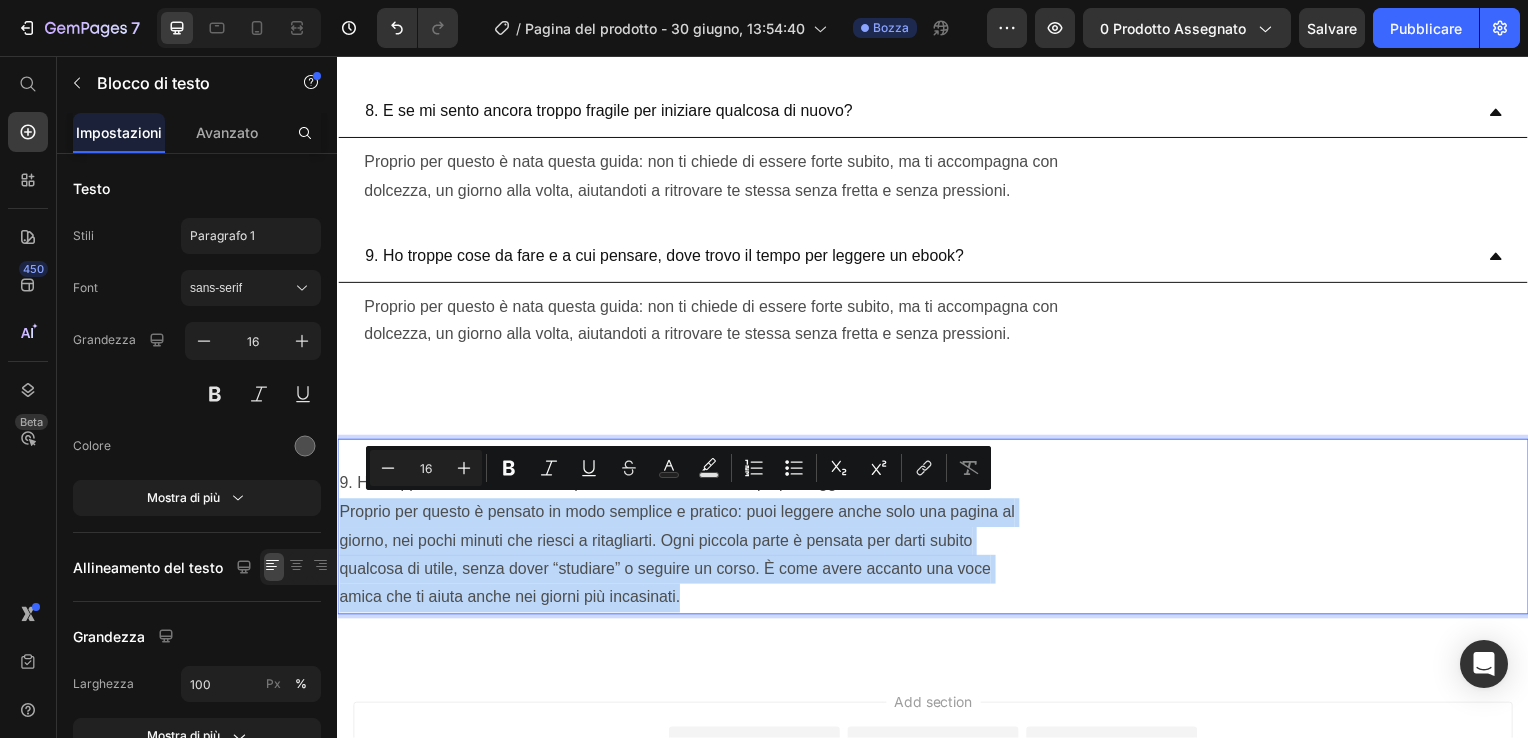 drag, startPoint x: 699, startPoint y: 599, endPoint x: 343, endPoint y: 509, distance: 367.20023 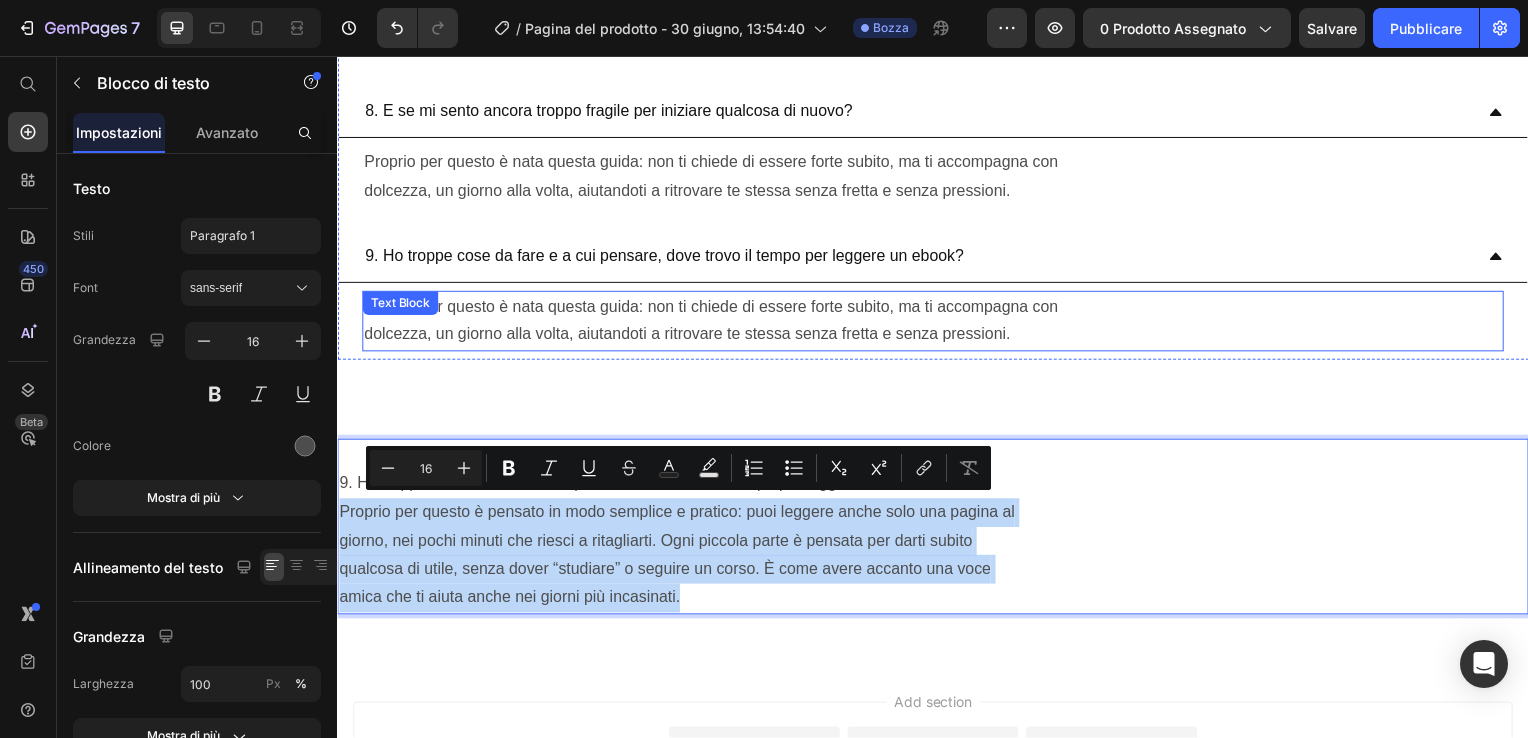 click on "Proprio per questo è nata questa guida: non ti chiede di essere forte subito, ma ti accompagna con dolcezza, un giorno alla volta, aiutandoti a ritrovare te stessa senza fretta e senza pressioni." at bounding box center (937, 324) 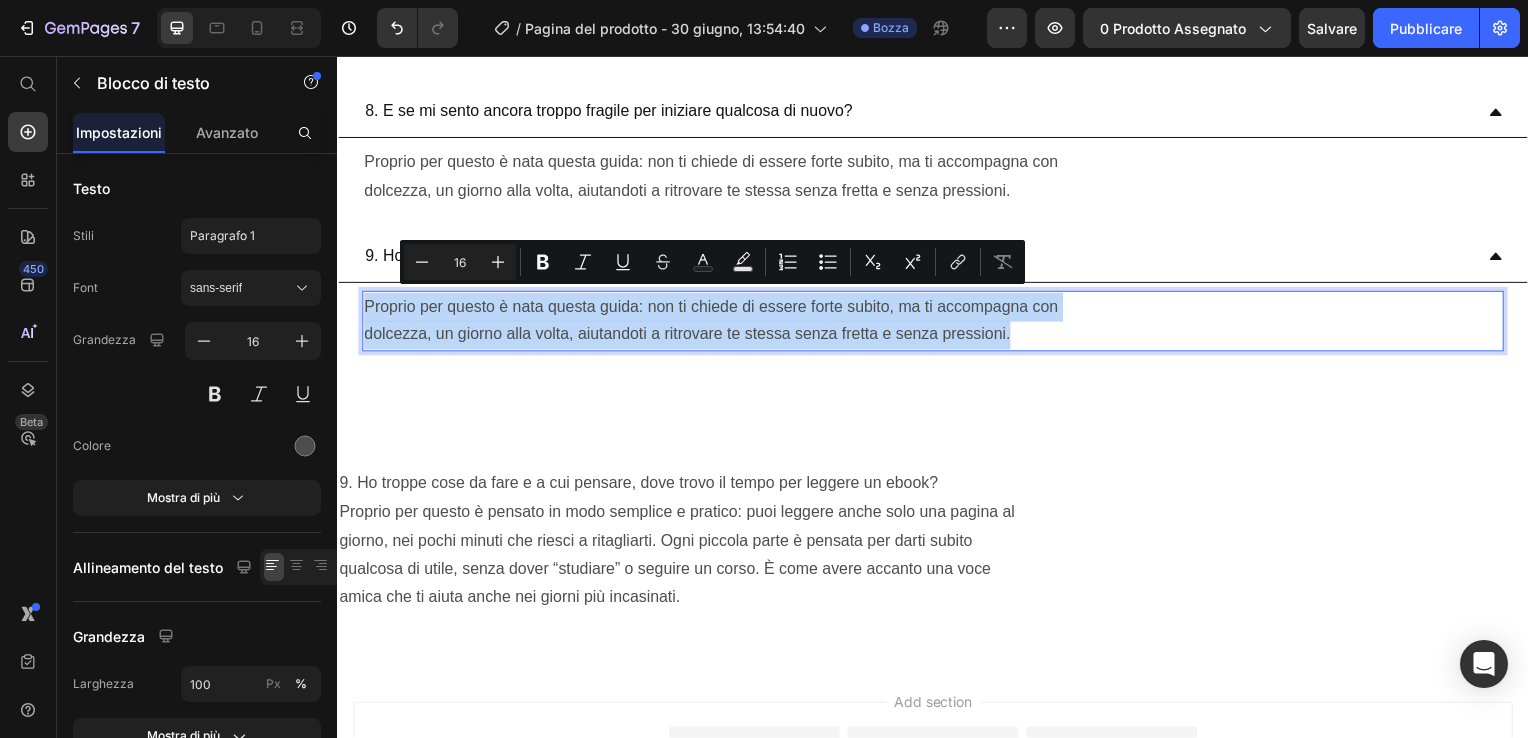 drag, startPoint x: 1032, startPoint y: 332, endPoint x: 366, endPoint y: 299, distance: 666.8171 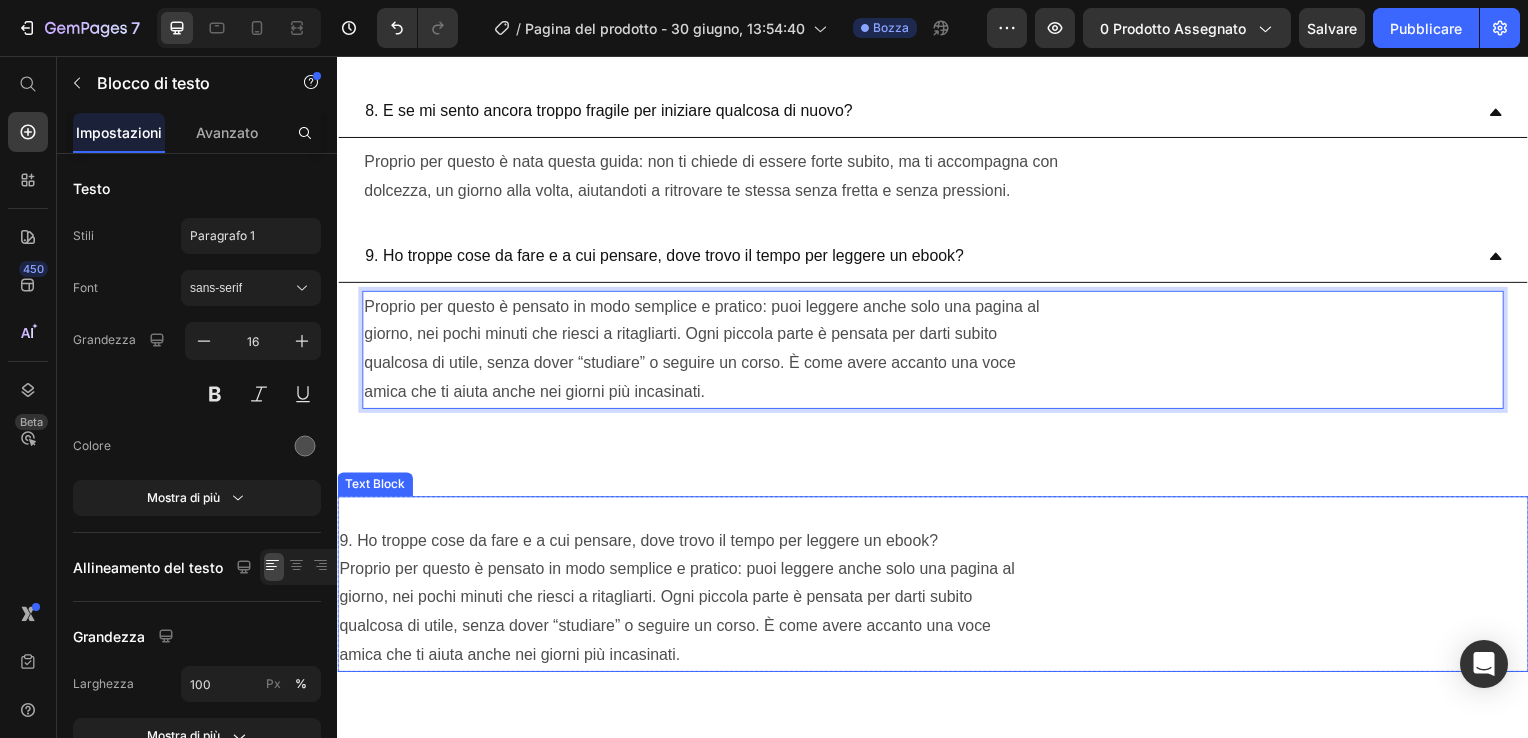click on "9. Ho troppe cose da fare e a cui pensare, dove trovo il tempo per leggere un ebook? Proprio per questo è pensato in modo semplice e pratico: puoi leggere anche solo una pagina al giorno, nei pochi minuti che riesci a ritagliarti. Ogni piccola parte è pensata per darti subito qualcosa di utile, senza dover “studiare” o seguire un corso. È come avere accanto una voce amica che ti aiuta anche nei giorni più incasinati." at bounding box center (937, 588) 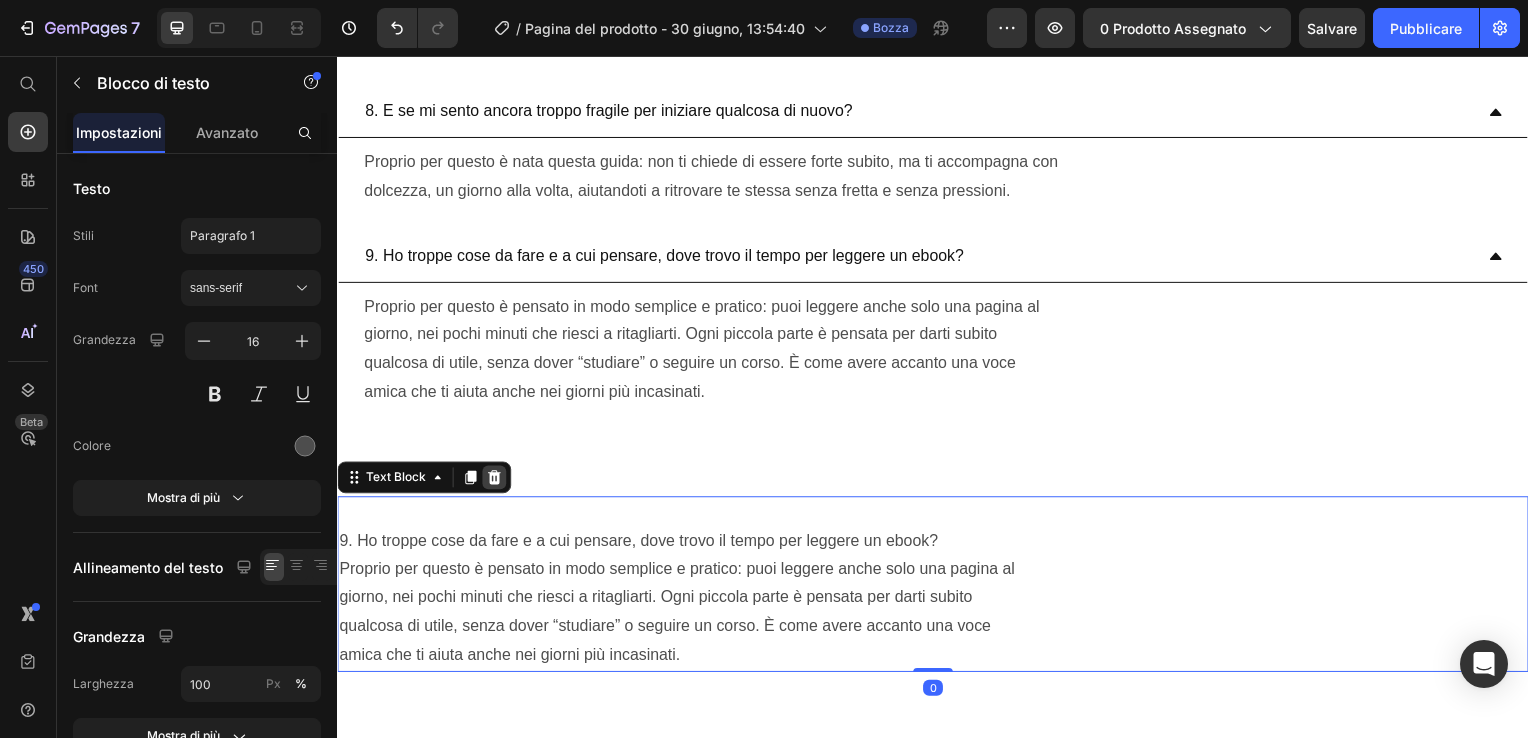 click 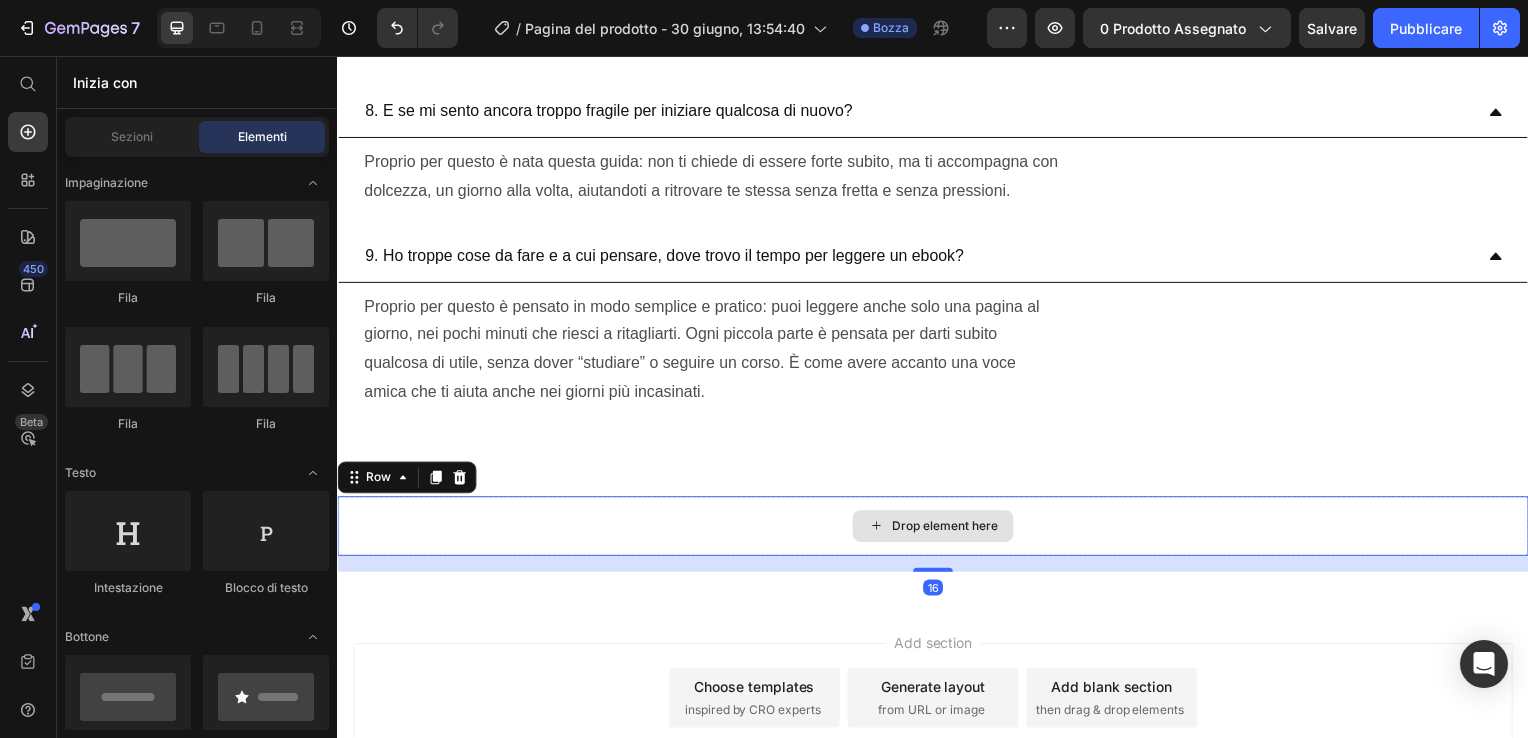click on "Drop element here" at bounding box center [937, 530] 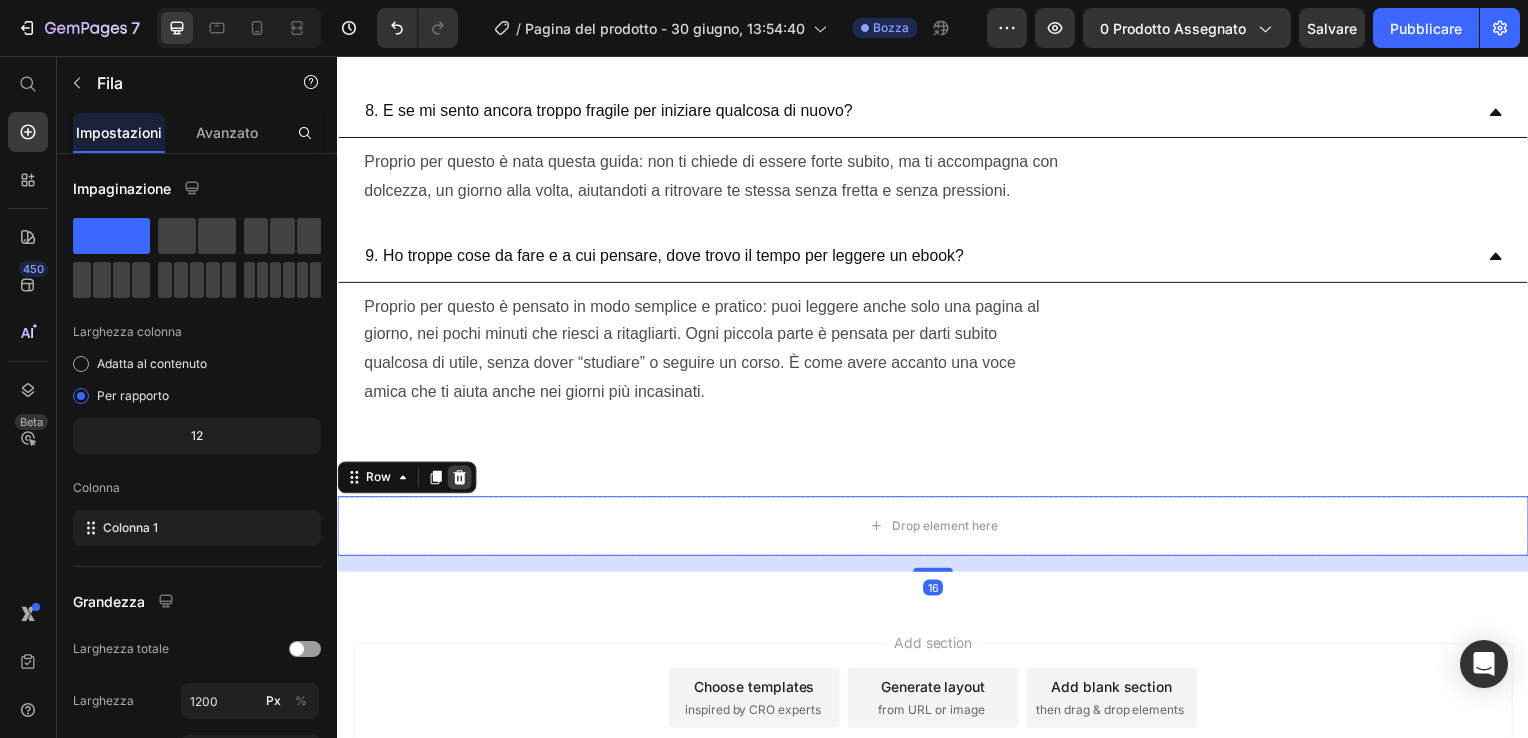 click 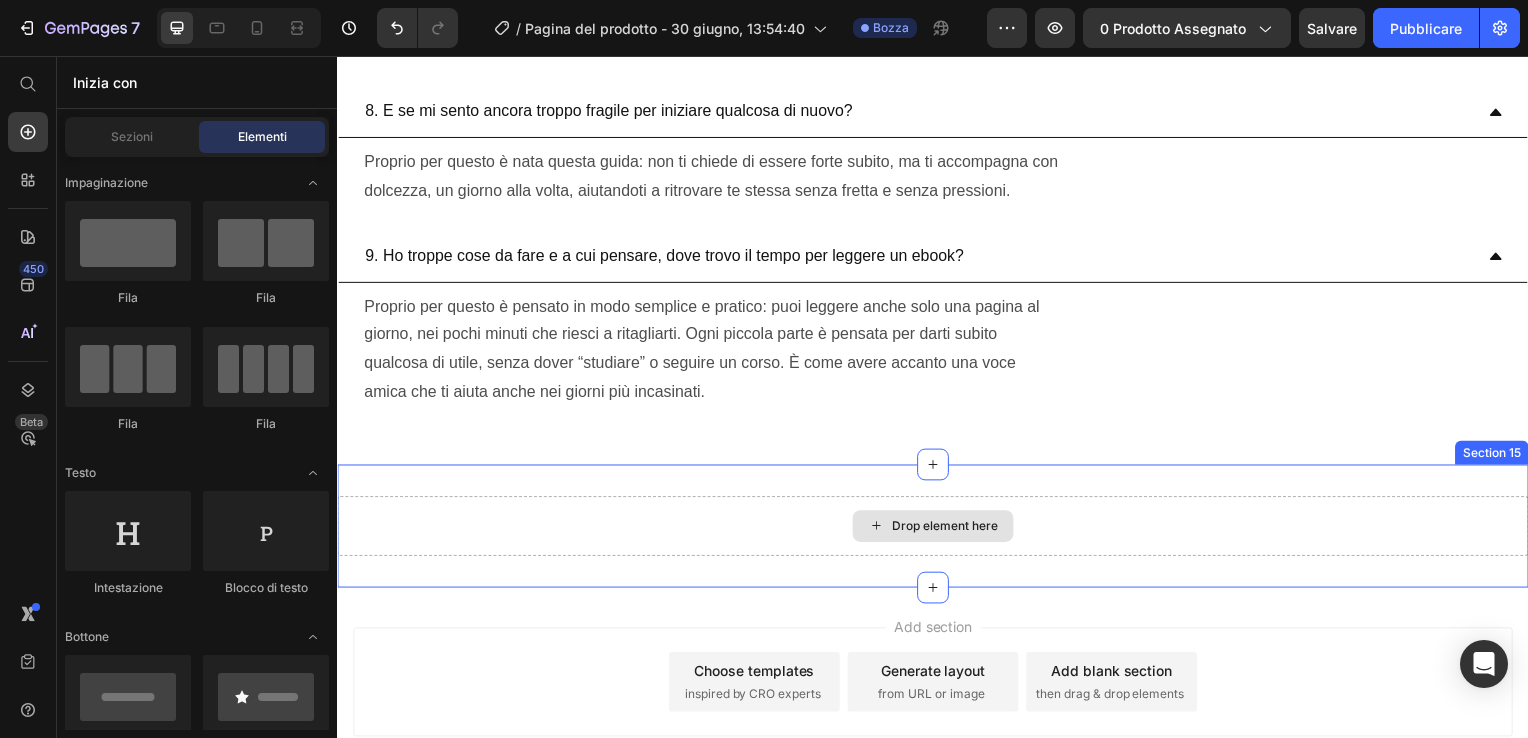 click on "Drop element here" at bounding box center [937, 530] 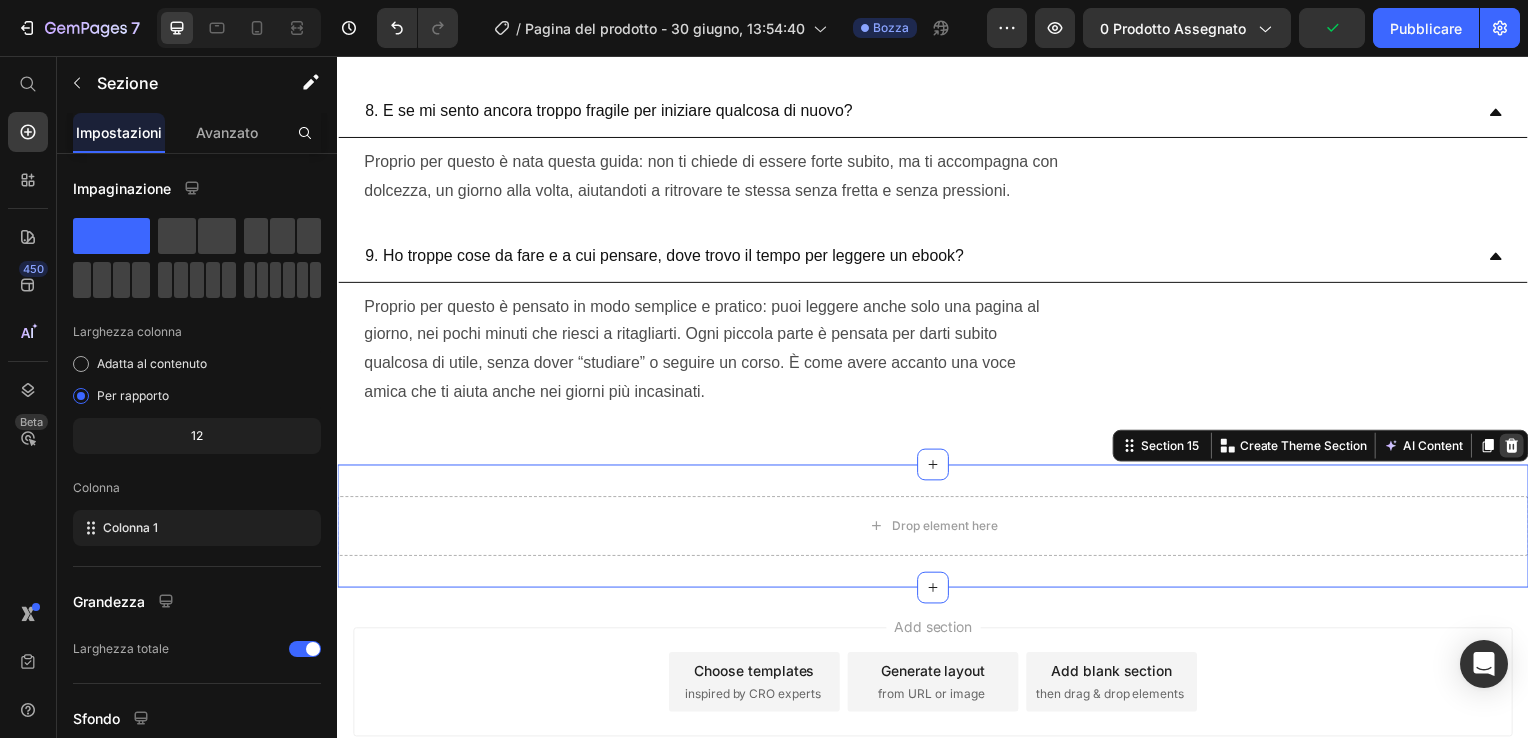 click 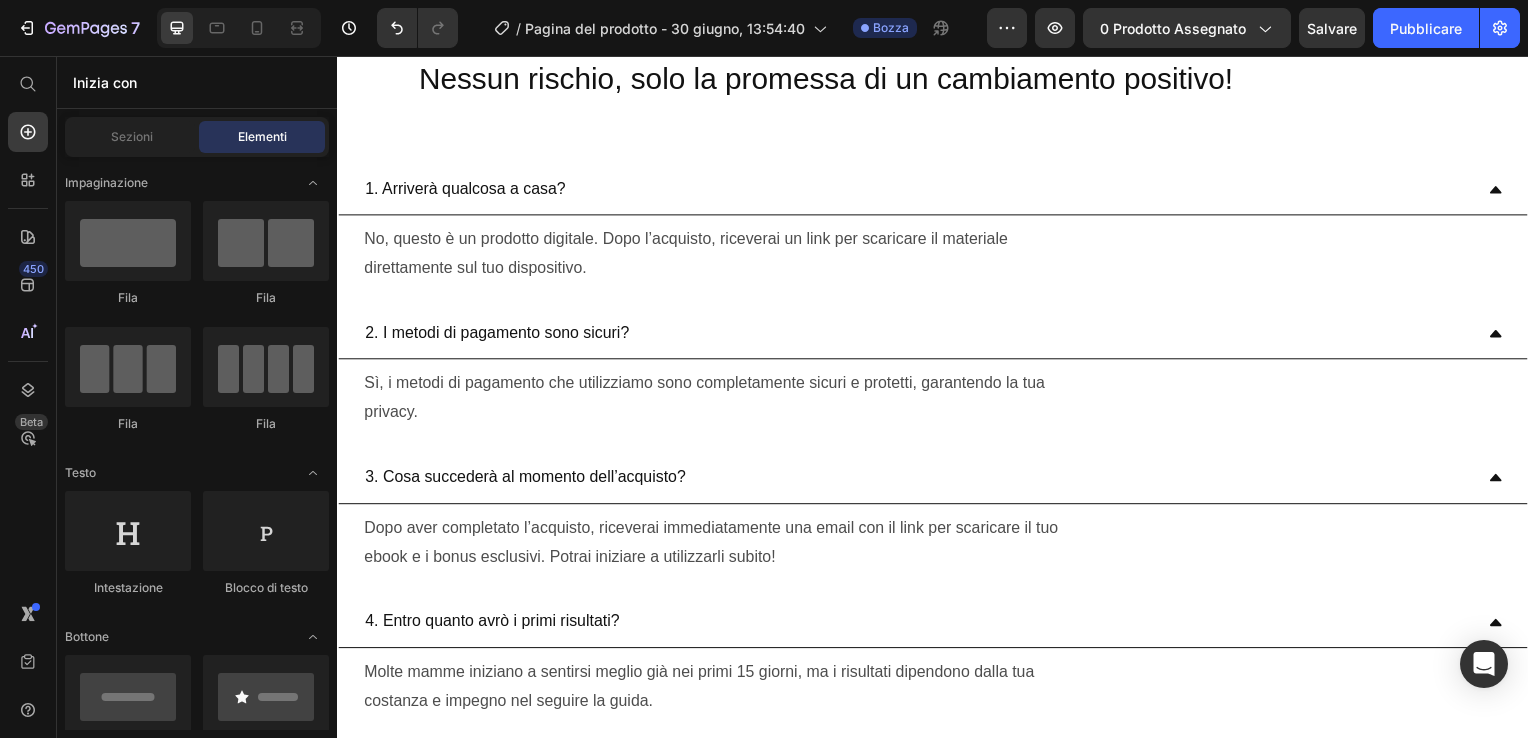 scroll, scrollTop: 11784, scrollLeft: 0, axis: vertical 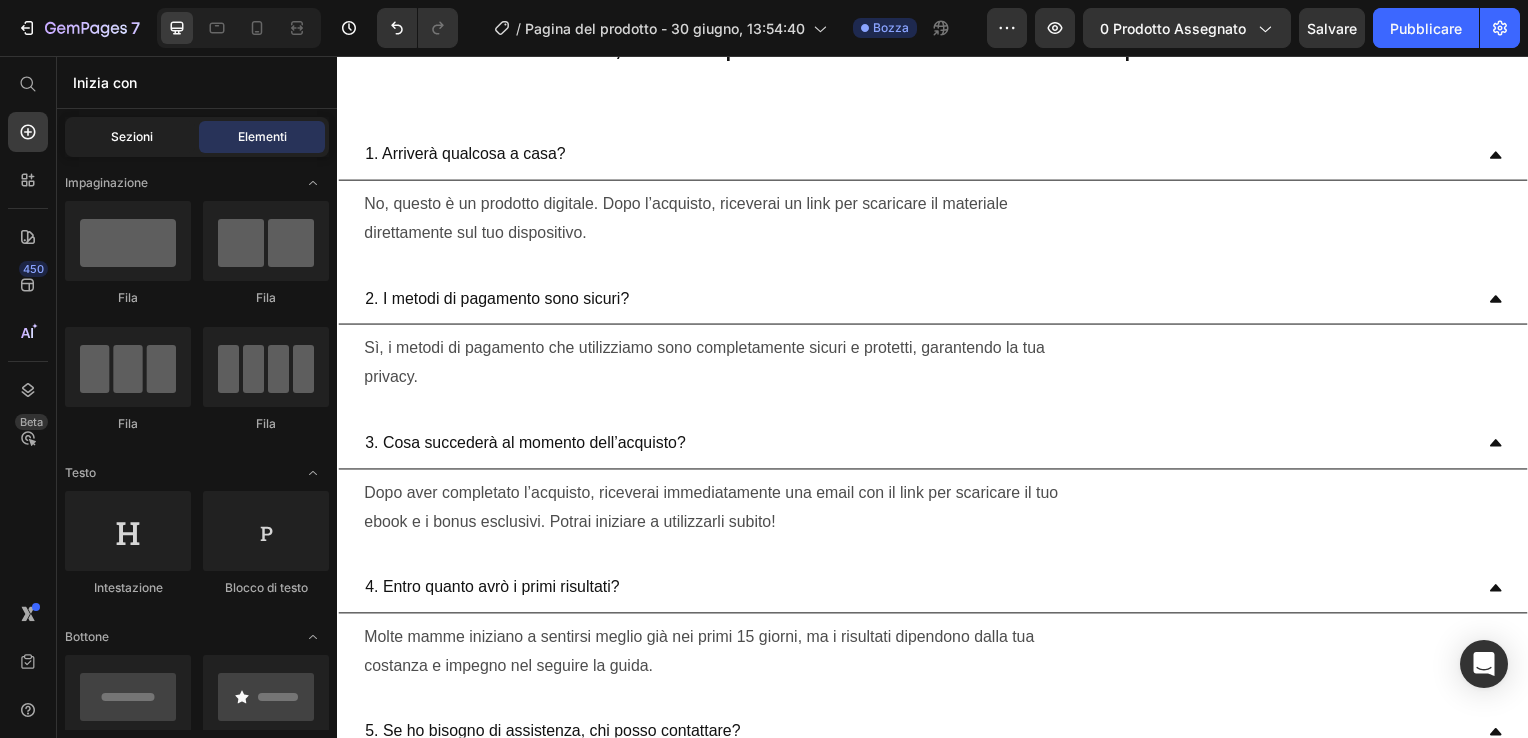click on "Sezioni" at bounding box center (132, 137) 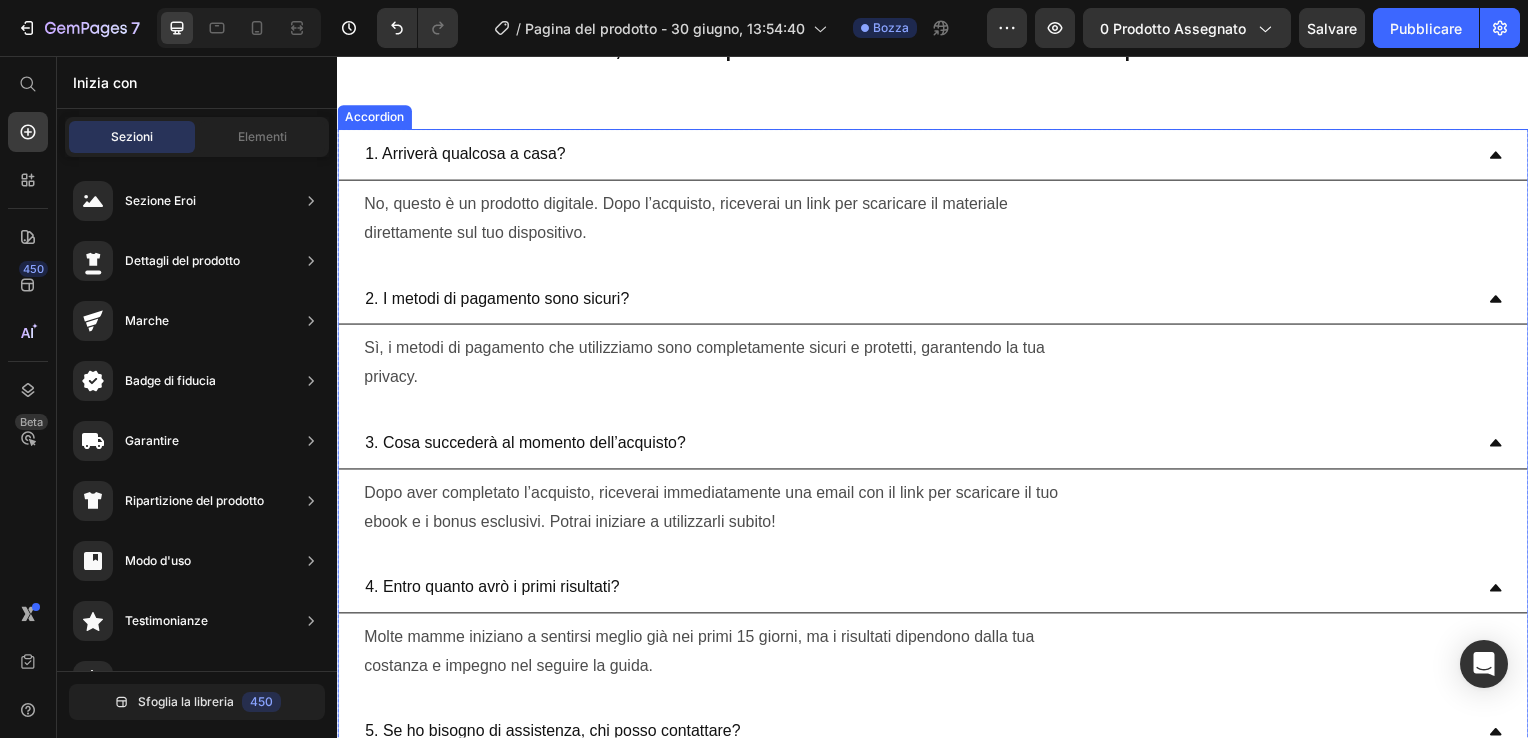 click on "1. Arriverà qualcosa a casa?" at bounding box center (921, 155) 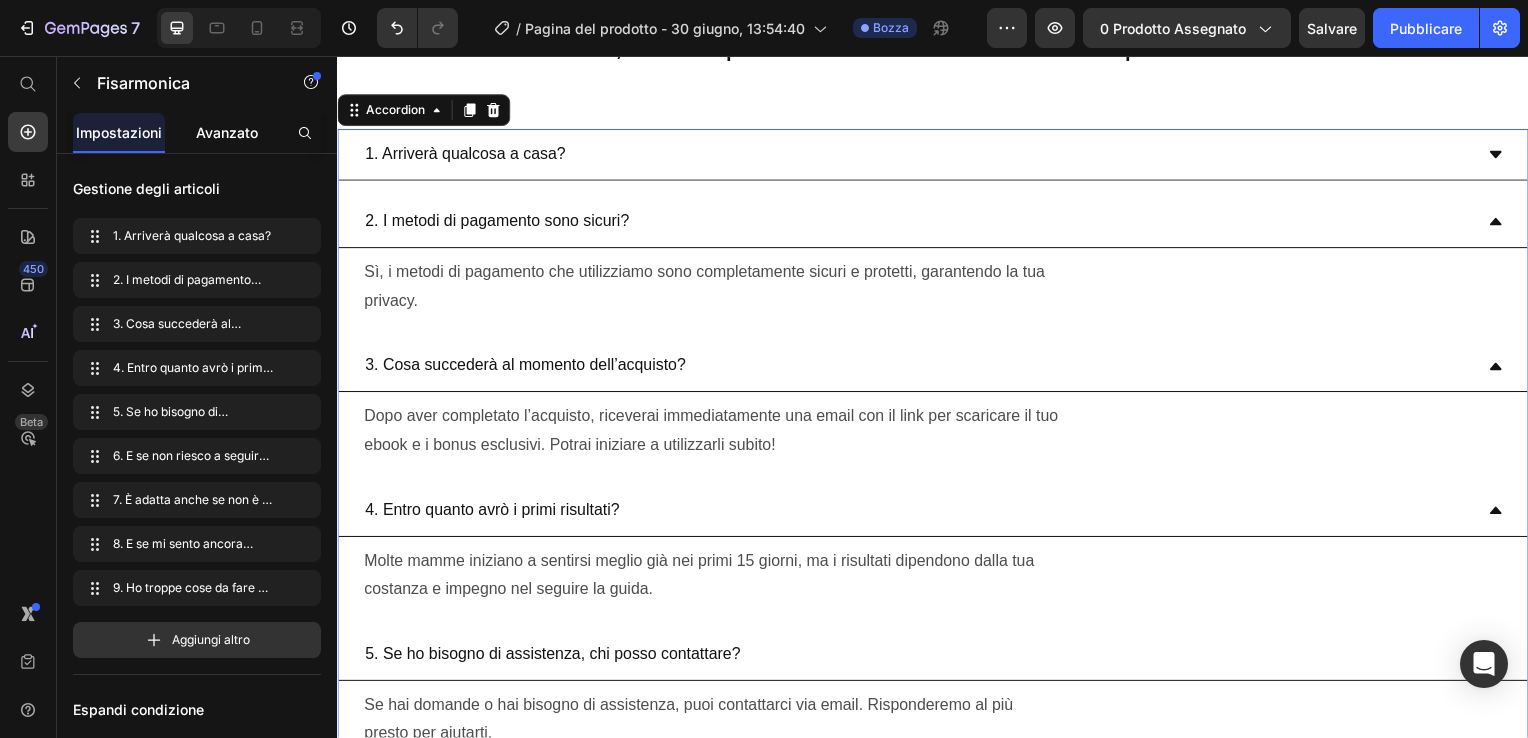 click on "Avanzato" at bounding box center (227, 132) 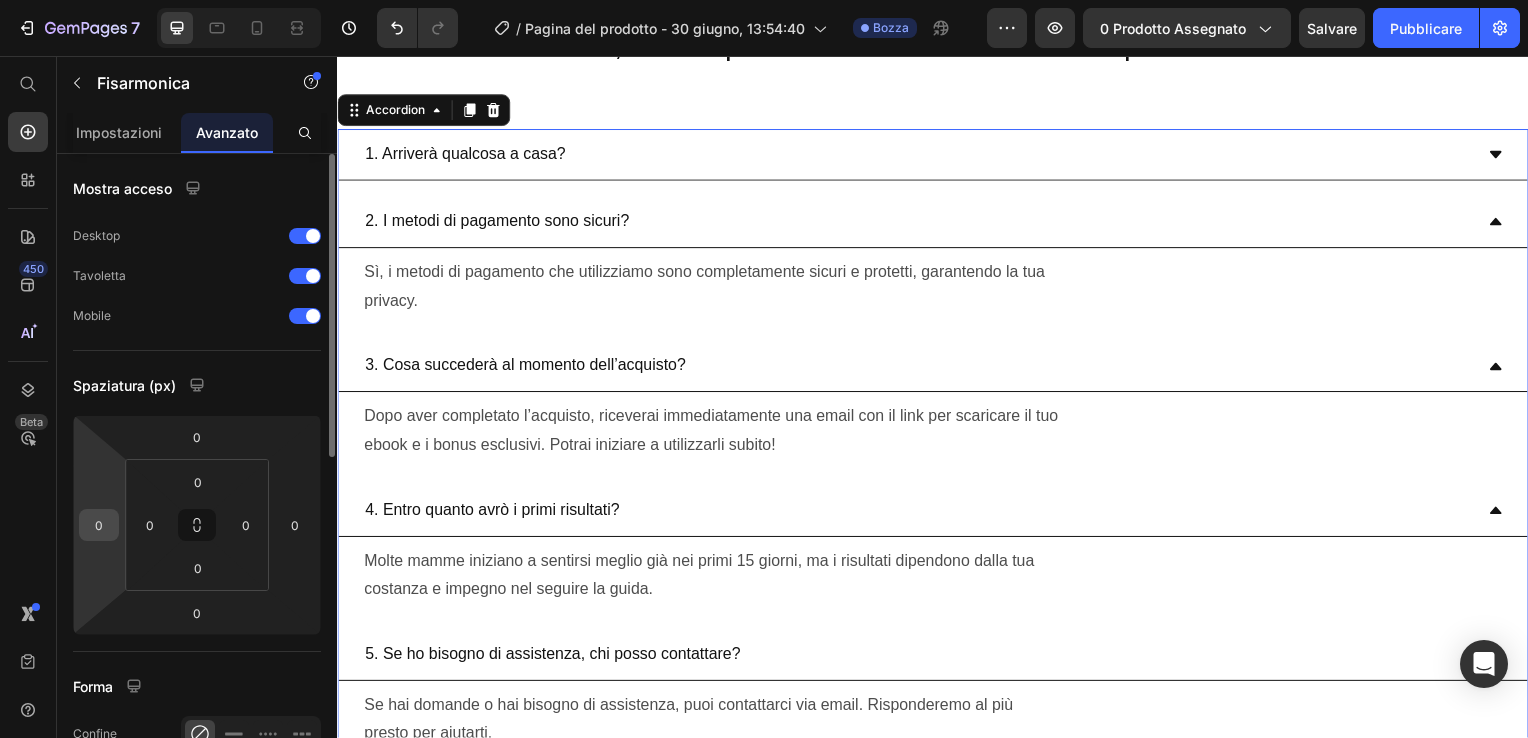 click on "0" at bounding box center (99, 525) 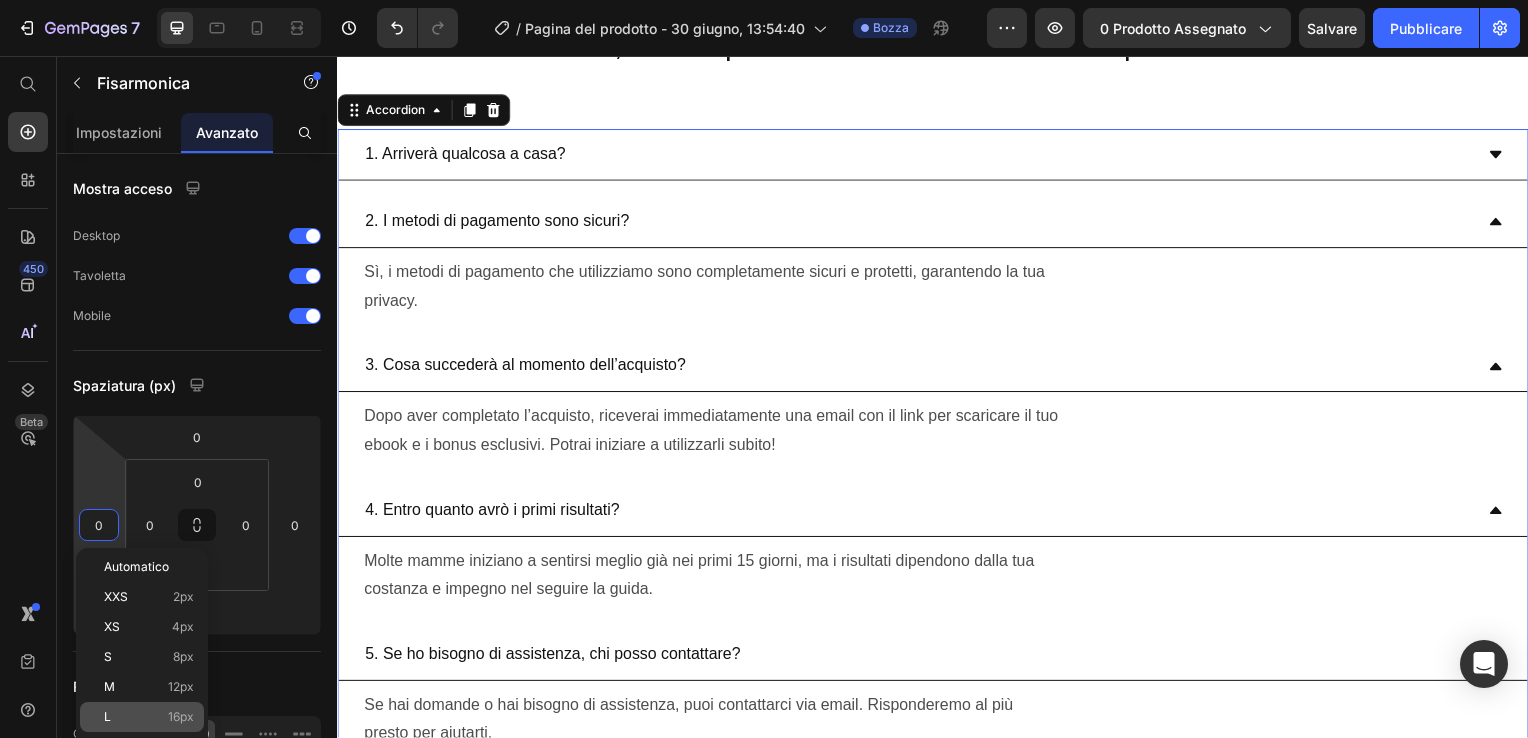 click on "L 16px" at bounding box center (149, 717) 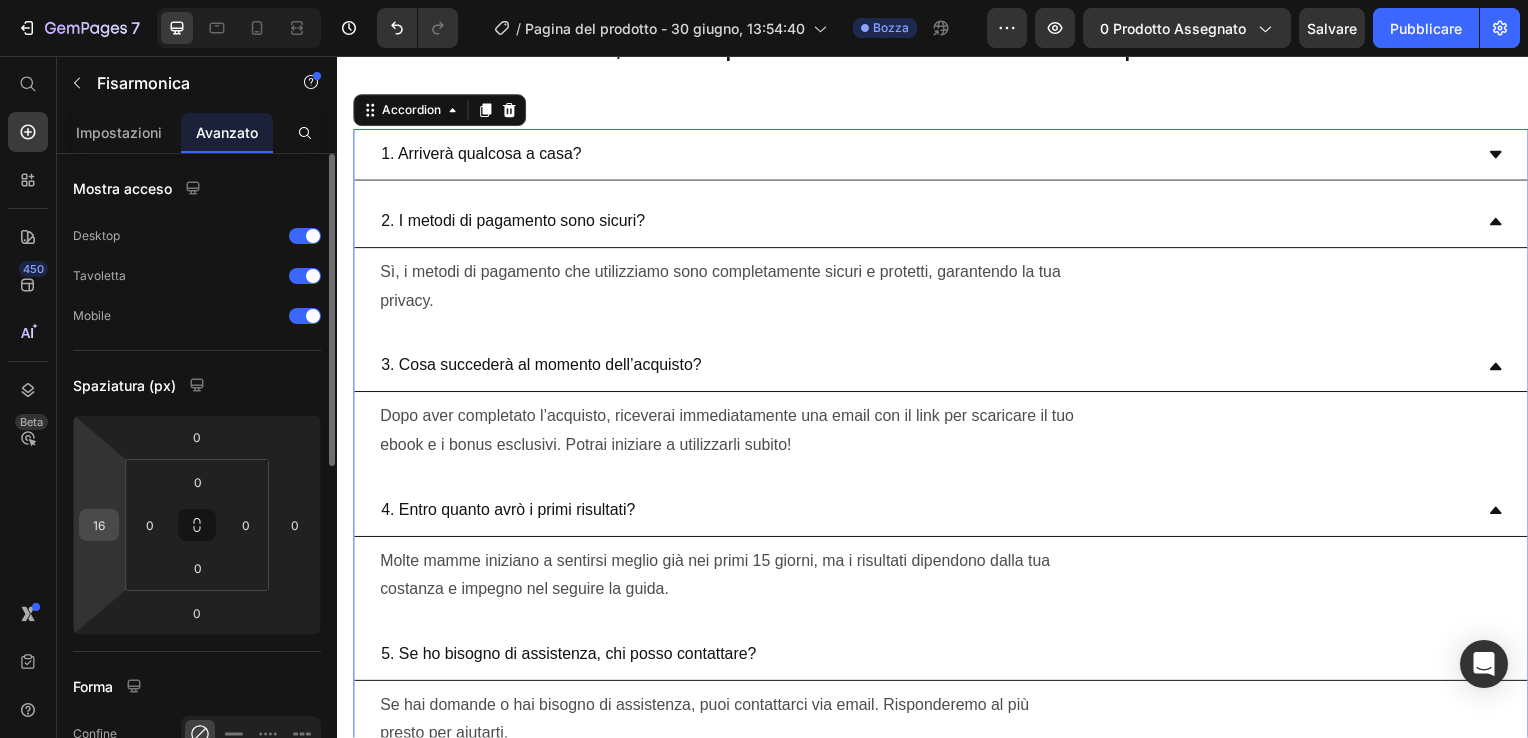 click on "16" at bounding box center (99, 525) 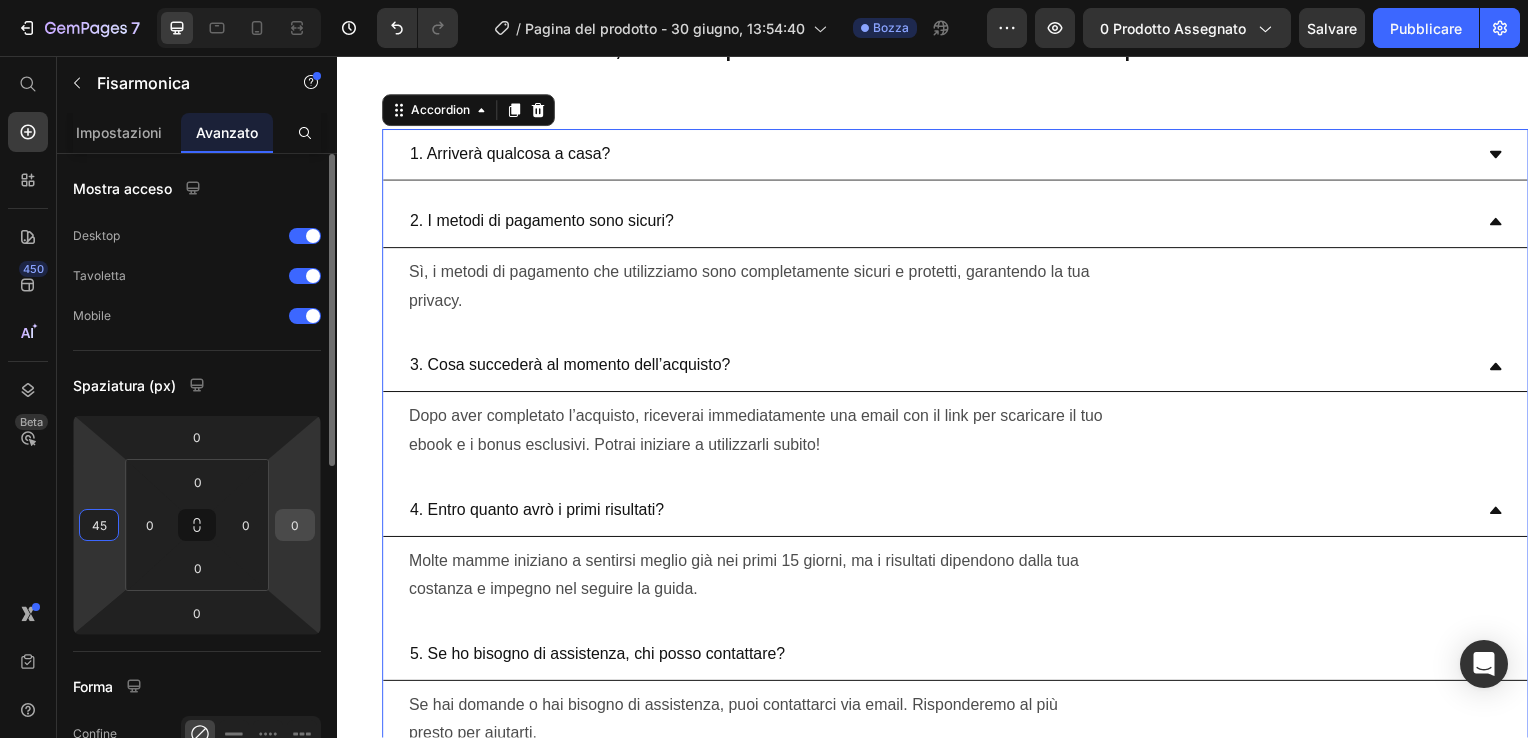 type on "45" 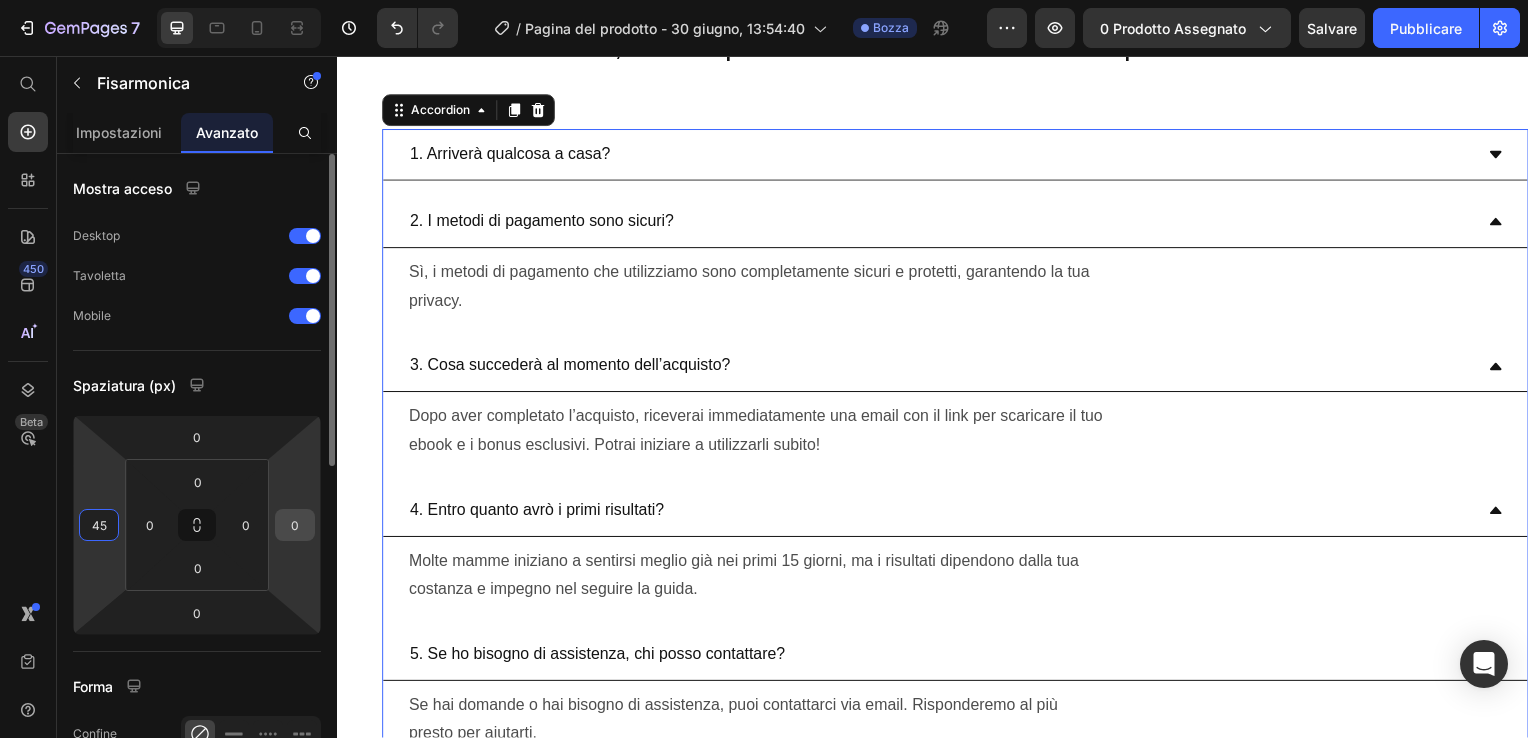 click on "0" at bounding box center (295, 525) 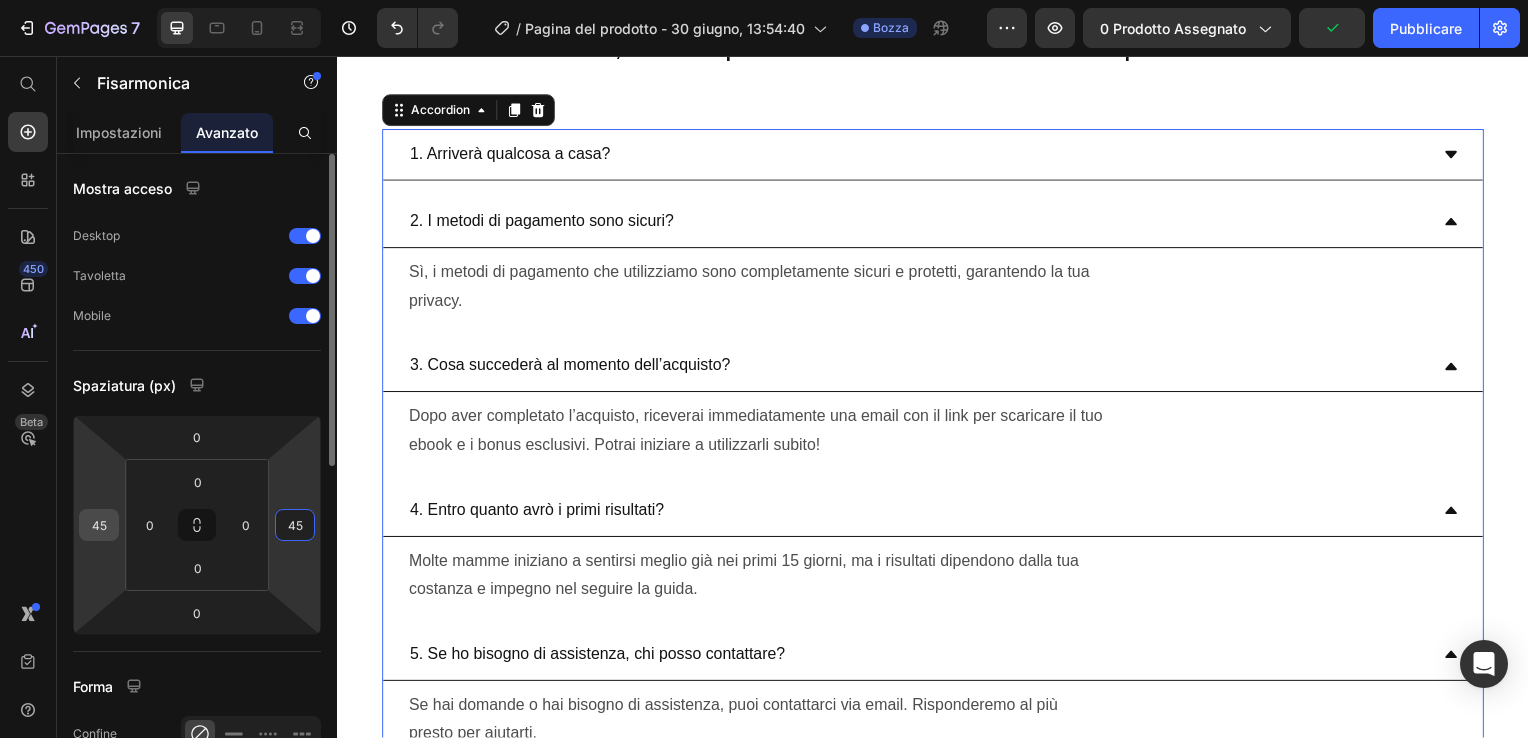 type on "45" 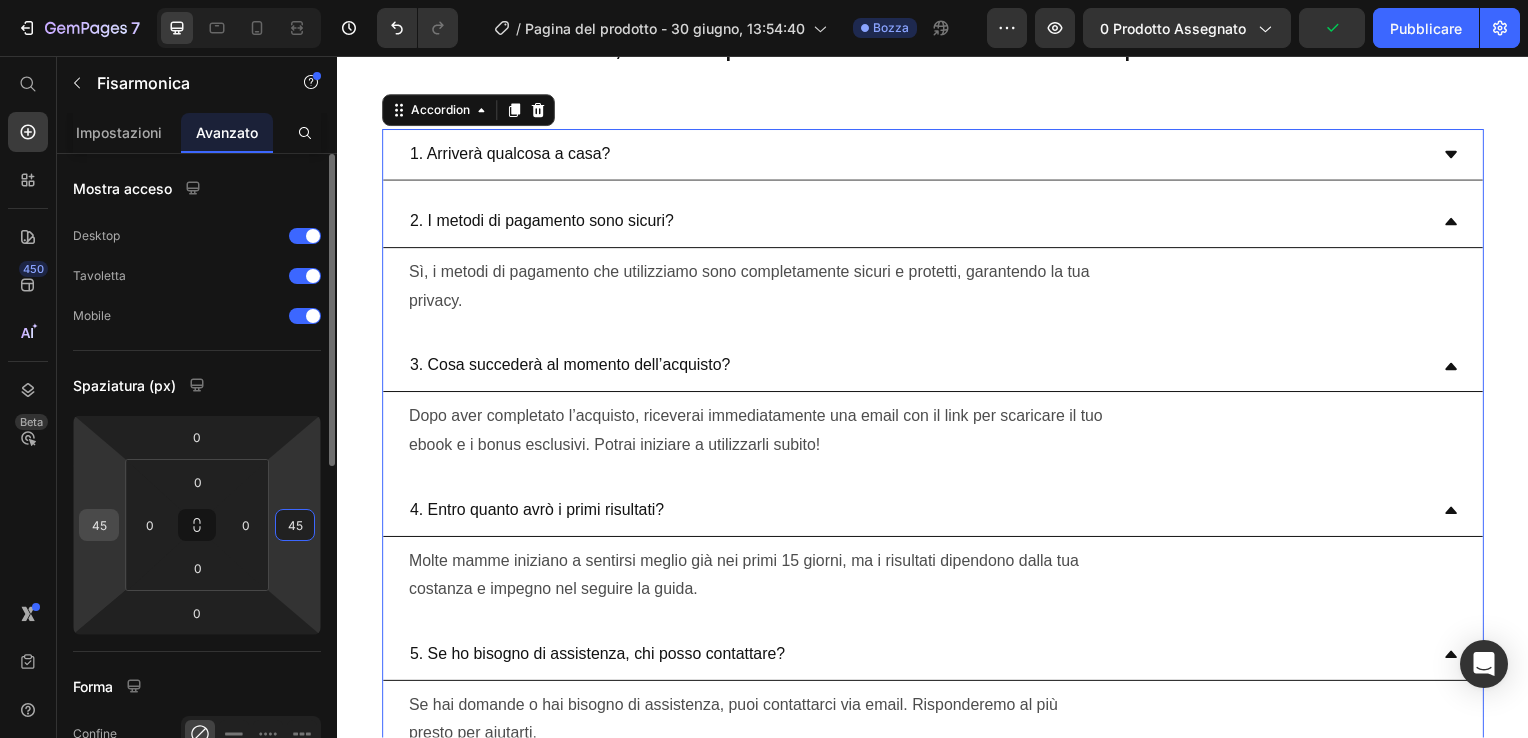 click on "45" at bounding box center (99, 525) 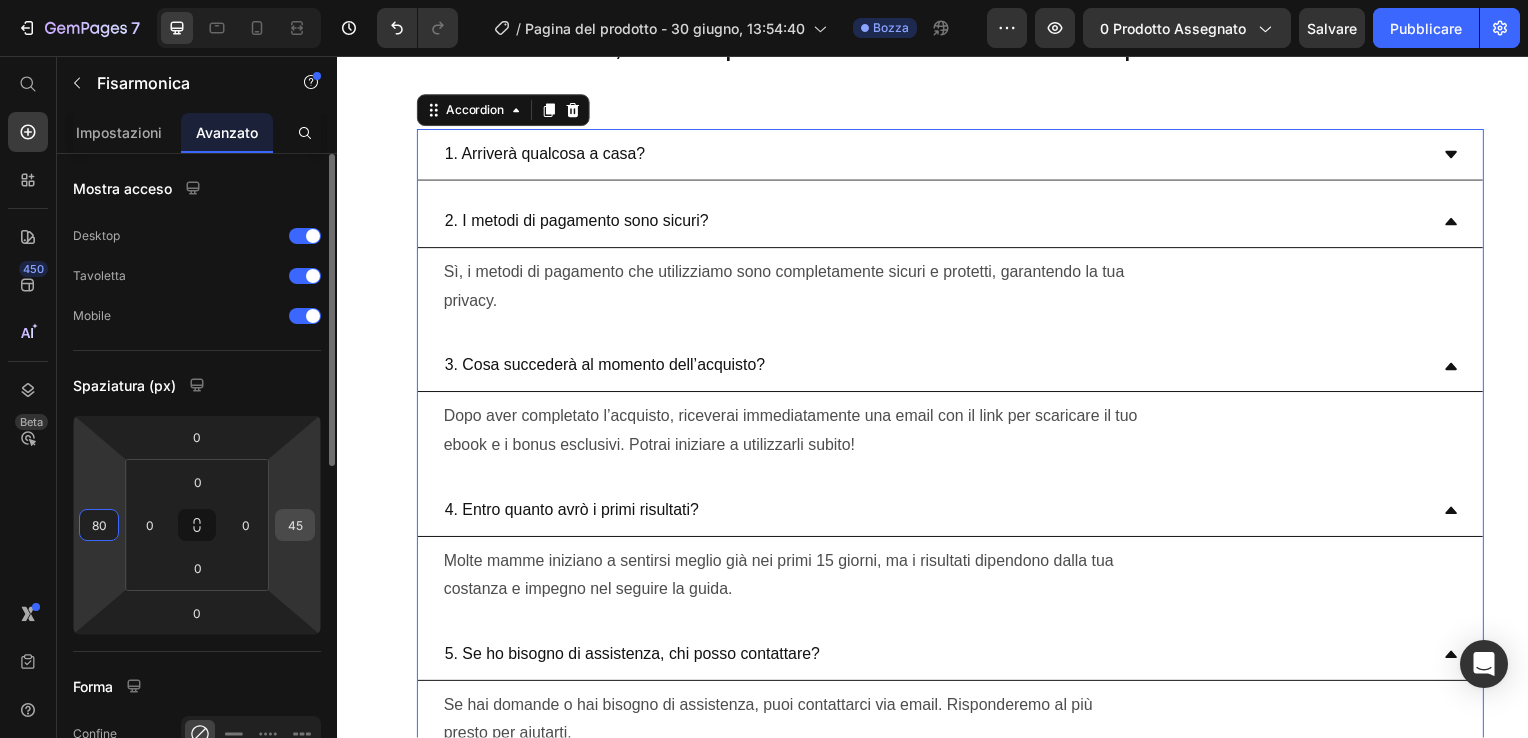 type on "80" 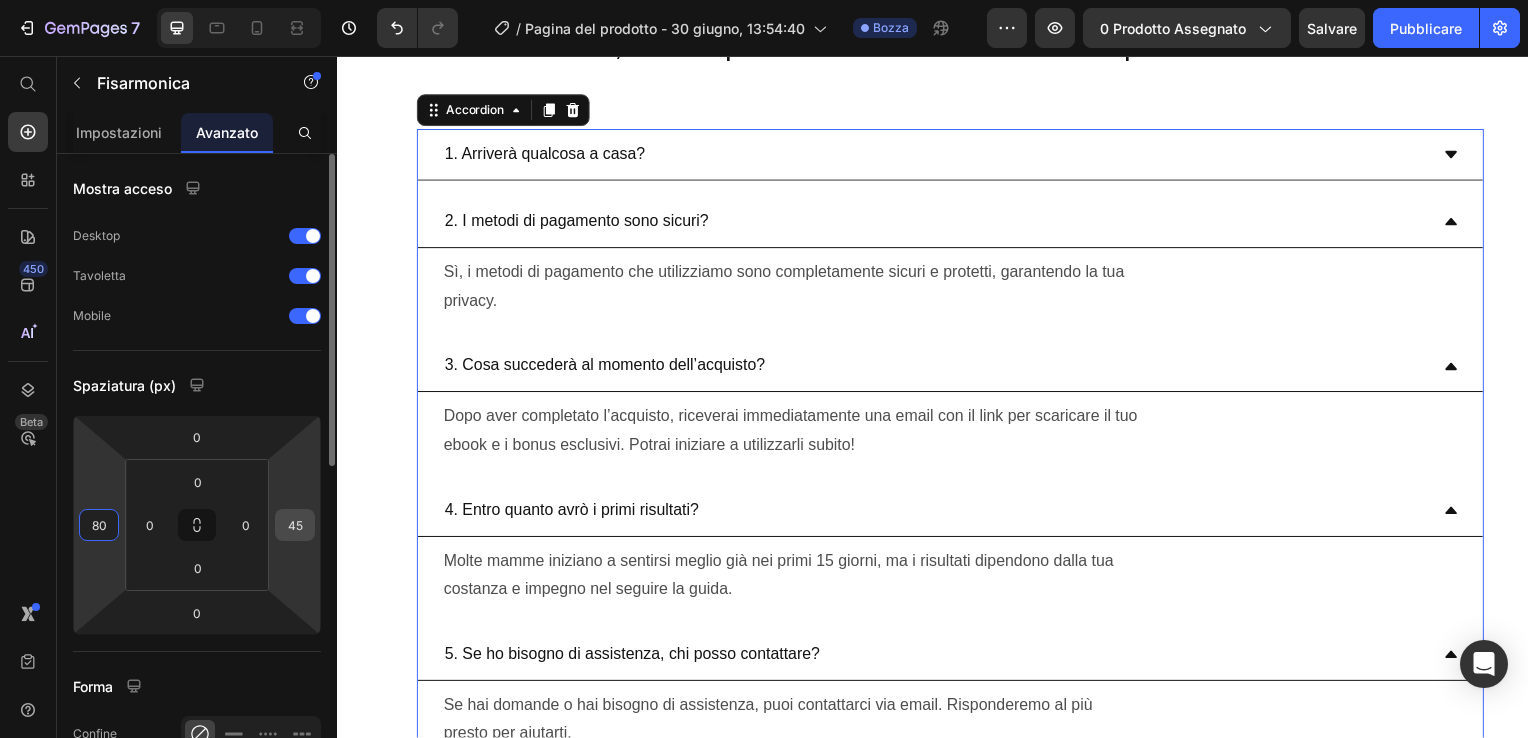 click on "45" at bounding box center (295, 525) 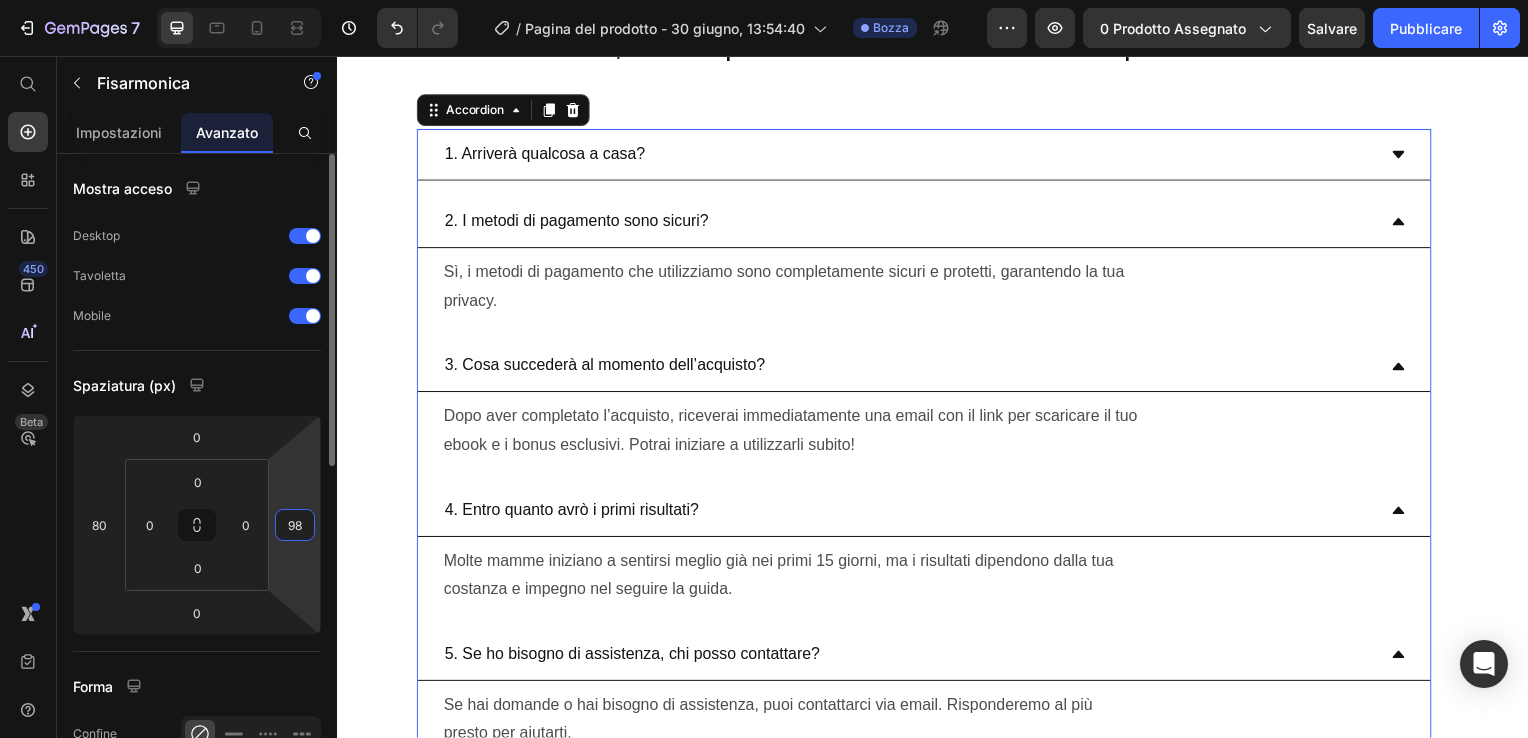 type on "9" 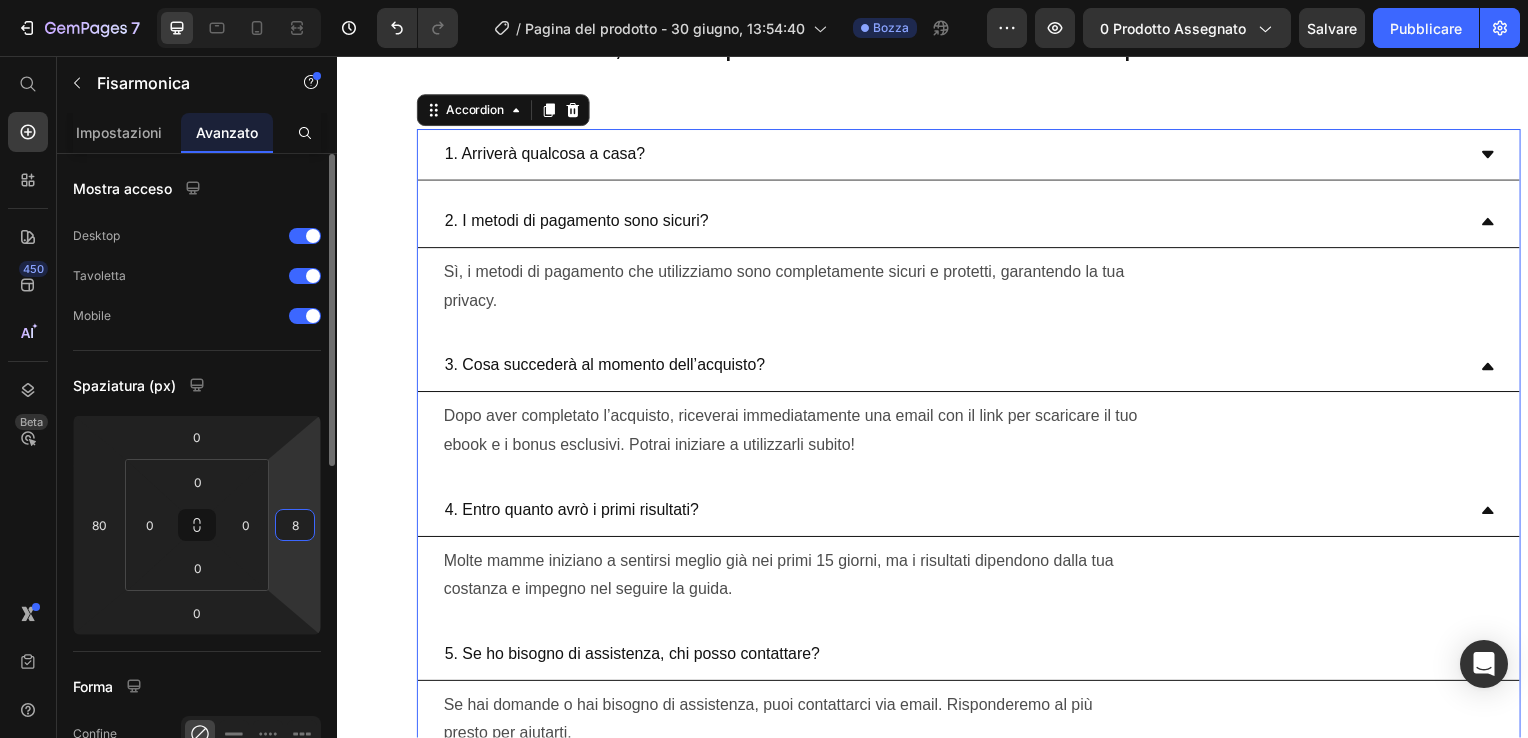 type on "80" 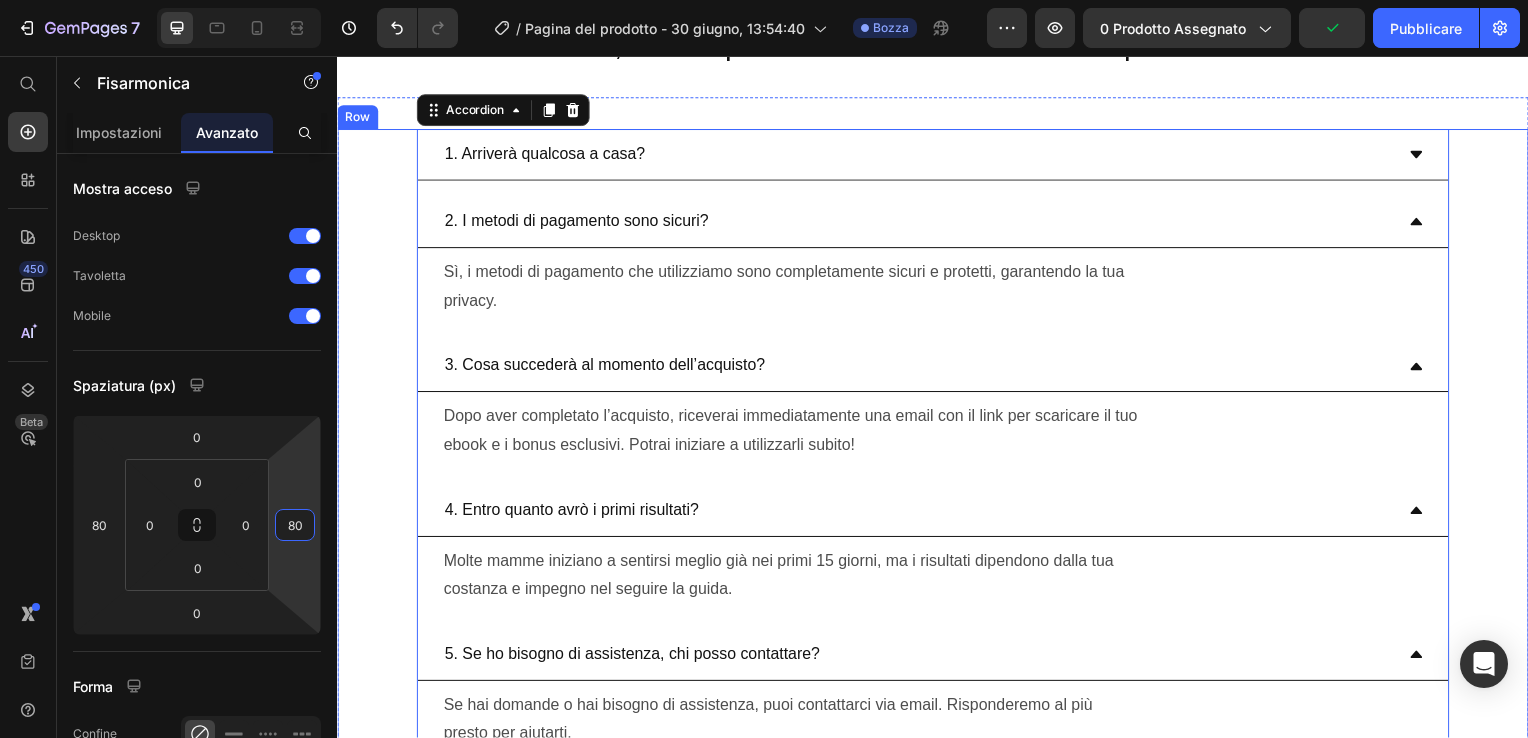 click on "1. Arriverà qualcosa a casa?
2. I metodi di pagamento sono sicuri? Sì, i metodi di pagamento che utilizziamo sono completamente sicuri e protetti, garantendo la tua privacy. Text Block
3. Cosa succederà al momento dell’acquisto? Dopo aver completato l’acquisto, riceverai immediatamente una email con il link per scaricare il tuo ebook e i bonus esclusivi. Potrai iniziare a utilizzarli subito! Text Block
4. Entro quanto avrò i primi risultati? Molte mamme iniziano a sentirsi meglio già nei primi 15 giorni, ma i risultati dipendono dalla tua costanza e impegno nel seguire la guida. Text Block
5. Se ho bisogno di assistenza, chi posso contattare? Se hai domande o hai bisogno di assistenza, puoi contattarci via email. Risponderemo al più presto per aiutarti. Text Block
6. E se non riesco a seguire tutto ogni giorno?   mamma." at bounding box center [937, 809] 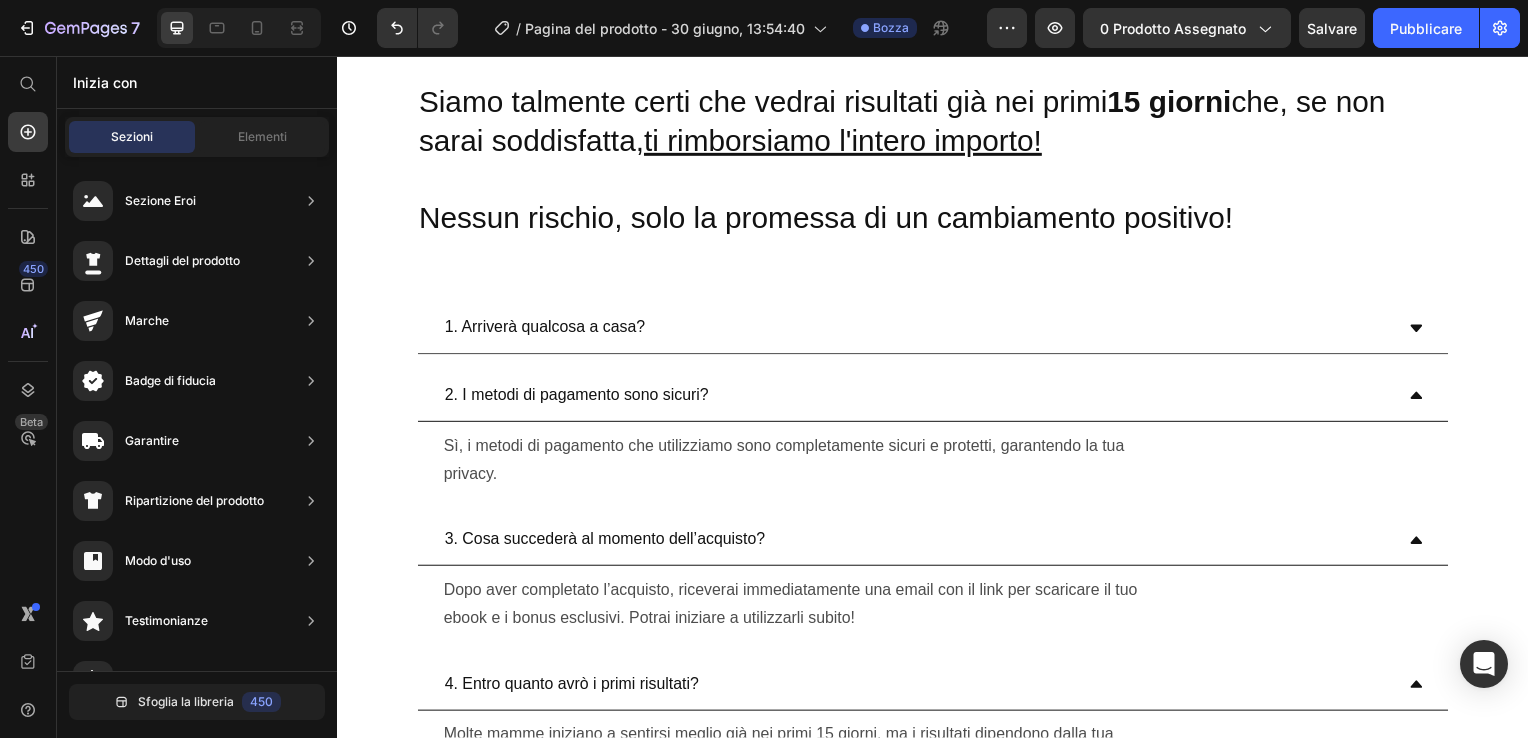 scroll, scrollTop: 11559, scrollLeft: 0, axis: vertical 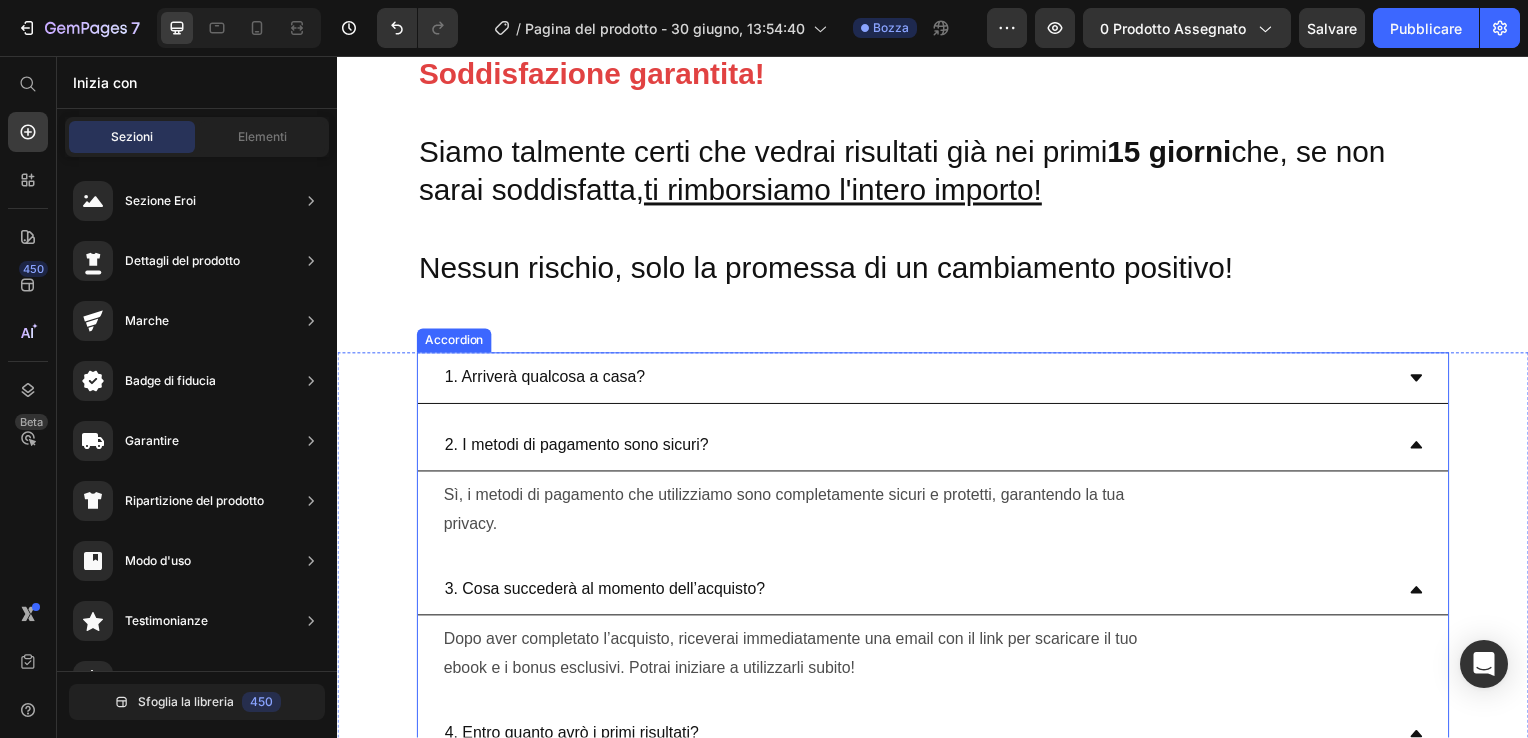 click on "1. Arriverà qualcosa a casa?" at bounding box center [921, 380] 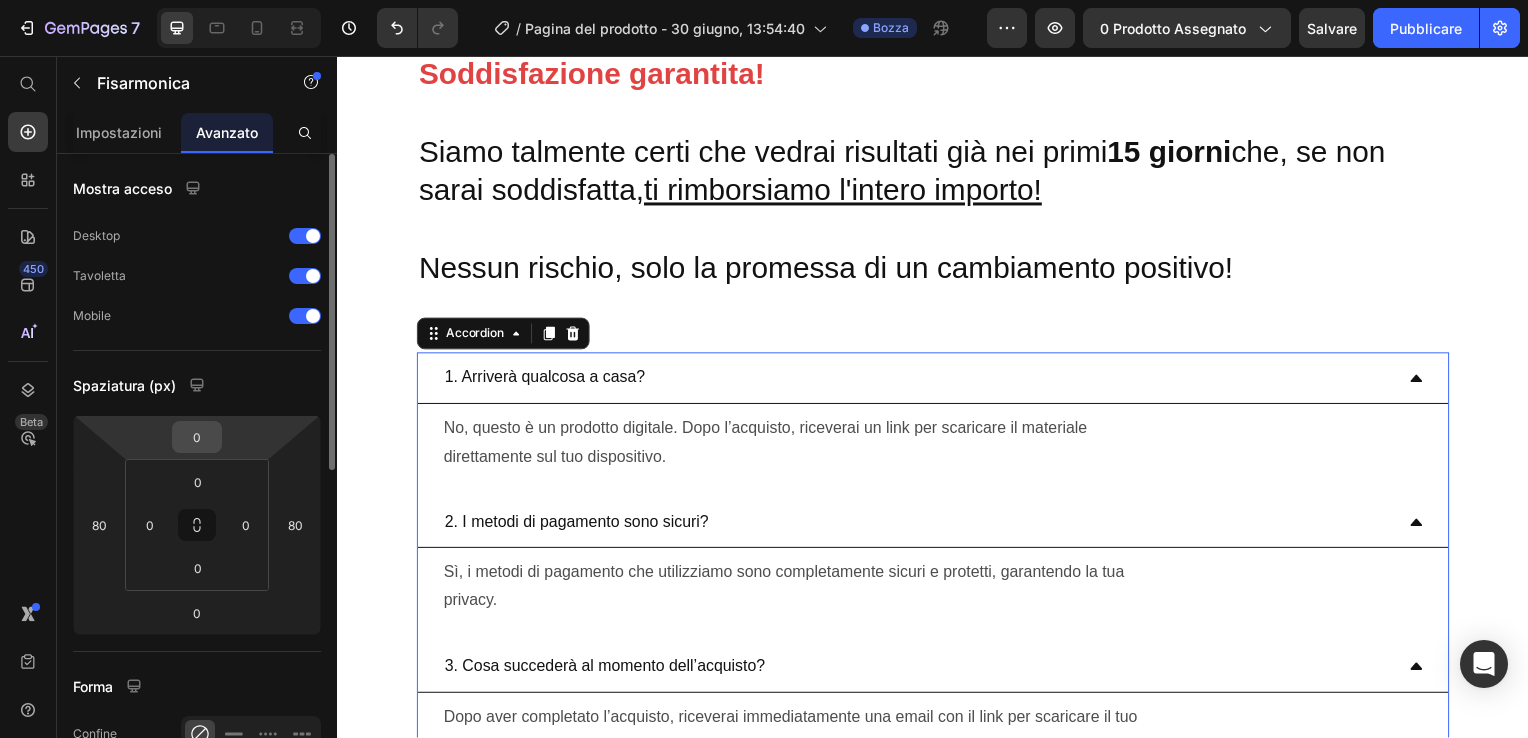 click on "0" at bounding box center [197, 437] 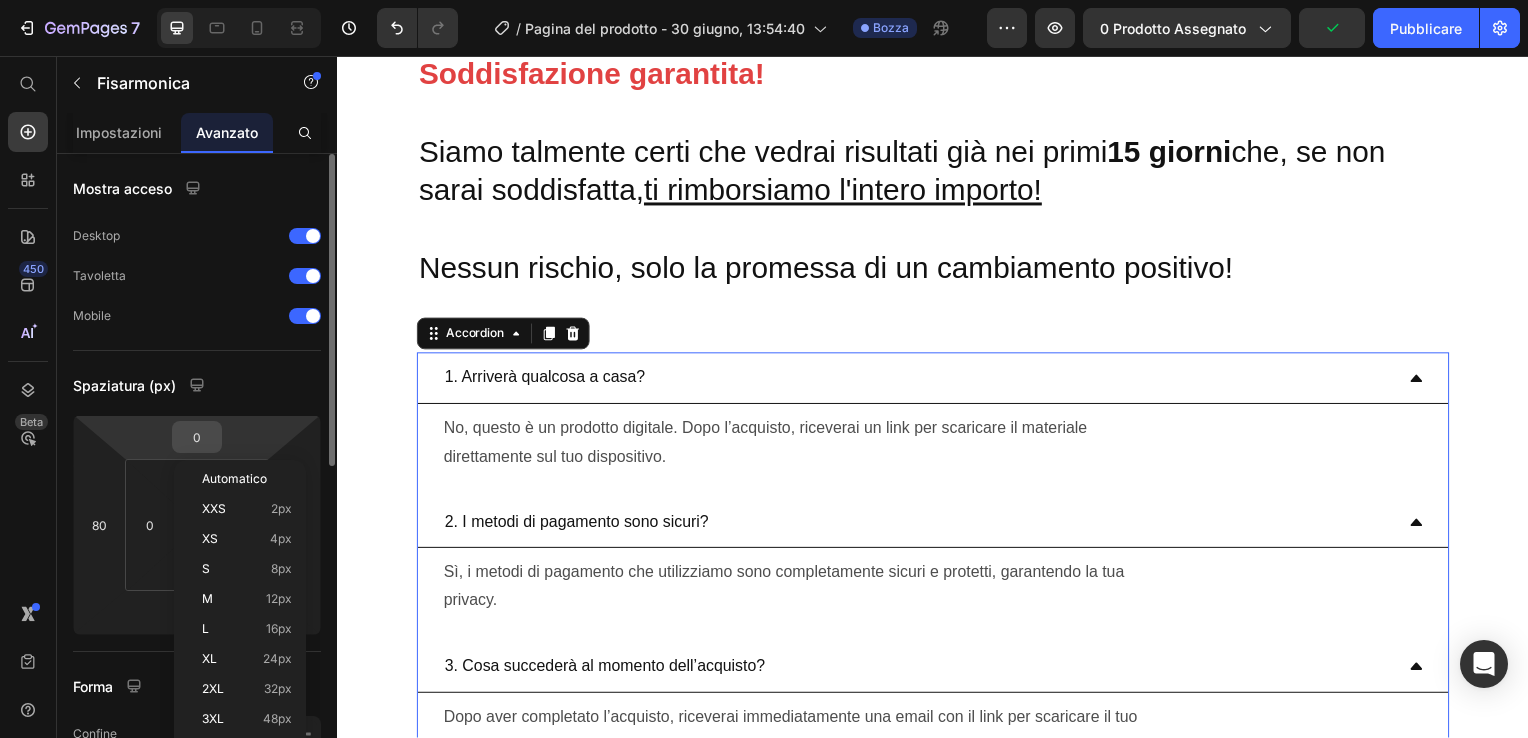 click on "0" at bounding box center [197, 437] 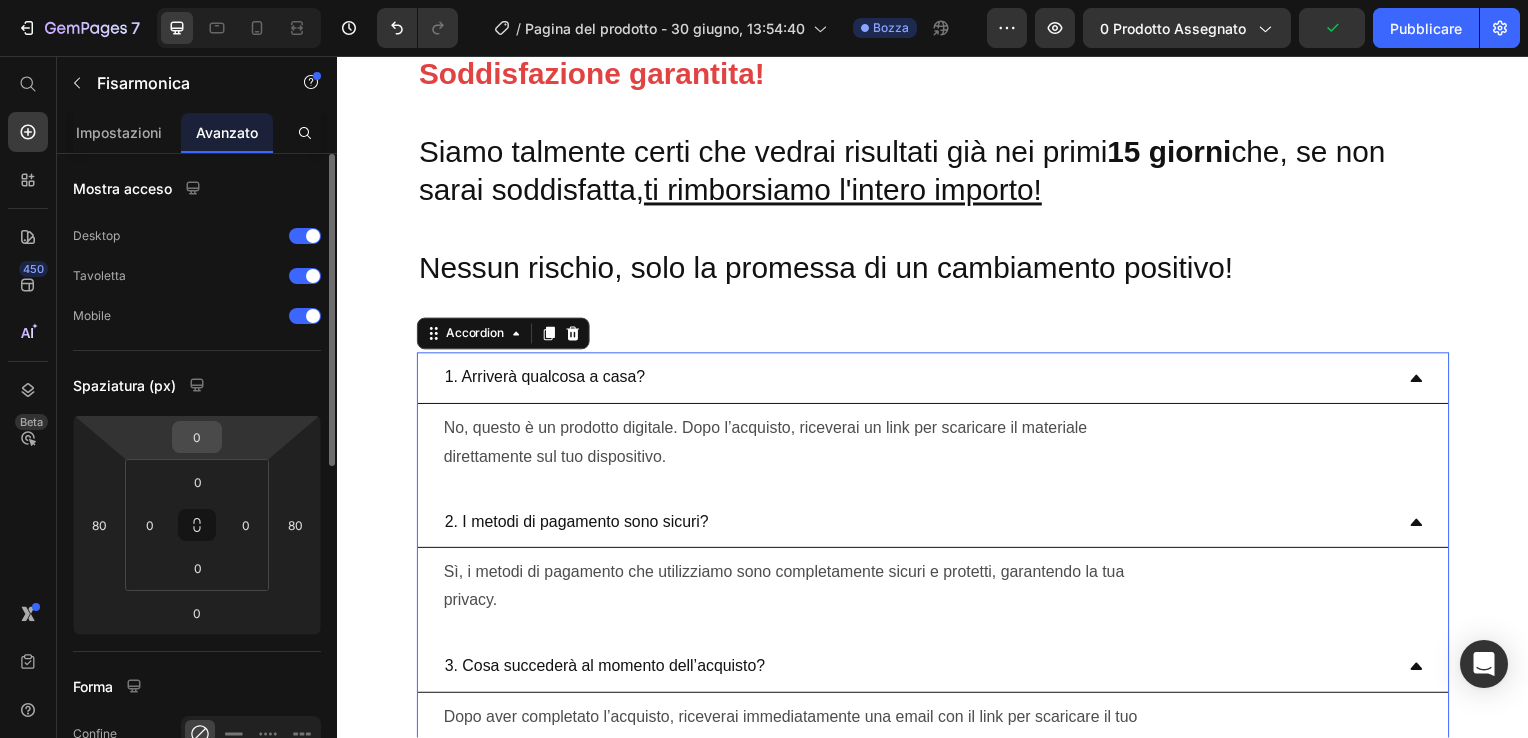 click on "0" at bounding box center (197, 437) 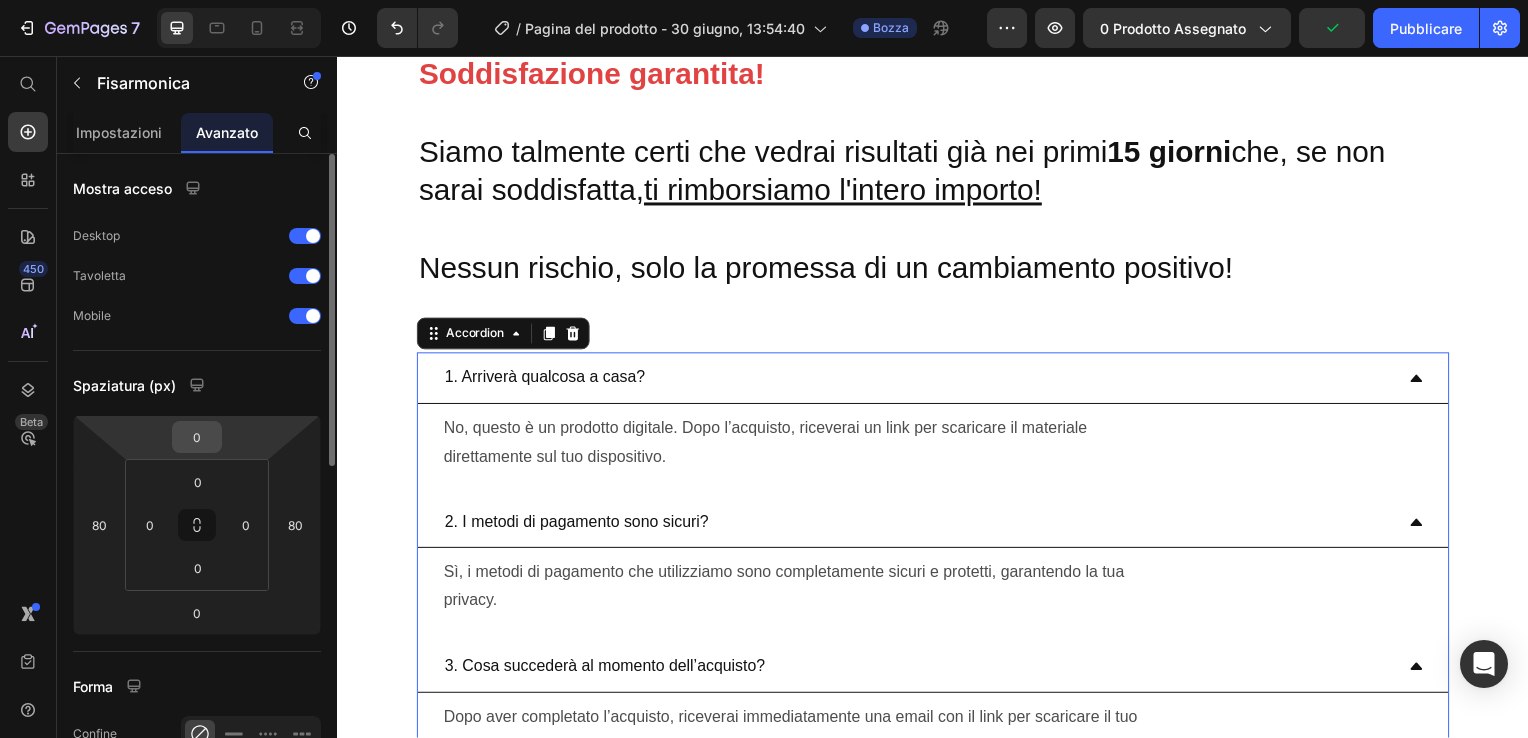 click on "0" at bounding box center (197, 437) 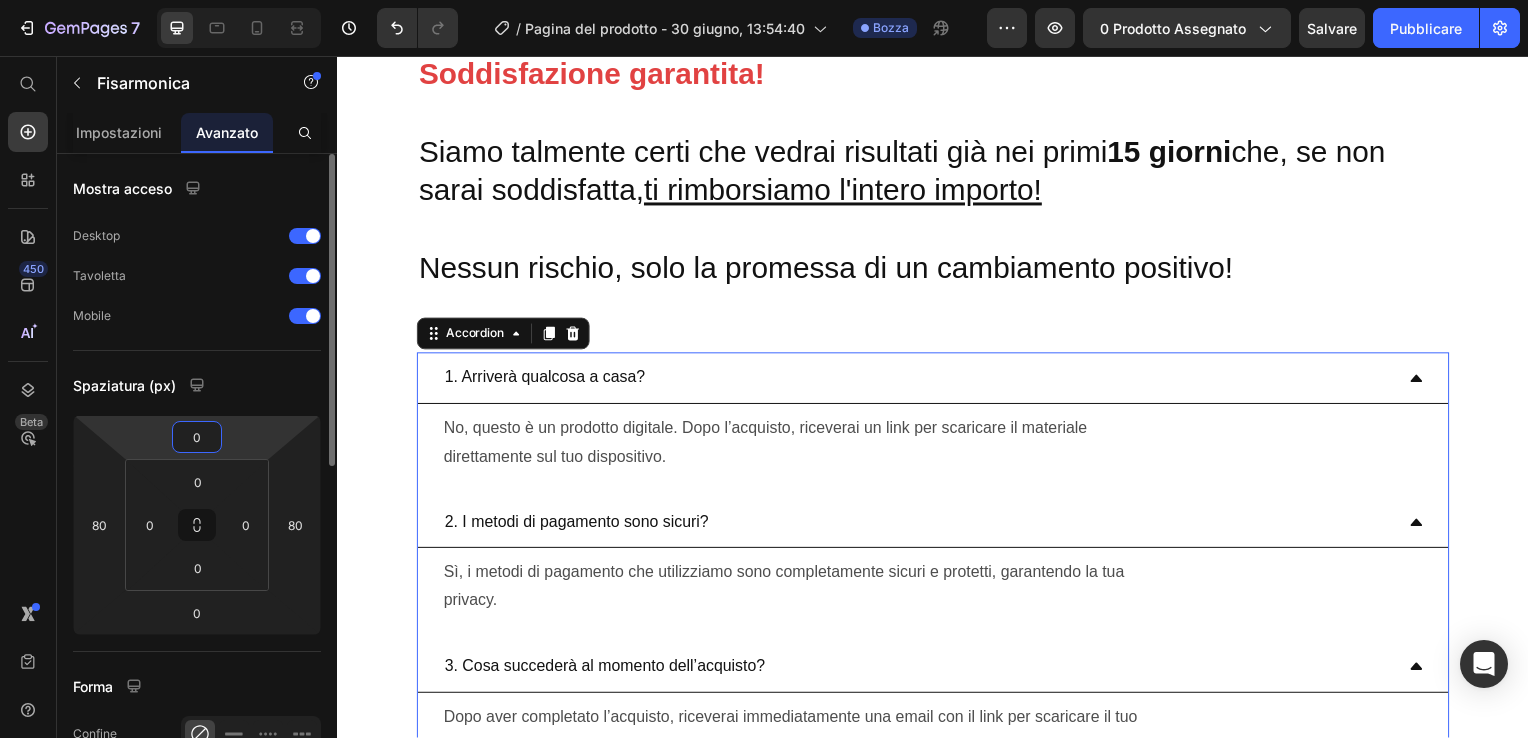 click on "0" at bounding box center (197, 437) 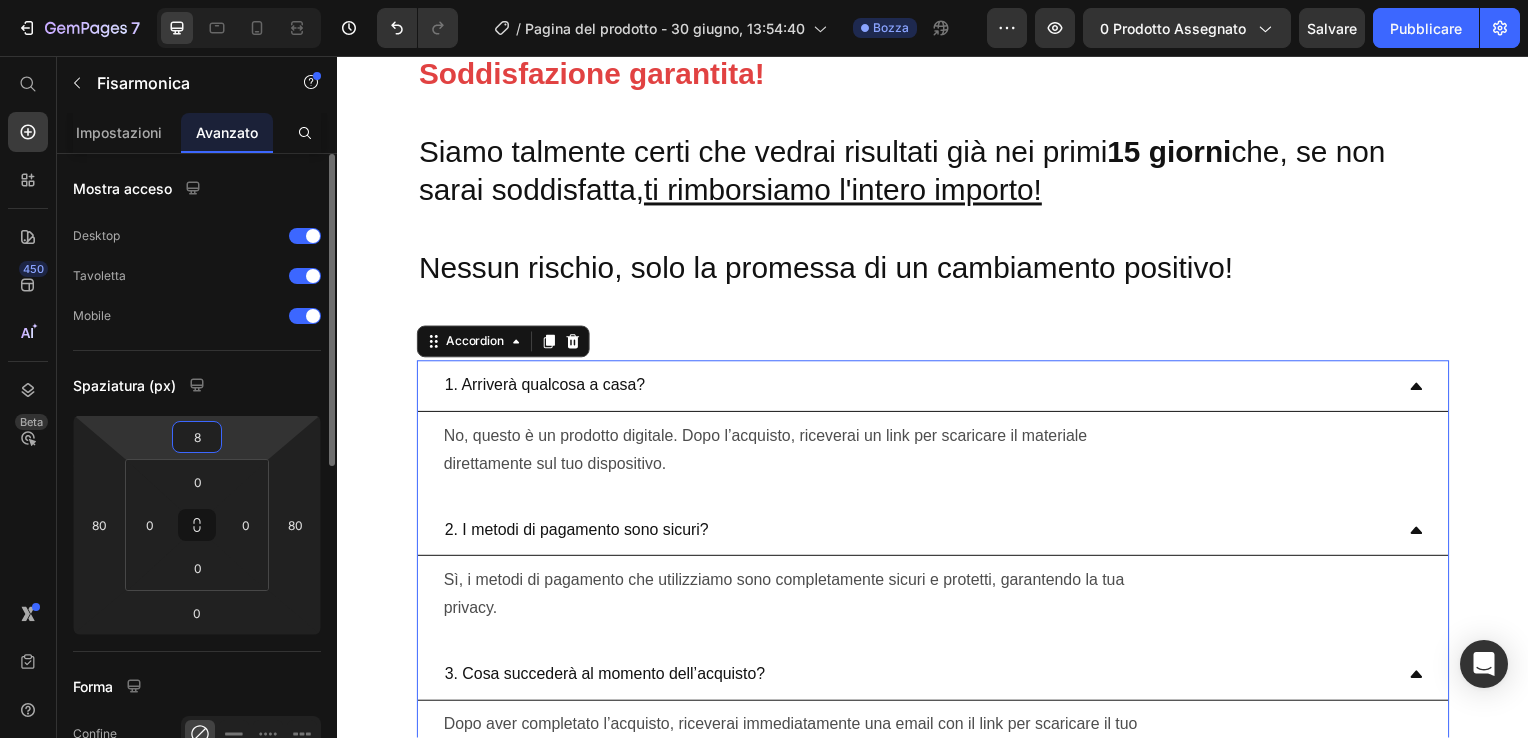 type on "80" 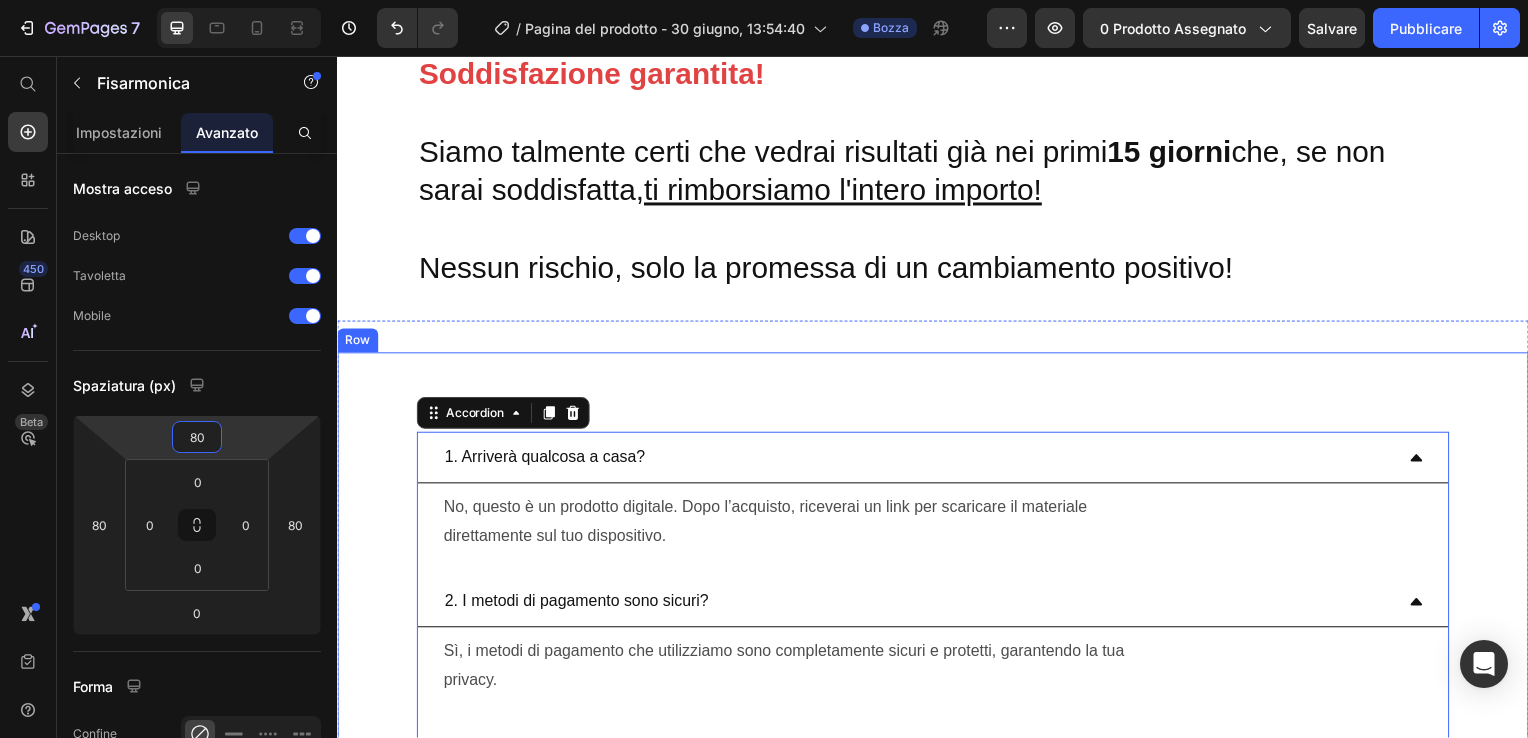 click on "1. Arriverà qualcosa a casa? No, questo è un prodotto digitale. Dopo l’acquisto, riceverai un link per scaricare il materiale direttamente sul tuo dispositivo. Text Block 2. I metodi di pagamento sono sicuri? Sì, i metodi di pagamento che utilizziamo sono completamente sicuri e protetti, garantendo la tua privacy. Text Block 3. Cosa succederà al momento dell’acquisto? Dopo aver completato l’acquisto, riceverai immediatamente una email con il link per scaricare il tuo ebook e i bonus esclusivi. Potrai iniziare a utilizzarli subito! Text Block 4. Entro quanto avrò i primi risultati? Molte mamme iniziano a sentirsi meglio già nei primi 15 giorni, ma i risultati dipendono dalla tua costanza e impegno nel seguire la guida. Text Block 5. Se ho bisogno di assistenza, chi posso contattare? presto per aiutarti. Text Block 0" at bounding box center [937, 1113] 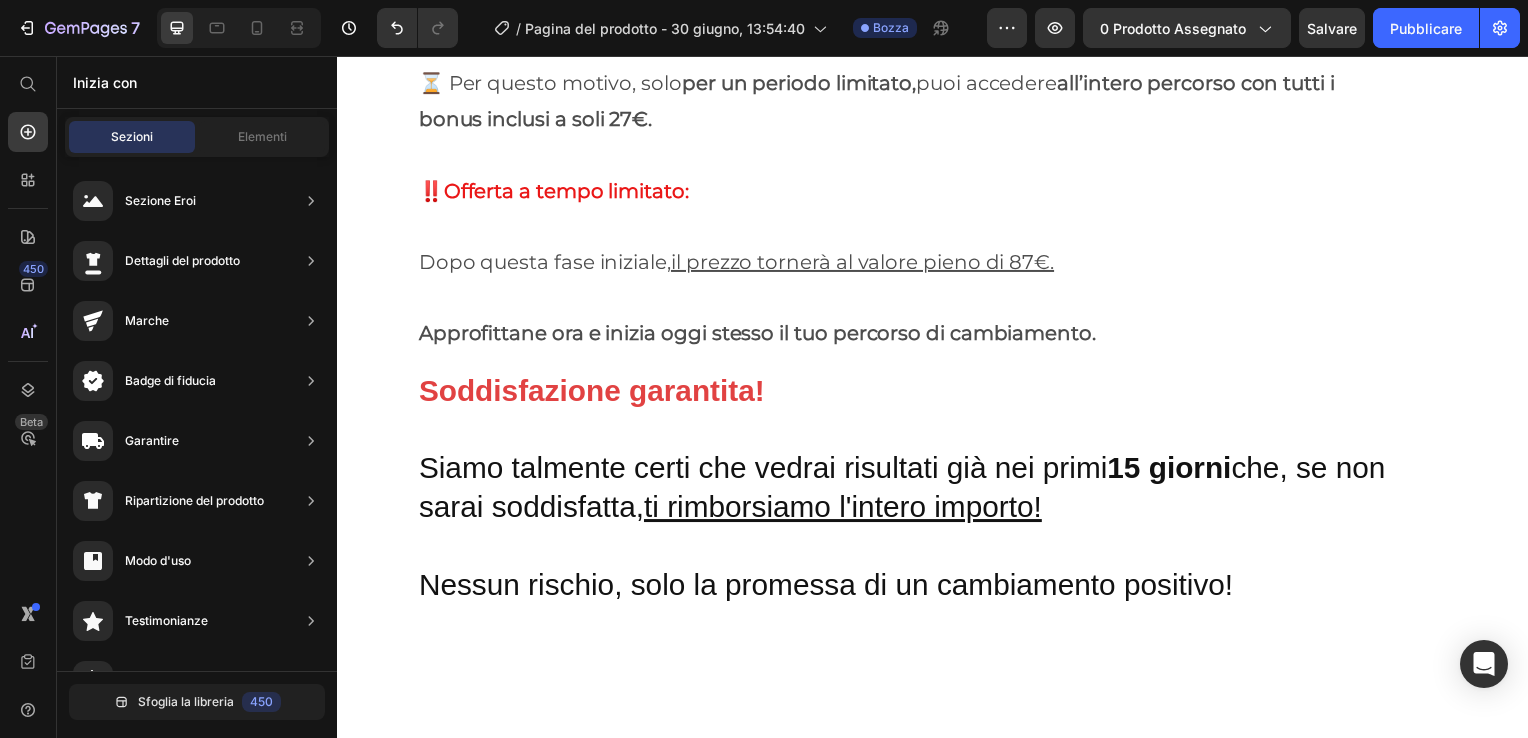 scroll, scrollTop: 11257, scrollLeft: 0, axis: vertical 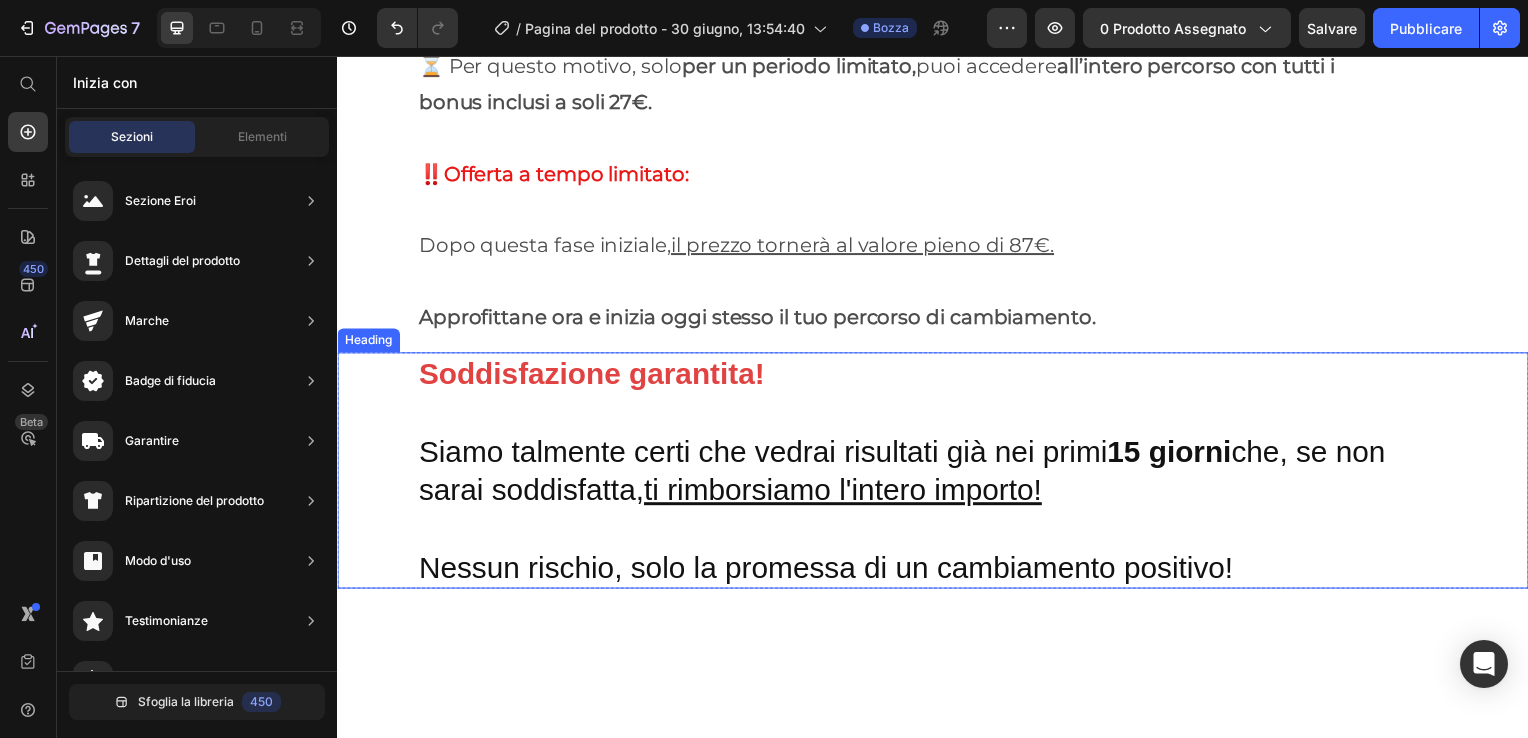click on "Soddisfazione garantita! Siamo talmente certi che vedrai risultati già nei primi  15 giorni  che, se non sarai soddisfatta,  ti rimborsiamo l'intero importo!   Nessun rischio, solo la promessa di un cambiamento positivo!" at bounding box center [937, 474] 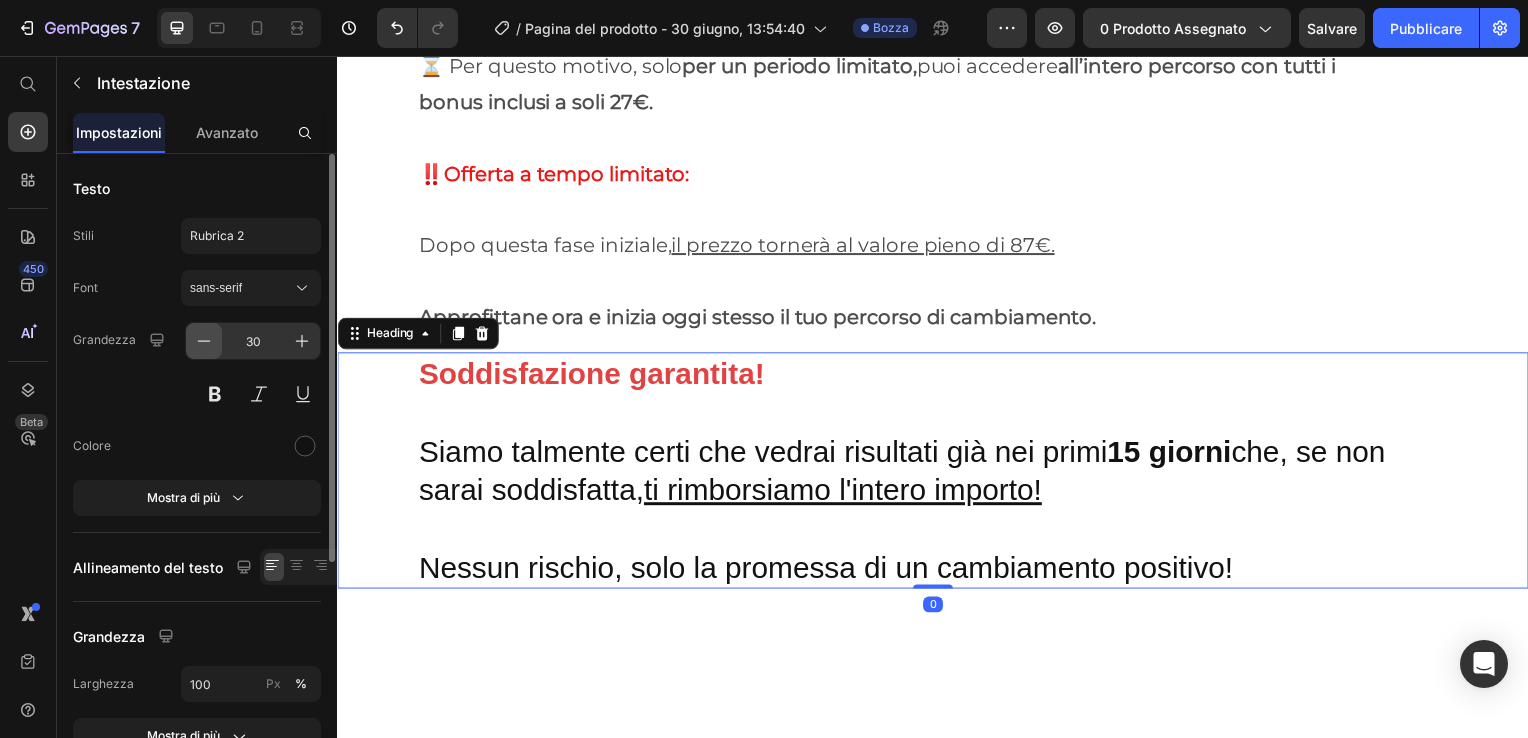 click 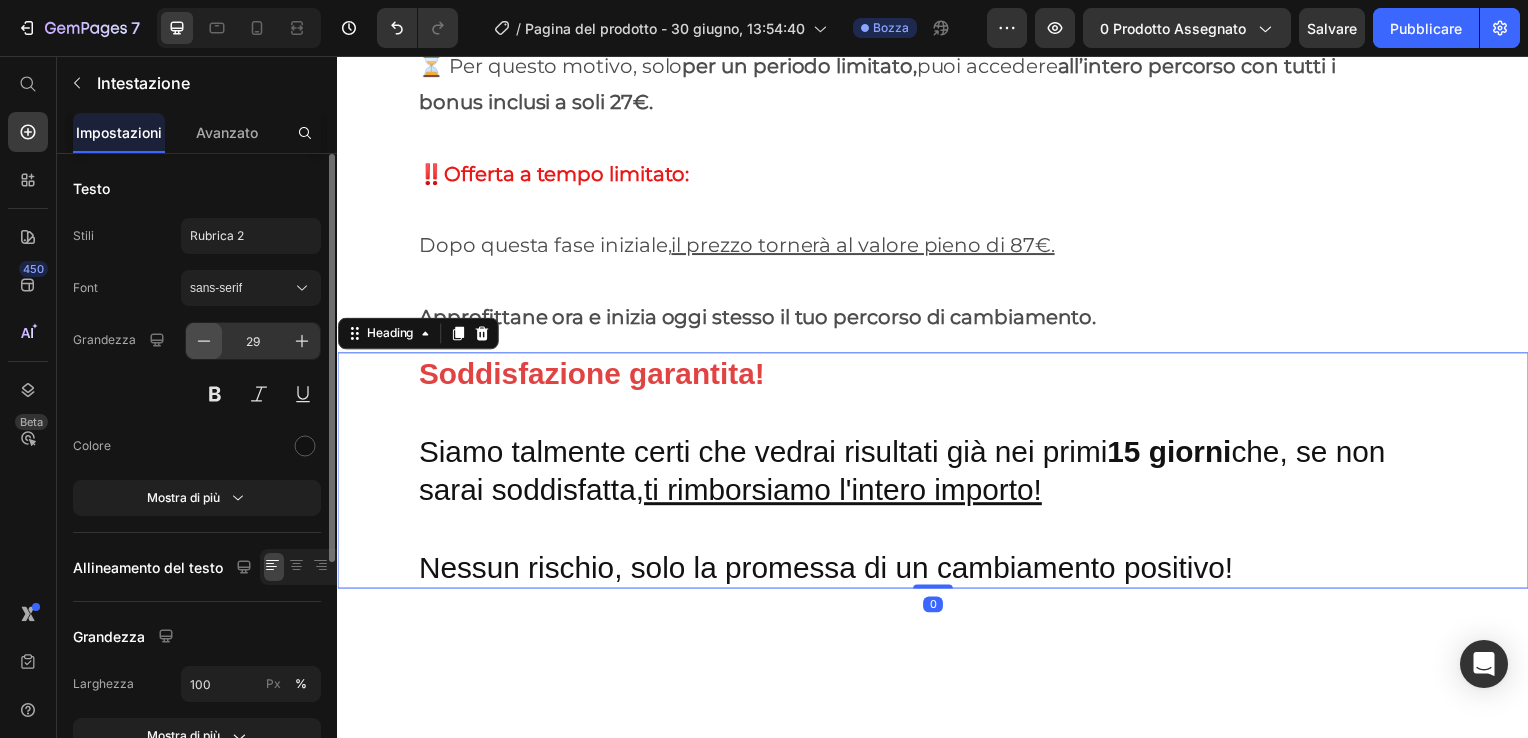 click 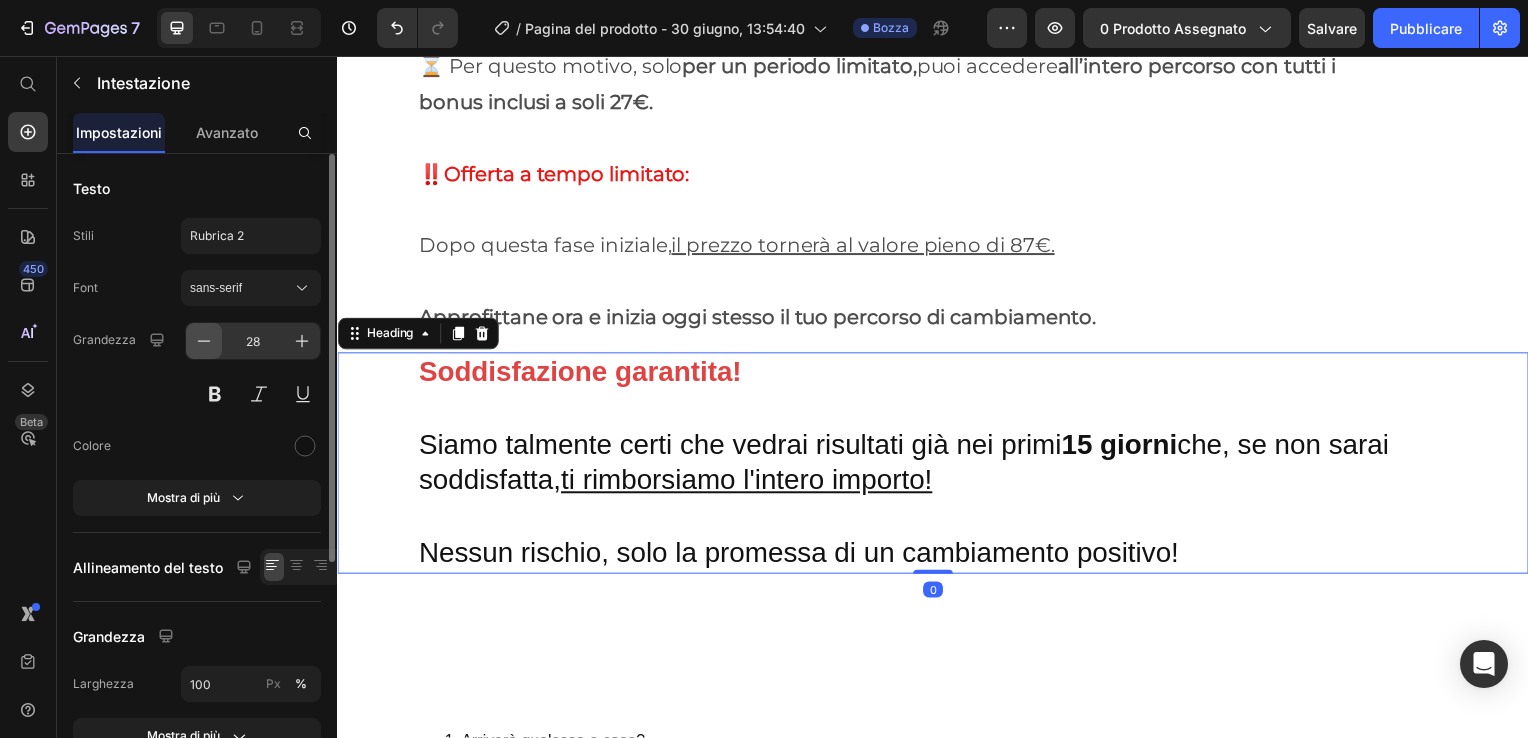 click 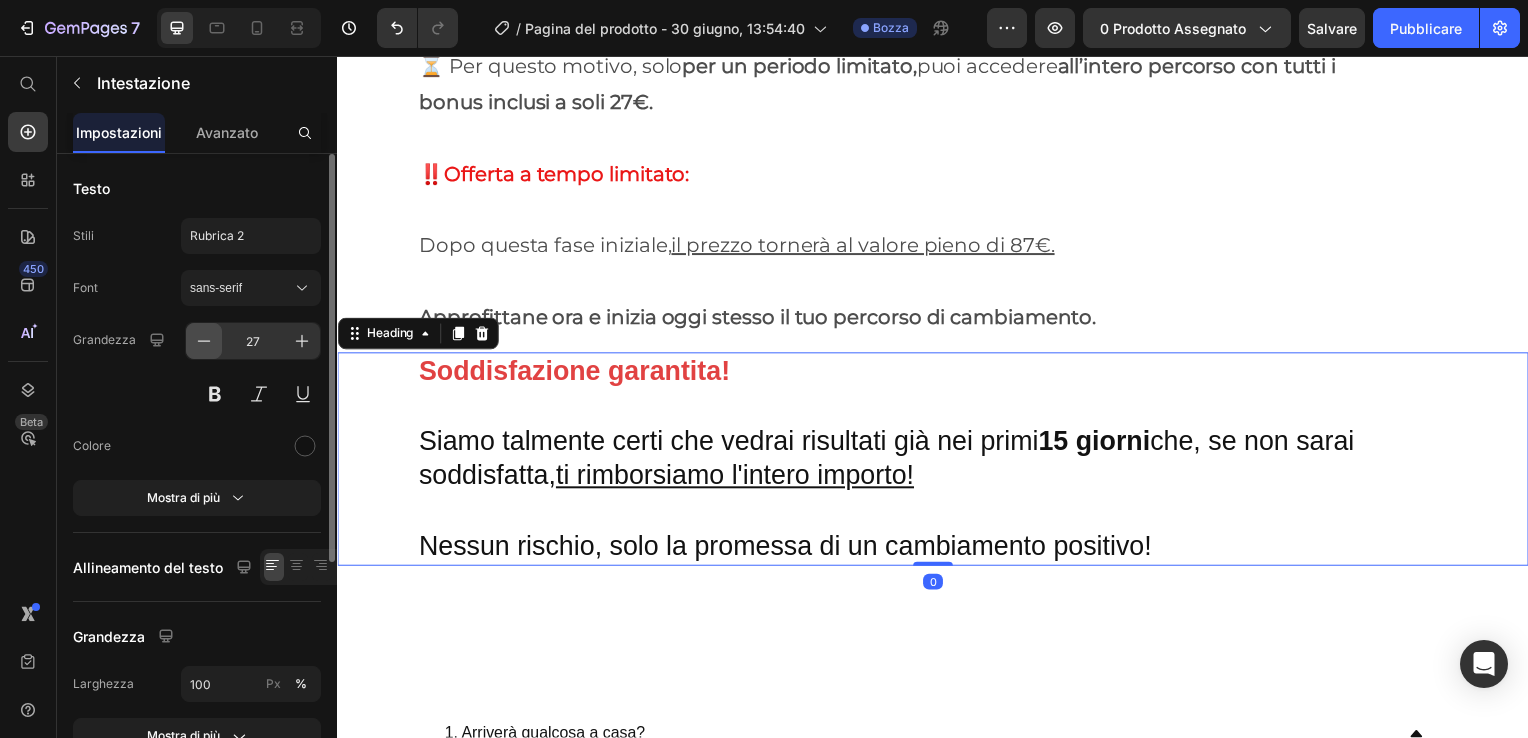 click 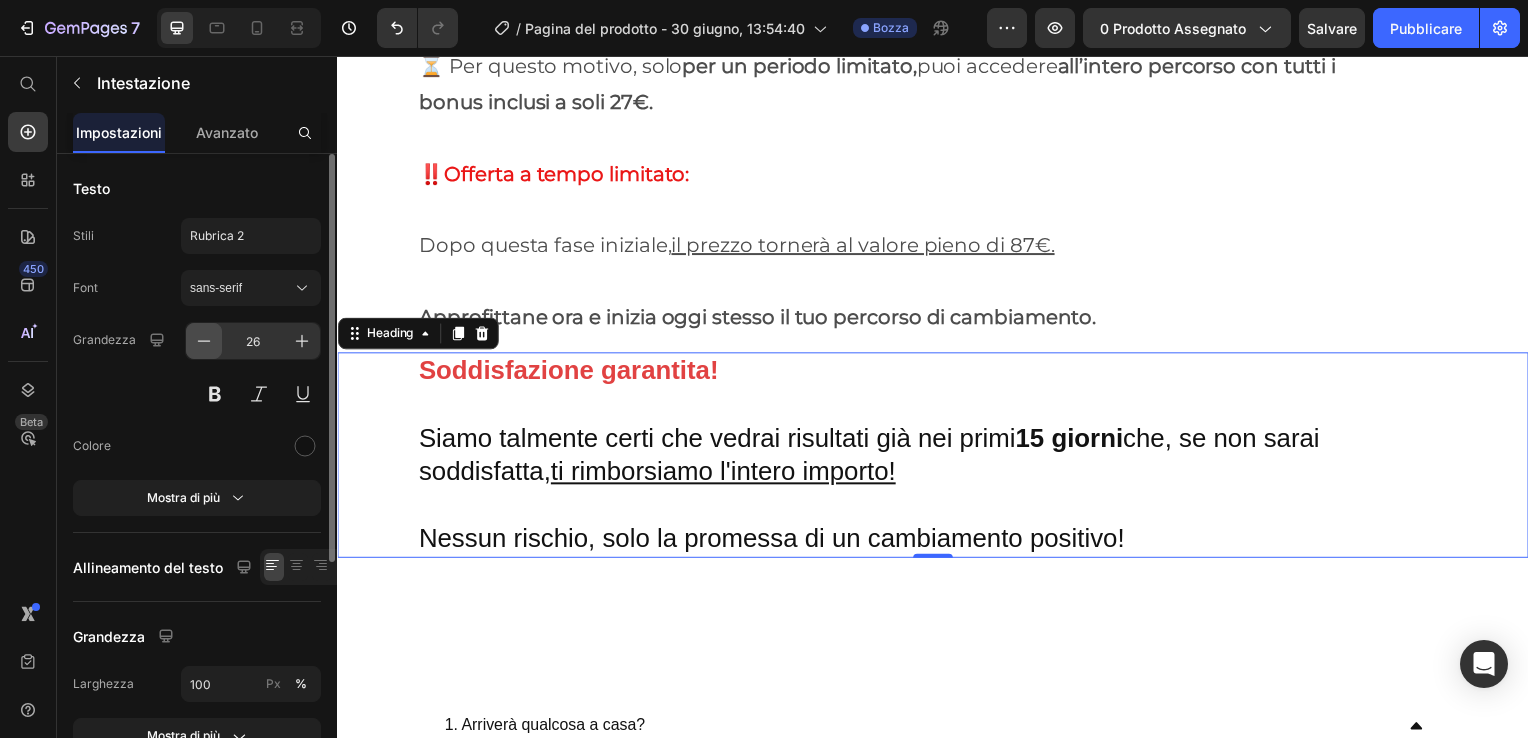 click 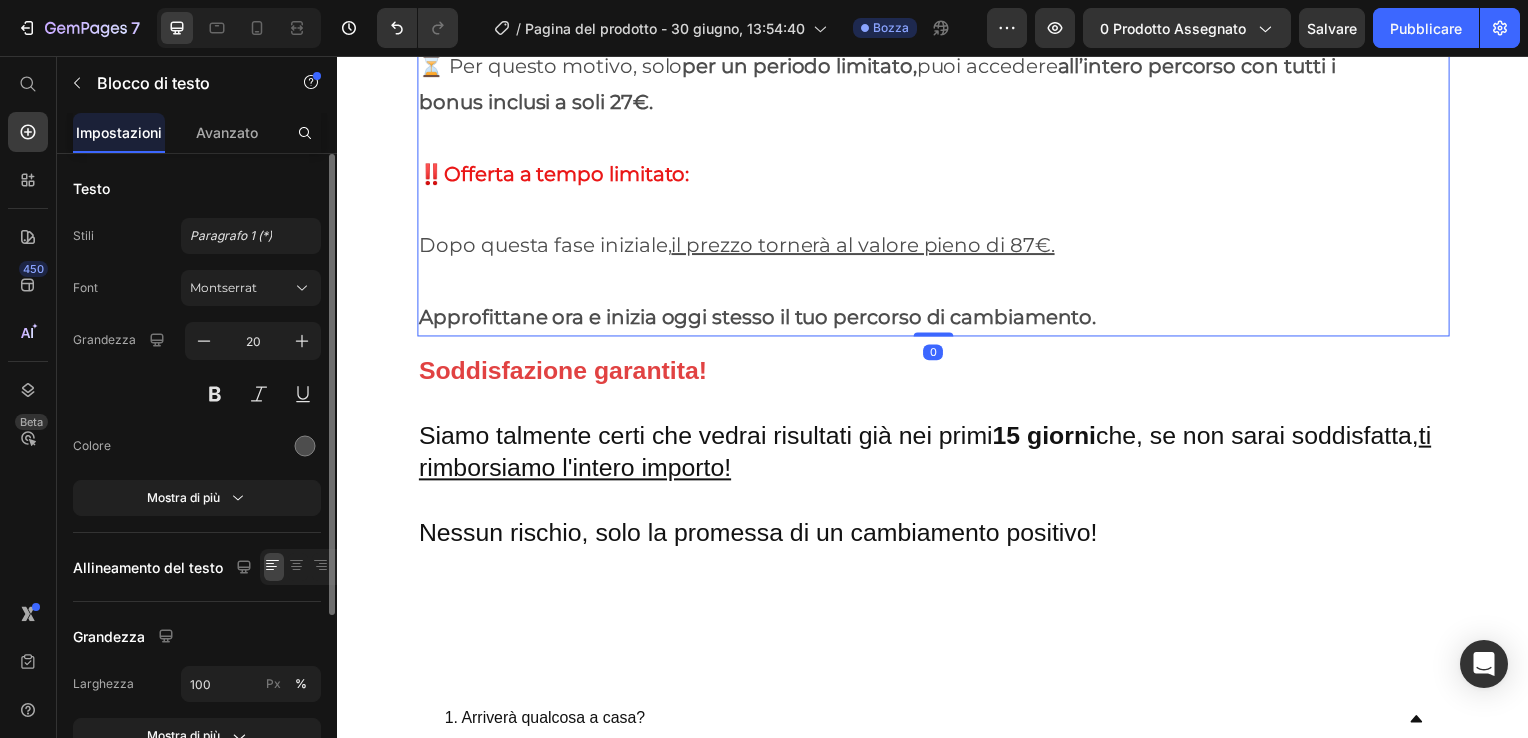 click on "Approfittane ora e inizia oggi stesso il tuo percorso di cambiamento." at bounding box center [937, 301] 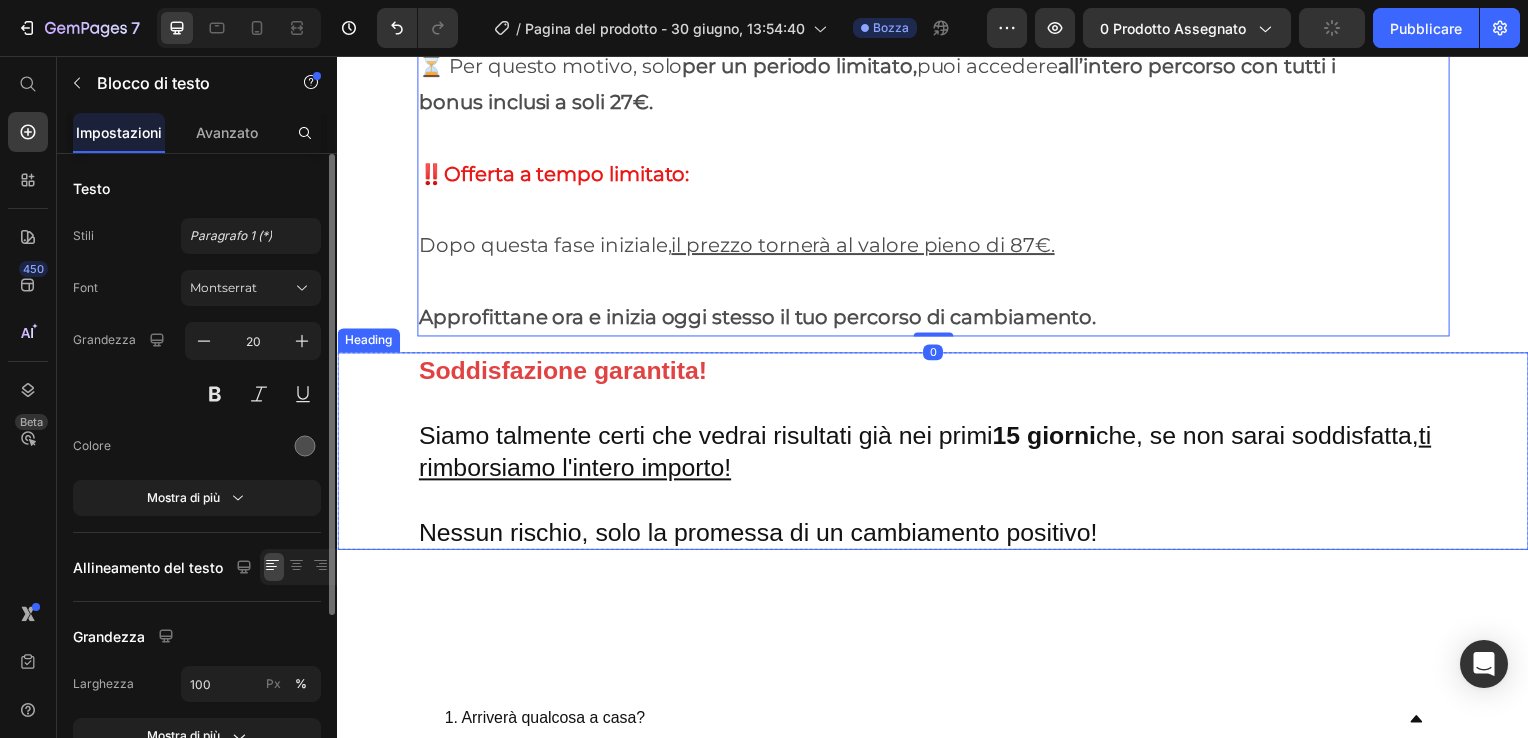 click on "Soddisfazione garantita! Siamo talmente certi che vedrai risultati già nei primi  15 giorni  che, se non sarai soddisfatta,  ti rimborsiamo l'intero importo!   Nessun rischio, solo la promessa di un cambiamento positivo!" at bounding box center [937, 454] 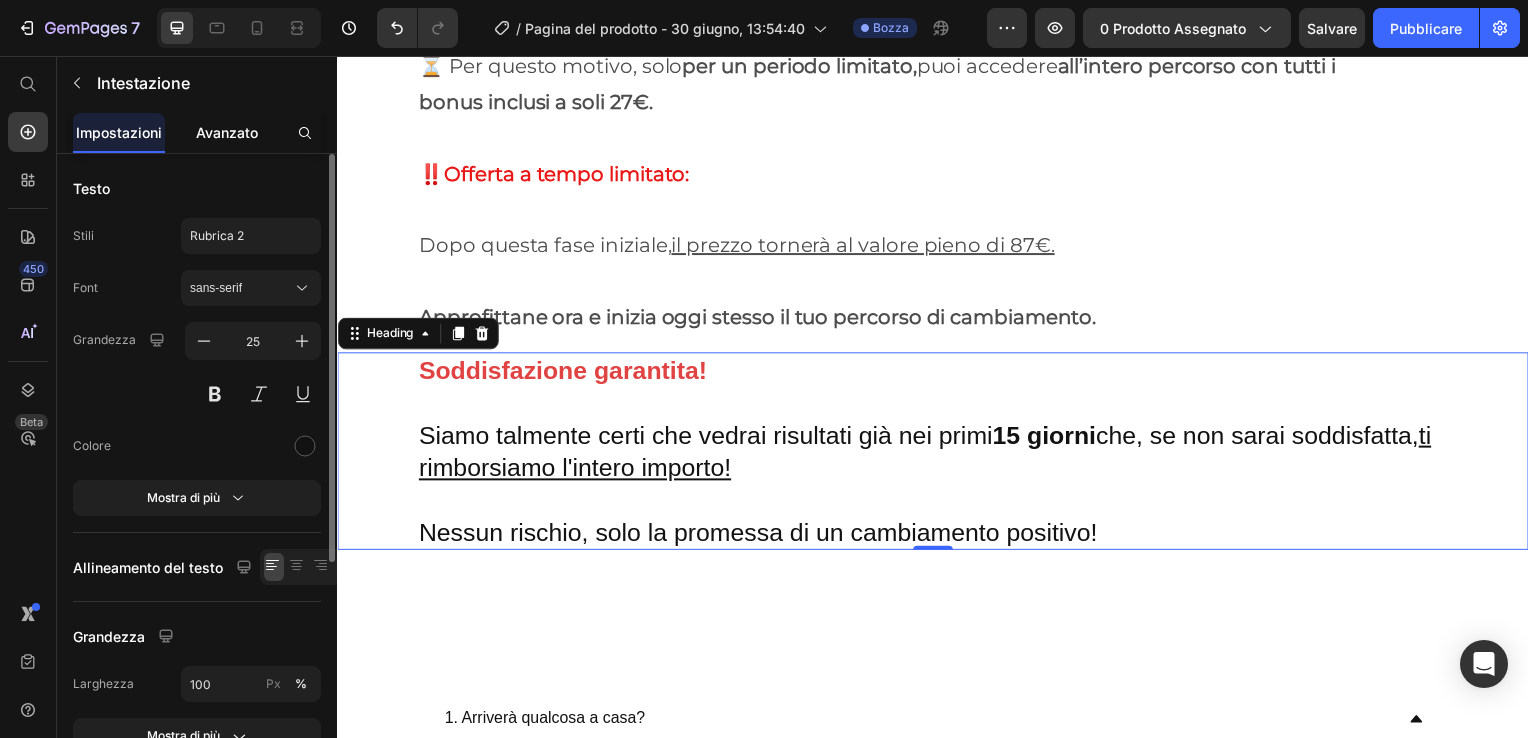 click on "Avanzato" 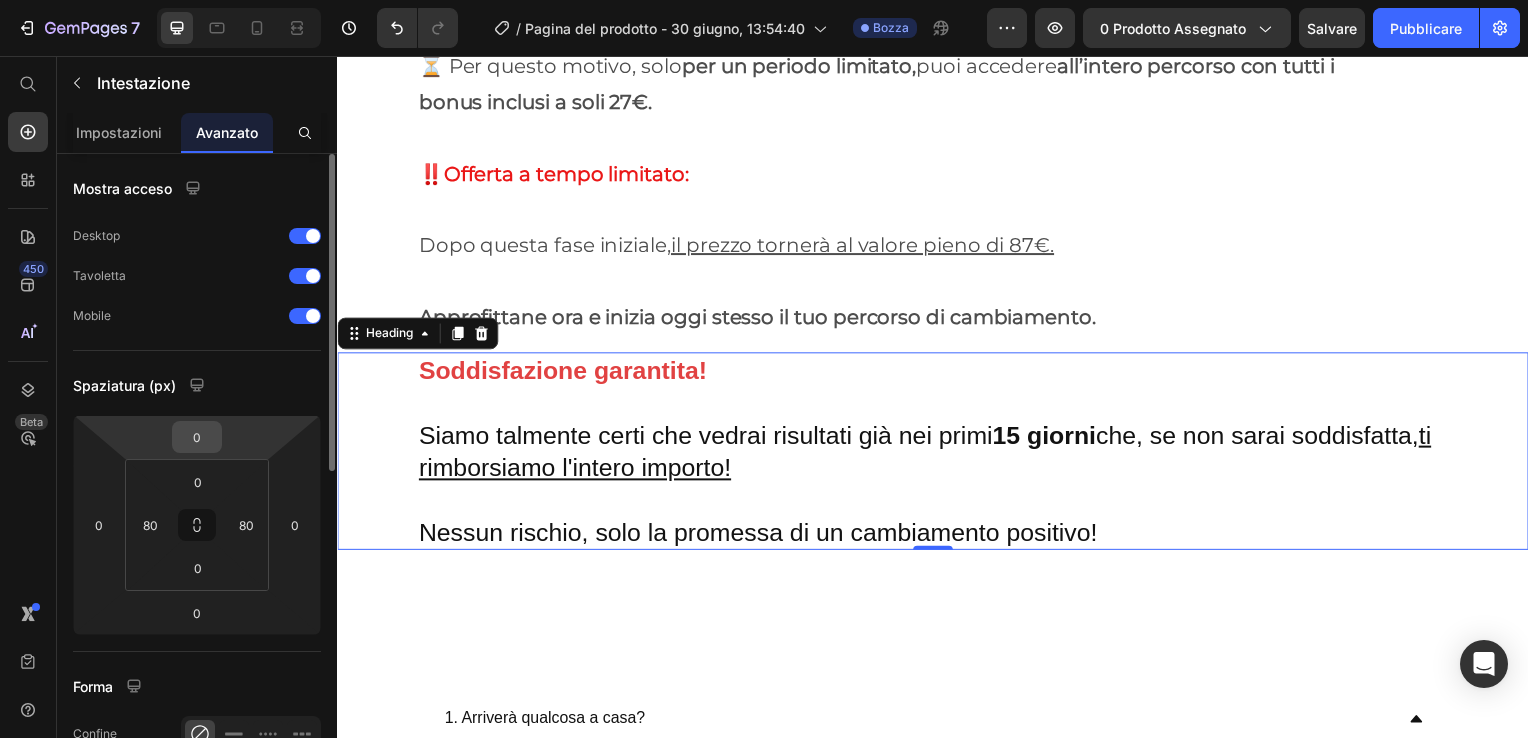 click on "0" at bounding box center (197, 437) 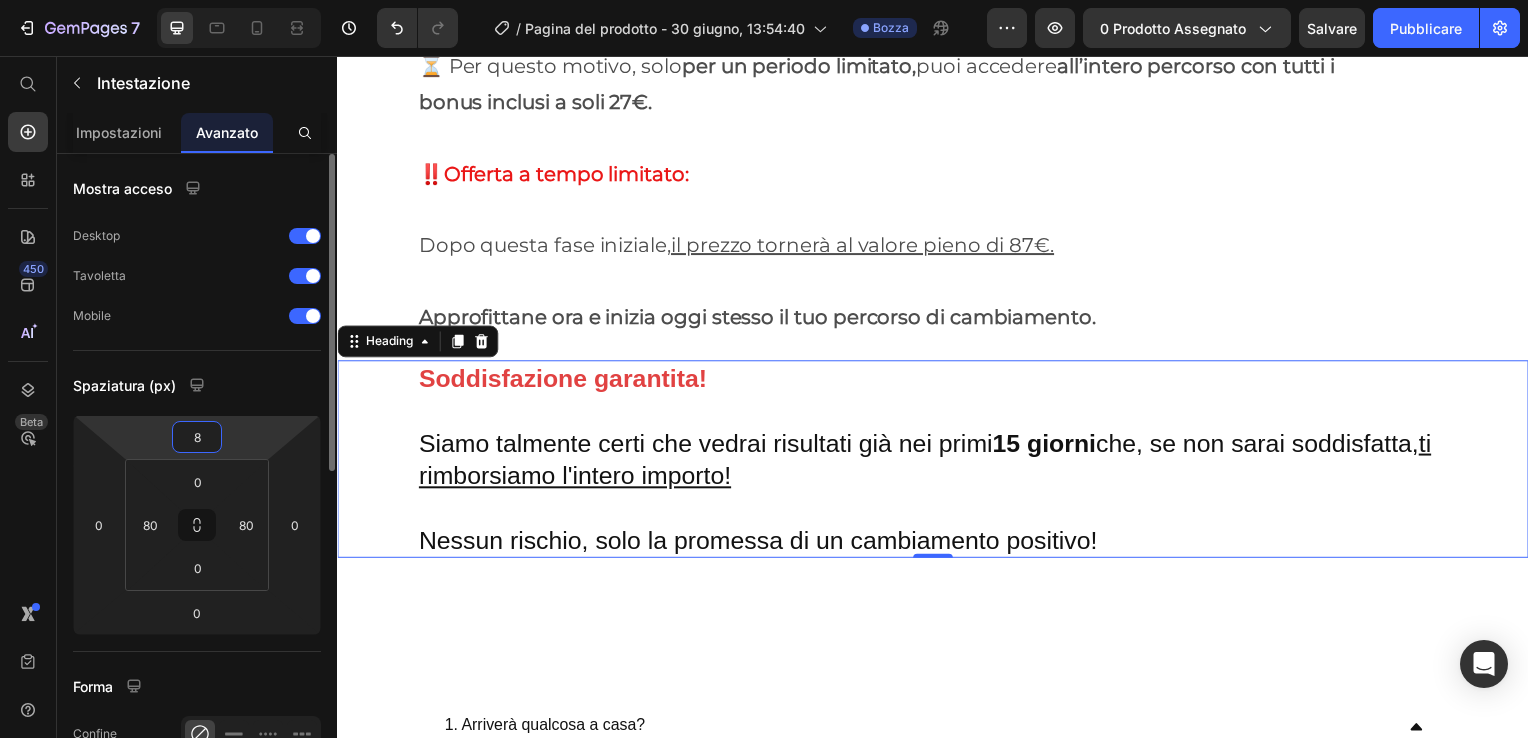 type on "80" 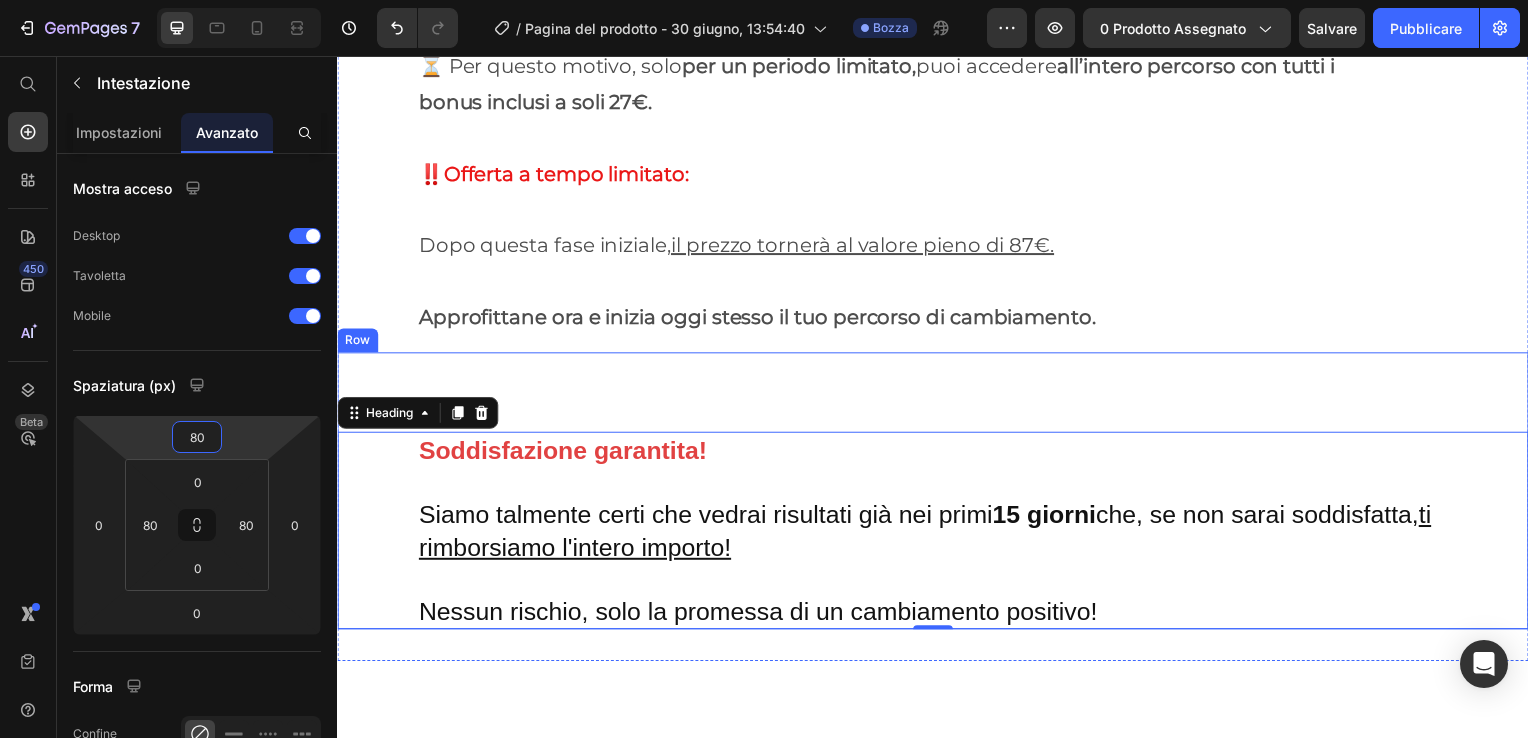 click on "Soddisfazione garantita! Siamo talmente certi che vedrai risultati già nei primi  15 giorni  che, se non sarai soddisfatta,  ti rimborsiamo l'intero importo!   Nessun rischio, solo la promessa di un cambiamento positivo! Heading   0" at bounding box center [937, 494] 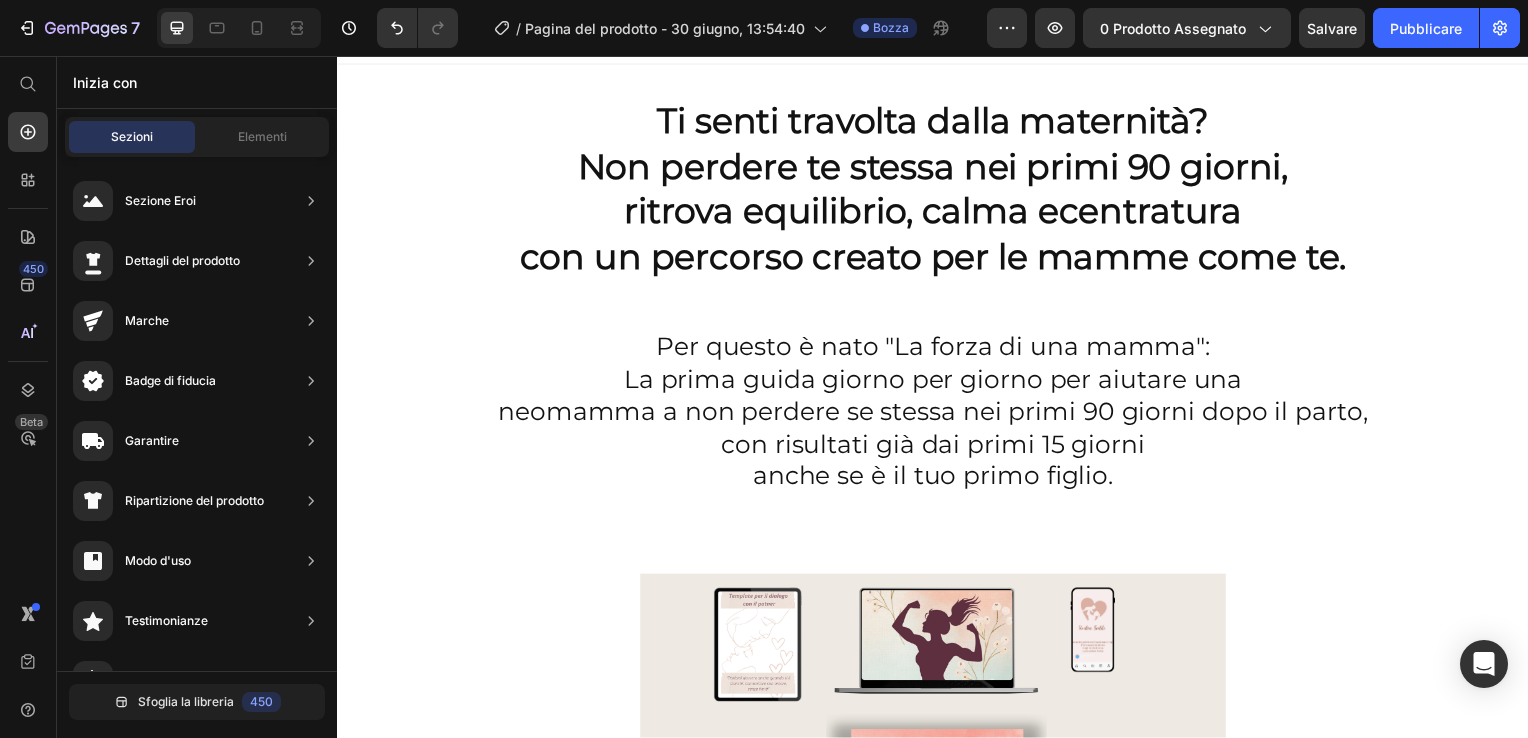 scroll, scrollTop: 0, scrollLeft: 0, axis: both 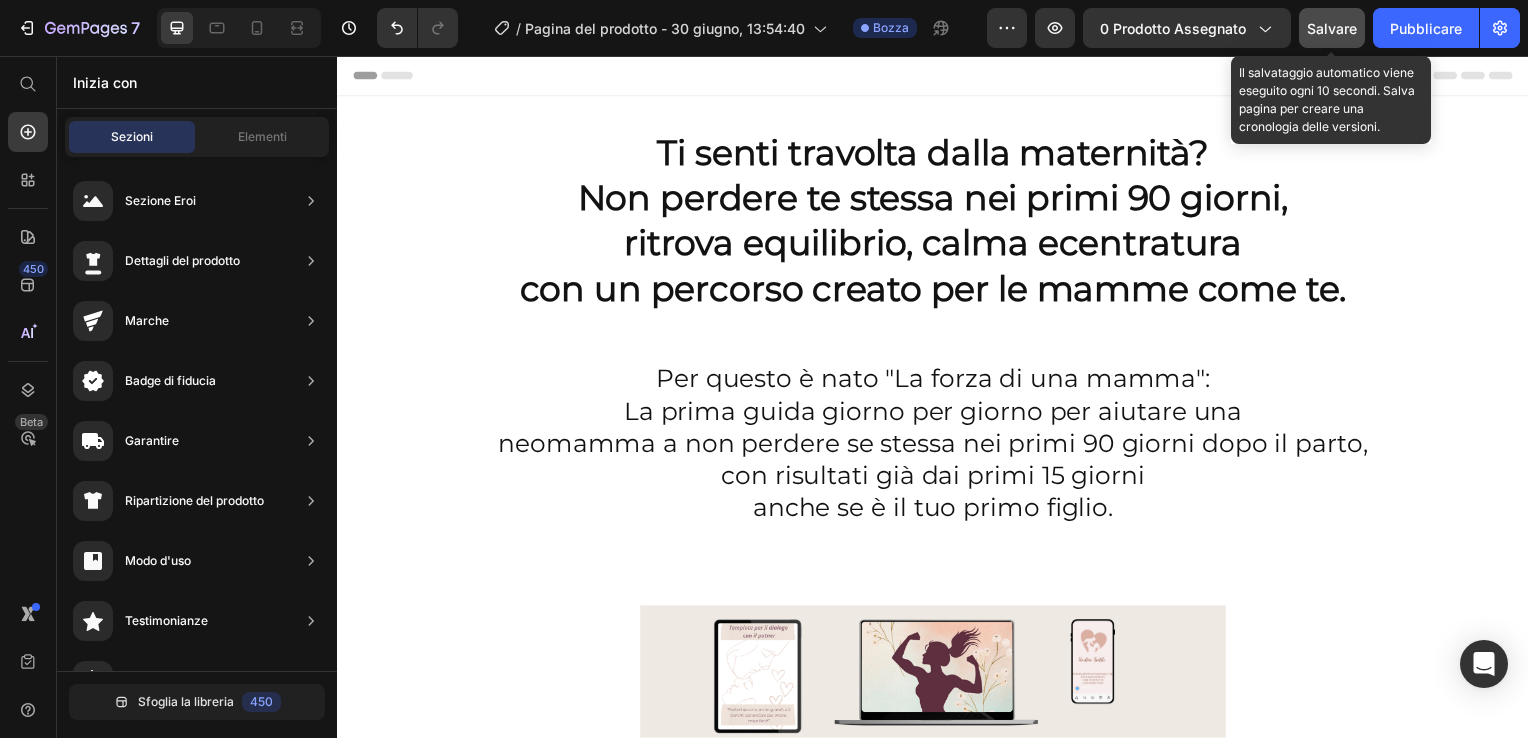 click on "Salvare" at bounding box center (1332, 28) 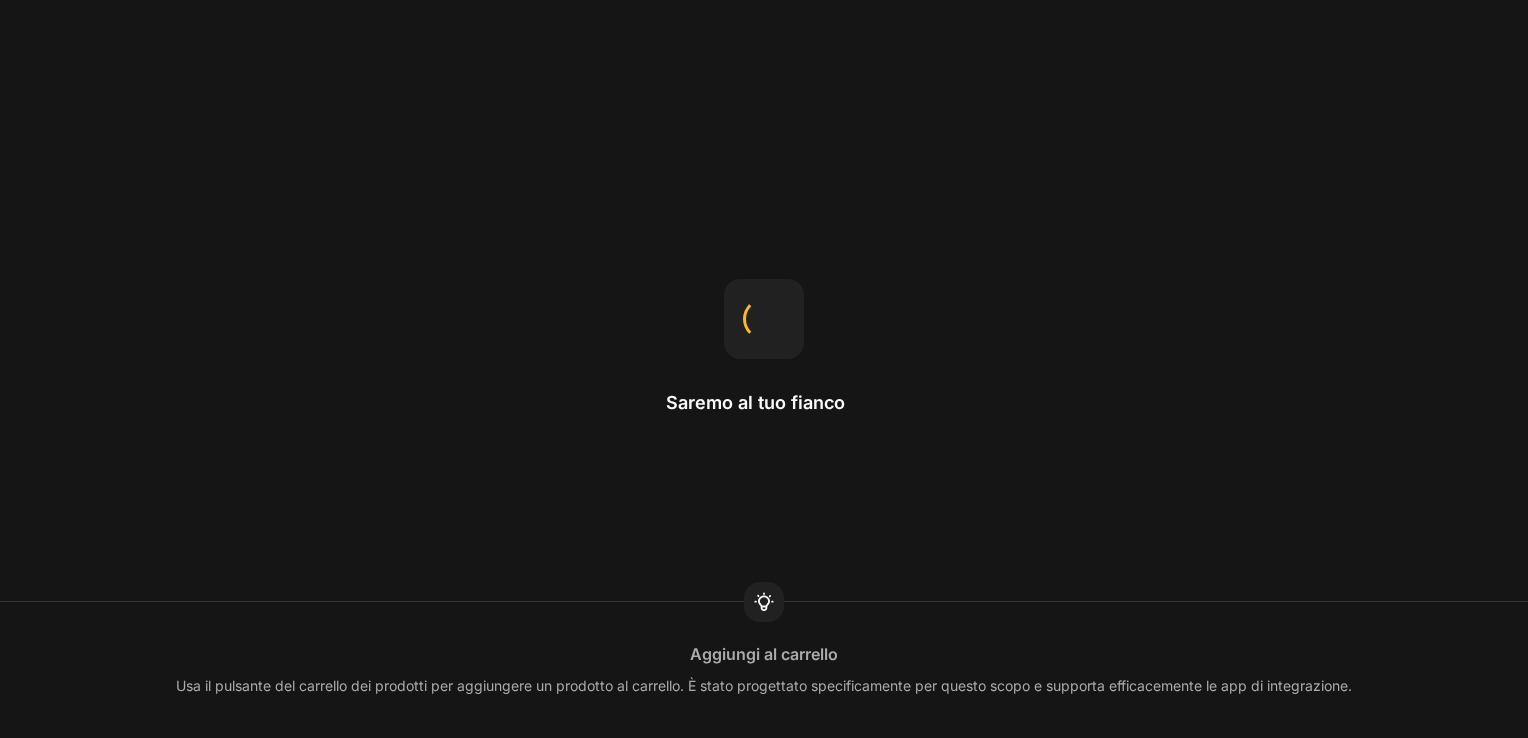 scroll, scrollTop: 0, scrollLeft: 0, axis: both 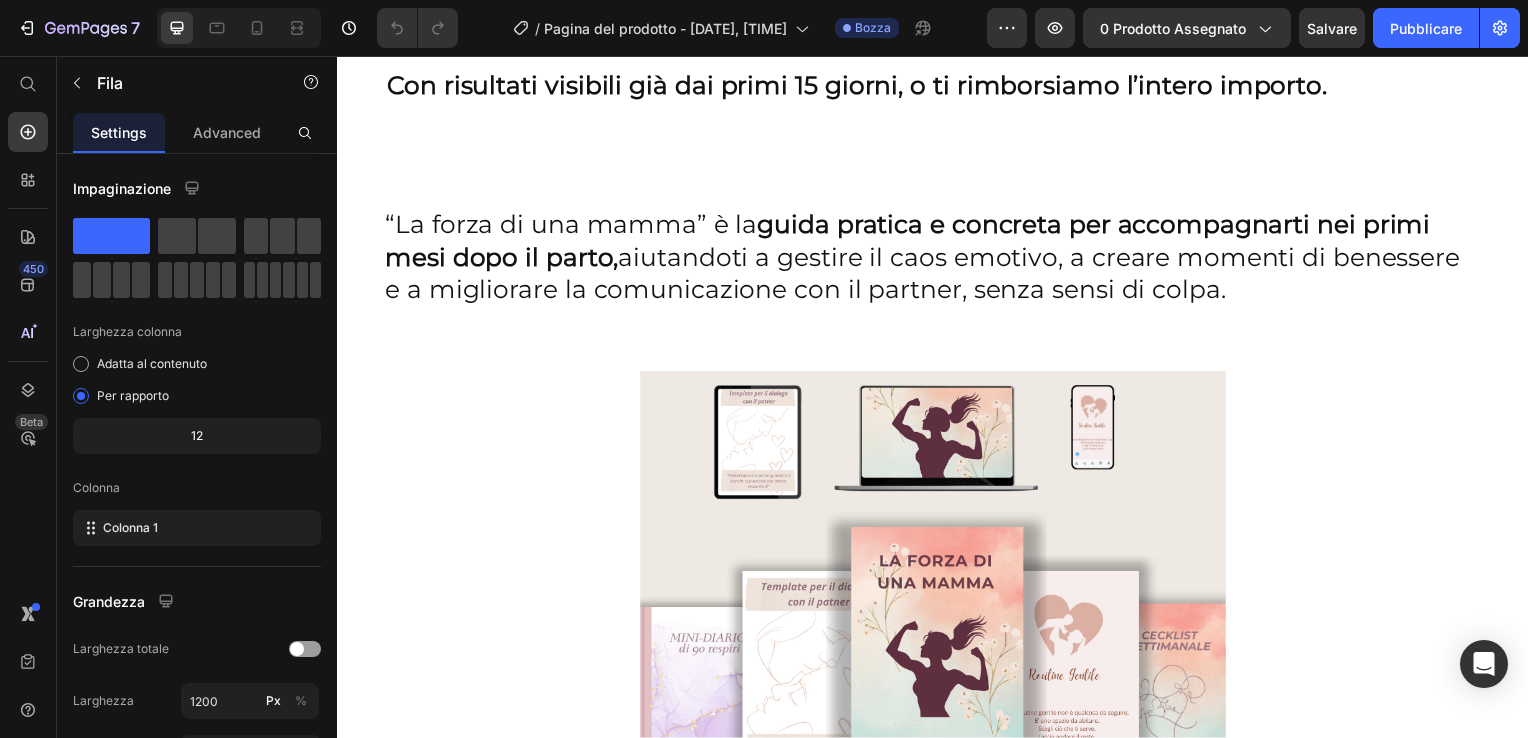 click on "Drop element here" at bounding box center [937, -359] 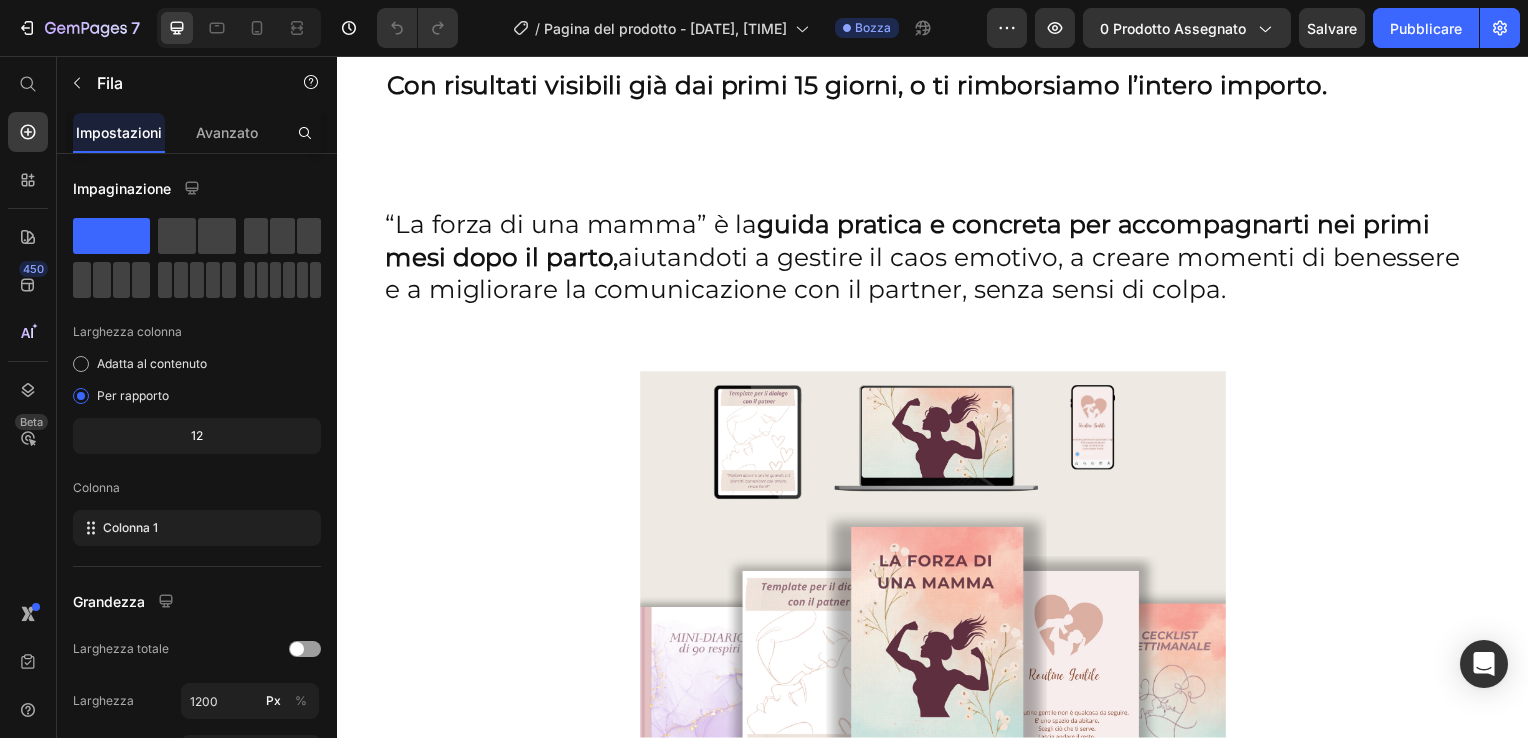 click 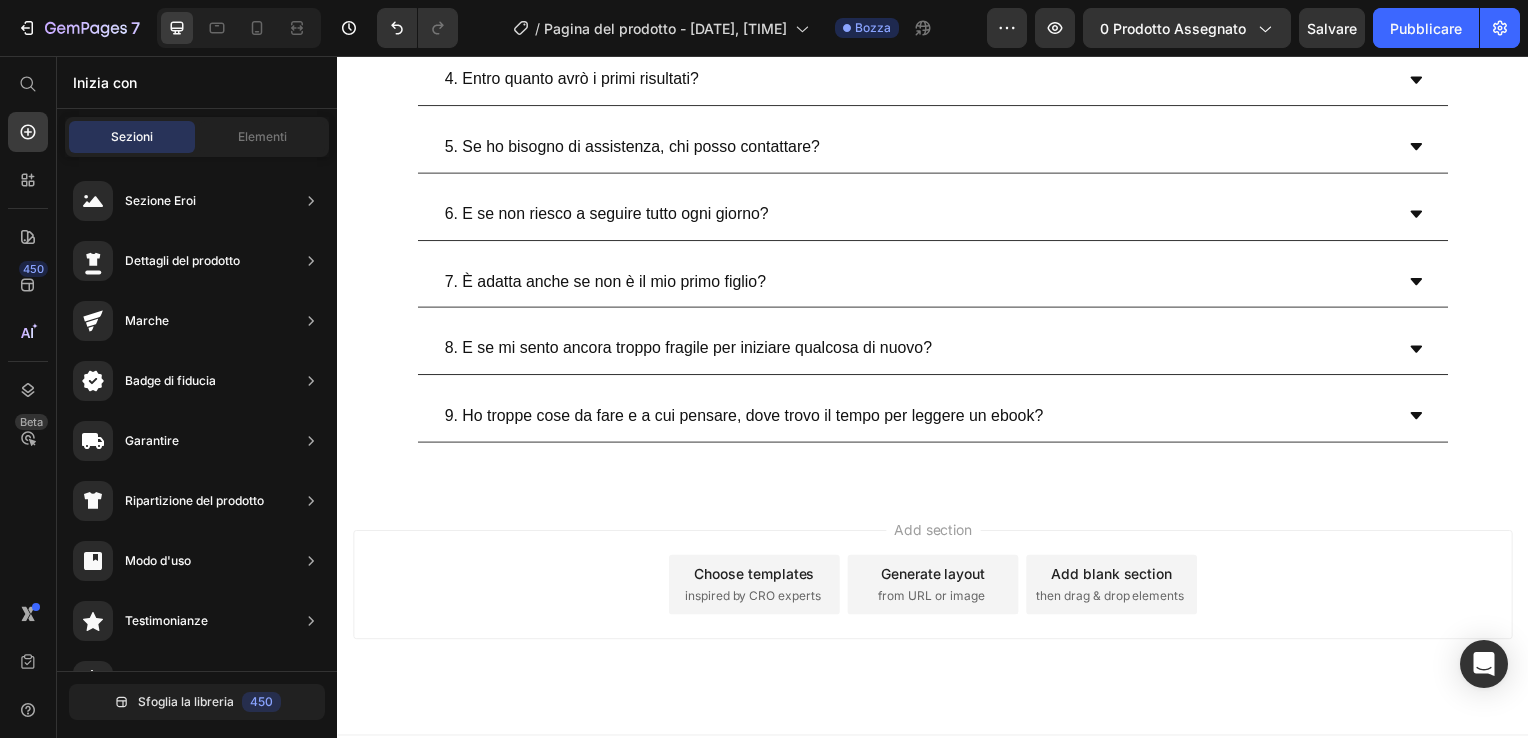scroll, scrollTop: 12236, scrollLeft: 0, axis: vertical 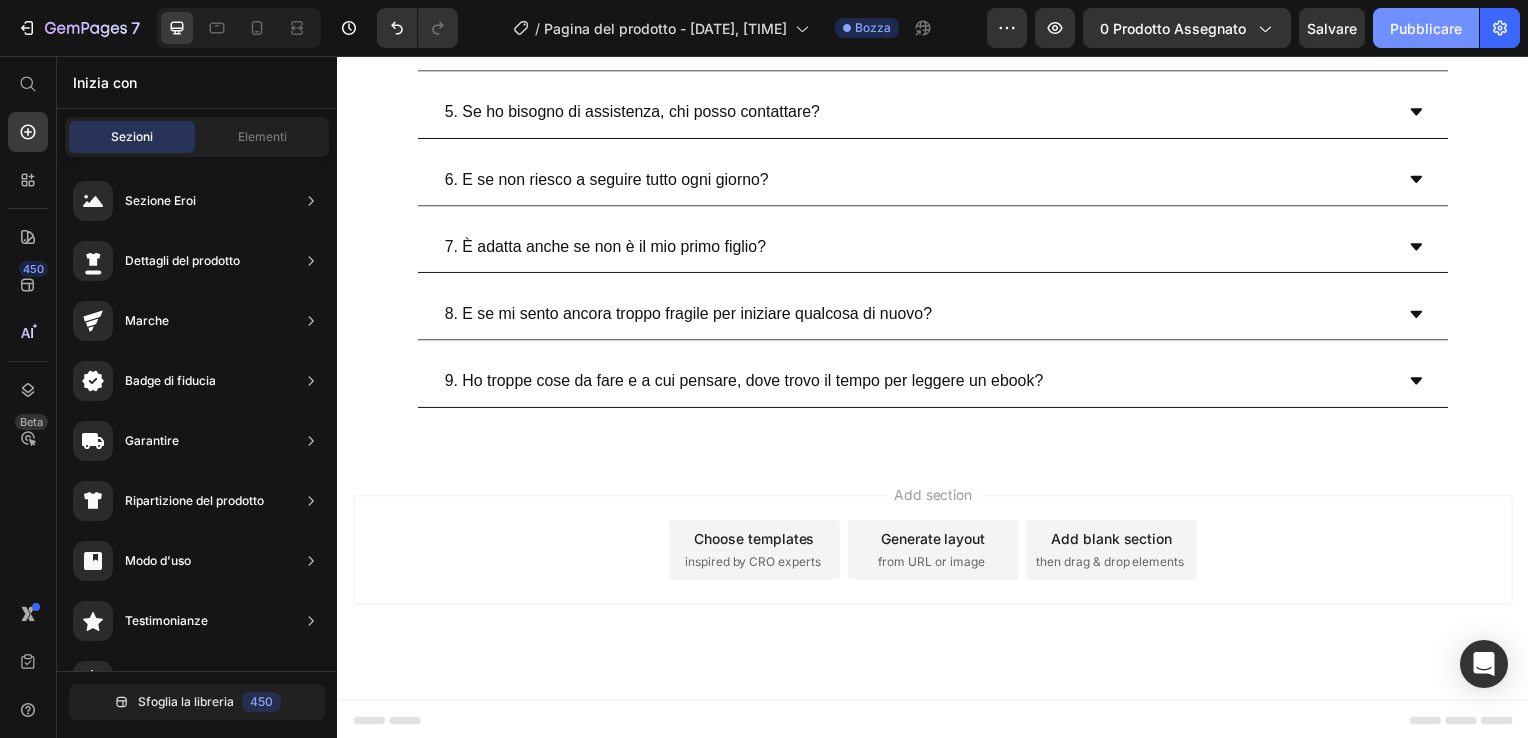 click on "Pubblicare" 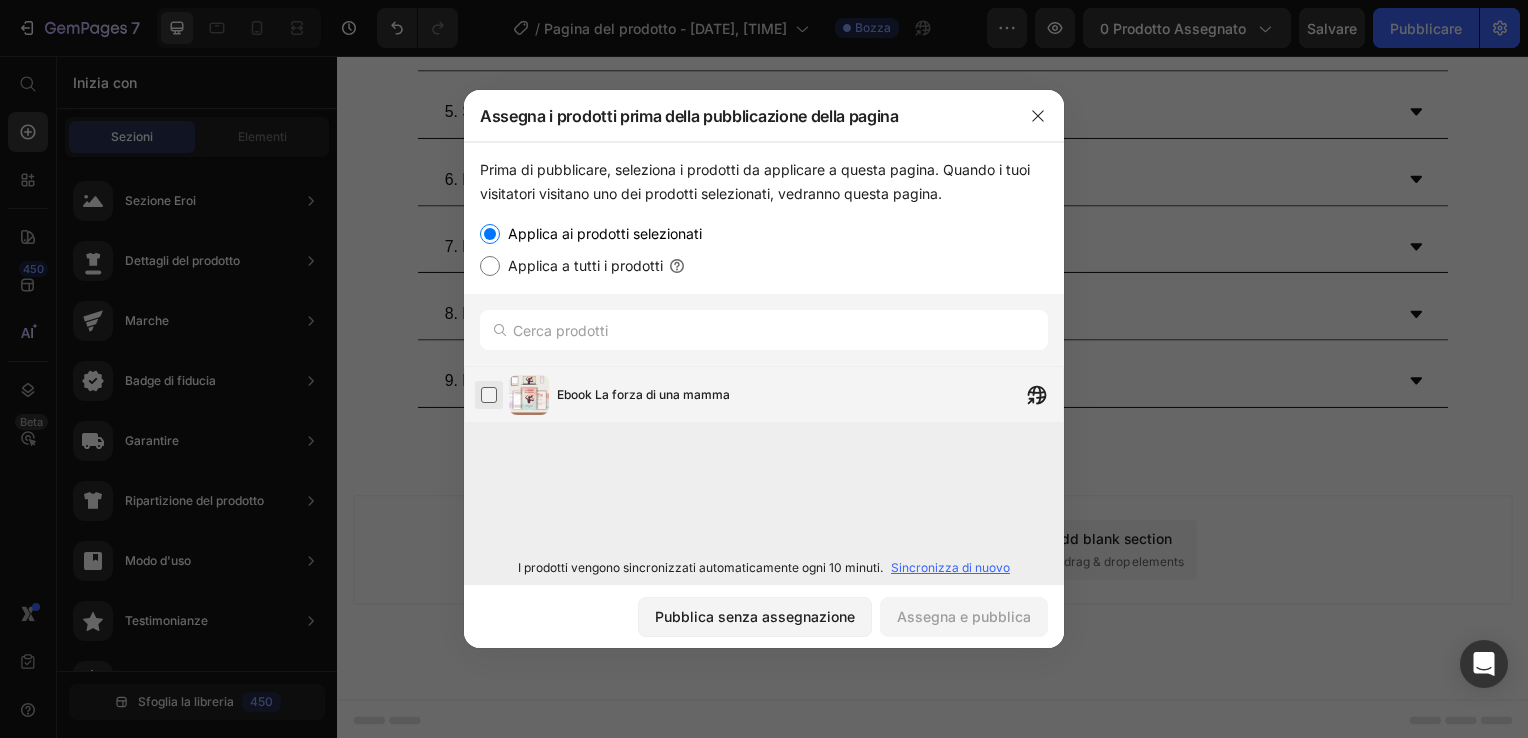 click at bounding box center [489, 395] 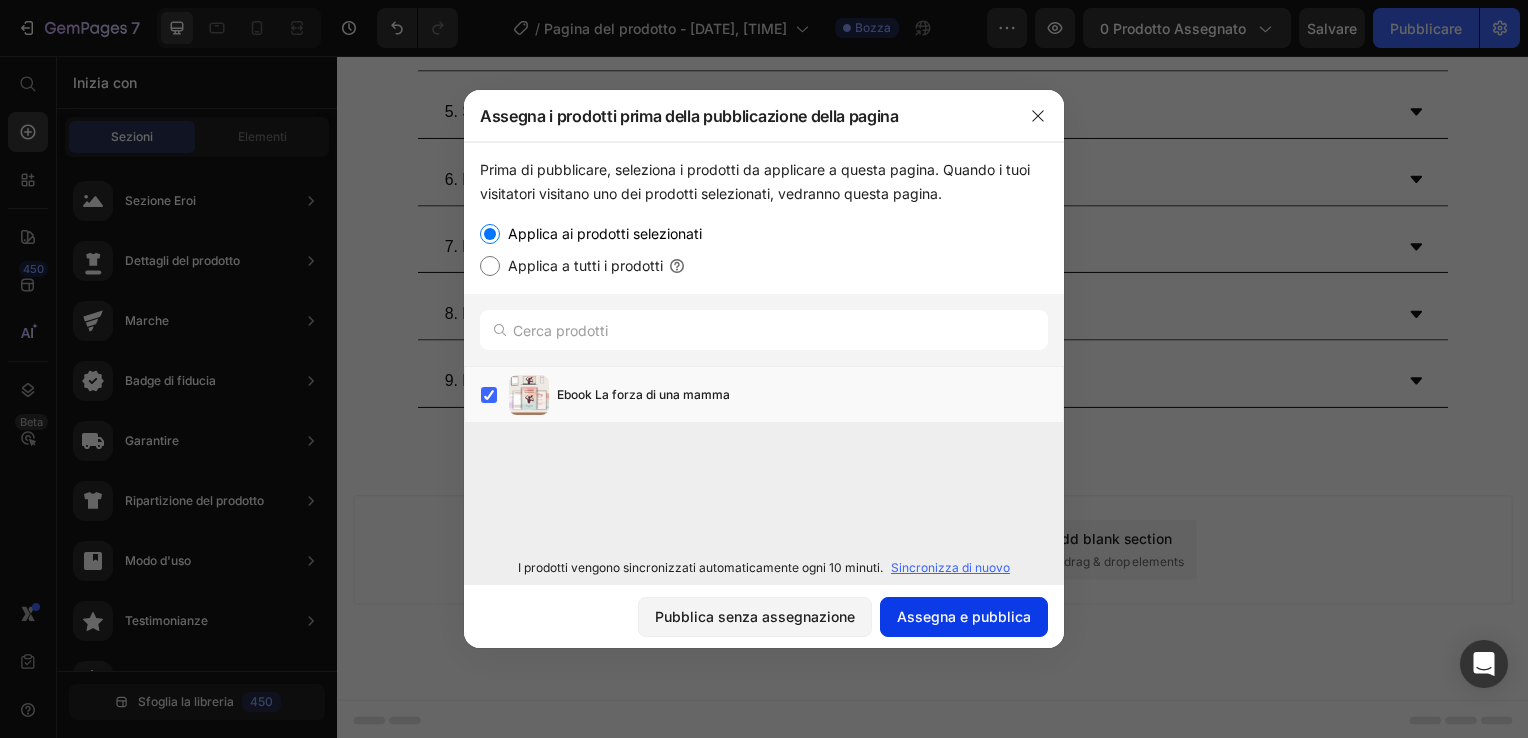 click on "Assegna e pubblica" 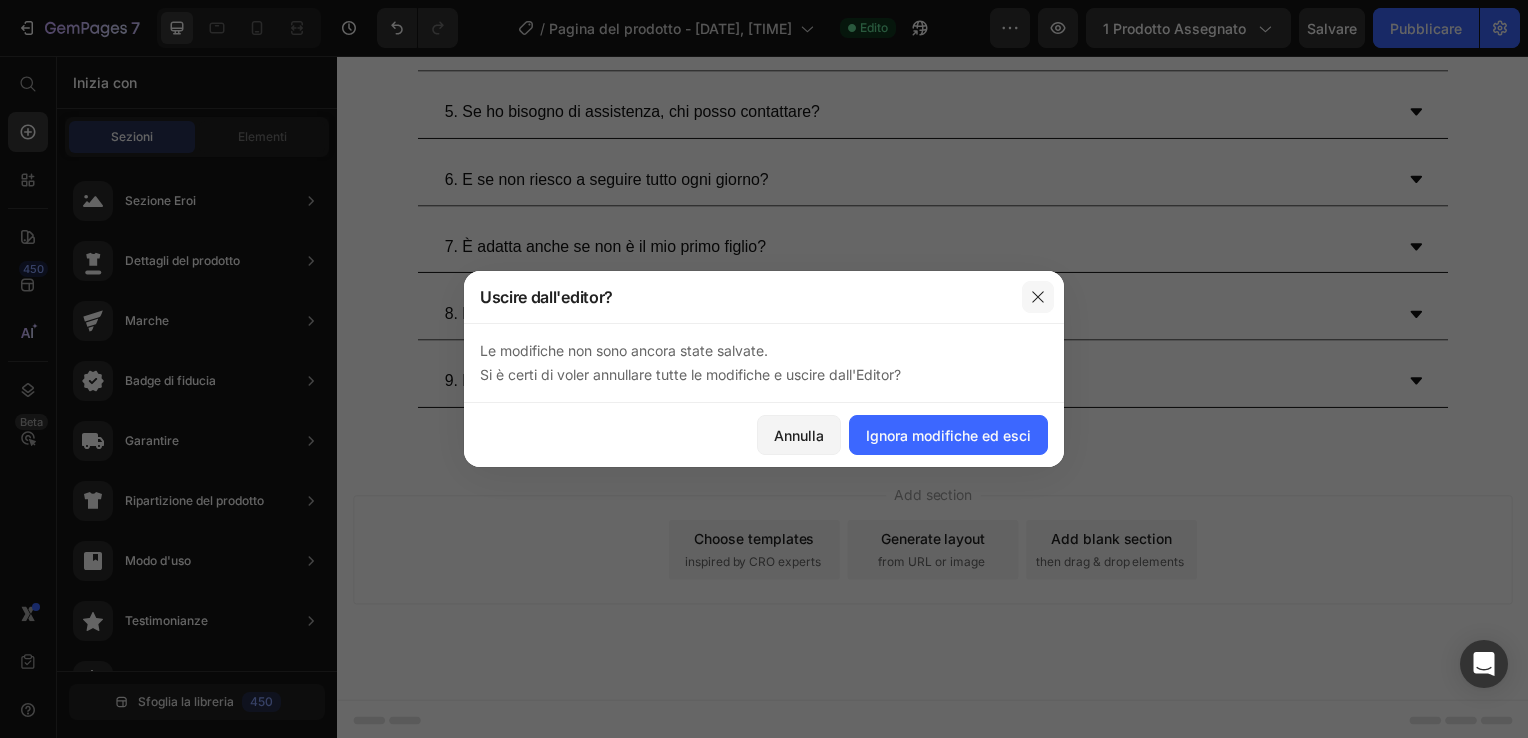 click 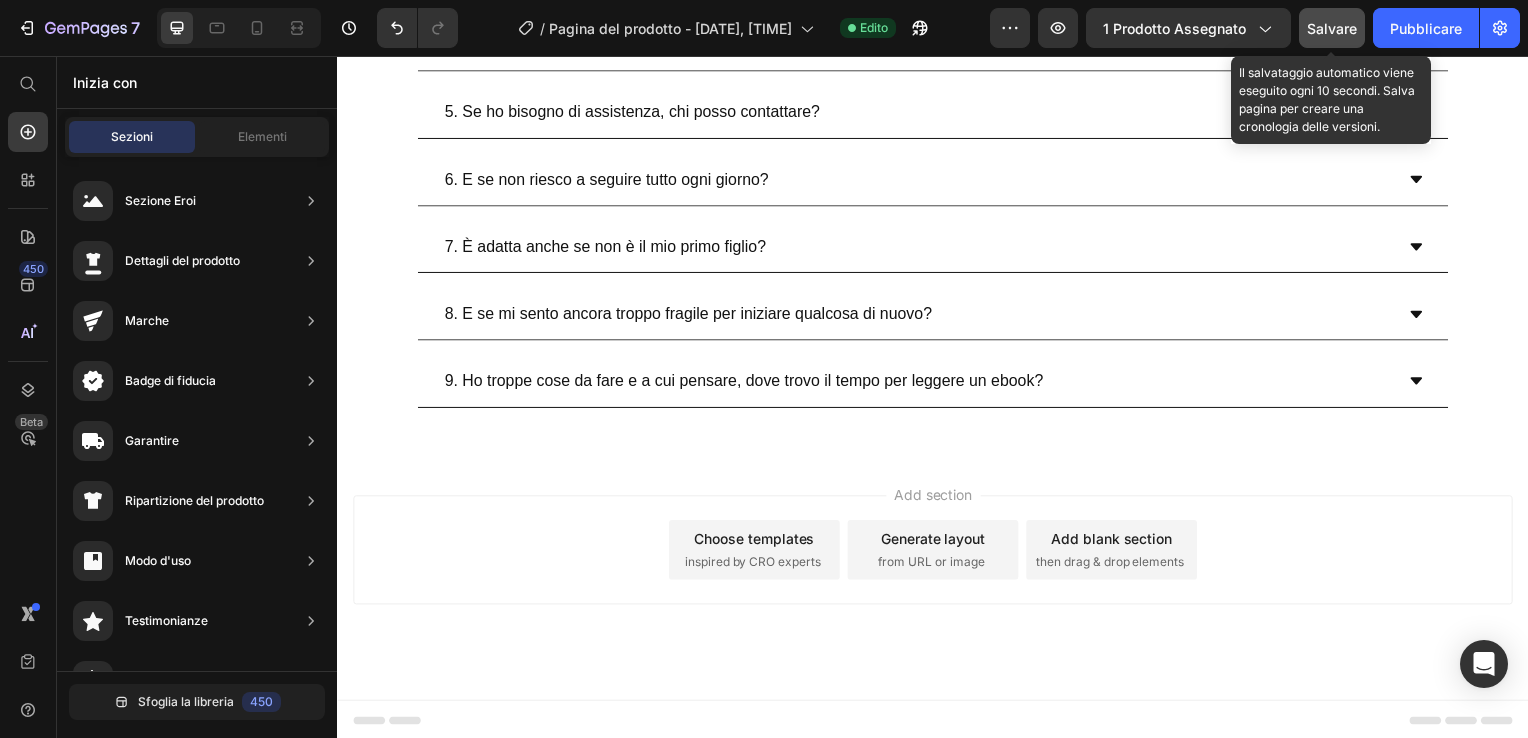 click on "Salvare" at bounding box center (1332, 28) 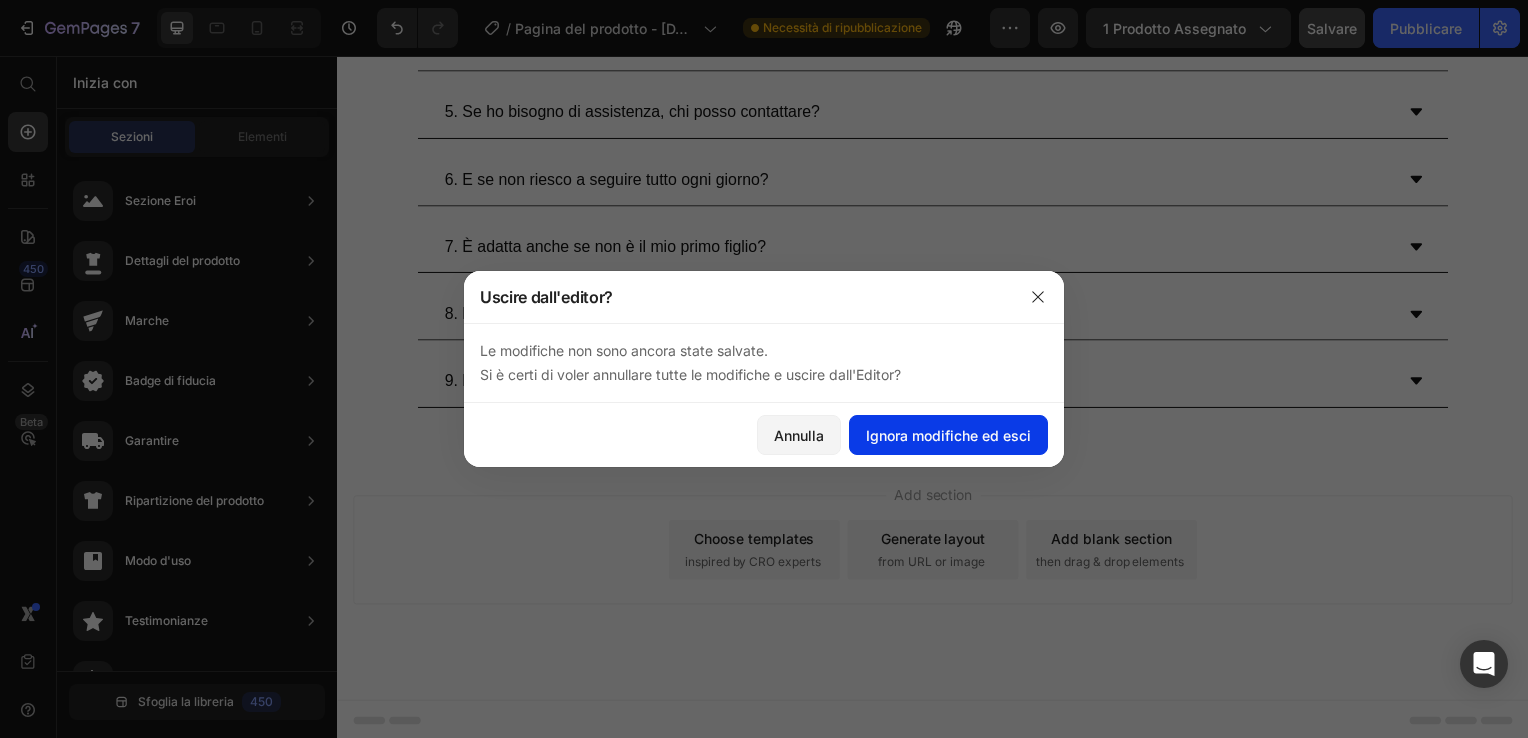 click on "Ignora modifiche ed esci" 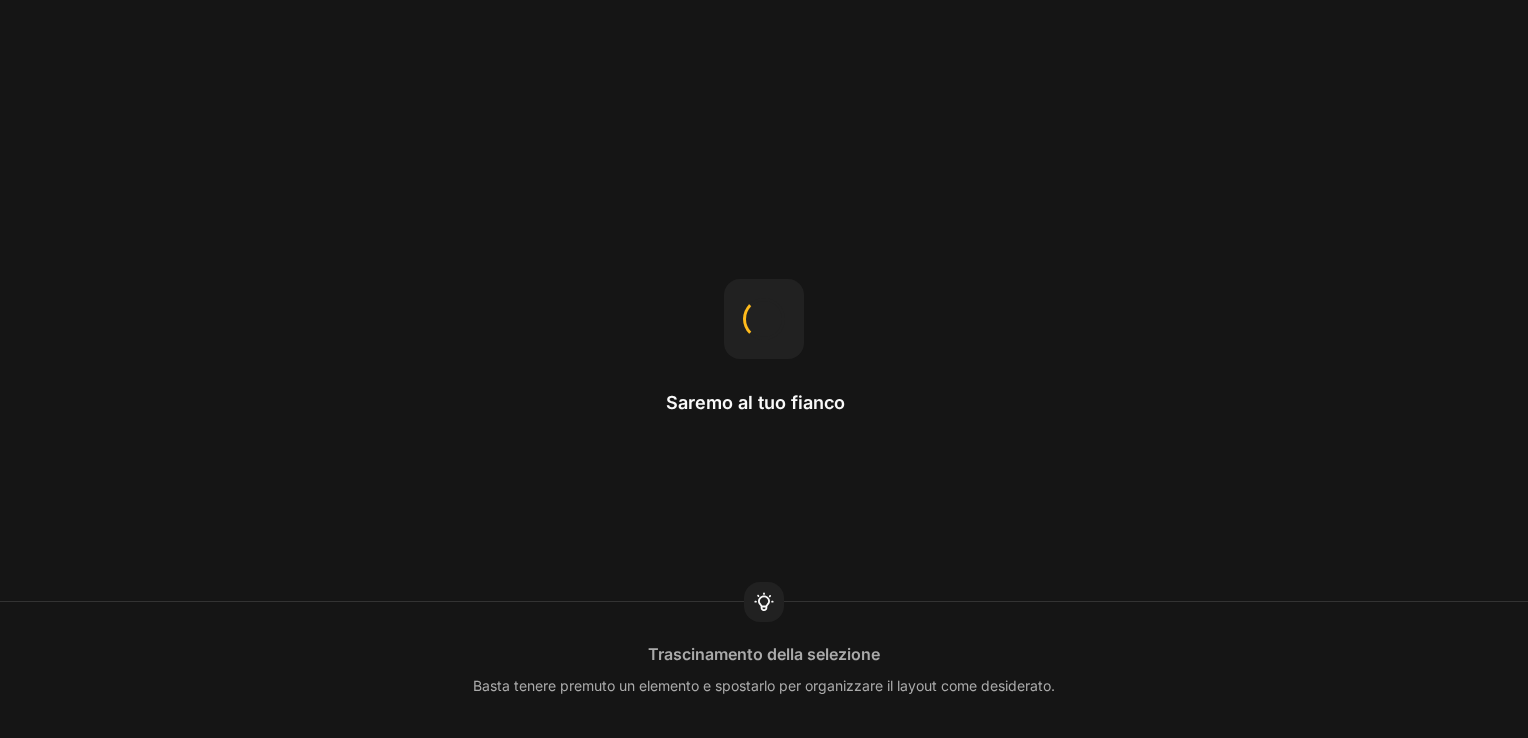 scroll, scrollTop: 0, scrollLeft: 0, axis: both 